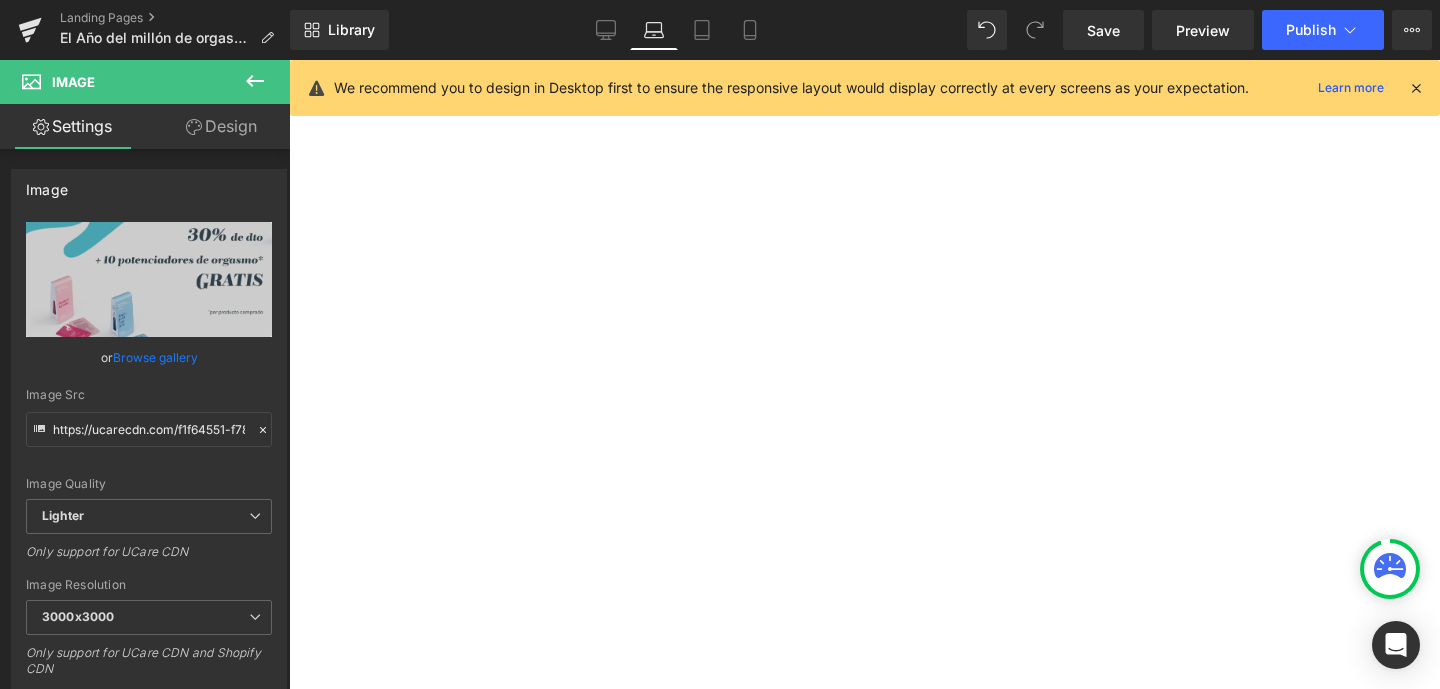 scroll, scrollTop: 0, scrollLeft: 0, axis: both 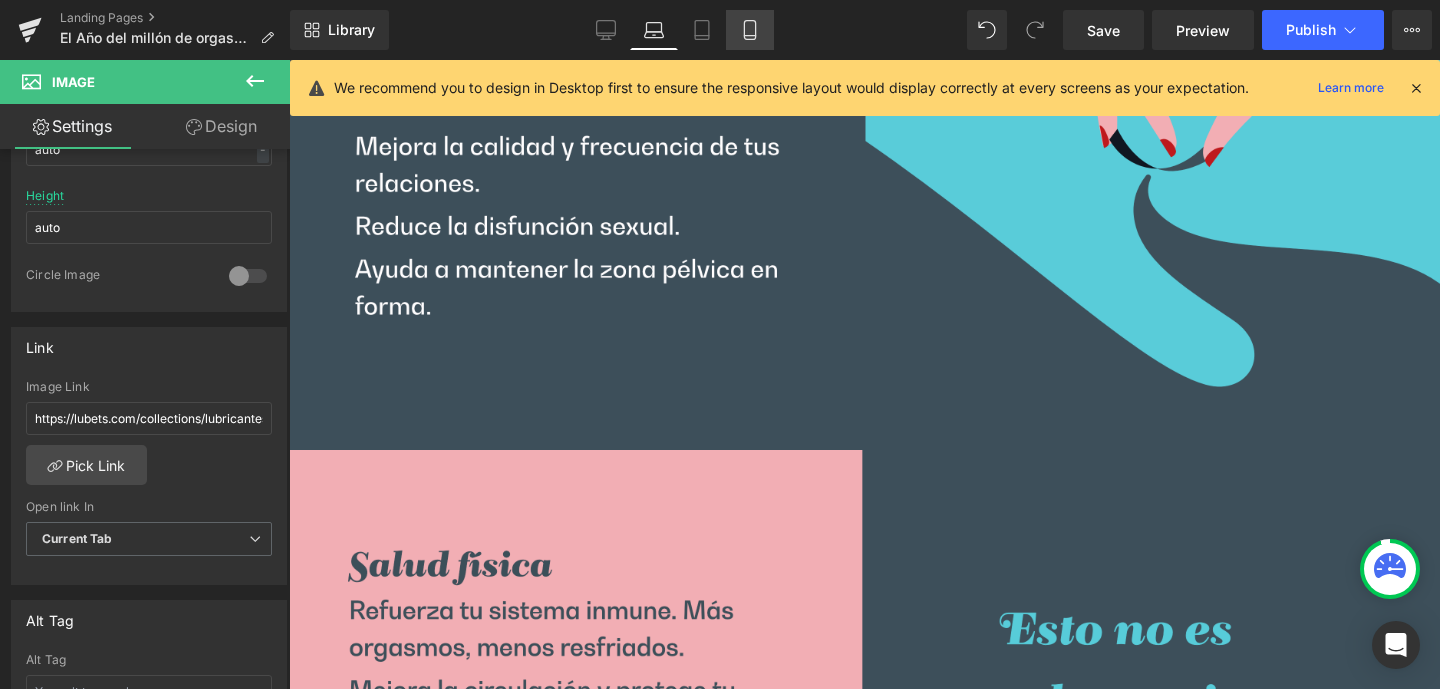 drag, startPoint x: 749, startPoint y: 25, endPoint x: 243, endPoint y: 79, distance: 508.87326 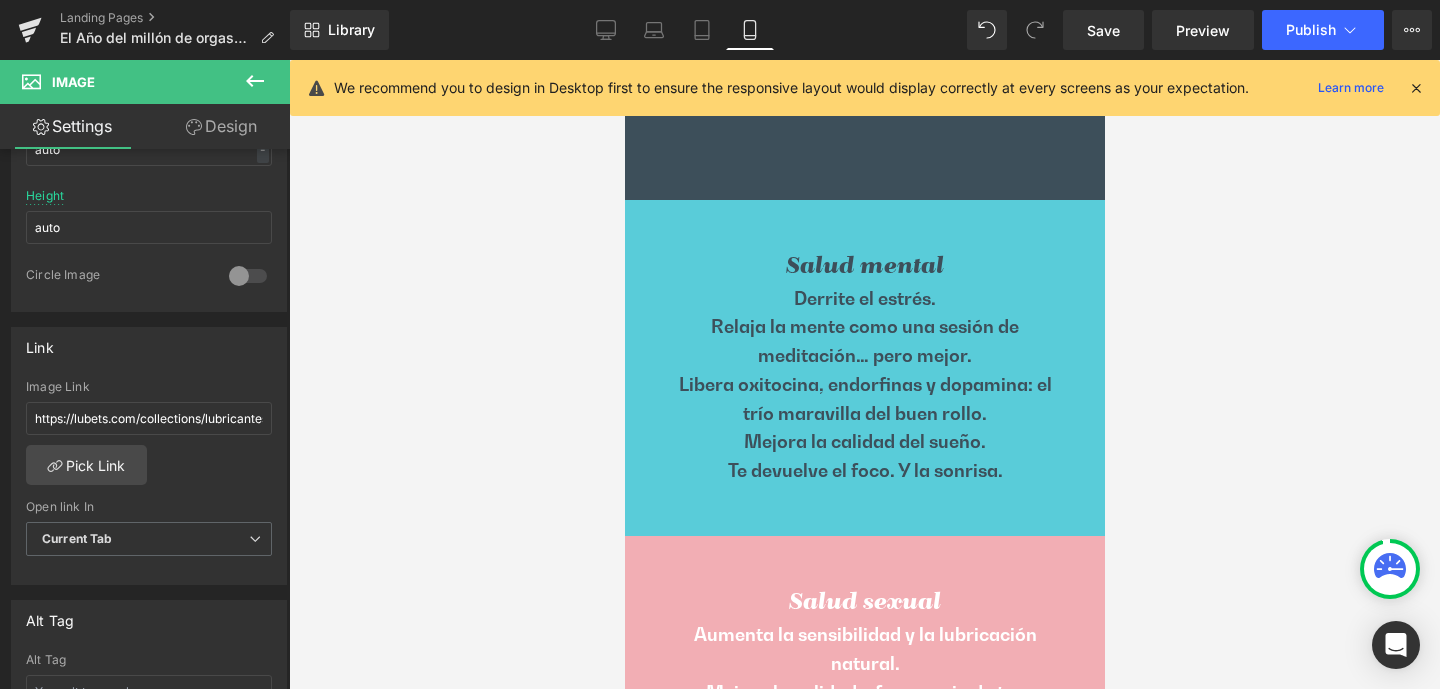 scroll, scrollTop: 3214, scrollLeft: 0, axis: vertical 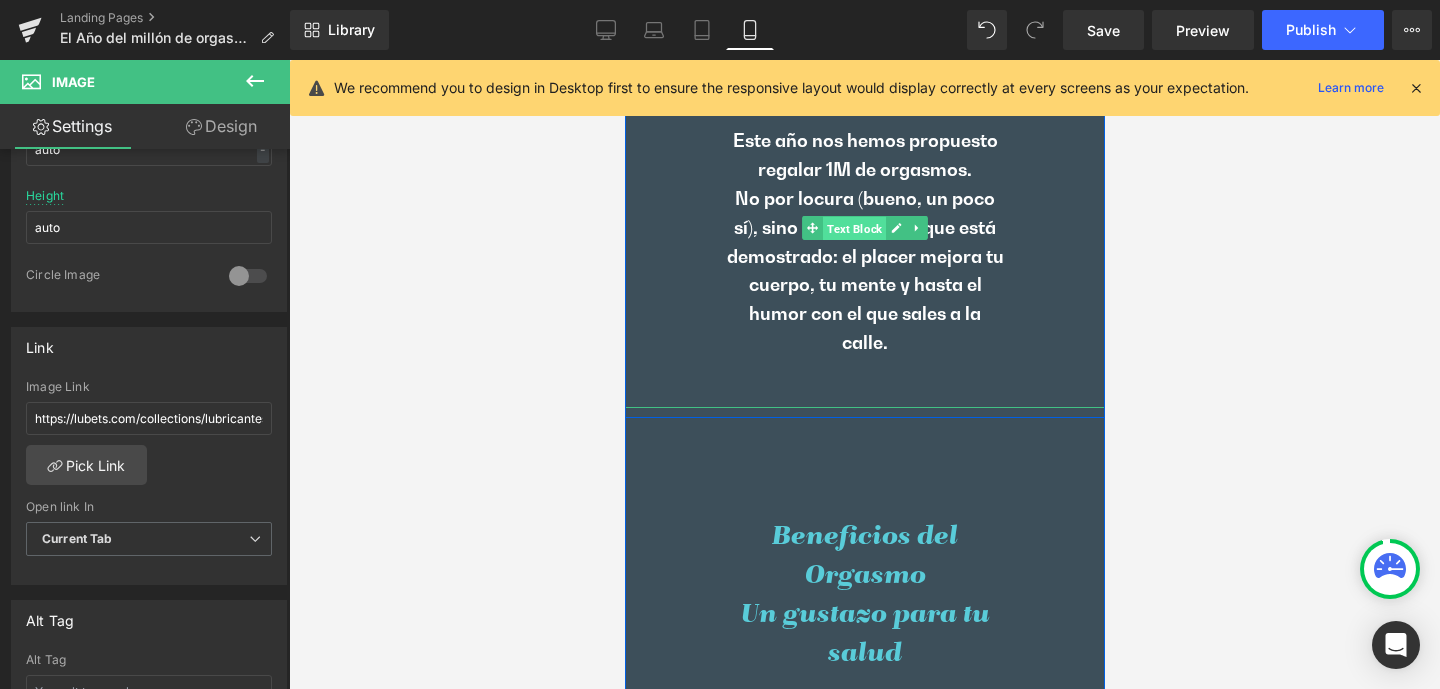 click on "Text Block" at bounding box center [853, 229] 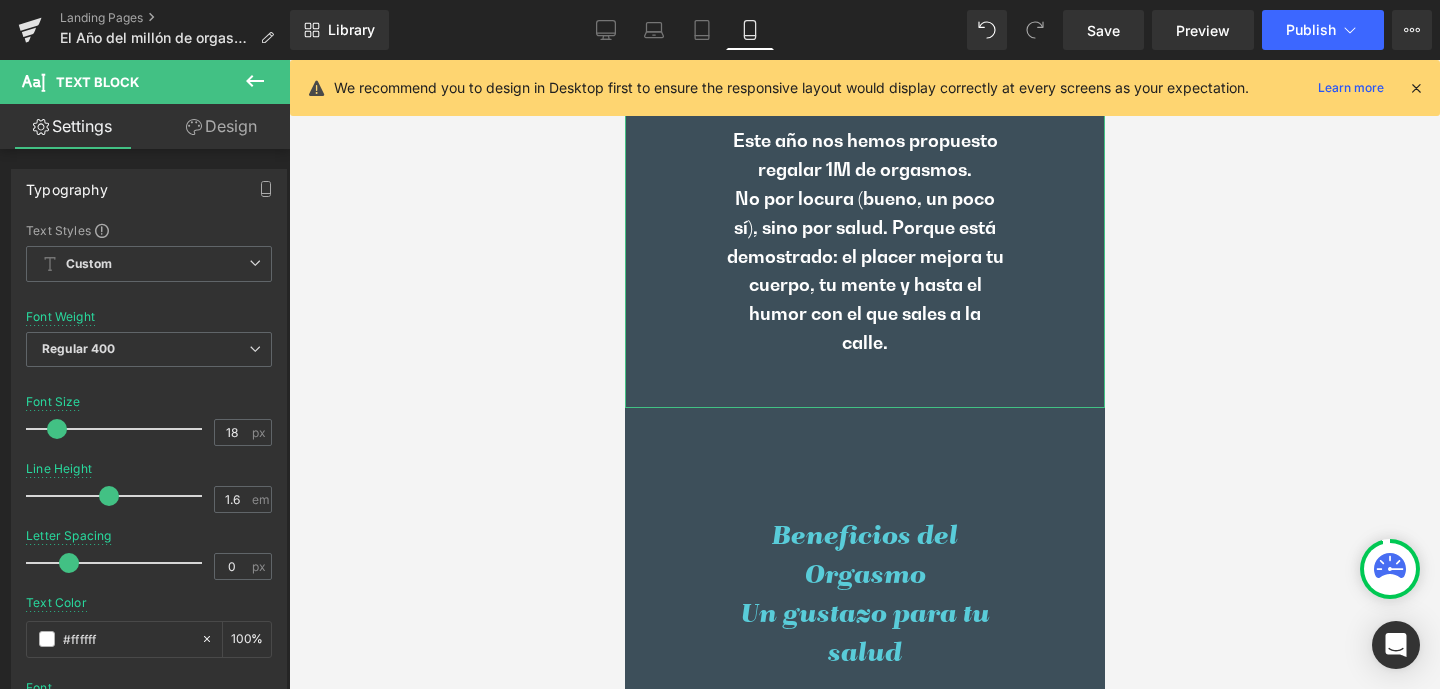 click on "Design" at bounding box center (221, 126) 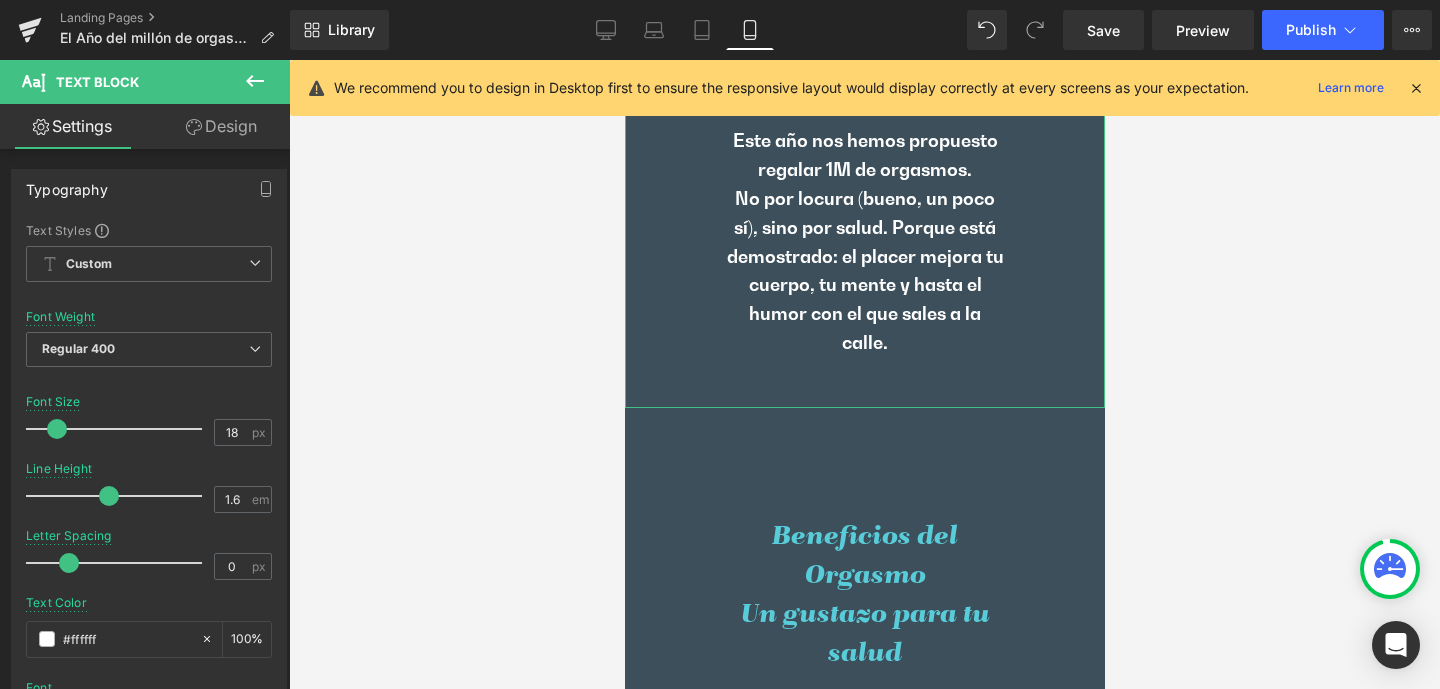 click on "Spacing" at bounding box center [0, 0] 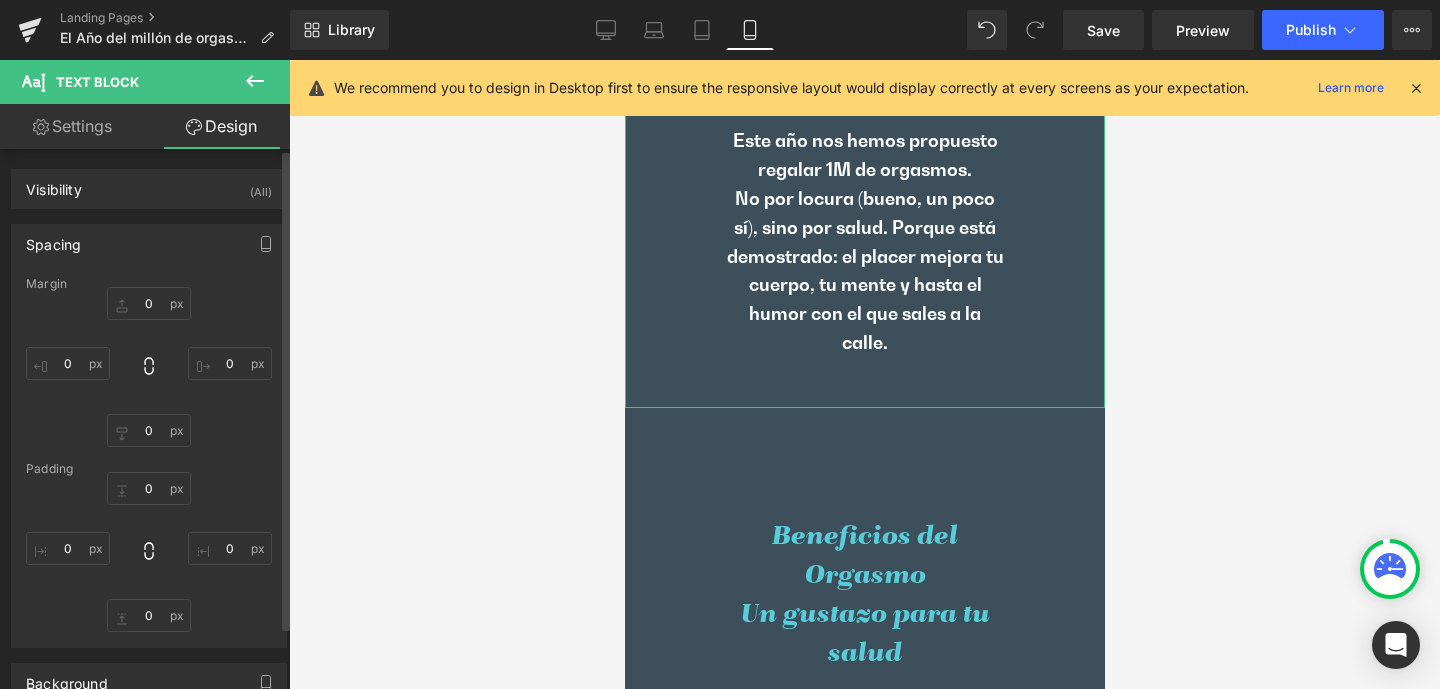 type on "0" 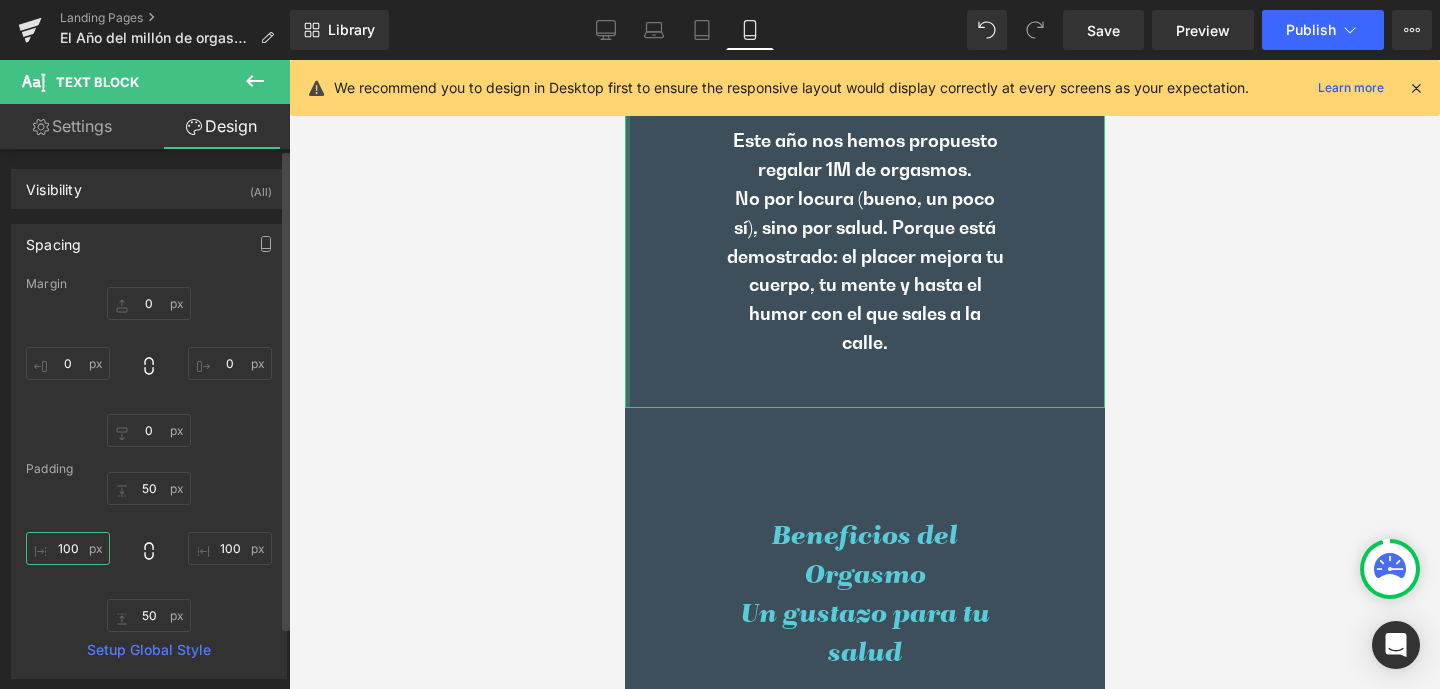 drag, startPoint x: 55, startPoint y: 547, endPoint x: 90, endPoint y: 551, distance: 35.22783 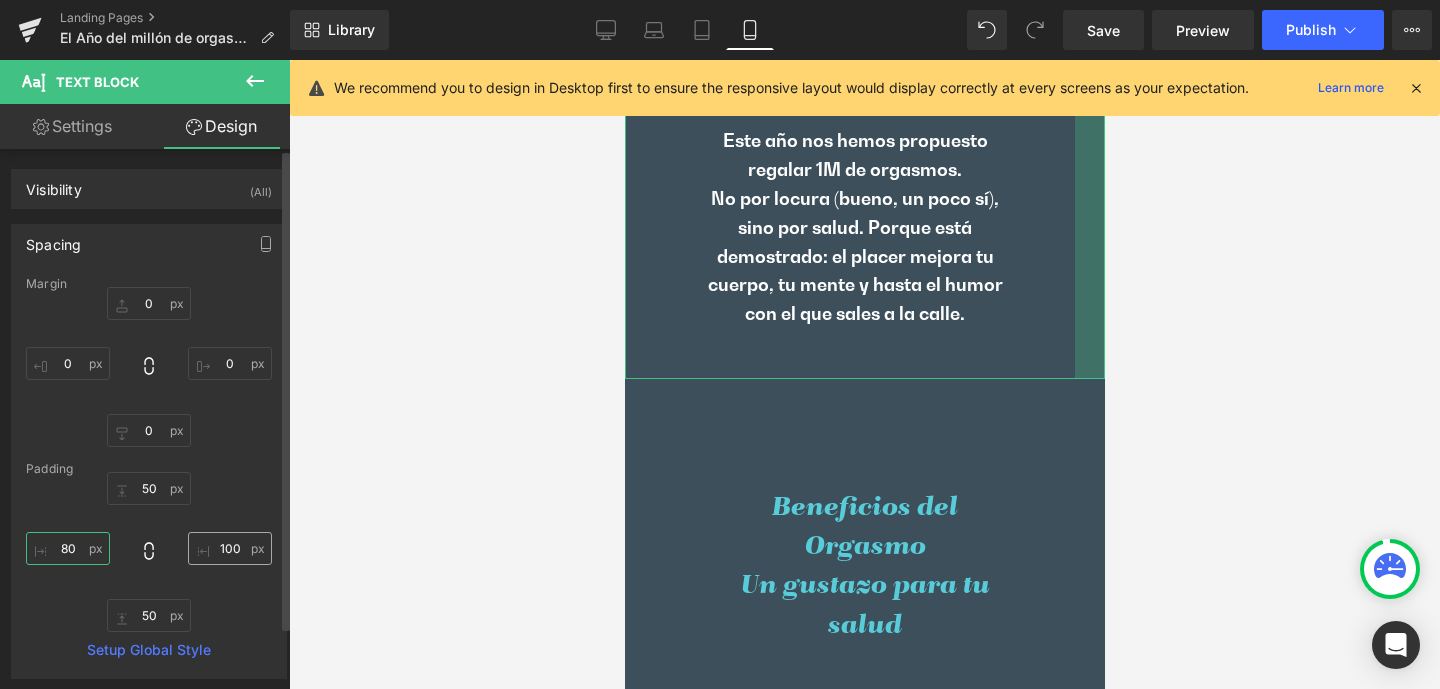 type on "80" 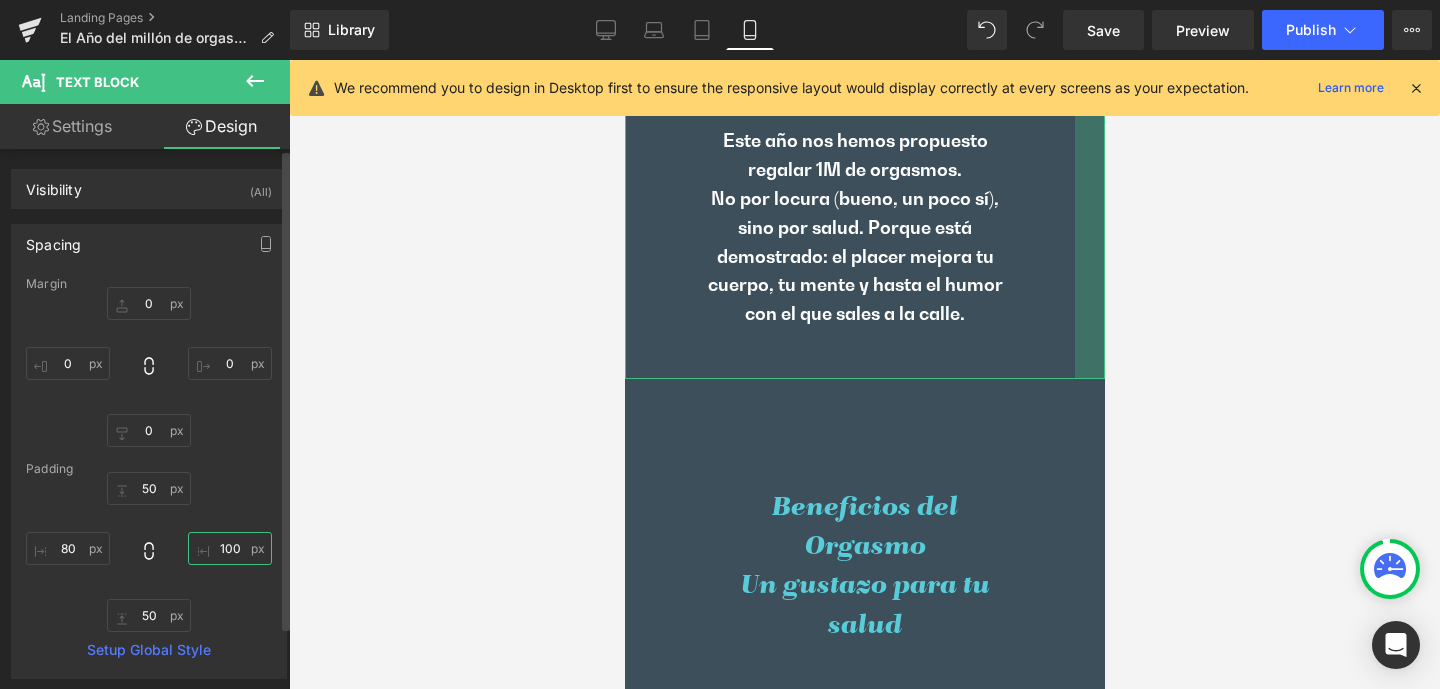 drag, startPoint x: 208, startPoint y: 549, endPoint x: 242, endPoint y: 549, distance: 34 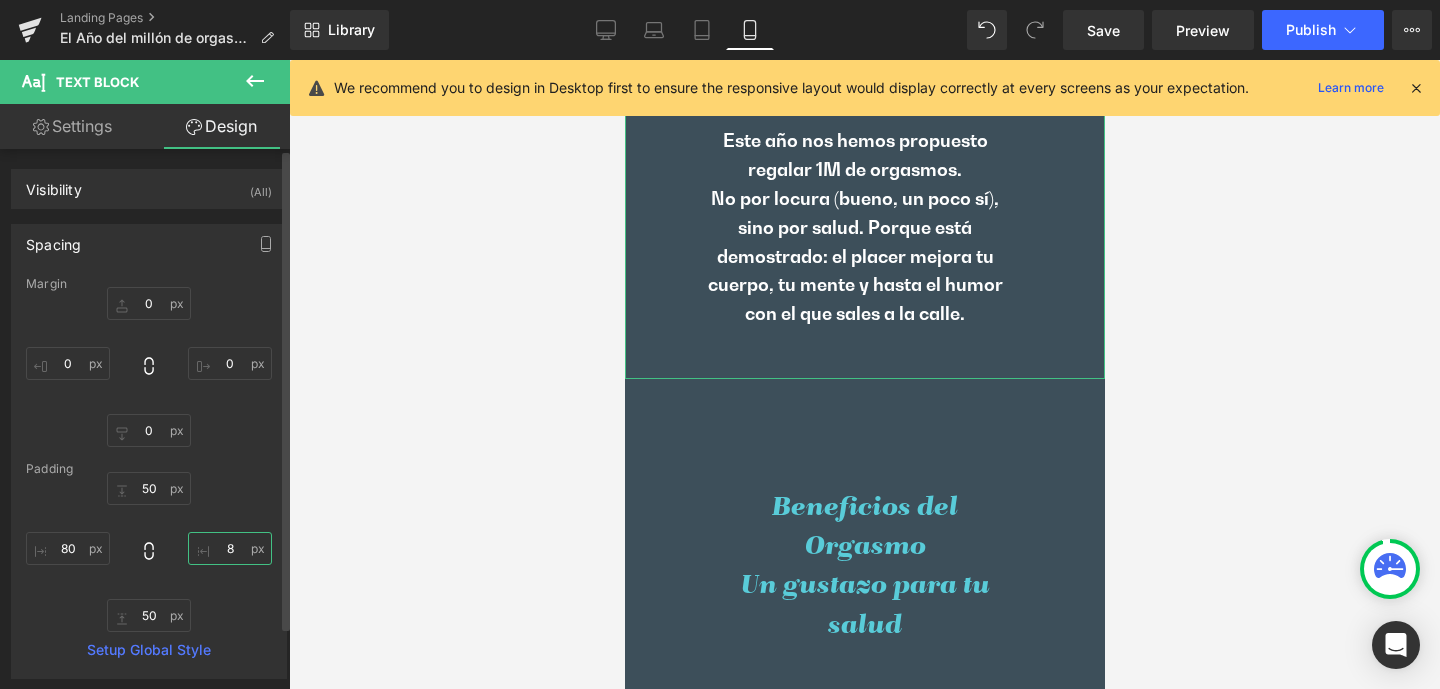type on "80" 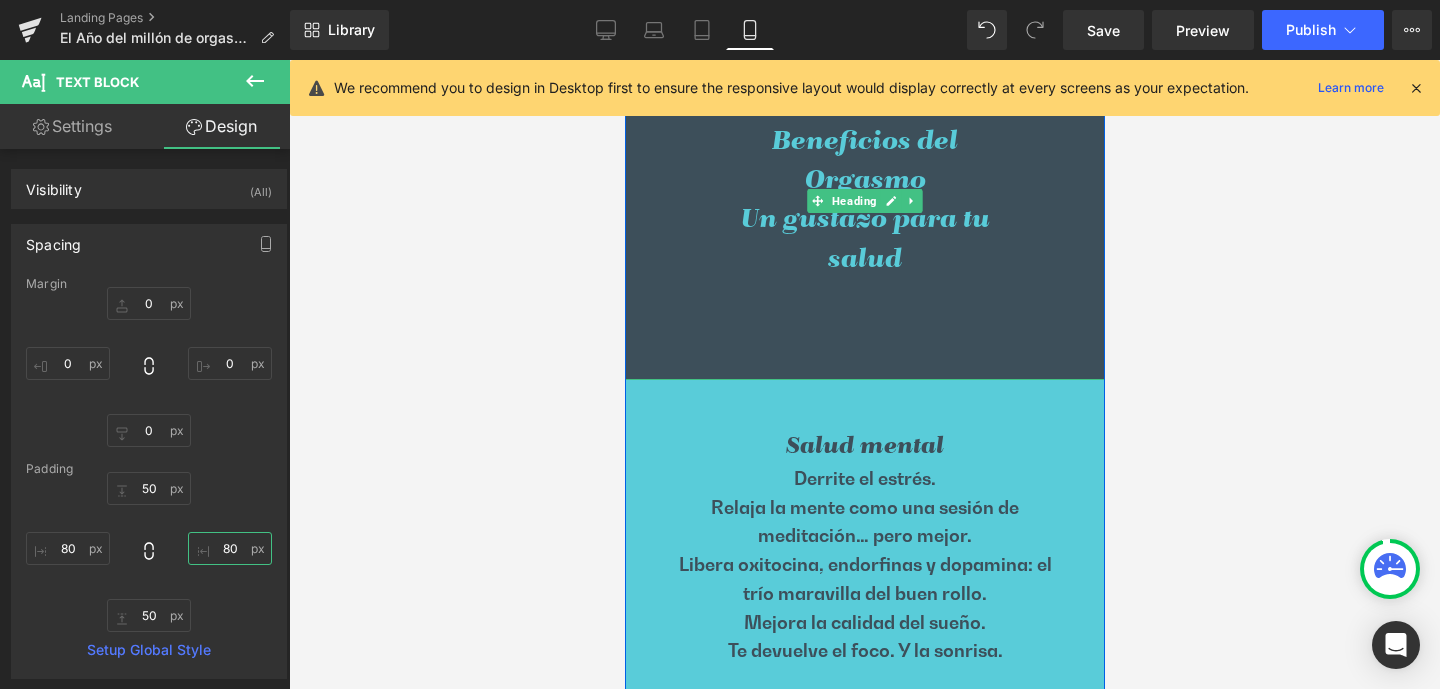 scroll, scrollTop: 1884, scrollLeft: 0, axis: vertical 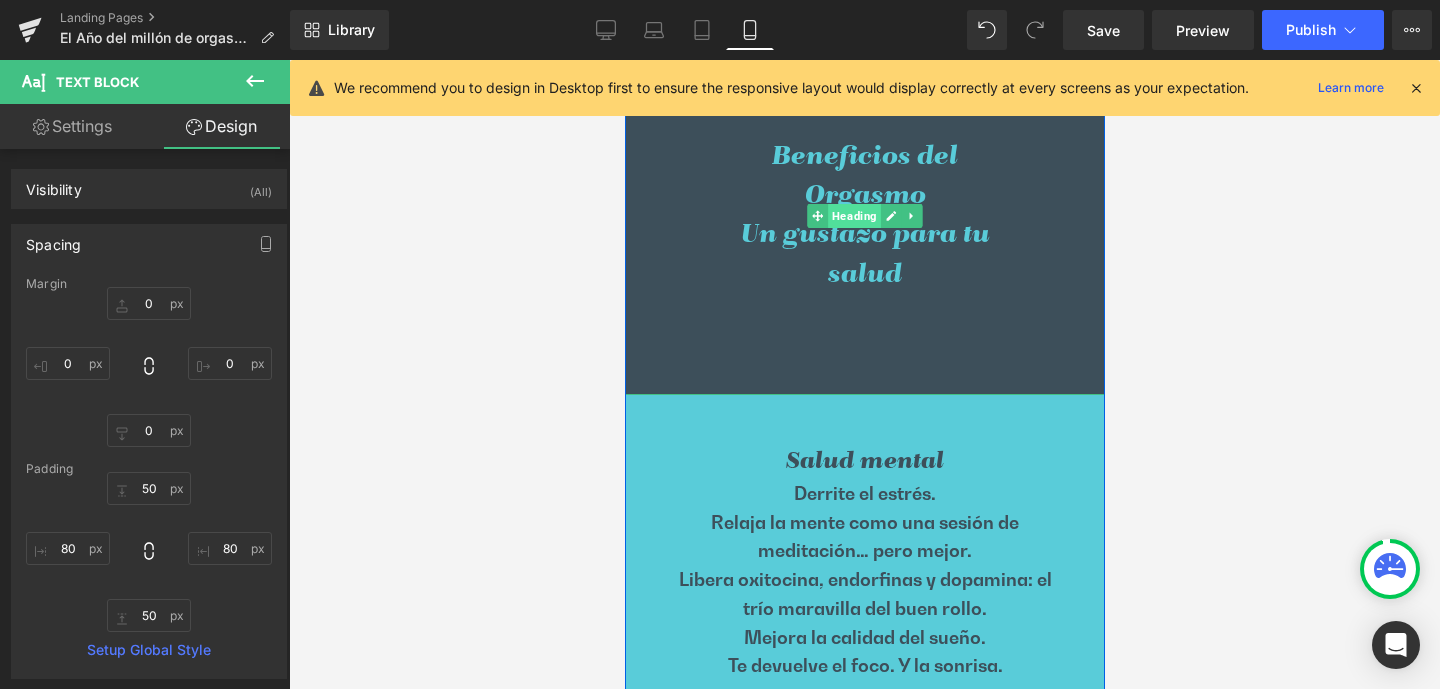 click on "Heading" at bounding box center (853, 216) 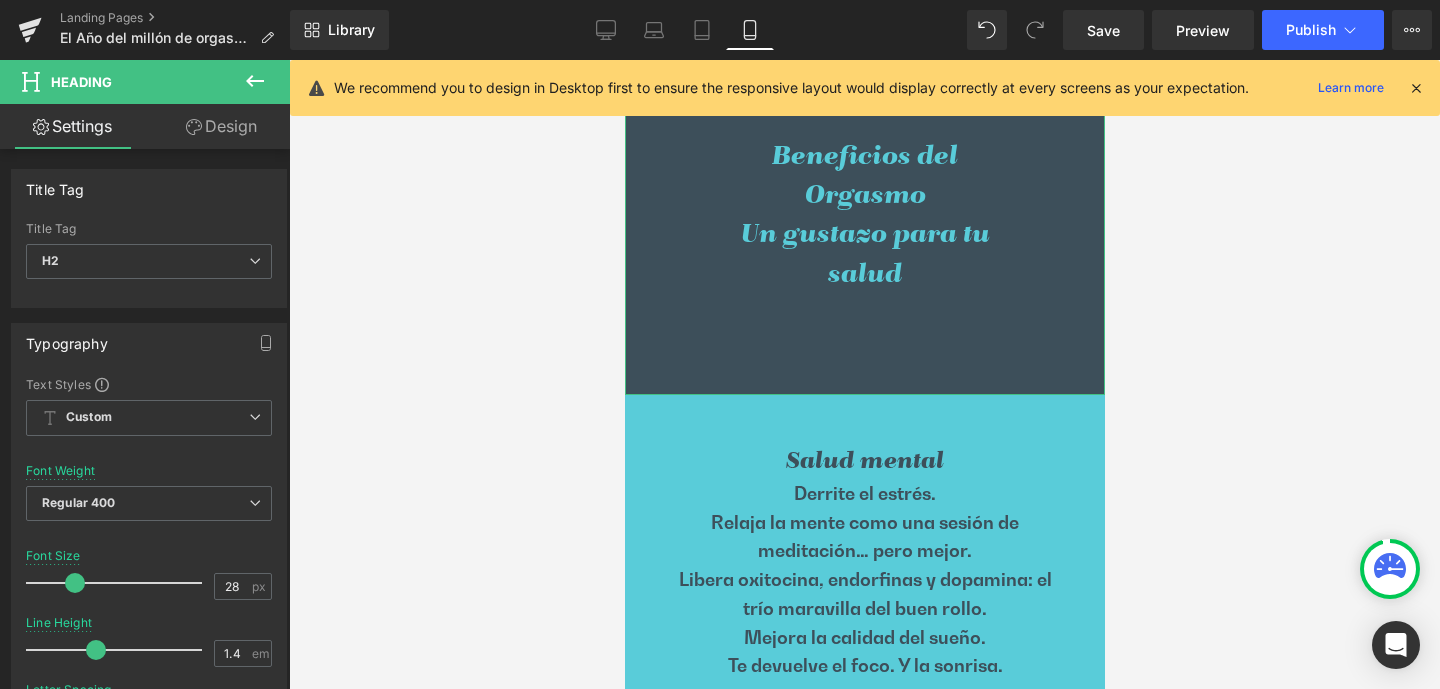 click on "Design" at bounding box center [221, 126] 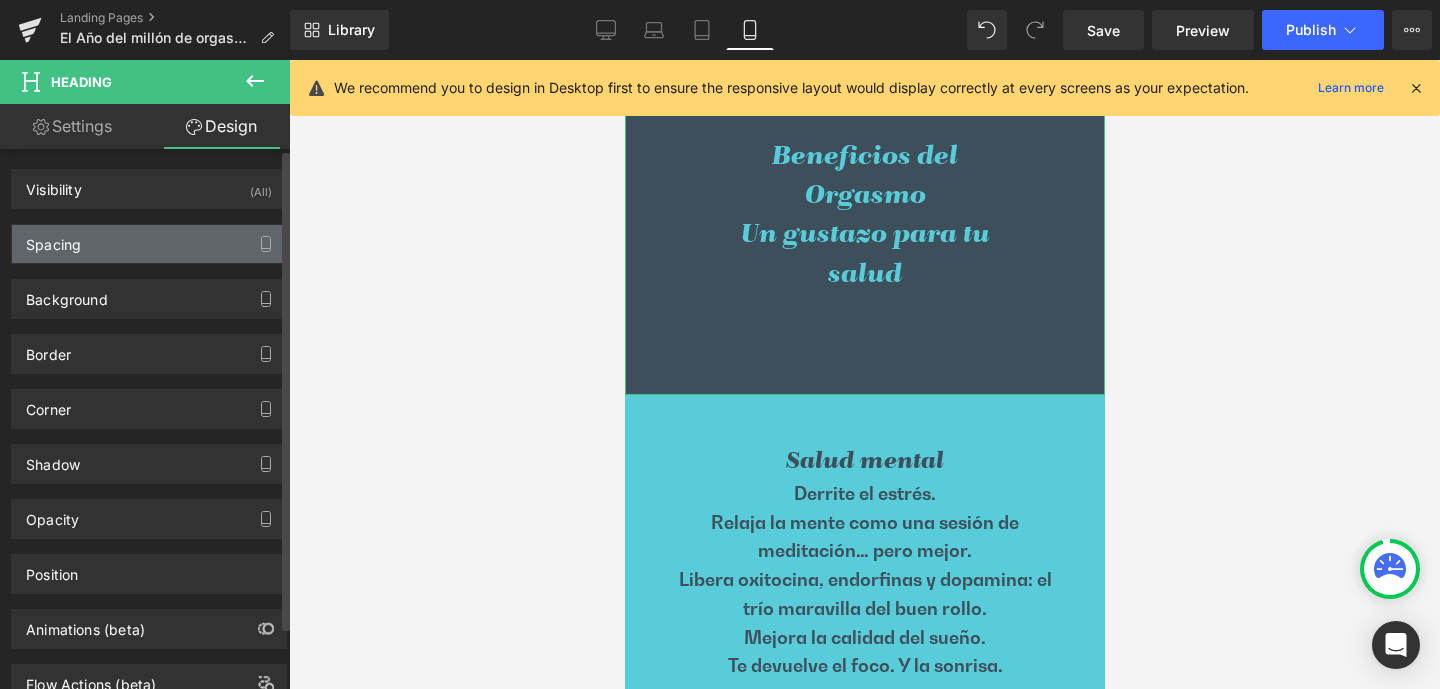 click on "Spacing" at bounding box center [149, 244] 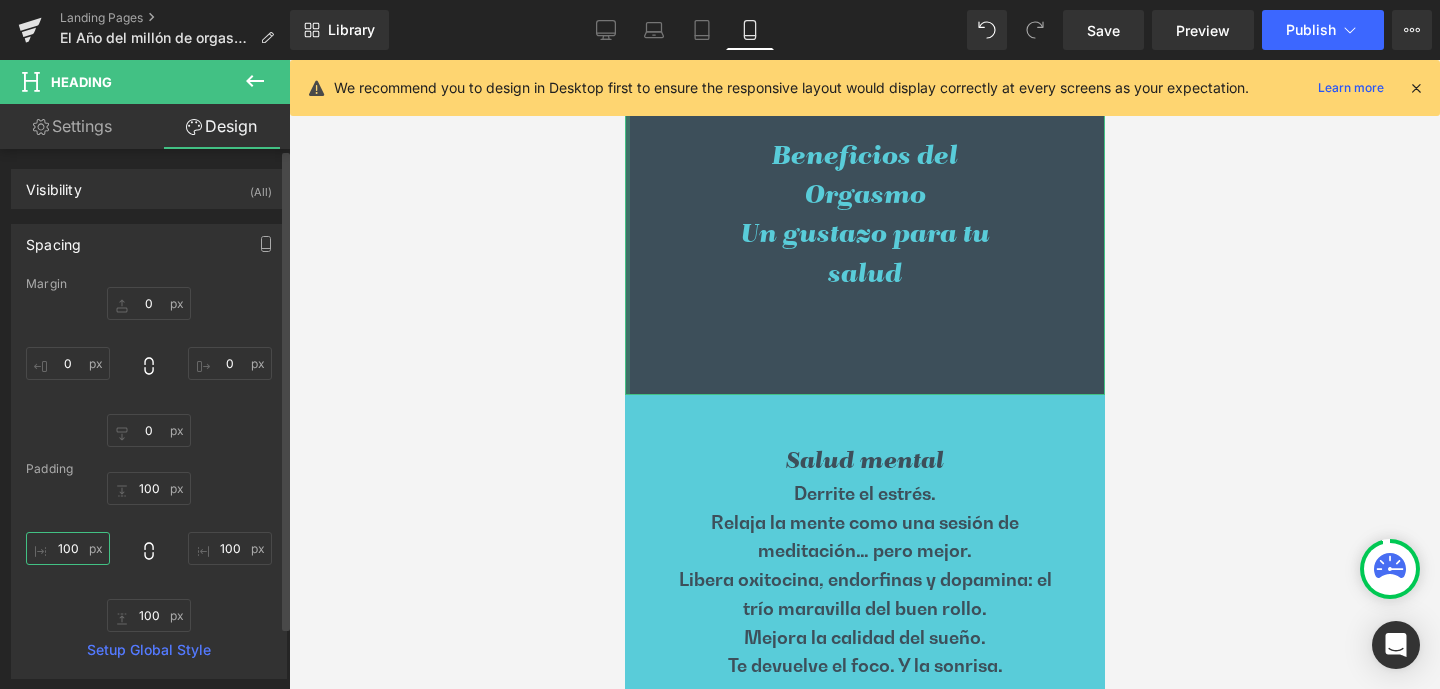 drag, startPoint x: 44, startPoint y: 549, endPoint x: 109, endPoint y: 549, distance: 65 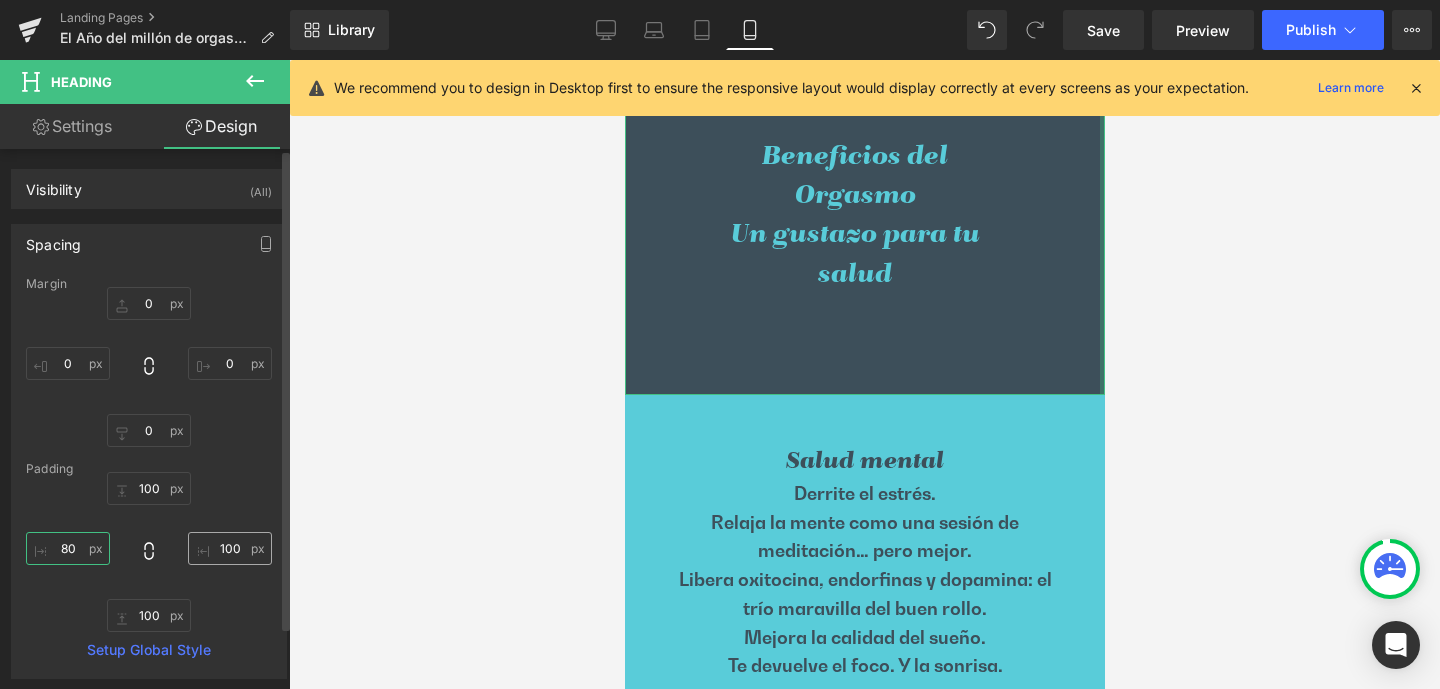 type on "80" 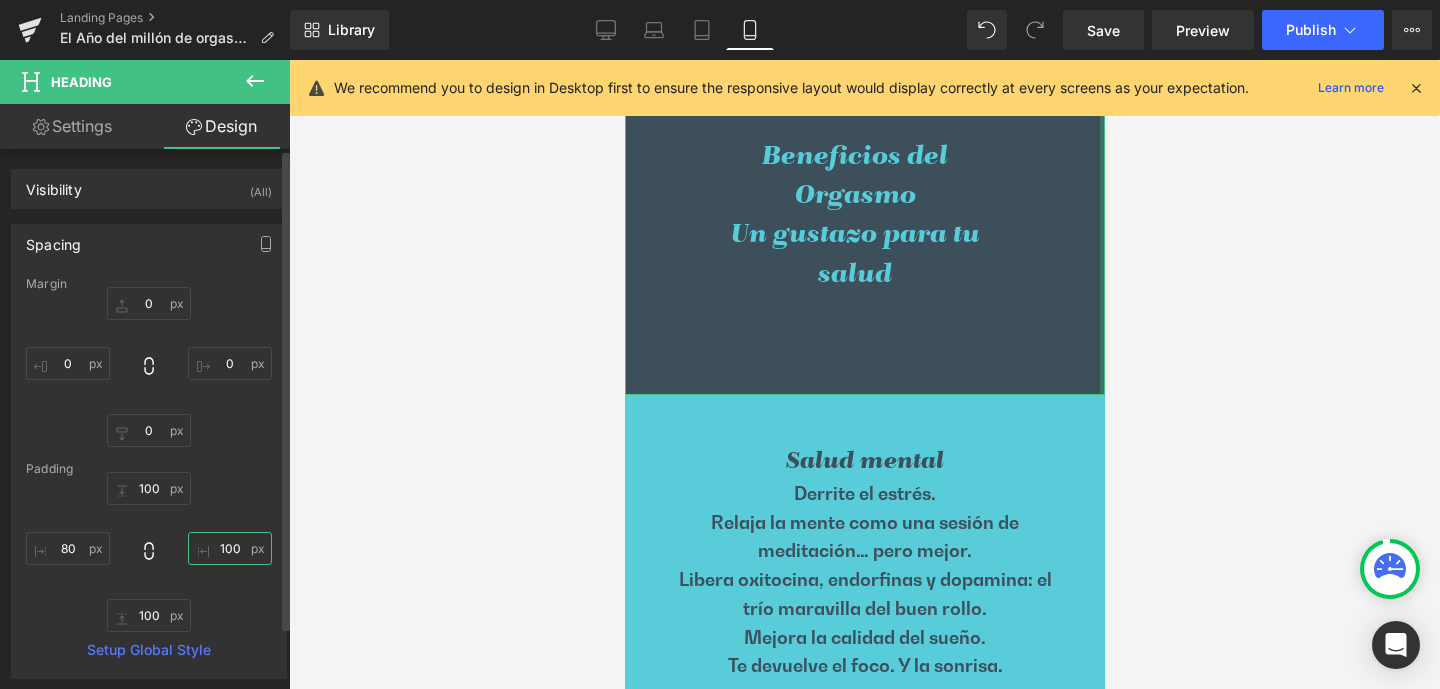 drag, startPoint x: 212, startPoint y: 544, endPoint x: 263, endPoint y: 545, distance: 51.009804 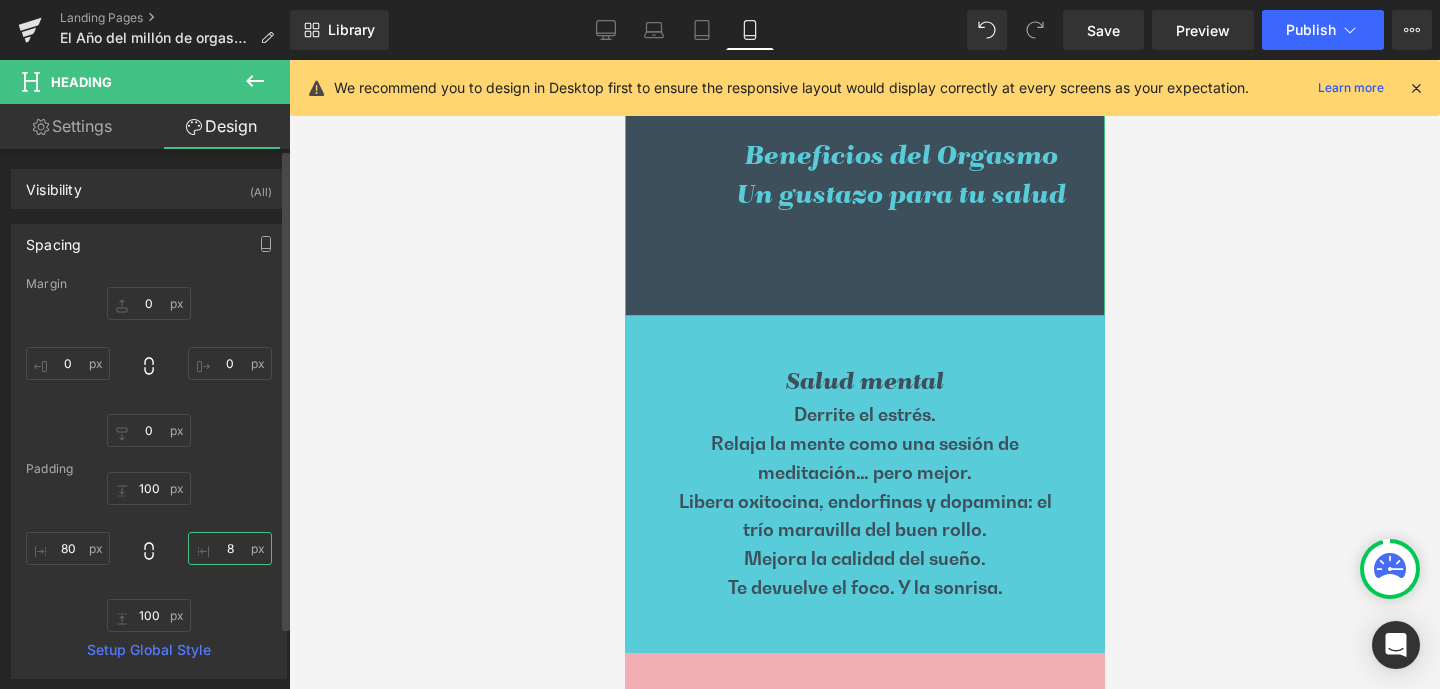 type on "80" 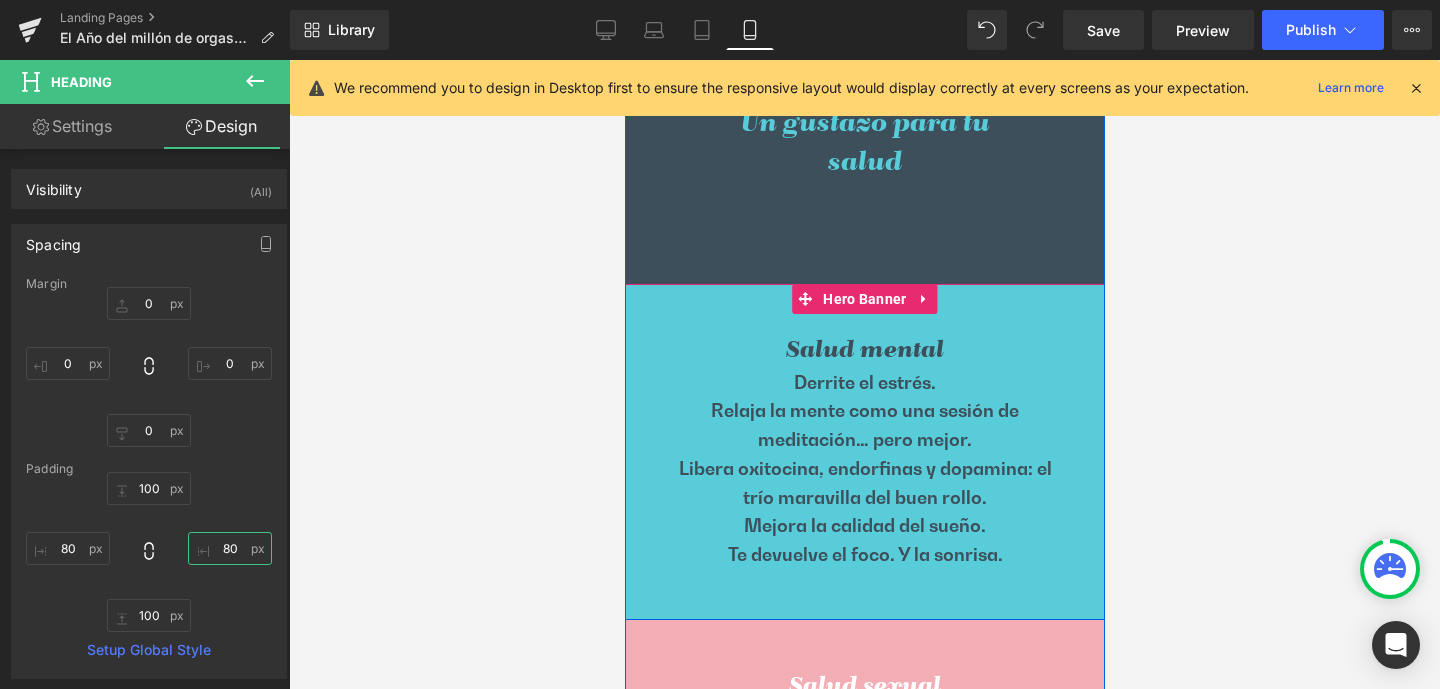 scroll, scrollTop: 1990, scrollLeft: 0, axis: vertical 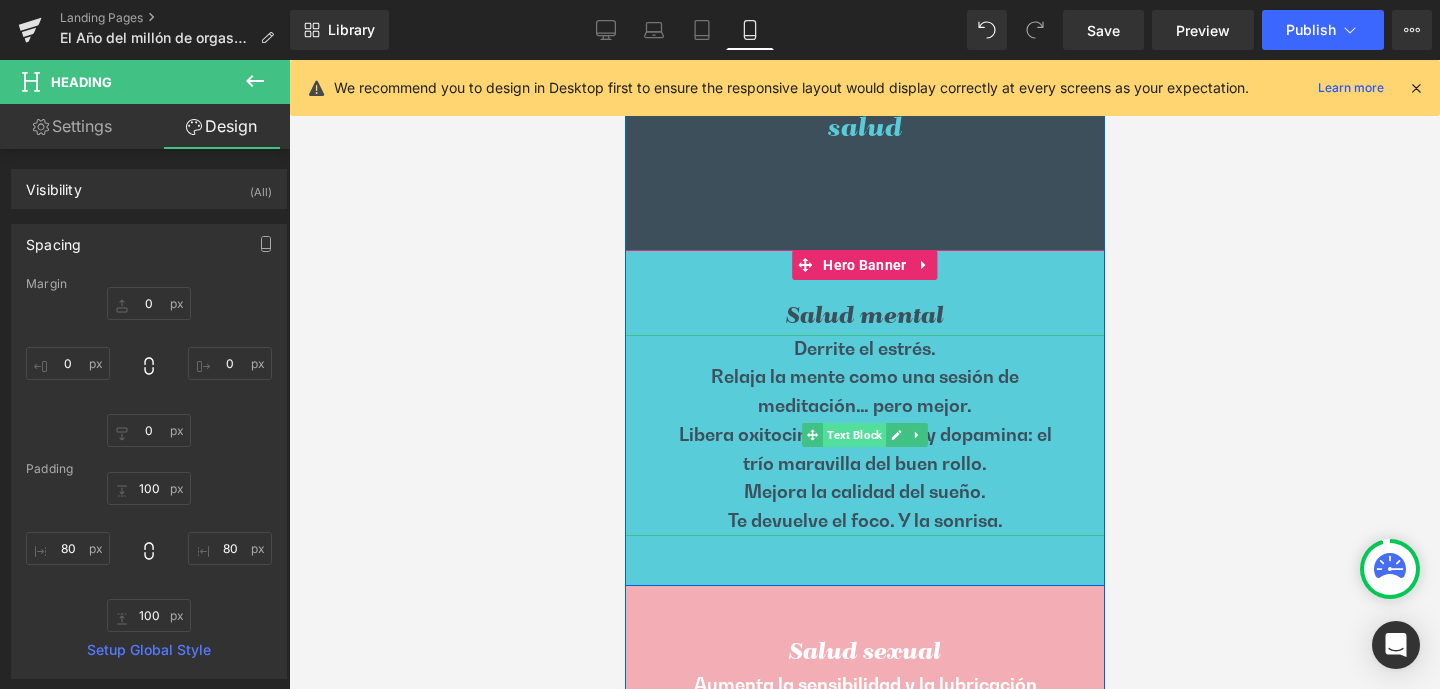 click on "Text Block" at bounding box center [853, 435] 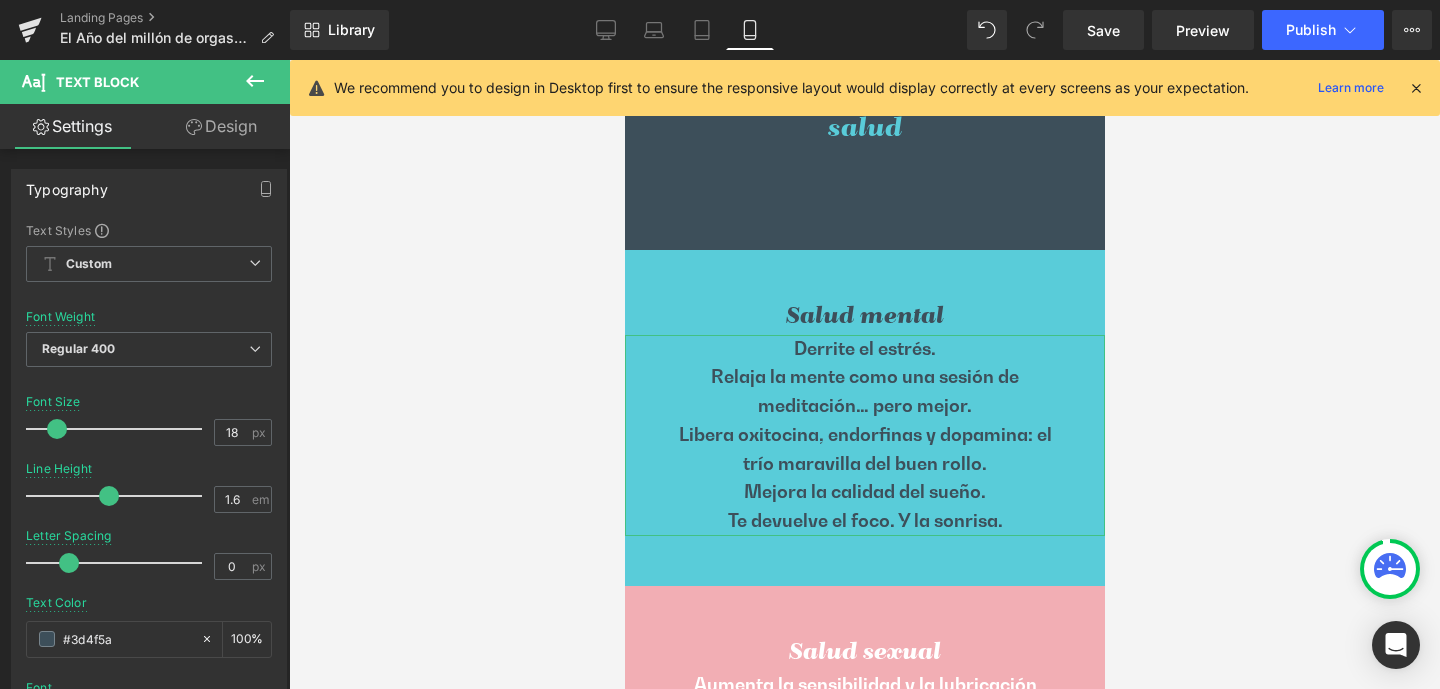 click on "Design" at bounding box center (221, 126) 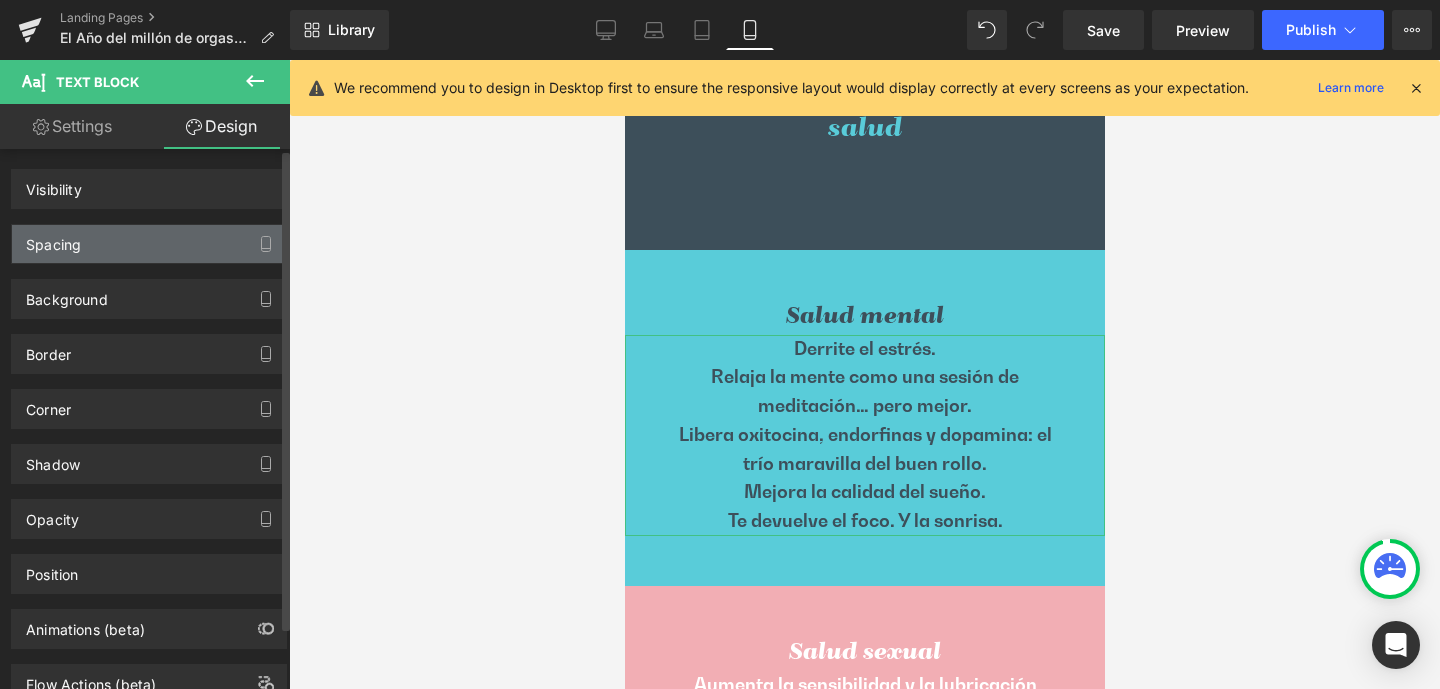 click on "Spacing" at bounding box center [53, 239] 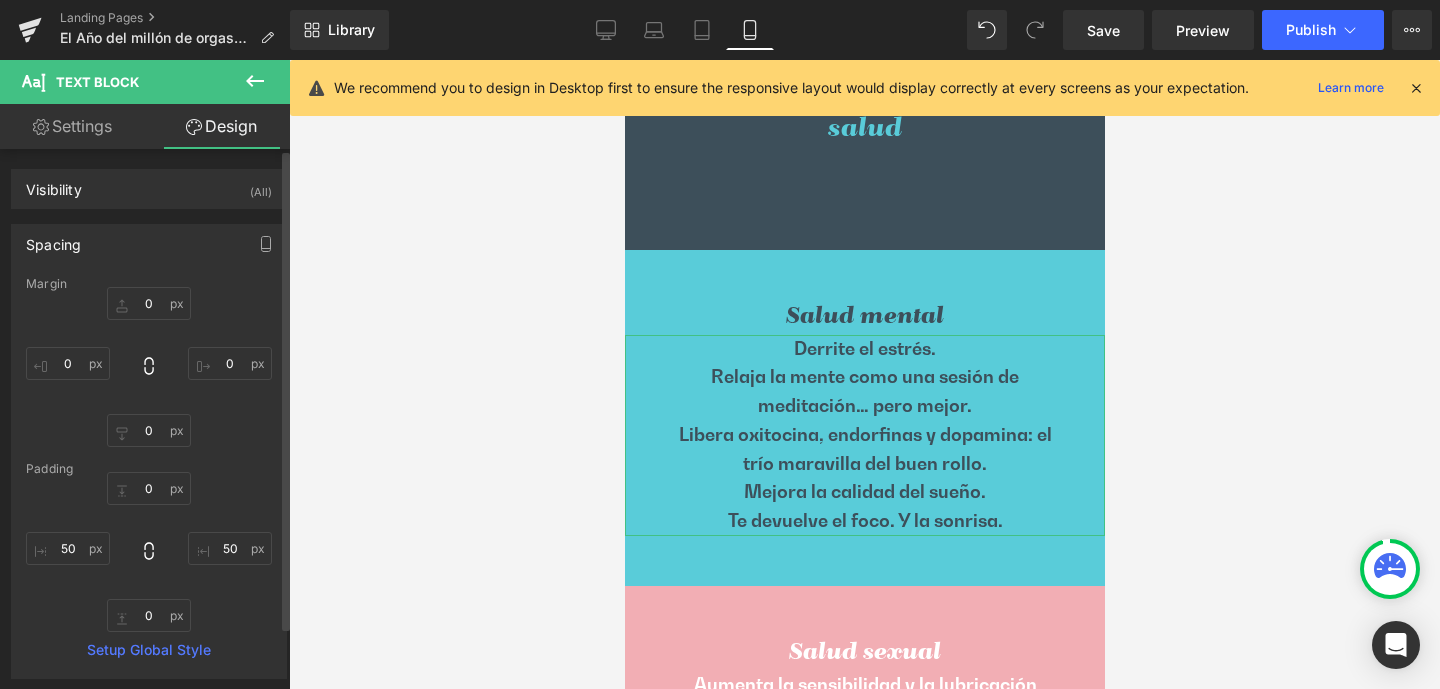 type on "0" 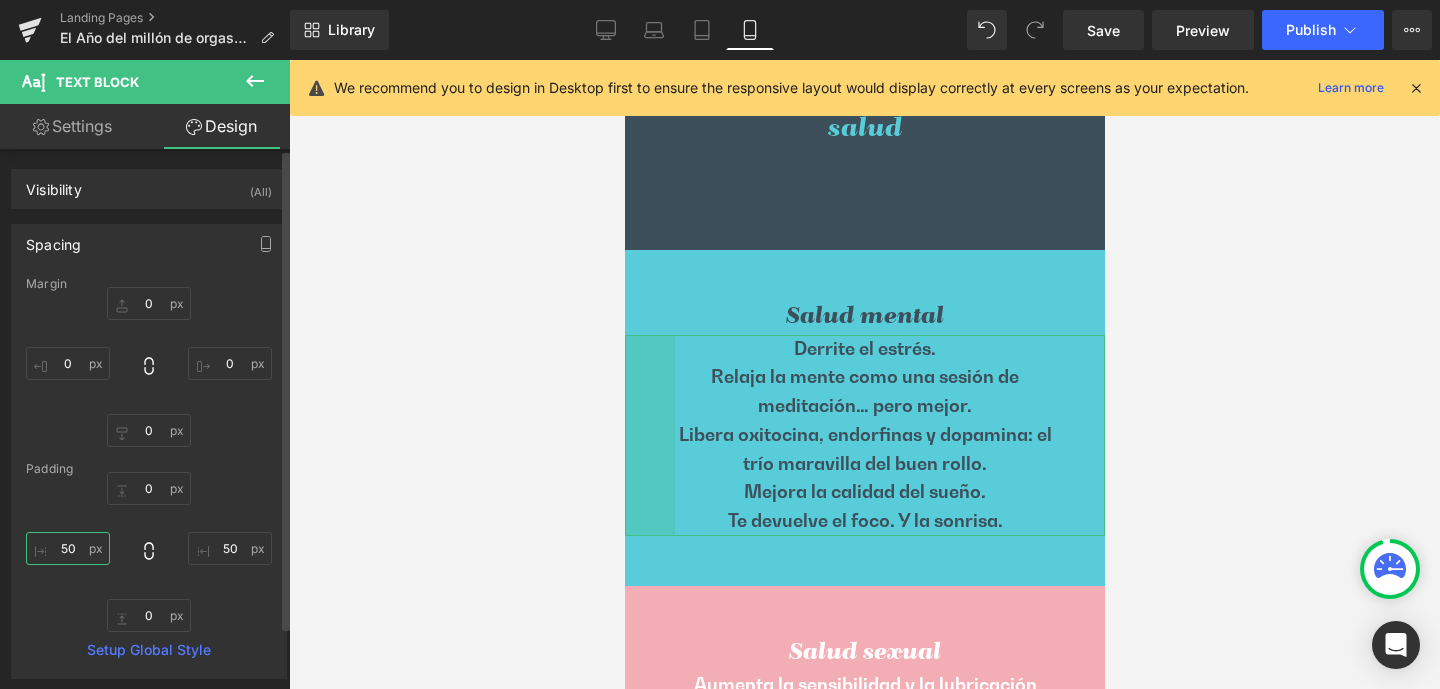 drag, startPoint x: 58, startPoint y: 548, endPoint x: 82, endPoint y: 547, distance: 24.020824 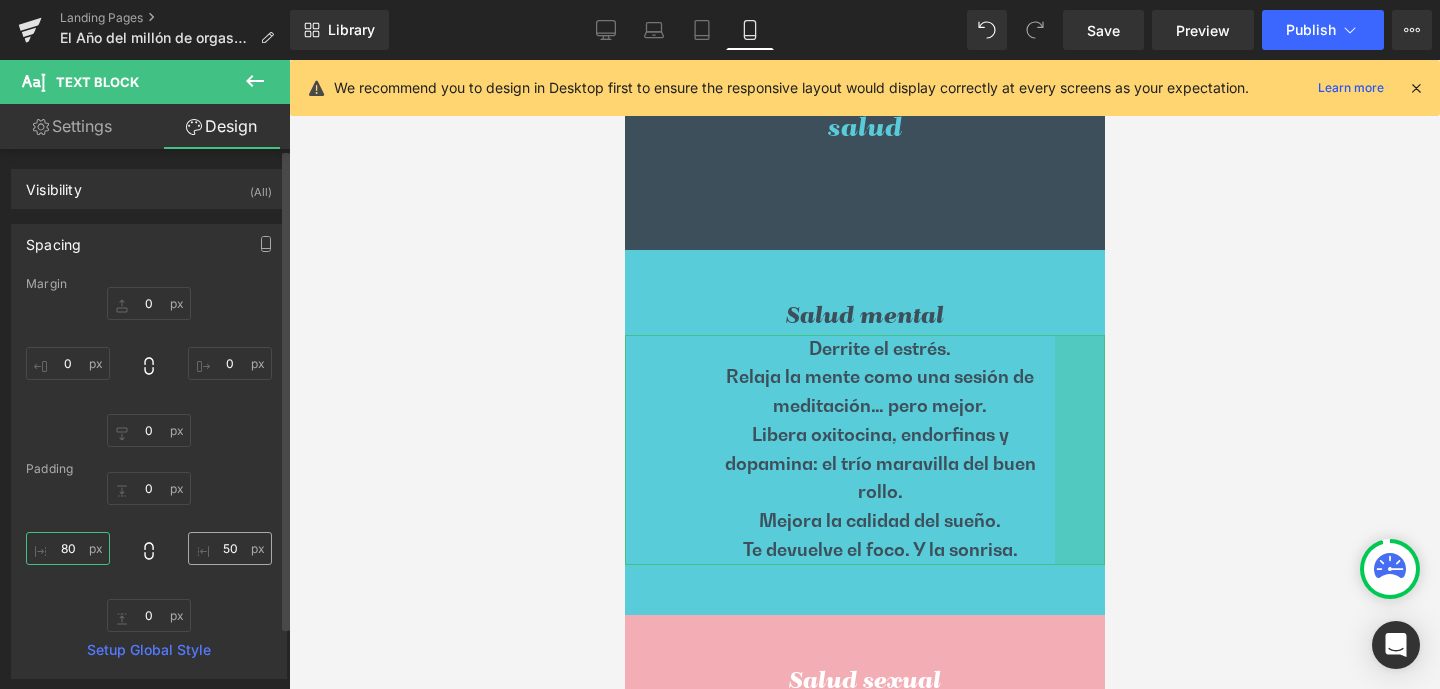 type on "80" 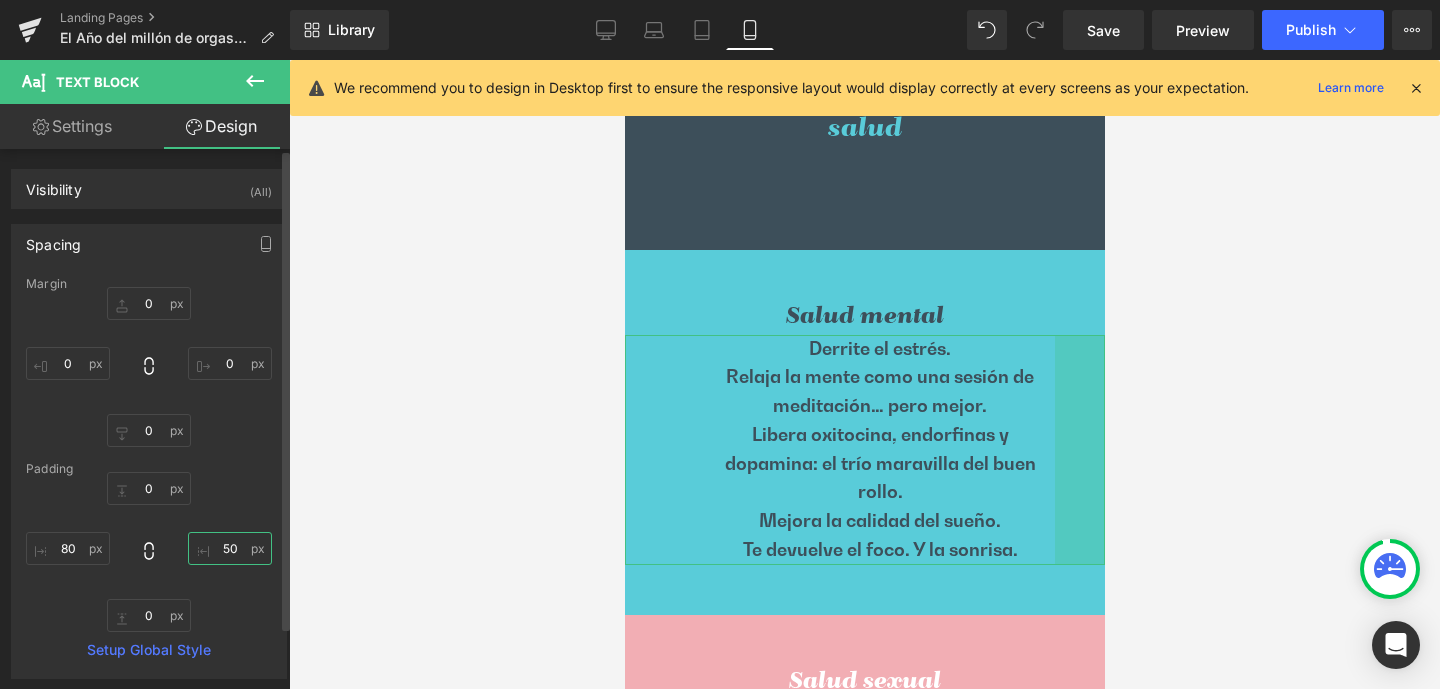 drag, startPoint x: 214, startPoint y: 548, endPoint x: 240, endPoint y: 548, distance: 26 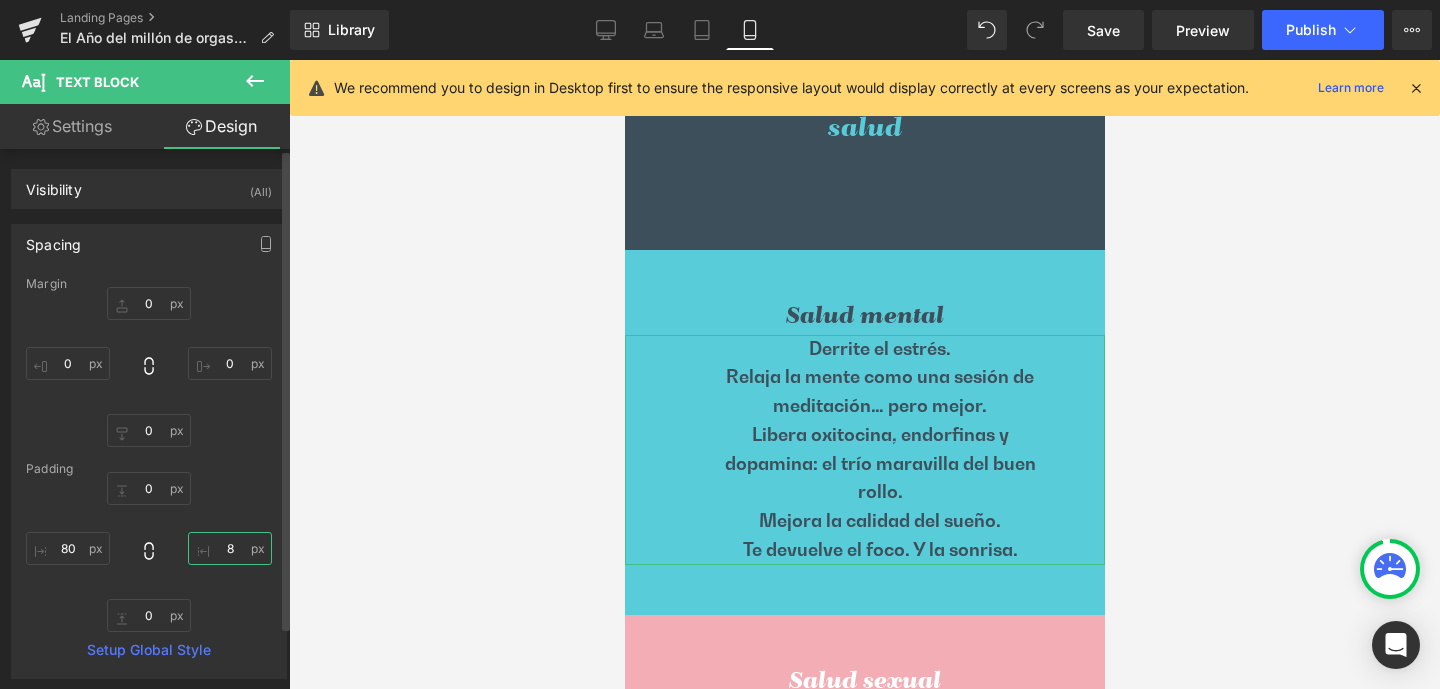 type on "80" 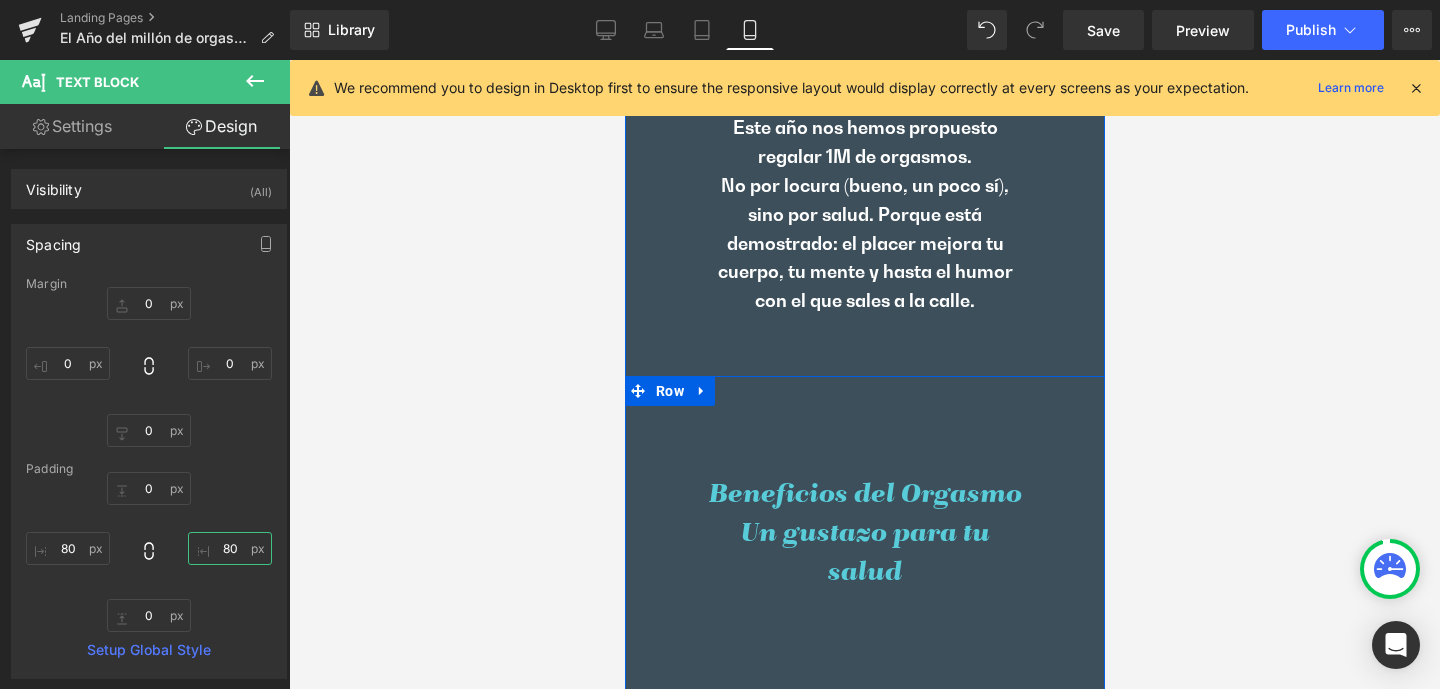 scroll, scrollTop: 1323, scrollLeft: 0, axis: vertical 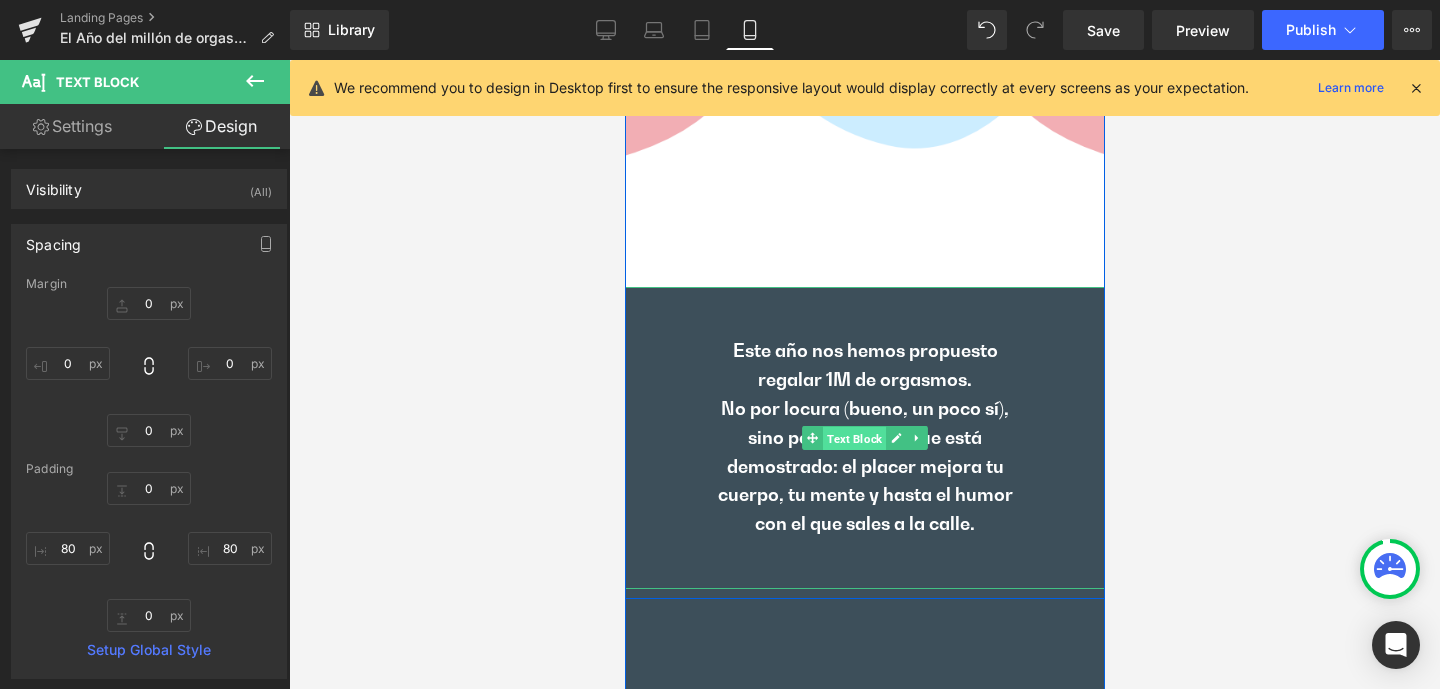 click on "Text Block" at bounding box center (853, 439) 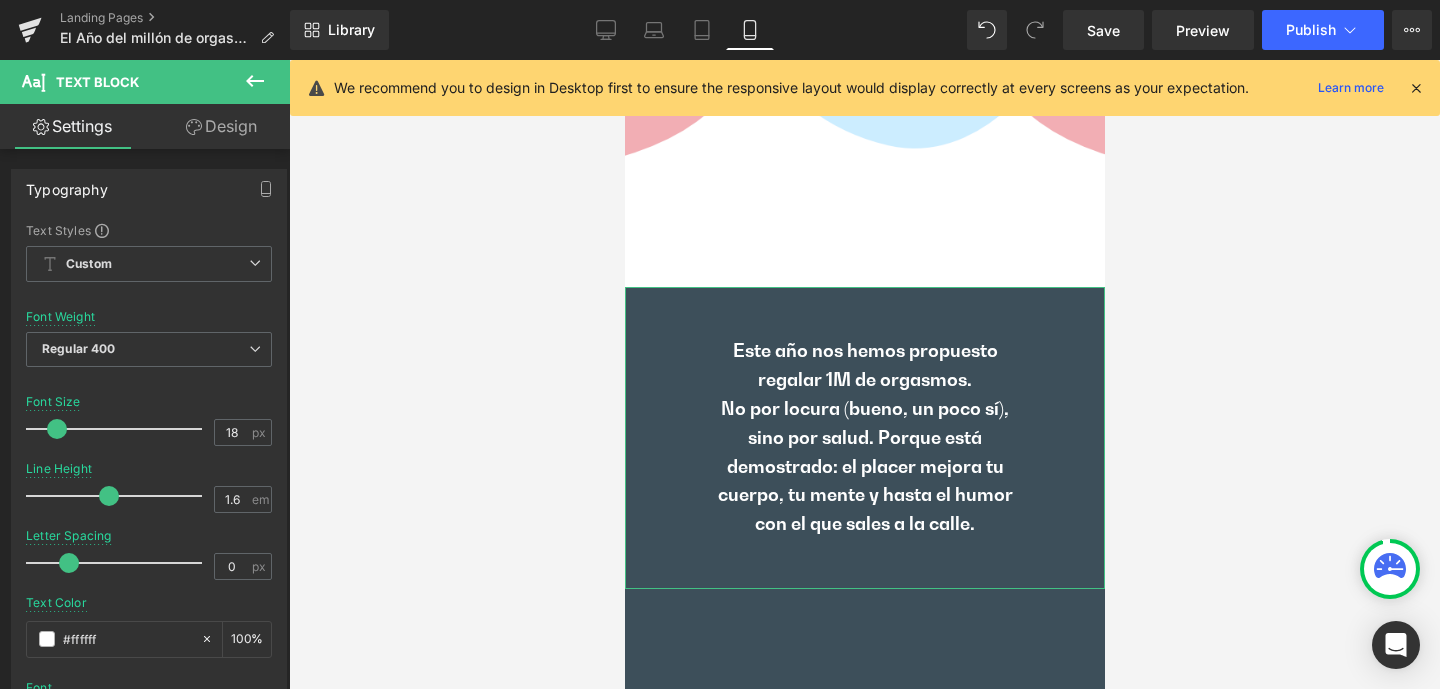 click on "Design" at bounding box center [221, 126] 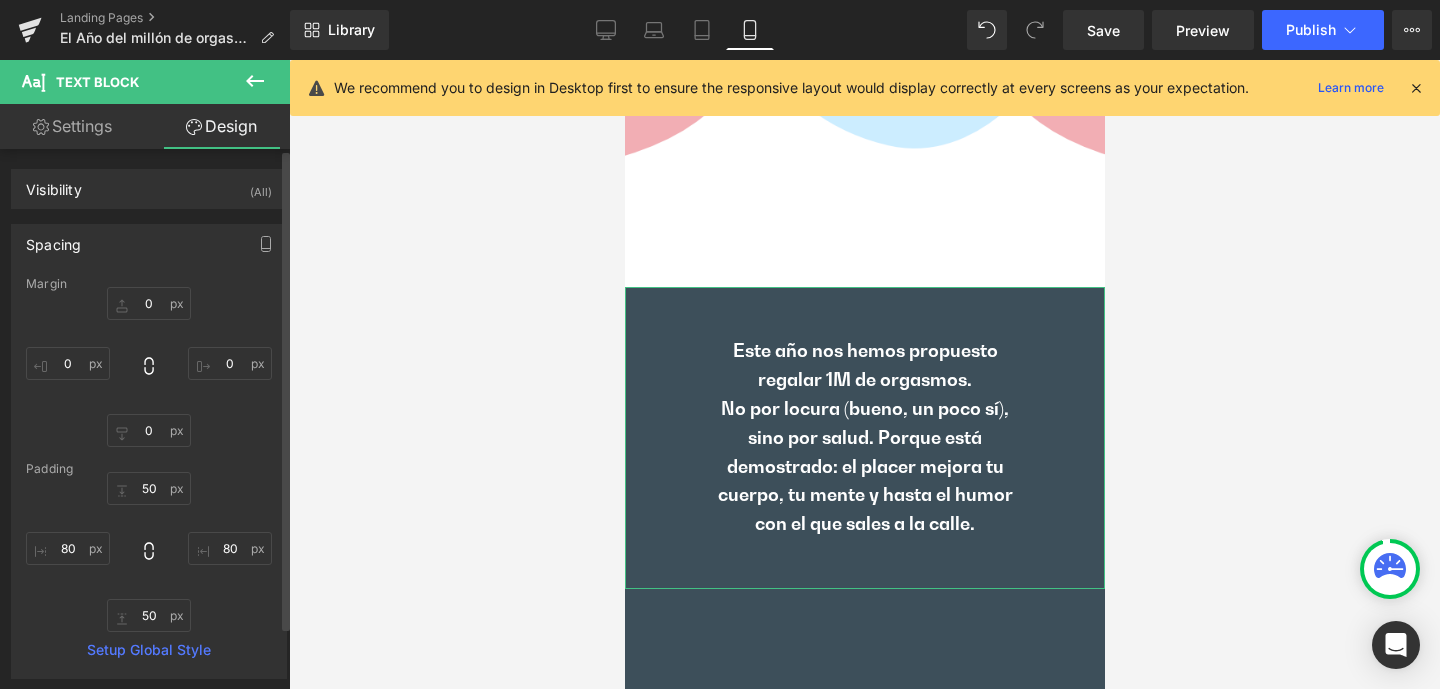 type on "0" 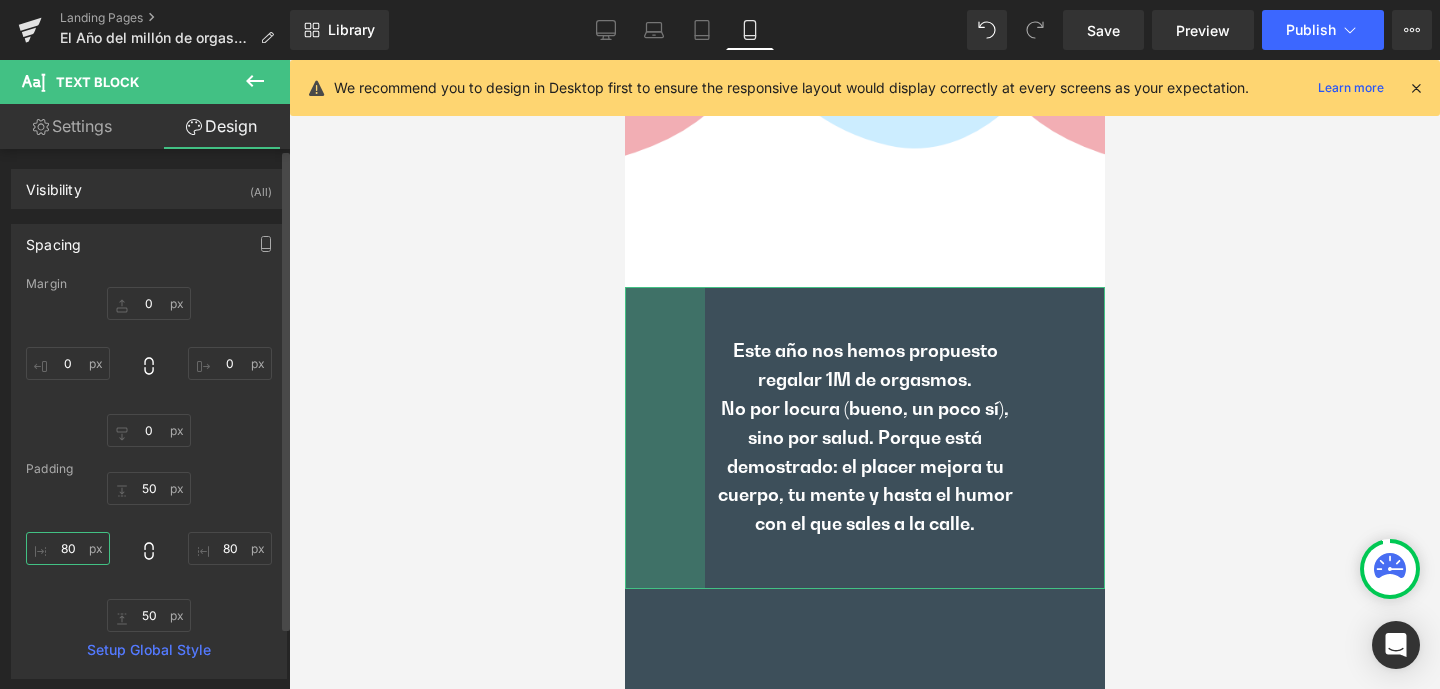 drag, startPoint x: 61, startPoint y: 545, endPoint x: 110, endPoint y: 543, distance: 49.0408 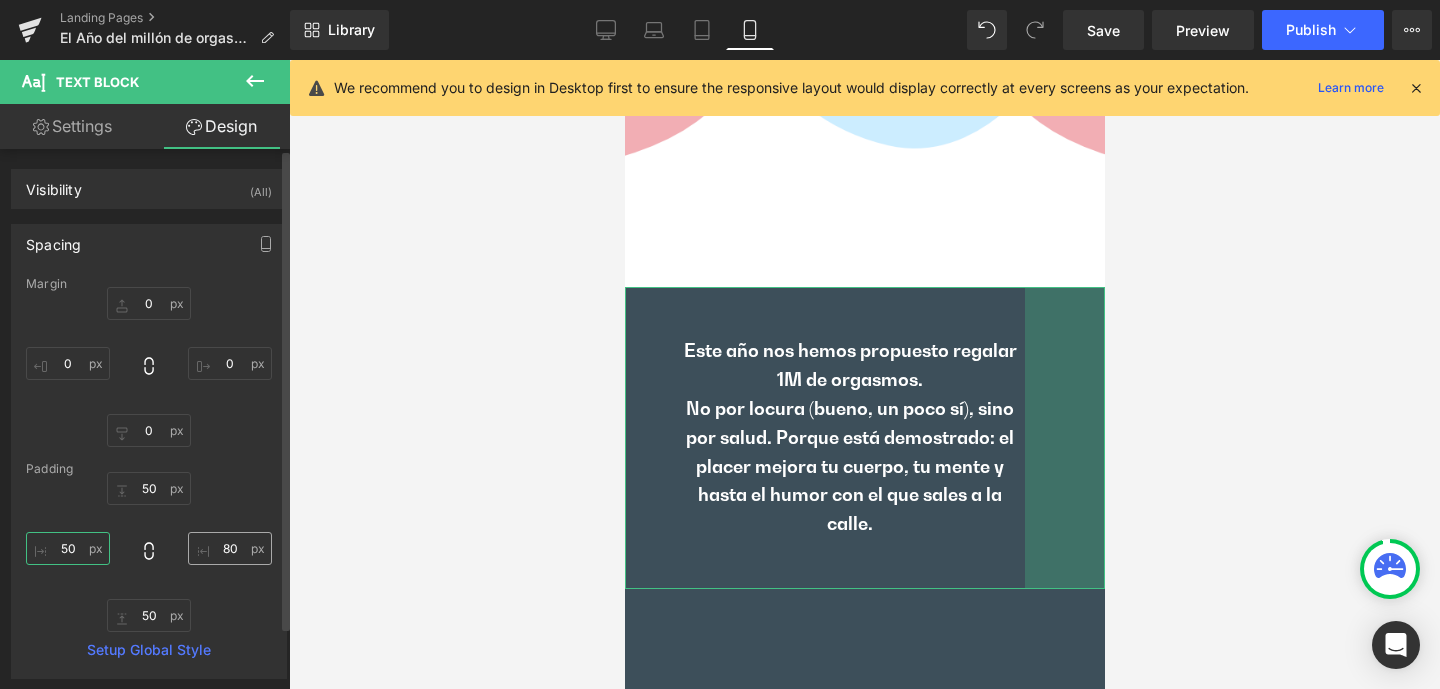 type on "50" 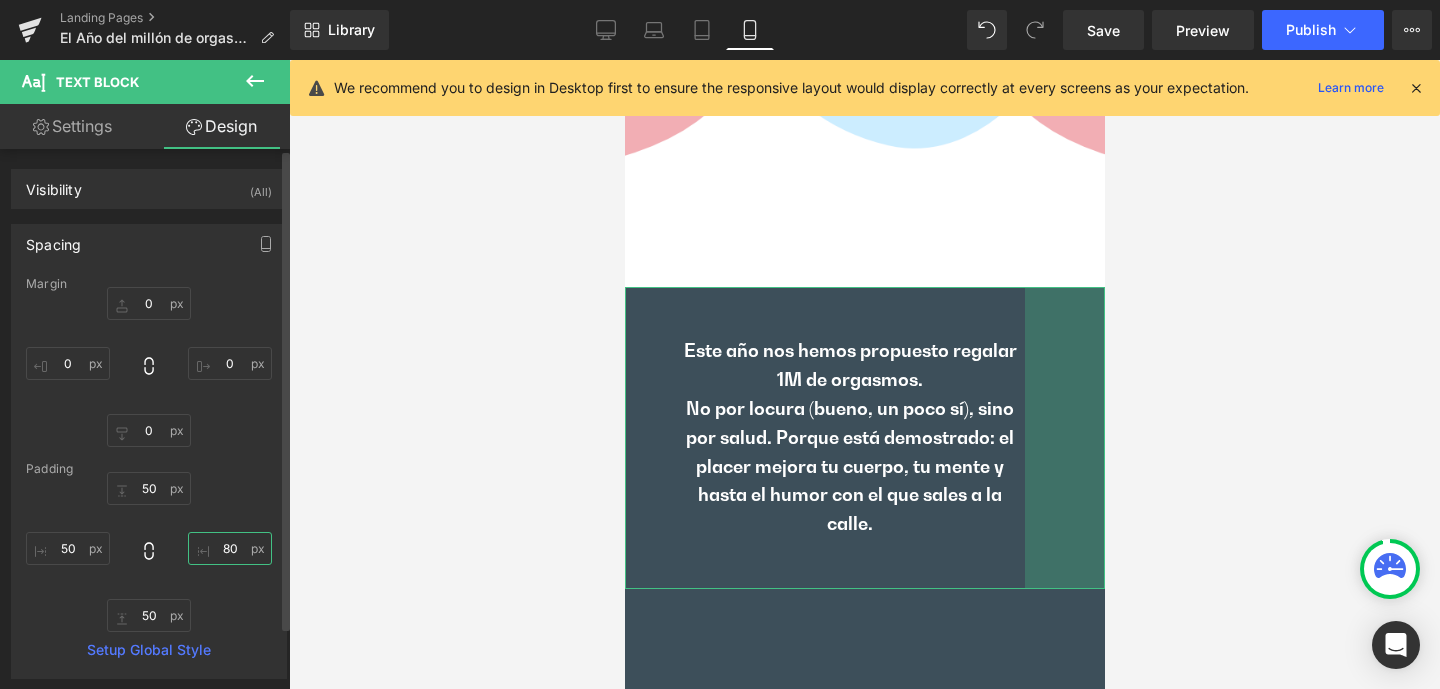 drag, startPoint x: 210, startPoint y: 547, endPoint x: 249, endPoint y: 552, distance: 39.319206 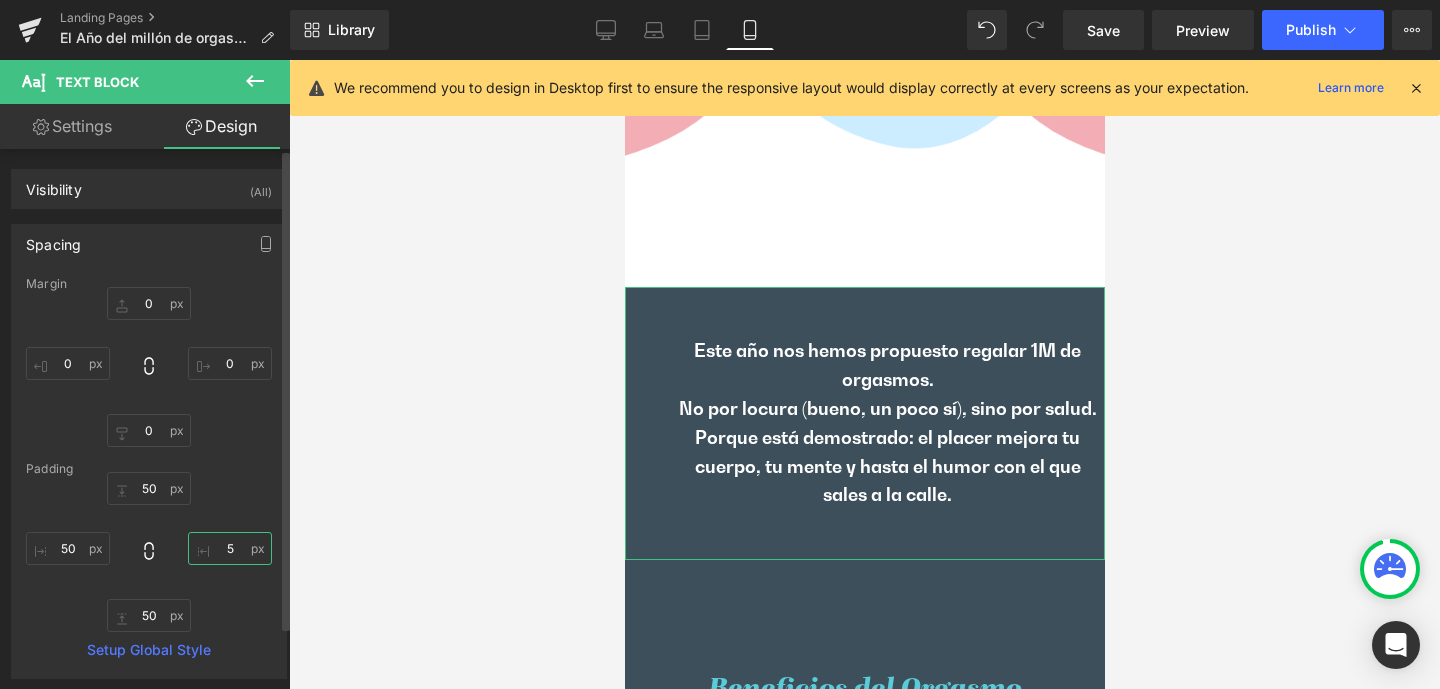 type on "50" 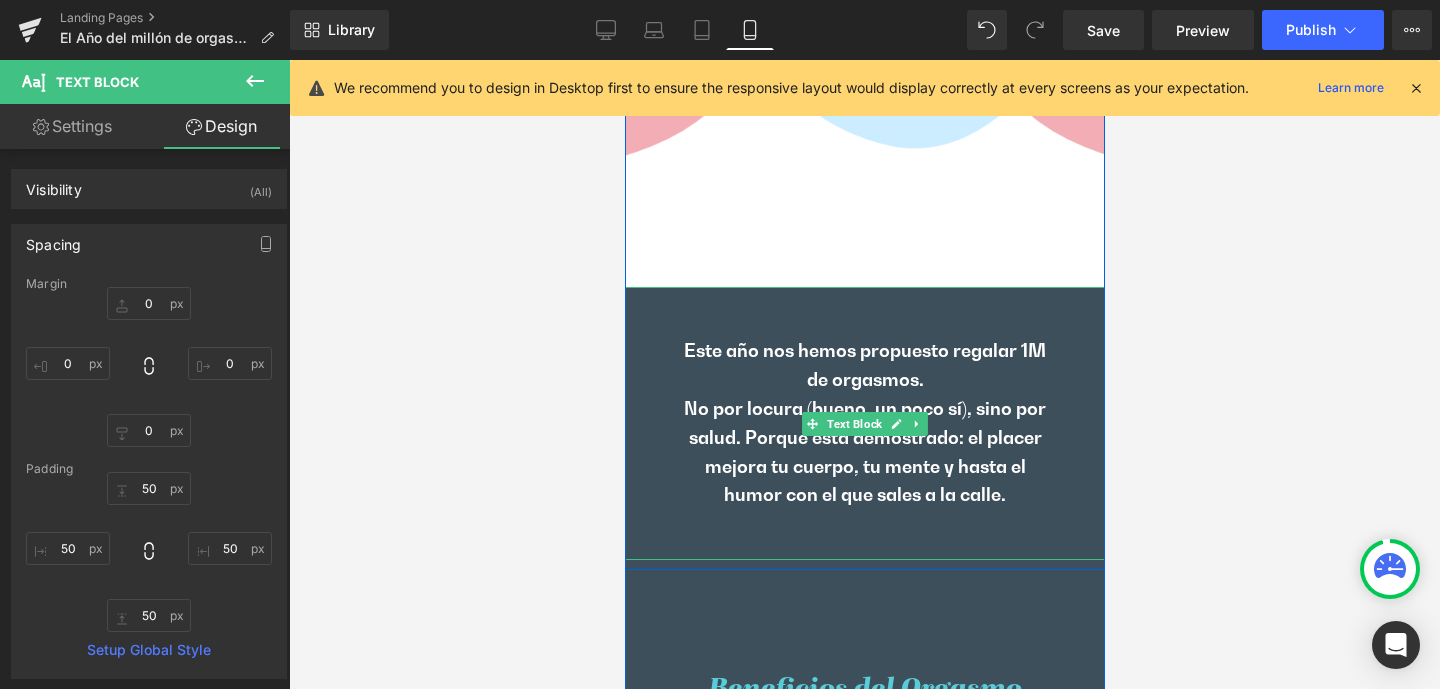 click on "Este año nos hemos propuesto regalar 1M de orgasmos." at bounding box center [864, 366] 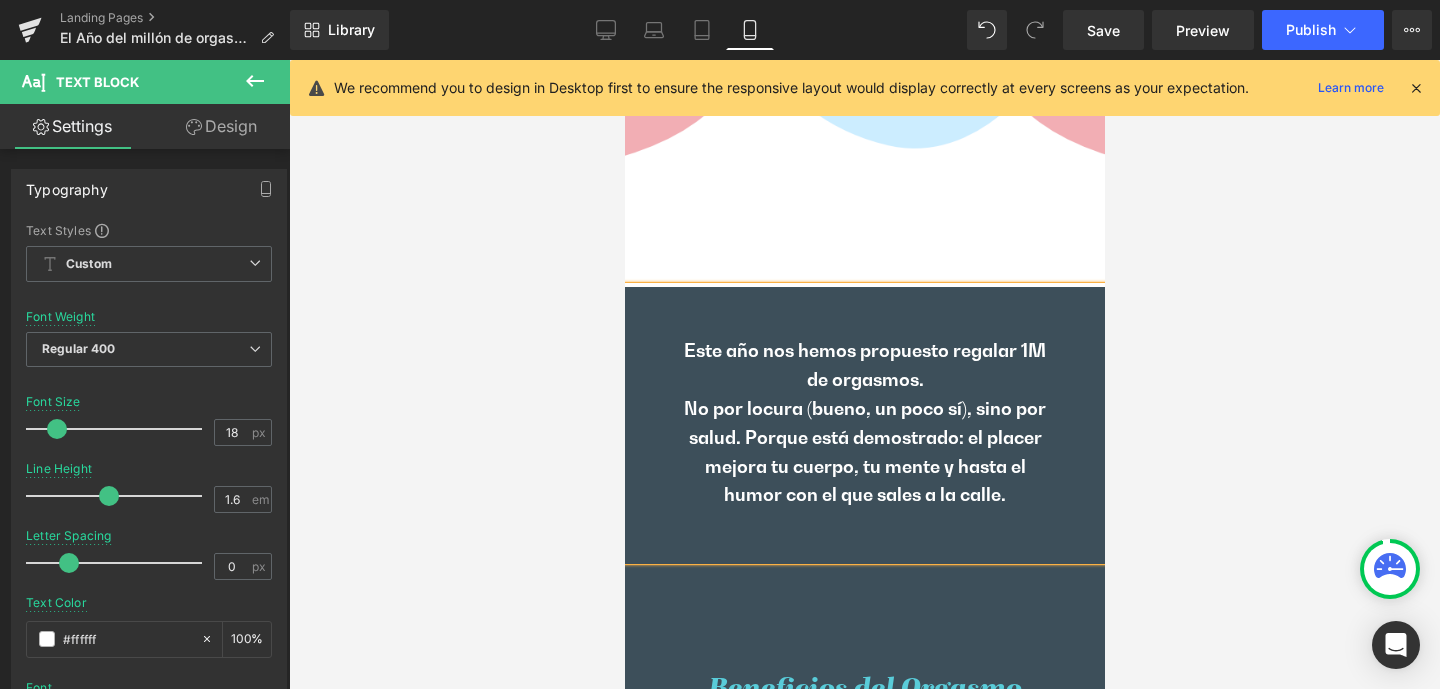 type 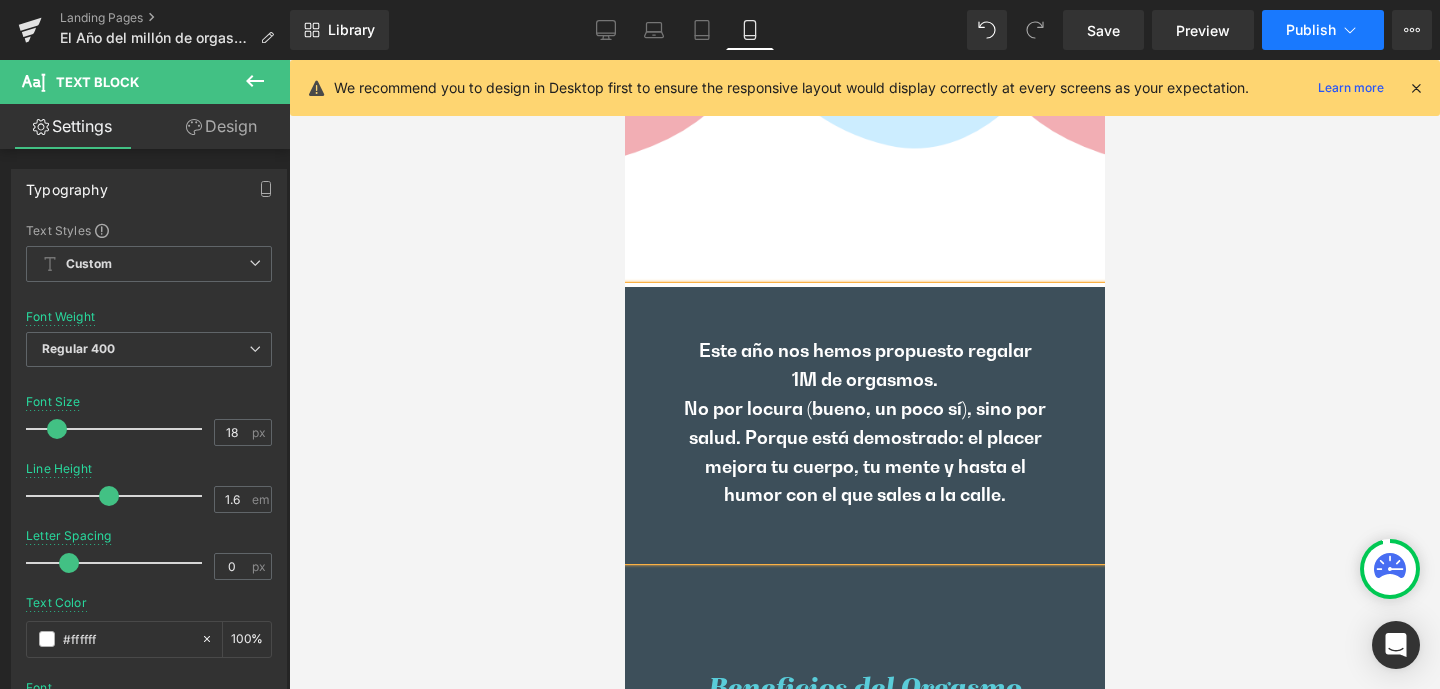 click on "Publish" at bounding box center [1311, 30] 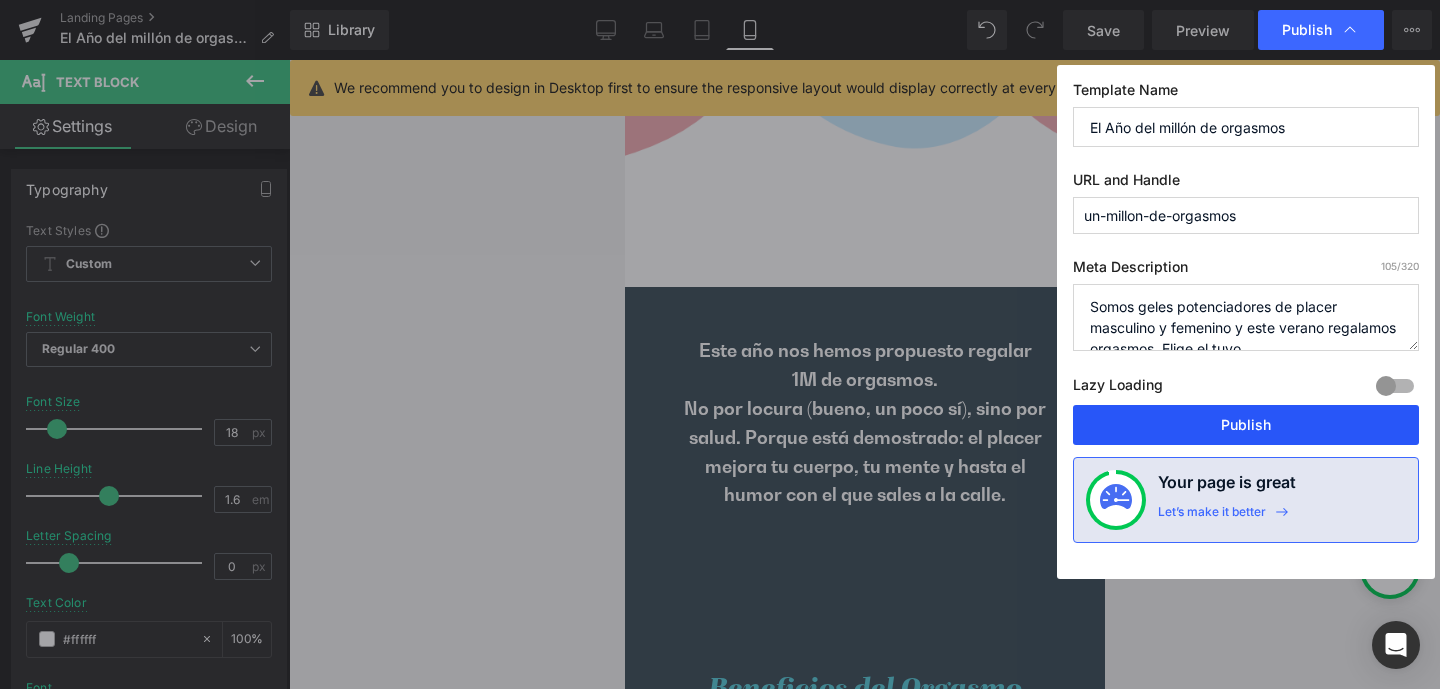 click on "Publish" at bounding box center (1246, 425) 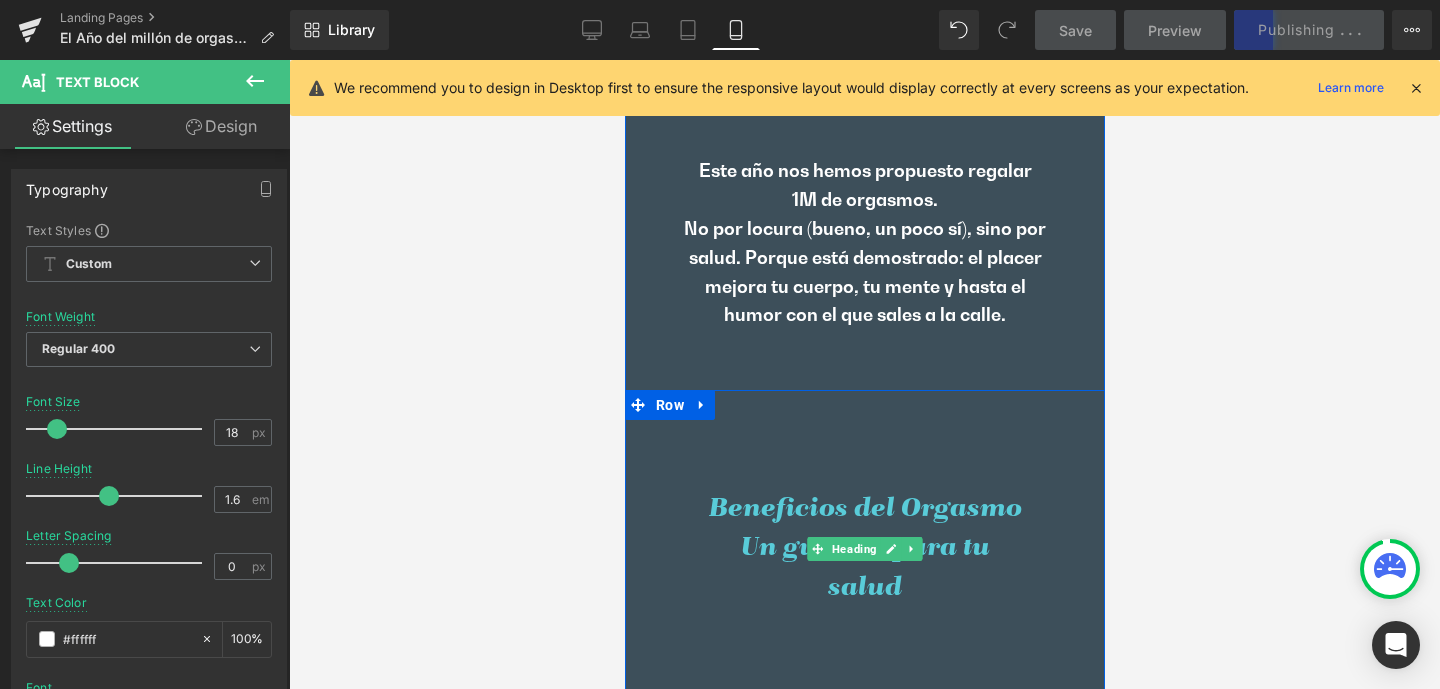 scroll, scrollTop: 1619, scrollLeft: 0, axis: vertical 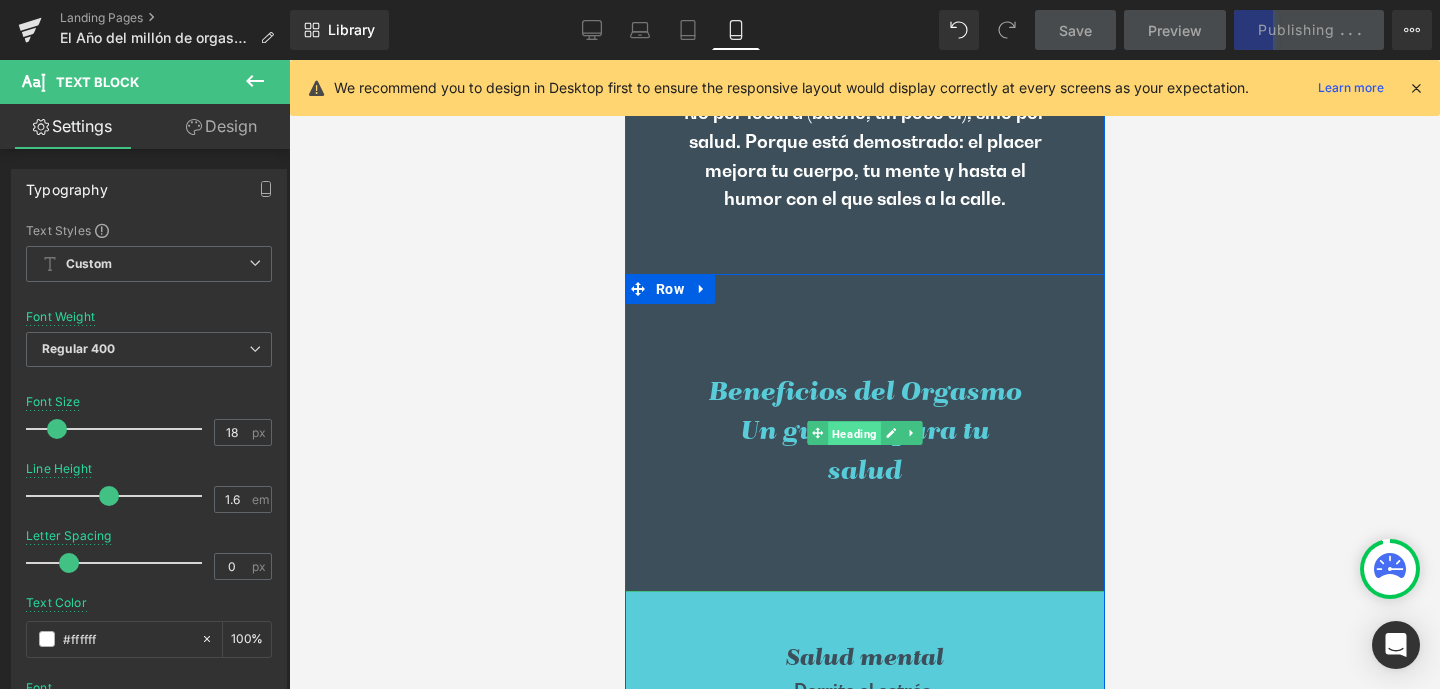 drag, startPoint x: 847, startPoint y: 451, endPoint x: 1079, endPoint y: 212, distance: 333.08408 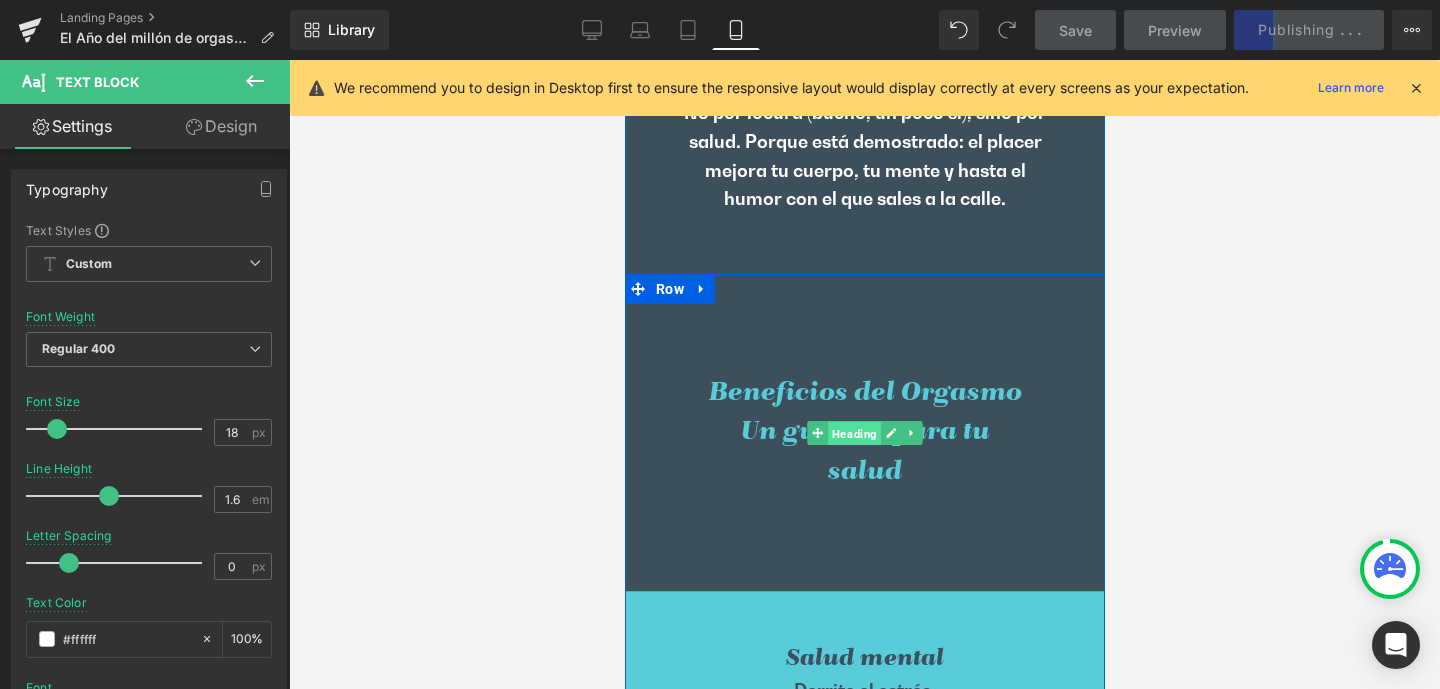 click on "Heading" at bounding box center [853, 434] 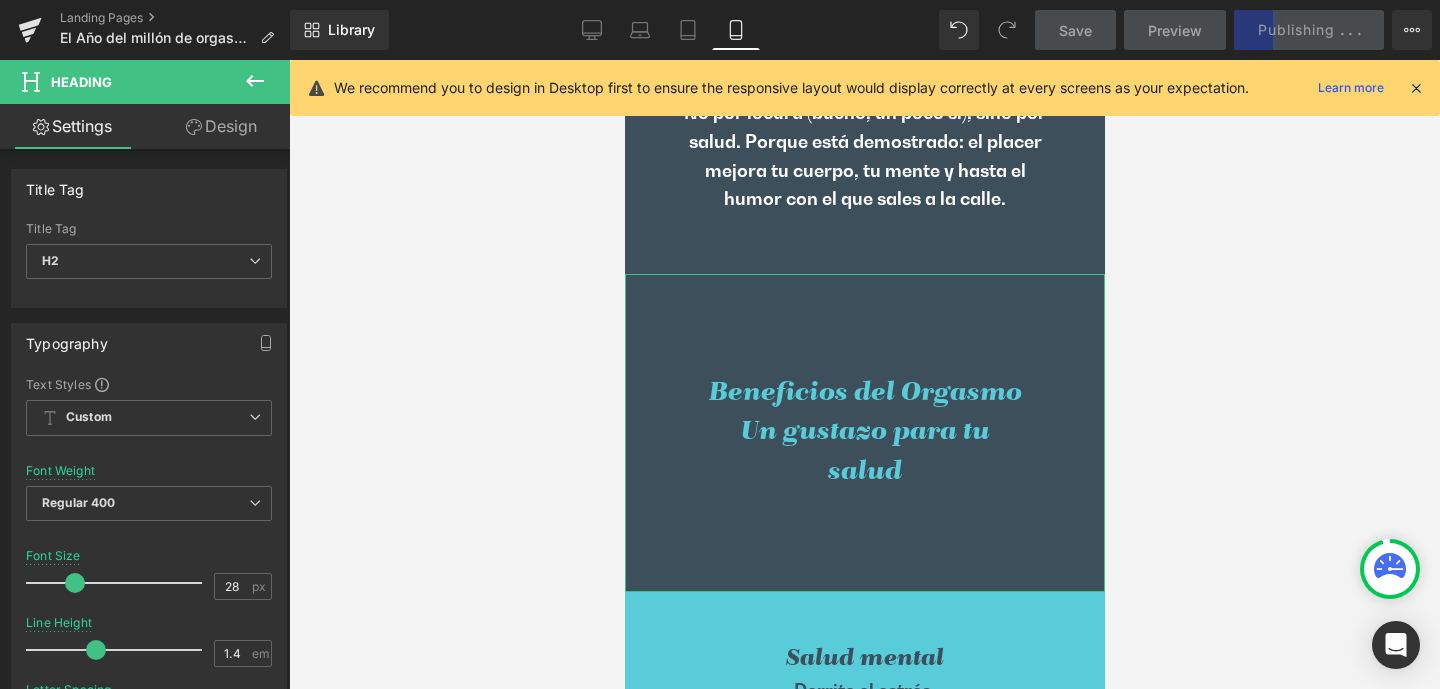 click on "Design" at bounding box center [221, 126] 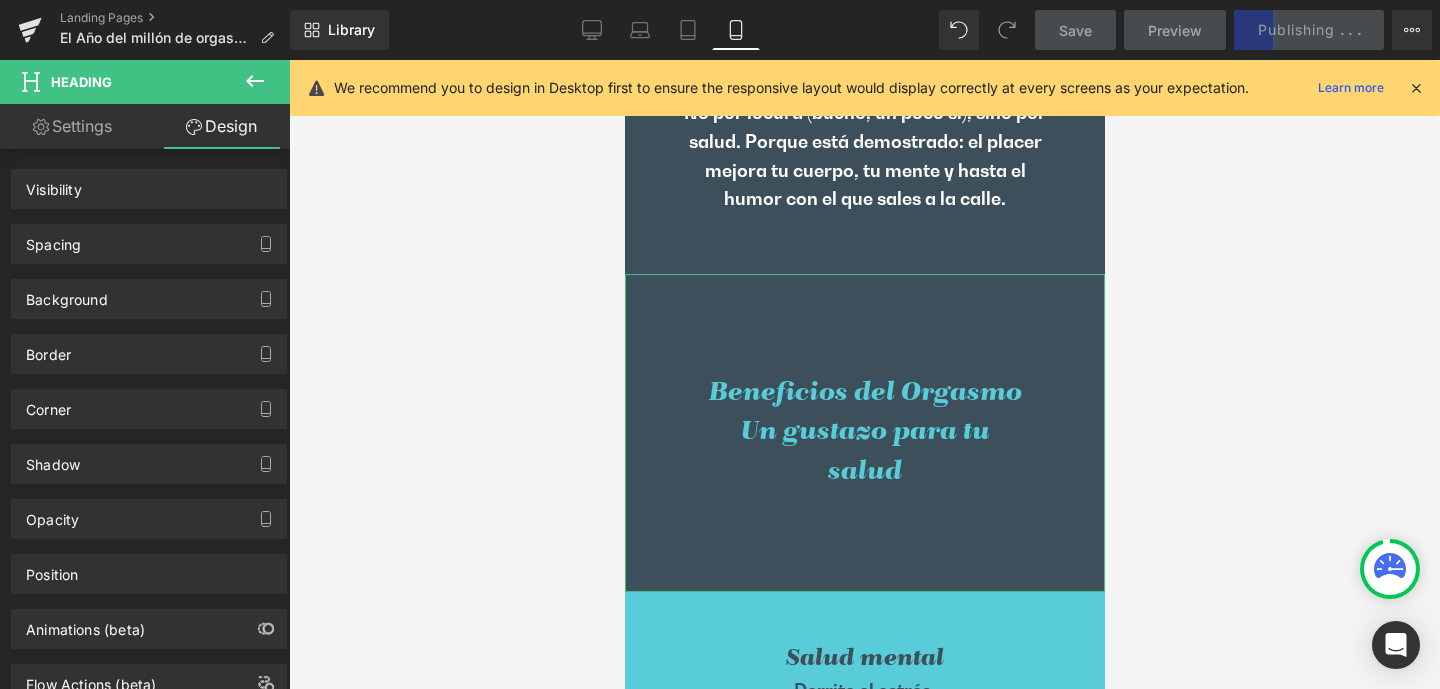 click on "Spacing" at bounding box center (149, 244) 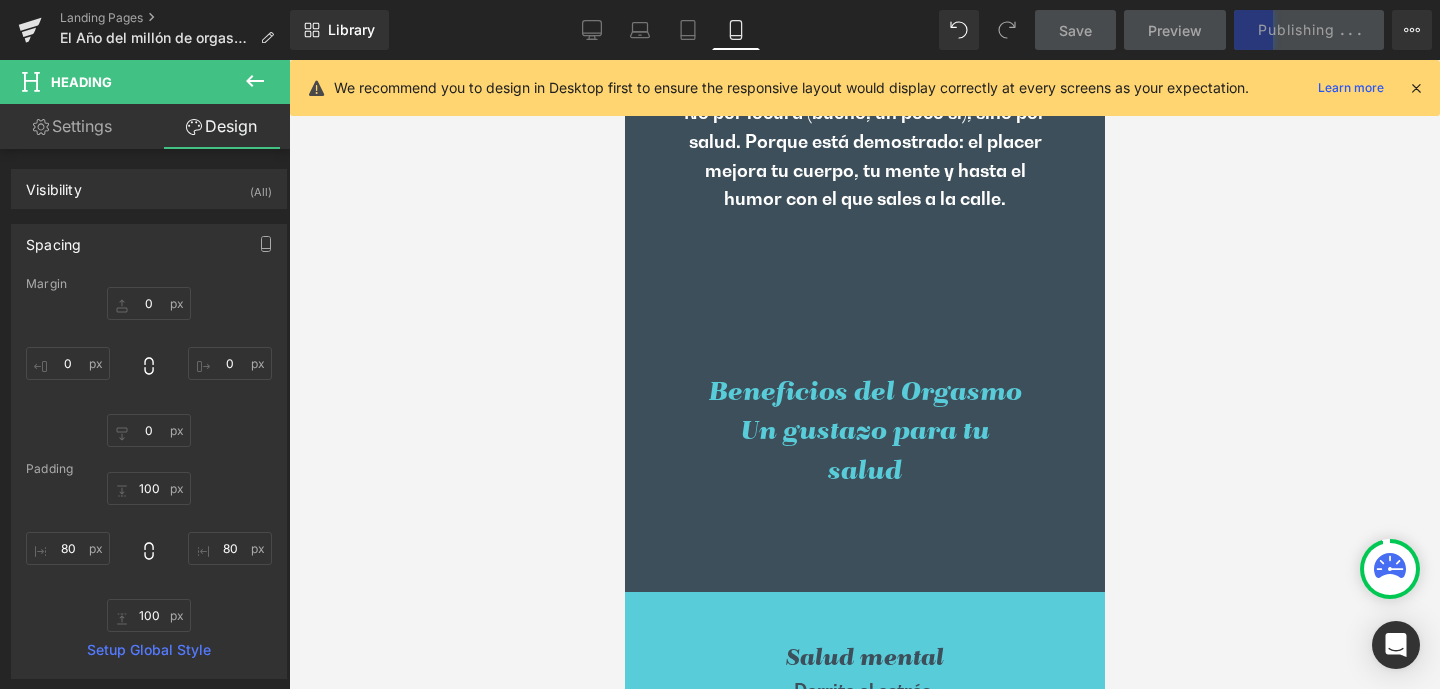 type on "0" 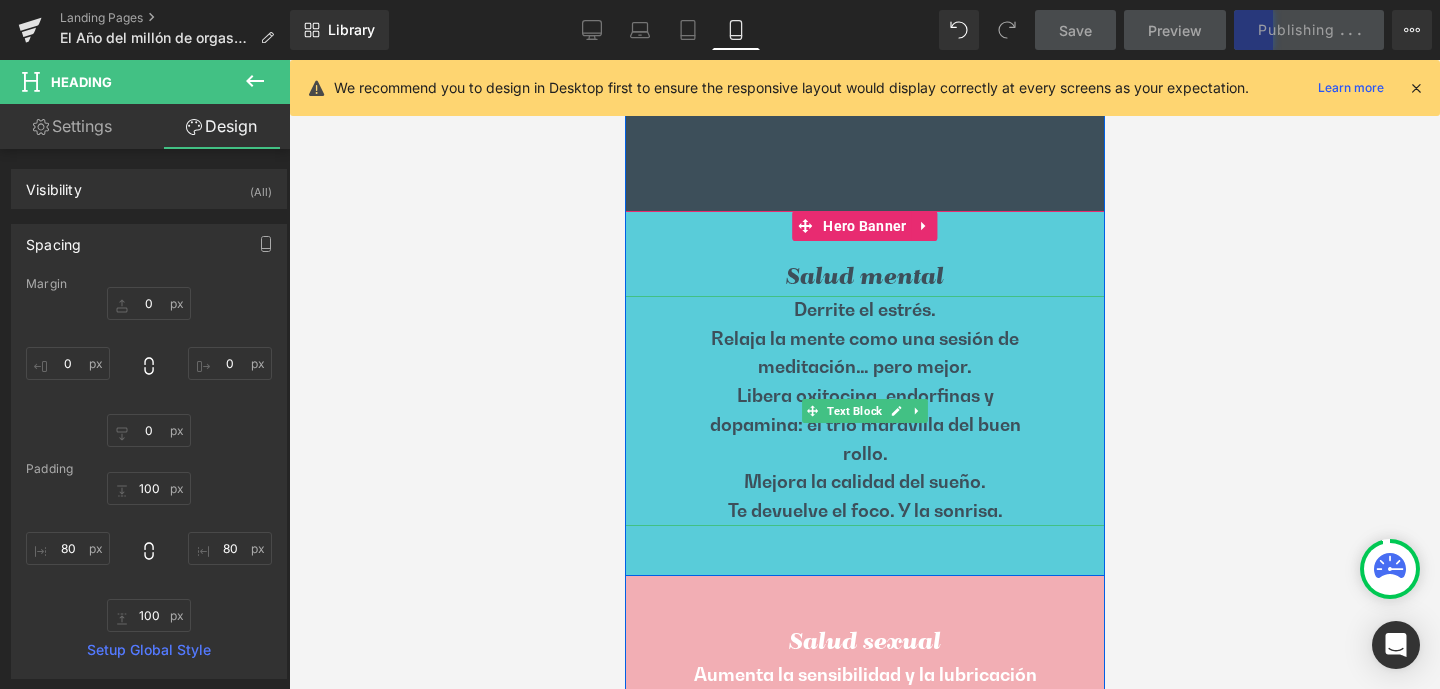 scroll, scrollTop: 2298, scrollLeft: 0, axis: vertical 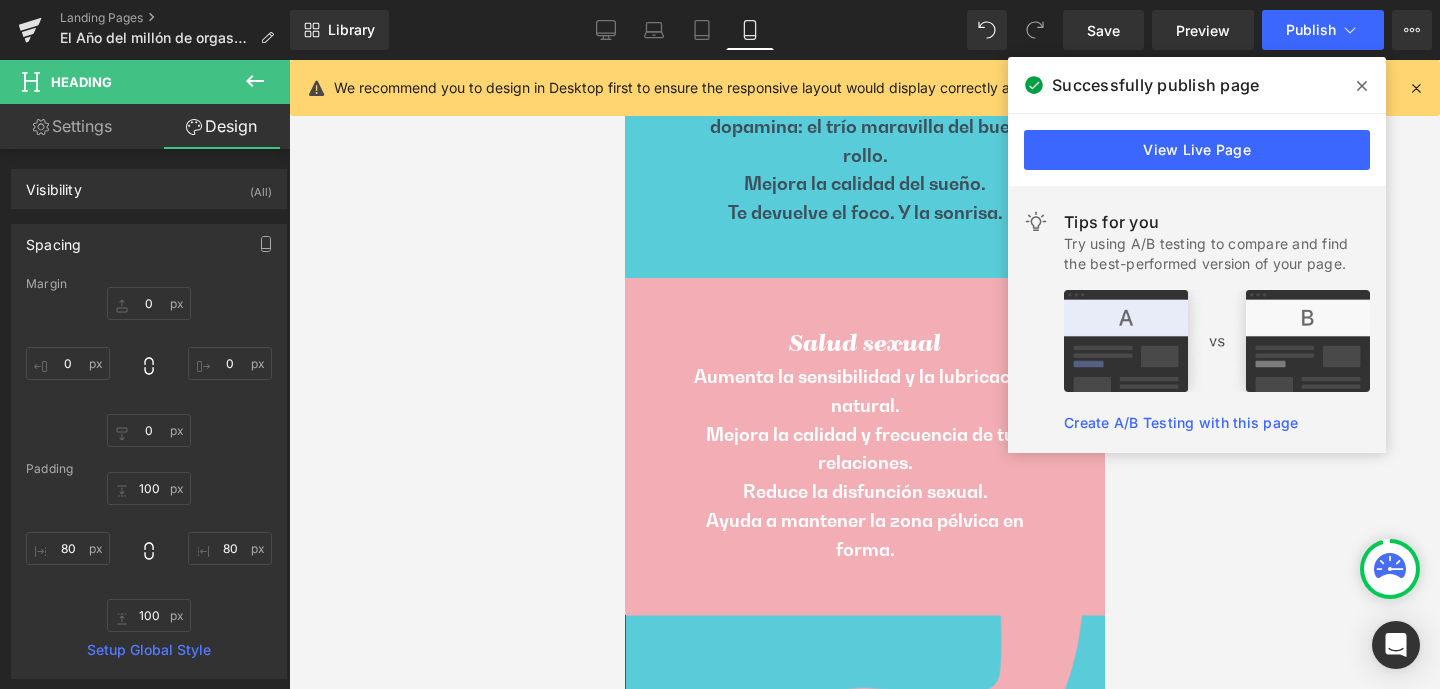 click 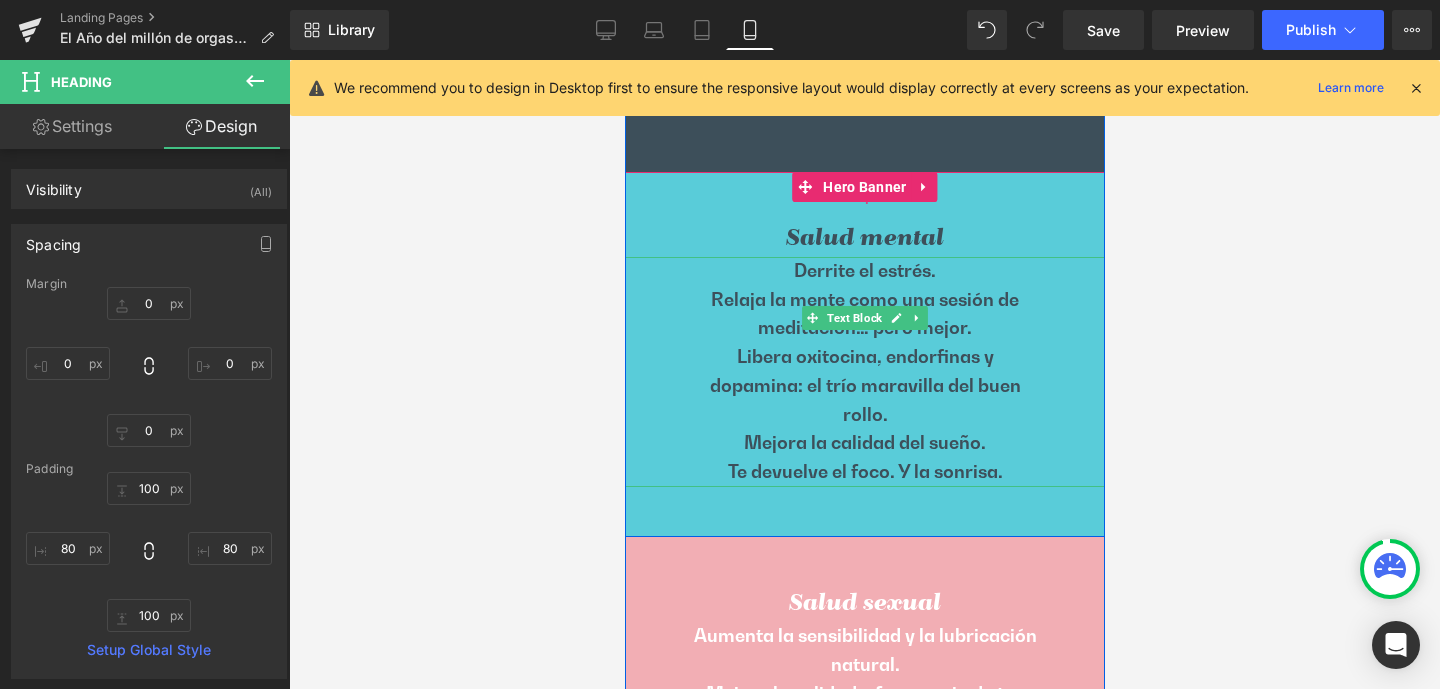 scroll, scrollTop: 2013, scrollLeft: 0, axis: vertical 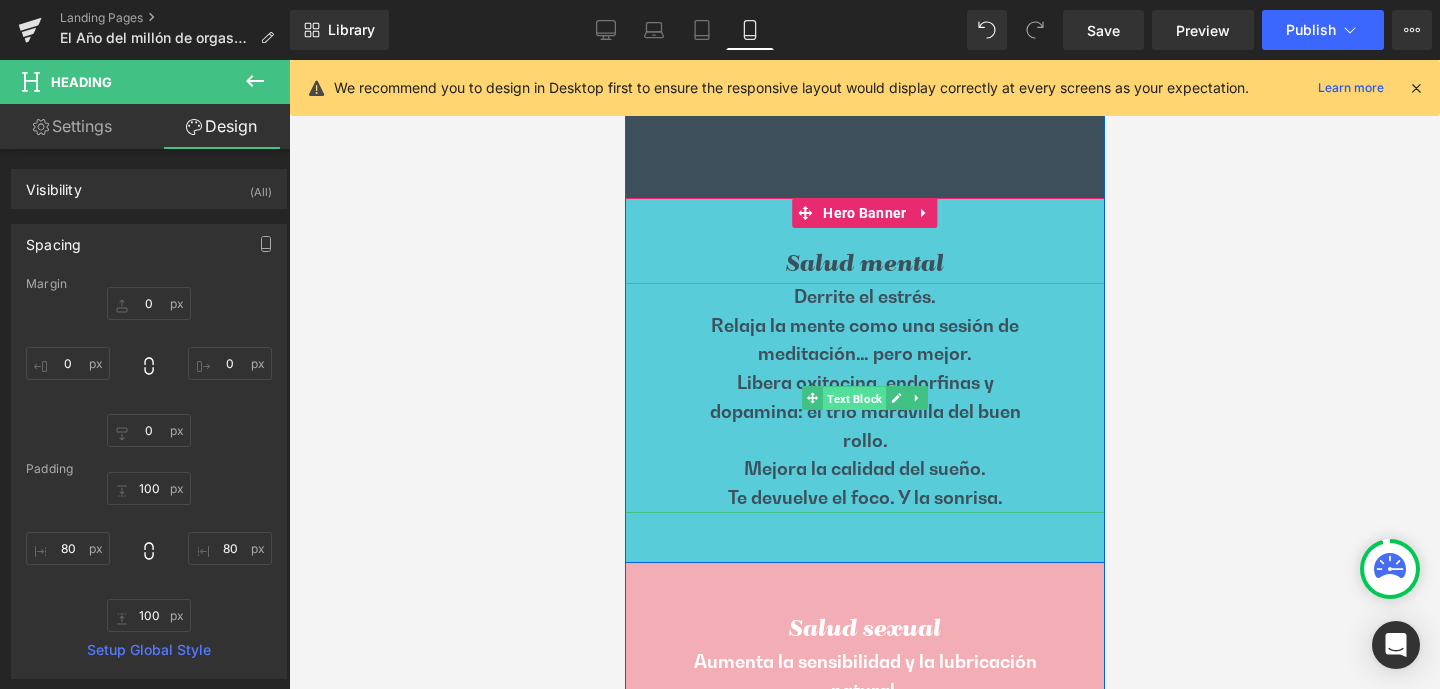 click on "Text Block" at bounding box center [853, 399] 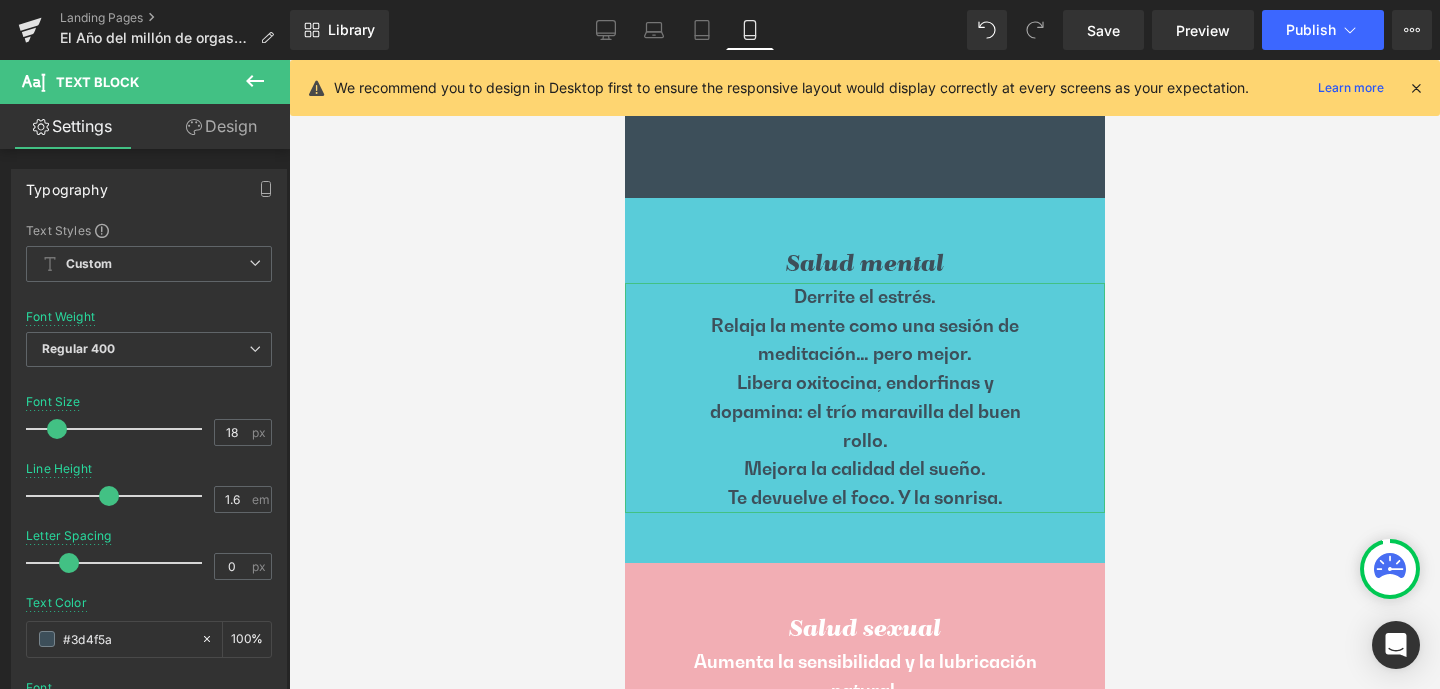 click on "Design" at bounding box center (221, 126) 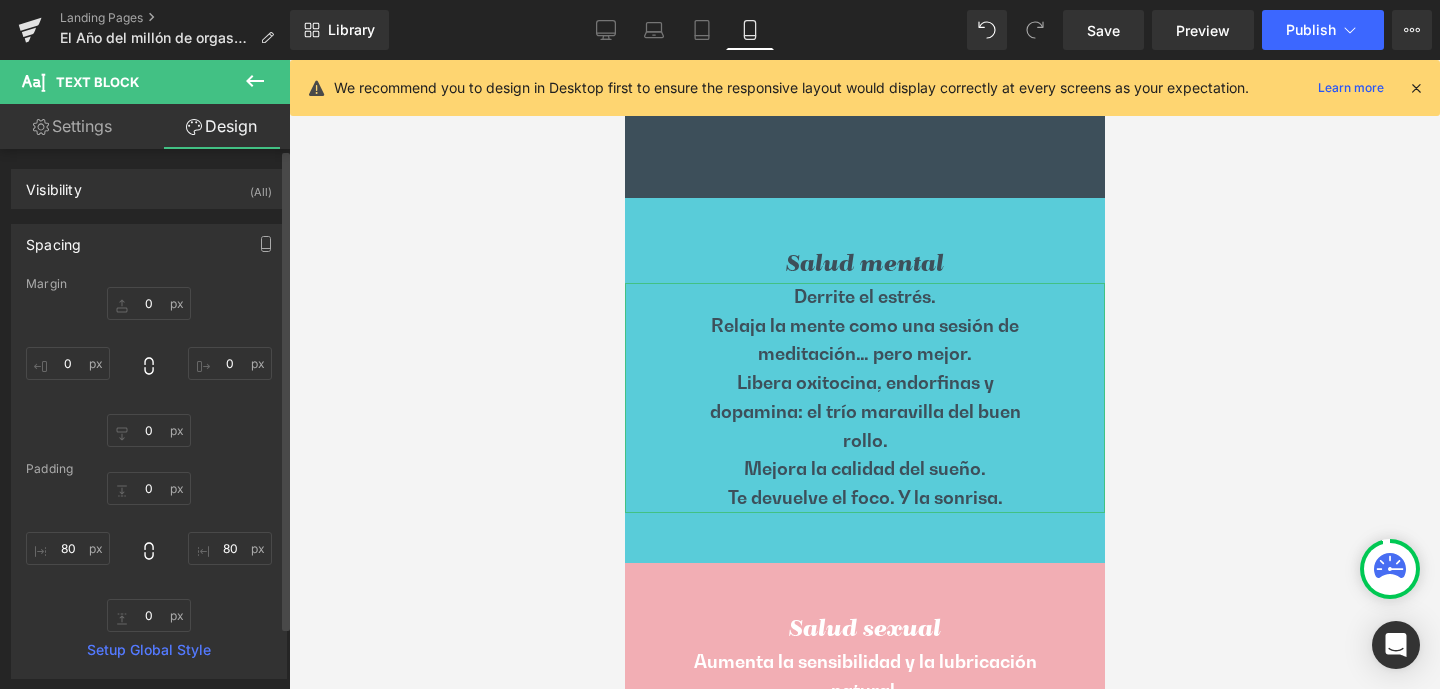 type on "0" 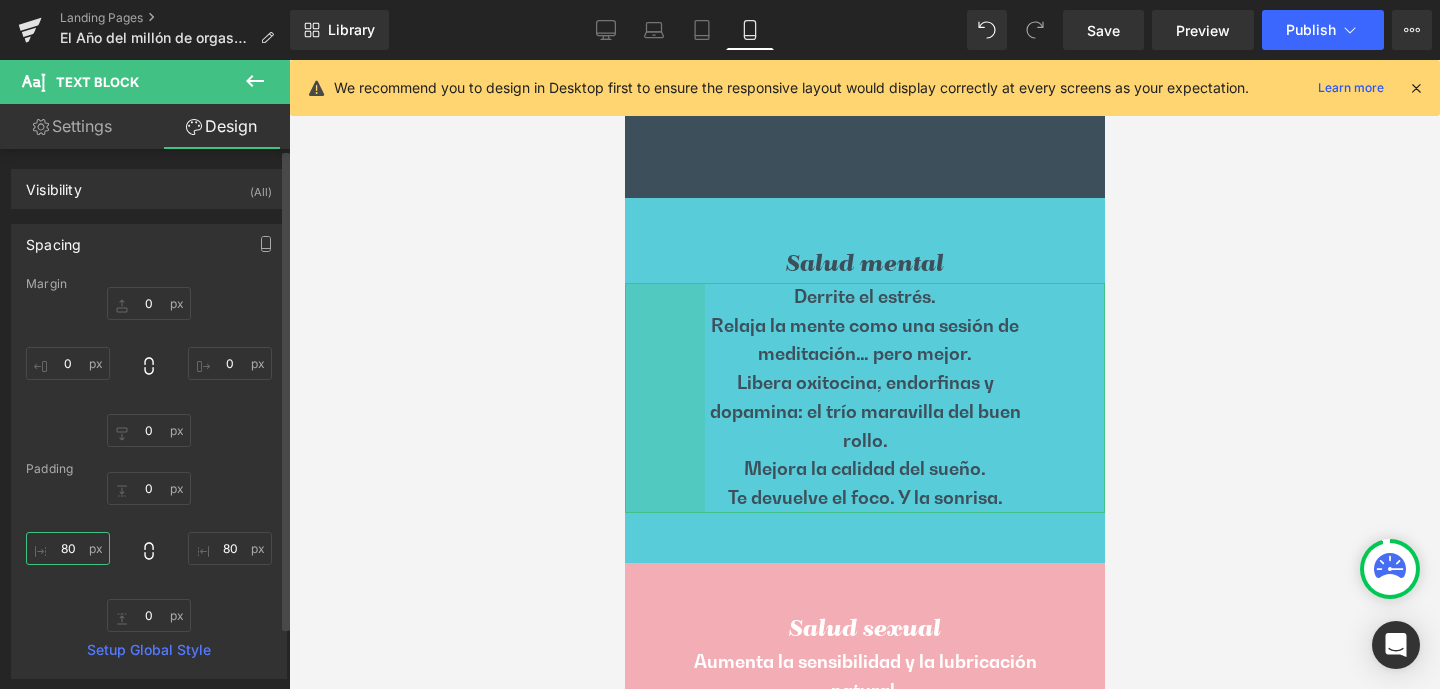drag, startPoint x: 67, startPoint y: 544, endPoint x: 80, endPoint y: 543, distance: 13.038404 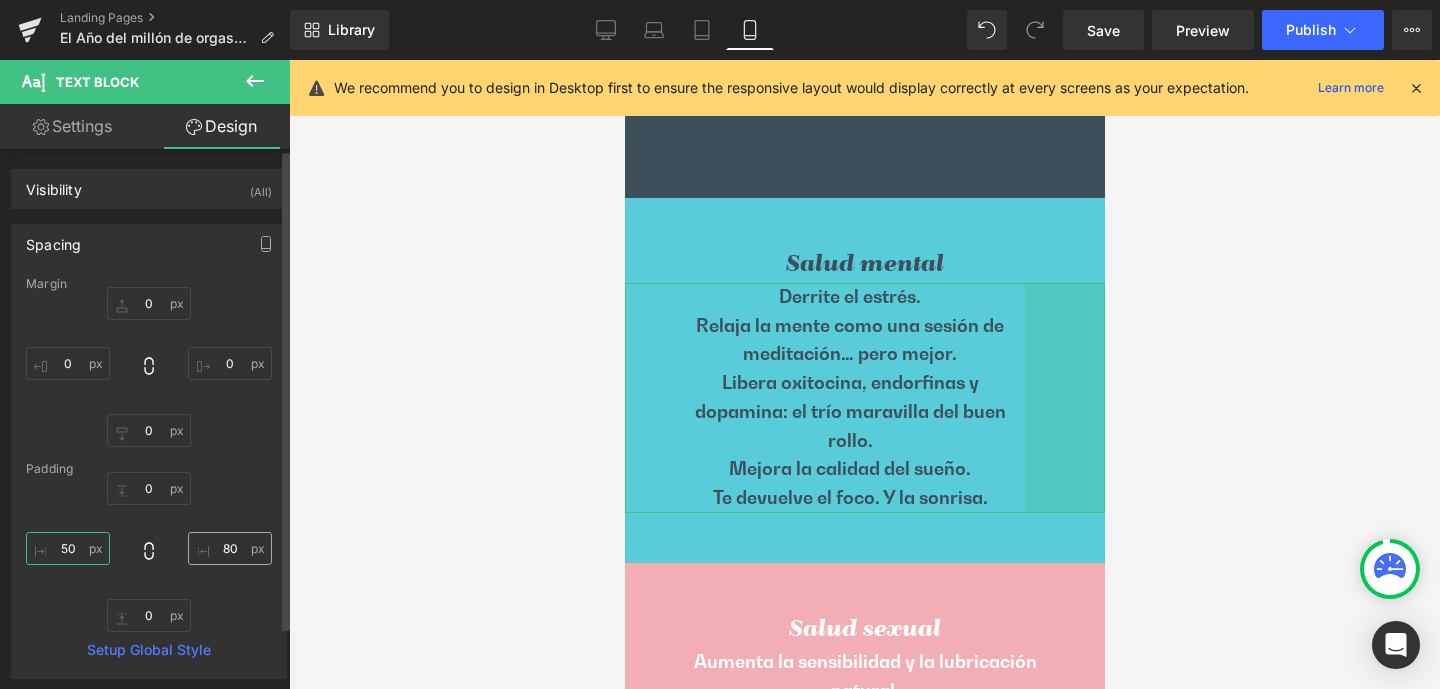 type on "50" 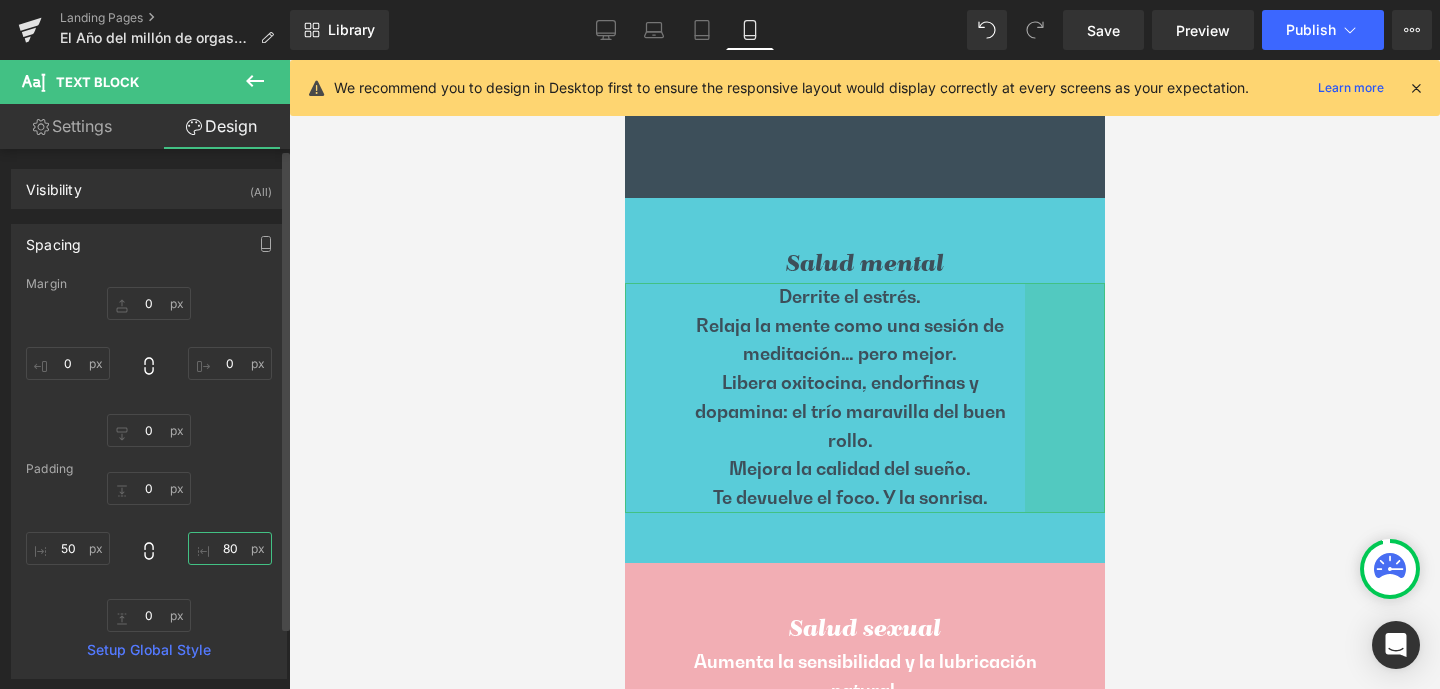 drag, startPoint x: 214, startPoint y: 552, endPoint x: 233, endPoint y: 550, distance: 19.104973 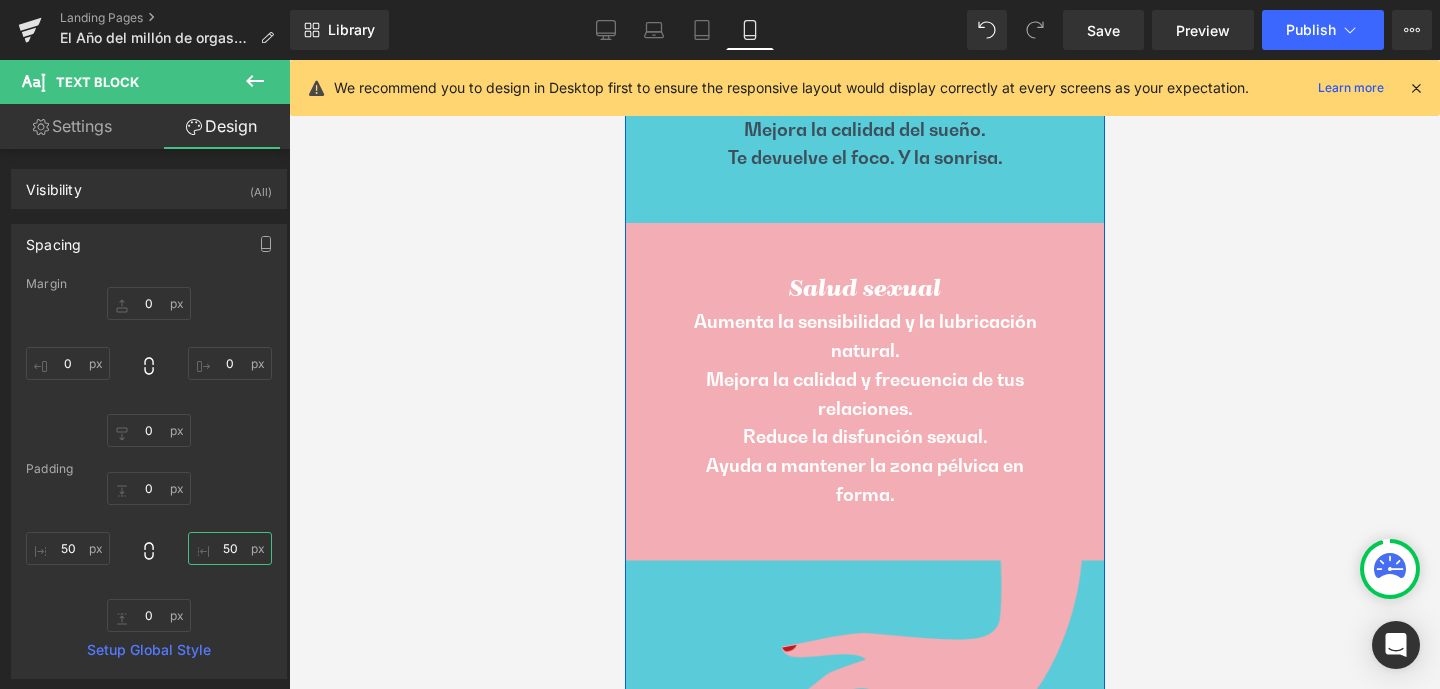 scroll, scrollTop: 2426, scrollLeft: 0, axis: vertical 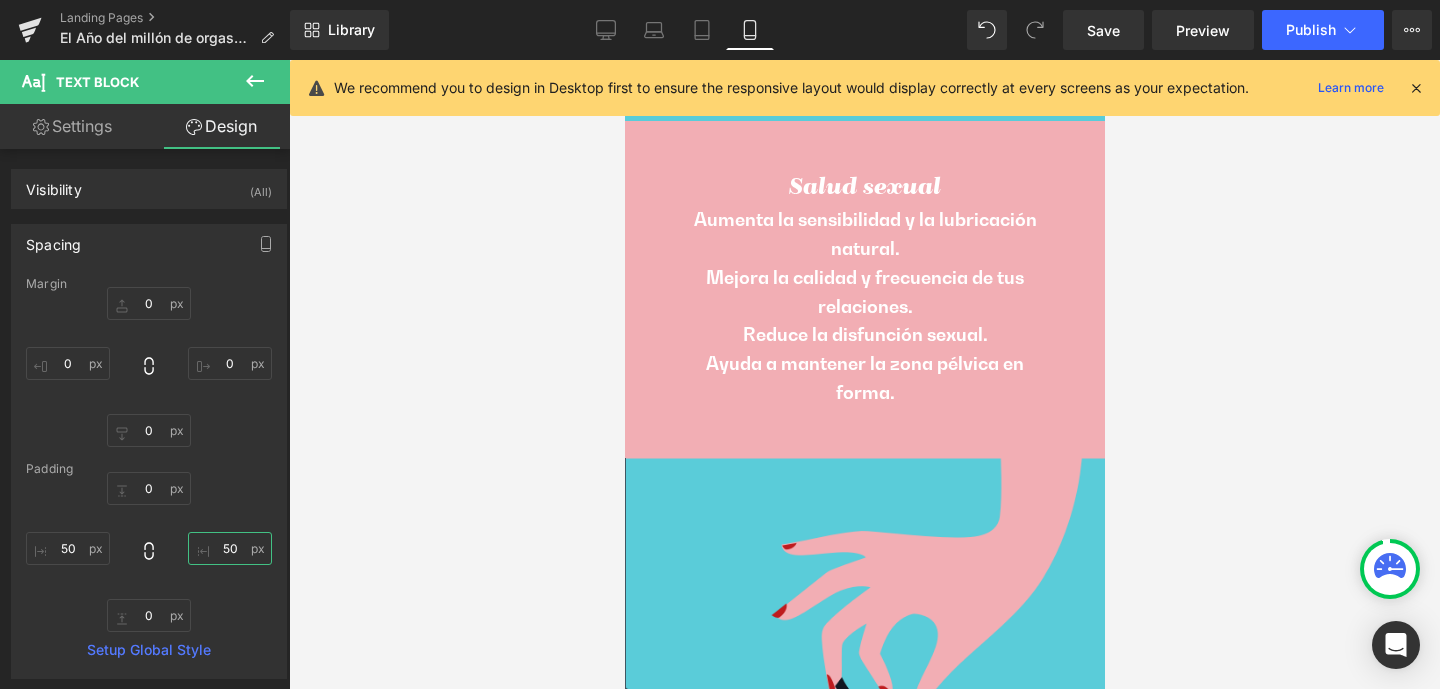 type on "50" 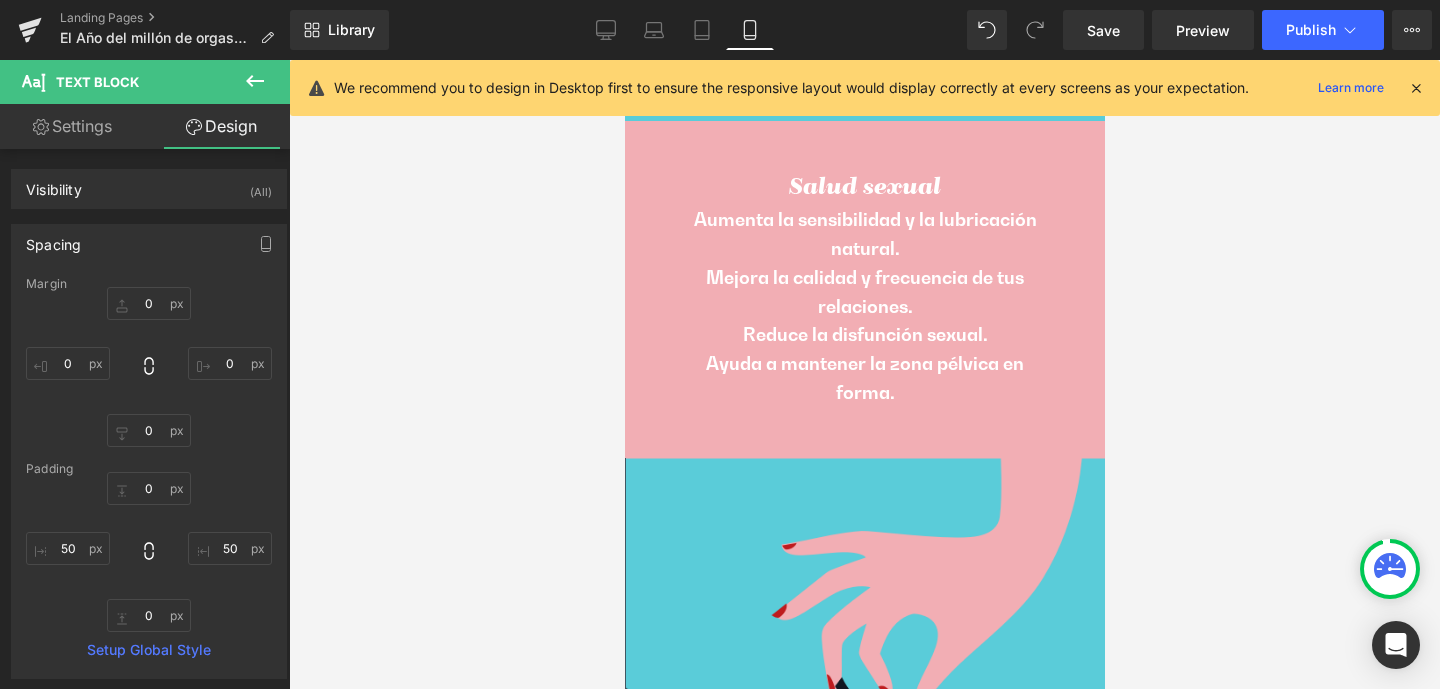 drag, startPoint x: 1192, startPoint y: 341, endPoint x: 1140, endPoint y: 340, distance: 52.009613 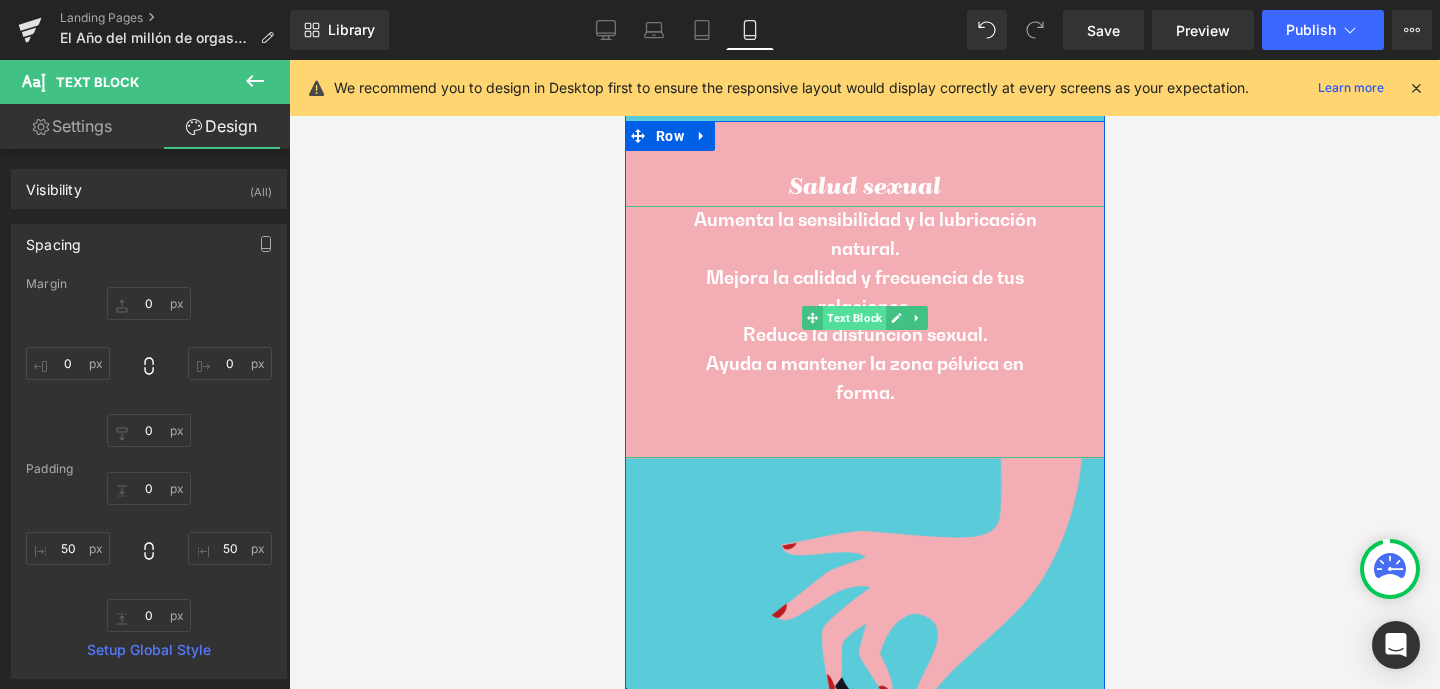 click on "Text Block" at bounding box center [853, 318] 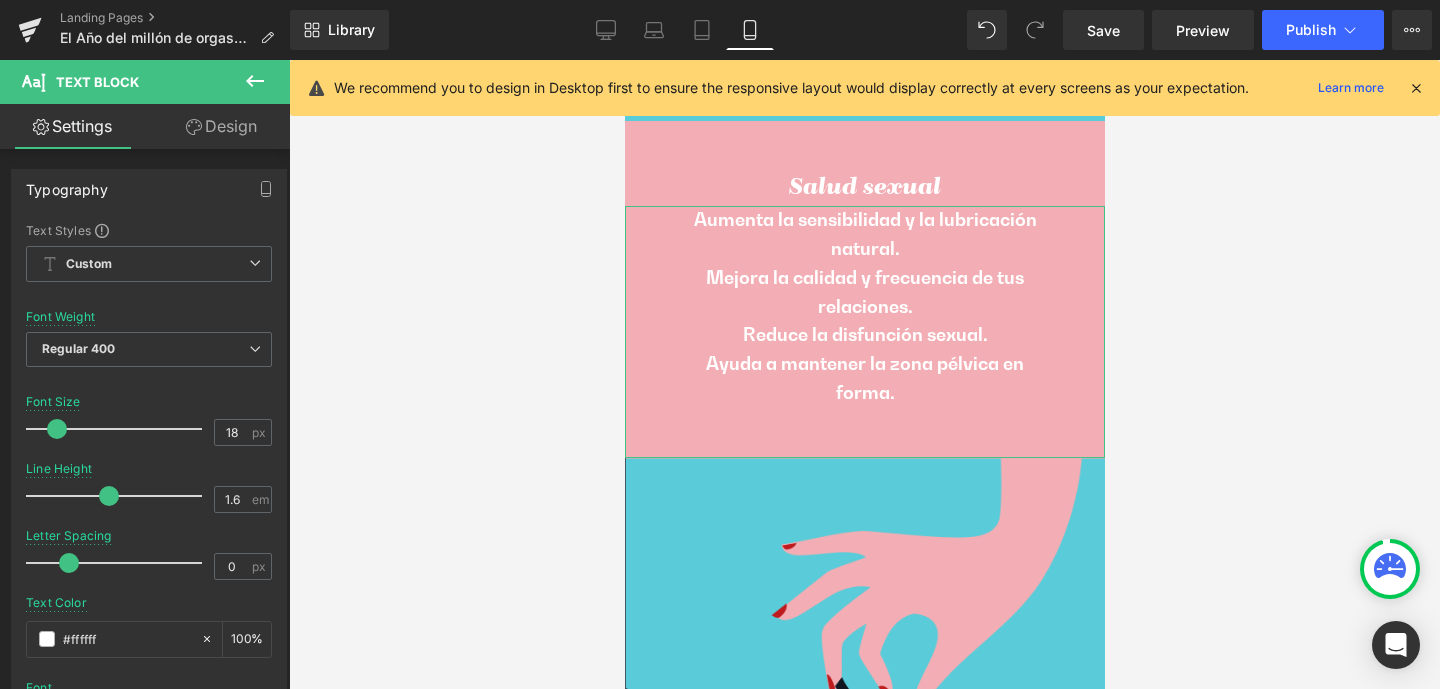 click on "Design" at bounding box center [221, 126] 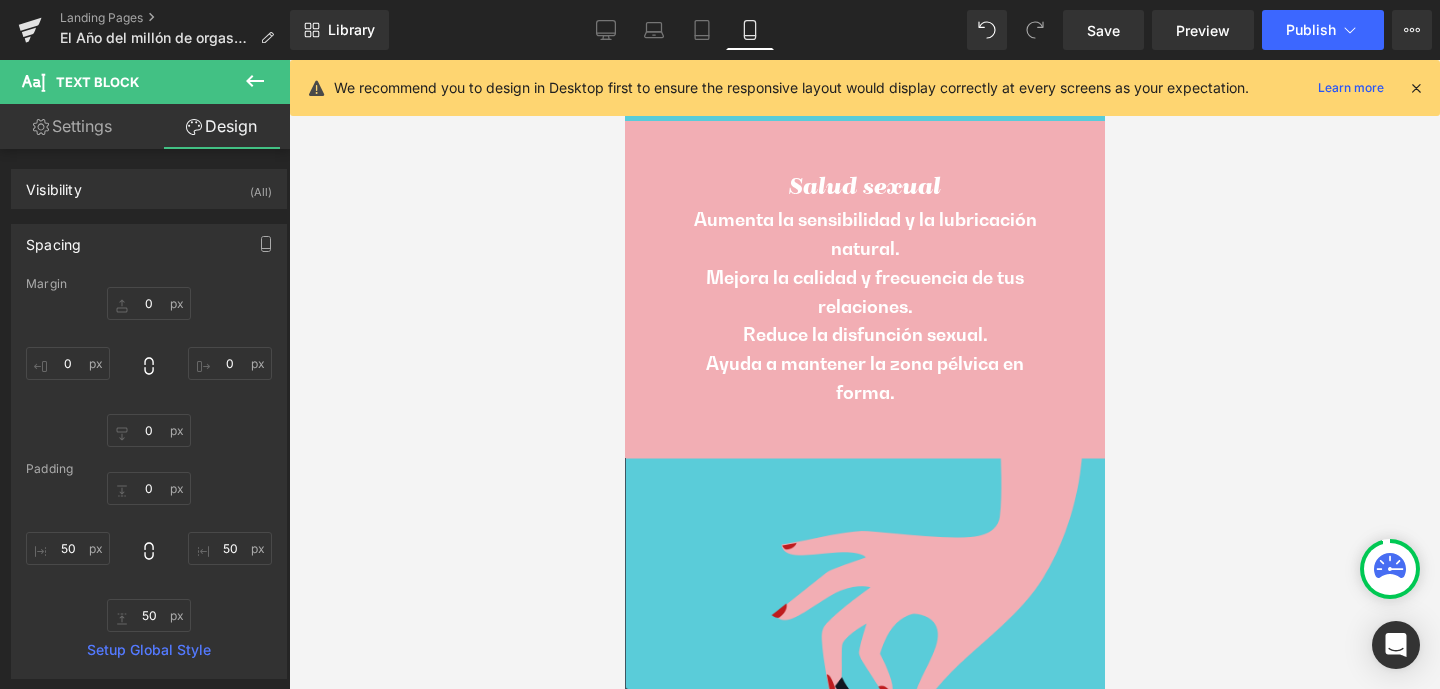 type on "0" 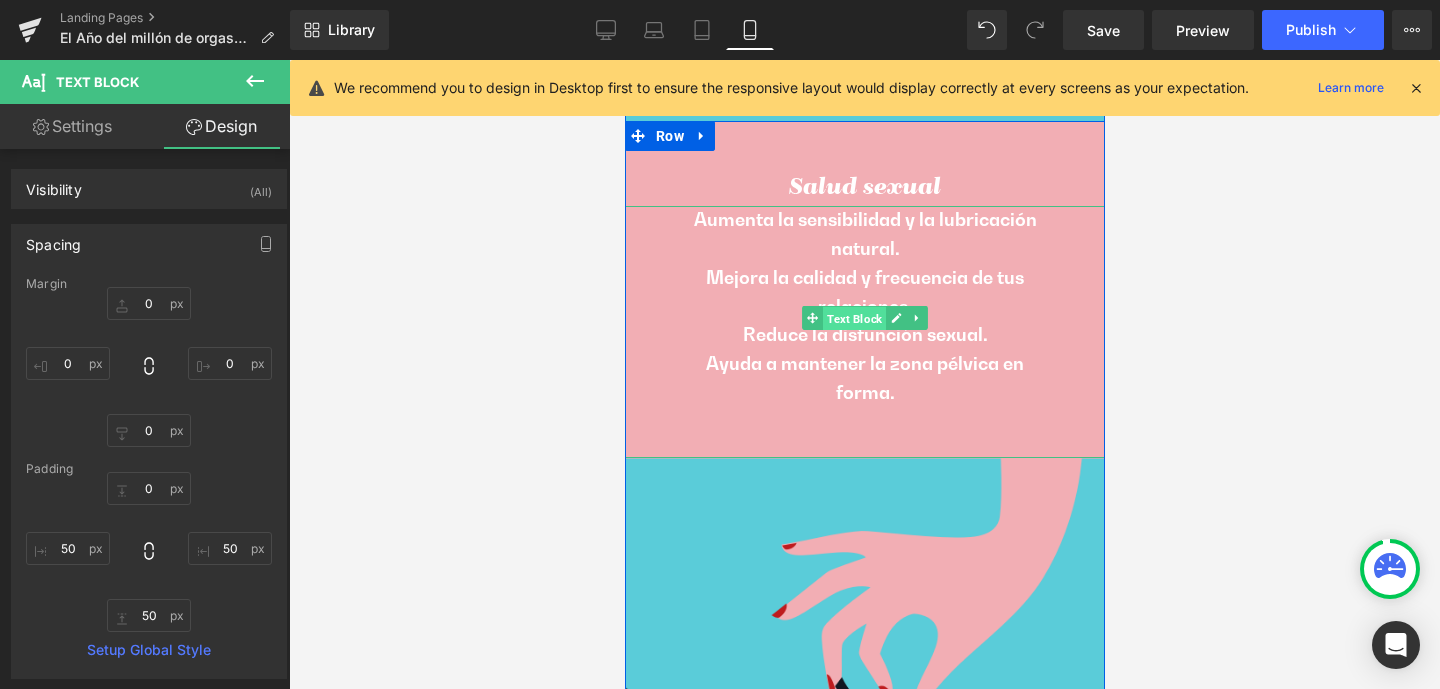 click on "Text Block" at bounding box center [853, 318] 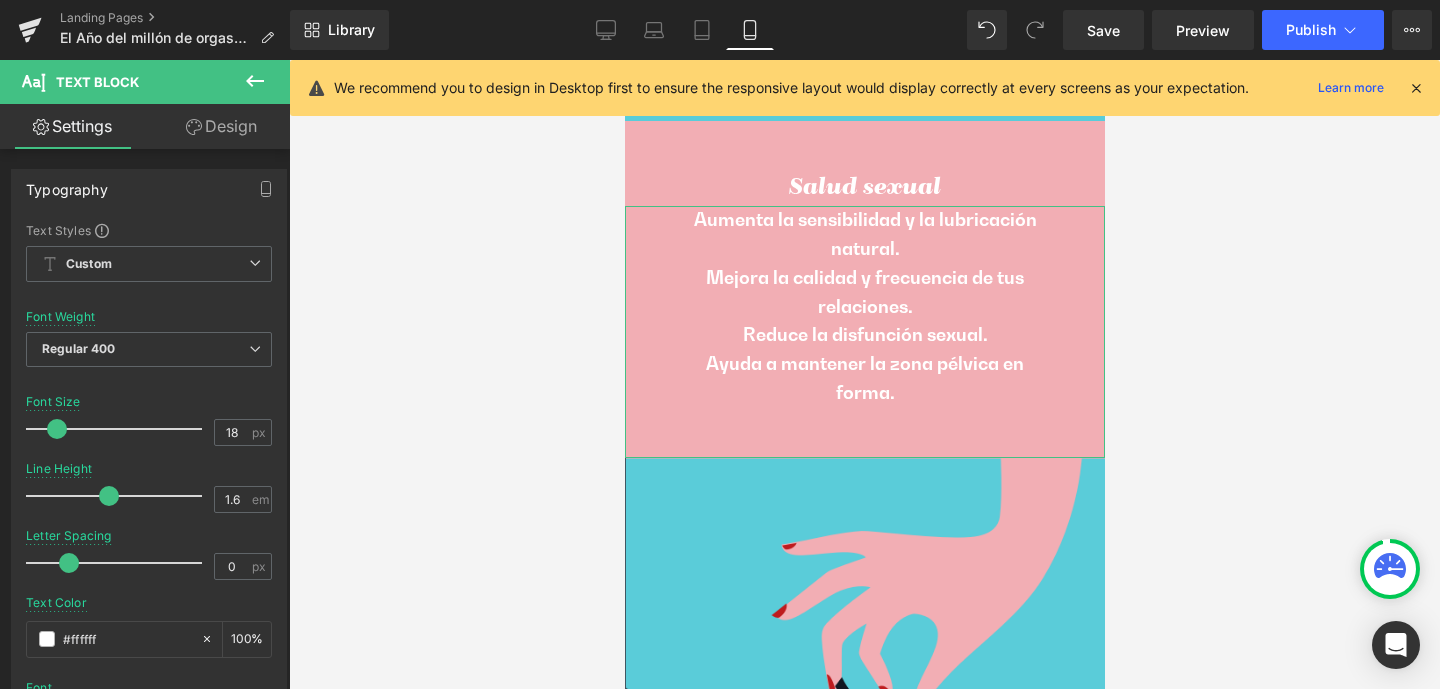 click on "Design" at bounding box center (221, 126) 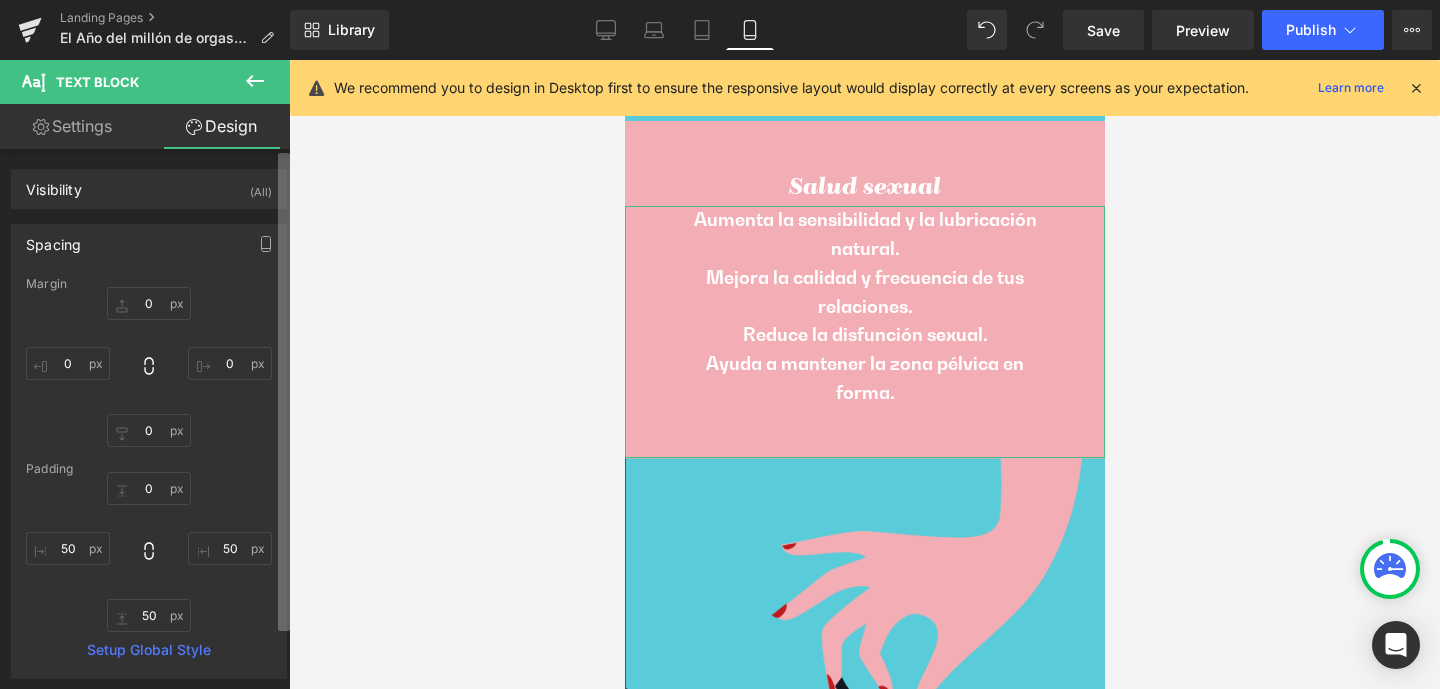 type on "0" 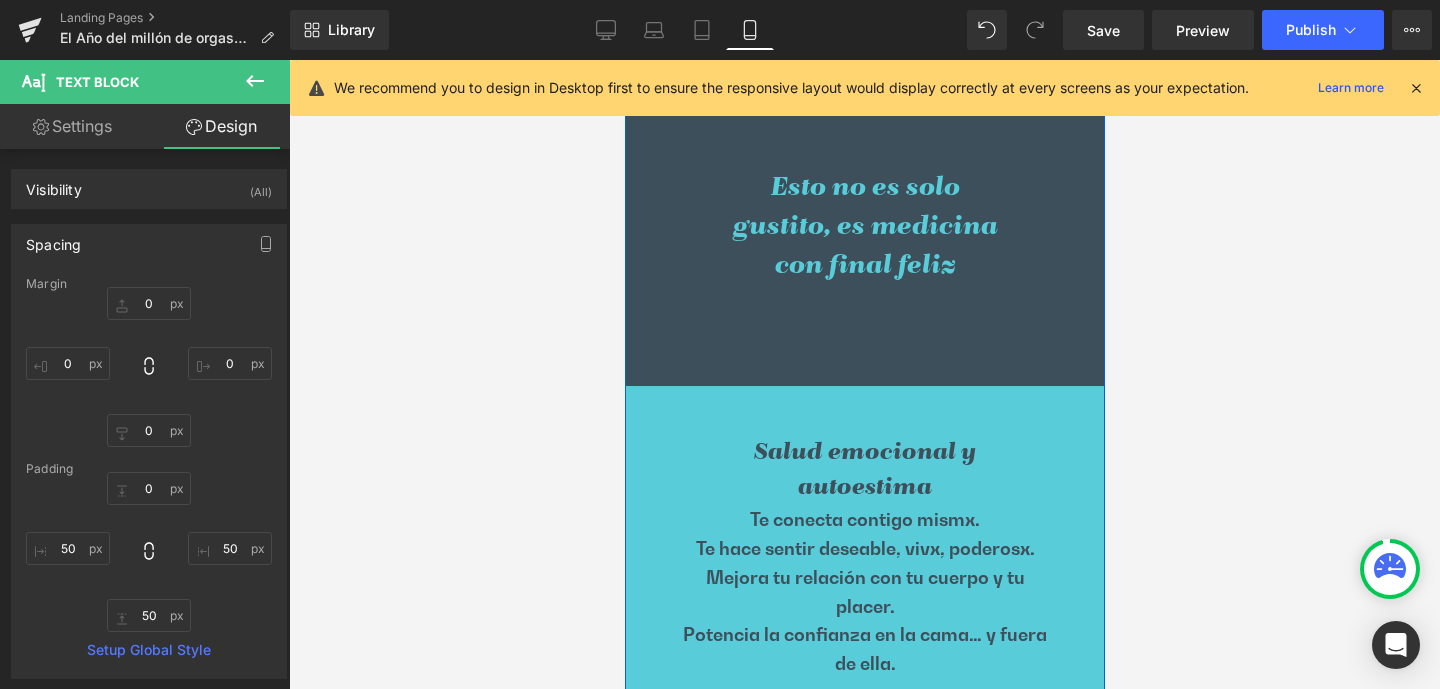 scroll, scrollTop: 3392, scrollLeft: 0, axis: vertical 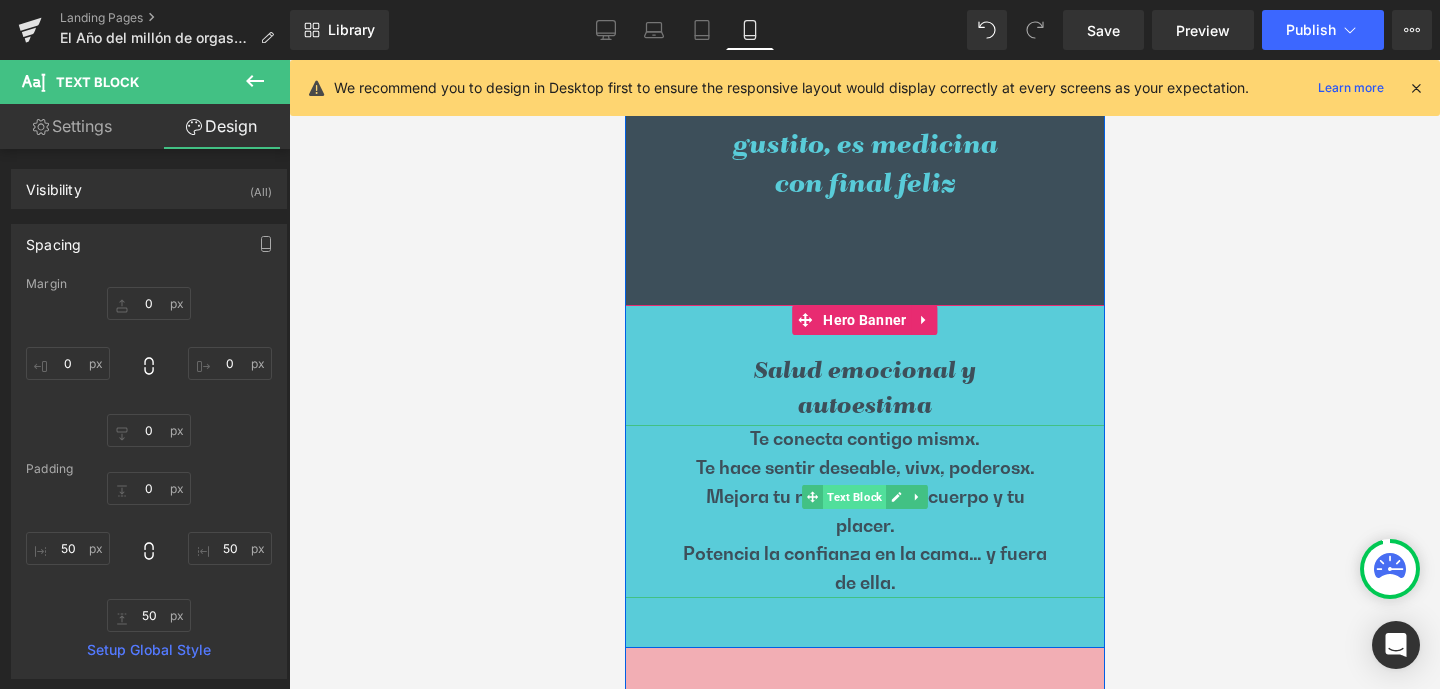 click on "Text Block" at bounding box center (853, 497) 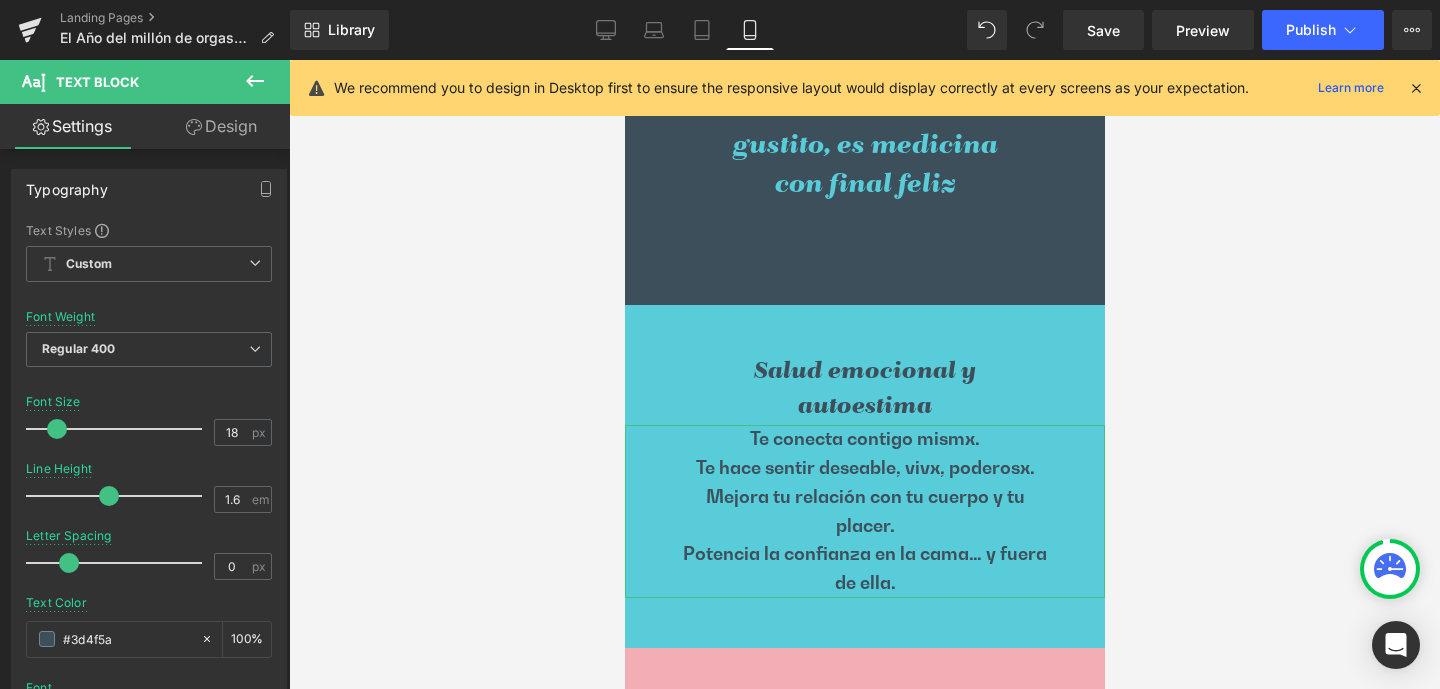 click on "Design" at bounding box center [221, 126] 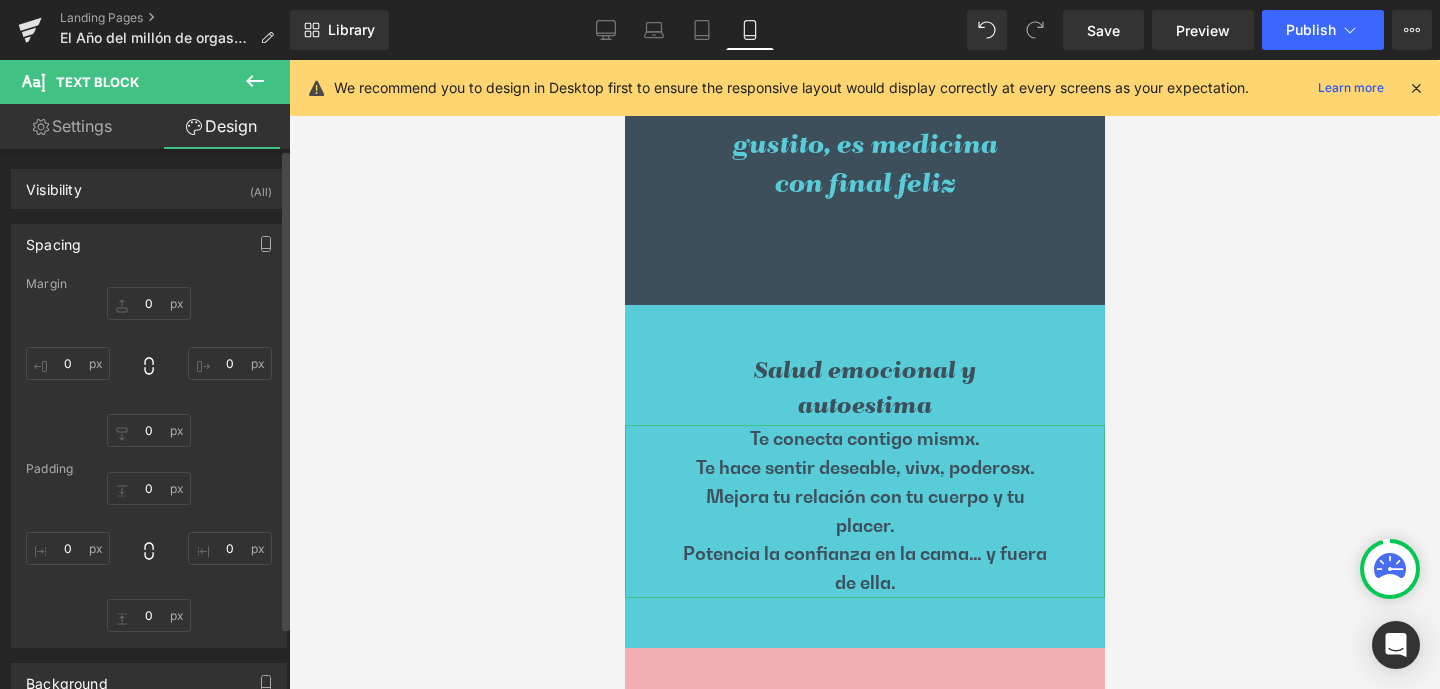 type on "0" 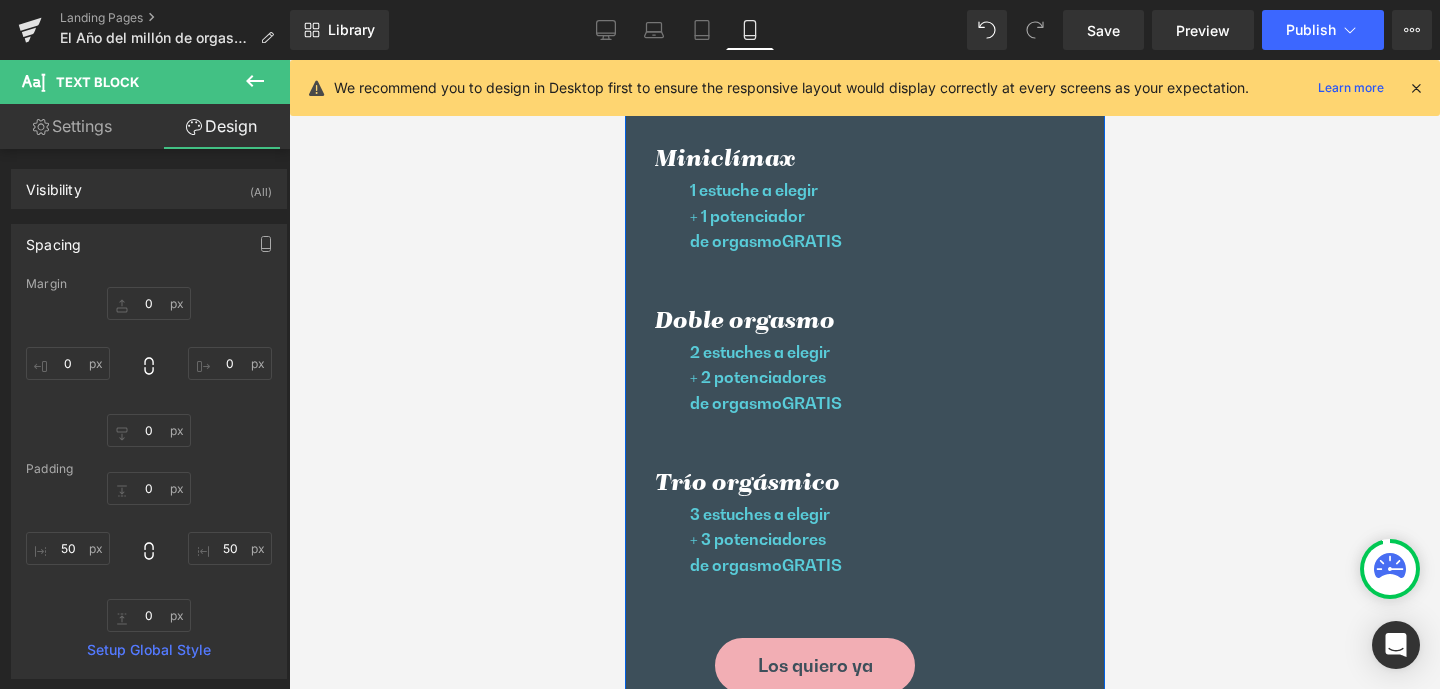 scroll, scrollTop: 5407, scrollLeft: 0, axis: vertical 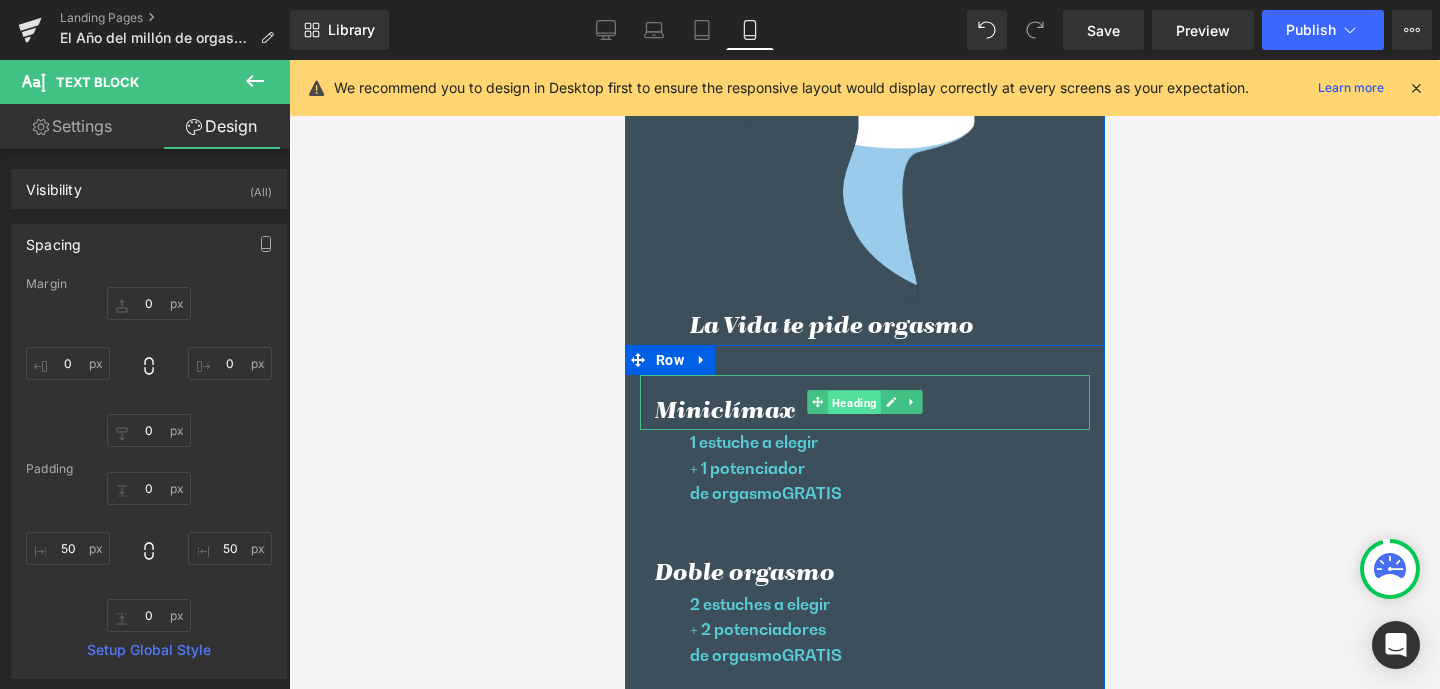 click on "Heading" at bounding box center (853, 403) 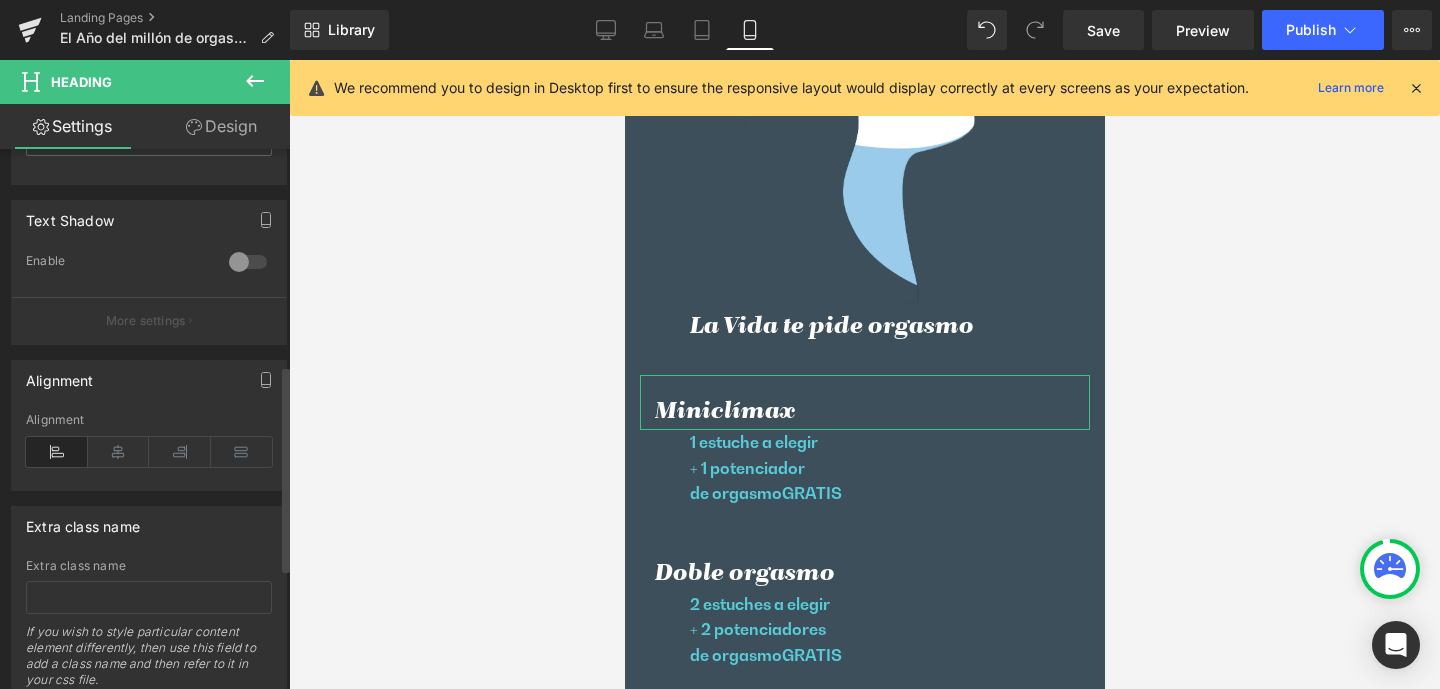 scroll, scrollTop: 878, scrollLeft: 0, axis: vertical 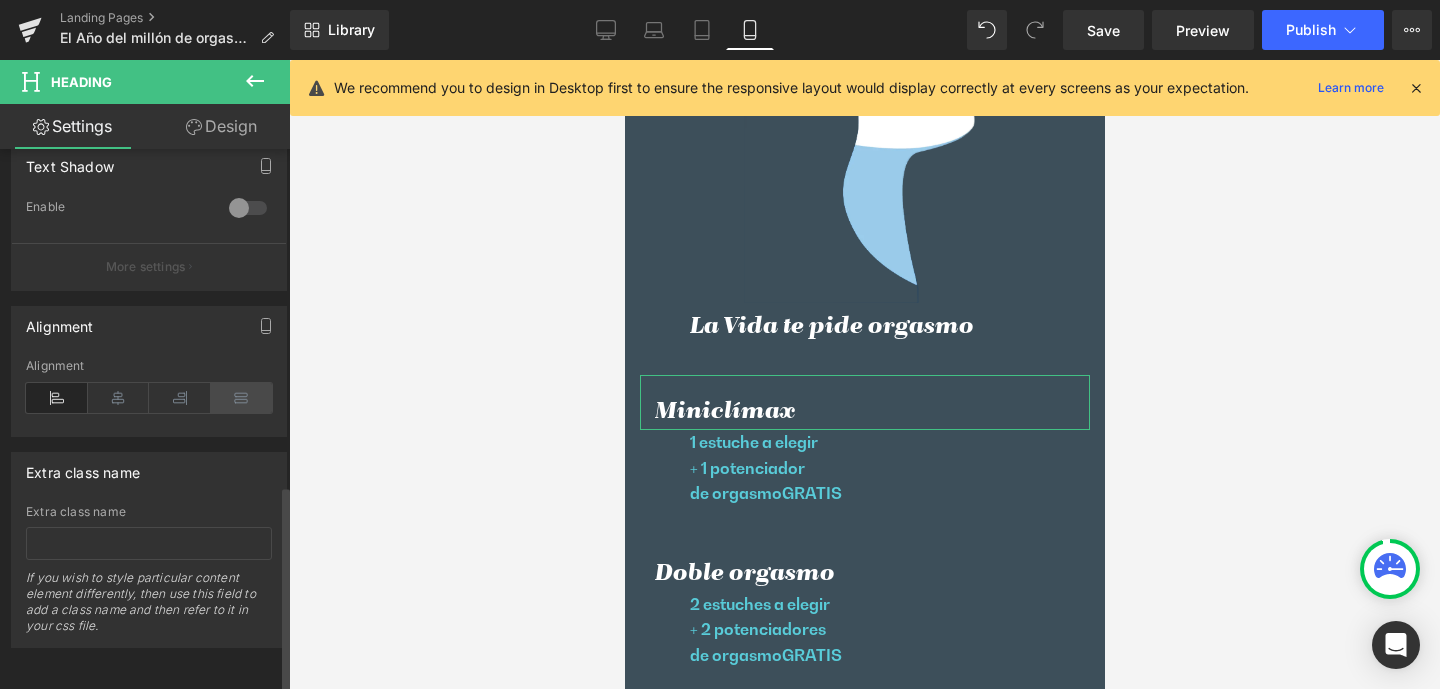 drag, startPoint x: 121, startPoint y: 386, endPoint x: 262, endPoint y: 388, distance: 141.01419 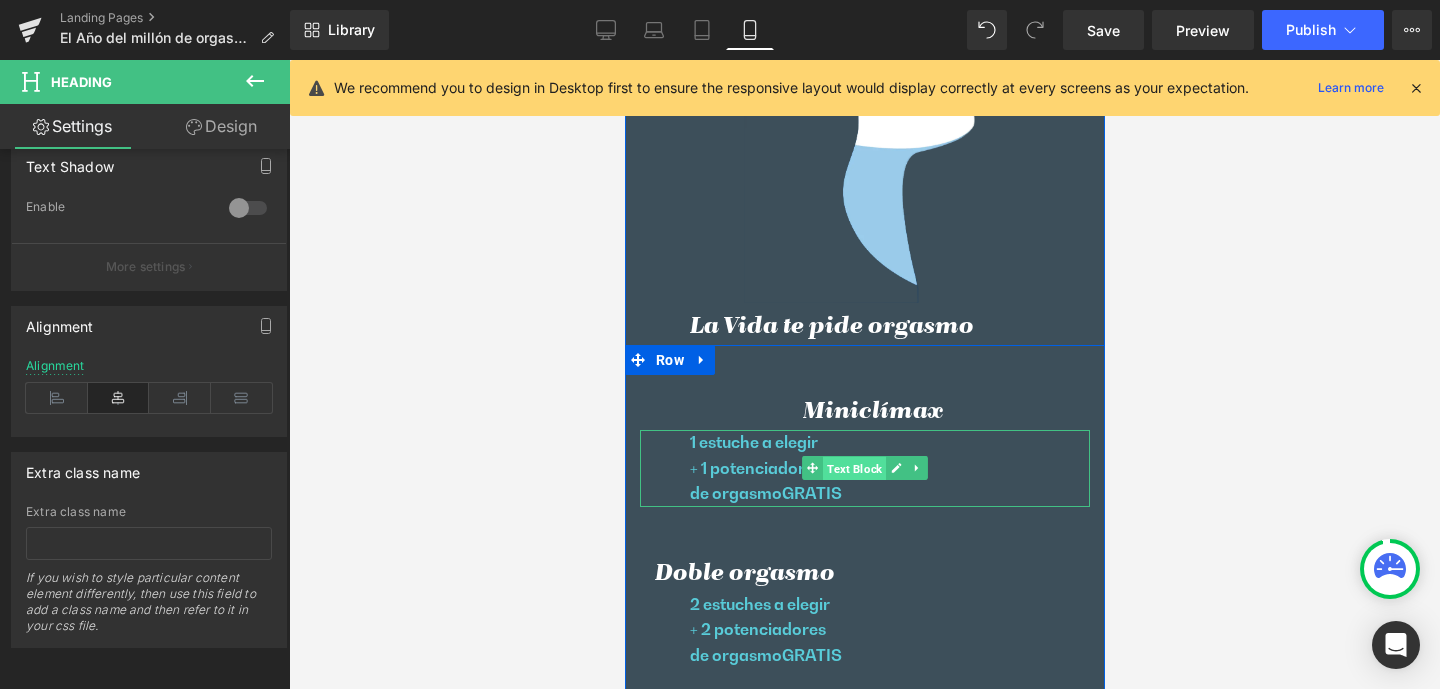 click on "Text Block" at bounding box center (853, 469) 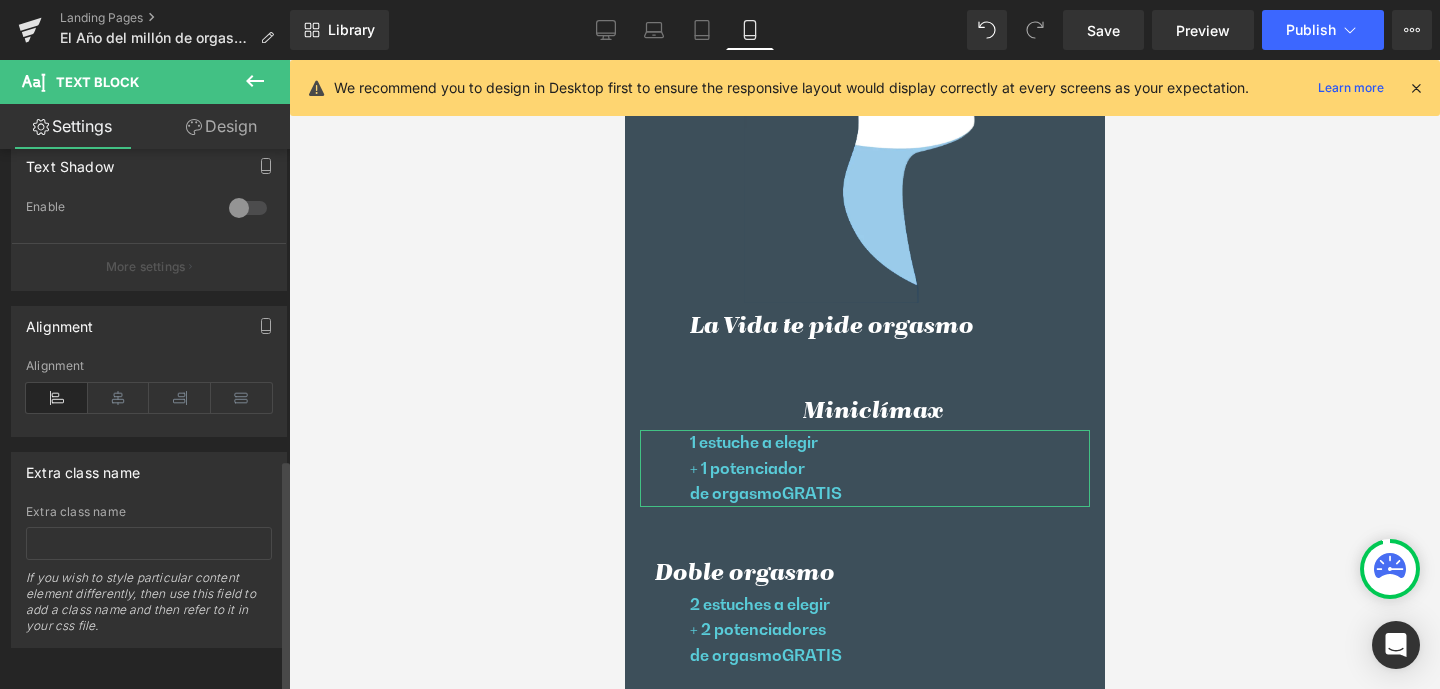 scroll, scrollTop: 725, scrollLeft: 0, axis: vertical 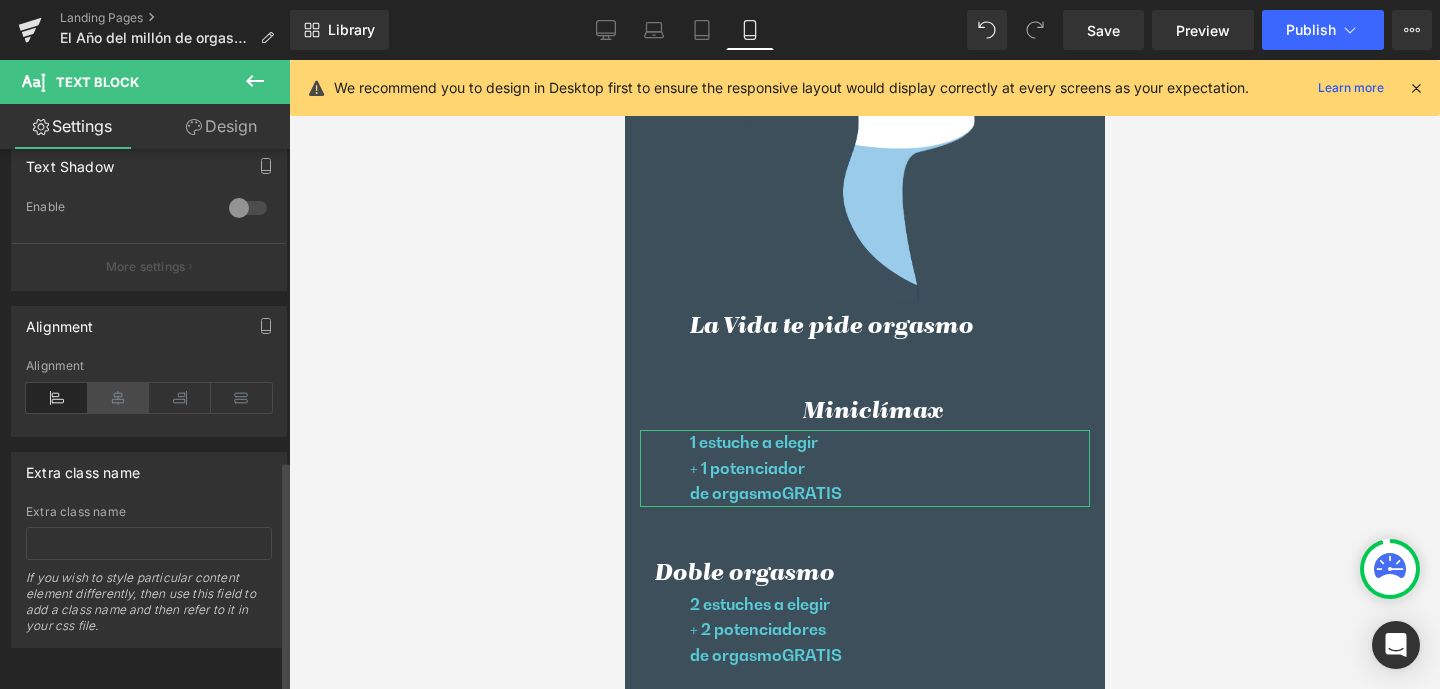 click at bounding box center (119, 398) 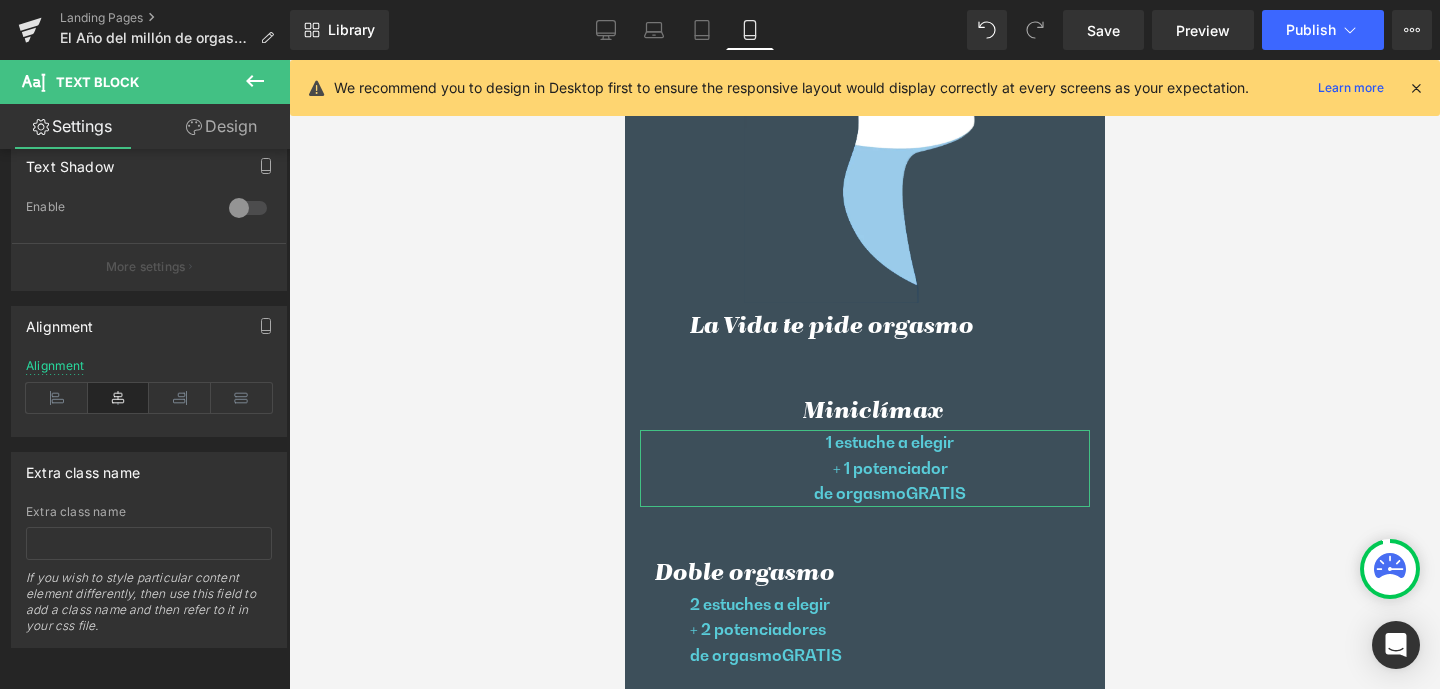 click on "Design" at bounding box center (221, 126) 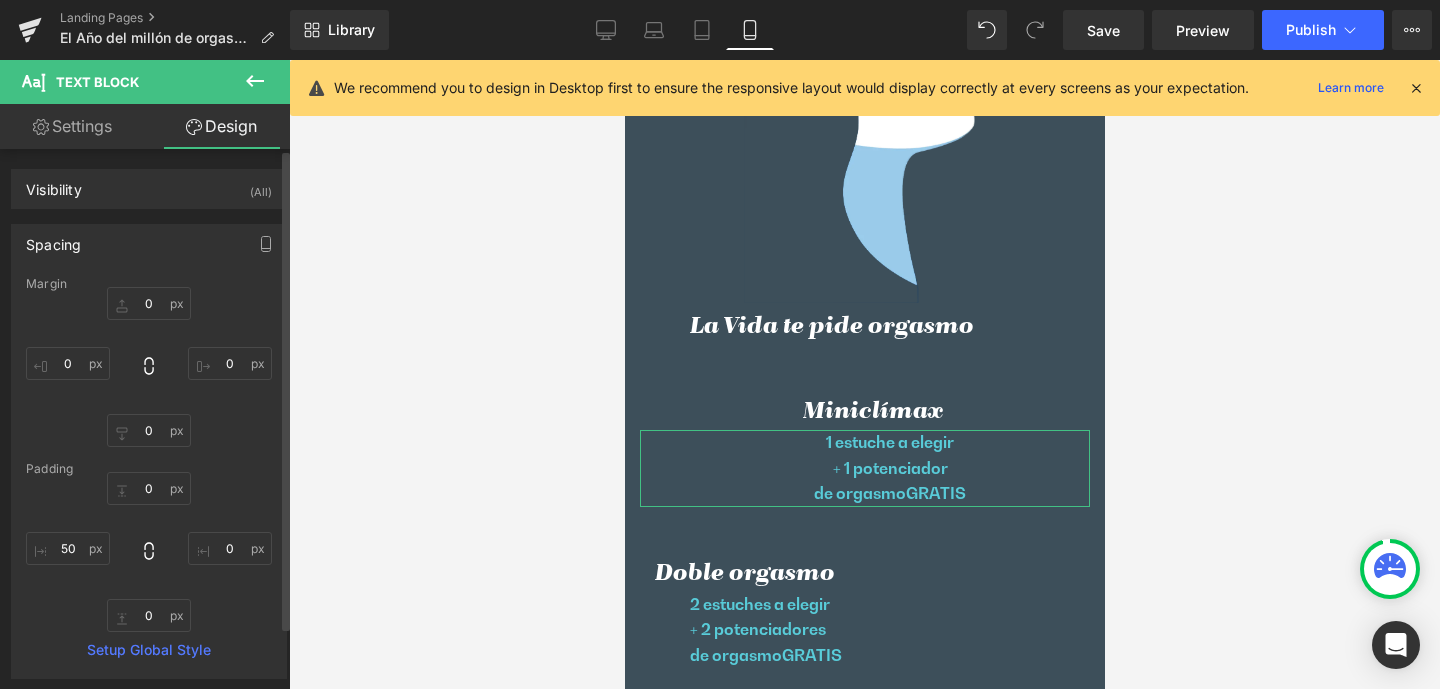 type on "0" 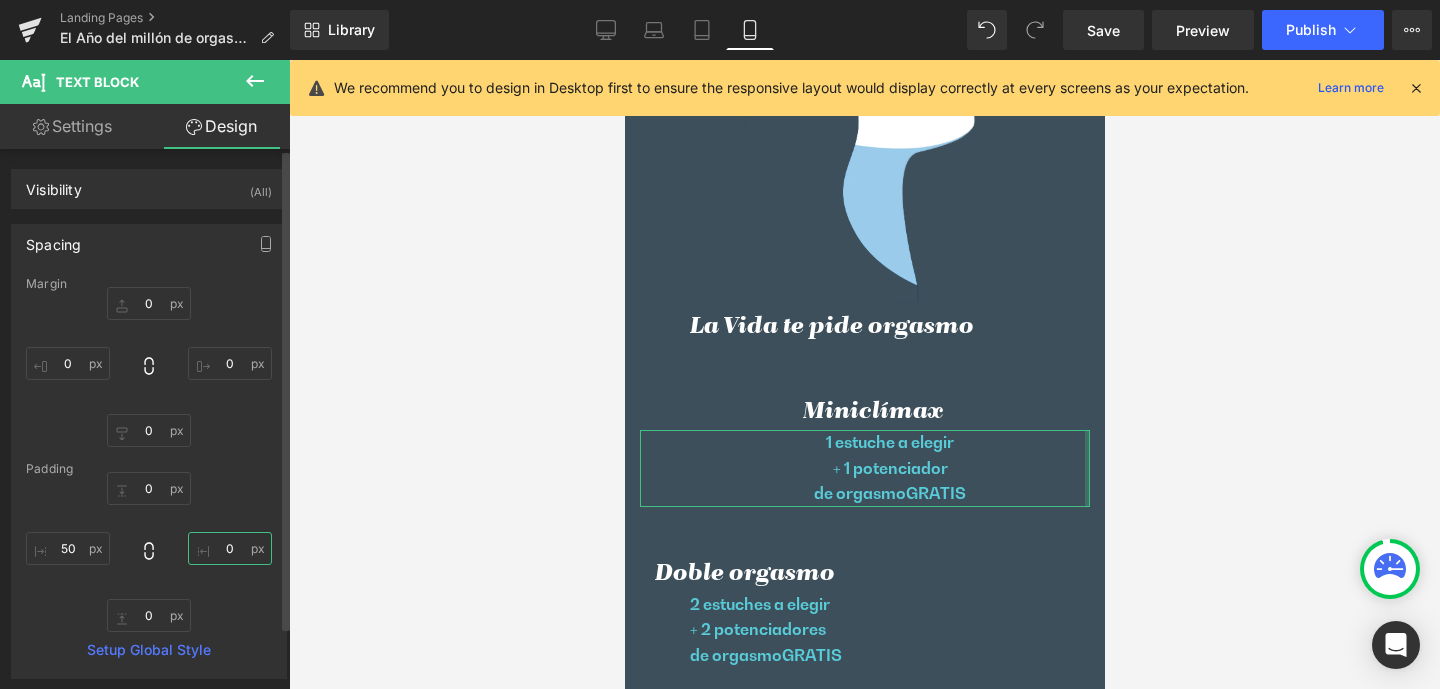 drag, startPoint x: 227, startPoint y: 546, endPoint x: 238, endPoint y: 544, distance: 11.18034 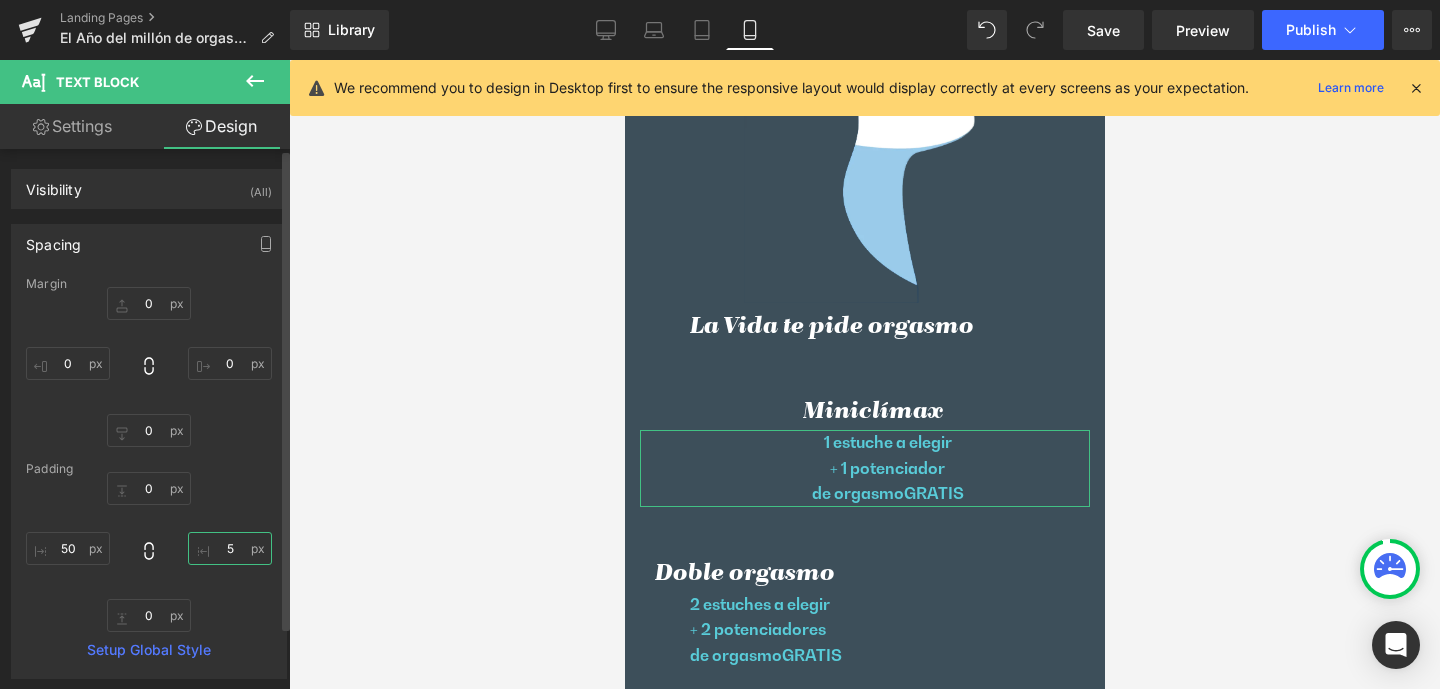 type on "50" 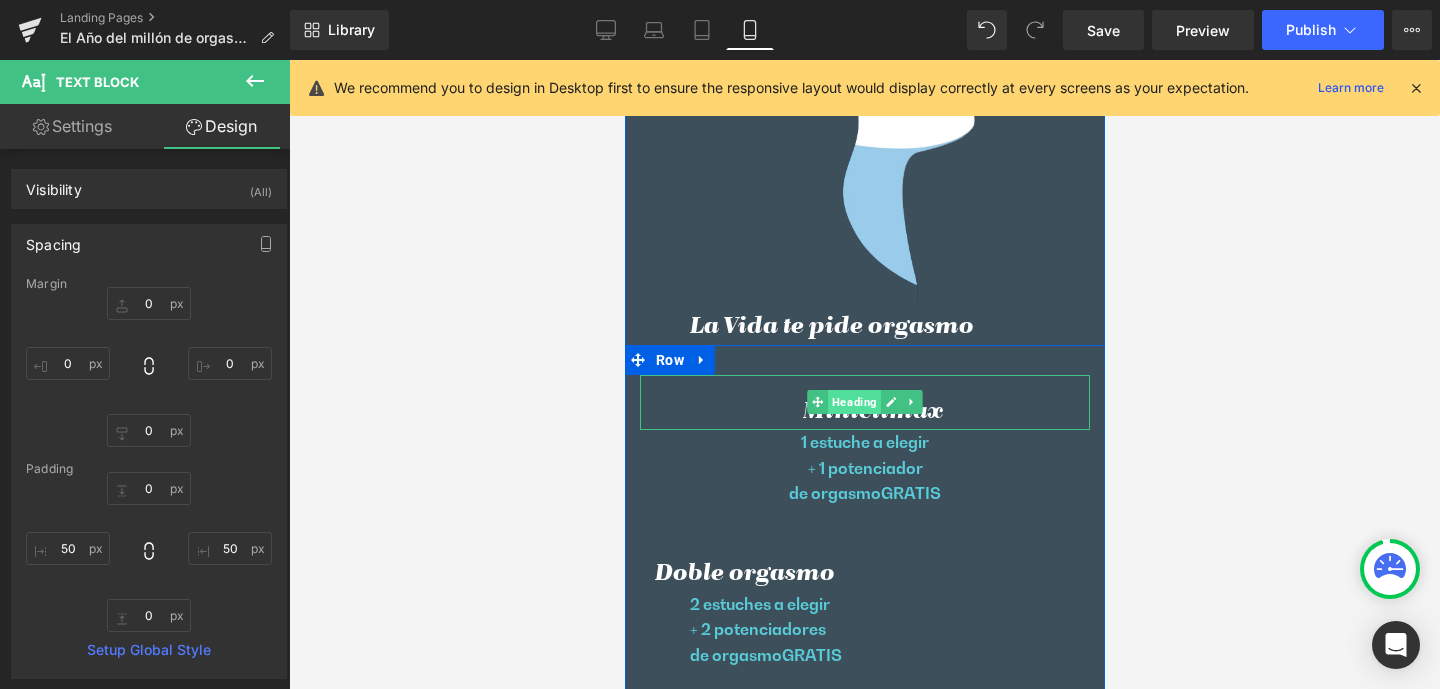 click on "Heading" at bounding box center [853, 402] 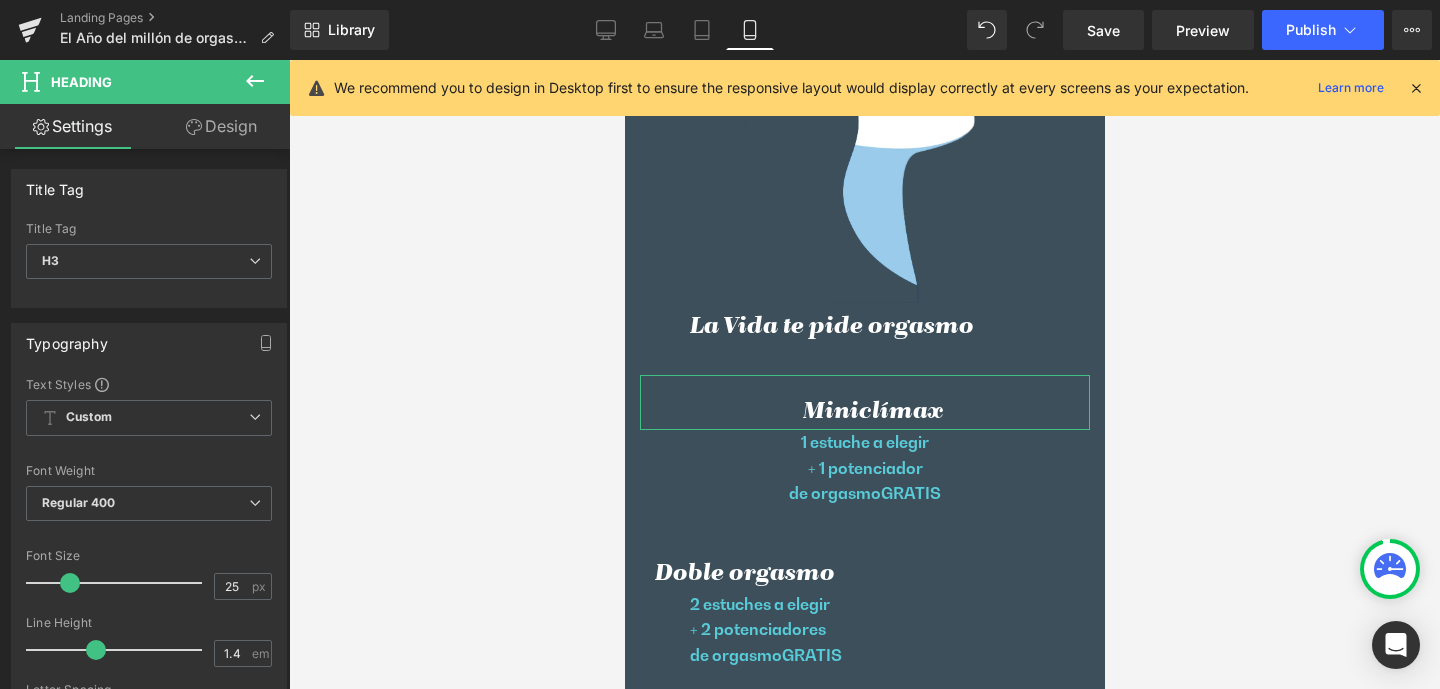 click on "Design" at bounding box center (221, 126) 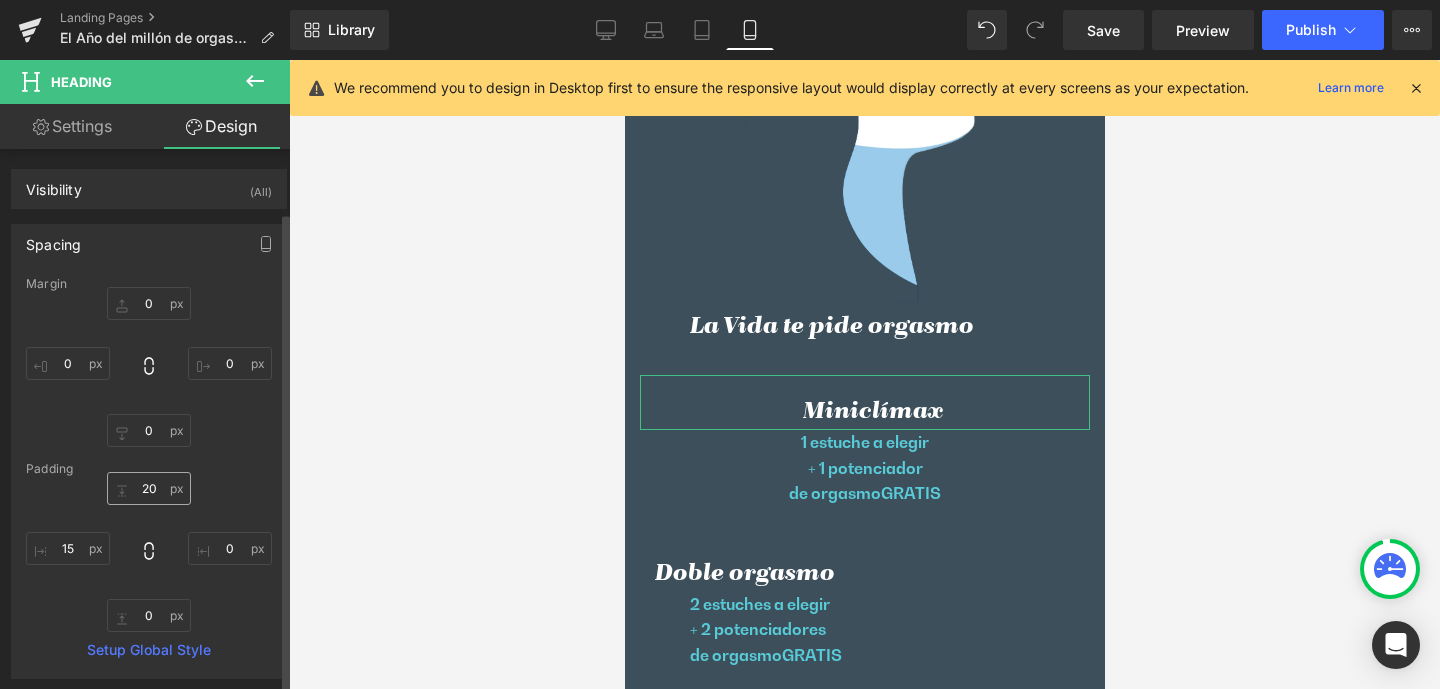 type on "0" 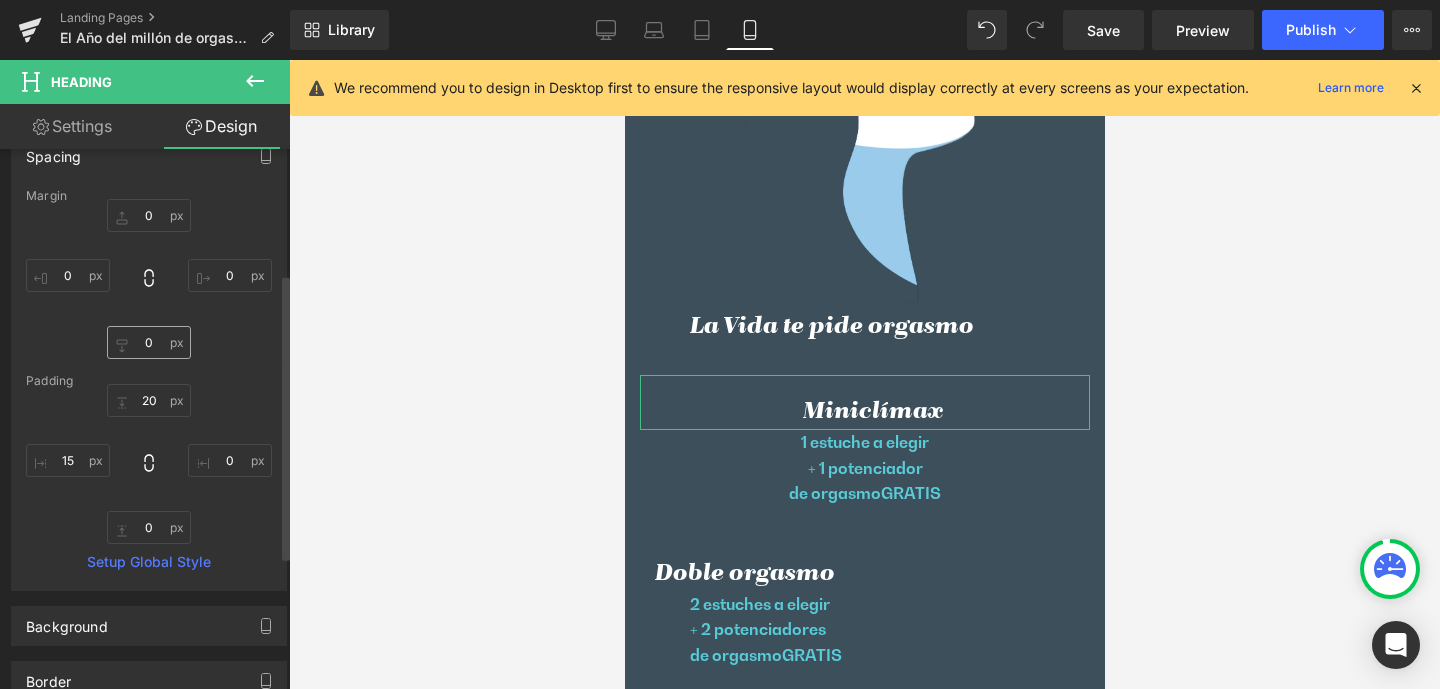 scroll, scrollTop: 86, scrollLeft: 0, axis: vertical 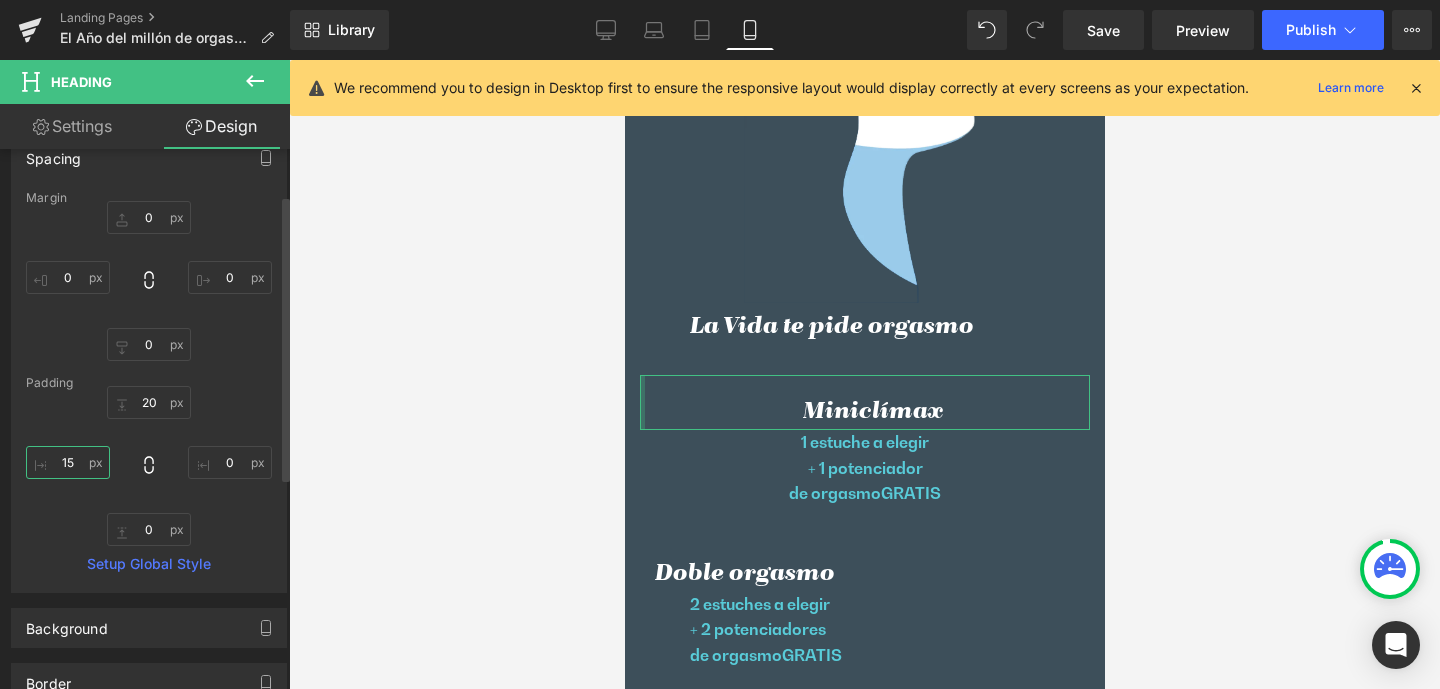 drag, startPoint x: 55, startPoint y: 455, endPoint x: 117, endPoint y: 458, distance: 62.072536 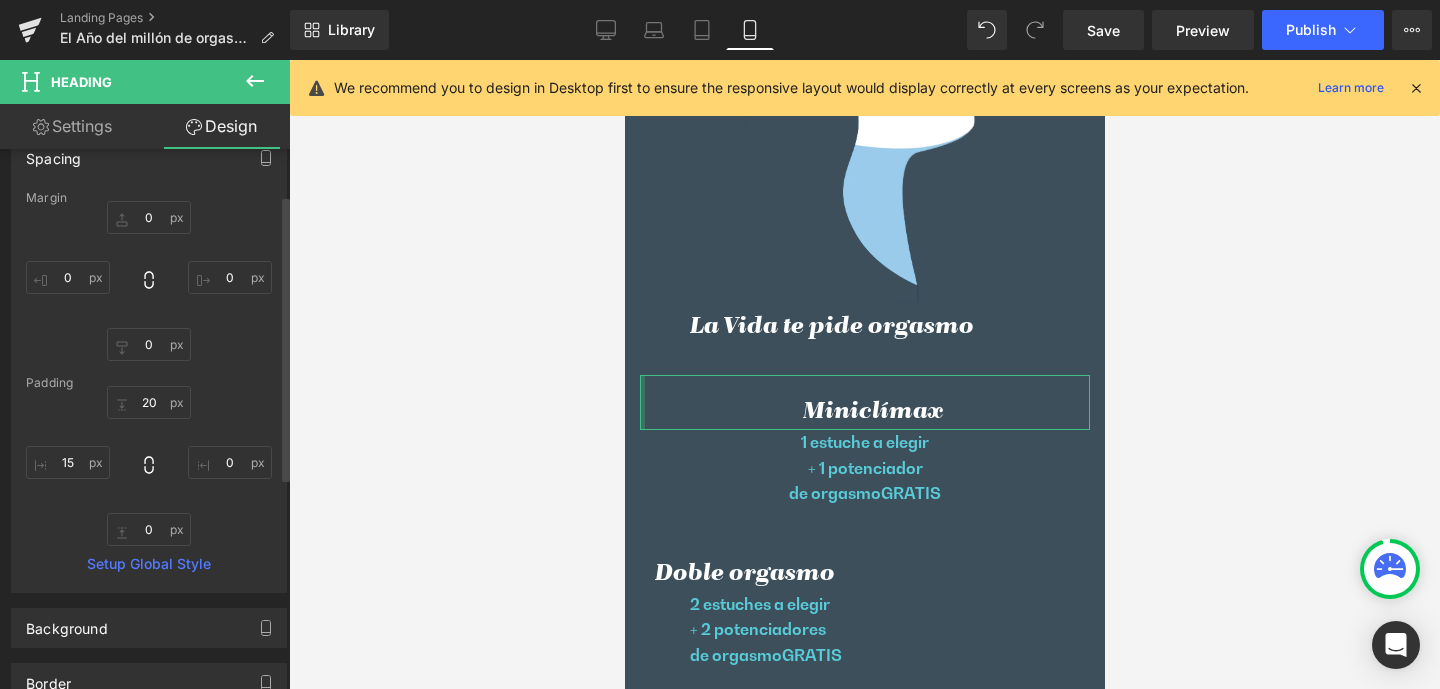 click on "20px 20
0px 0
0px 0
15px 15" at bounding box center (149, 466) 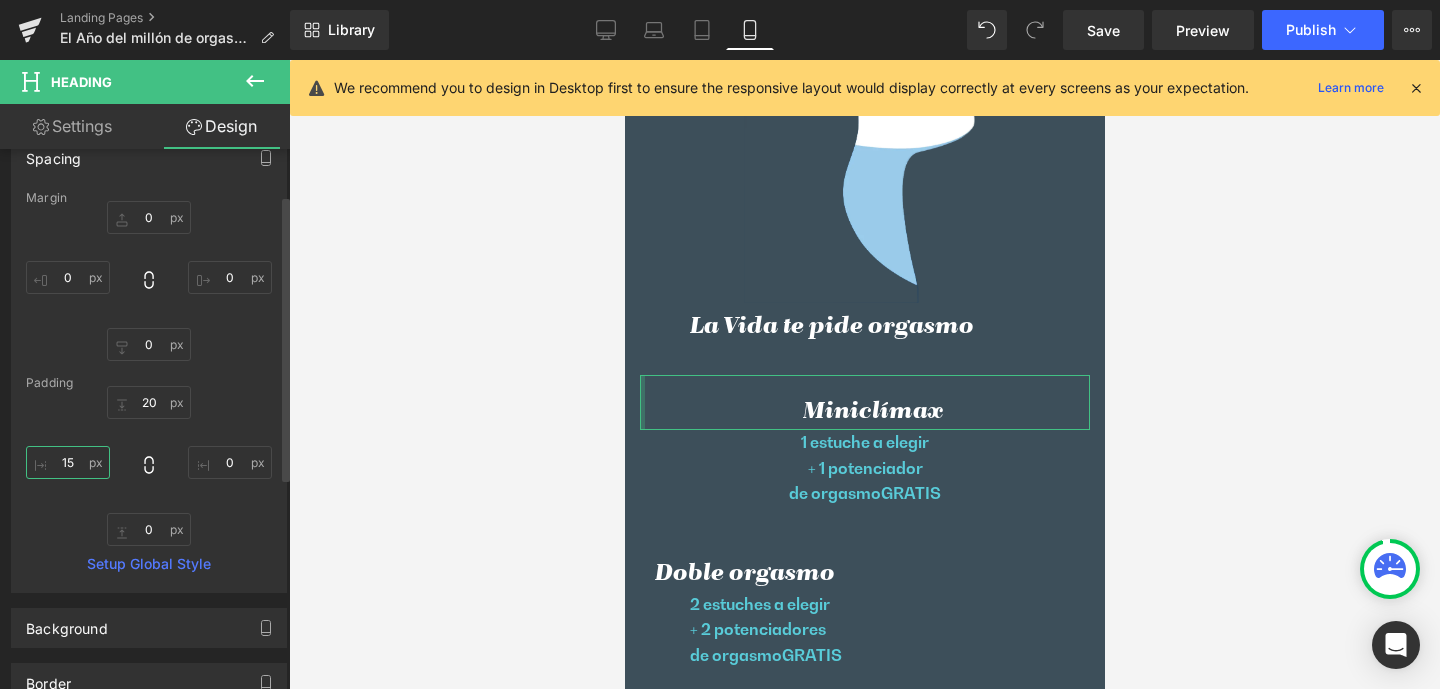 click on "15" at bounding box center [68, 462] 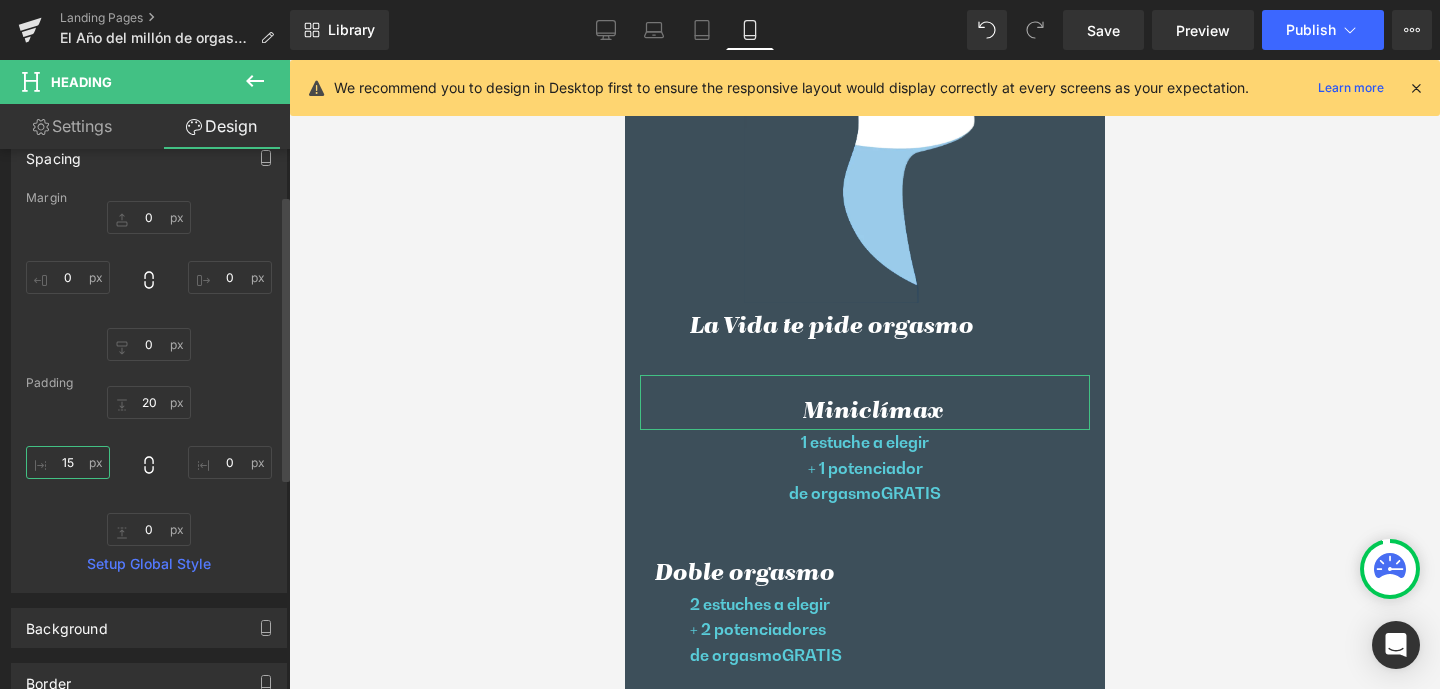 type on "0" 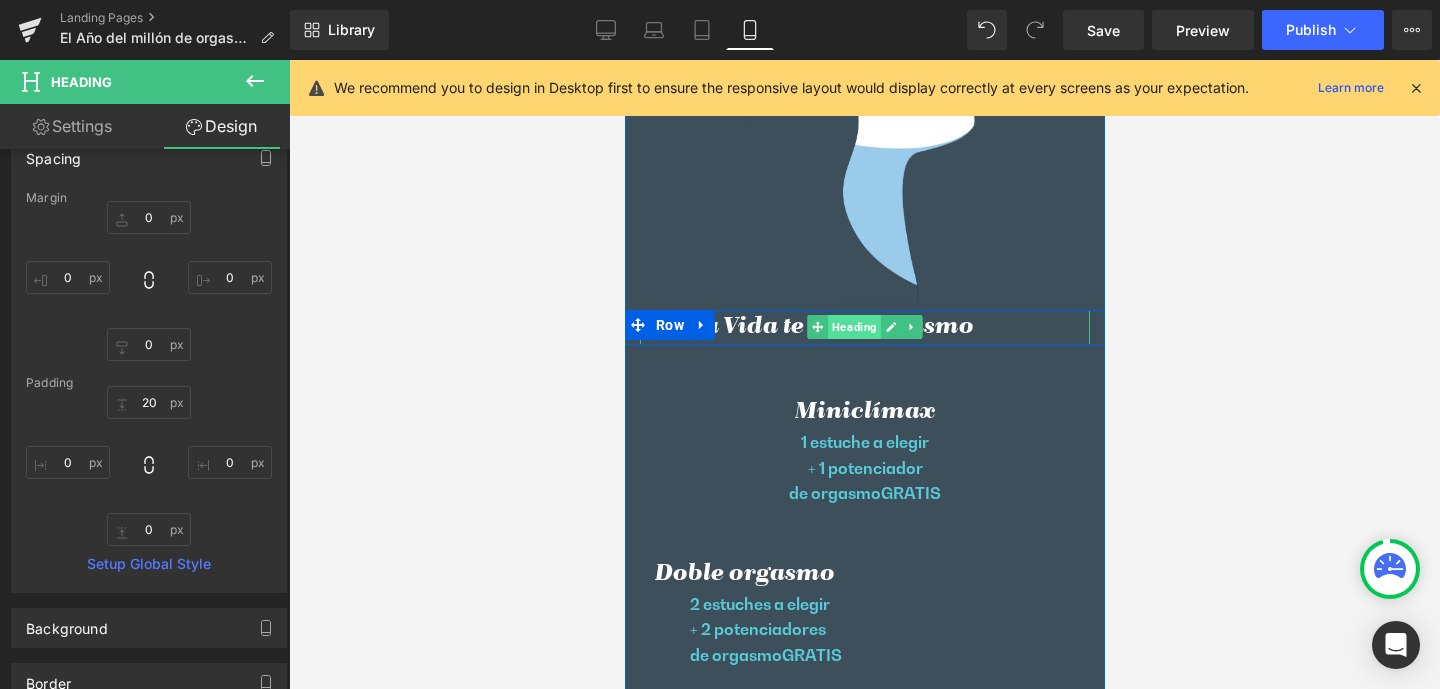 click on "Heading" at bounding box center (853, 327) 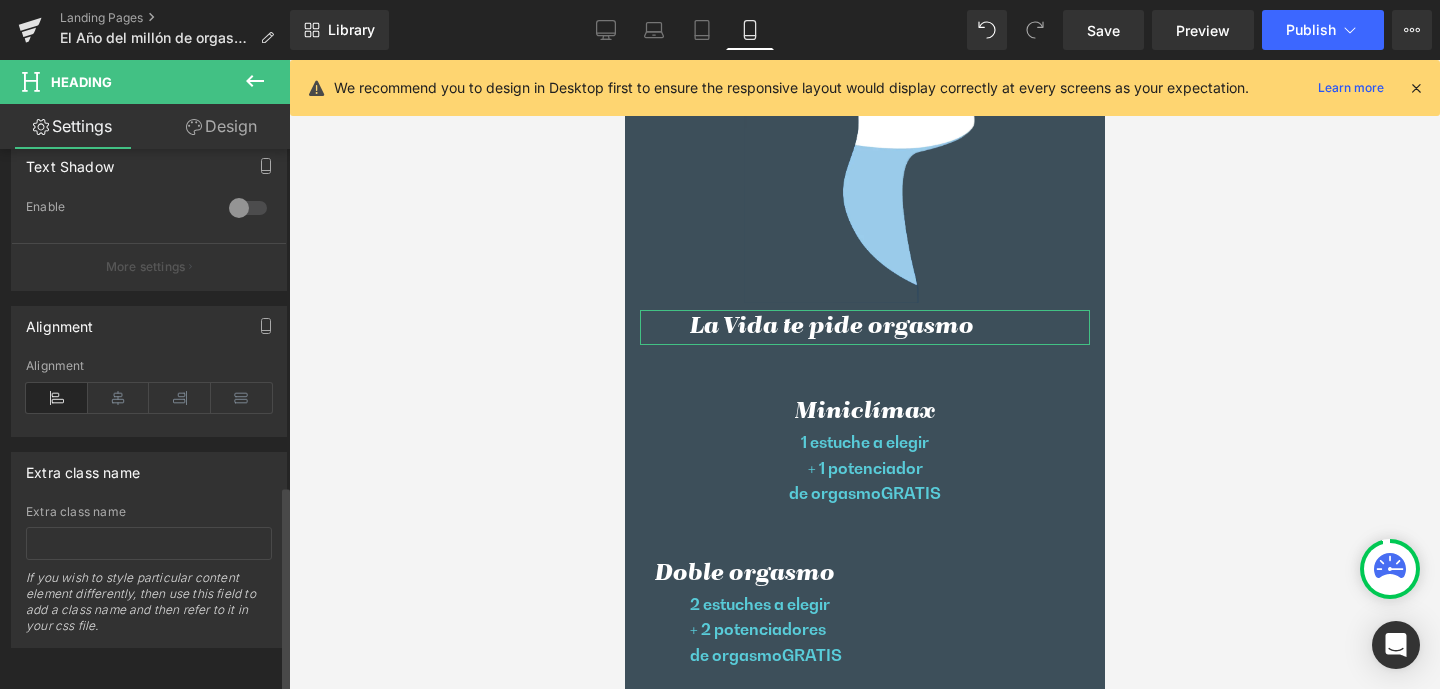 scroll, scrollTop: 878, scrollLeft: 0, axis: vertical 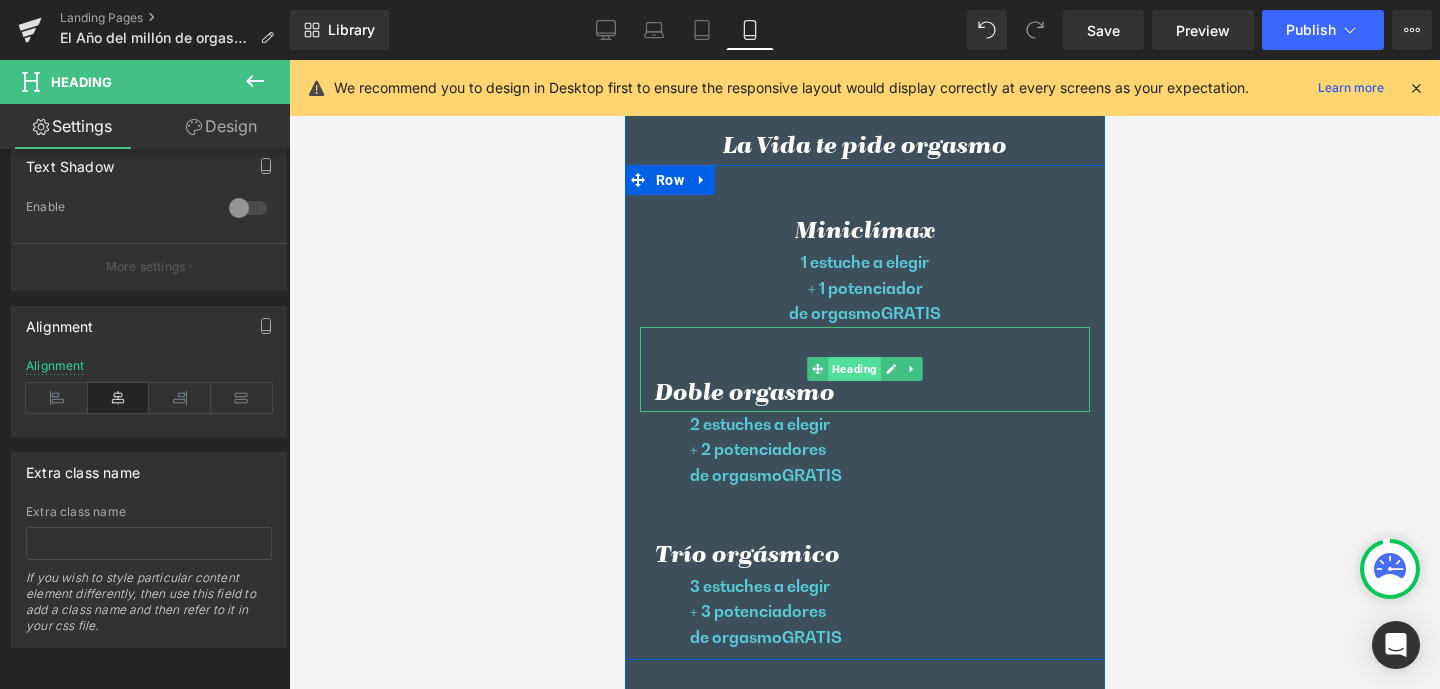click on "Heading" at bounding box center [853, 369] 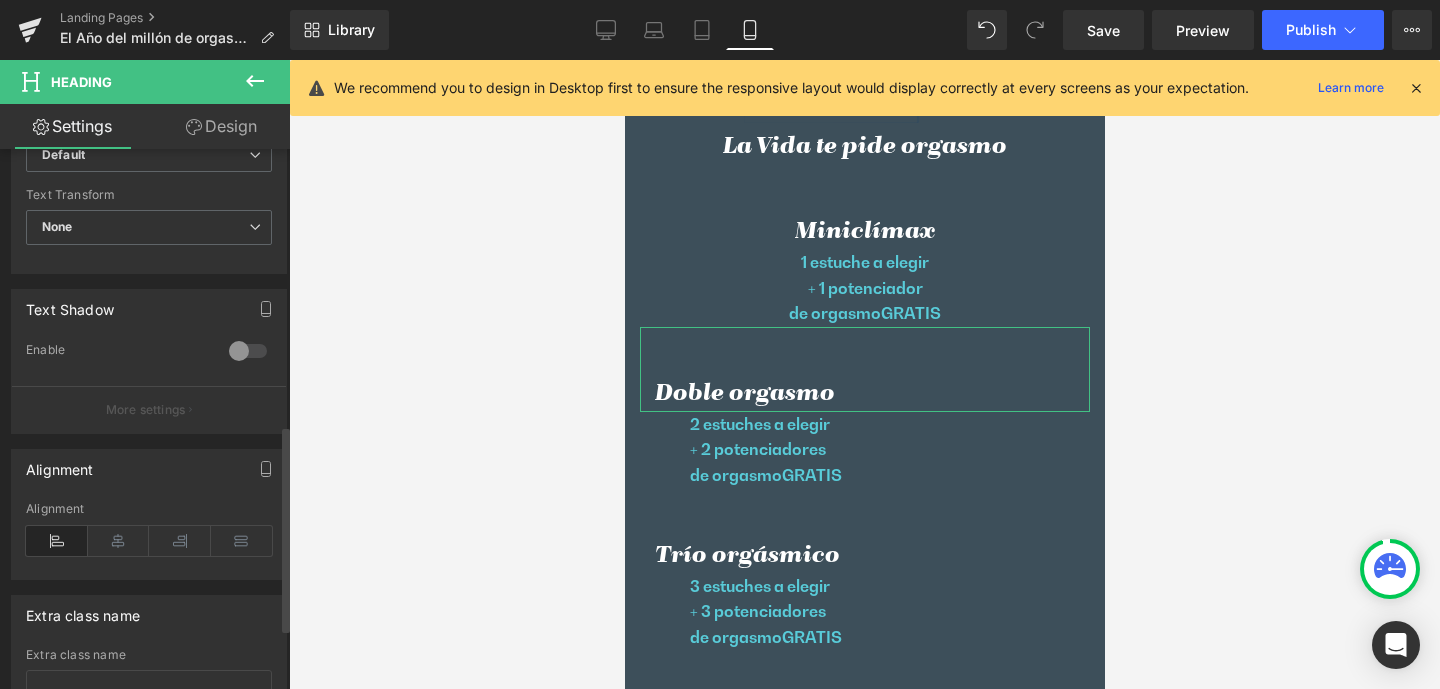 scroll, scrollTop: 813, scrollLeft: 0, axis: vertical 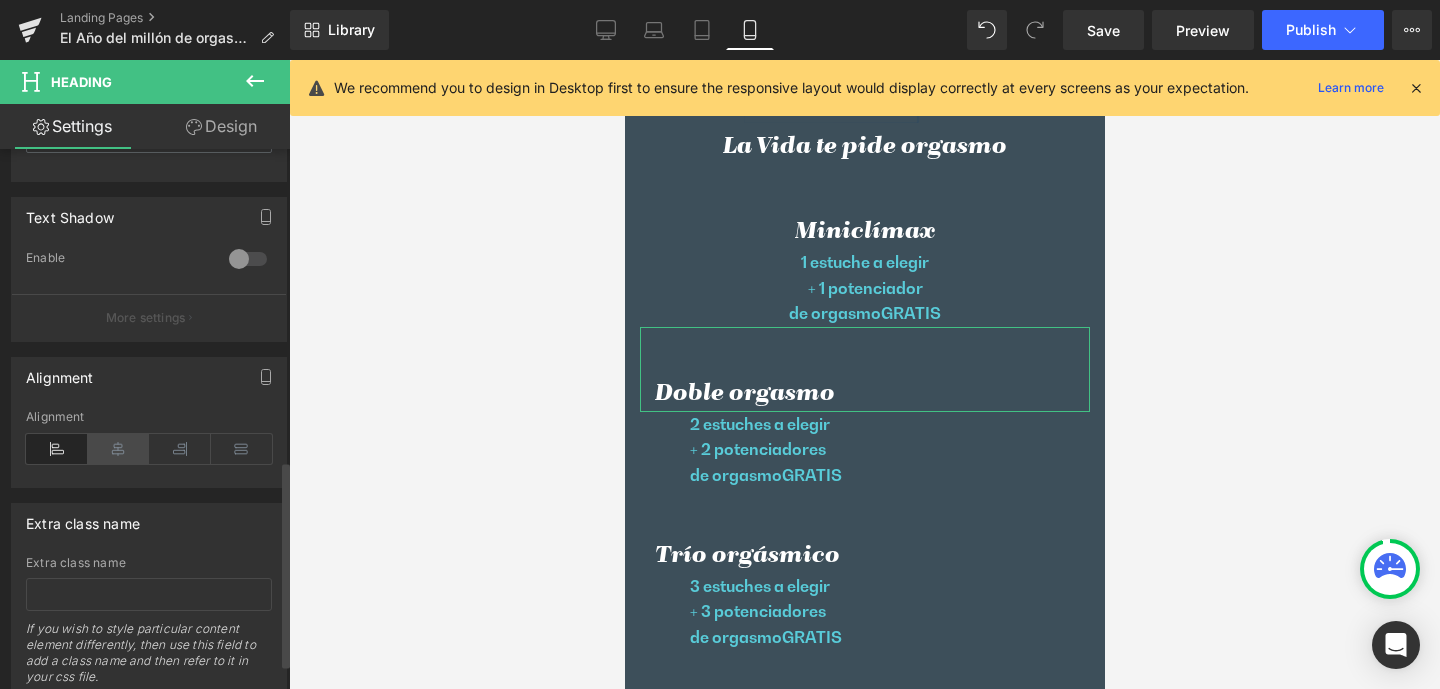 click at bounding box center (119, 449) 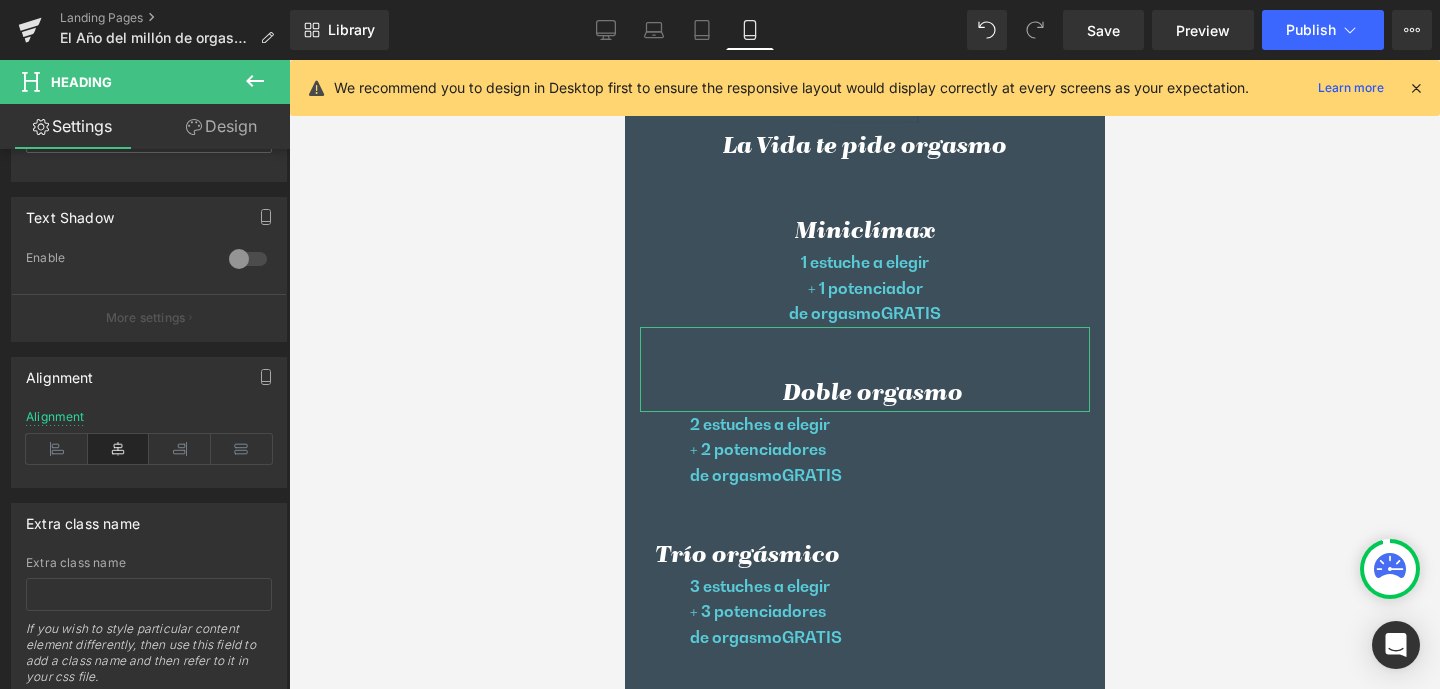 drag, startPoint x: 220, startPoint y: 125, endPoint x: 61, endPoint y: 243, distance: 198.00252 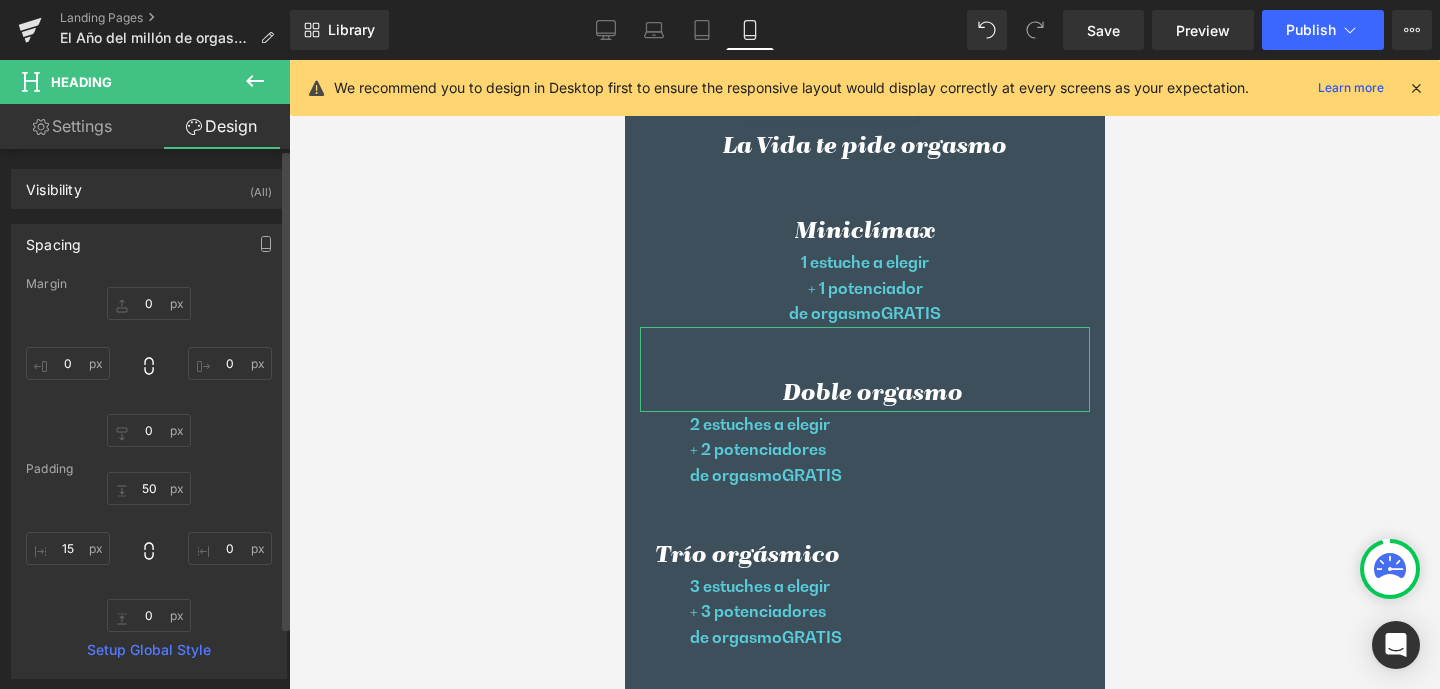 type on "0" 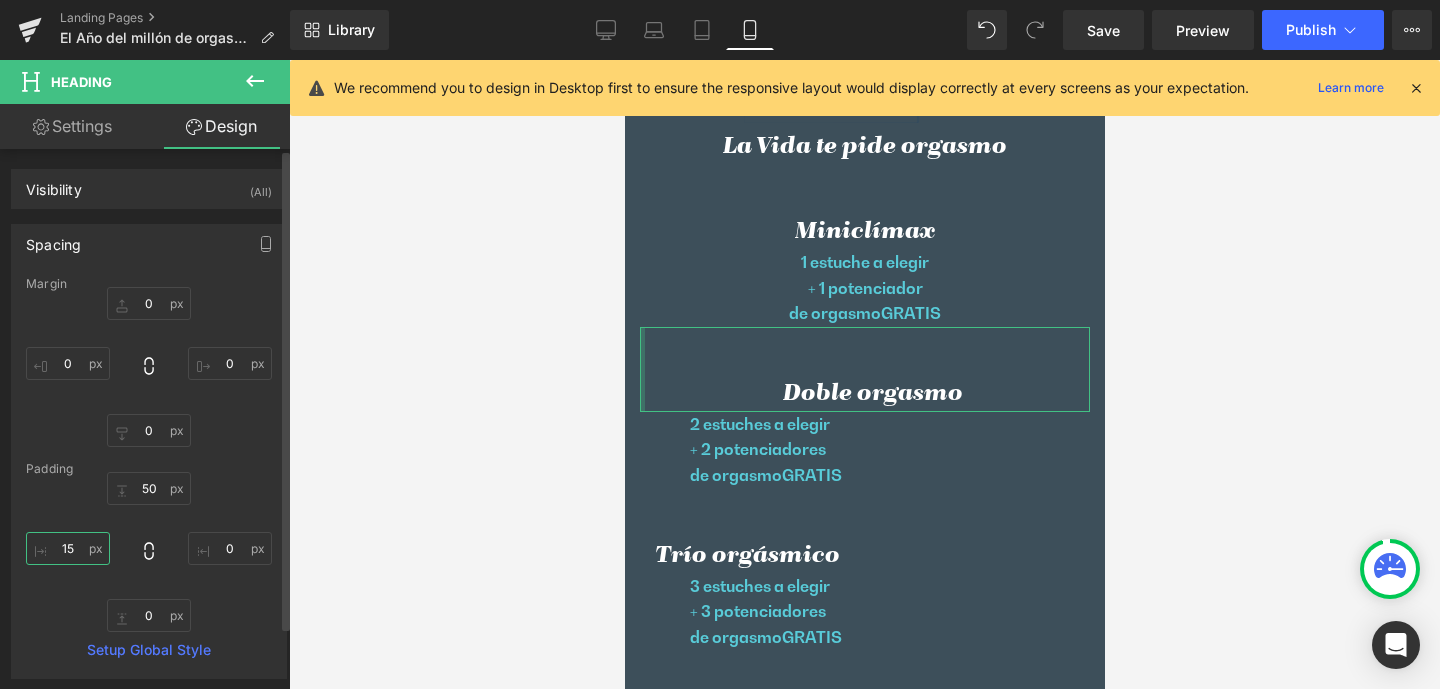 drag, startPoint x: 62, startPoint y: 545, endPoint x: 87, endPoint y: 549, distance: 25.317978 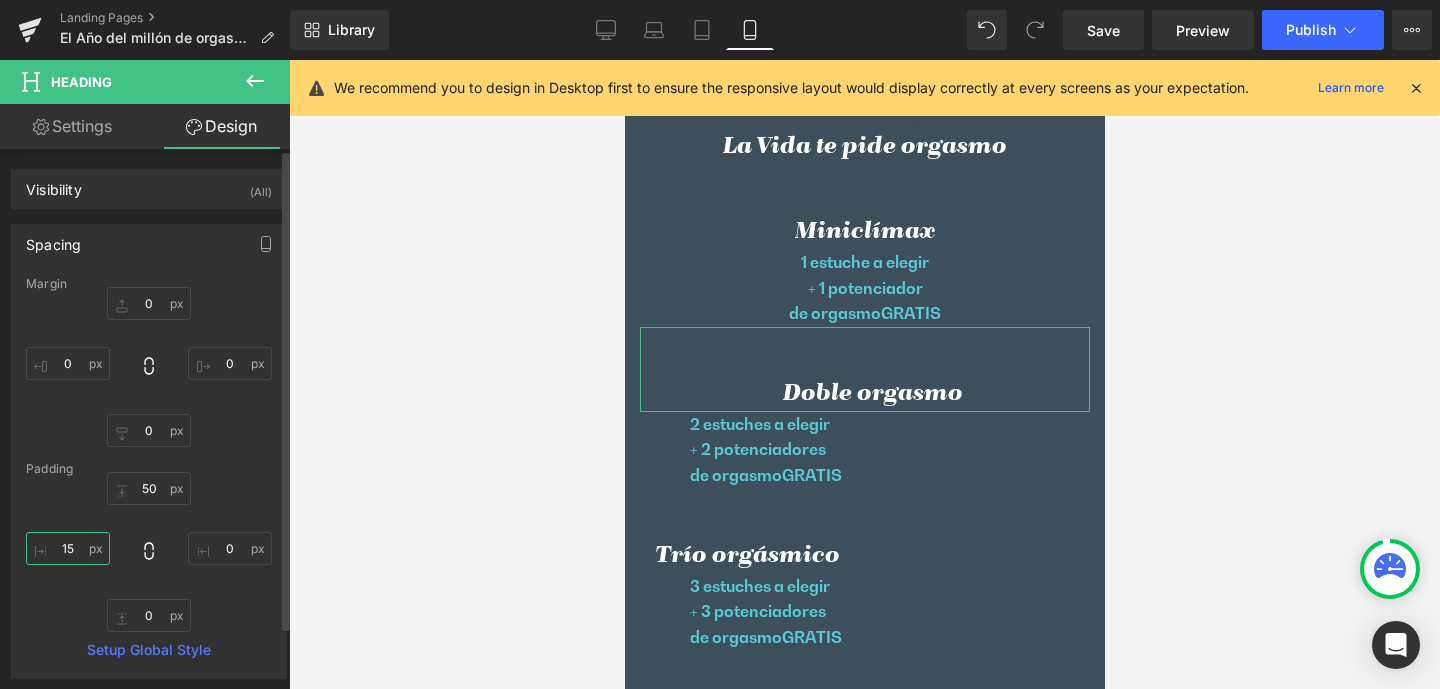 type on "0" 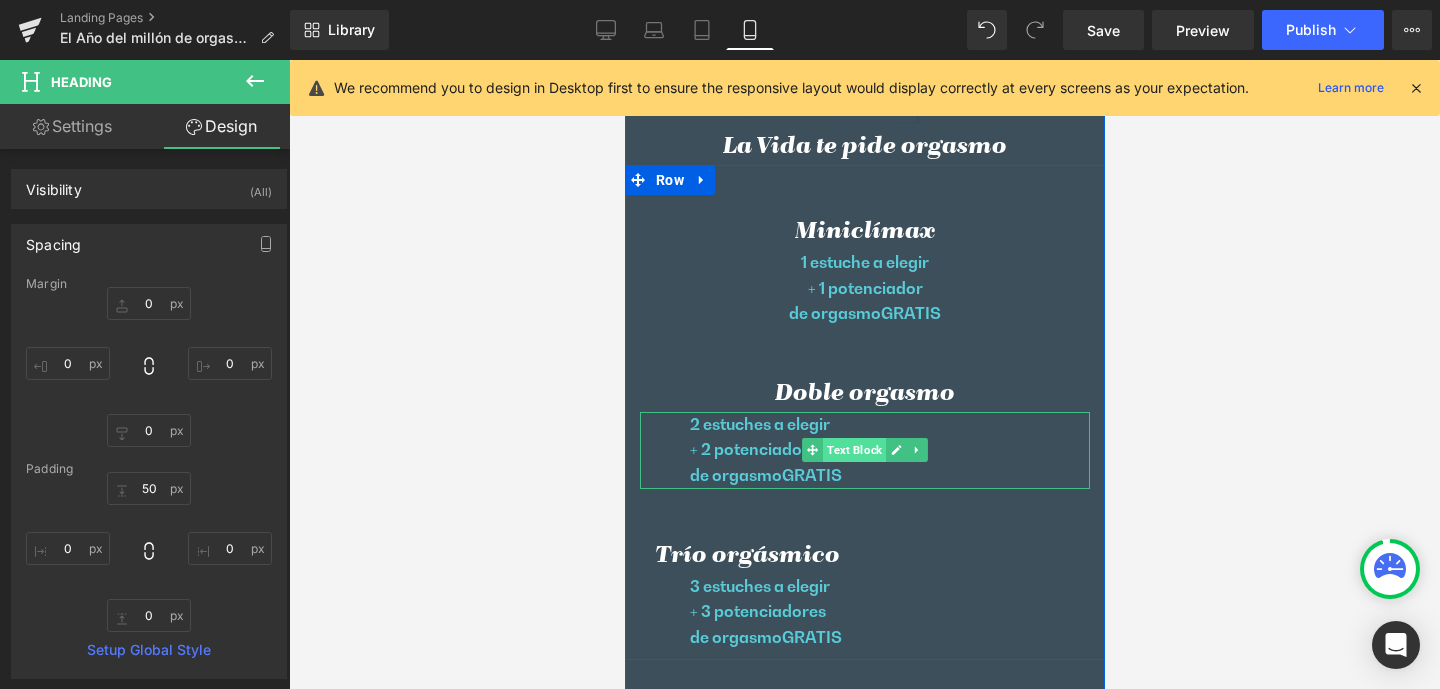 click on "Text Block" at bounding box center [853, 450] 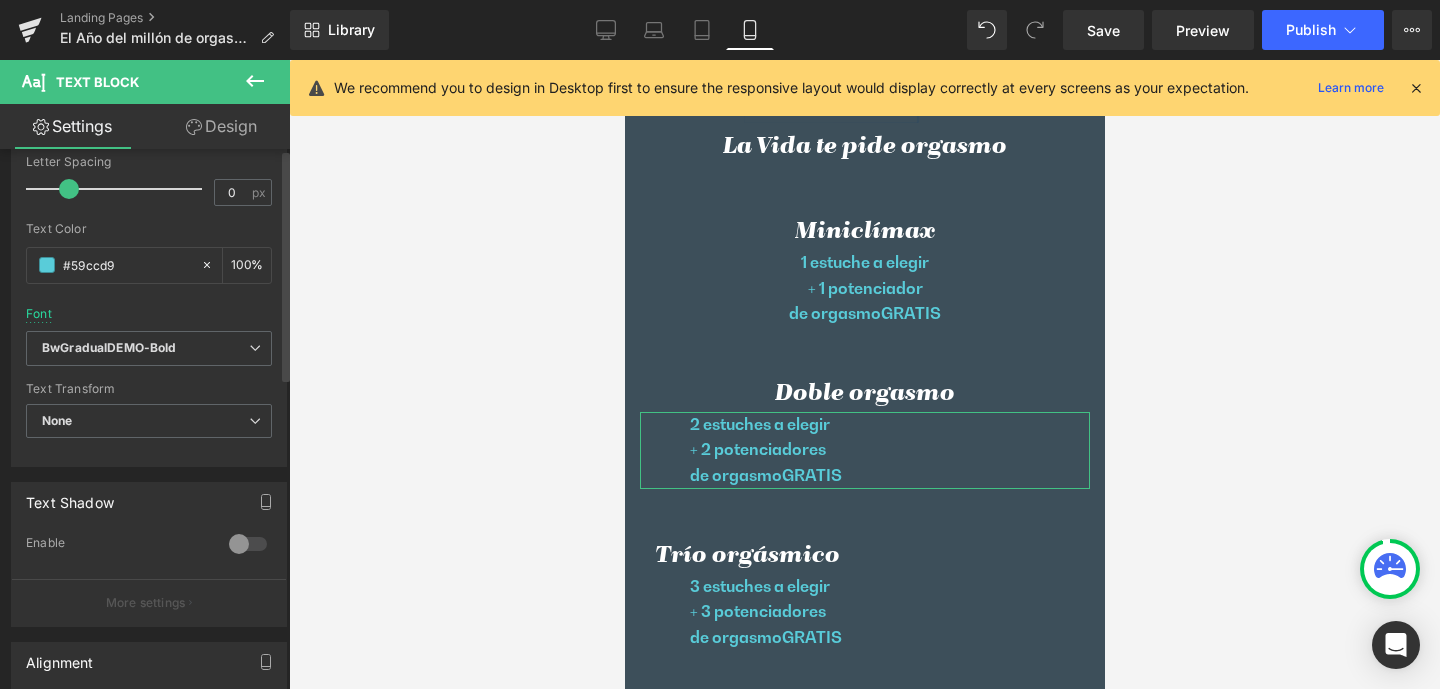 scroll, scrollTop: 629, scrollLeft: 0, axis: vertical 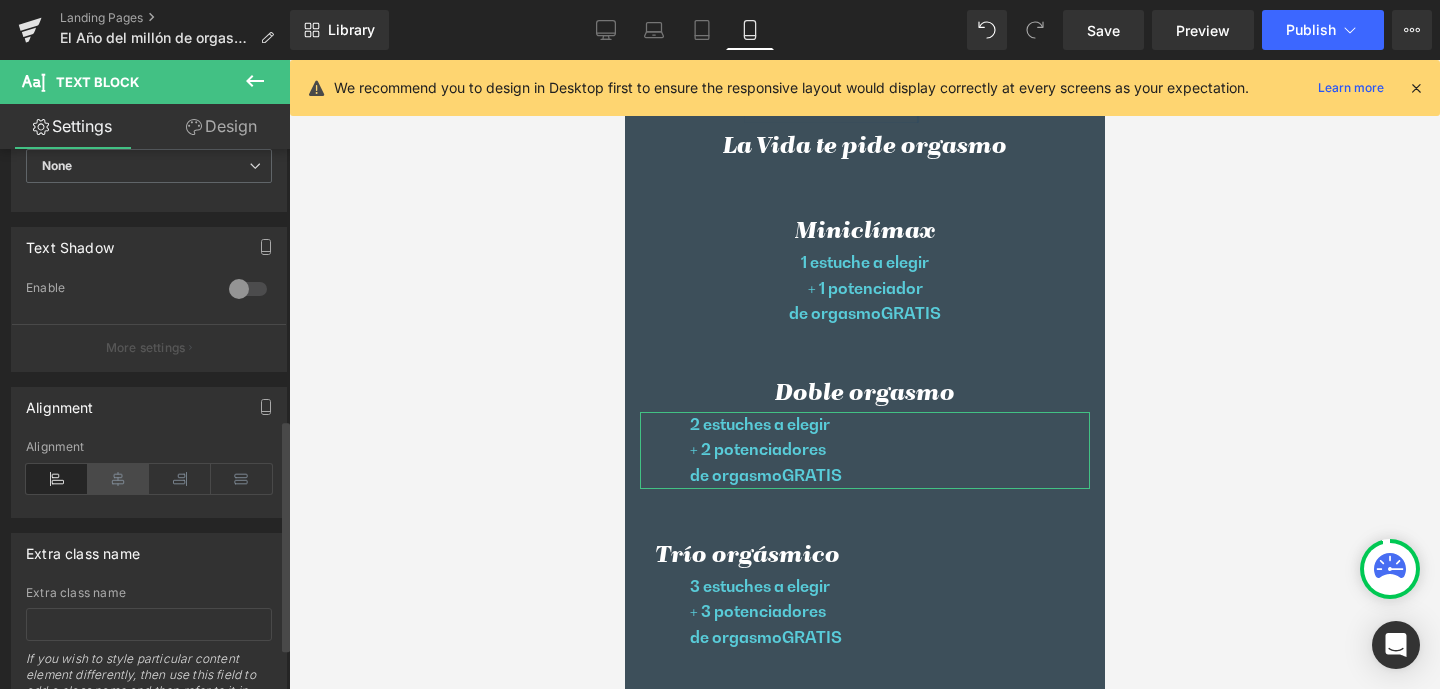 click at bounding box center (119, 479) 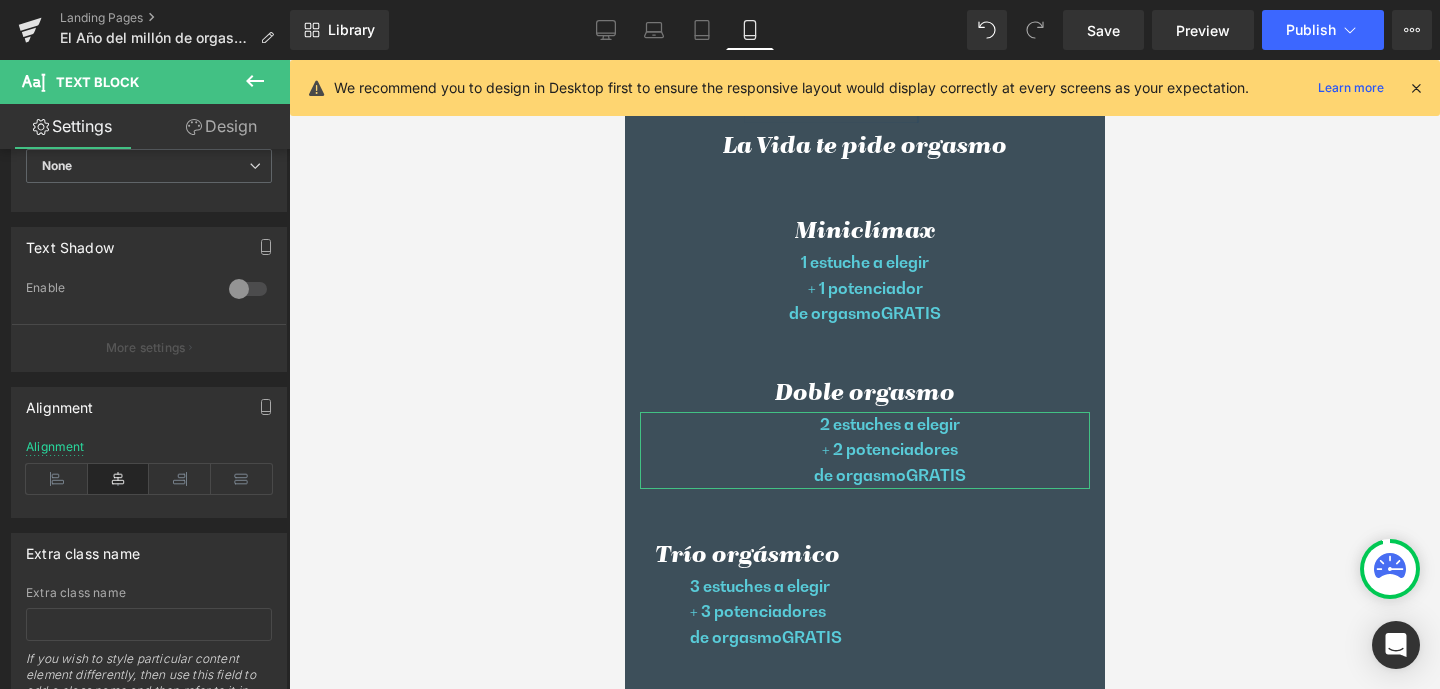 drag, startPoint x: 212, startPoint y: 122, endPoint x: 73, endPoint y: 243, distance: 184.28781 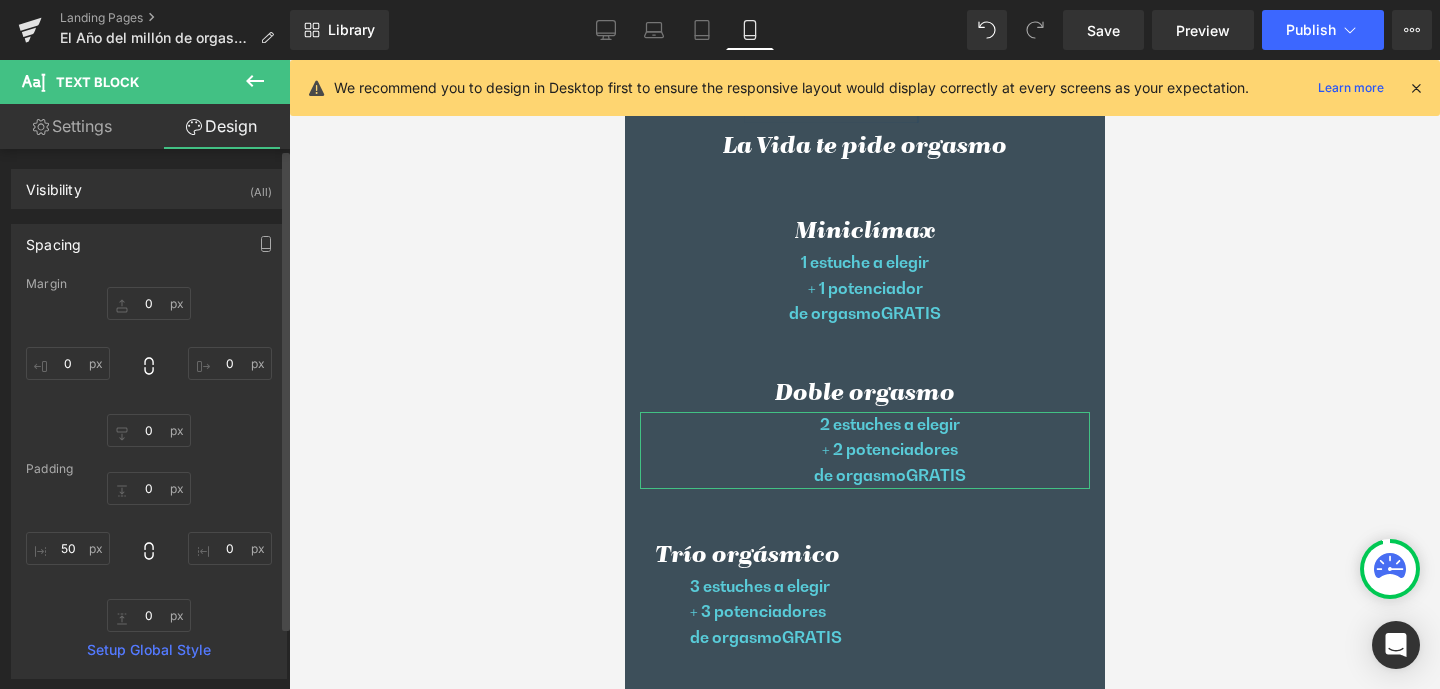 type on "0" 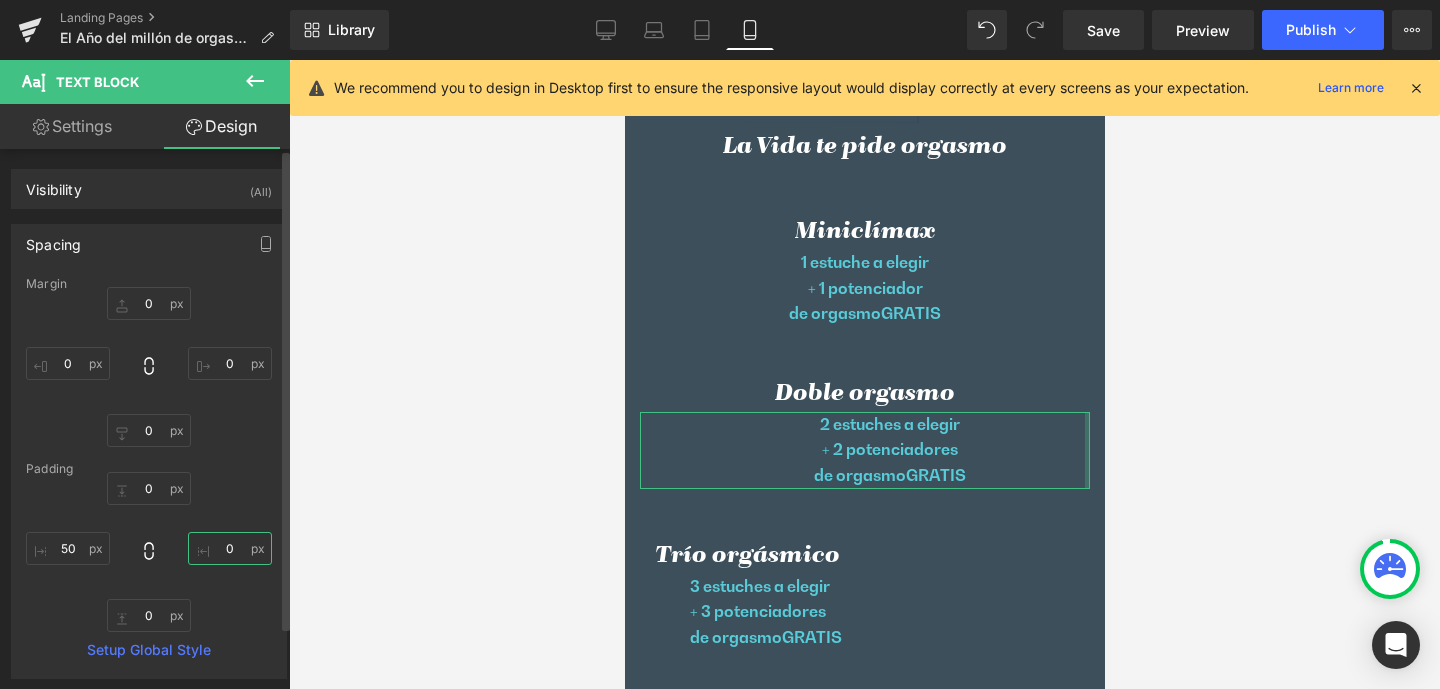 drag, startPoint x: 220, startPoint y: 546, endPoint x: 243, endPoint y: 547, distance: 23.021729 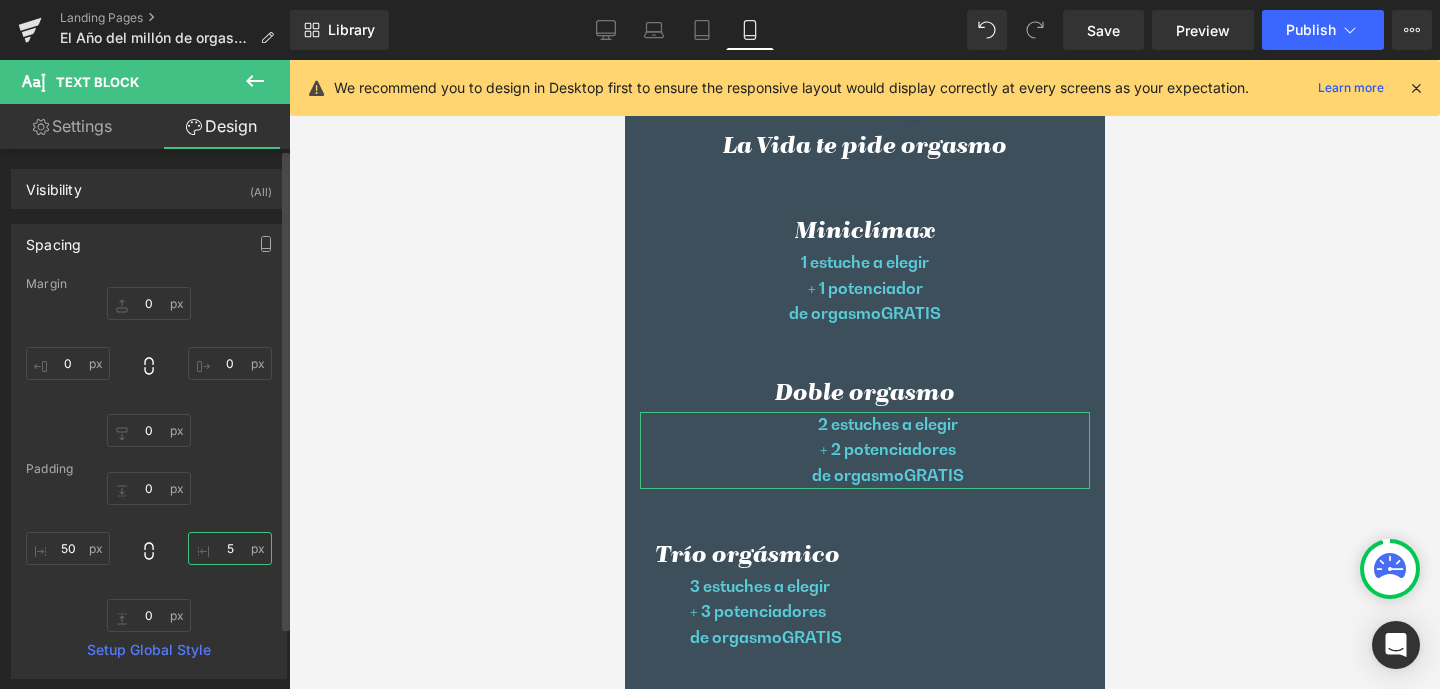 type on "50" 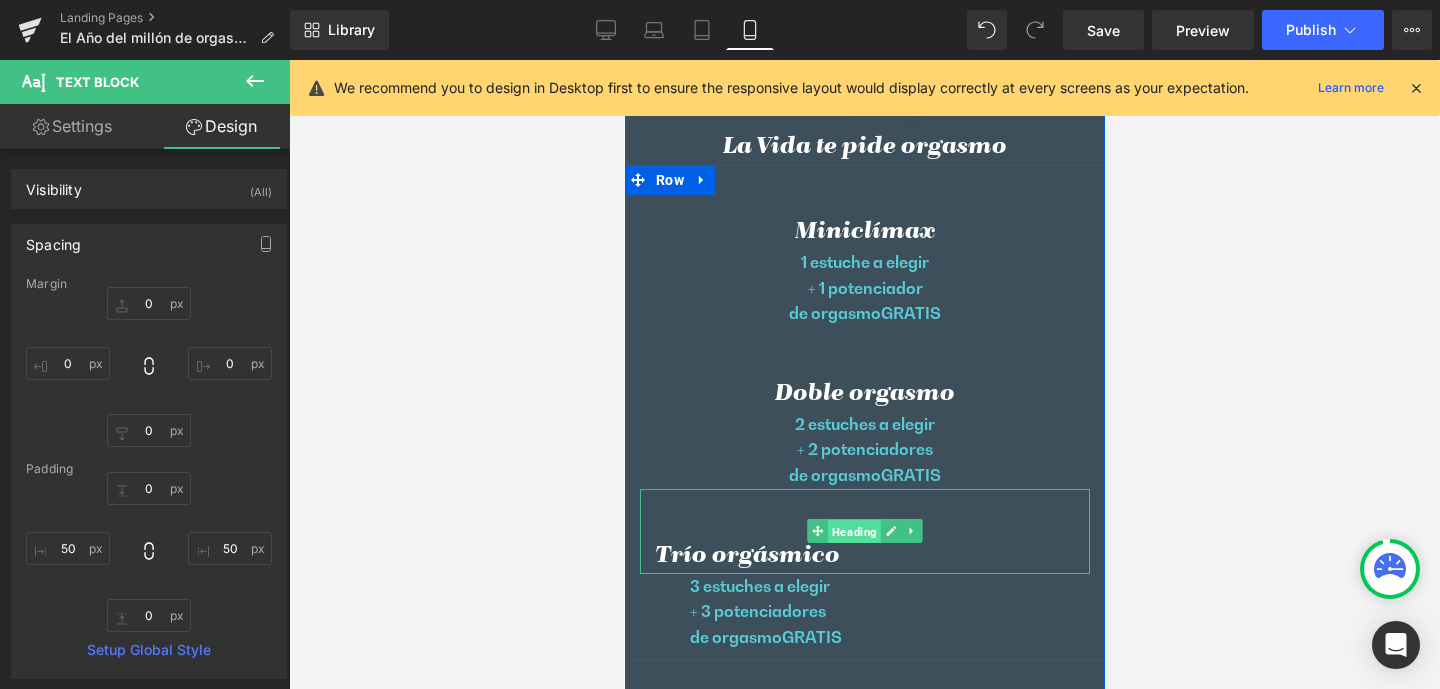 click on "Heading" at bounding box center [853, 532] 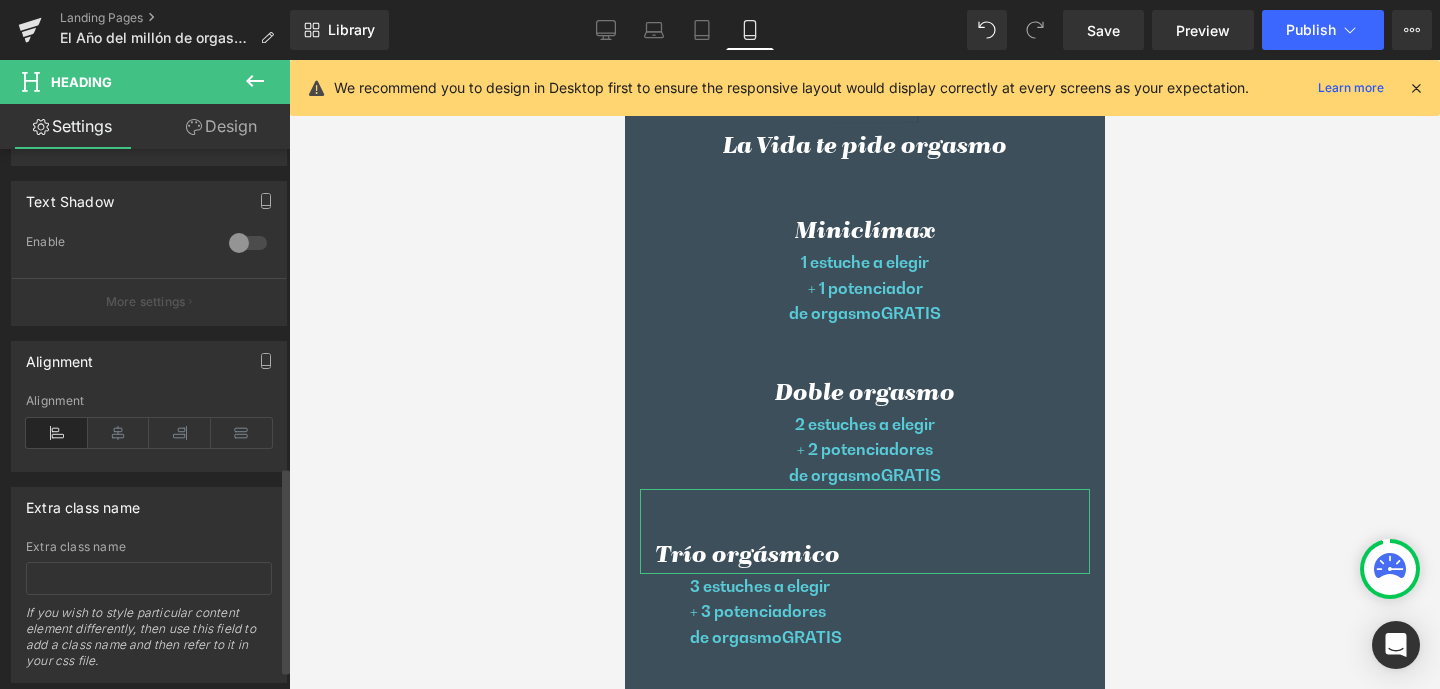 scroll, scrollTop: 878, scrollLeft: 0, axis: vertical 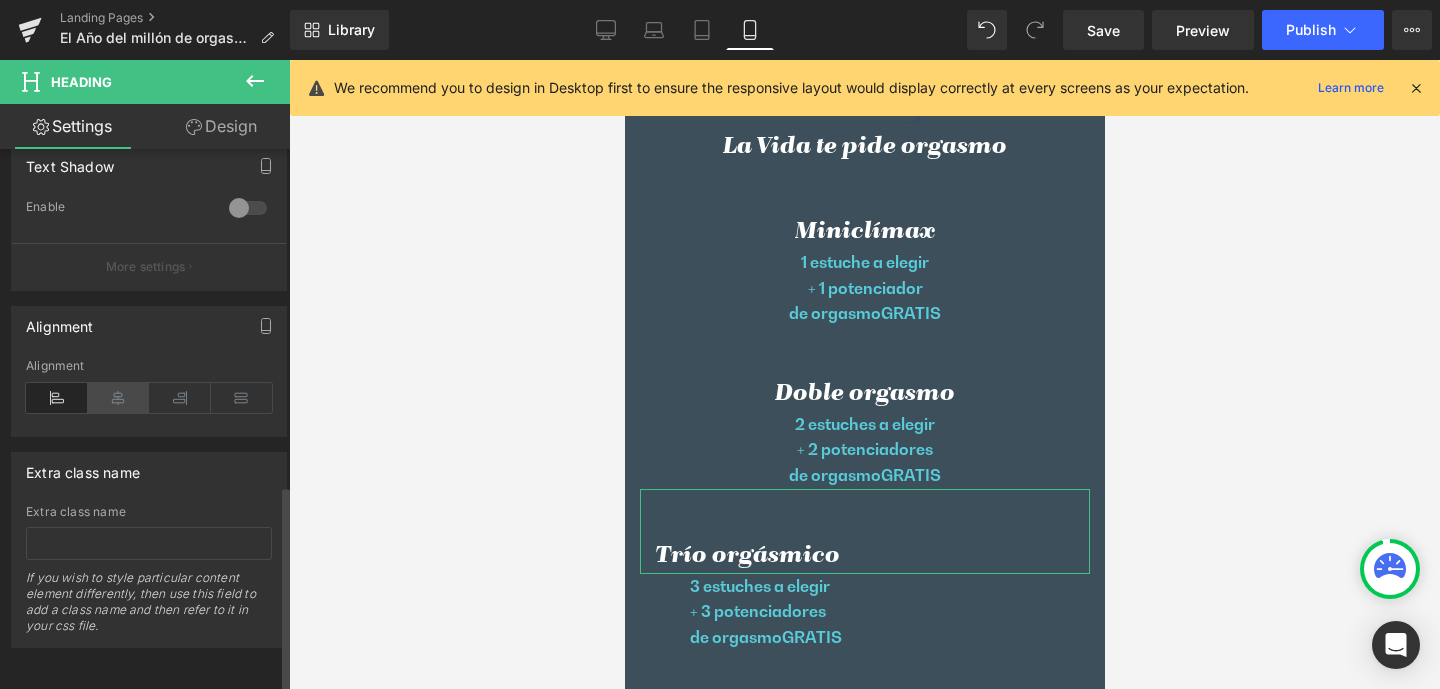 click at bounding box center [119, 398] 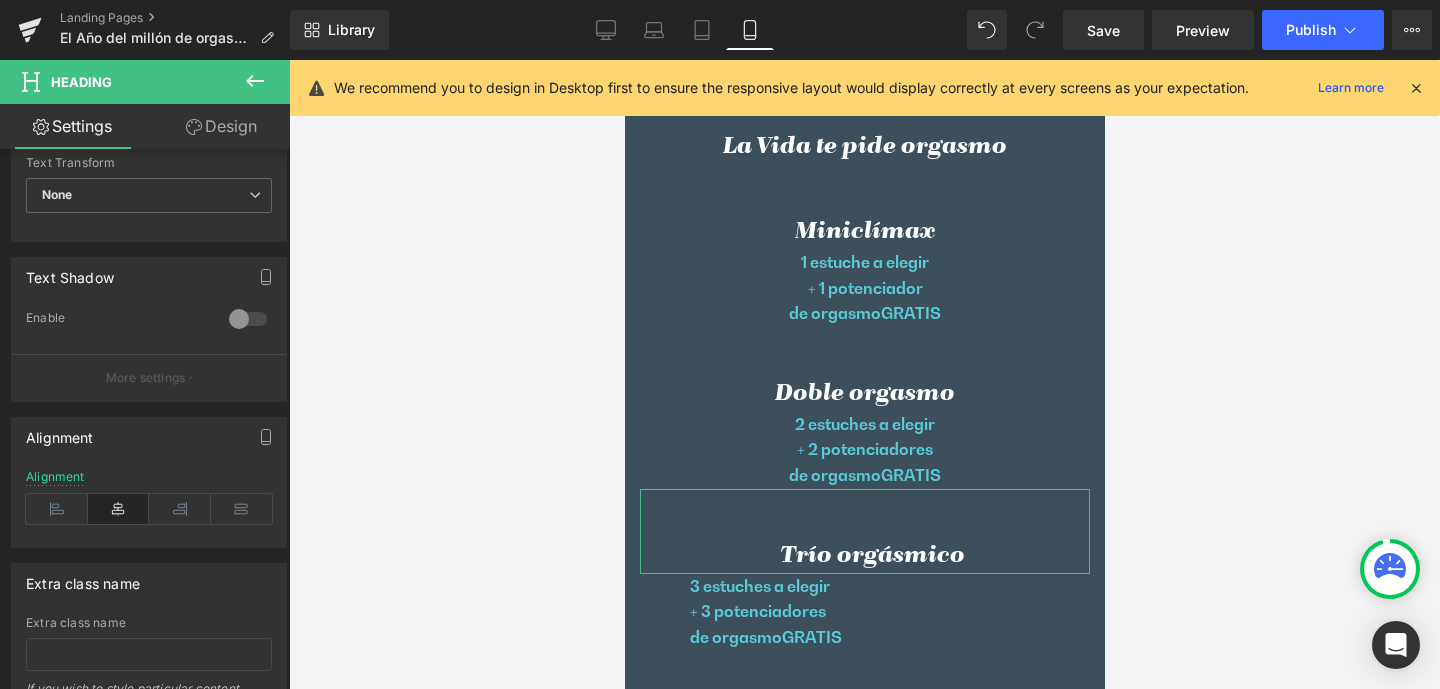 scroll, scrollTop: 702, scrollLeft: 0, axis: vertical 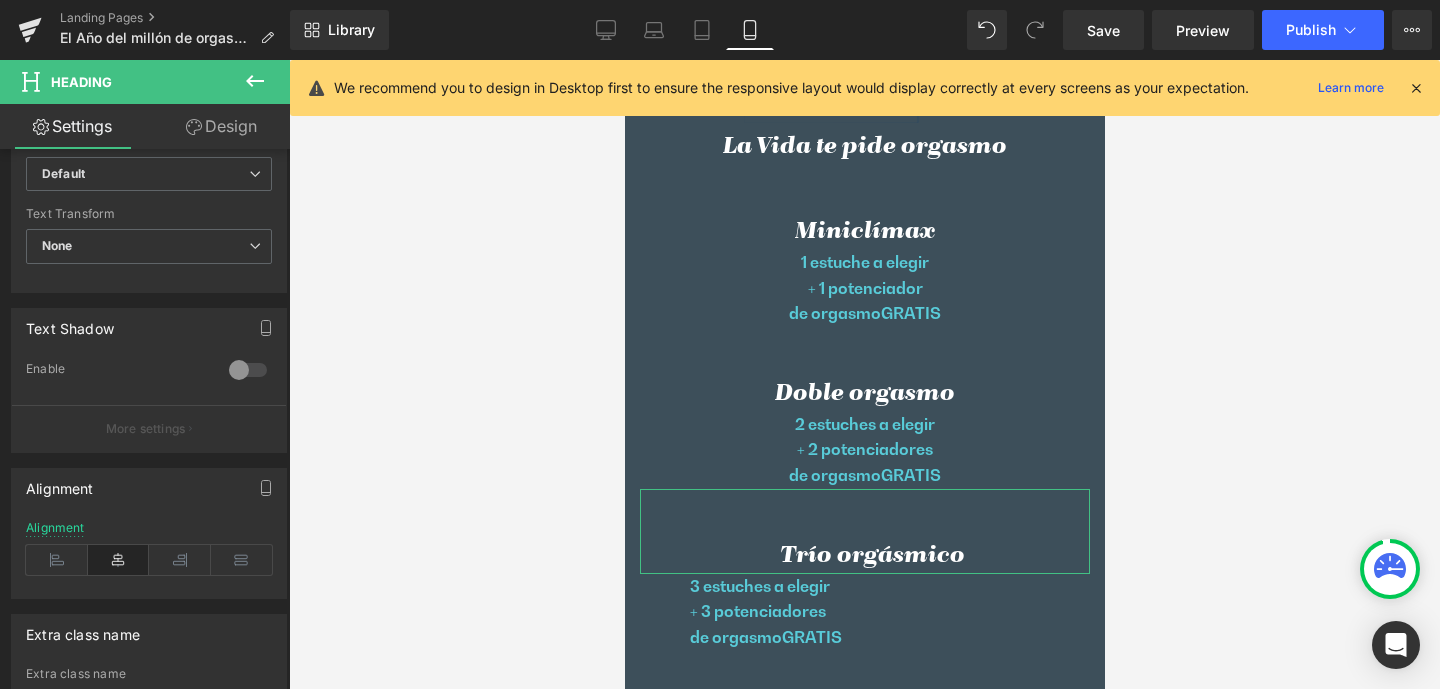 click on "Design" at bounding box center [221, 126] 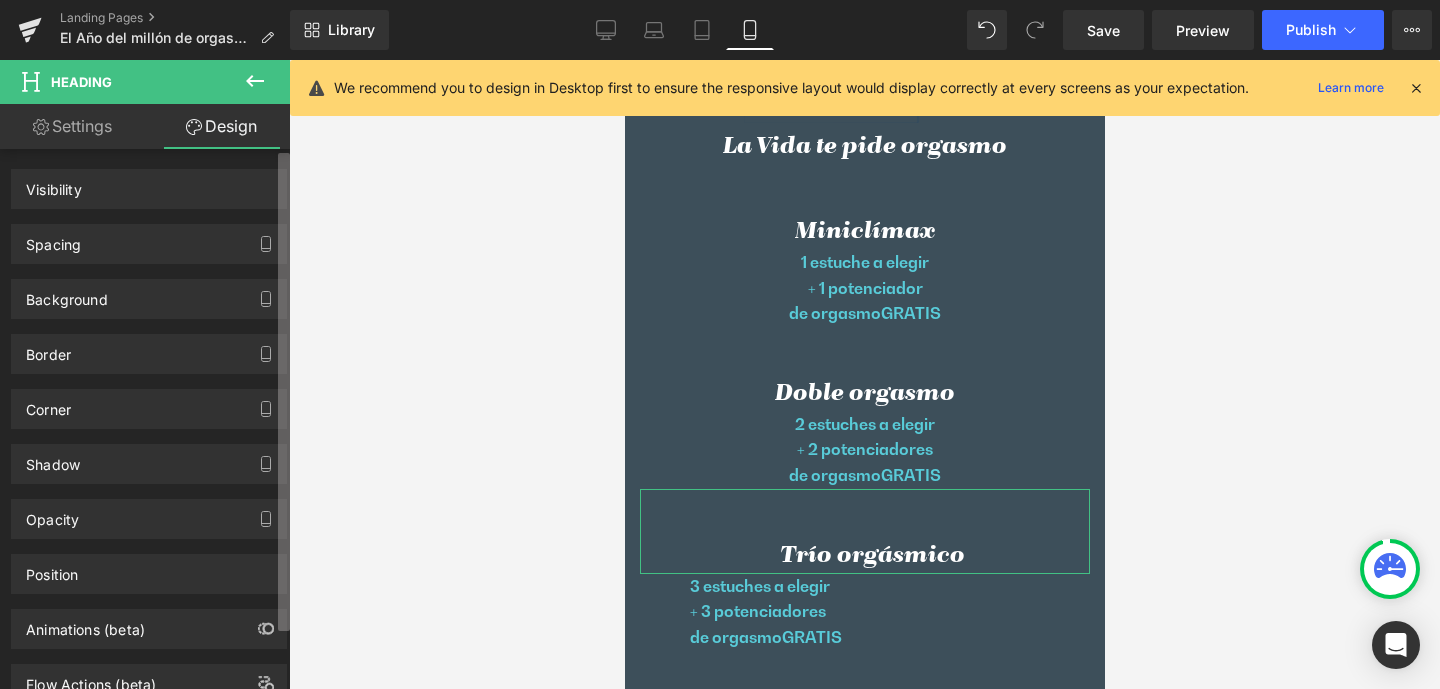 click on "Spacing" at bounding box center (149, 244) 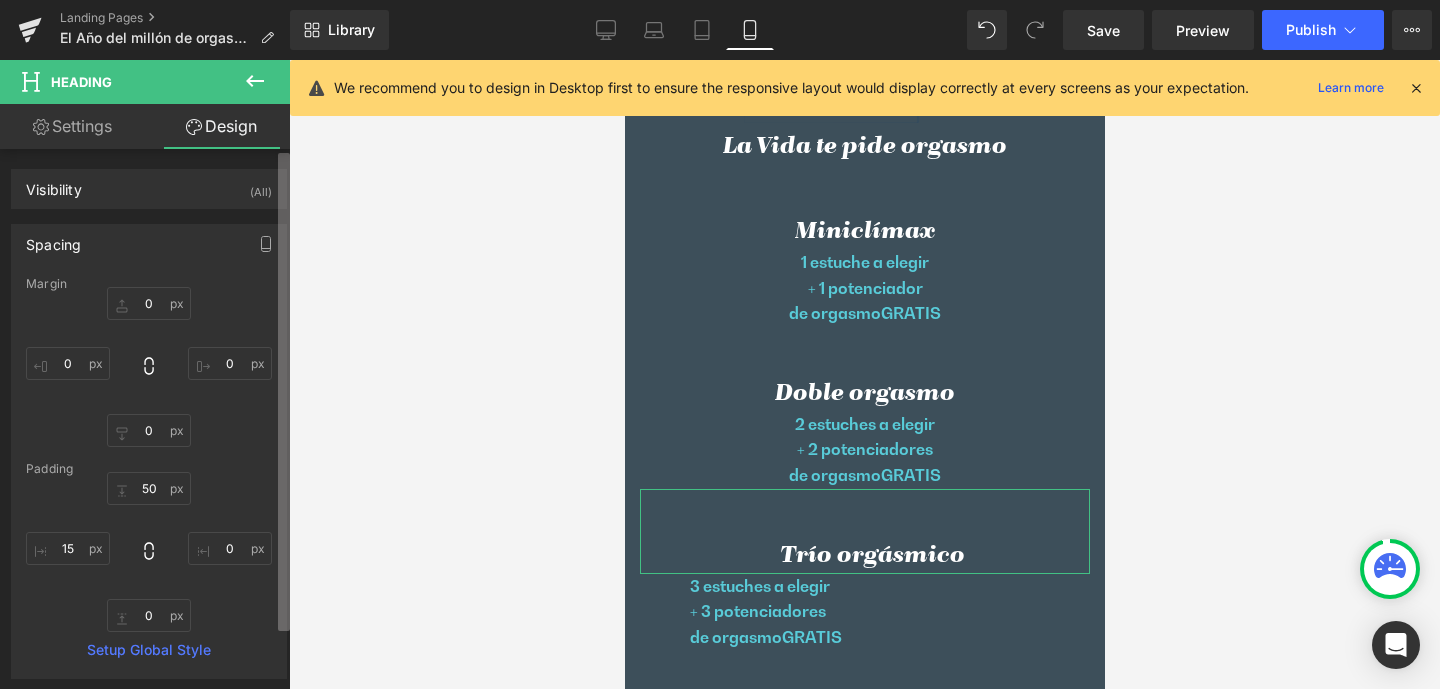 type on "0" 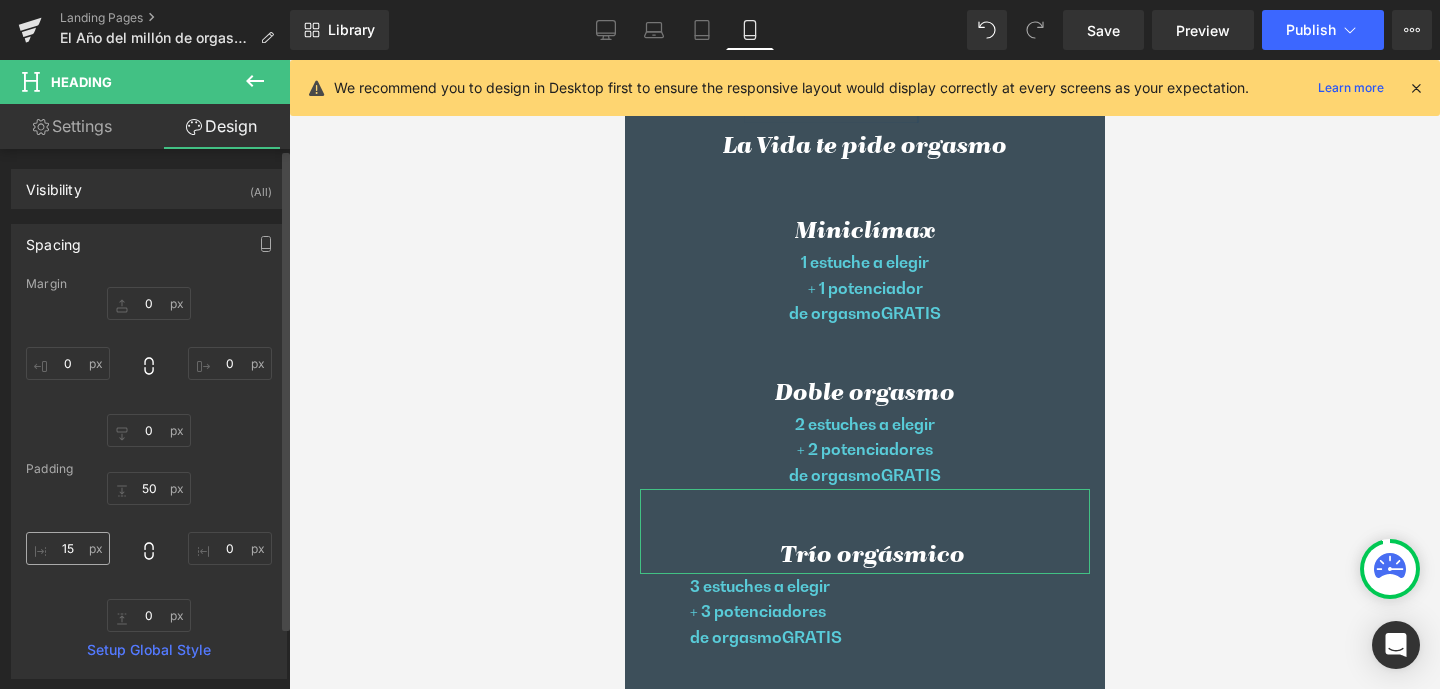 scroll, scrollTop: 142, scrollLeft: 0, axis: vertical 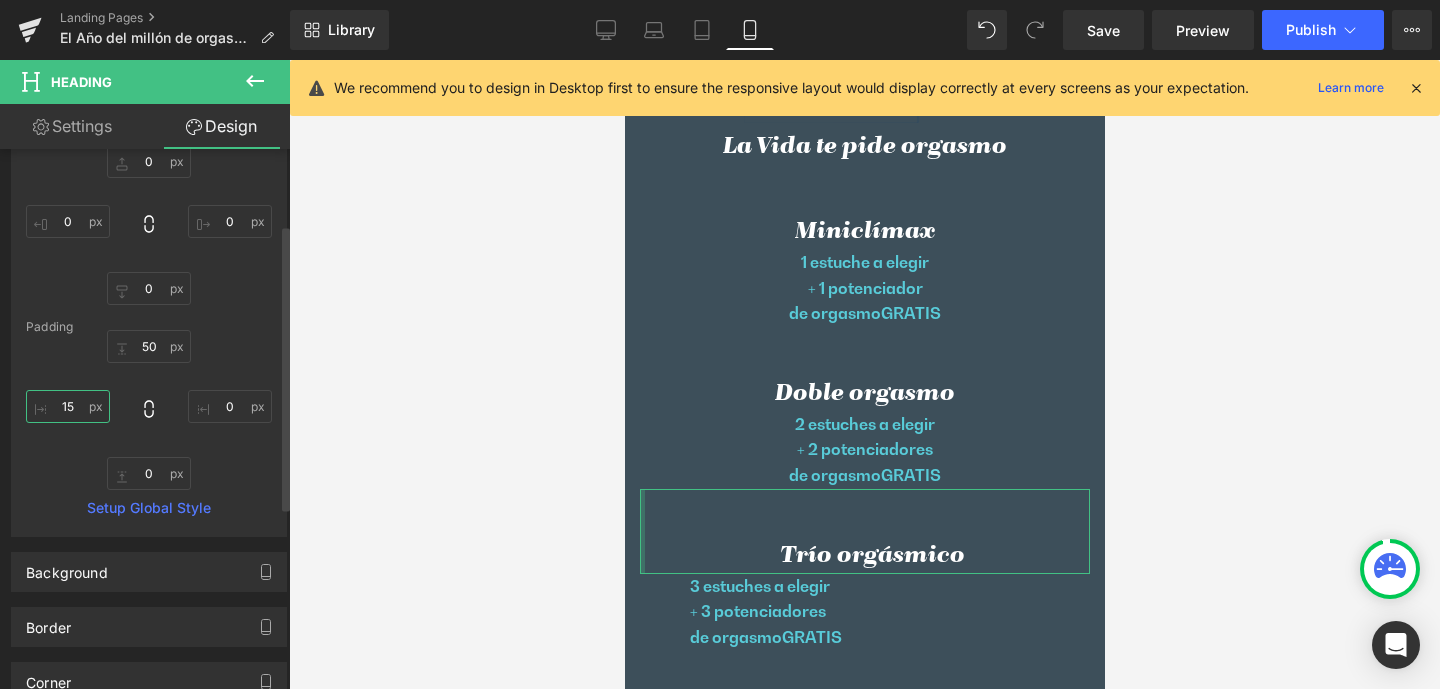 click on "15" at bounding box center (68, 406) 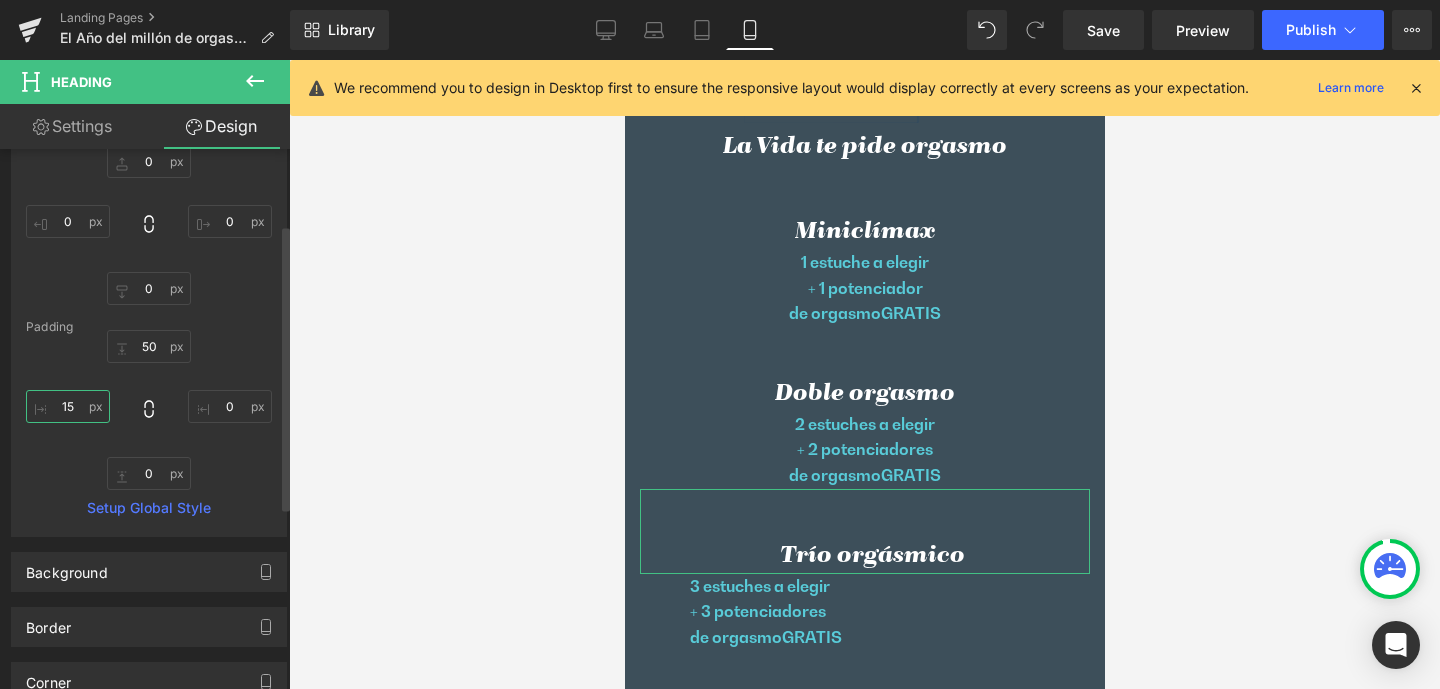 type on "0" 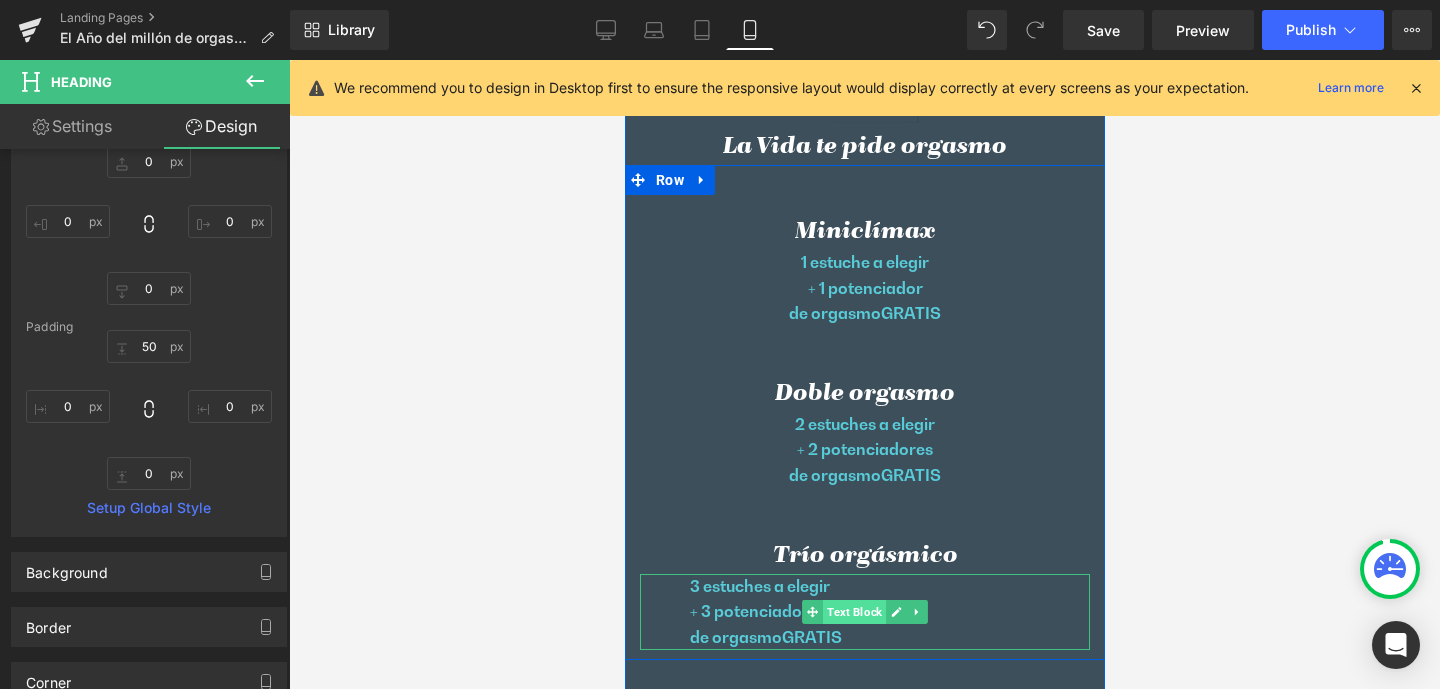 click on "Text Block" at bounding box center [853, 612] 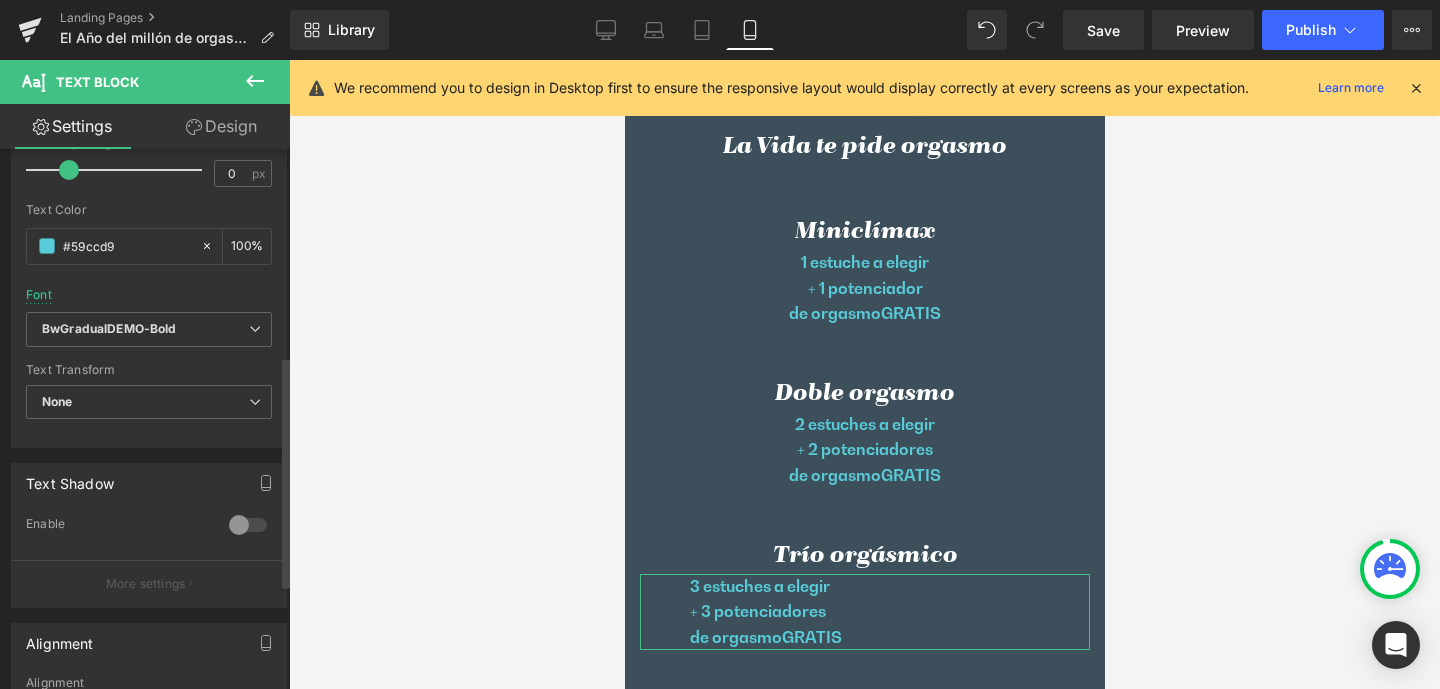 scroll, scrollTop: 507, scrollLeft: 0, axis: vertical 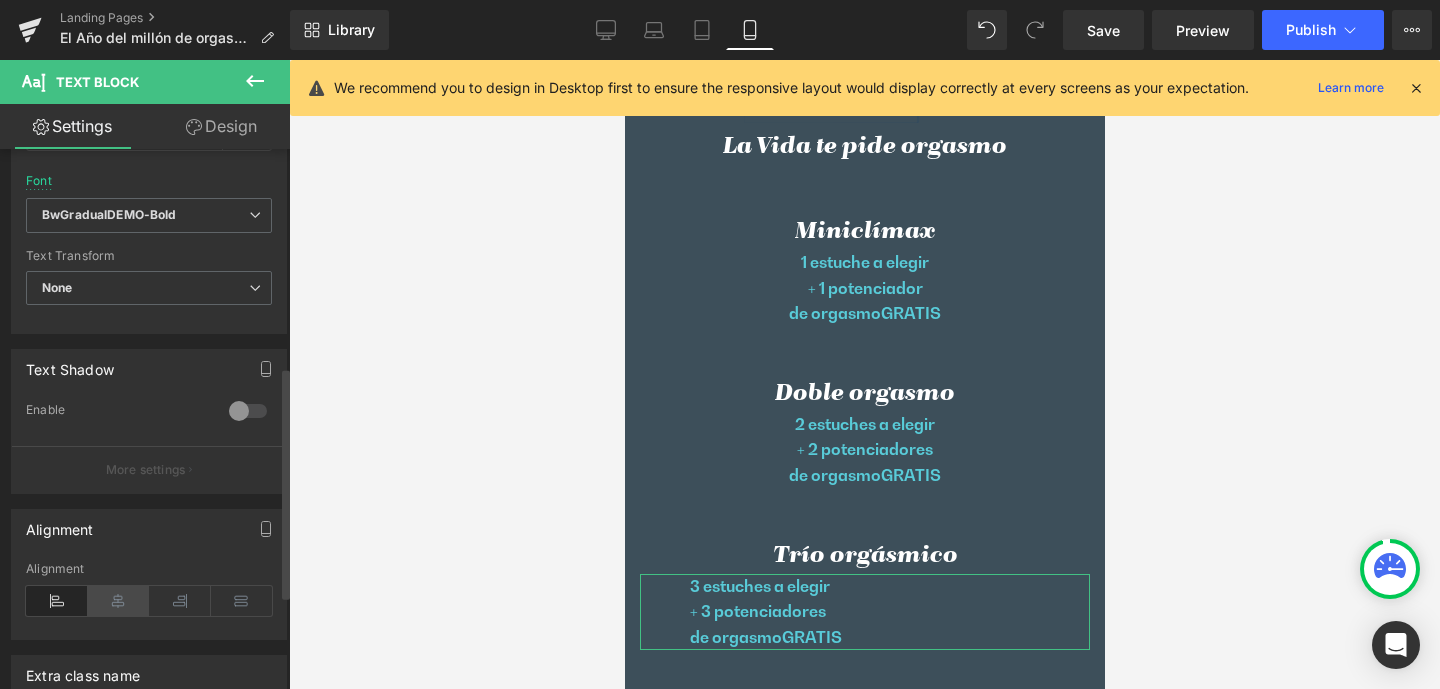 click at bounding box center (119, 601) 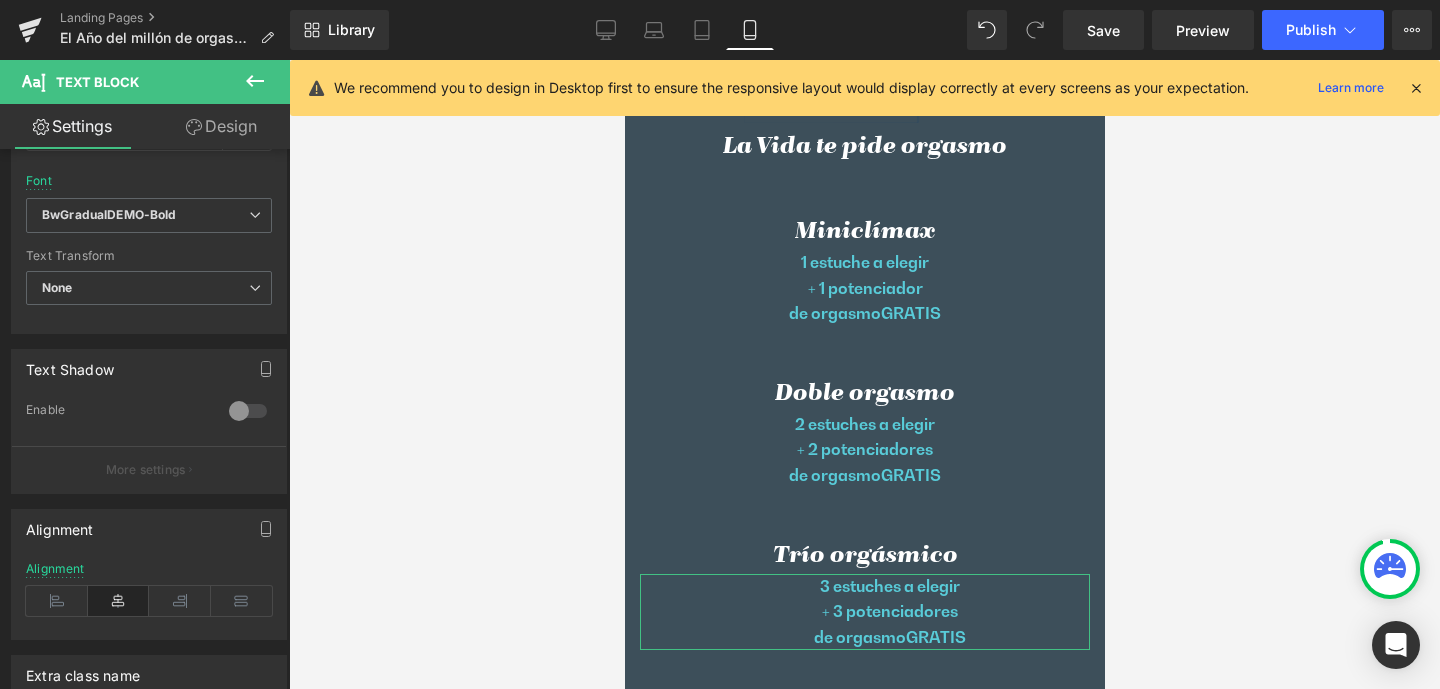 click on "Design" at bounding box center [221, 126] 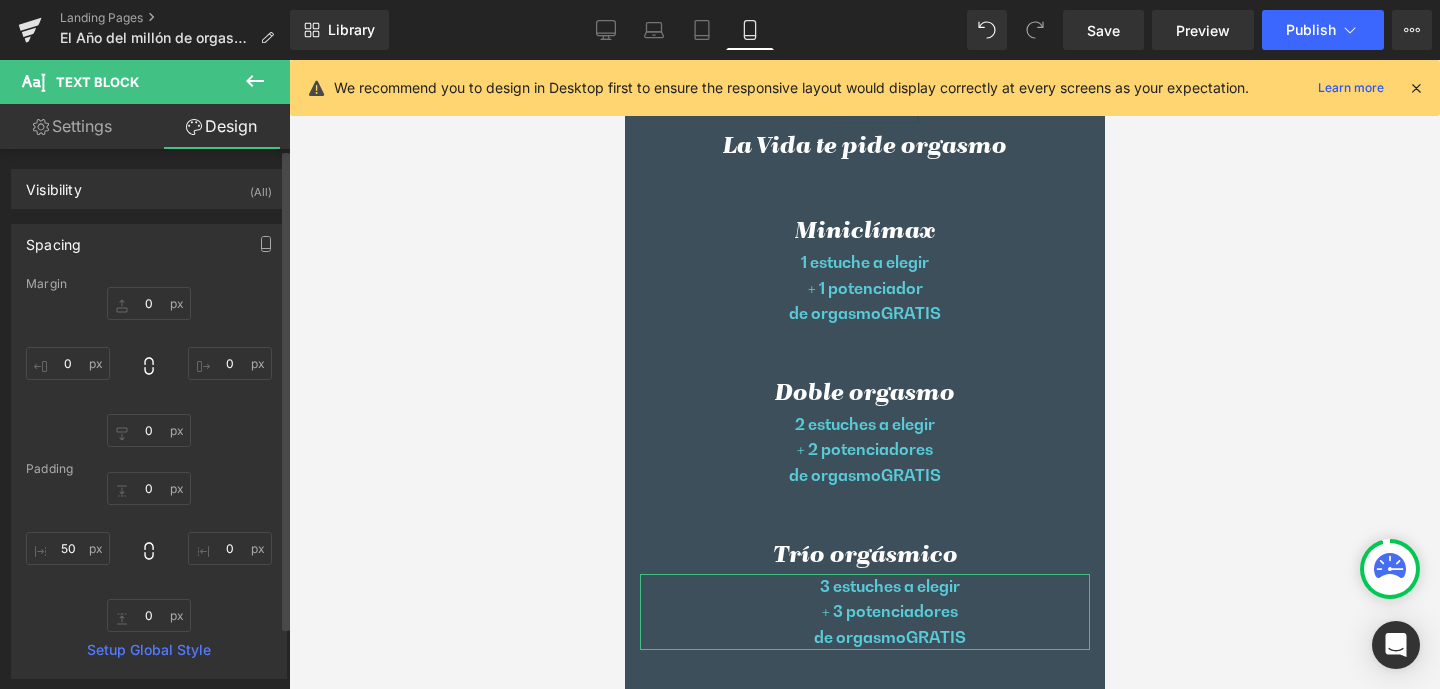 type on "0" 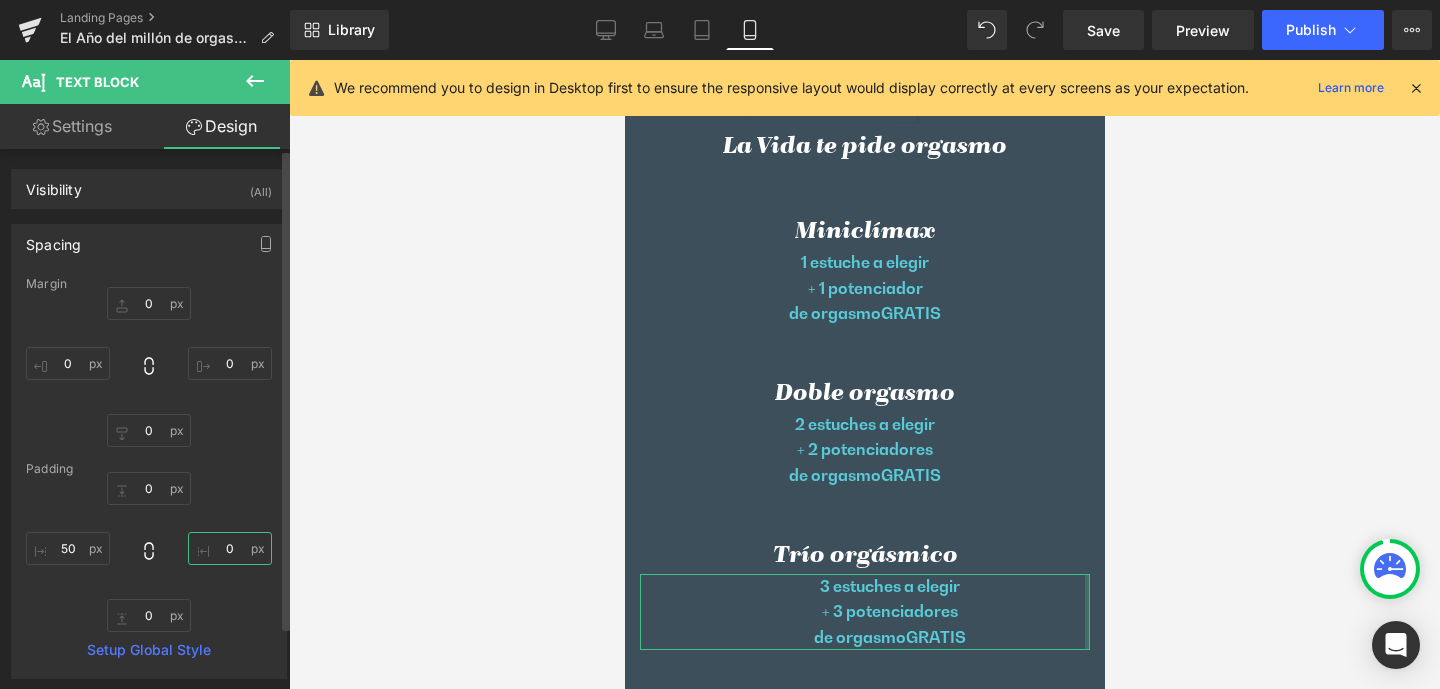 drag, startPoint x: 214, startPoint y: 549, endPoint x: 249, endPoint y: 547, distance: 35.057095 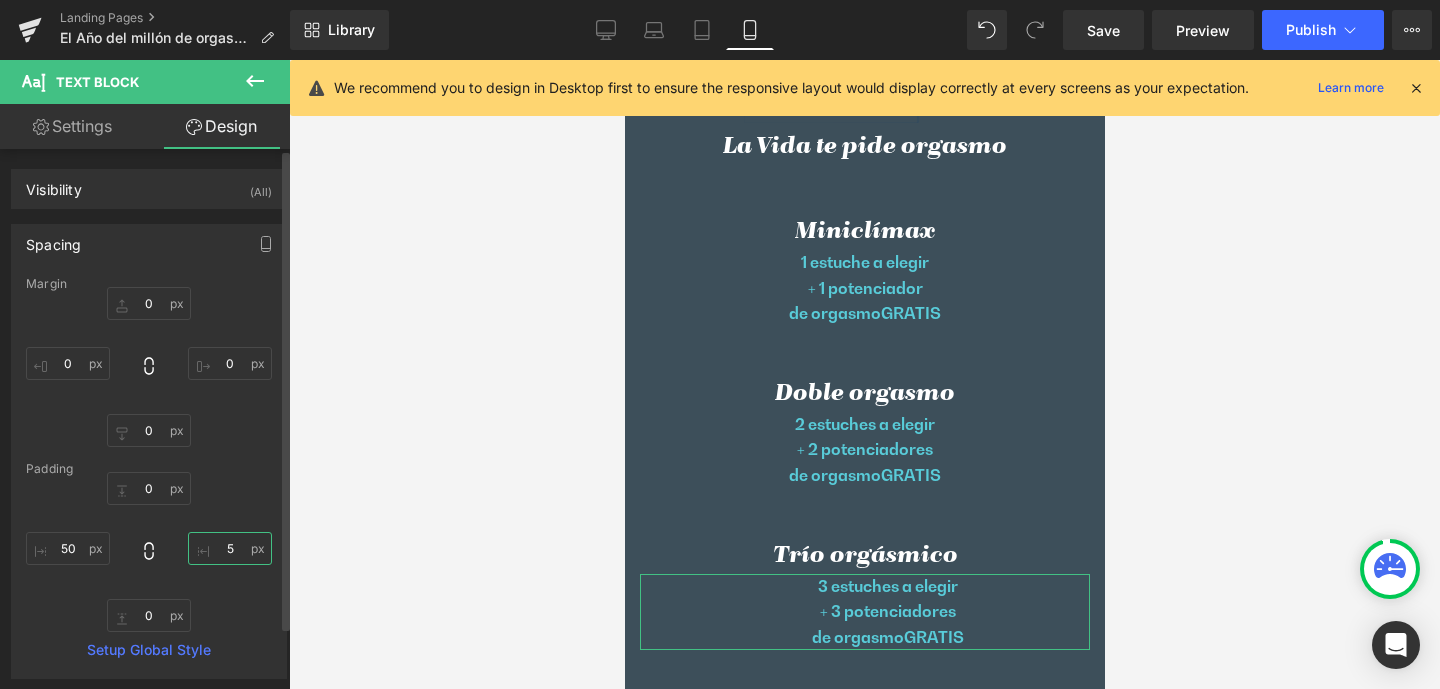 type on "50" 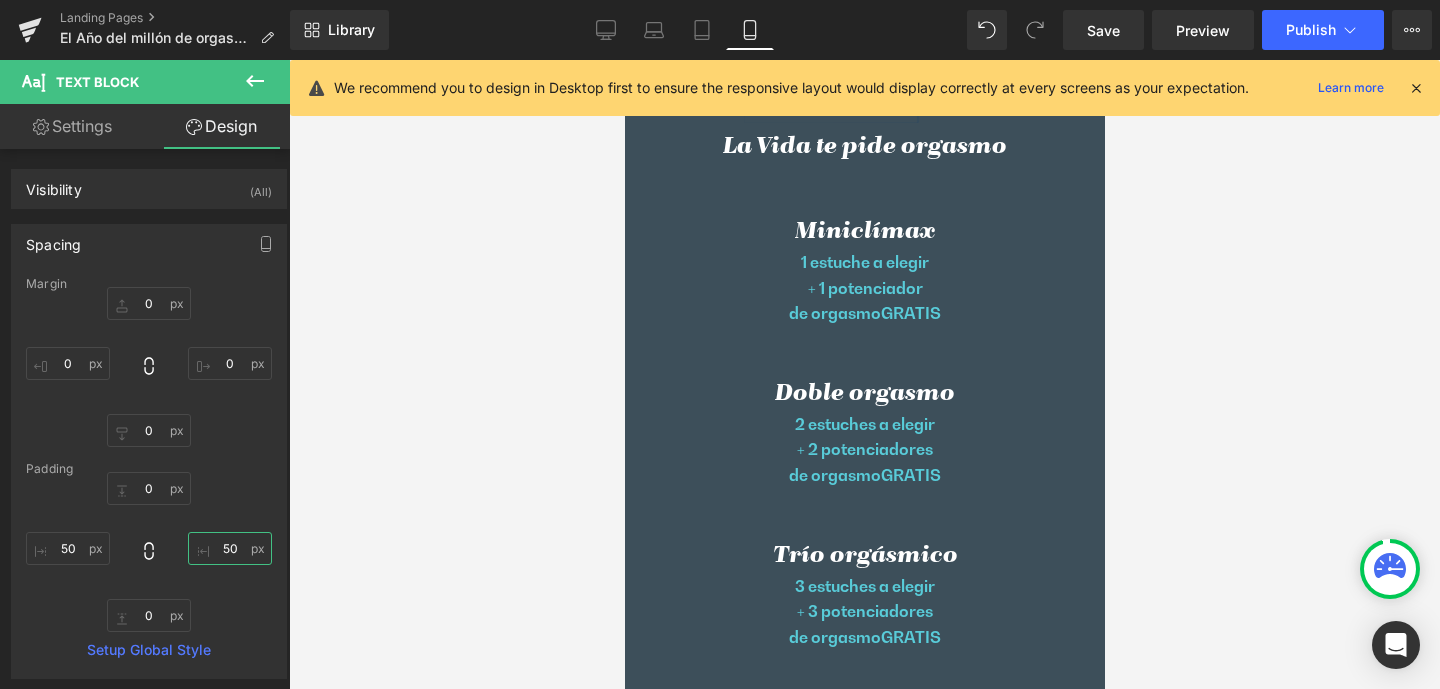 scroll, scrollTop: 5817, scrollLeft: 0, axis: vertical 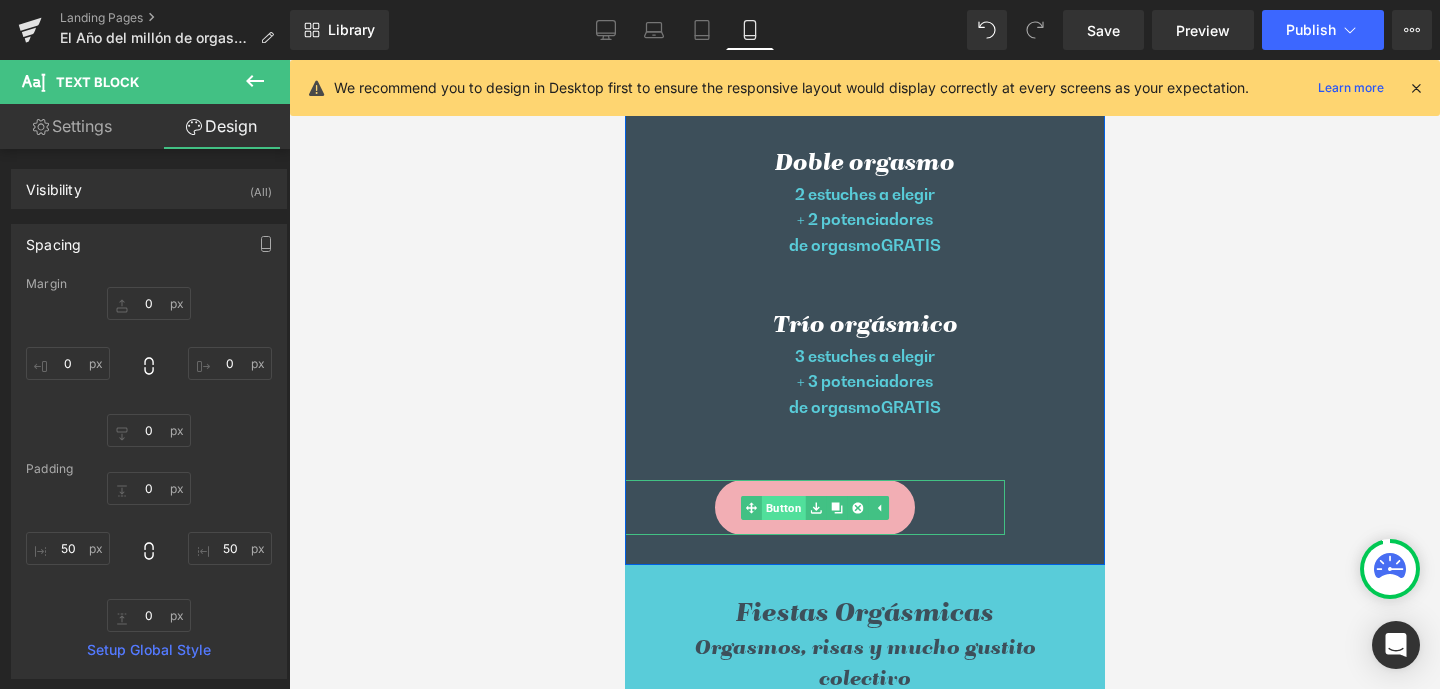 click on "Button" at bounding box center (772, 508) 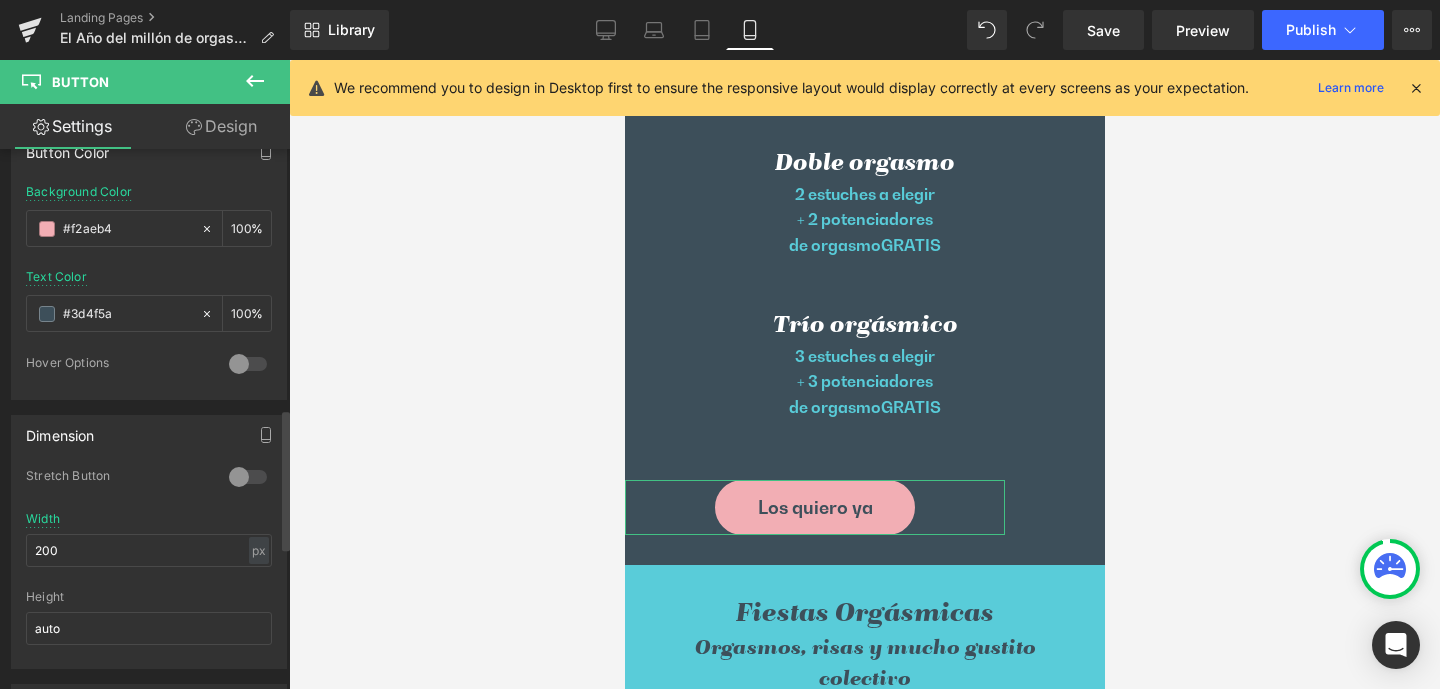 scroll, scrollTop: 1353, scrollLeft: 0, axis: vertical 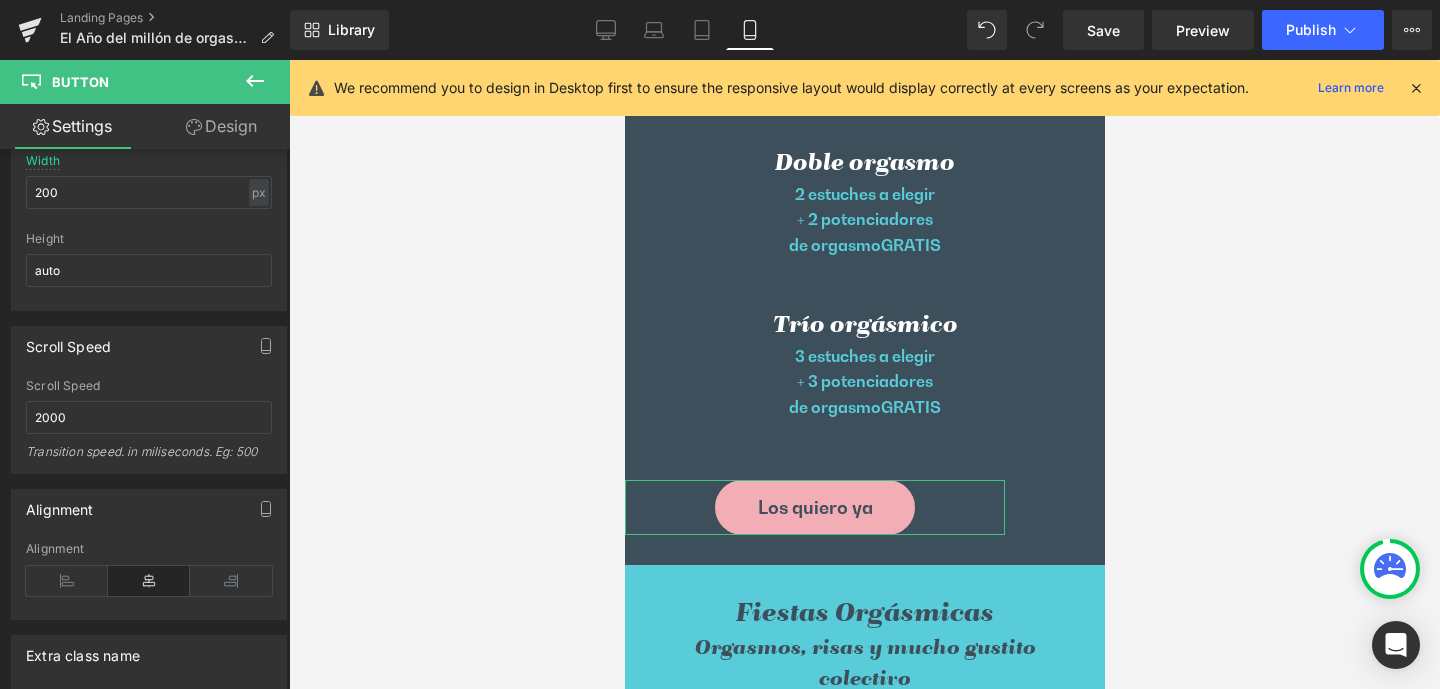click on "Design" at bounding box center [221, 126] 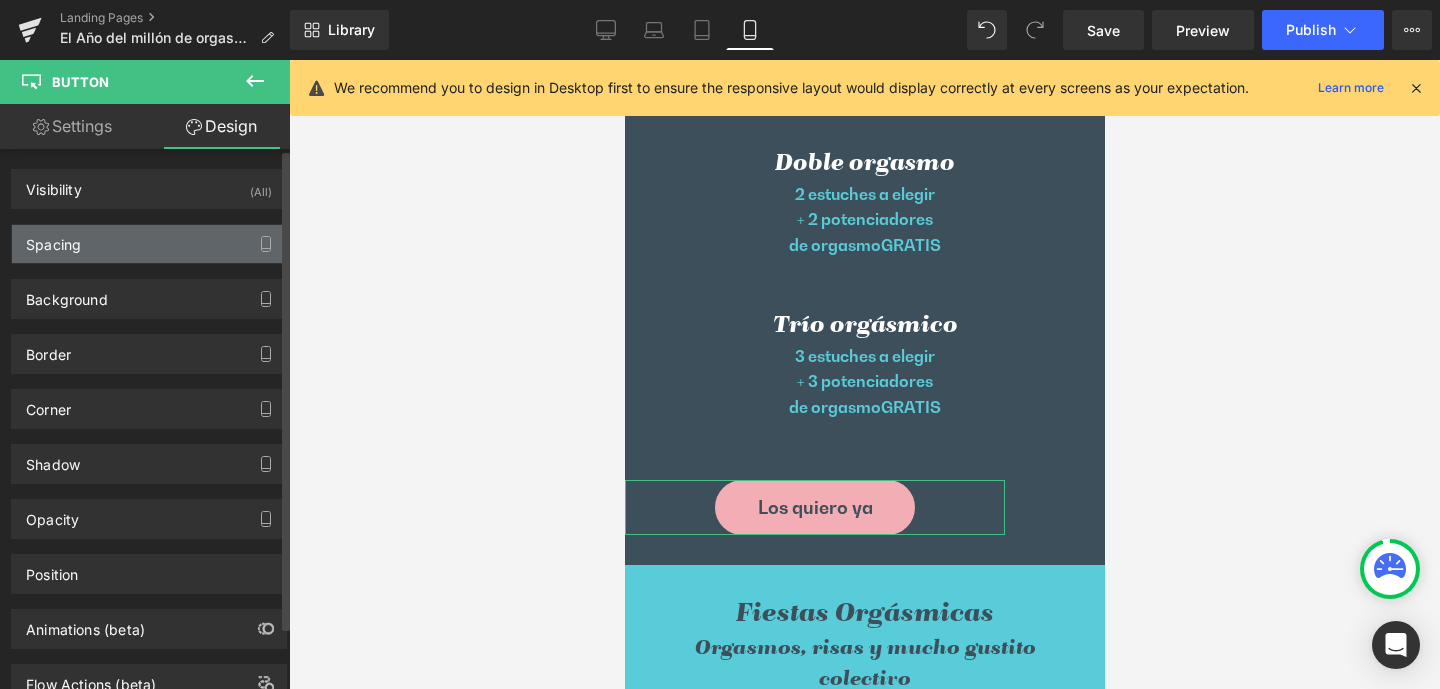 click on "Spacing" at bounding box center [53, 239] 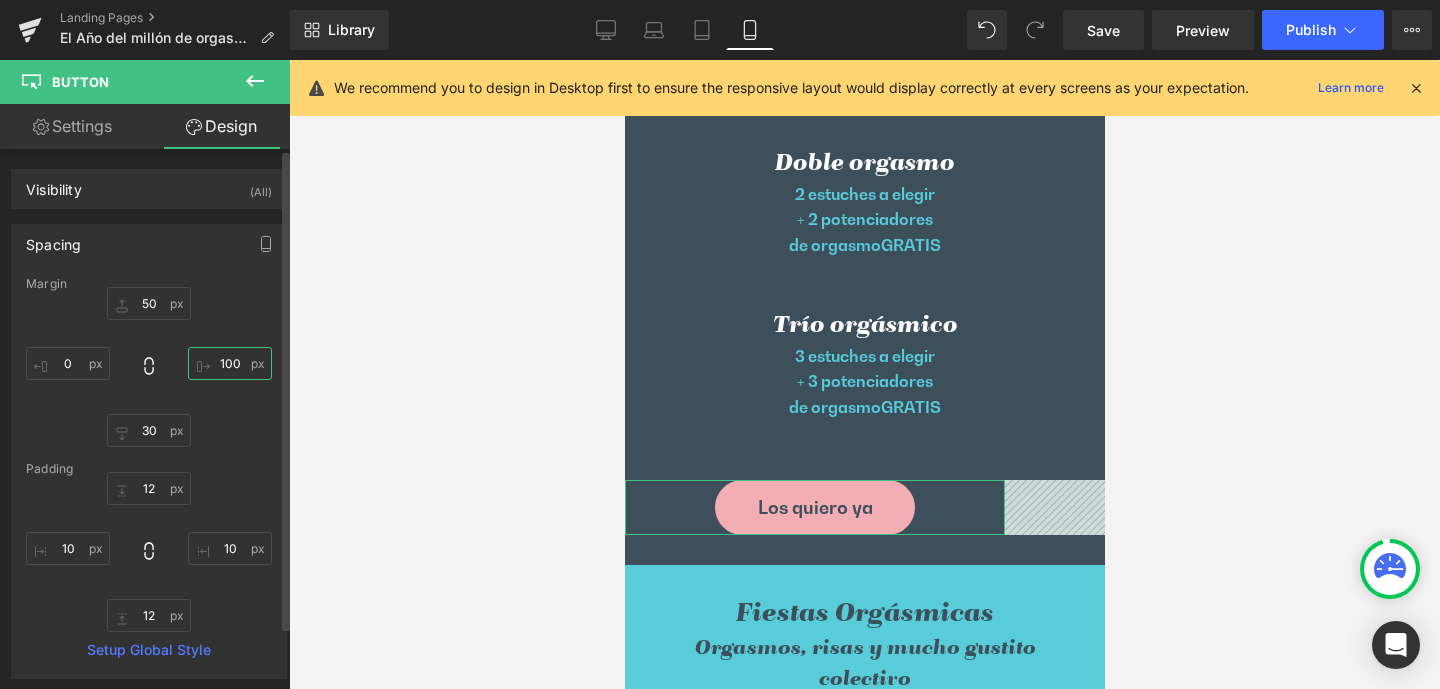 drag, startPoint x: 216, startPoint y: 362, endPoint x: 247, endPoint y: 364, distance: 31.06445 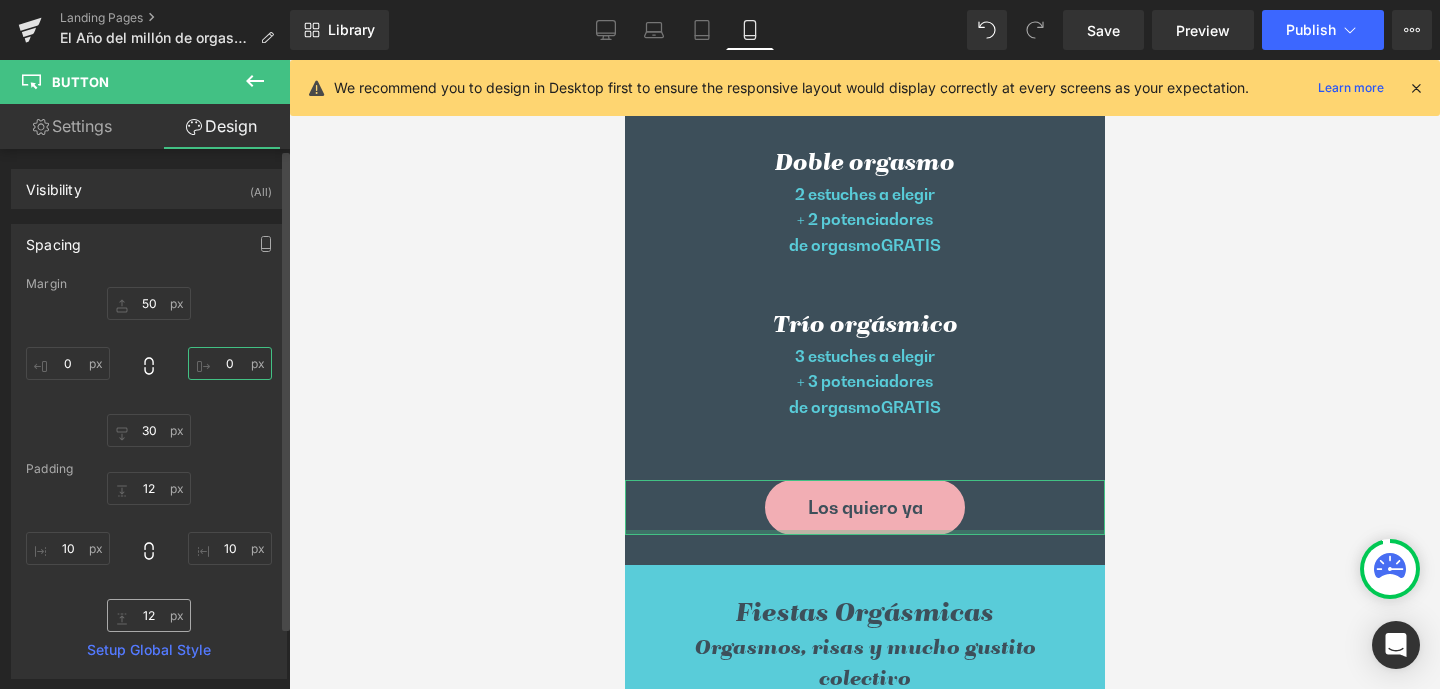 type on "0" 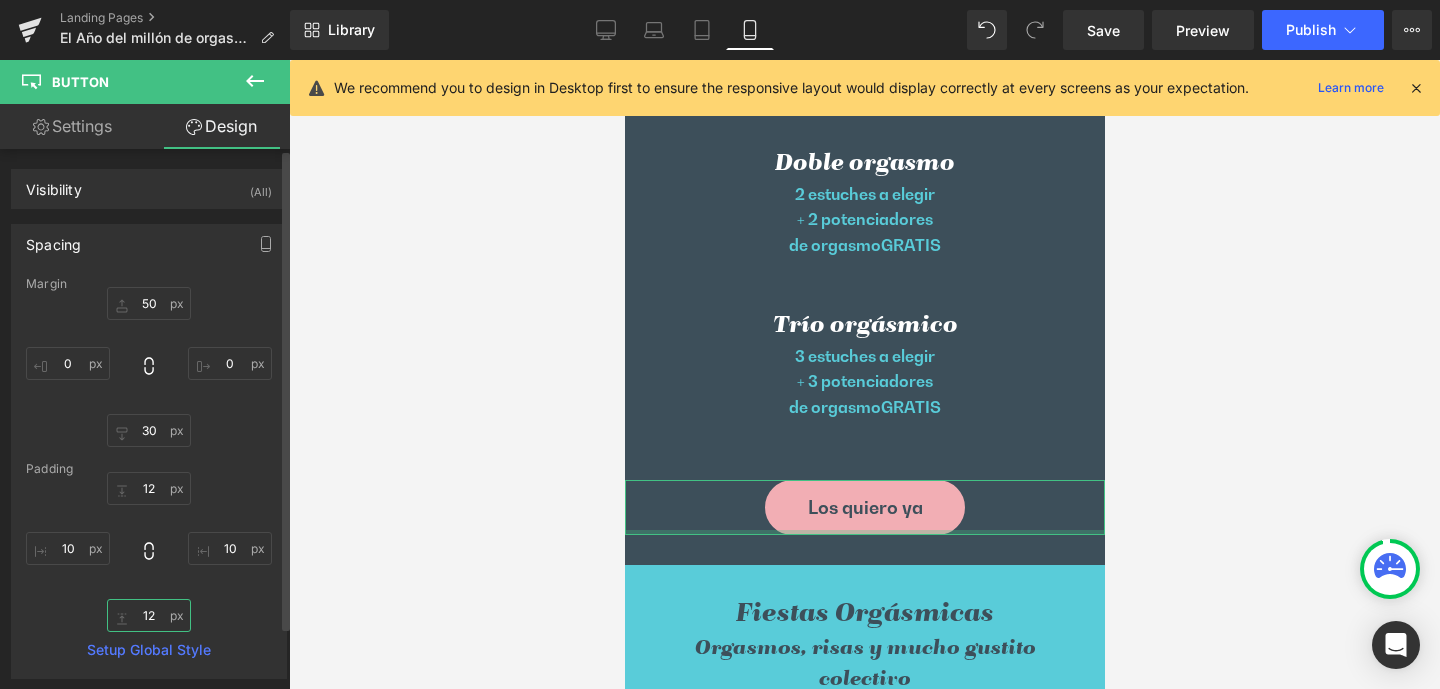 click on "12" at bounding box center [149, 615] 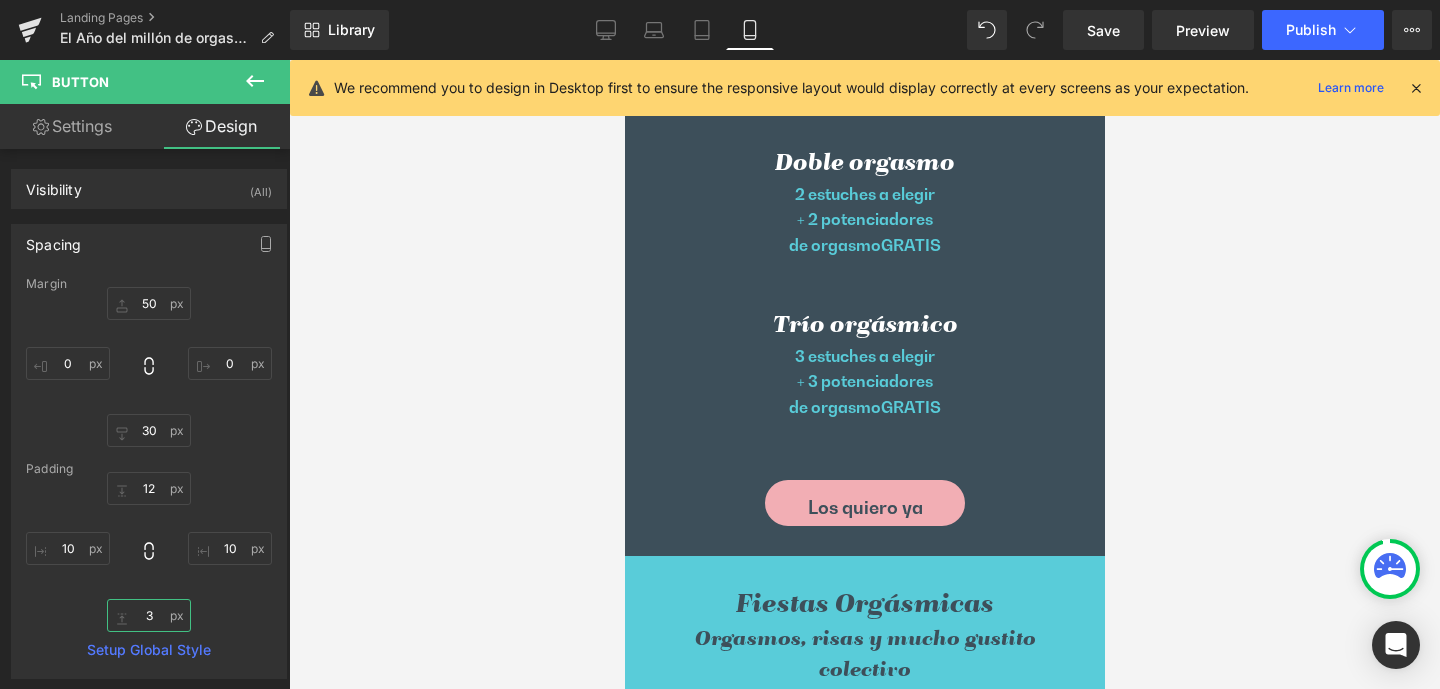 type on "12" 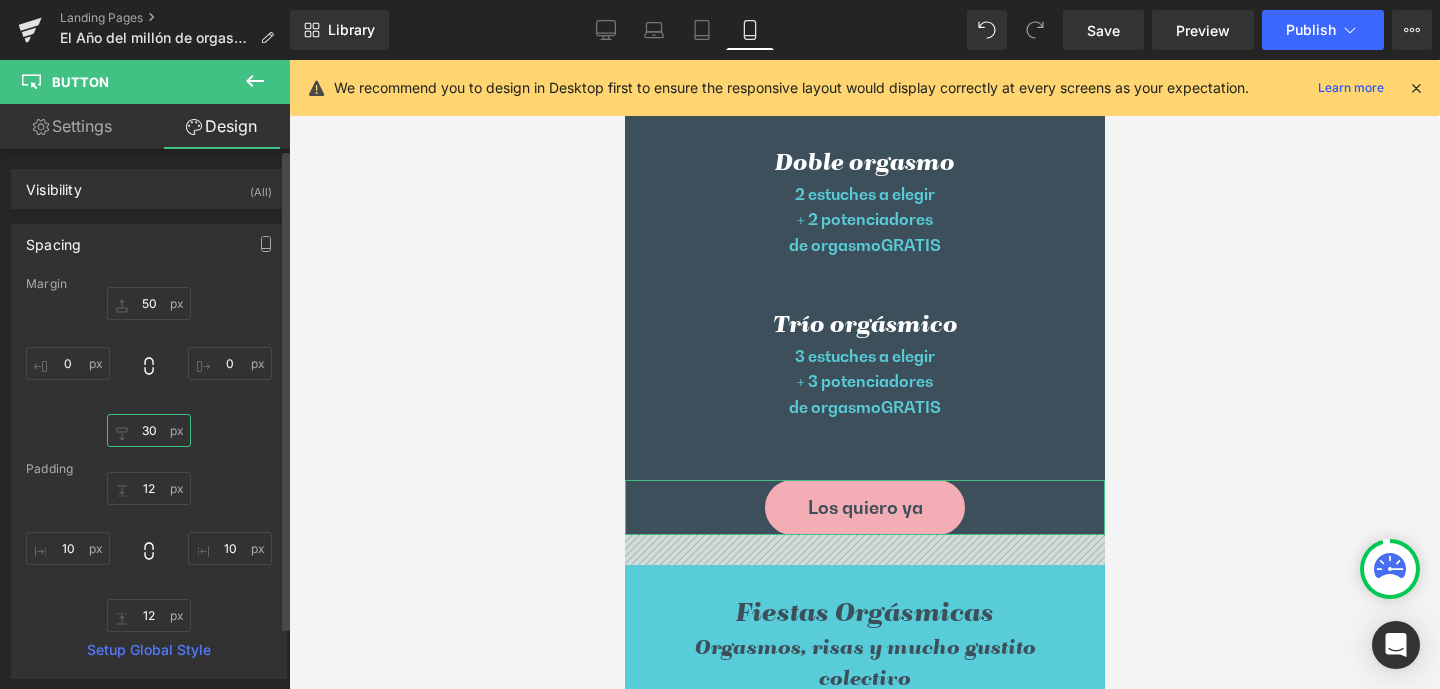 drag, startPoint x: 143, startPoint y: 430, endPoint x: 166, endPoint y: 433, distance: 23.194826 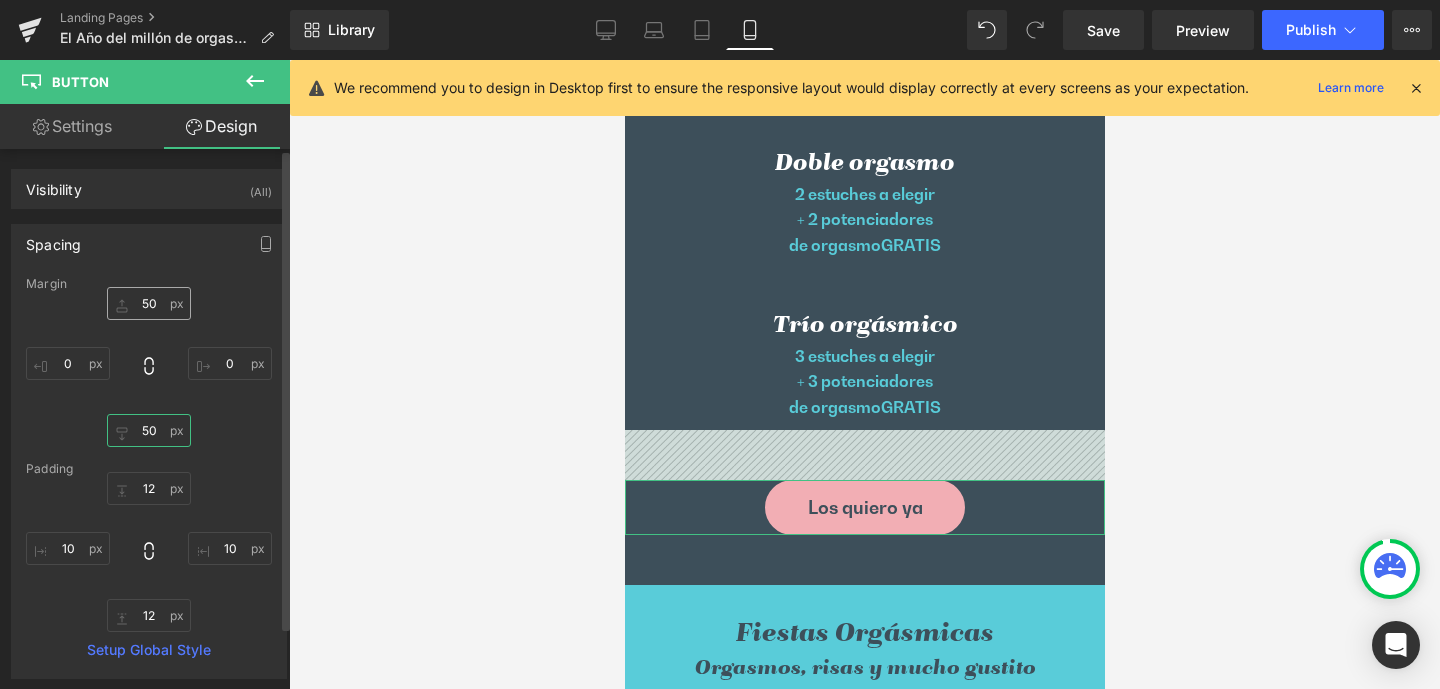 type on "50" 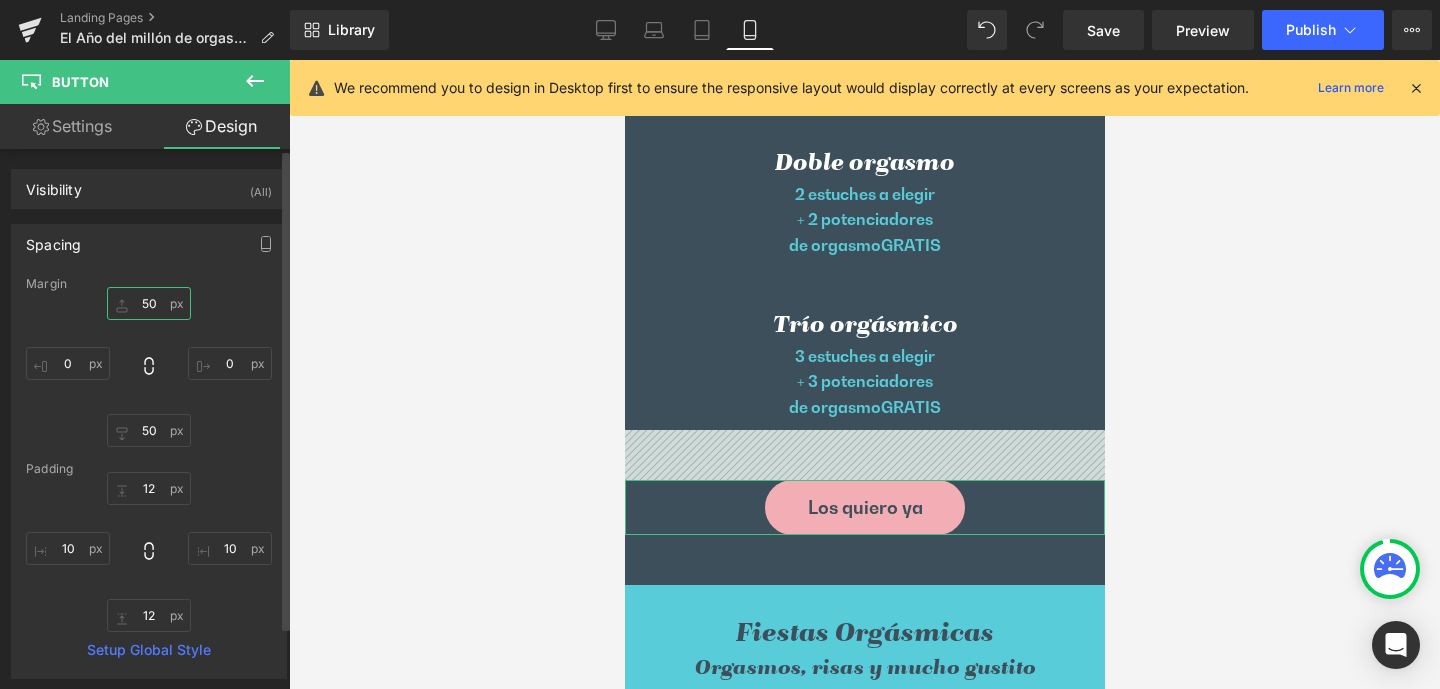 drag, startPoint x: 144, startPoint y: 300, endPoint x: 179, endPoint y: 300, distance: 35 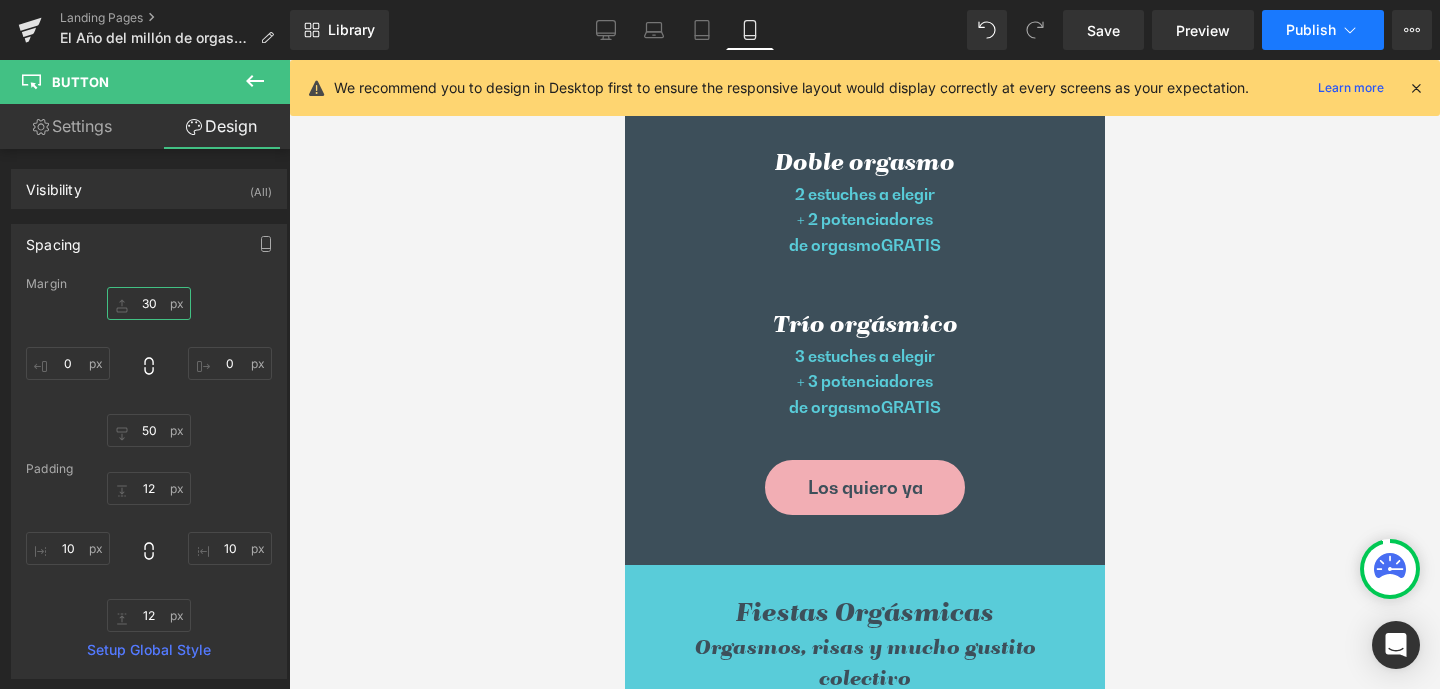 type on "30" 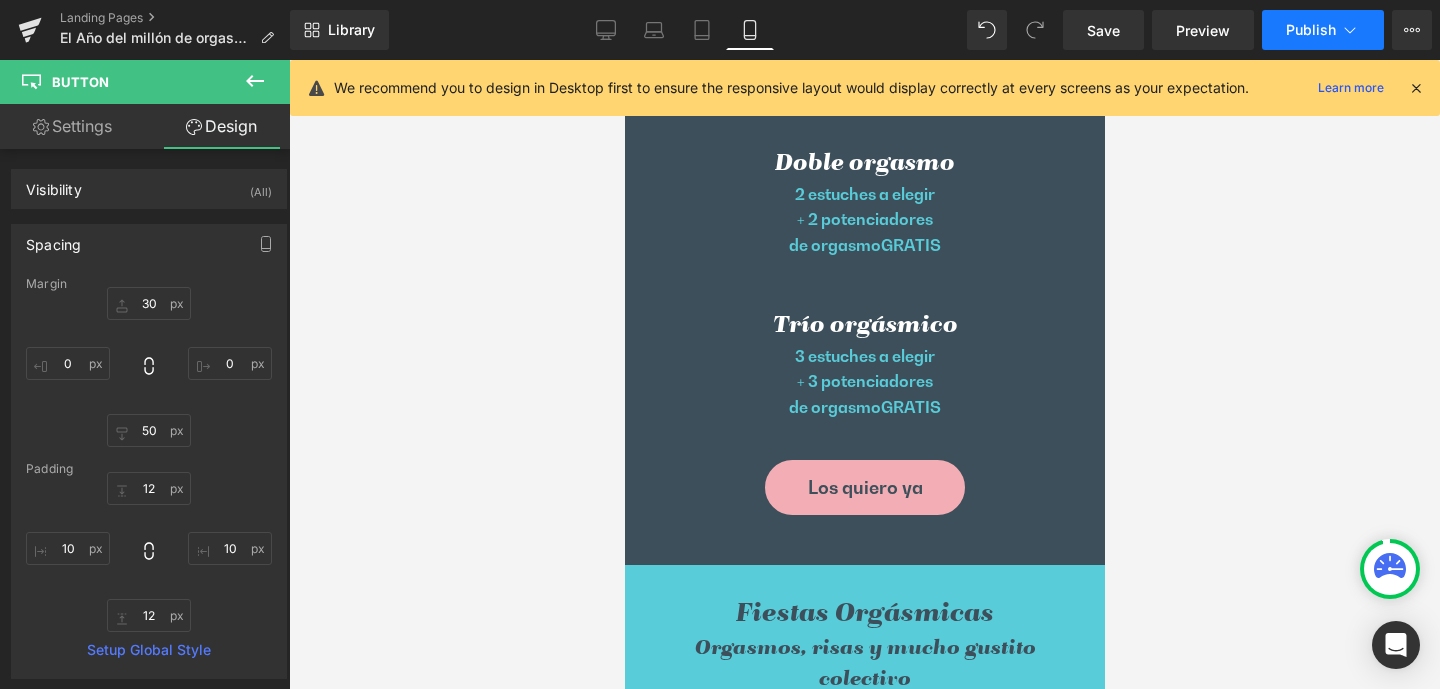 click on "Publish" at bounding box center (1311, 30) 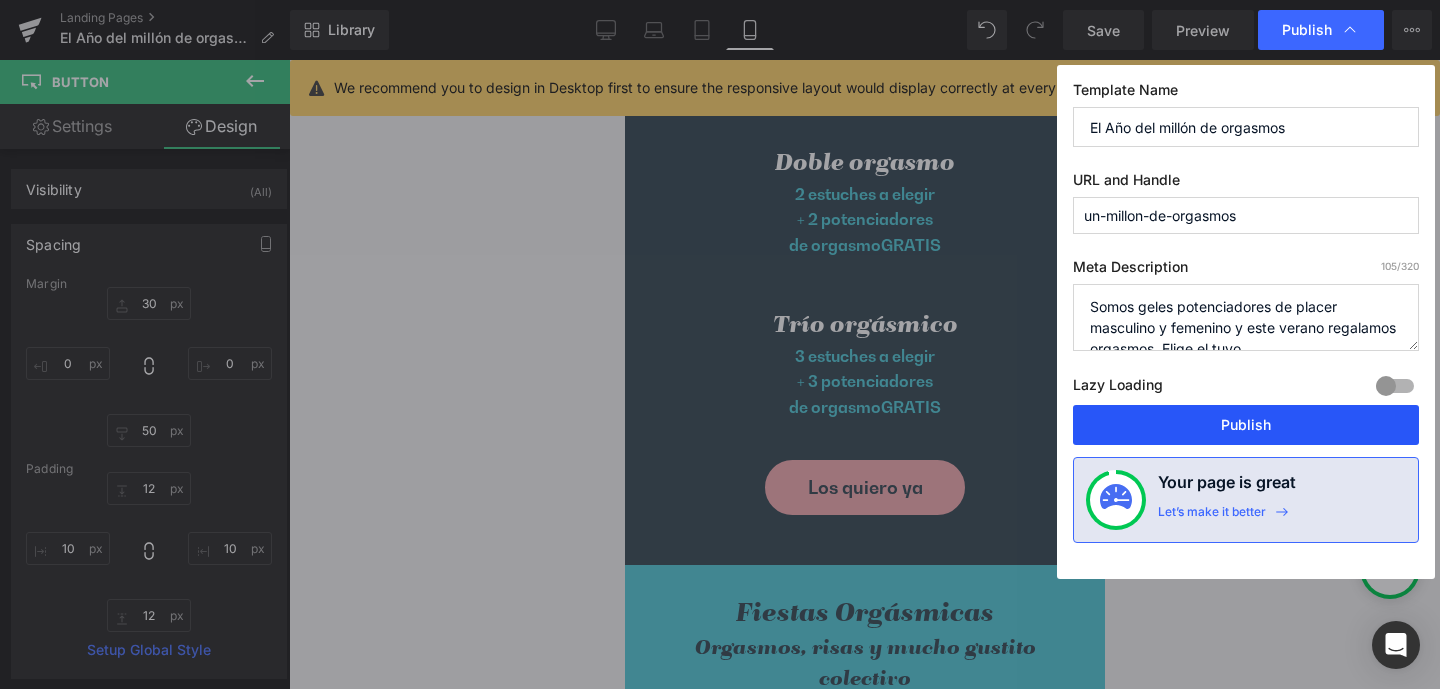 click on "Publish" at bounding box center (1246, 425) 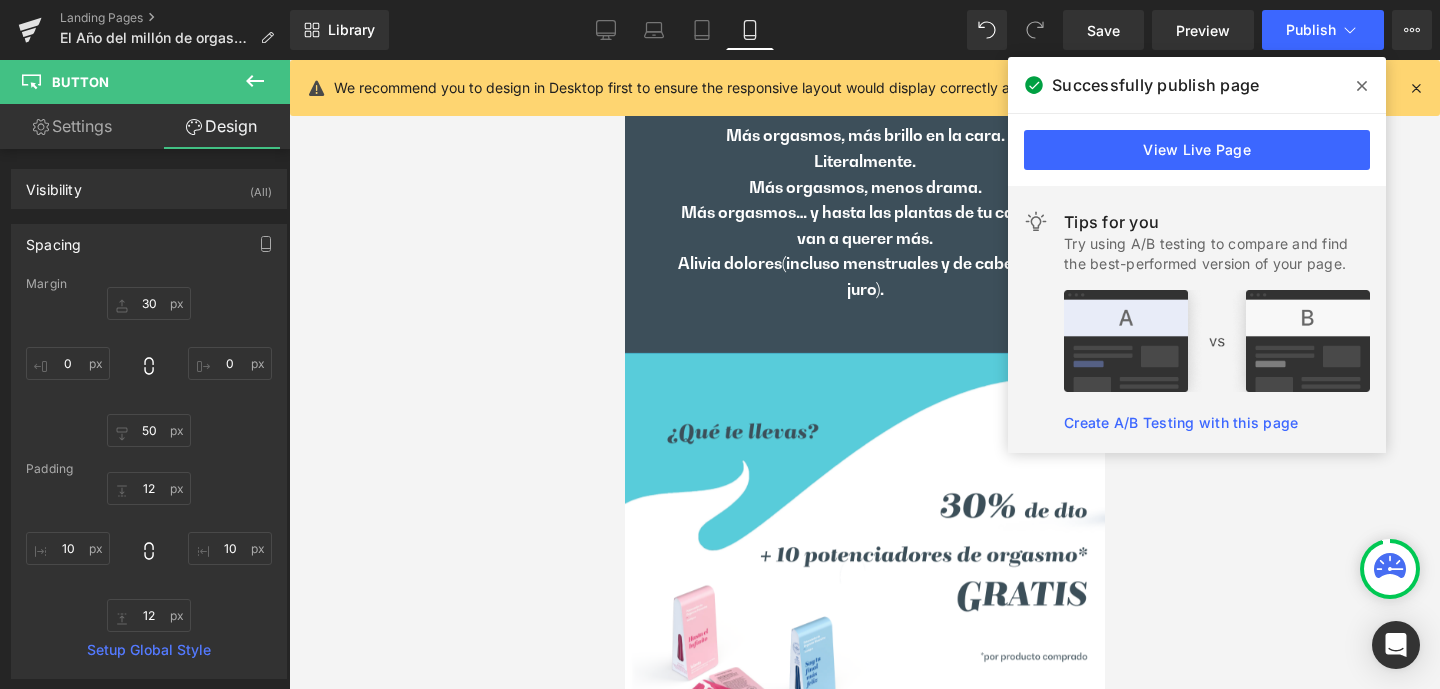scroll, scrollTop: 4358, scrollLeft: 0, axis: vertical 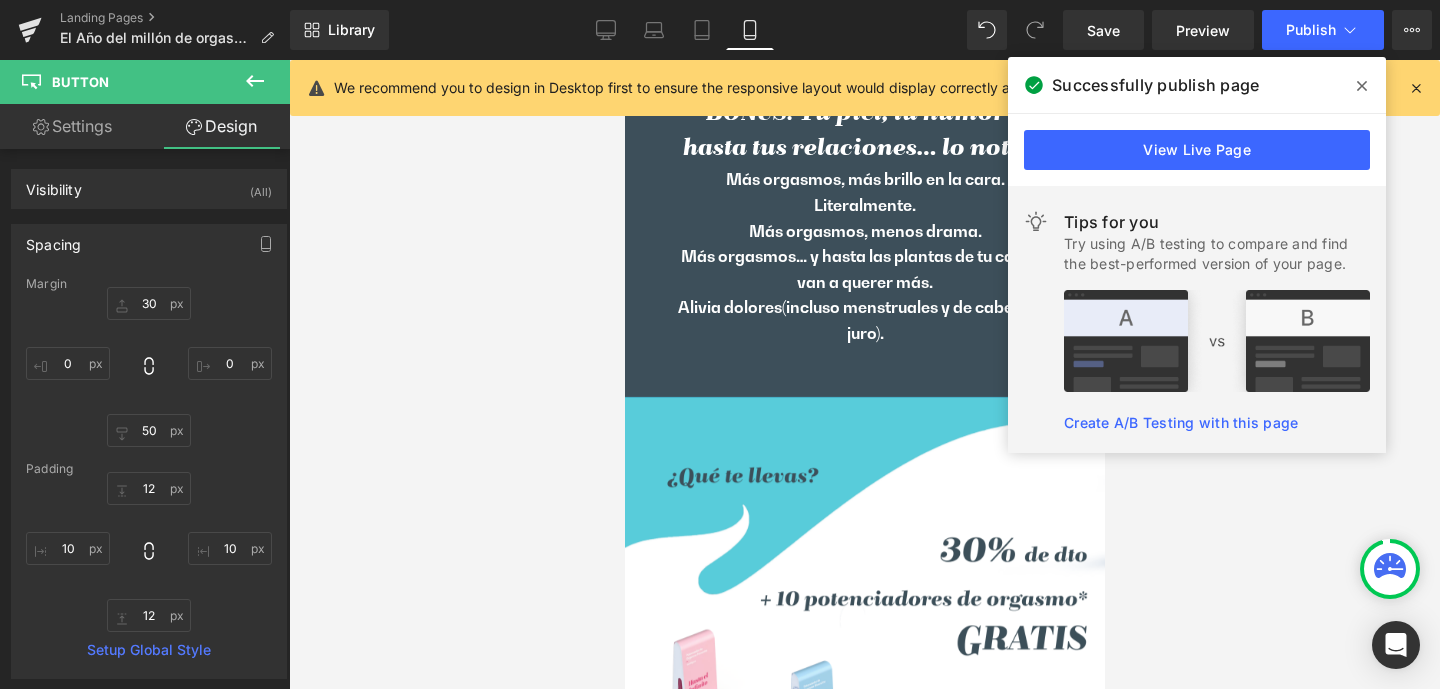 click 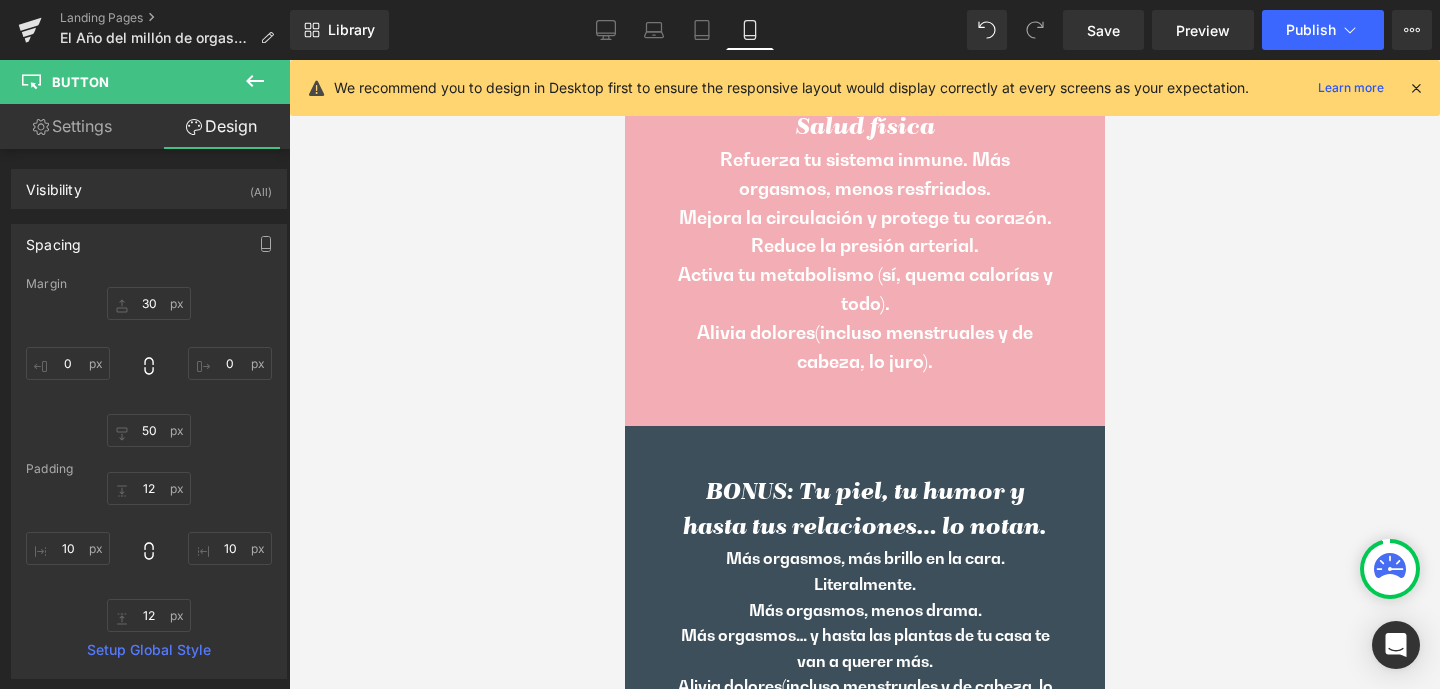 scroll, scrollTop: 3368, scrollLeft: 0, axis: vertical 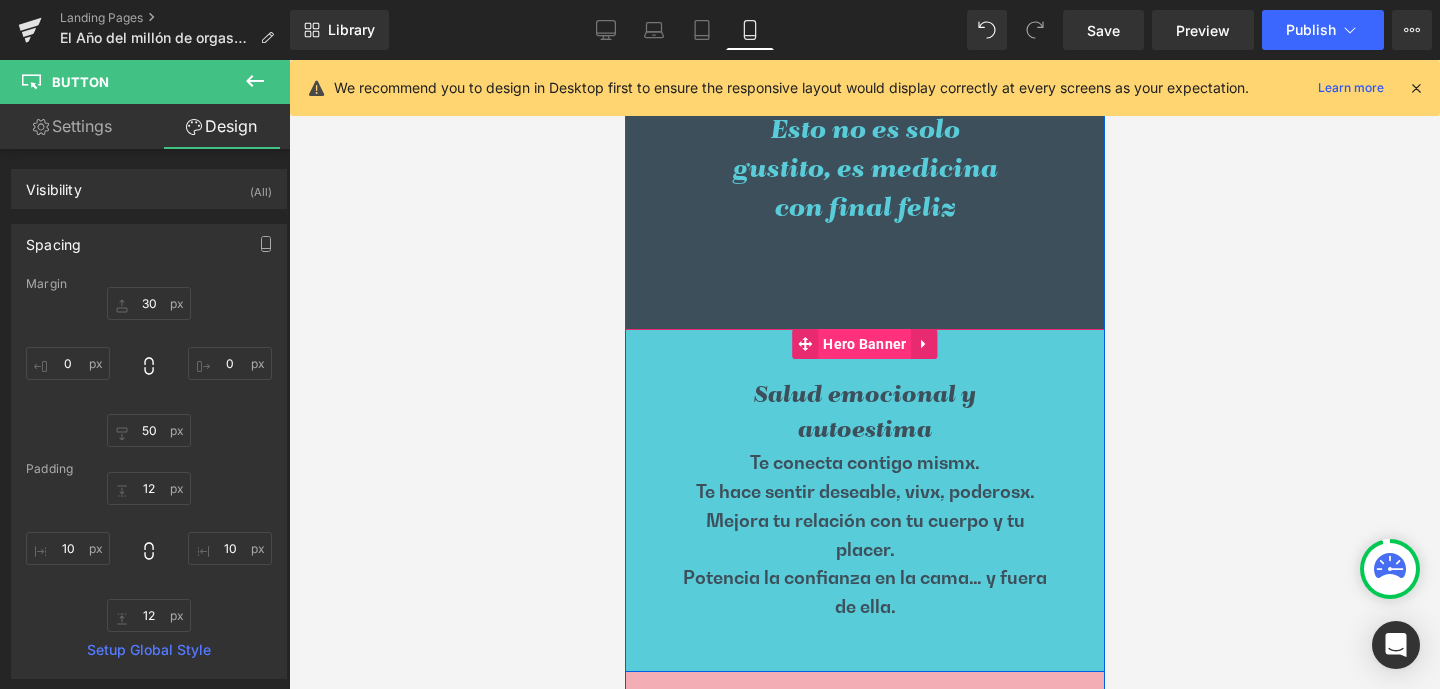 click on "Hero Banner" at bounding box center (863, 344) 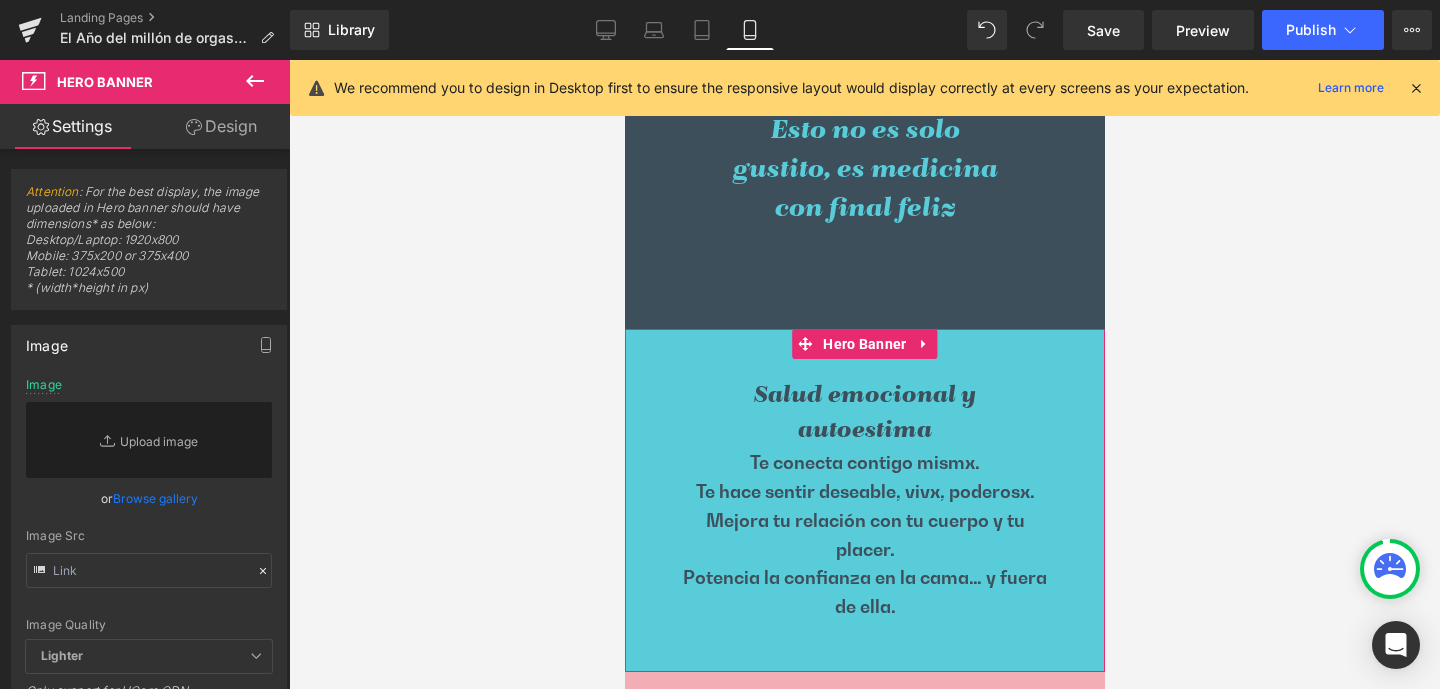 click on "Design" at bounding box center [221, 126] 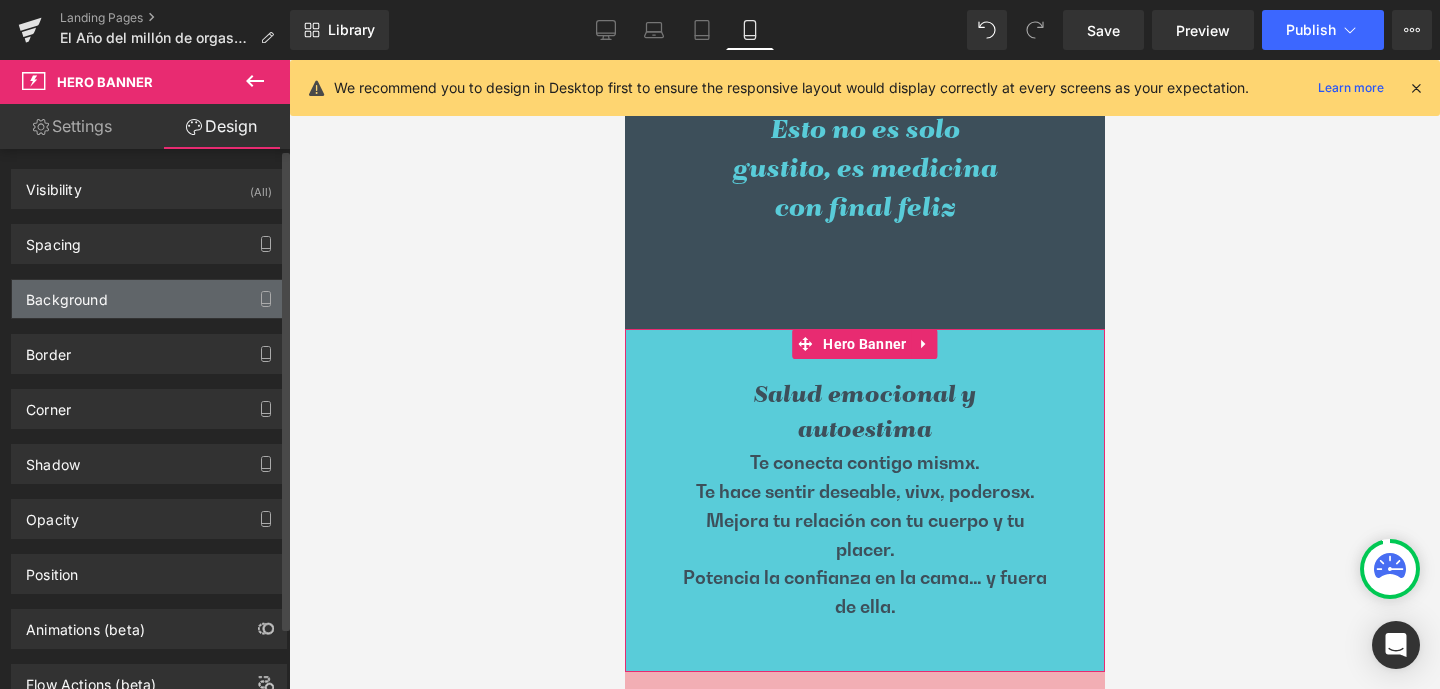 click on "Background" at bounding box center [67, 294] 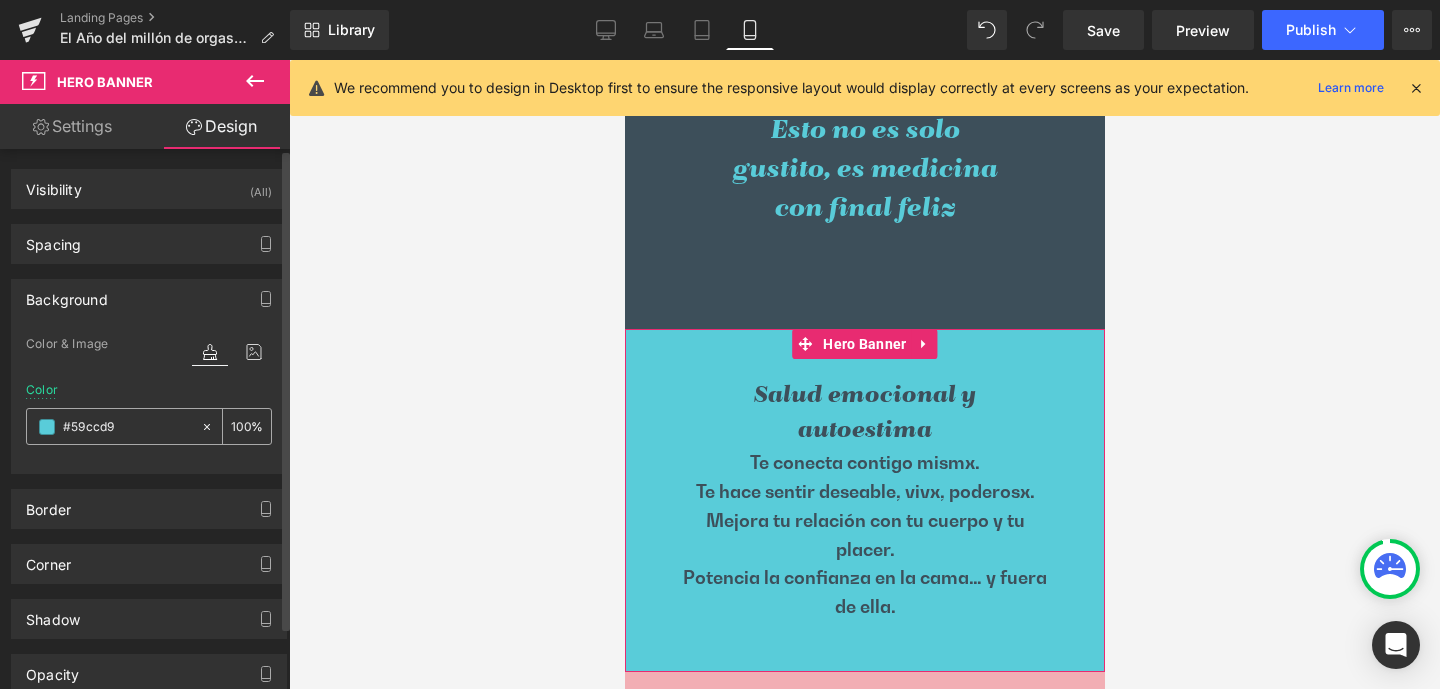 click on "#59ccd9" at bounding box center (113, 426) 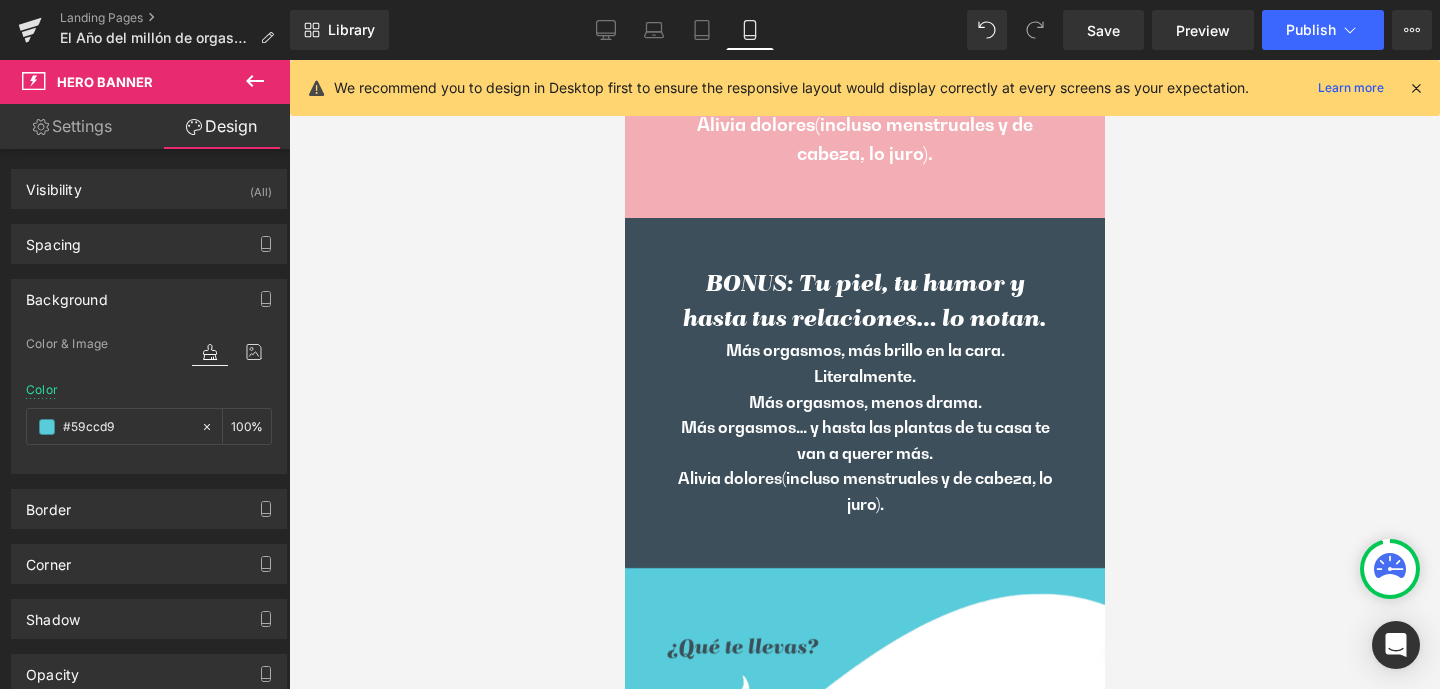 scroll, scrollTop: 4150, scrollLeft: 0, axis: vertical 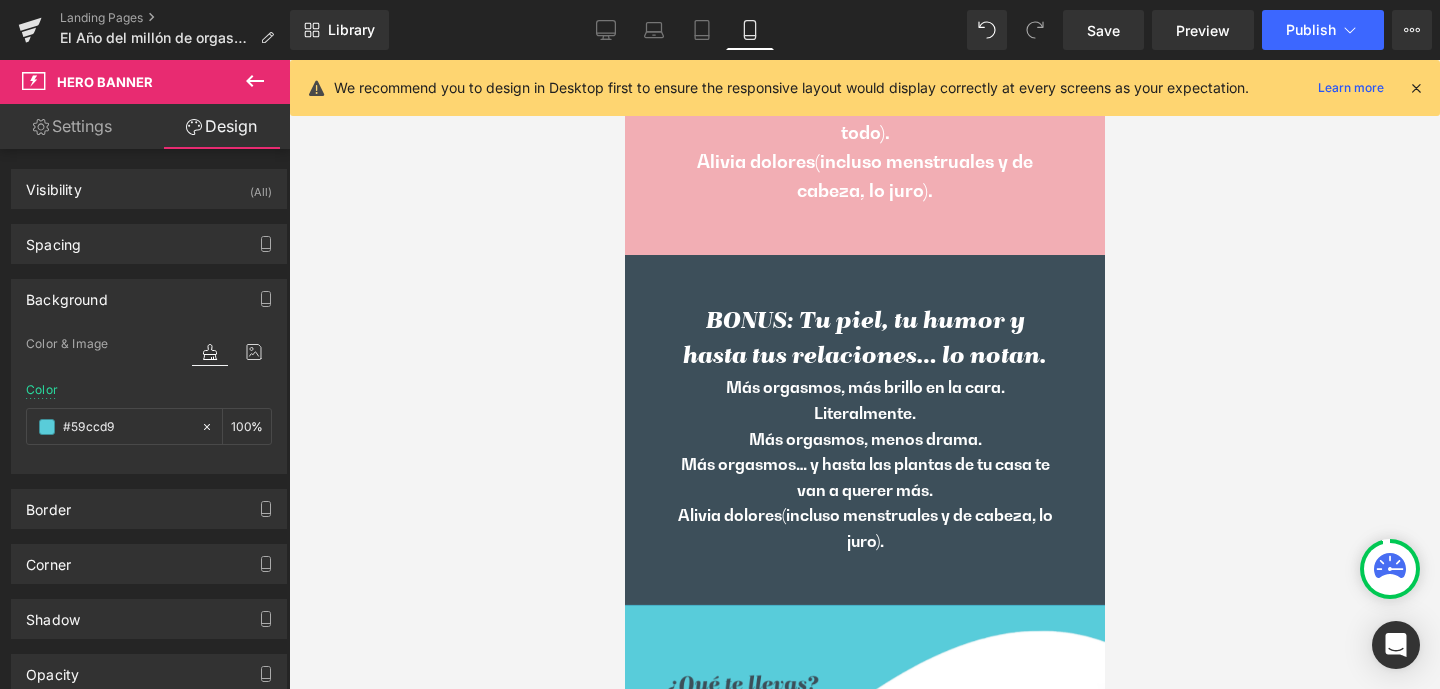 drag, startPoint x: 518, startPoint y: 249, endPoint x: 590, endPoint y: 249, distance: 72 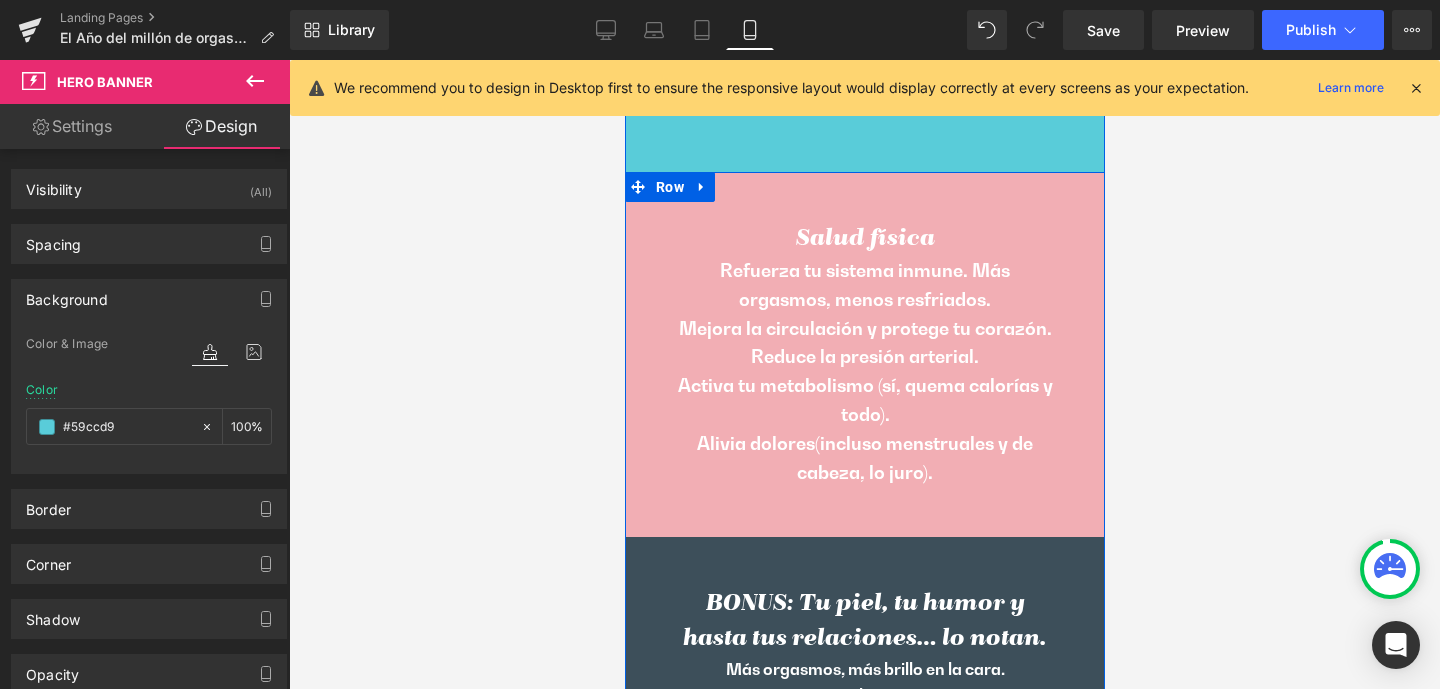 scroll, scrollTop: 3809, scrollLeft: 0, axis: vertical 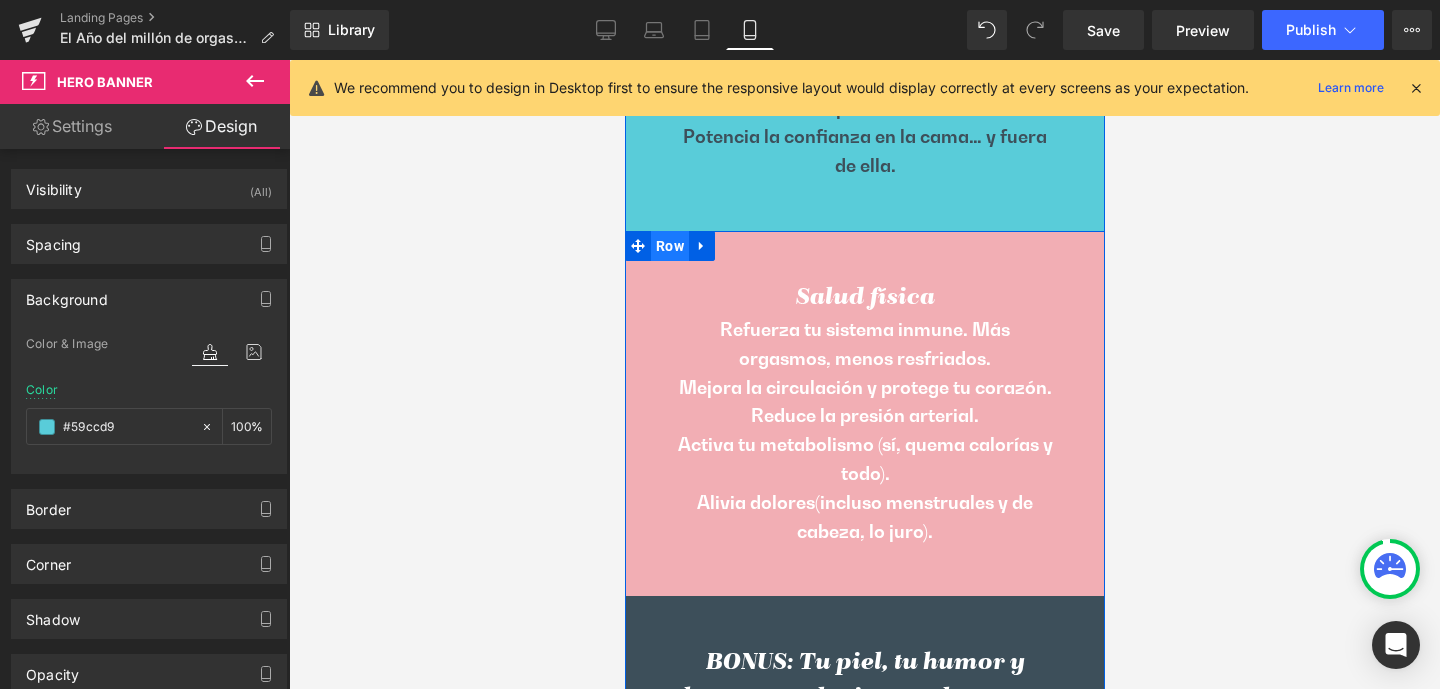 click on "Row" at bounding box center [669, 246] 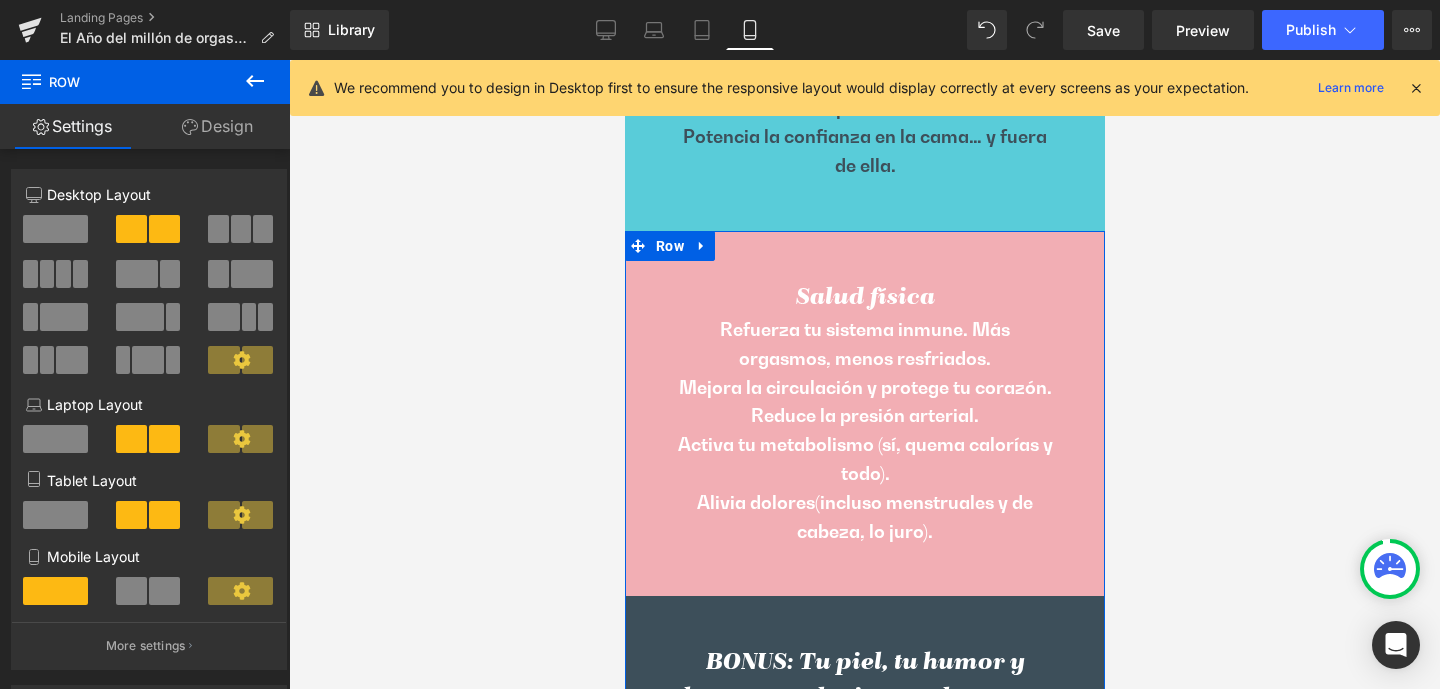 click on "Design" at bounding box center [217, 126] 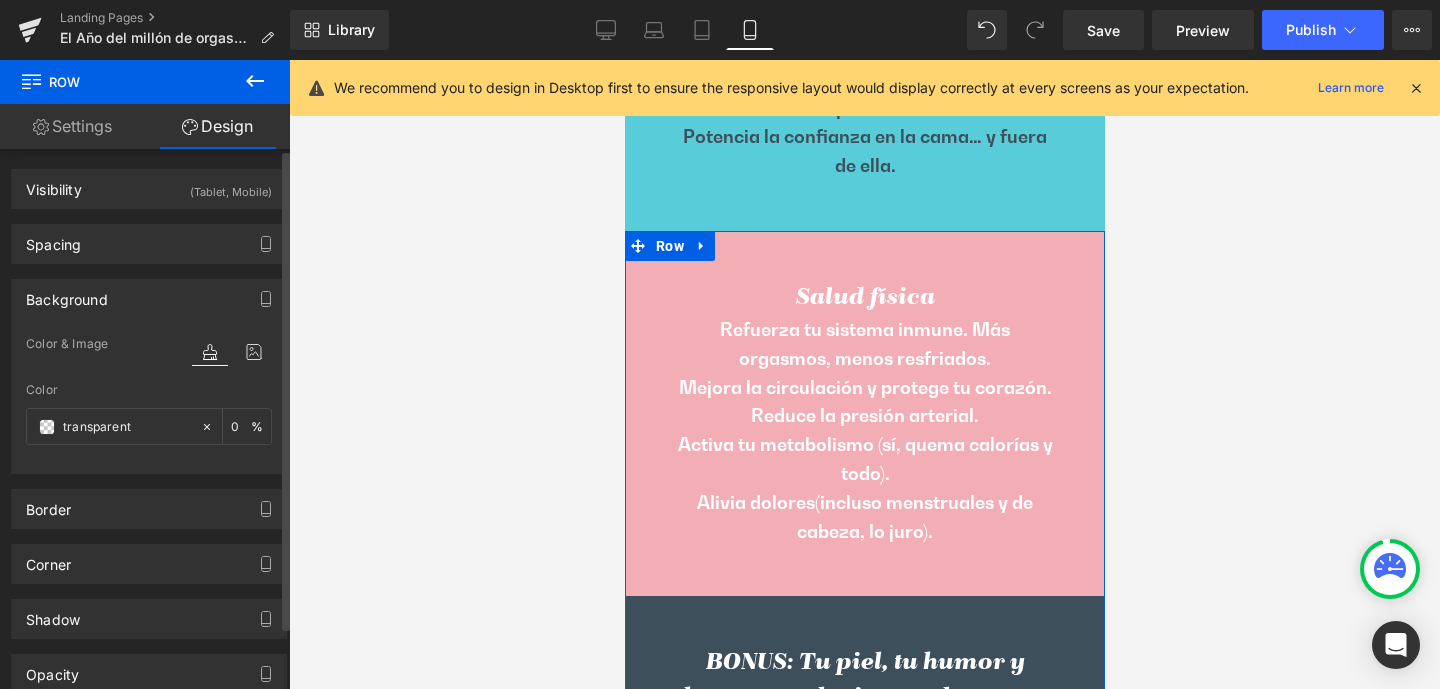 type on "transparent" 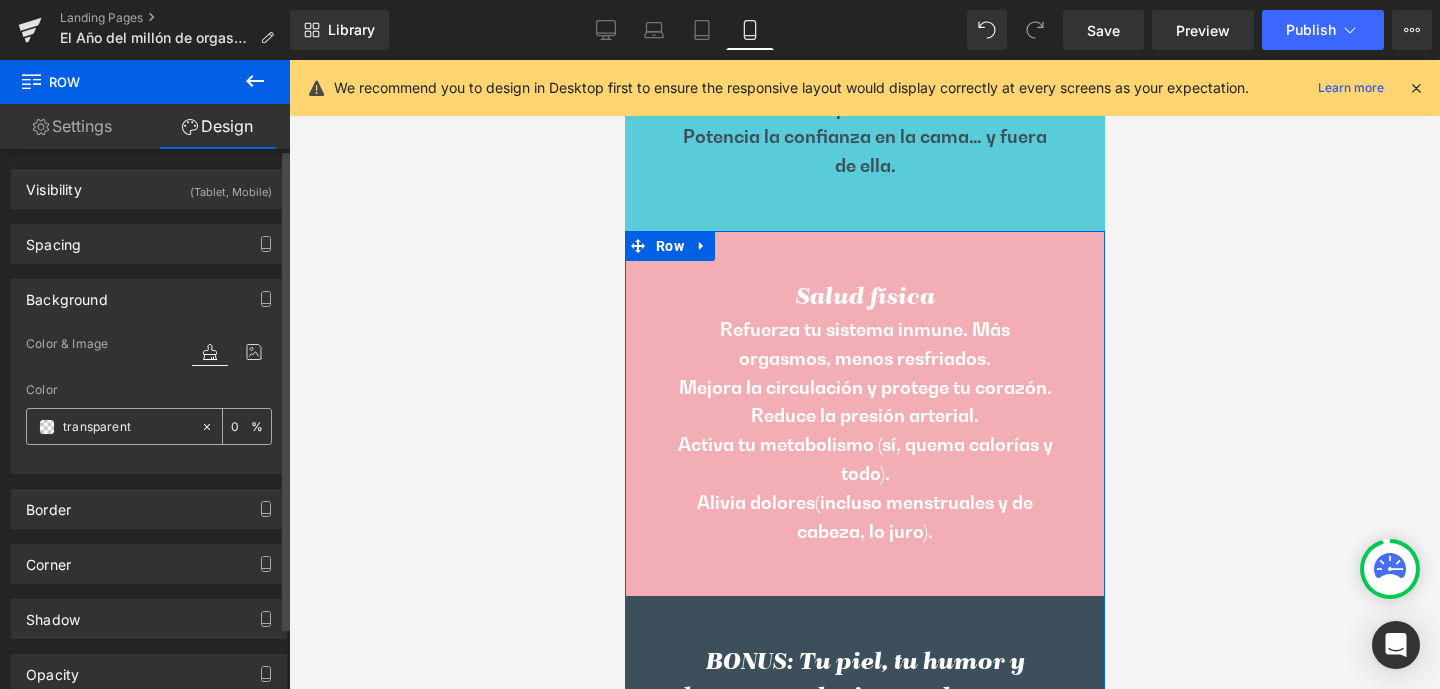 drag, startPoint x: 149, startPoint y: 426, endPoint x: 135, endPoint y: 435, distance: 16.643316 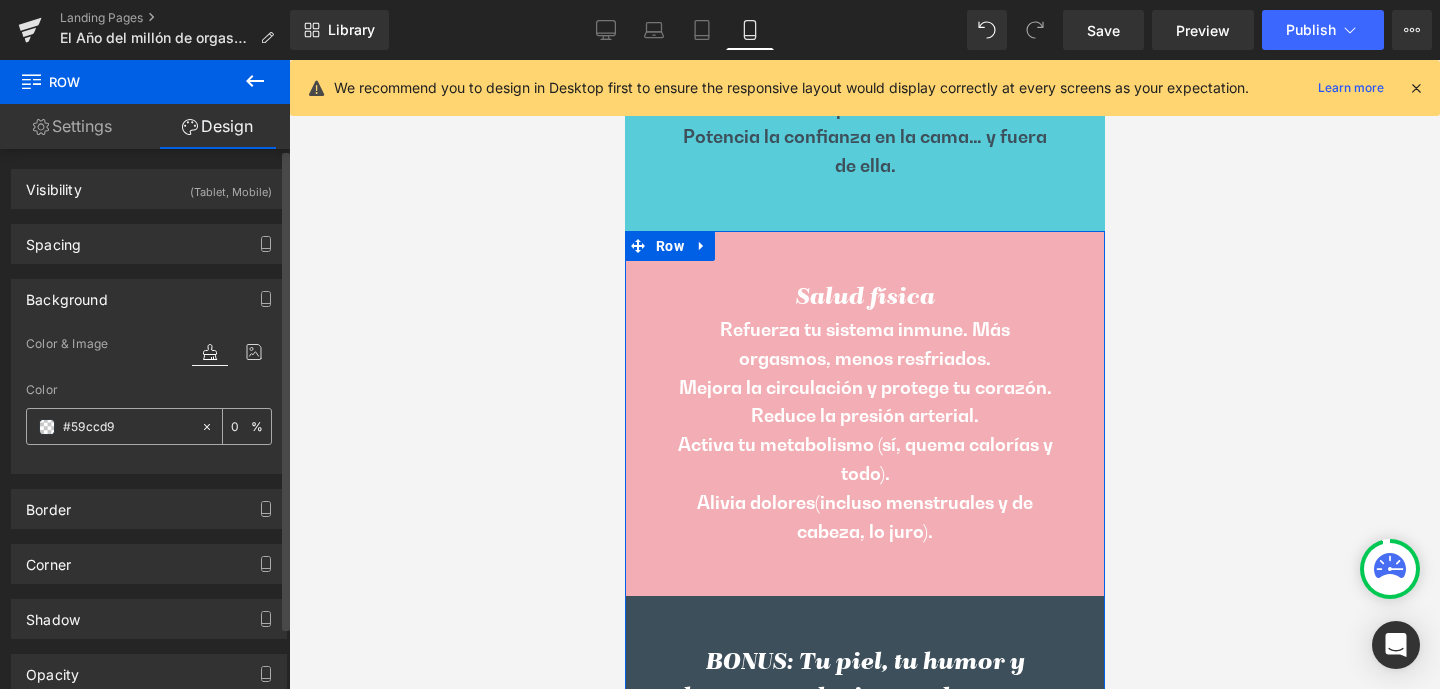 type on "100" 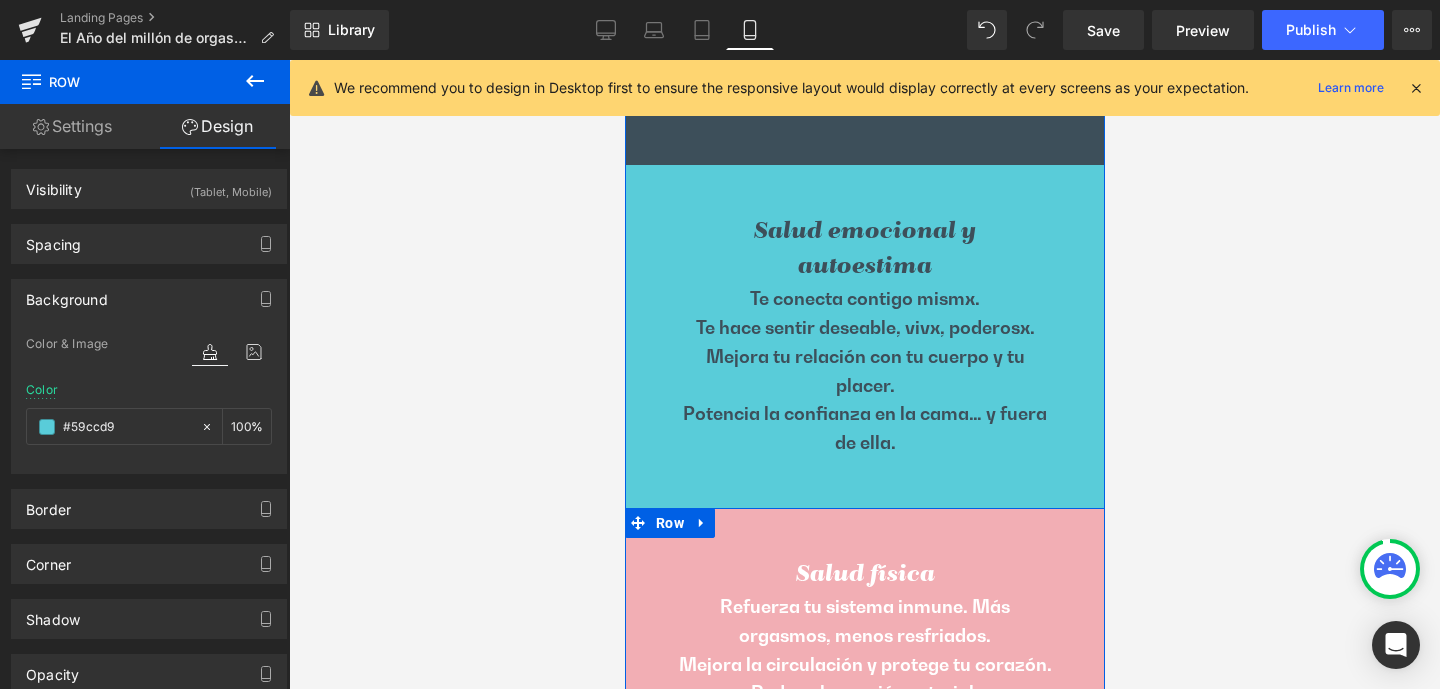 scroll, scrollTop: 3520, scrollLeft: 0, axis: vertical 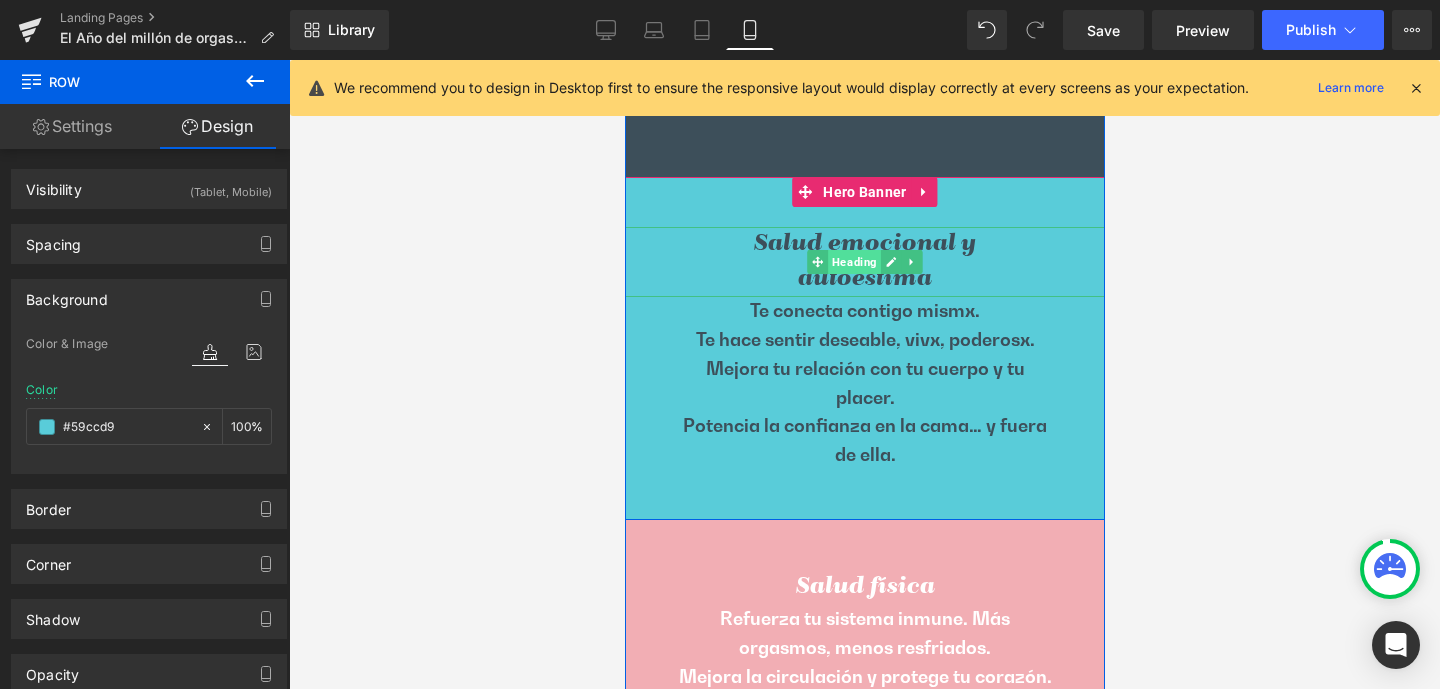 click on "Heading" at bounding box center (853, 262) 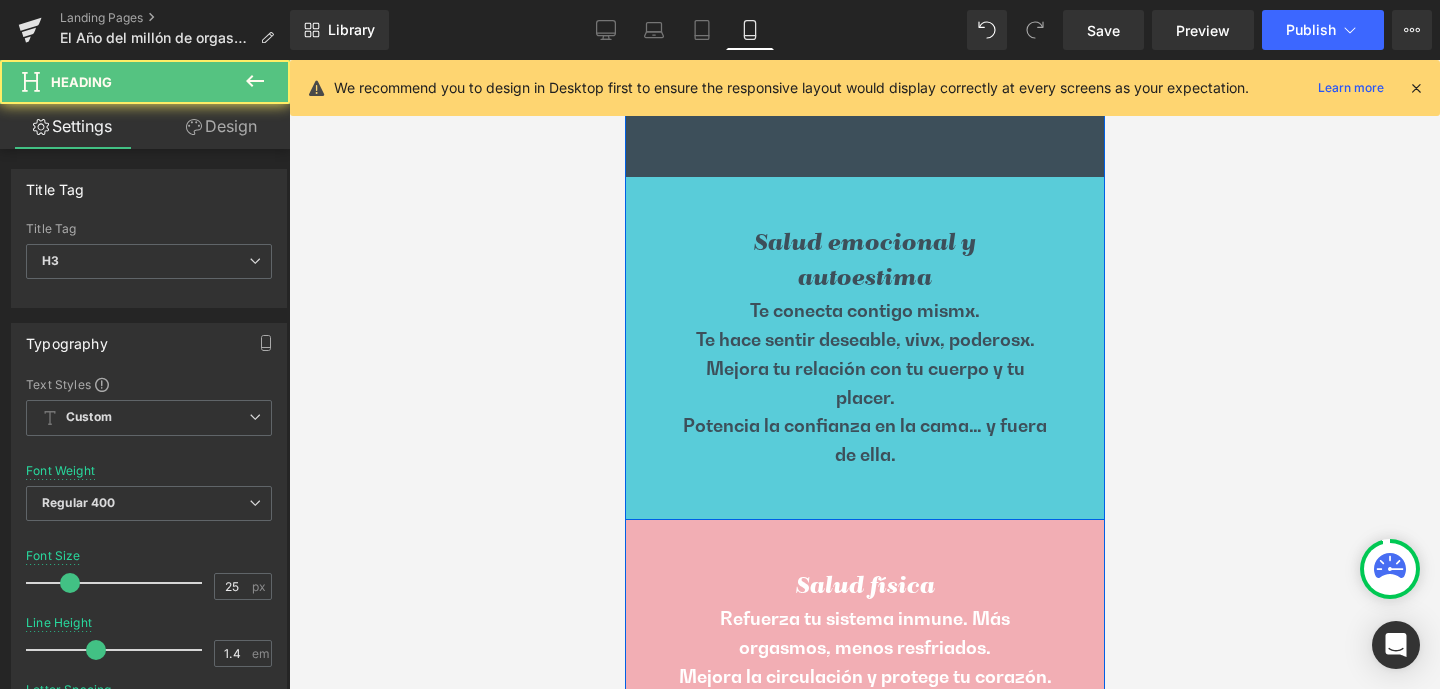 scroll, scrollTop: 3313, scrollLeft: 0, axis: vertical 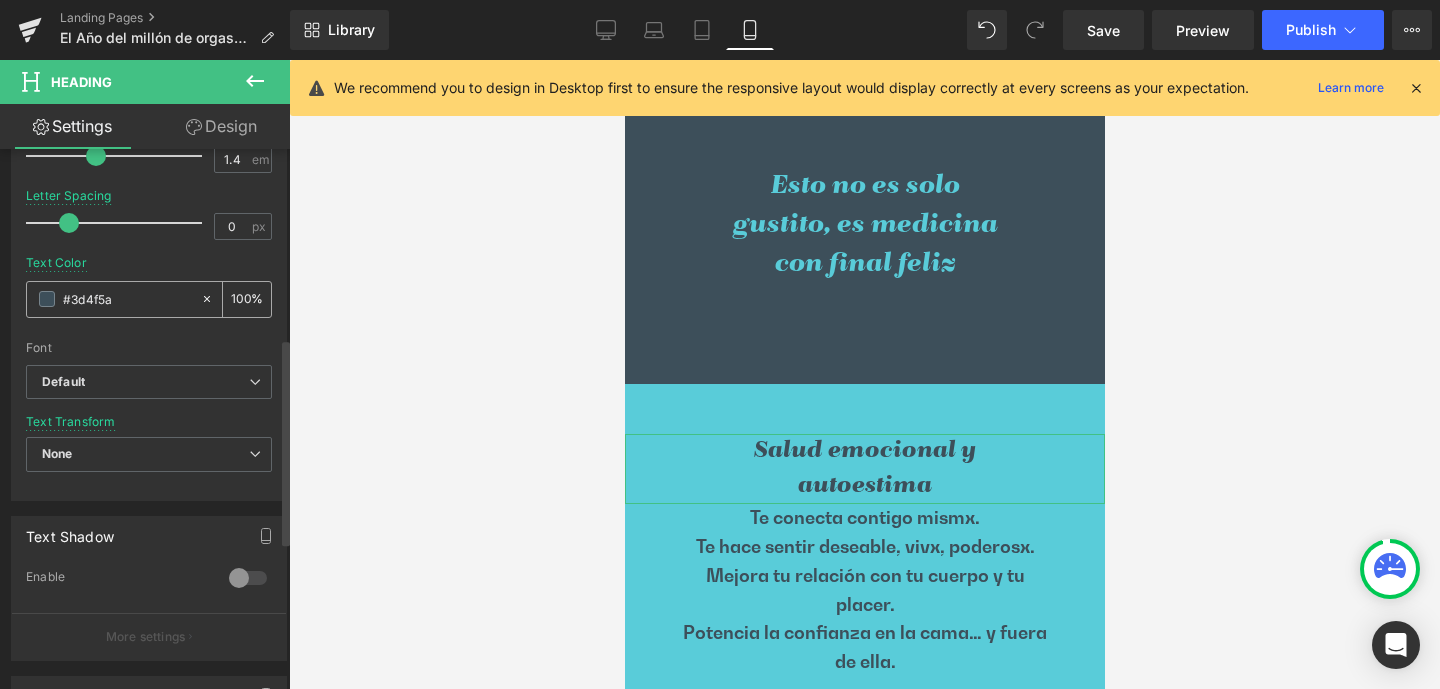 drag, startPoint x: 112, startPoint y: 303, endPoint x: 51, endPoint y: 301, distance: 61.03278 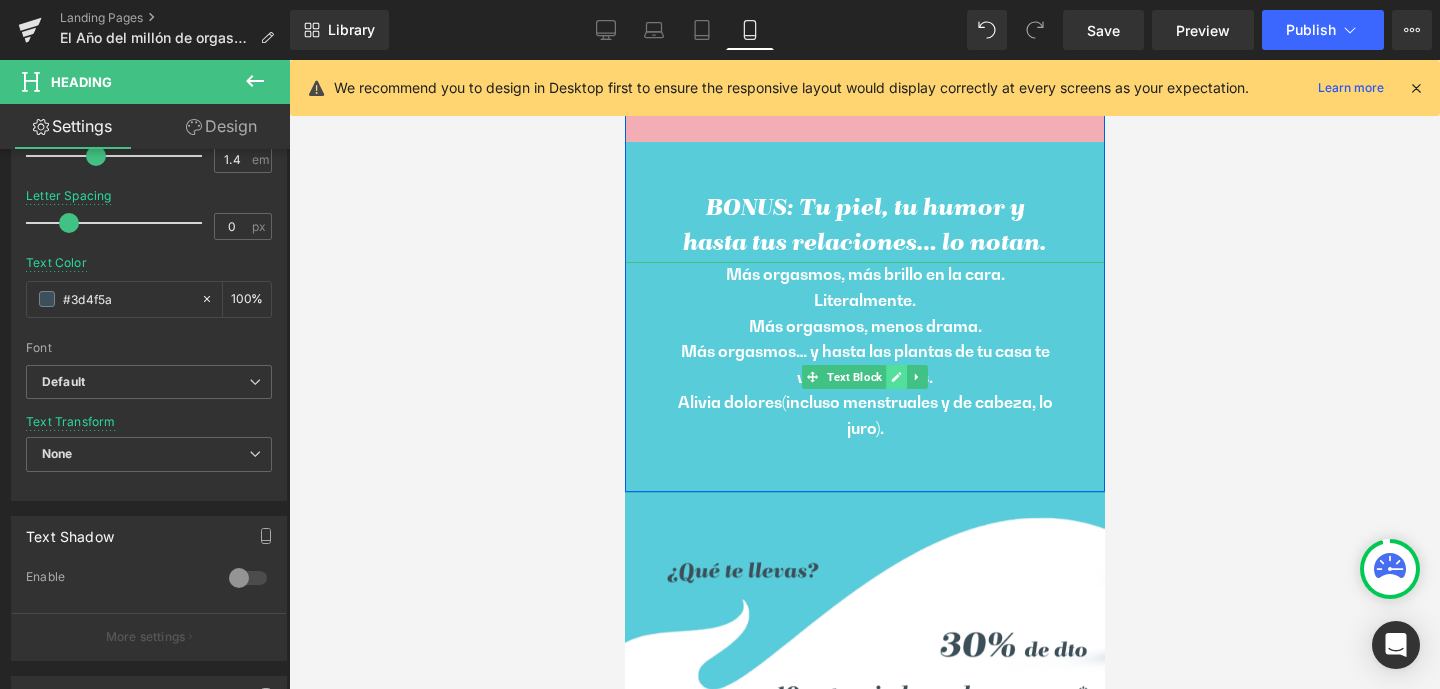 scroll, scrollTop: 4125, scrollLeft: 0, axis: vertical 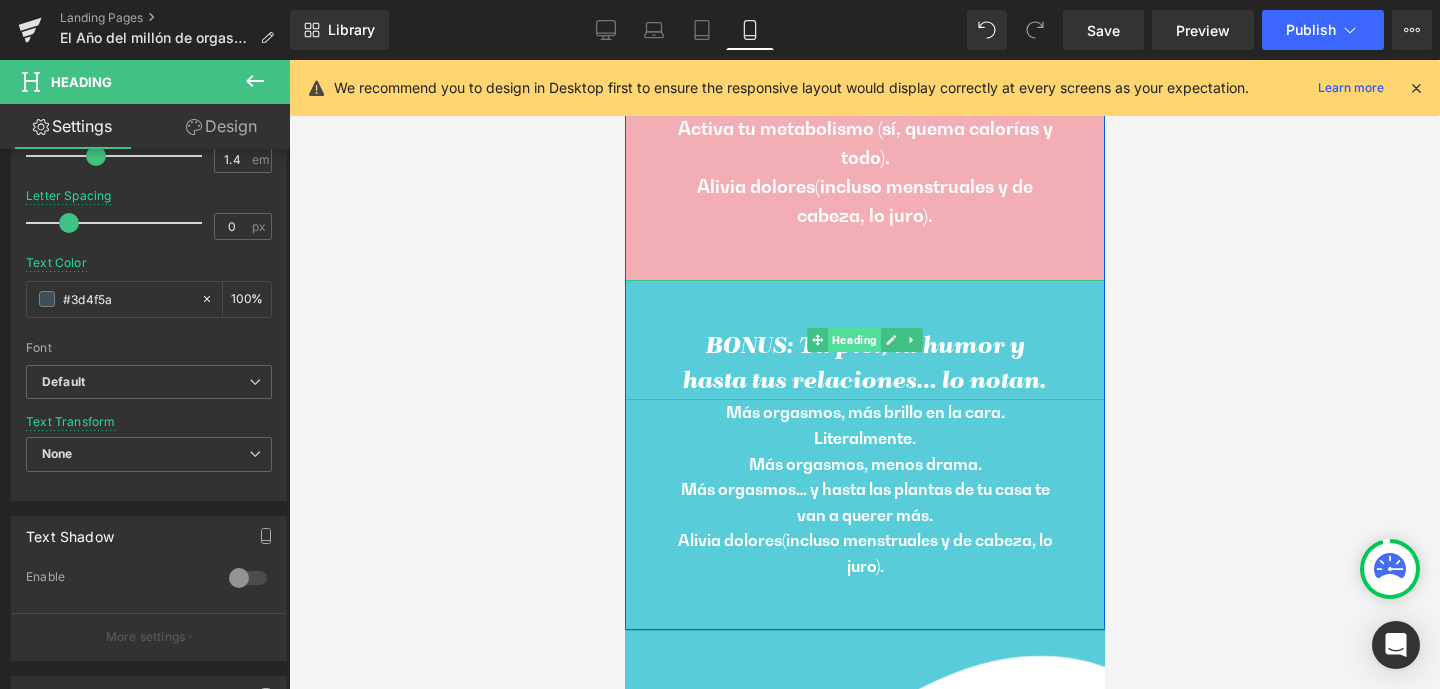 click on "Heading" at bounding box center (853, 340) 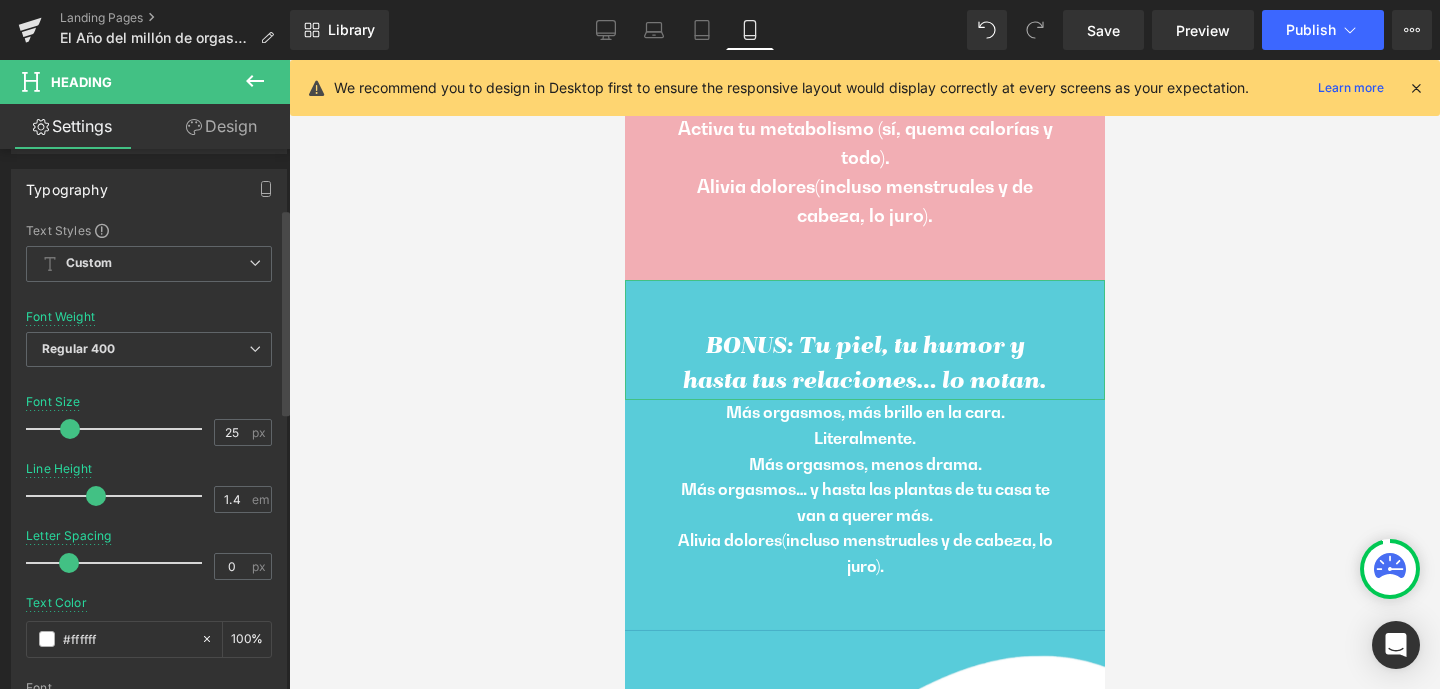 scroll, scrollTop: 549, scrollLeft: 0, axis: vertical 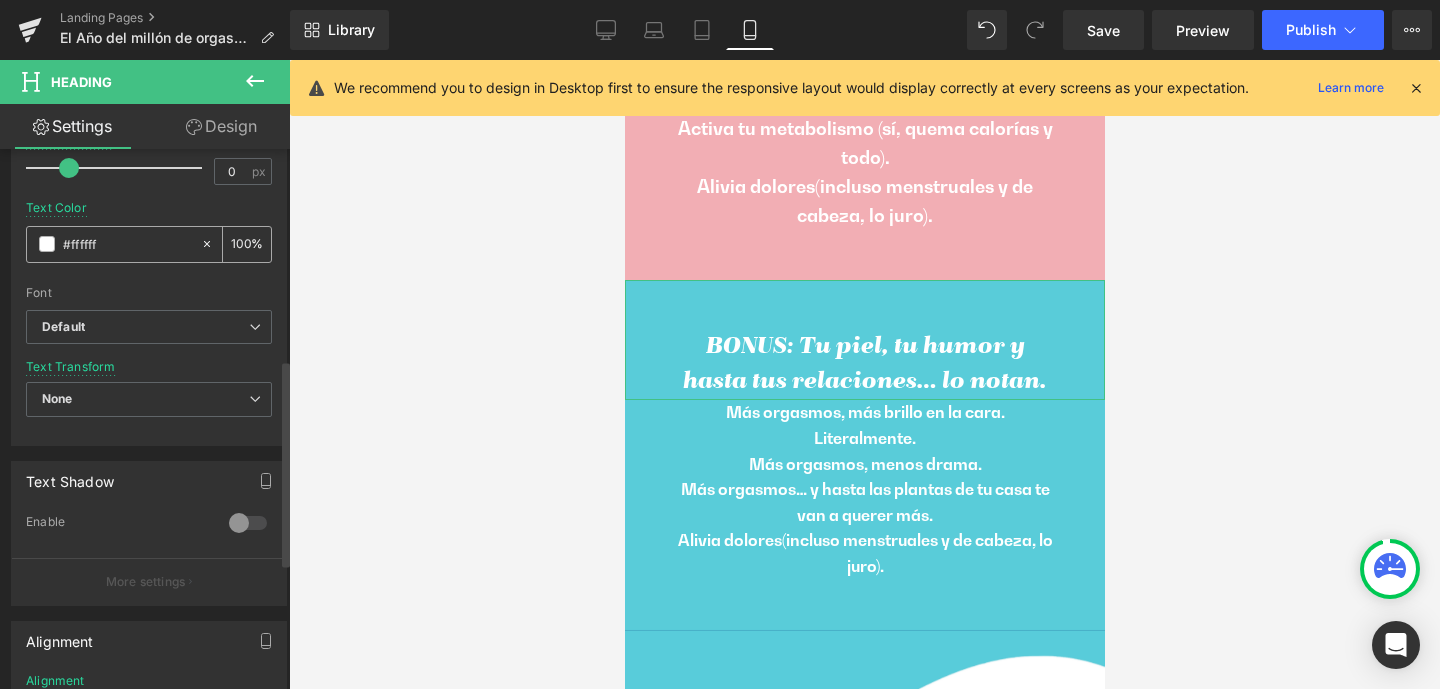 drag, startPoint x: 127, startPoint y: 245, endPoint x: 40, endPoint y: 239, distance: 87.20665 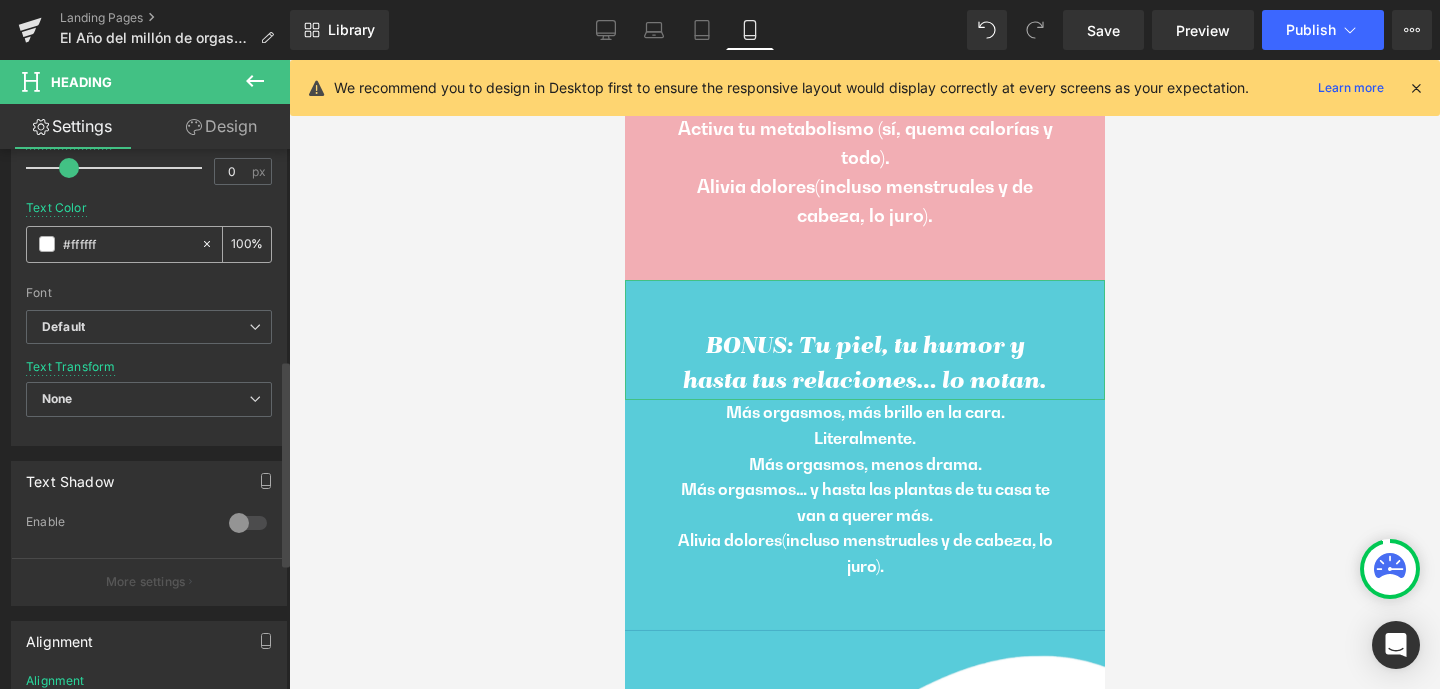 paste on "3d4f5a" 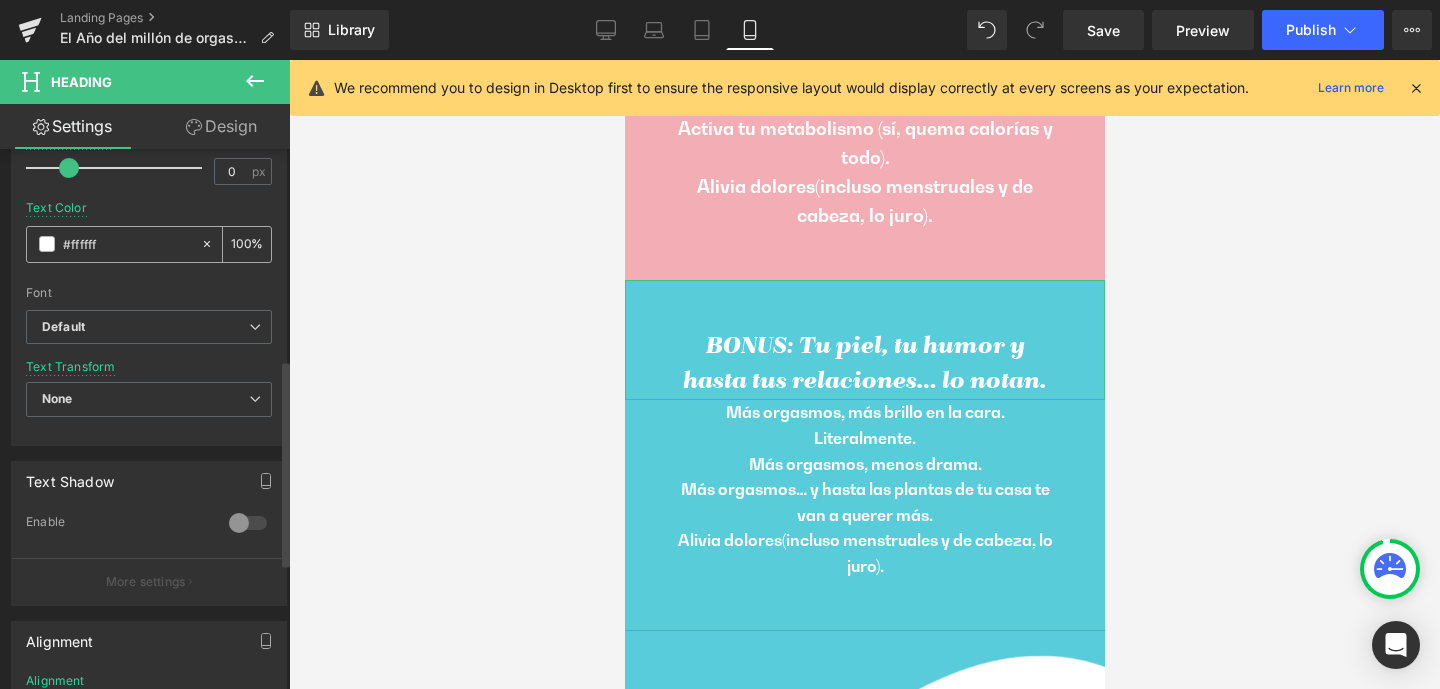 type on "#3d4f5a" 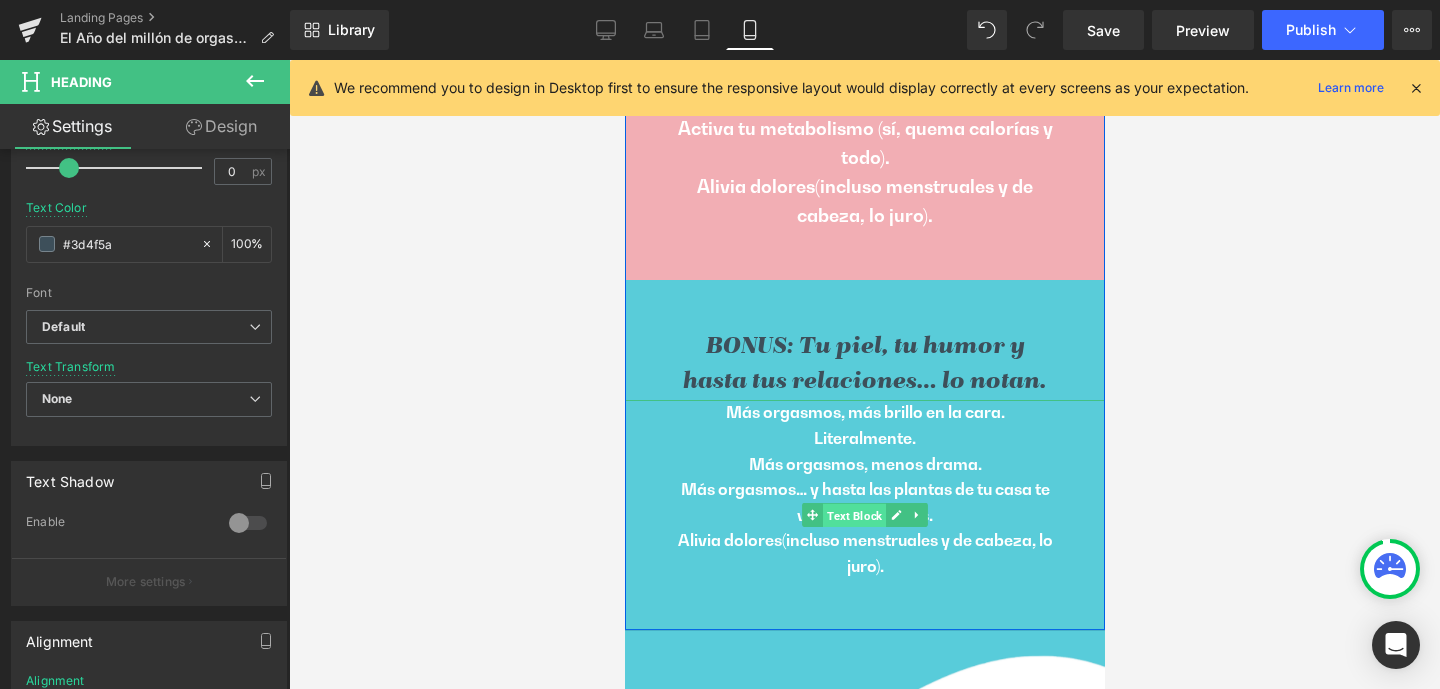 click on "Text Block" at bounding box center (853, 516) 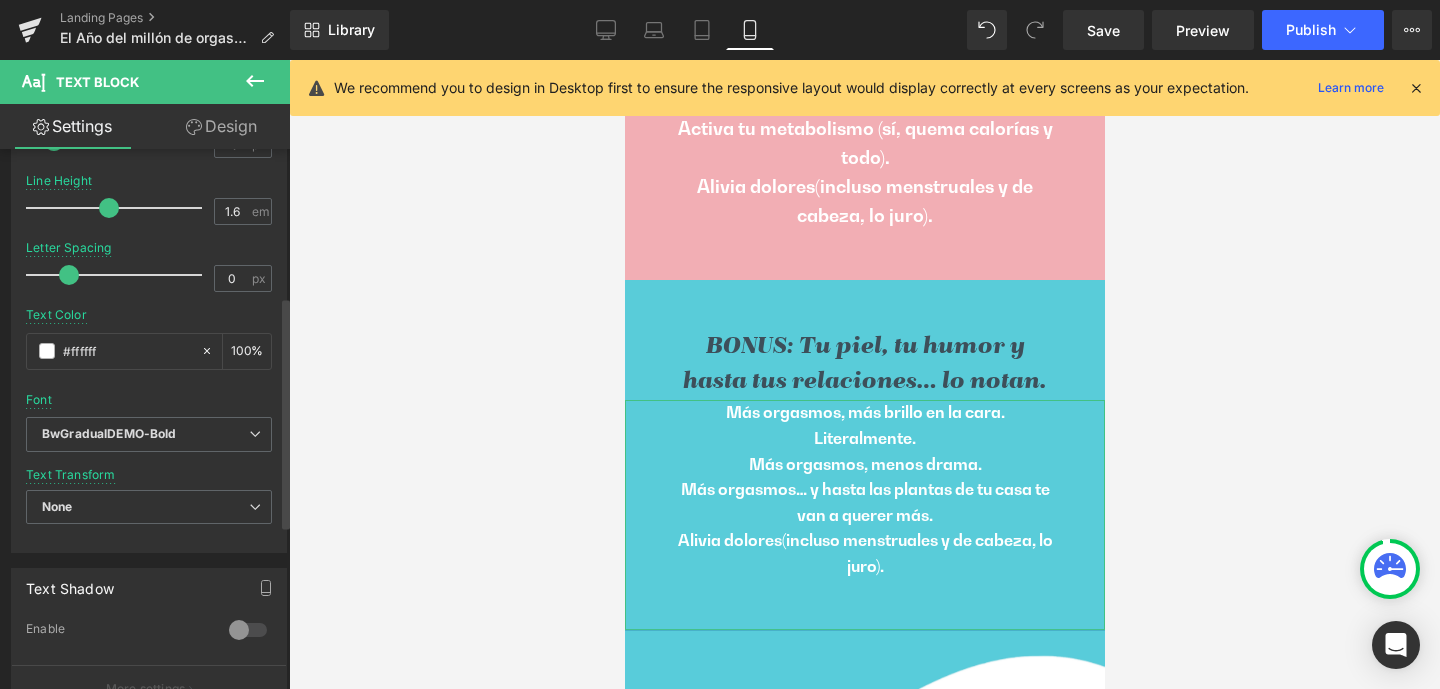 scroll, scrollTop: 365, scrollLeft: 0, axis: vertical 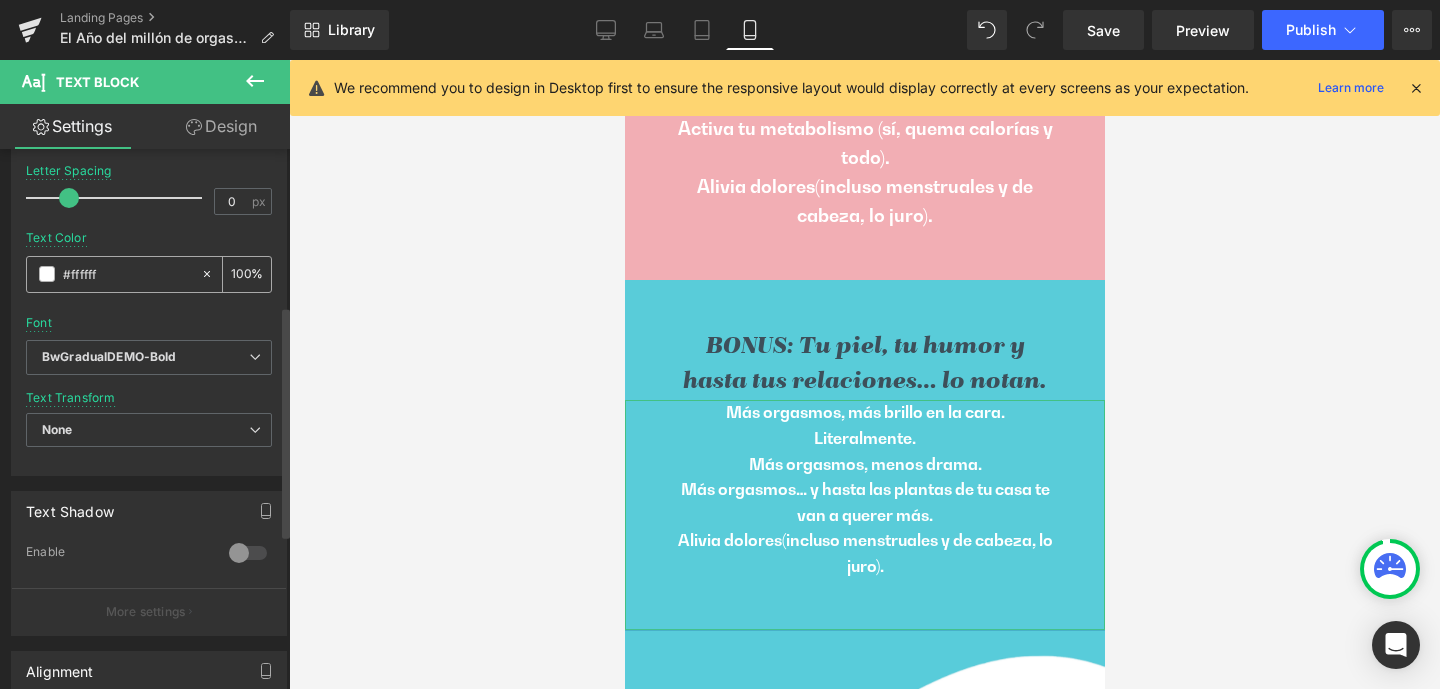 drag, startPoint x: 100, startPoint y: 266, endPoint x: 41, endPoint y: 264, distance: 59.03389 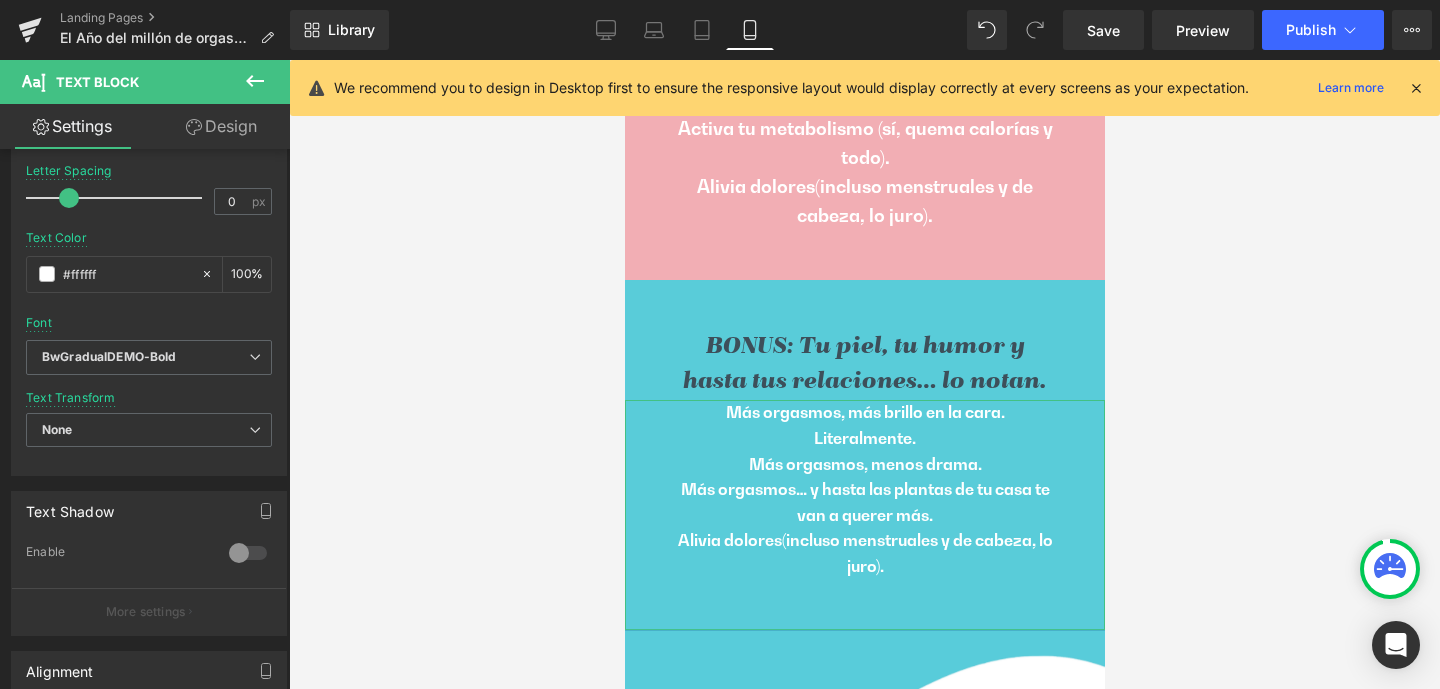 paste on "3d4f5a" 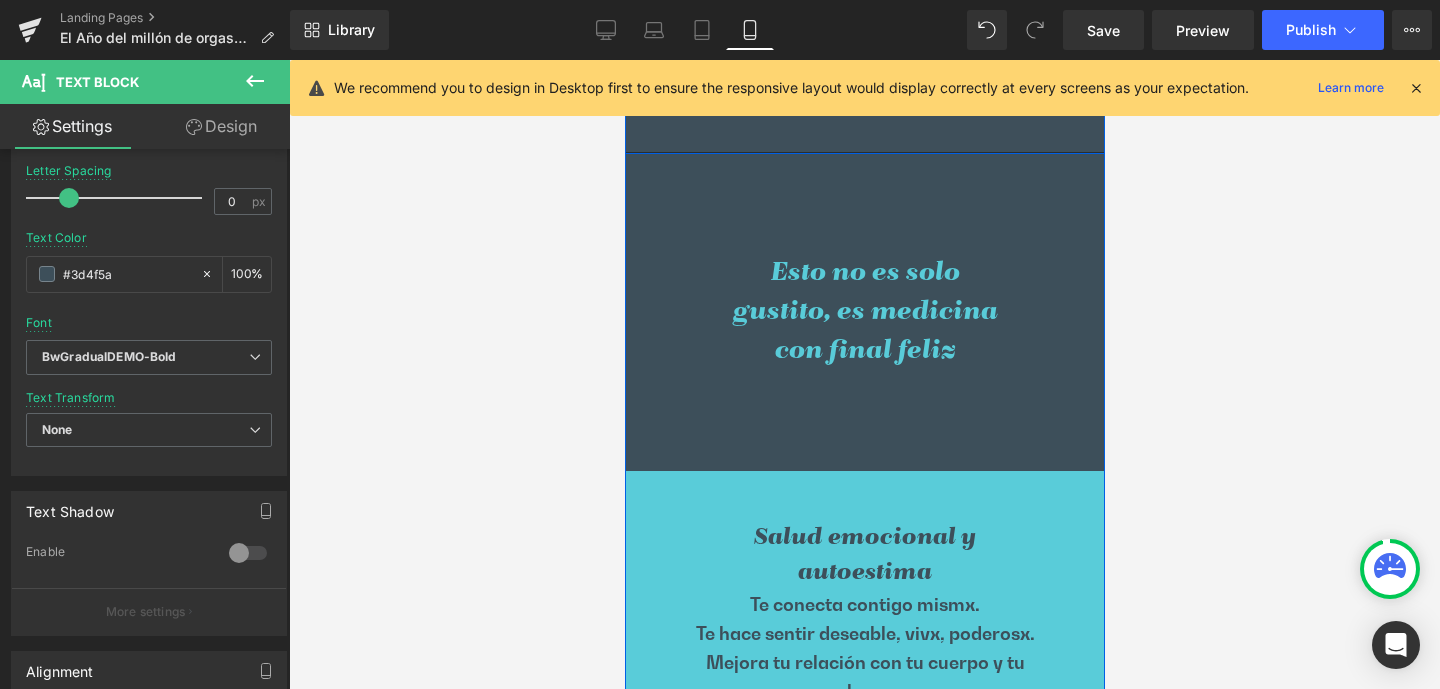 scroll, scrollTop: 3230, scrollLeft: 0, axis: vertical 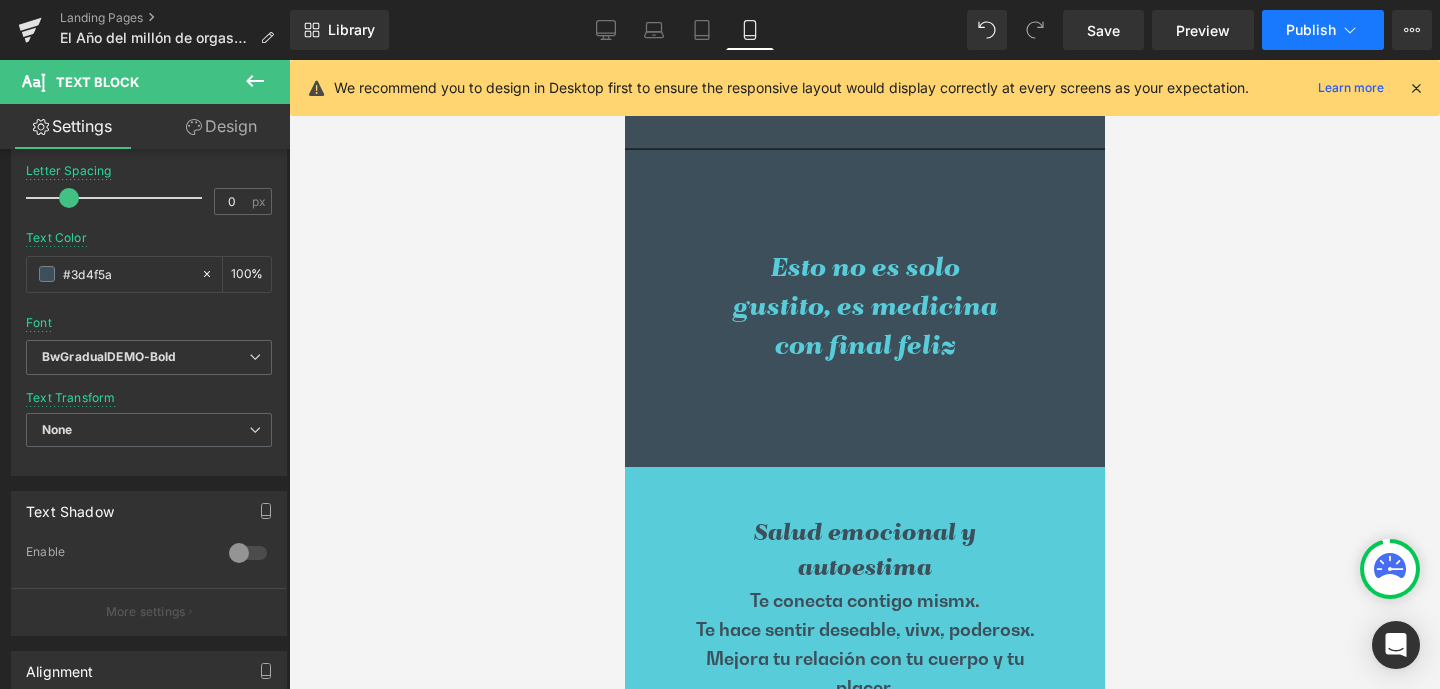 type on "#3d4f5a" 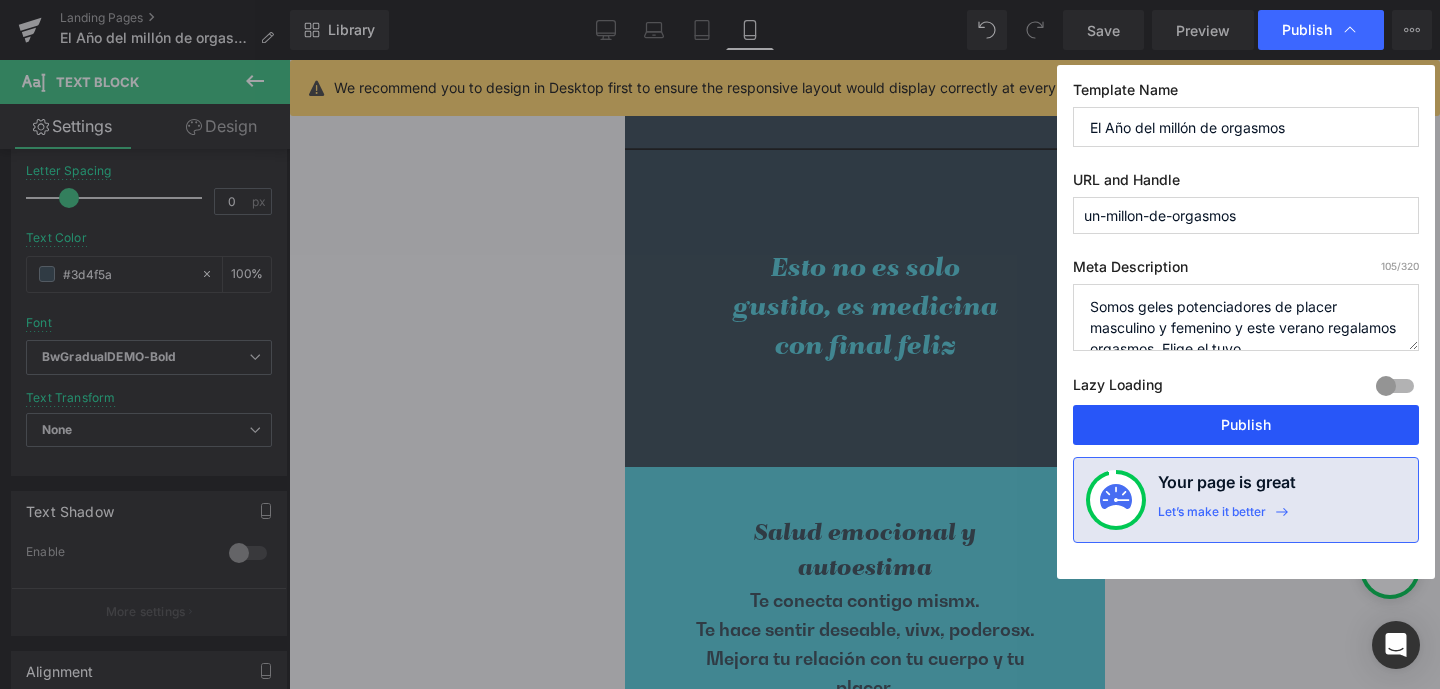 click on "Publish" at bounding box center [1246, 425] 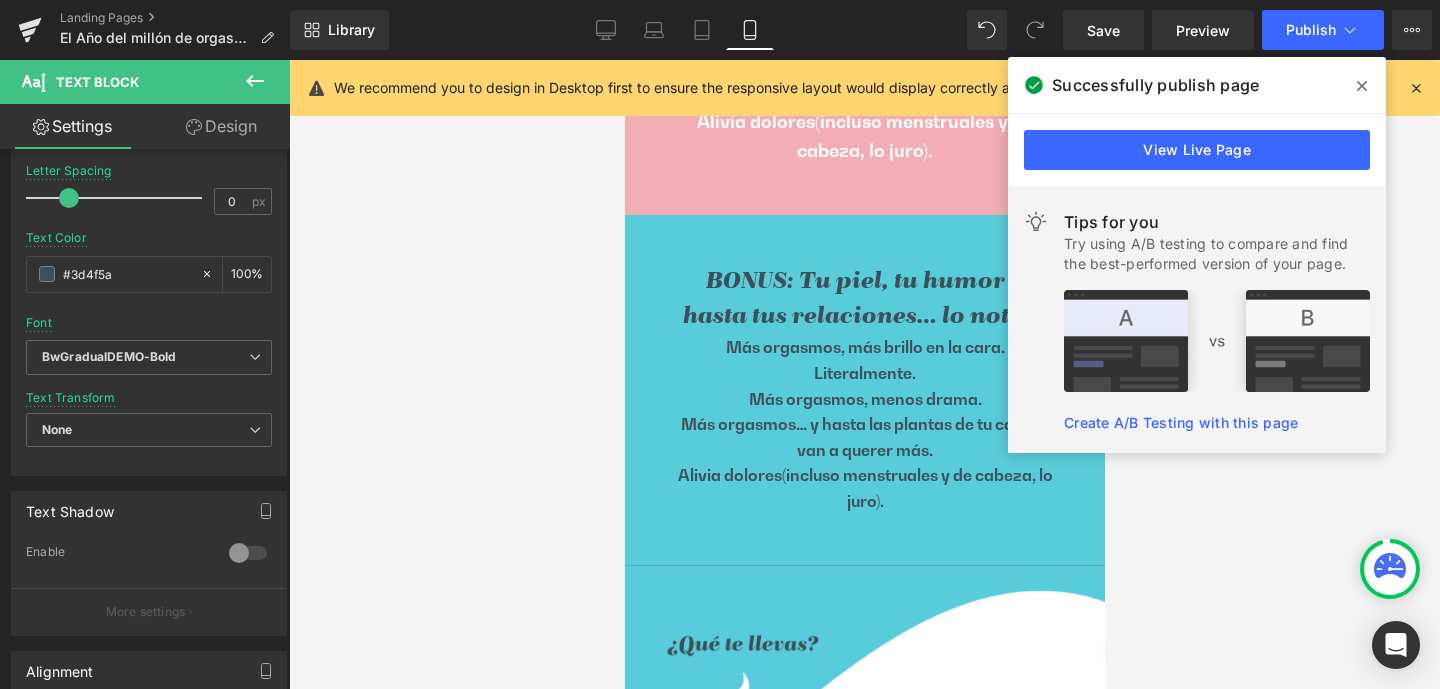 scroll, scrollTop: 4377, scrollLeft: 0, axis: vertical 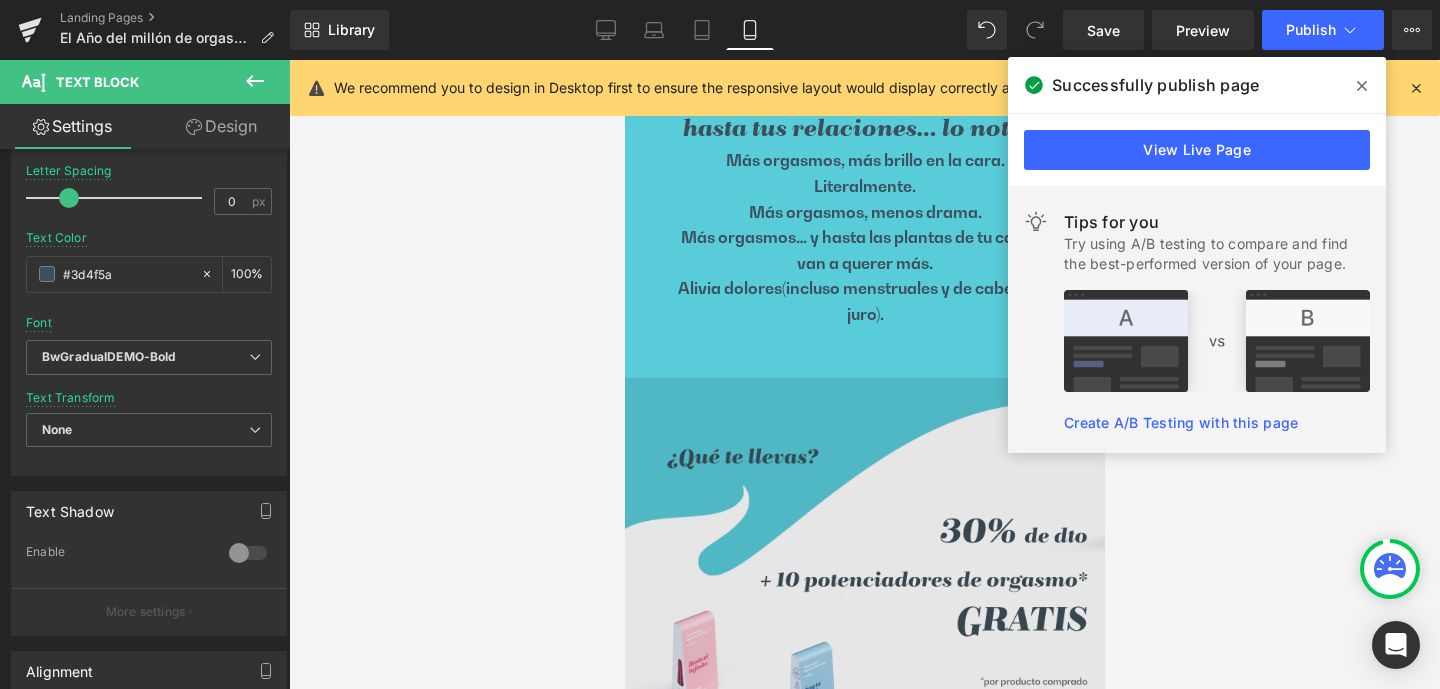 click on "Image" at bounding box center (864, 618) 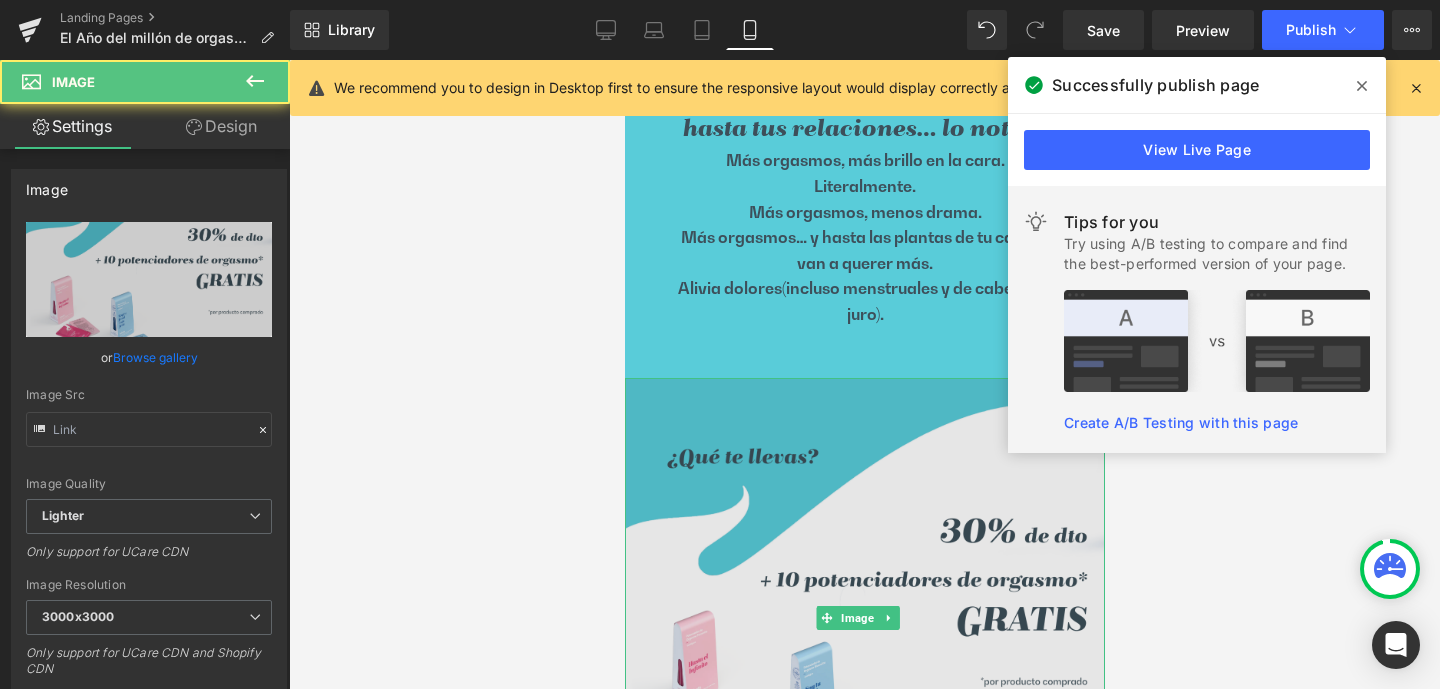 type on "https://ucarecdn.com/f1f64551-f783-4e58-8669-920c43e5e2fa/-/format/auto/-/preview/3000x3000/-/quality/lighter/quetellevas-1morgasmos__.png" 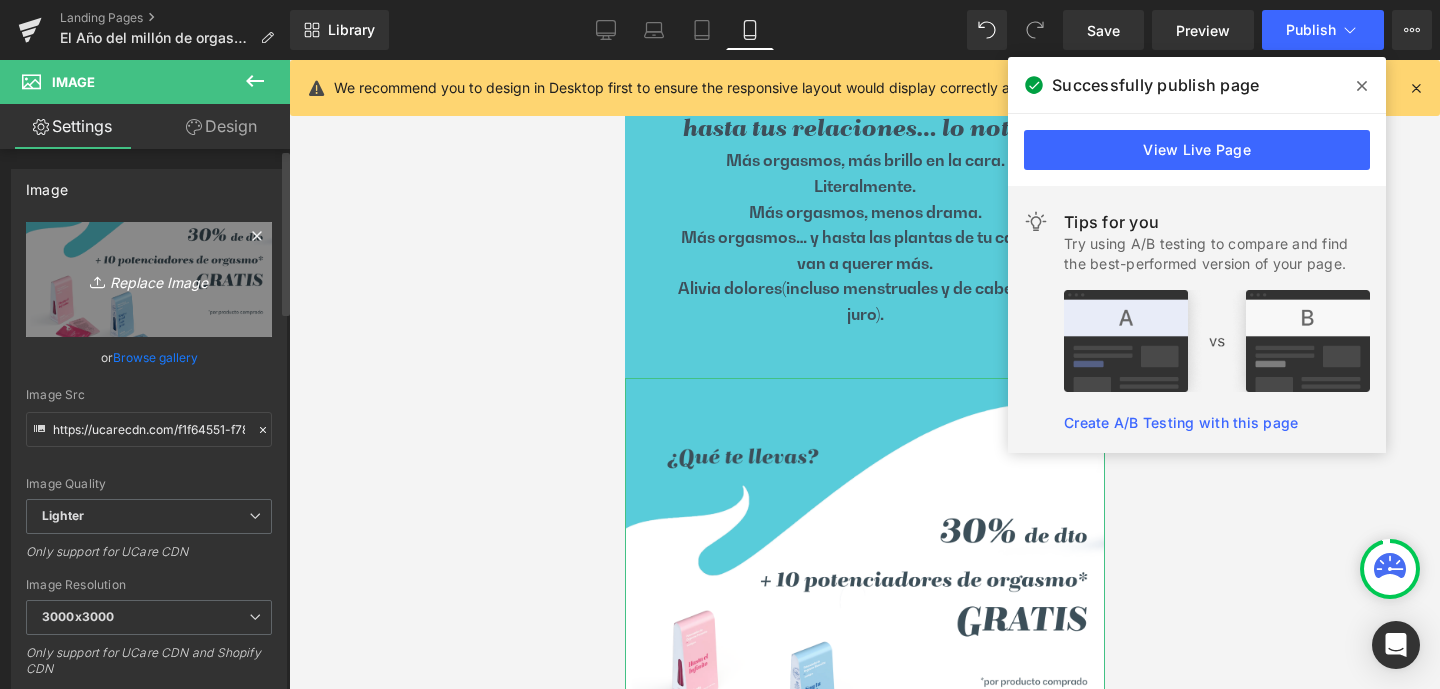 click on "Replace Image" at bounding box center [149, 279] 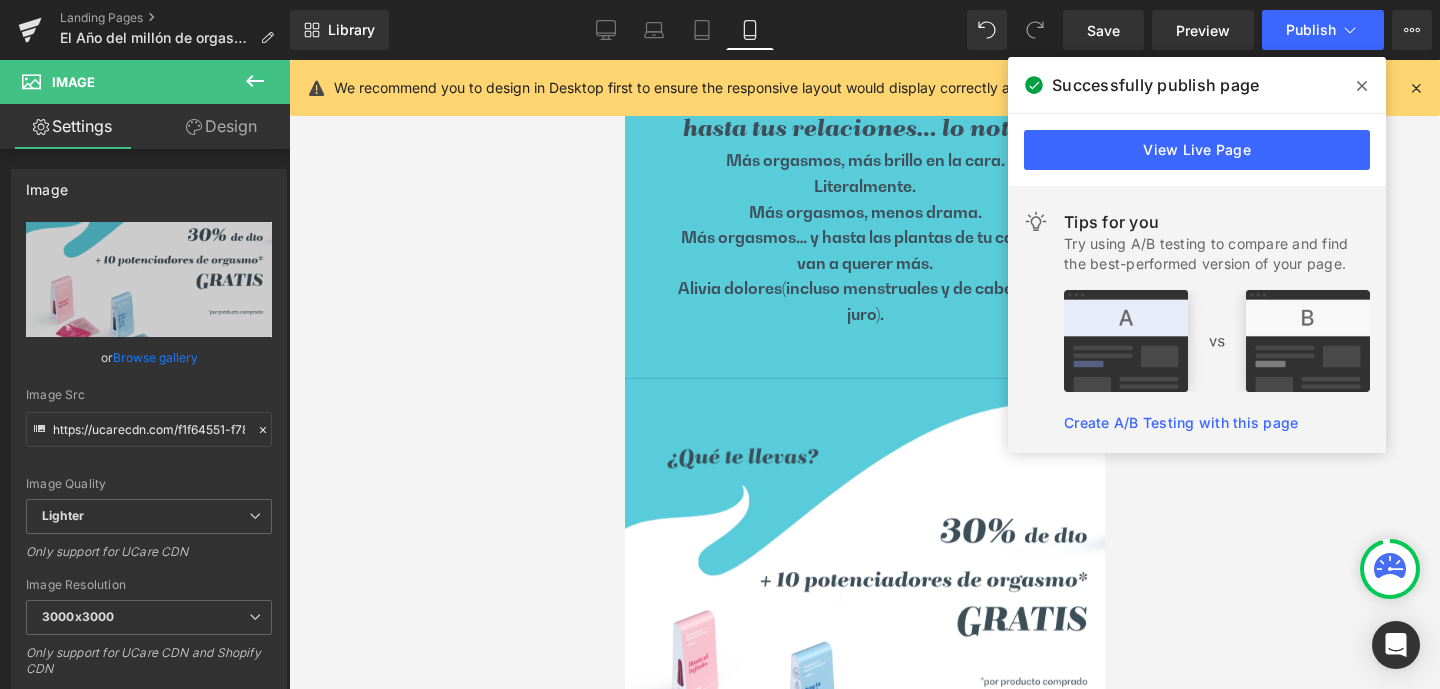 type on "C:\fakepath\quetellevas-1morgasmos--.png" 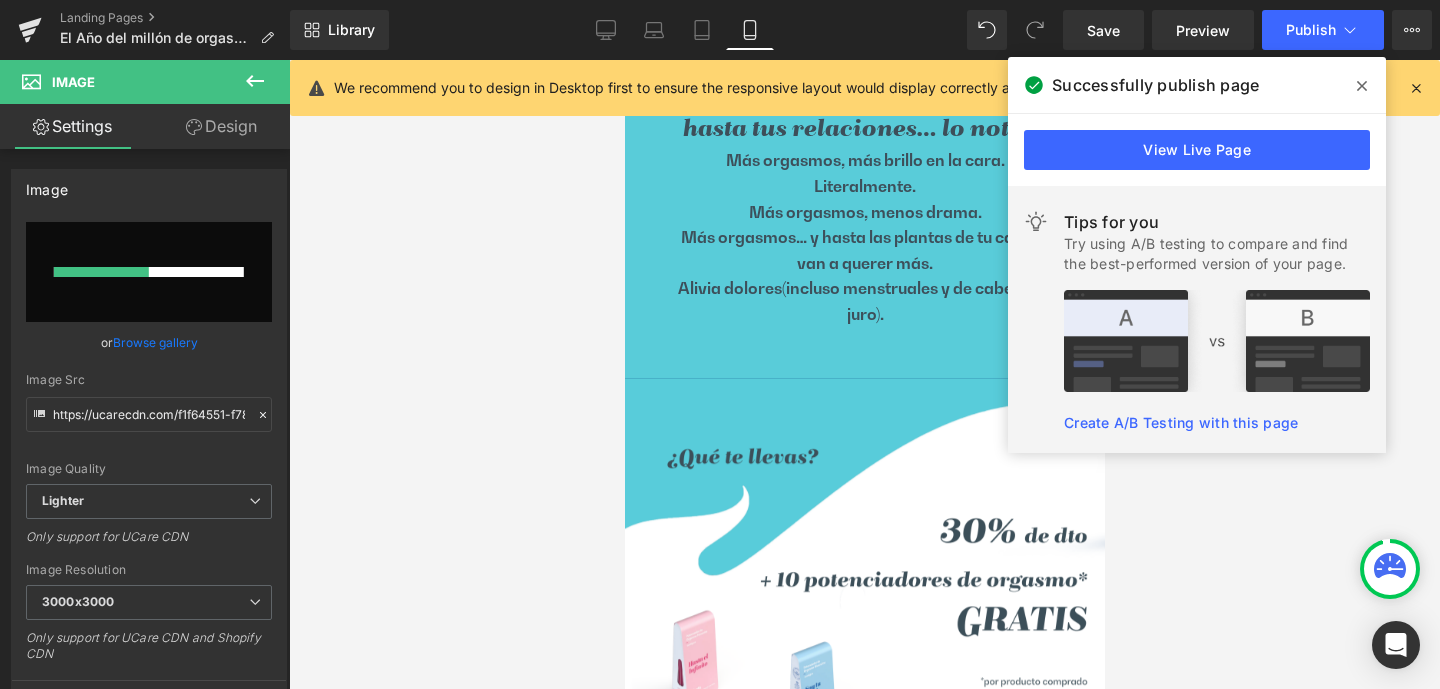 type 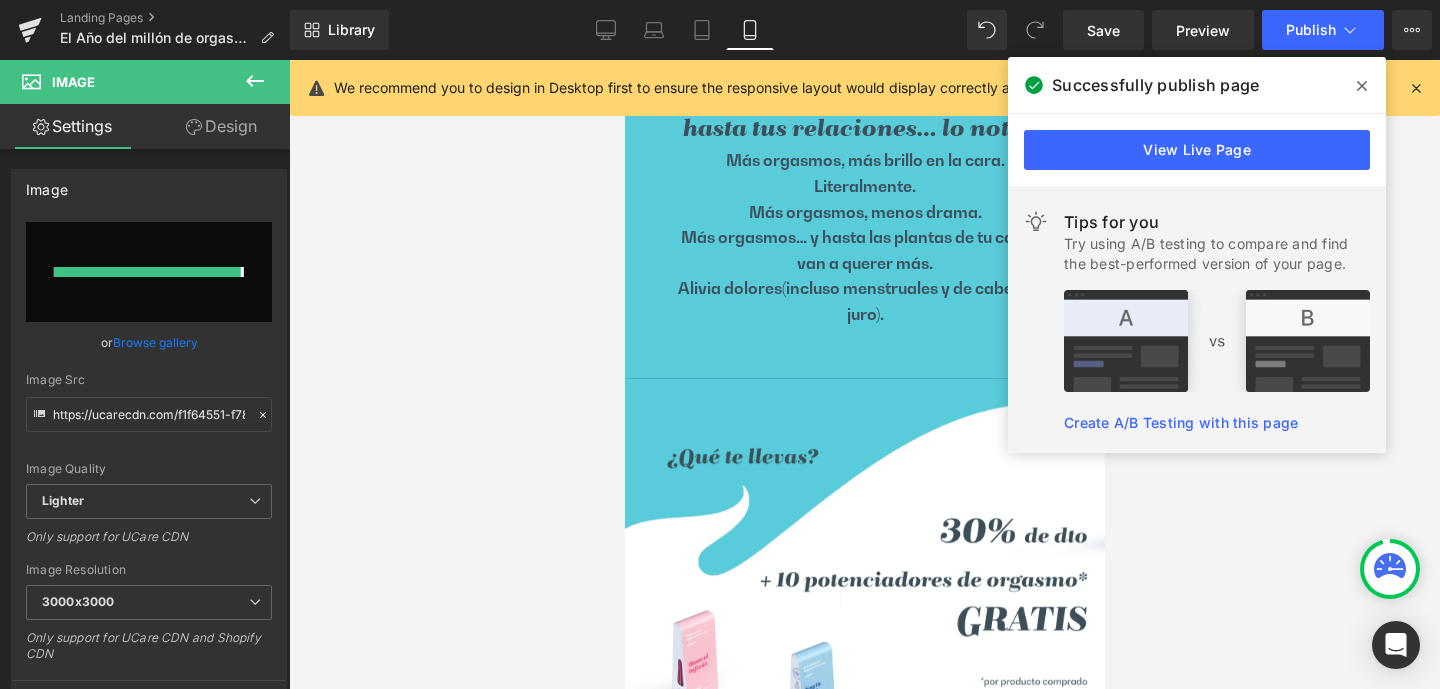 type on "https://ucarecdn.com/192b1871-005b-4481-9d46-0d5459be3fc8/-/format/auto/-/preview/3000x3000/-/quality/lighter/quetellevas-1morgasmos--.png" 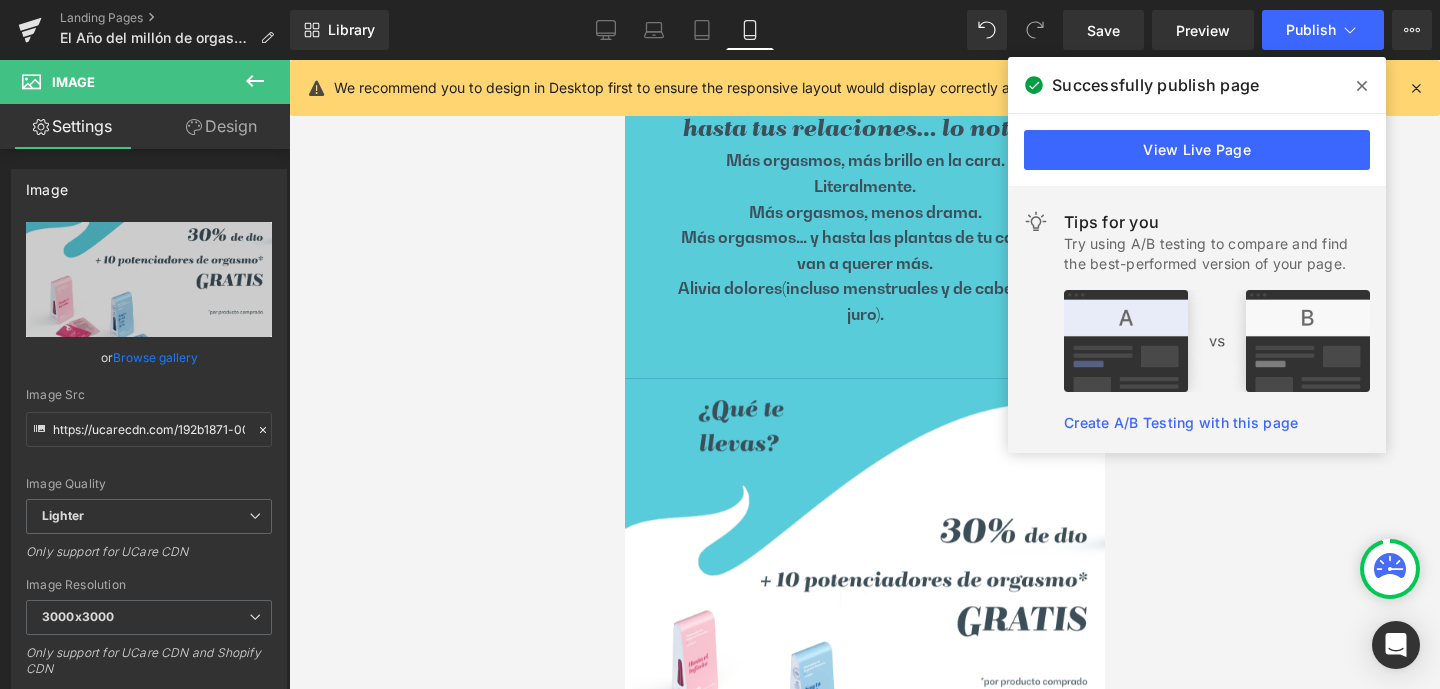 click 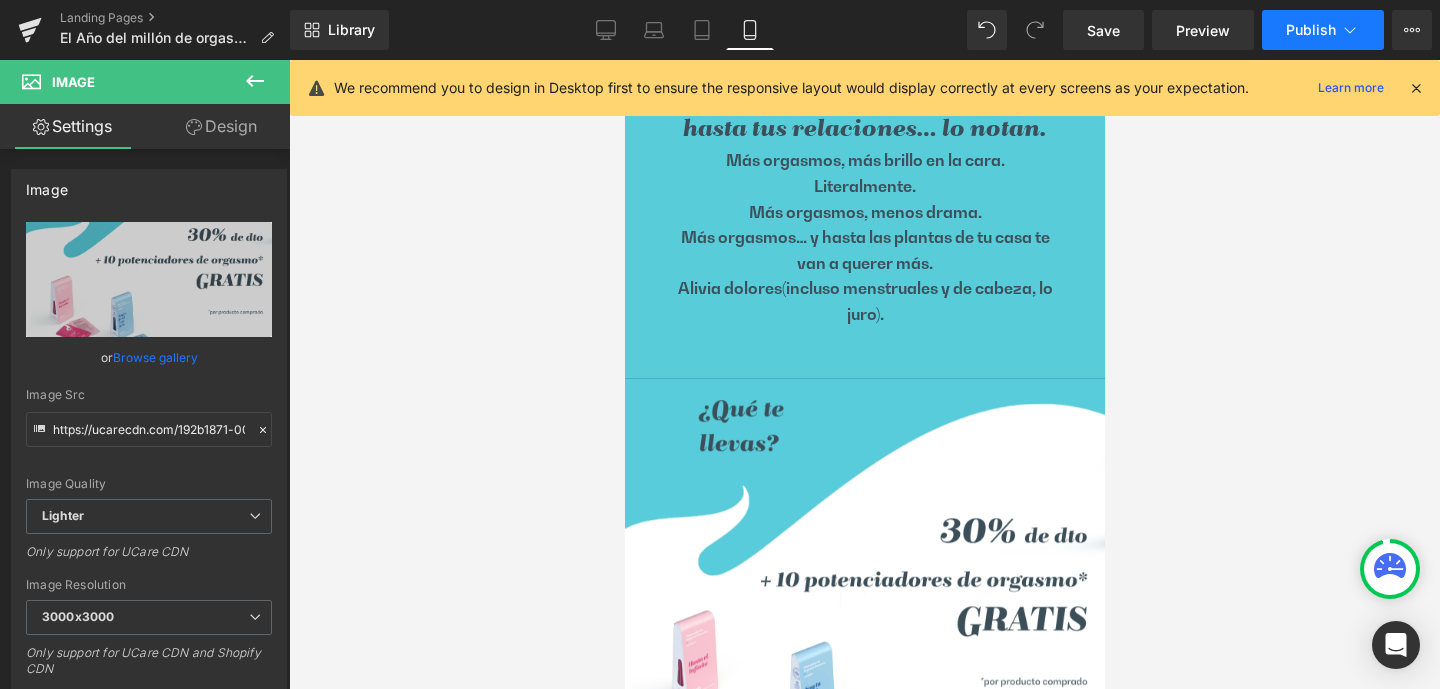 click on "Publish" at bounding box center [1311, 30] 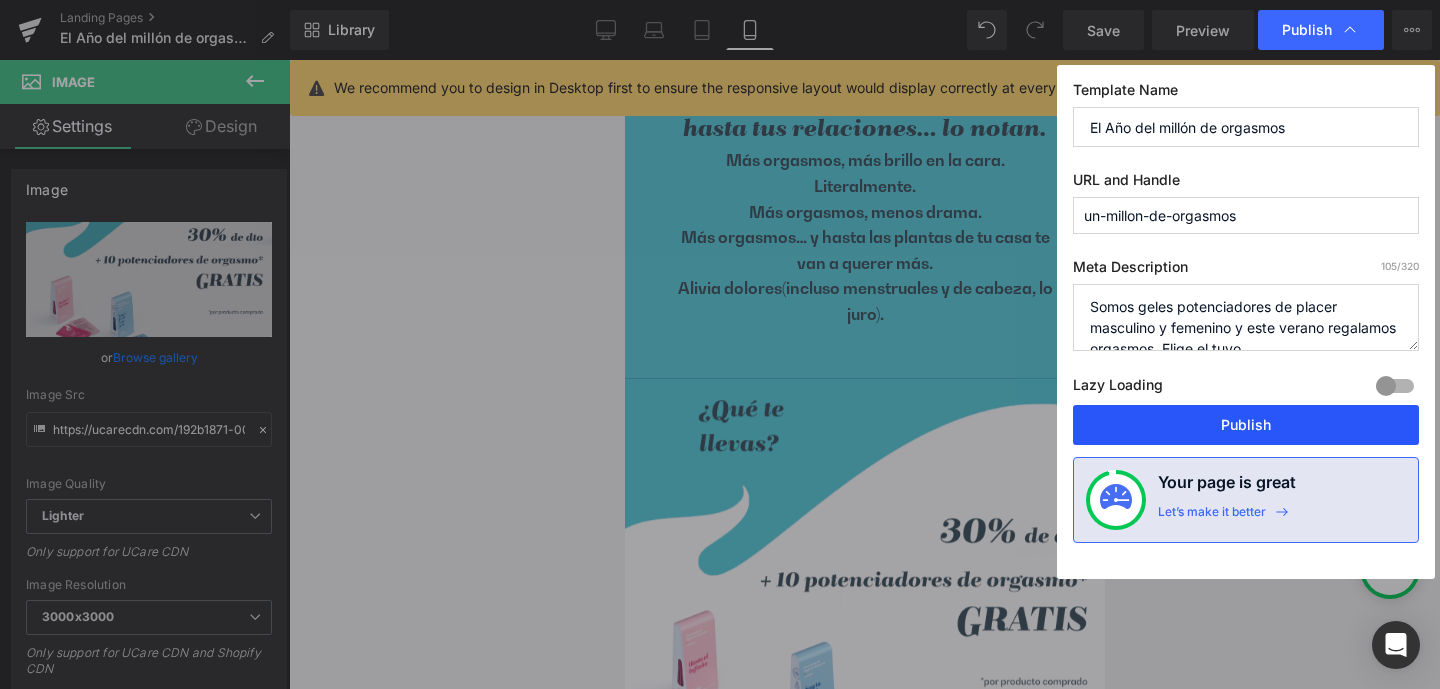 click on "Publish" at bounding box center (1246, 425) 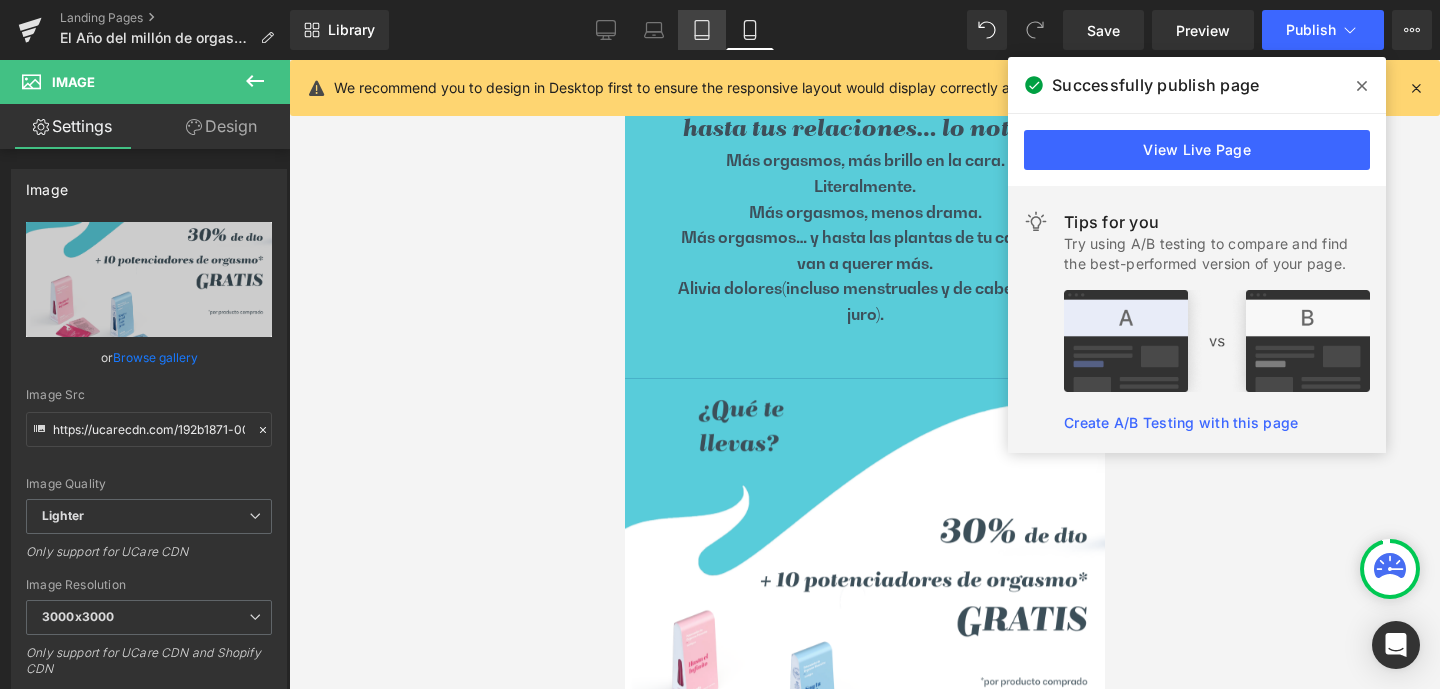 drag, startPoint x: 705, startPoint y: 34, endPoint x: 376, endPoint y: 129, distance: 342.44122 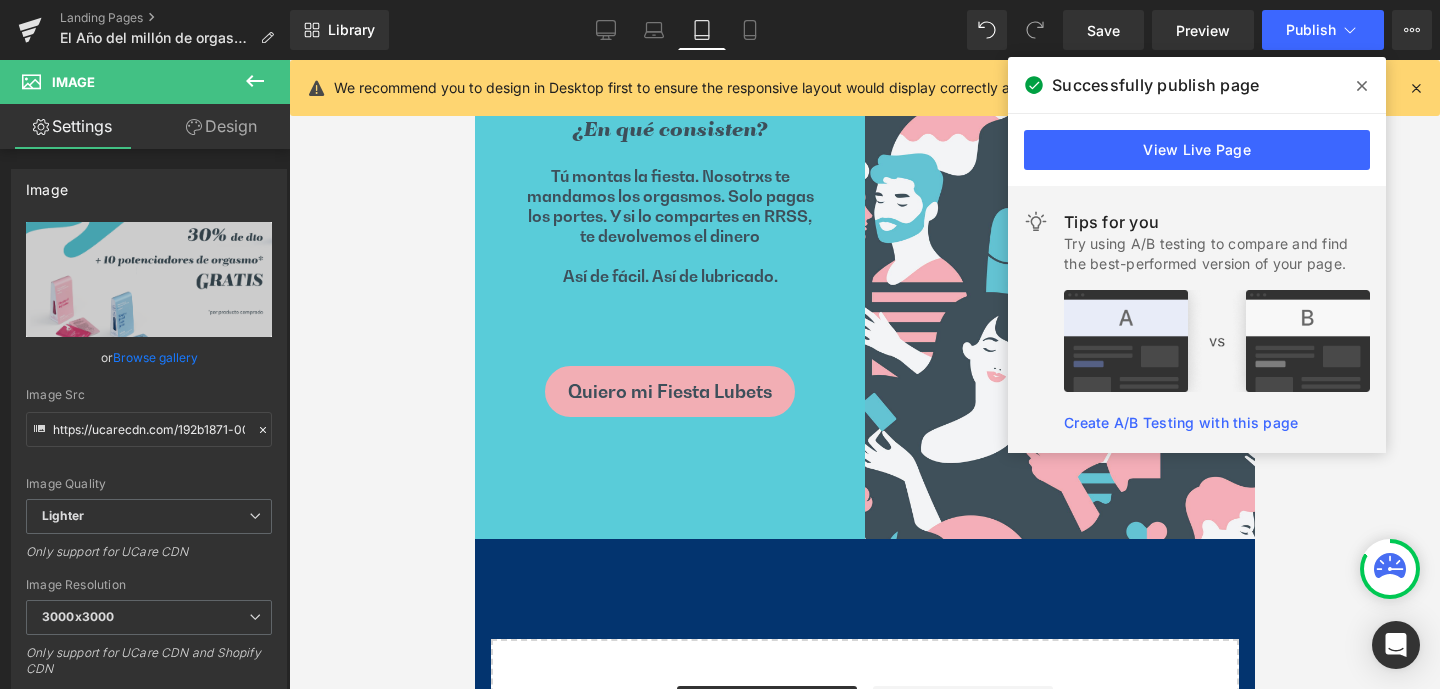 scroll, scrollTop: 2320, scrollLeft: 0, axis: vertical 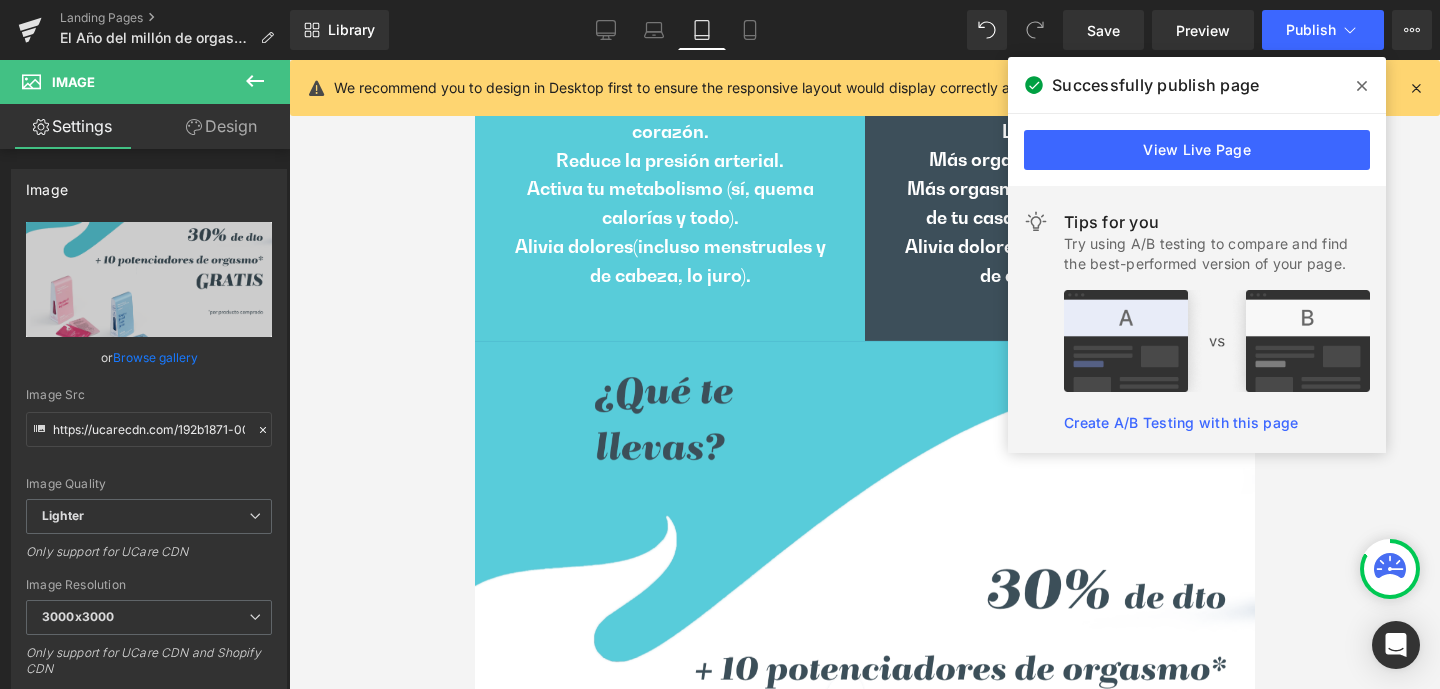 click 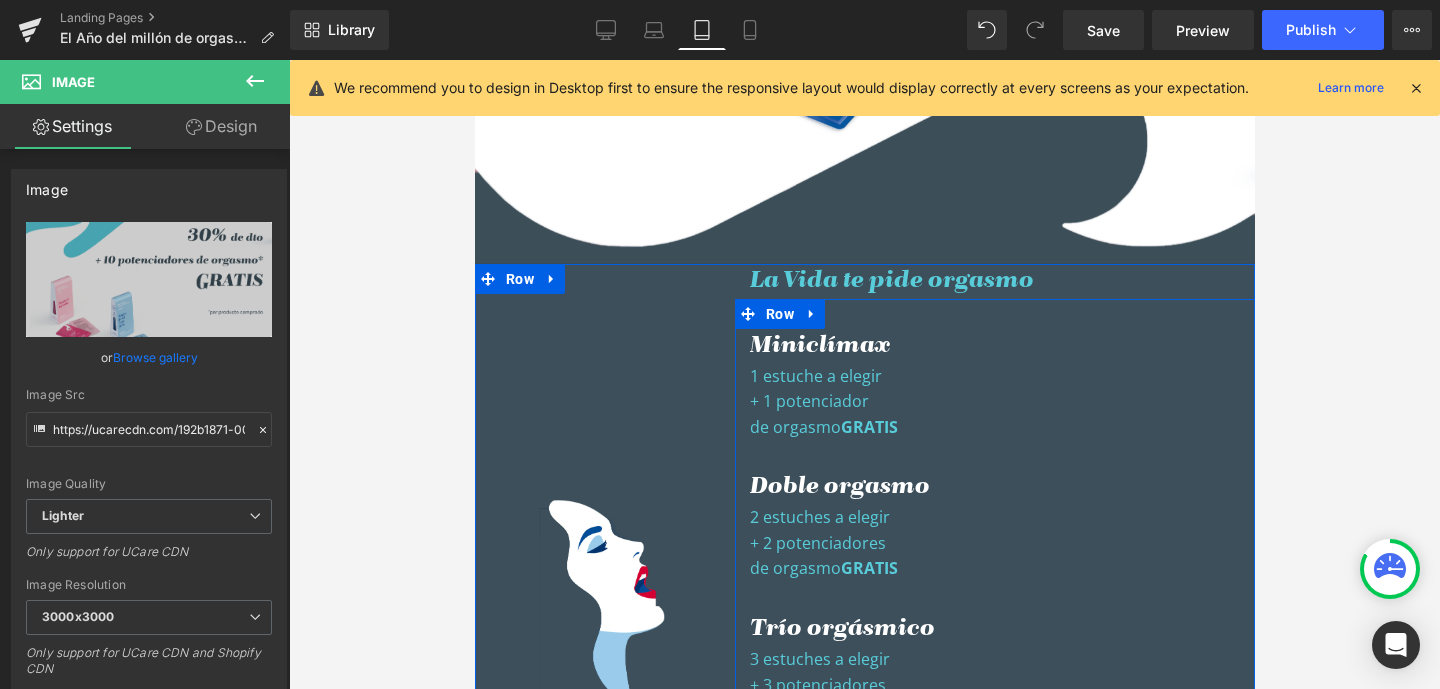 scroll, scrollTop: 3102, scrollLeft: 0, axis: vertical 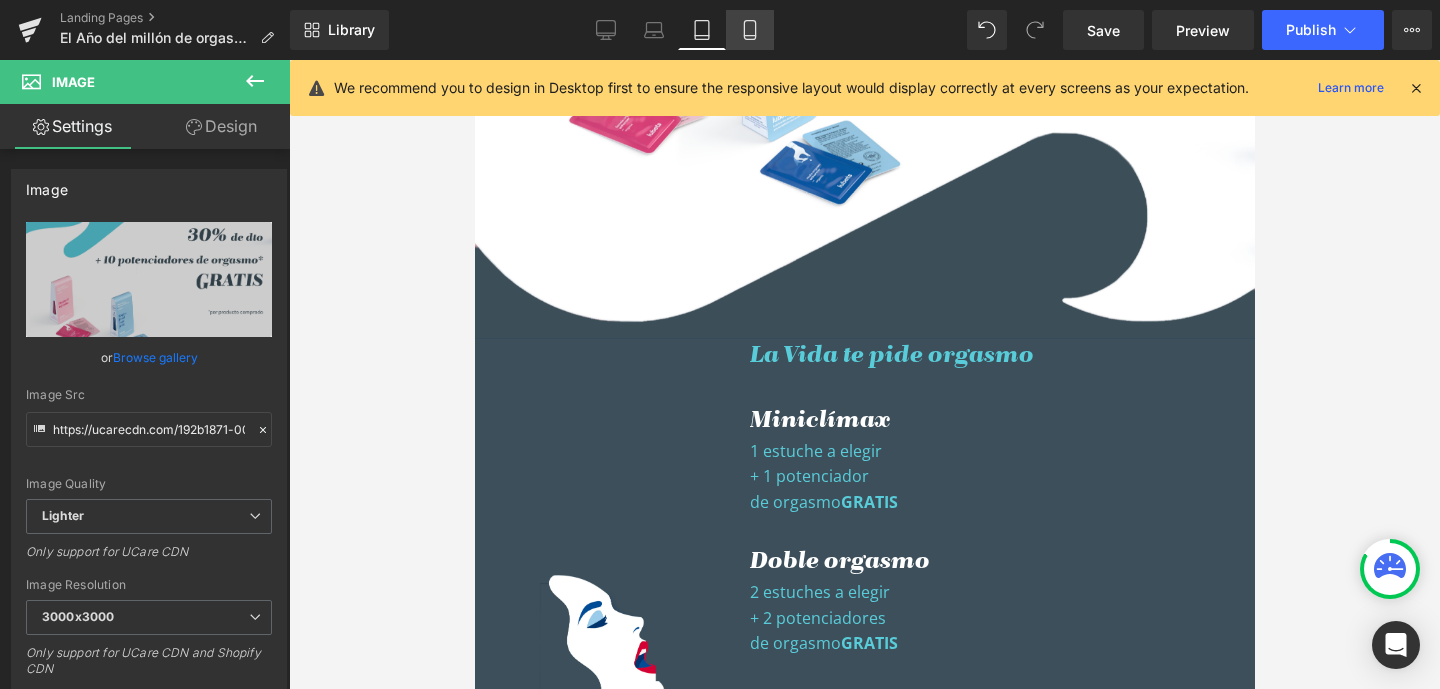 click 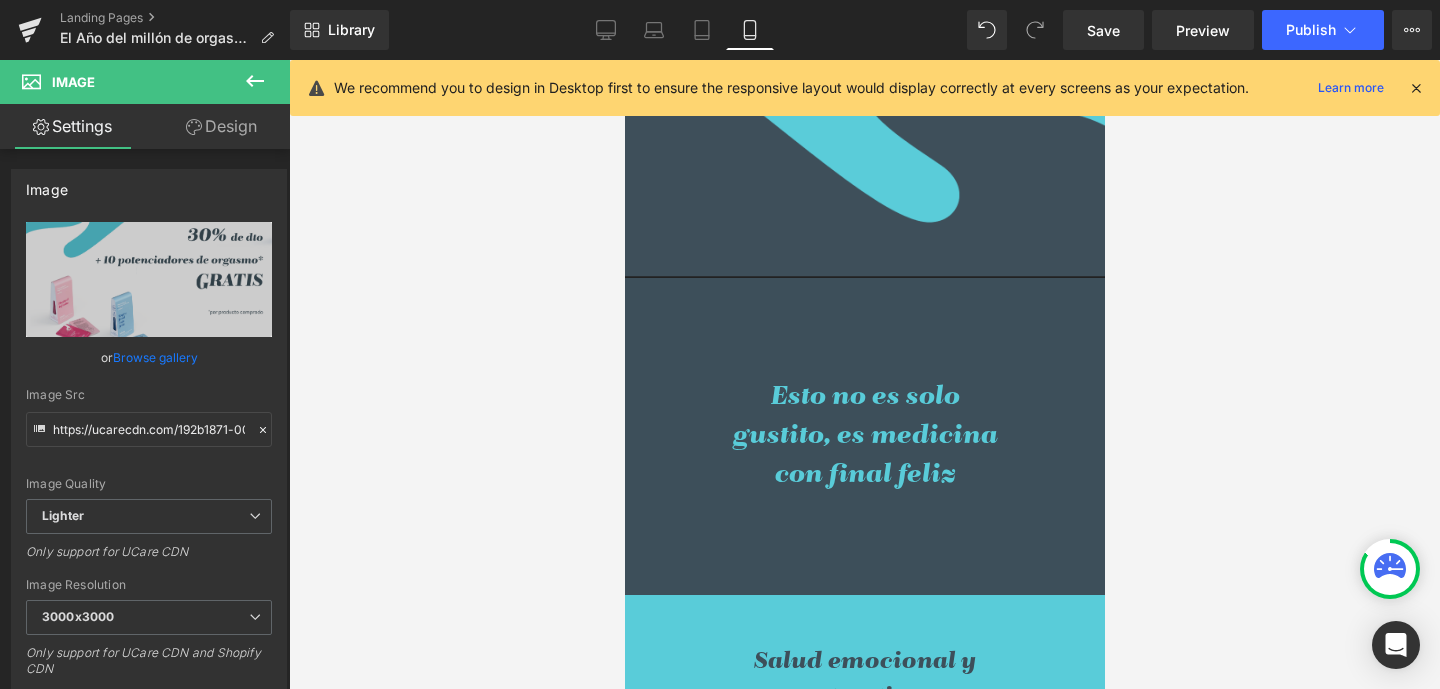 type on "auto" 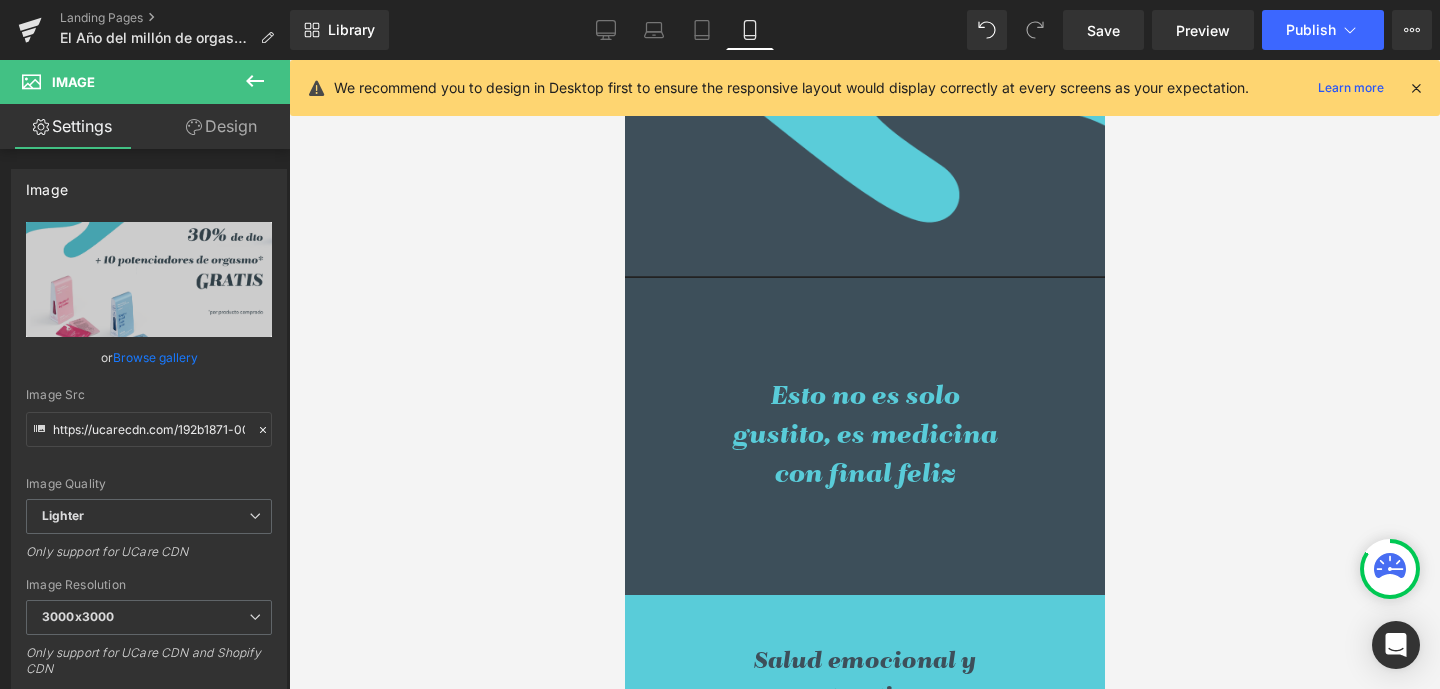 scroll, scrollTop: 4445, scrollLeft: 0, axis: vertical 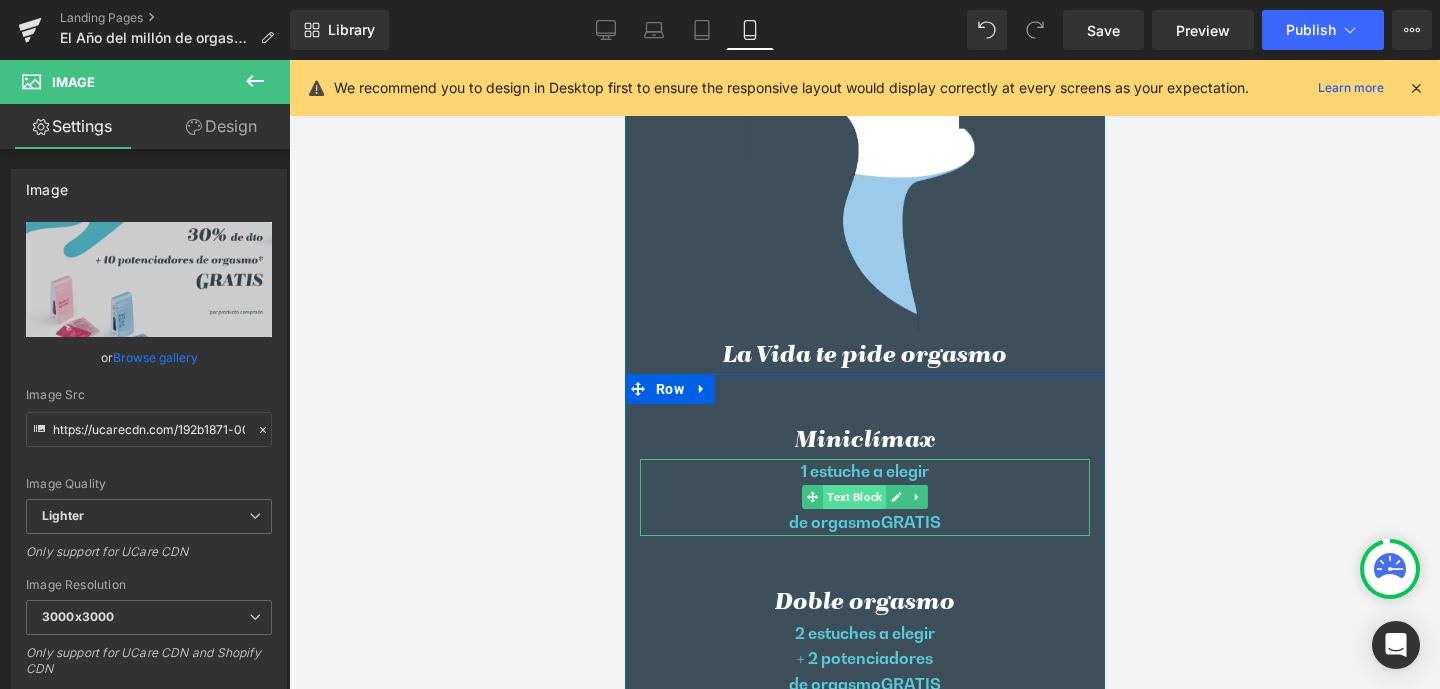drag, startPoint x: 1224, startPoint y: 406, endPoint x: 850, endPoint y: 443, distance: 375.82574 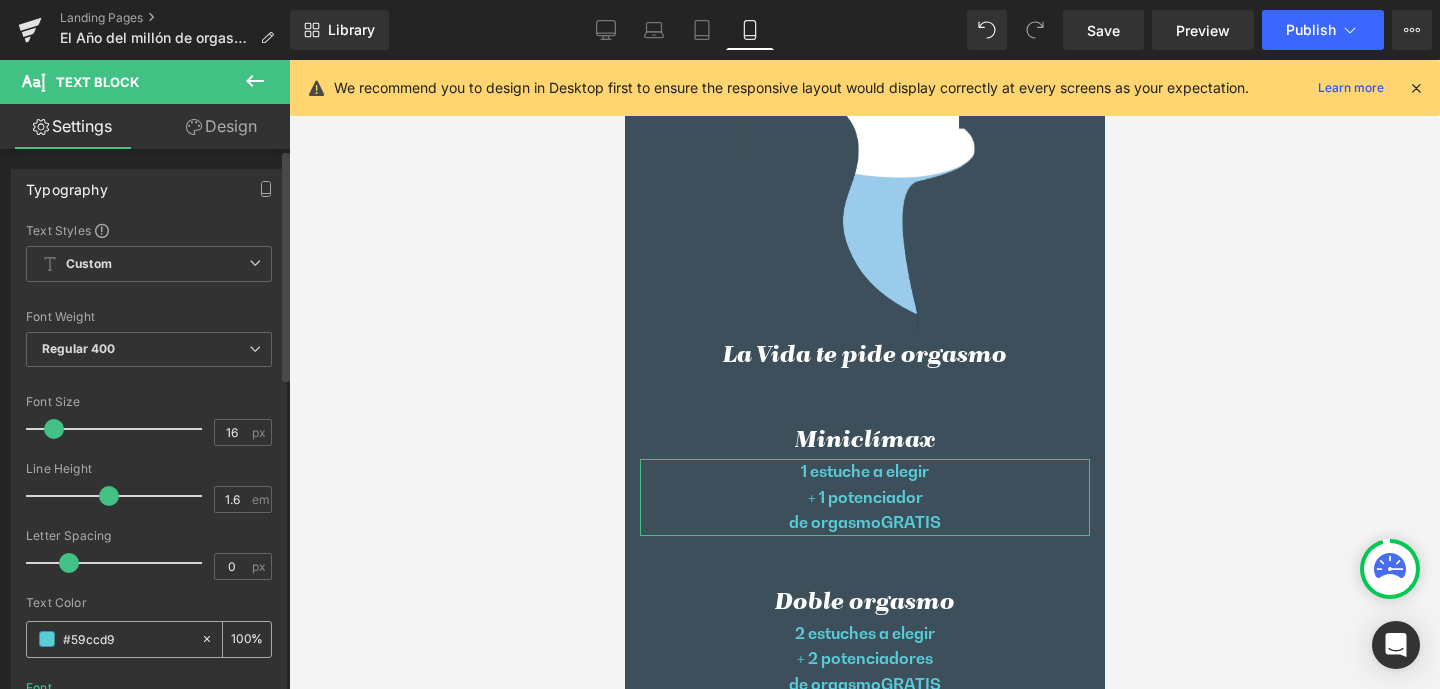 drag, startPoint x: 116, startPoint y: 640, endPoint x: 43, endPoint y: 637, distance: 73.061615 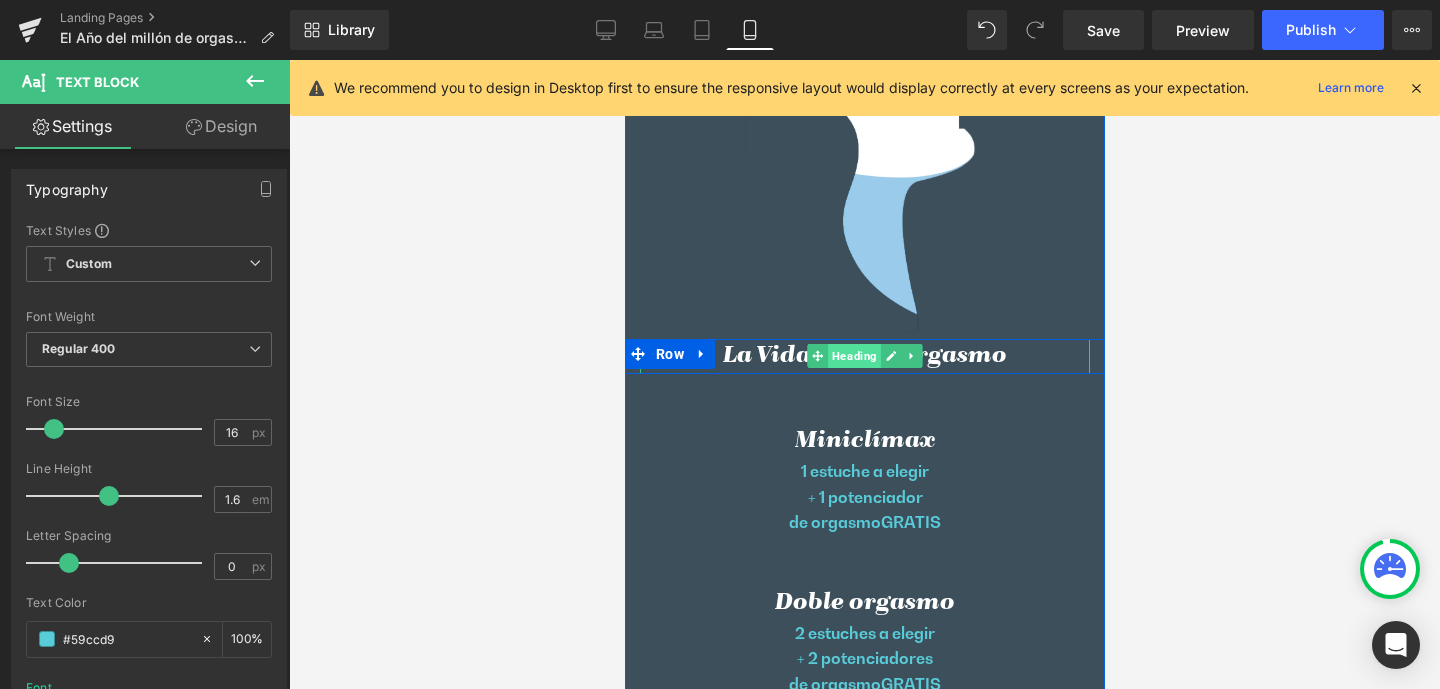 click on "Heading" at bounding box center (853, 356) 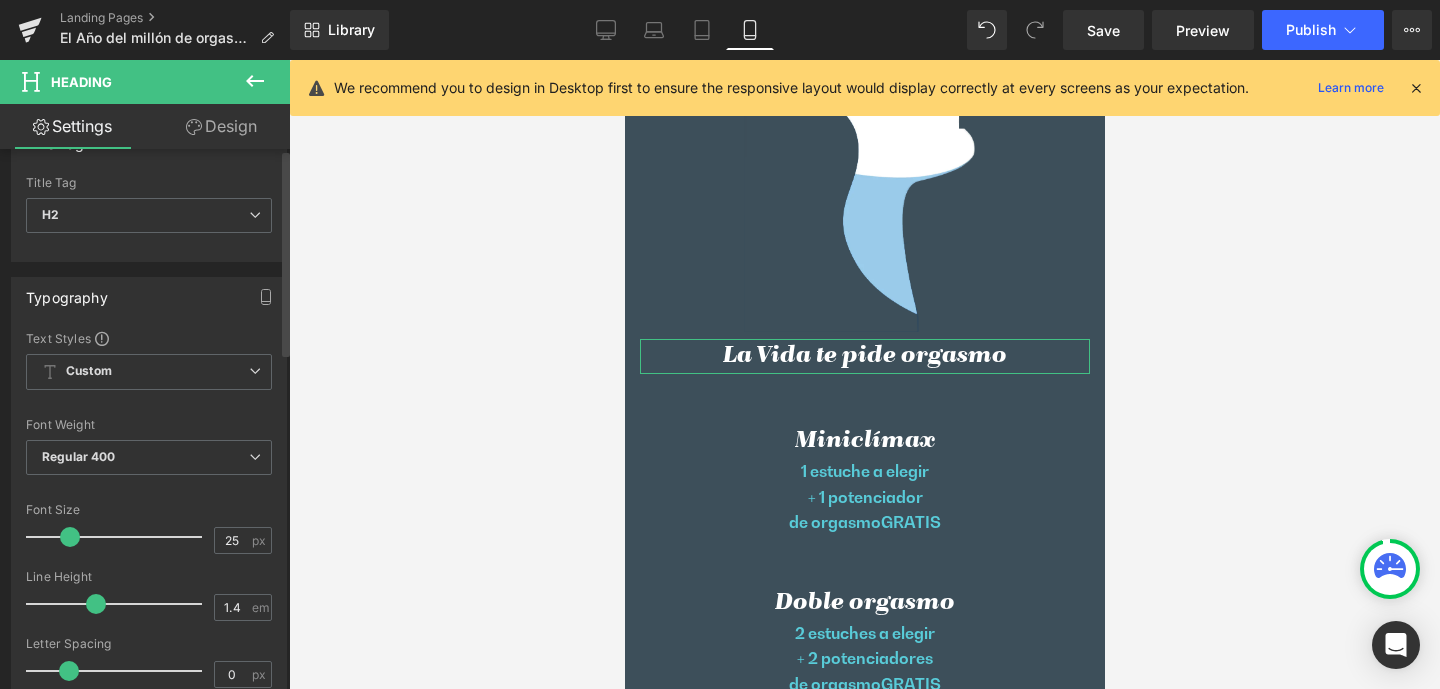 scroll, scrollTop: 293, scrollLeft: 0, axis: vertical 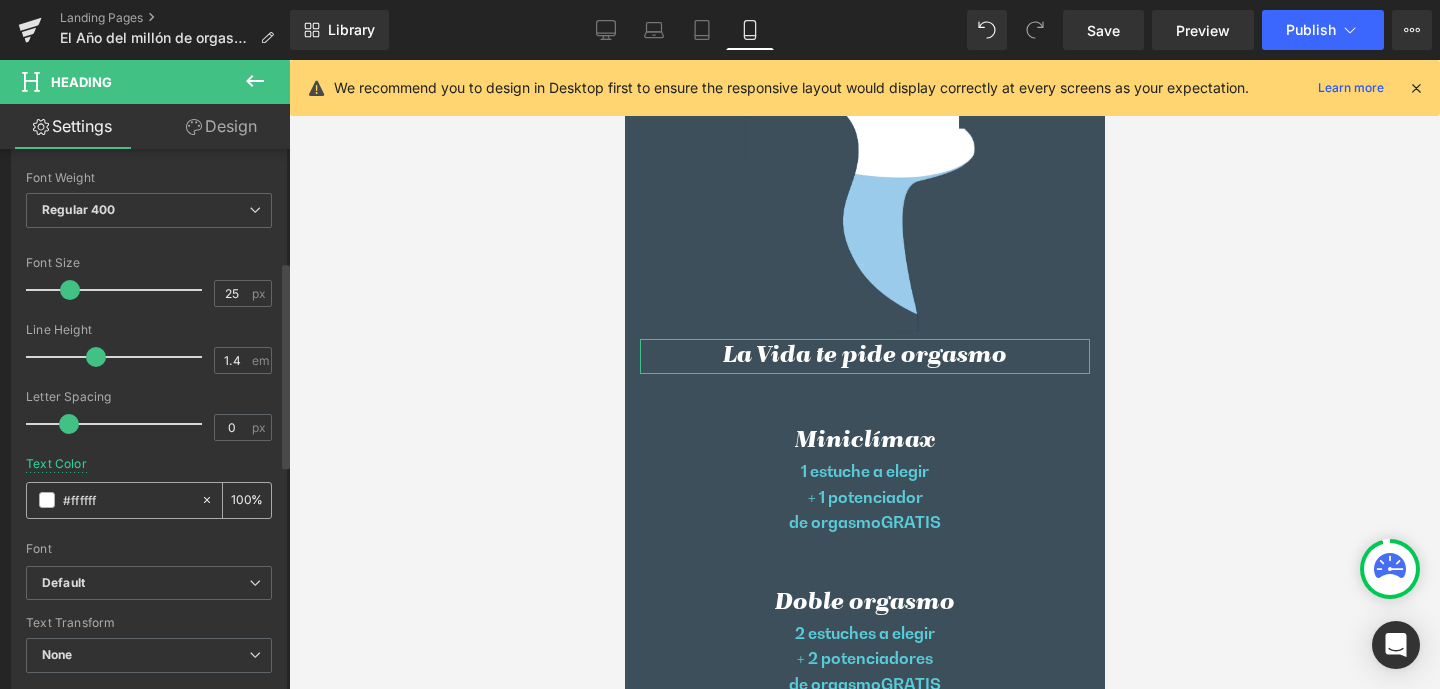 drag, startPoint x: 105, startPoint y: 497, endPoint x: 40, endPoint y: 494, distance: 65.06919 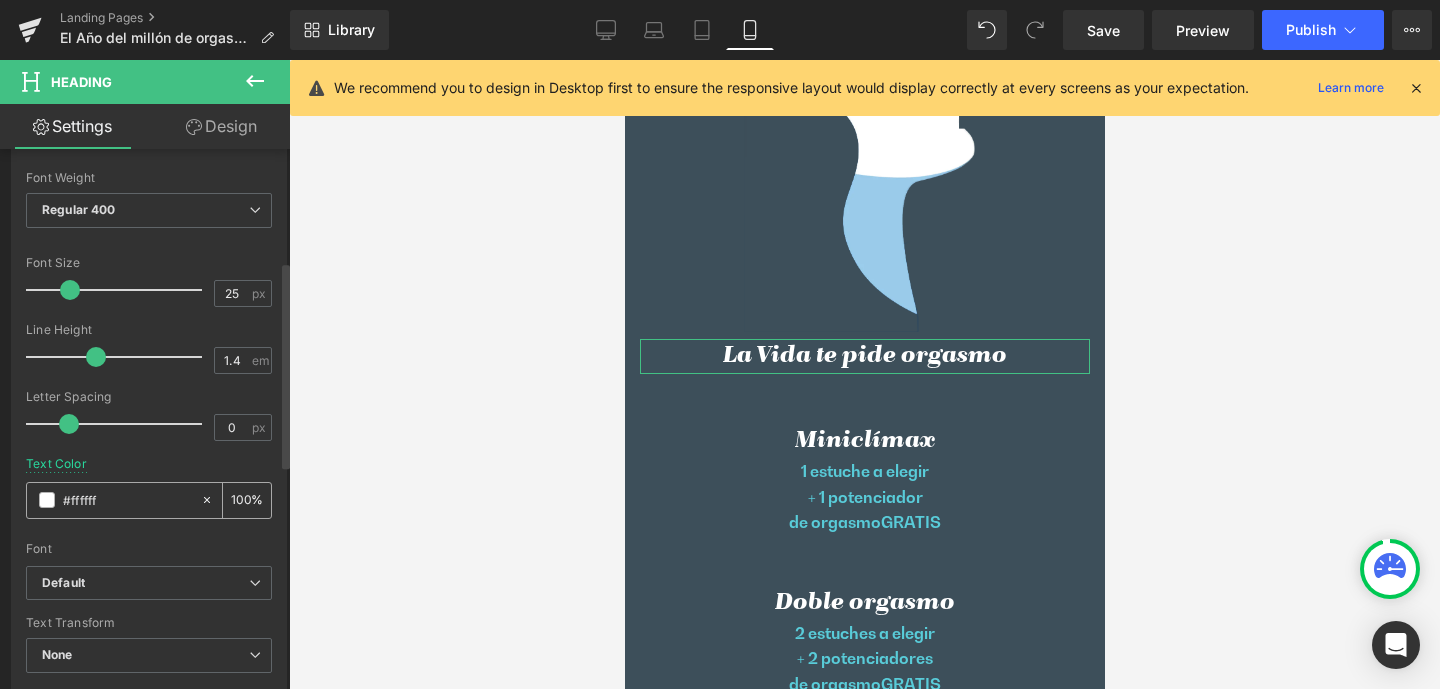 paste on "59ccd9" 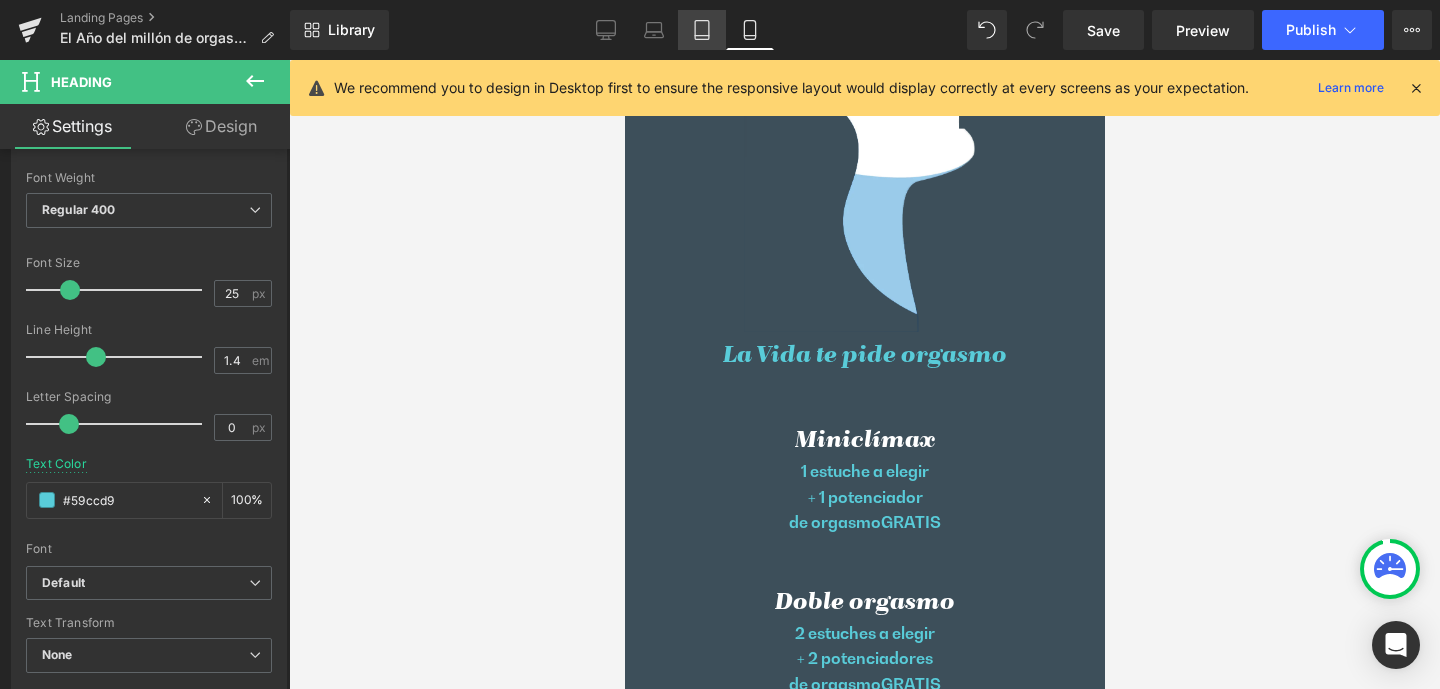 type on "#59ccd9" 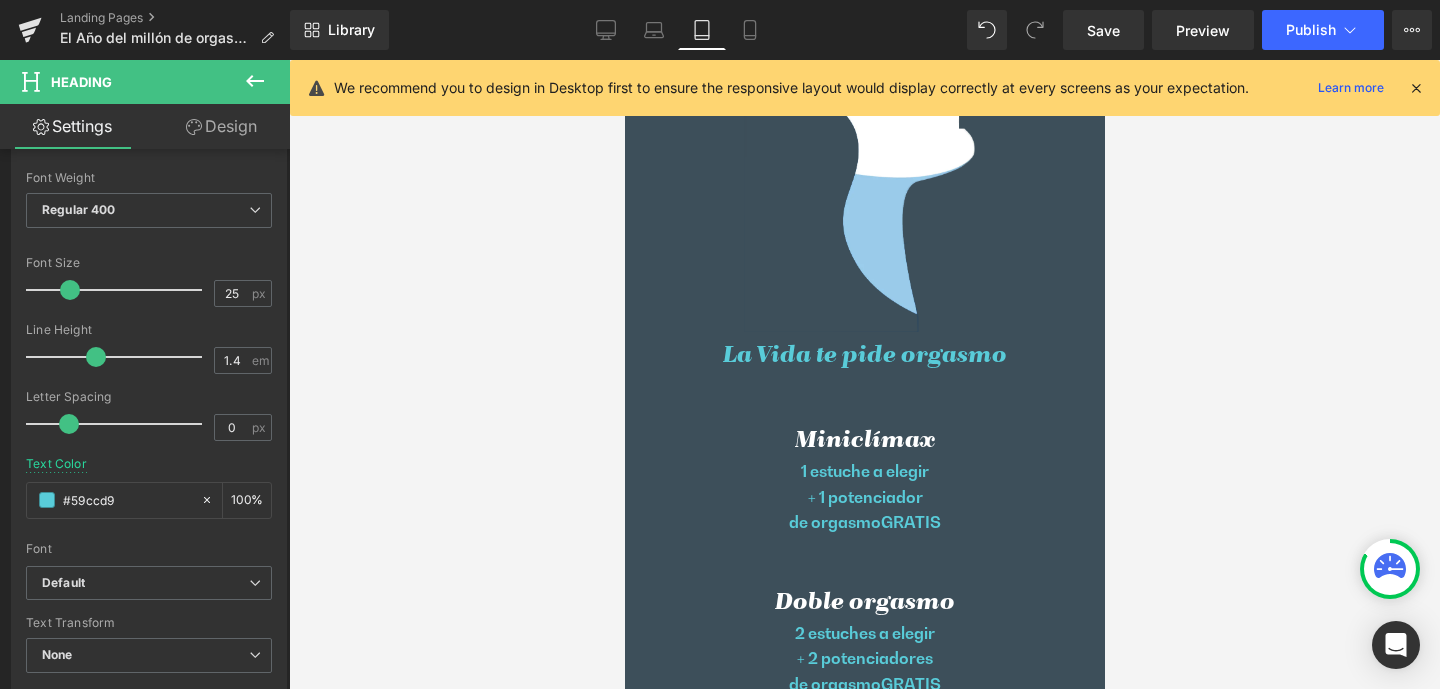 type on "100" 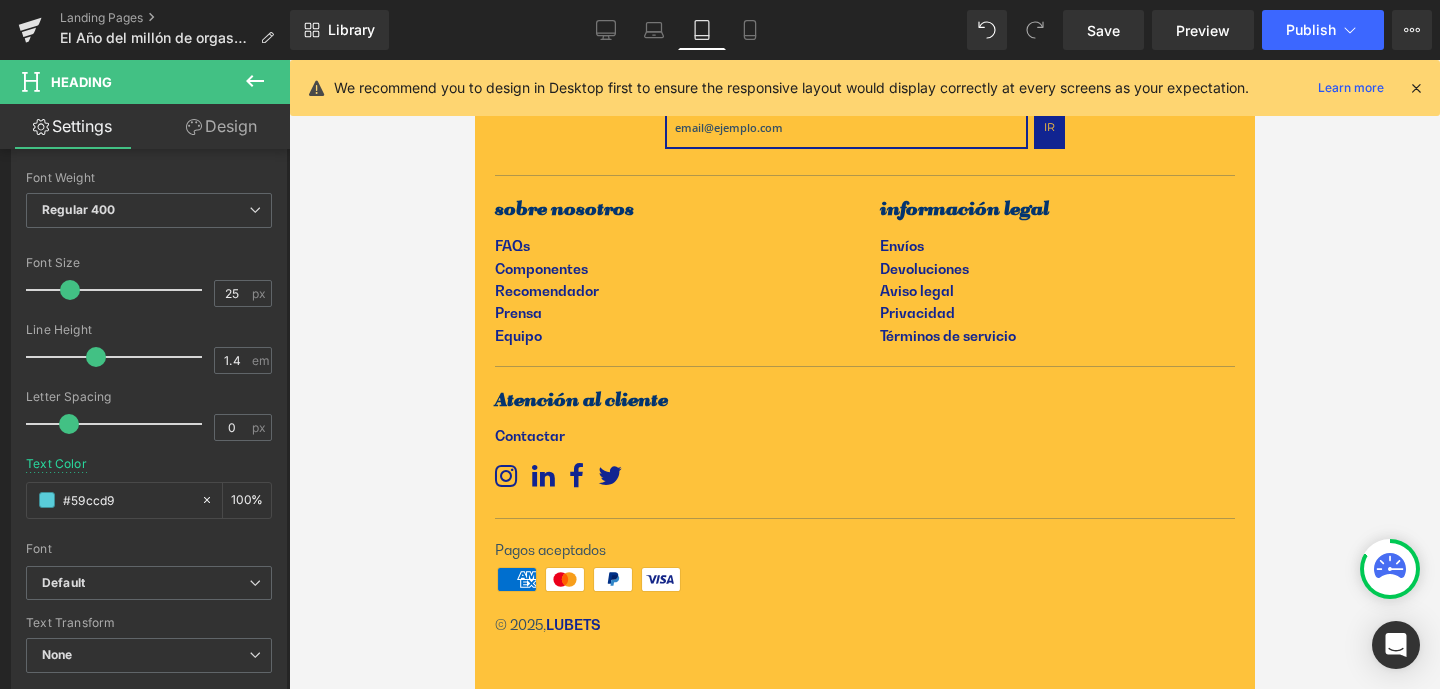 scroll, scrollTop: 3139, scrollLeft: 0, axis: vertical 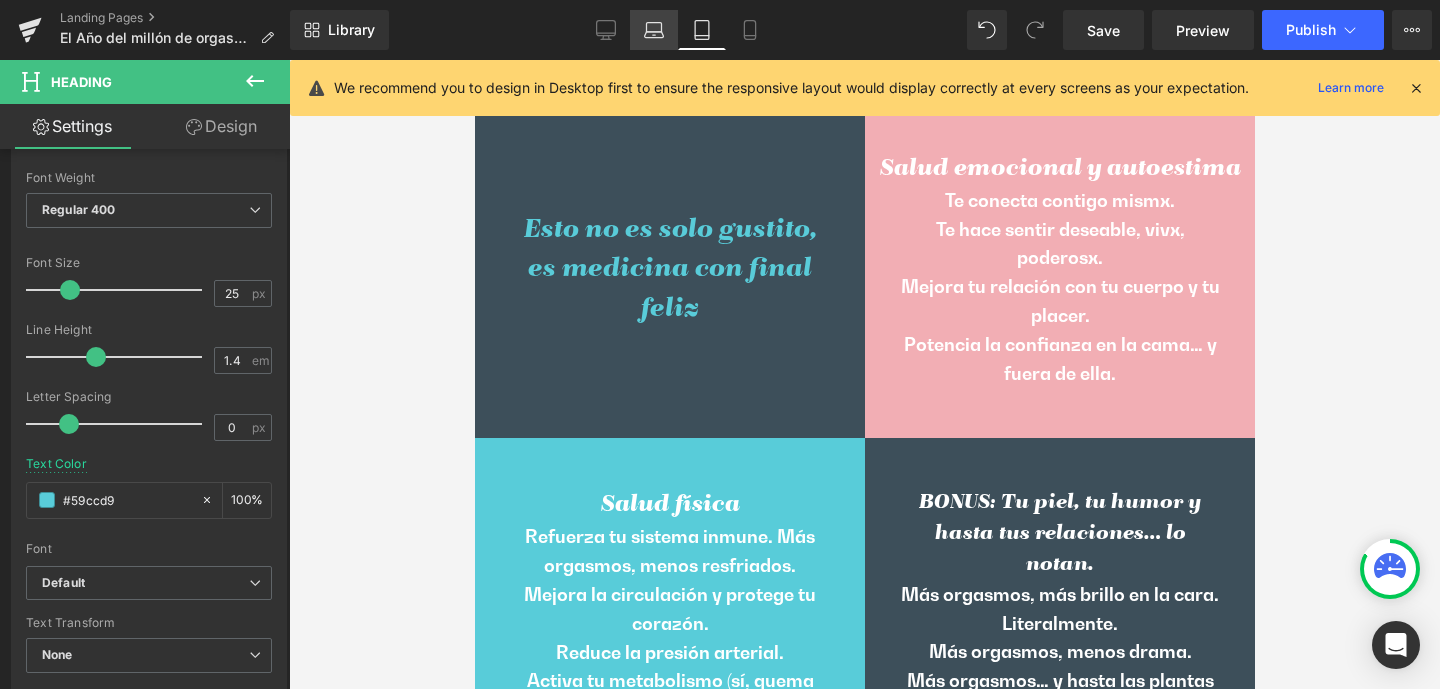 click 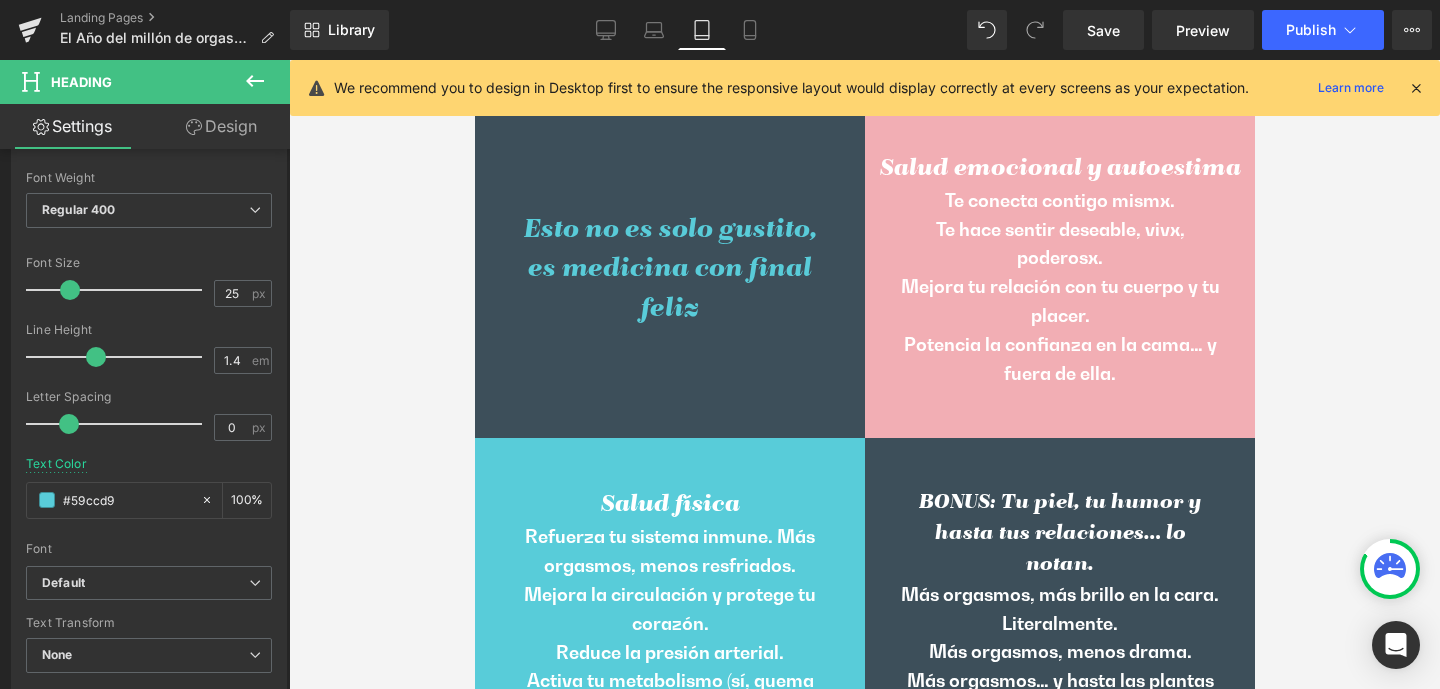 type on "#ffffff" 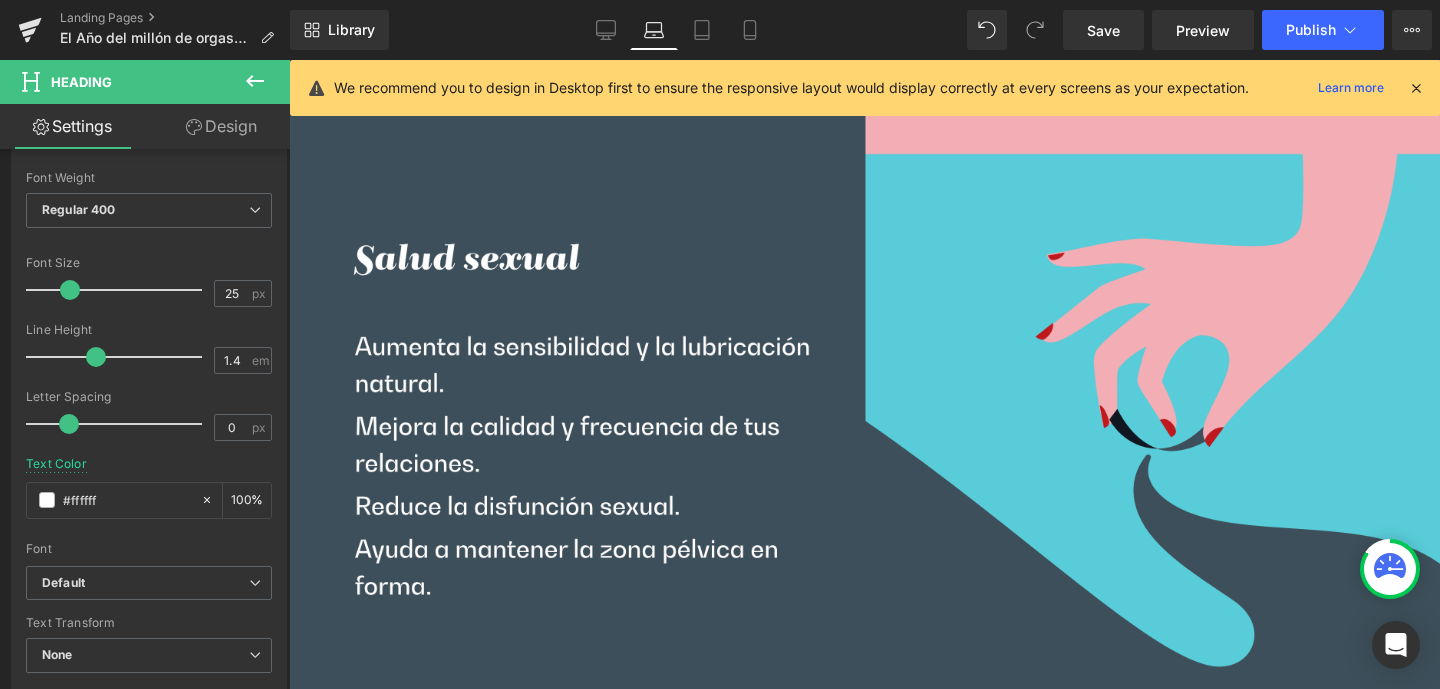 scroll, scrollTop: 3234, scrollLeft: 0, axis: vertical 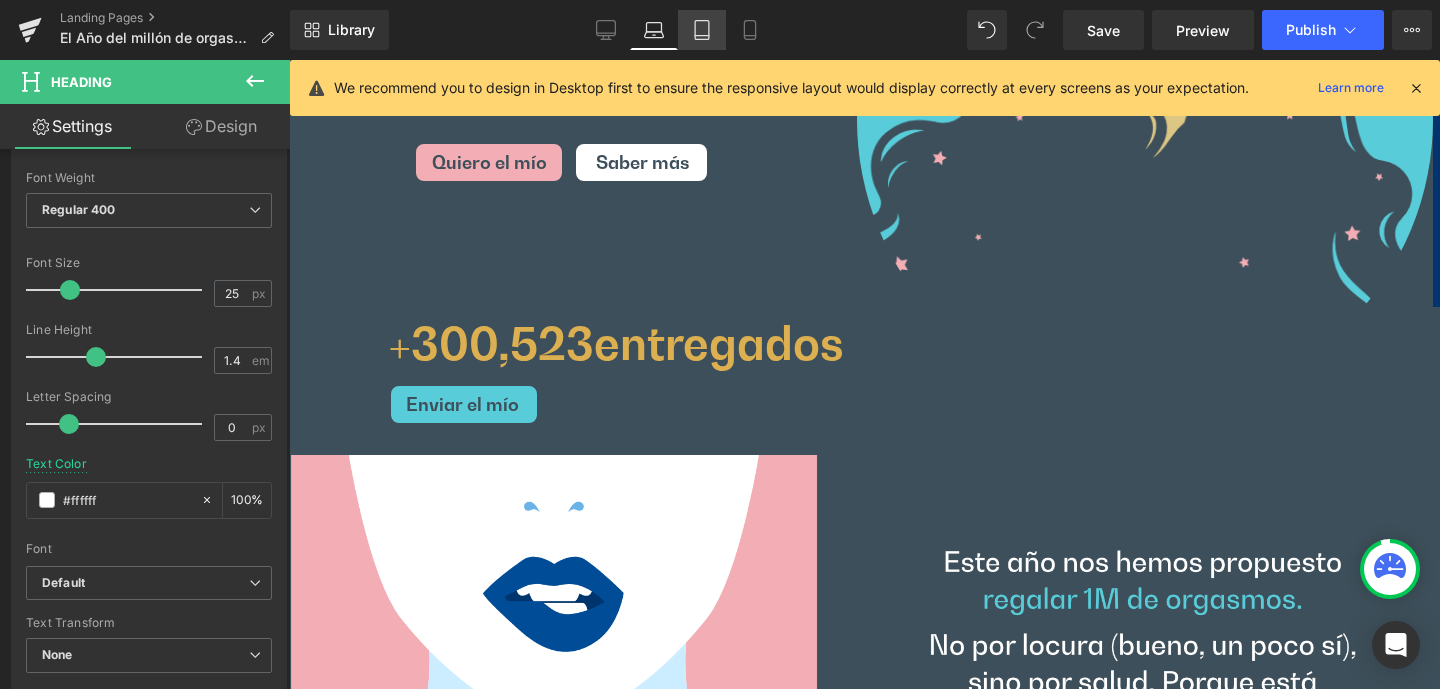 click 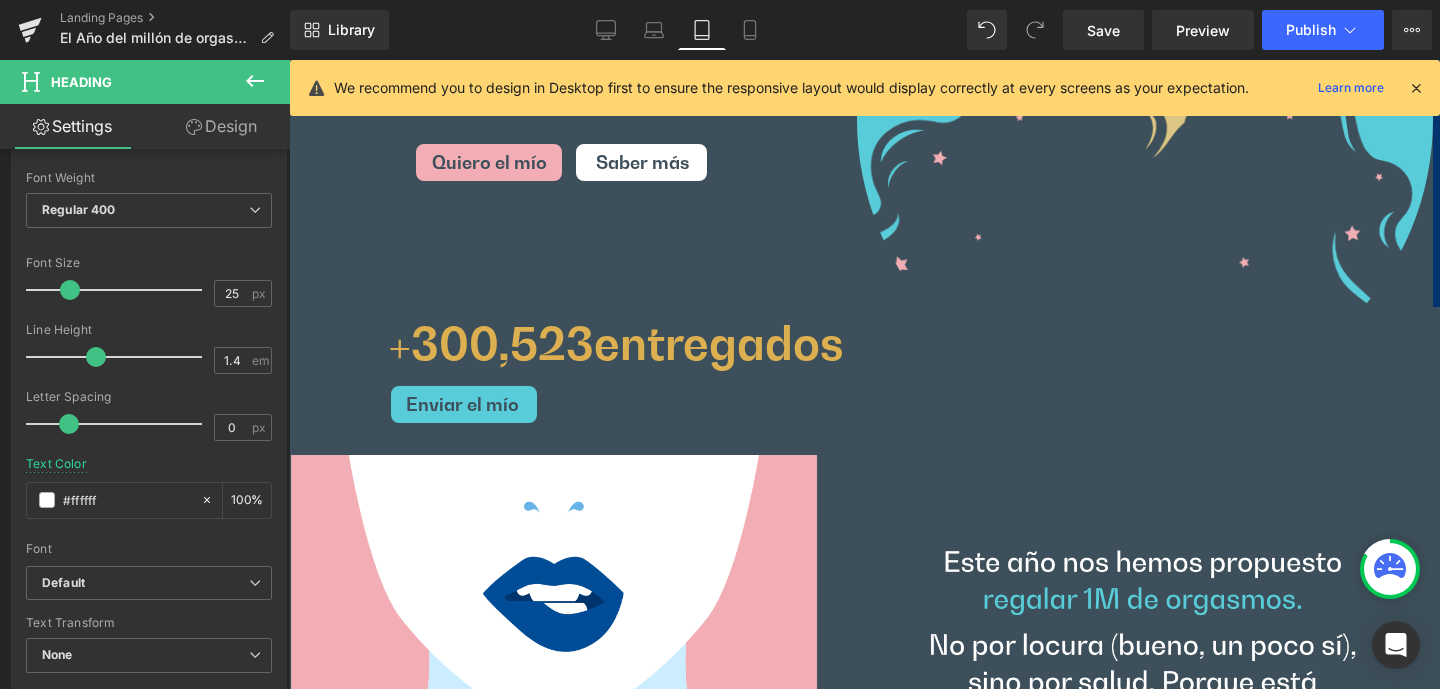 type on "#59ccd9" 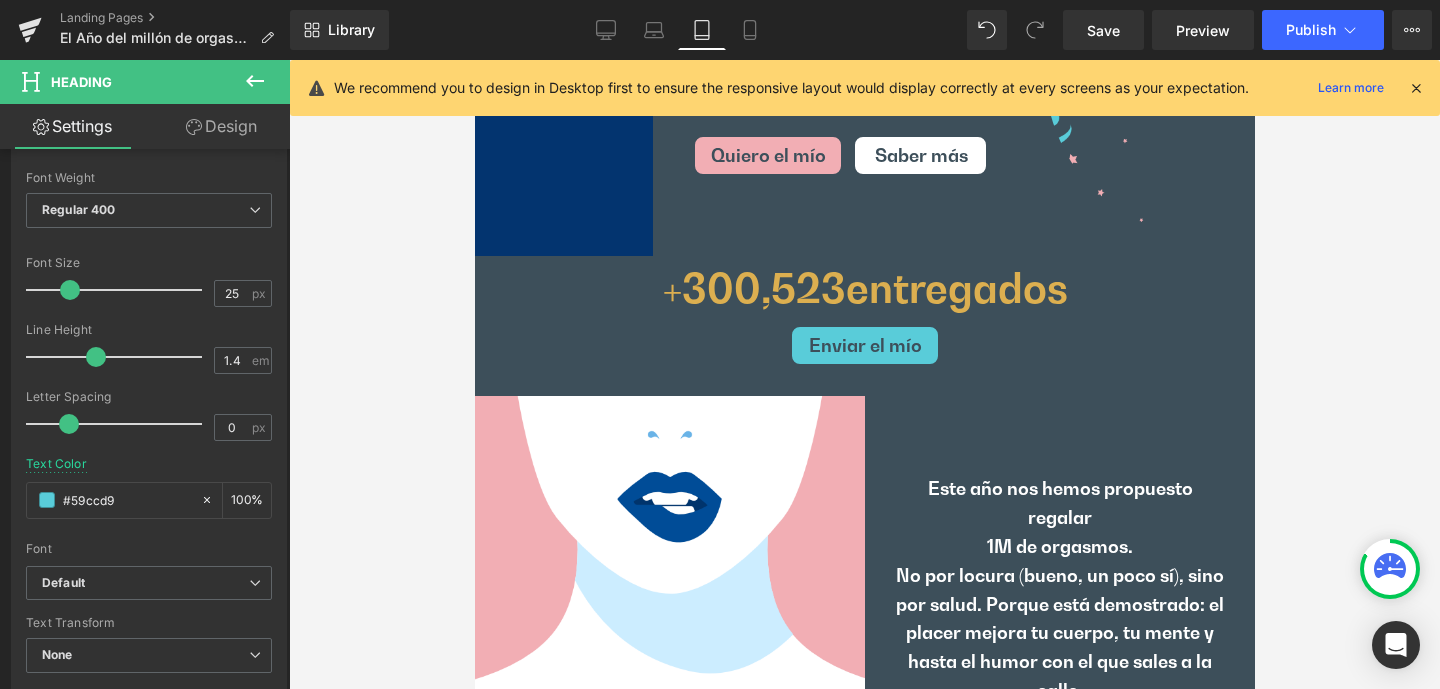 scroll, scrollTop: 0, scrollLeft: 0, axis: both 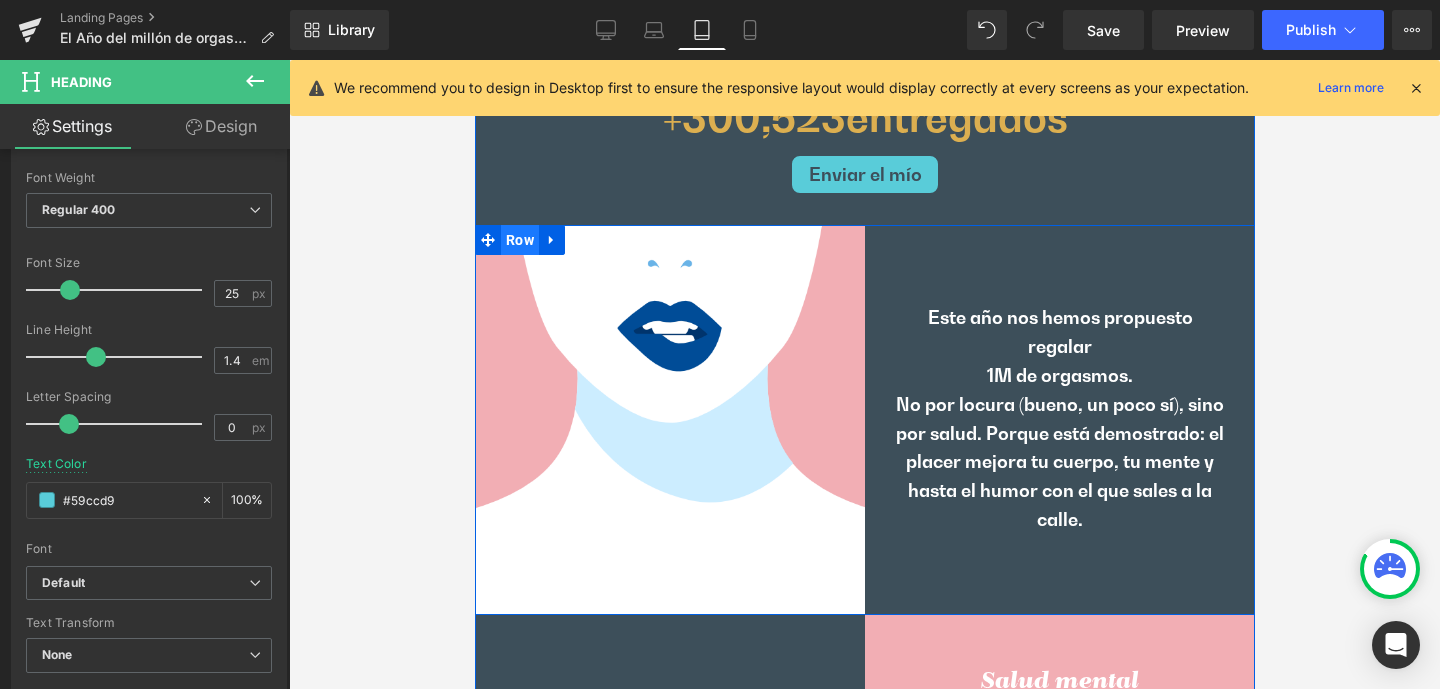 click on "Row" at bounding box center (519, 240) 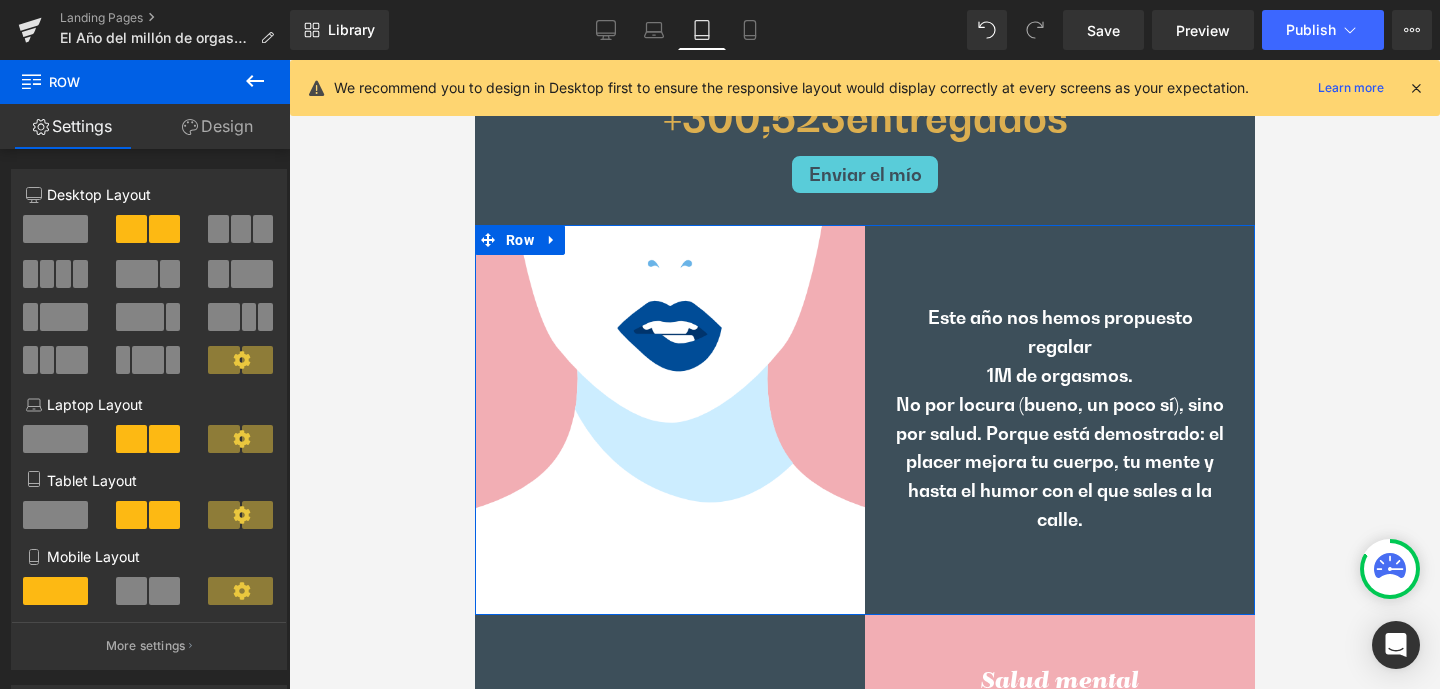 click on "Design" at bounding box center (217, 126) 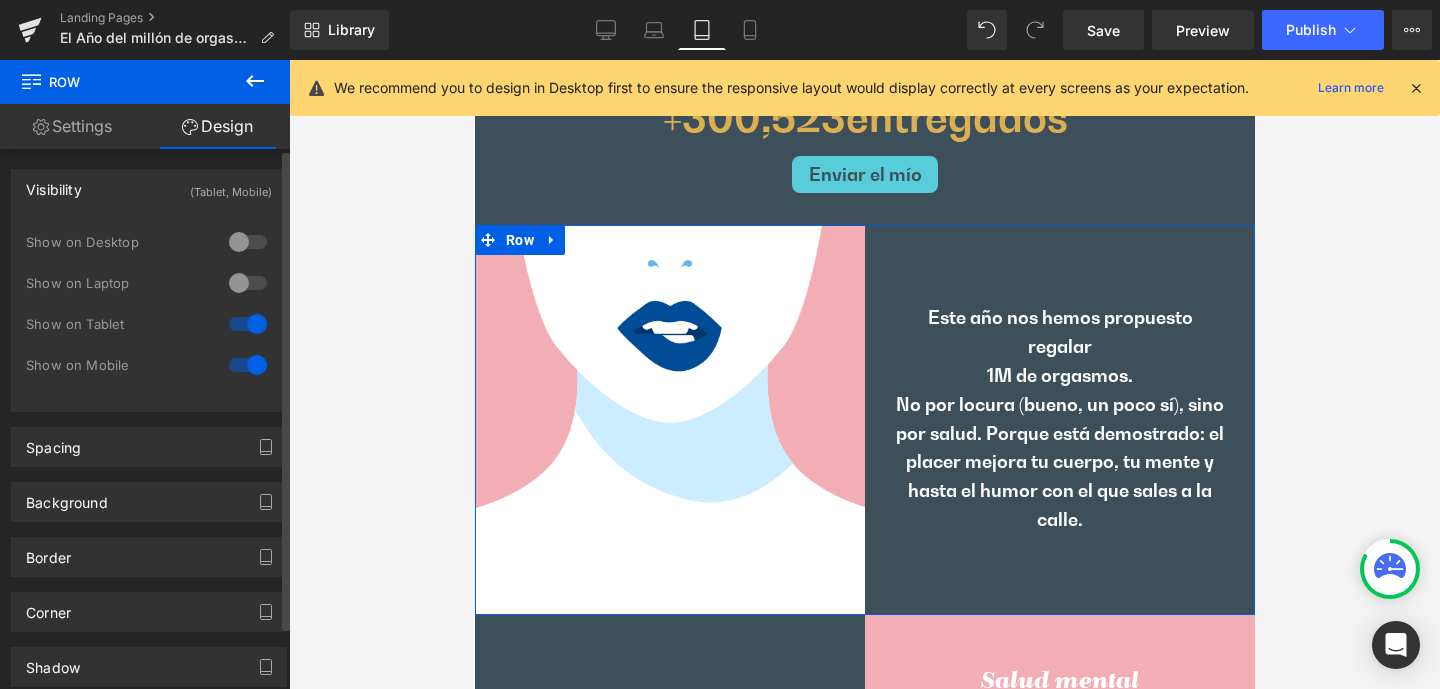 click at bounding box center [248, 283] 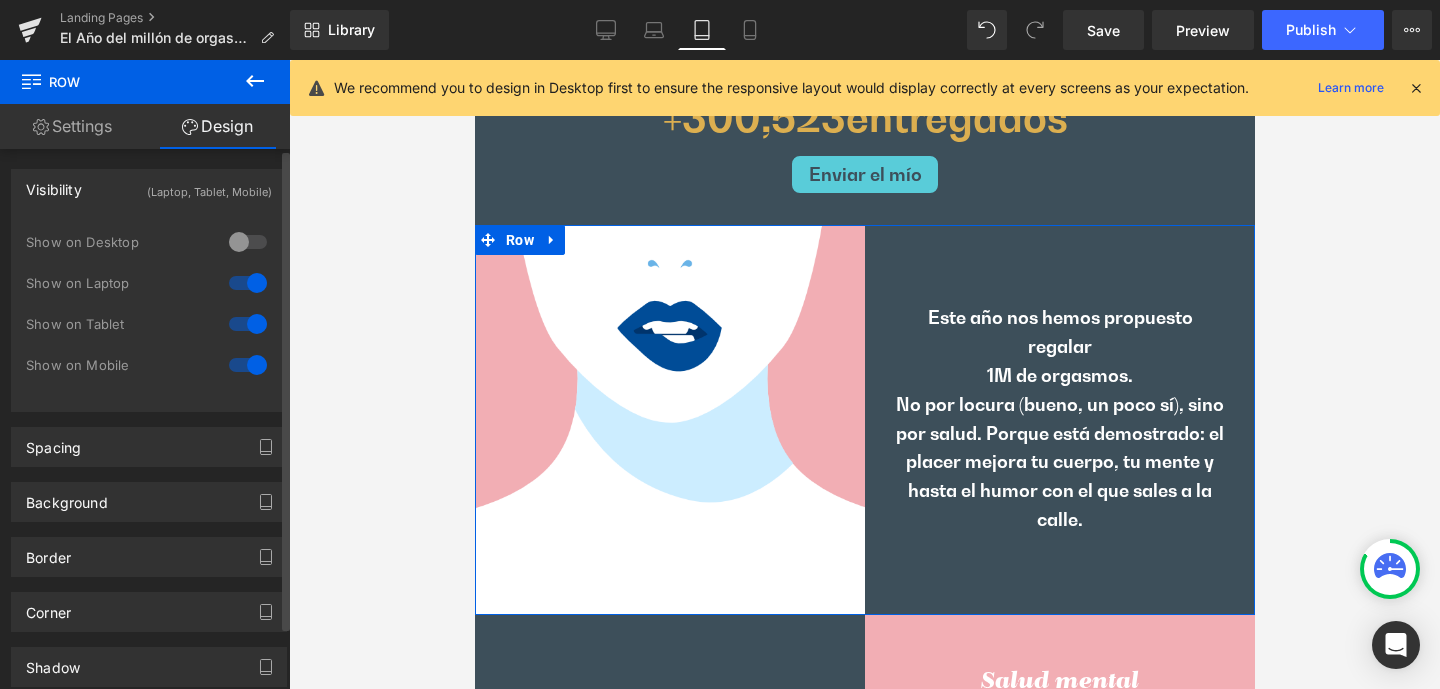 click at bounding box center (248, 242) 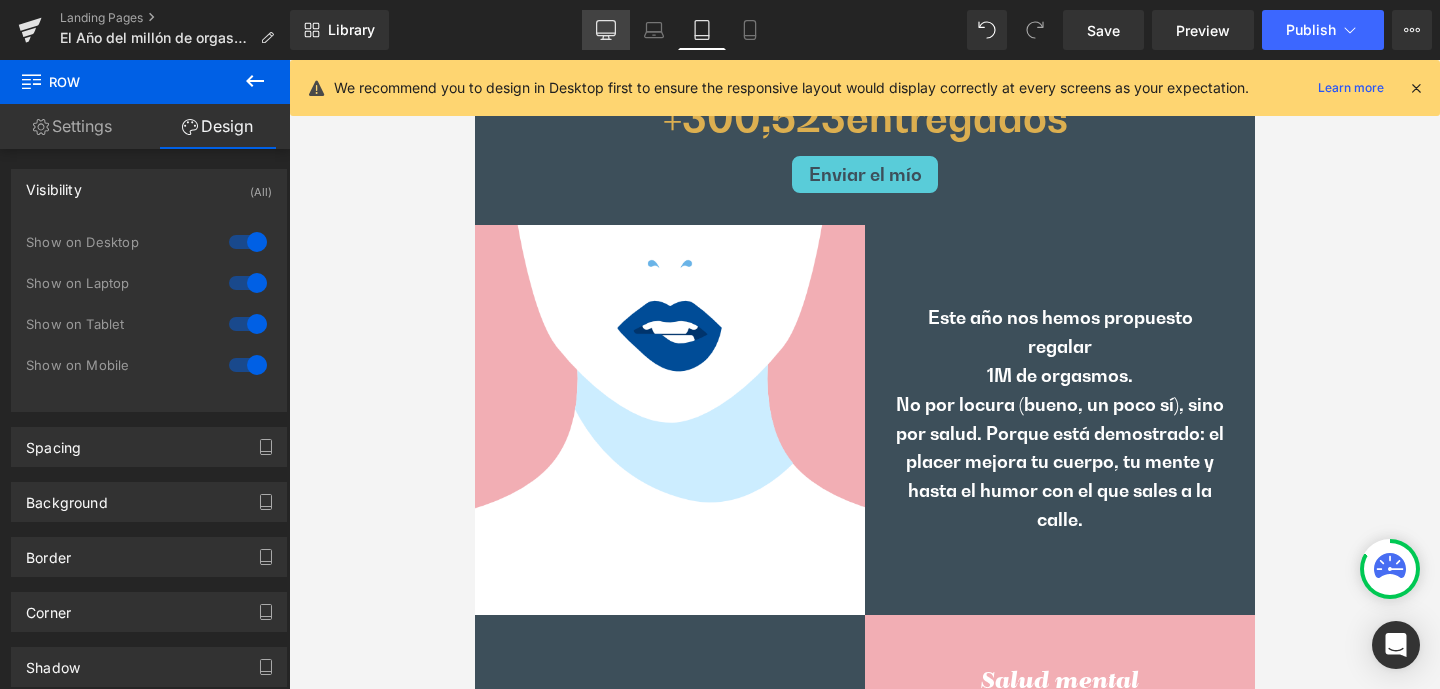 click 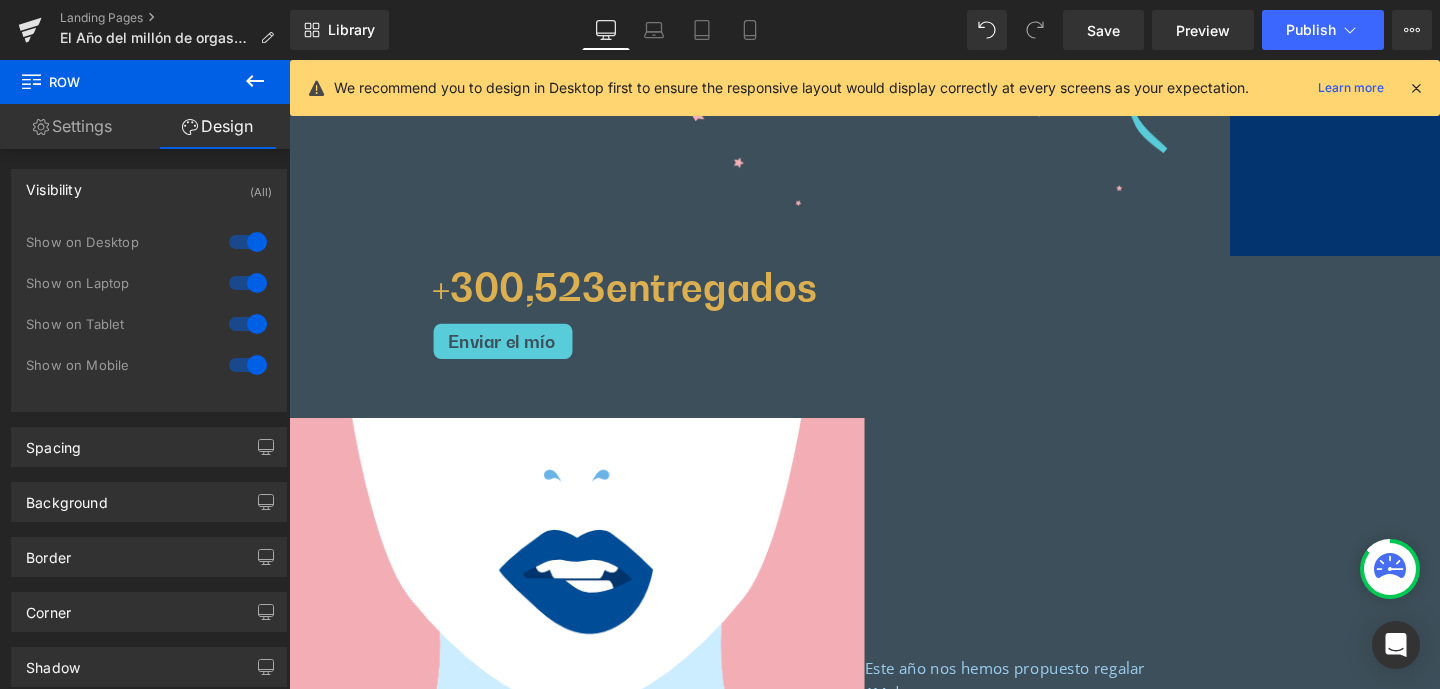 scroll, scrollTop: 729, scrollLeft: 0, axis: vertical 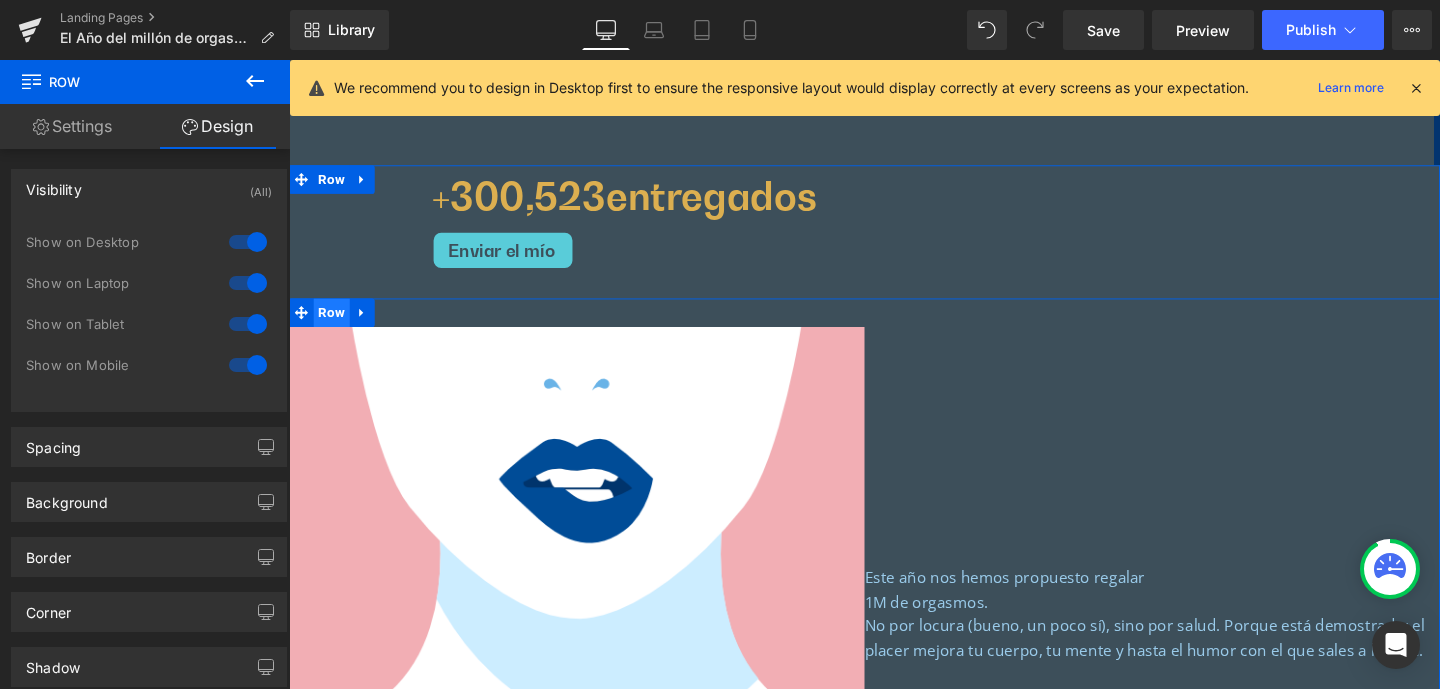 click on "Row" at bounding box center (334, 326) 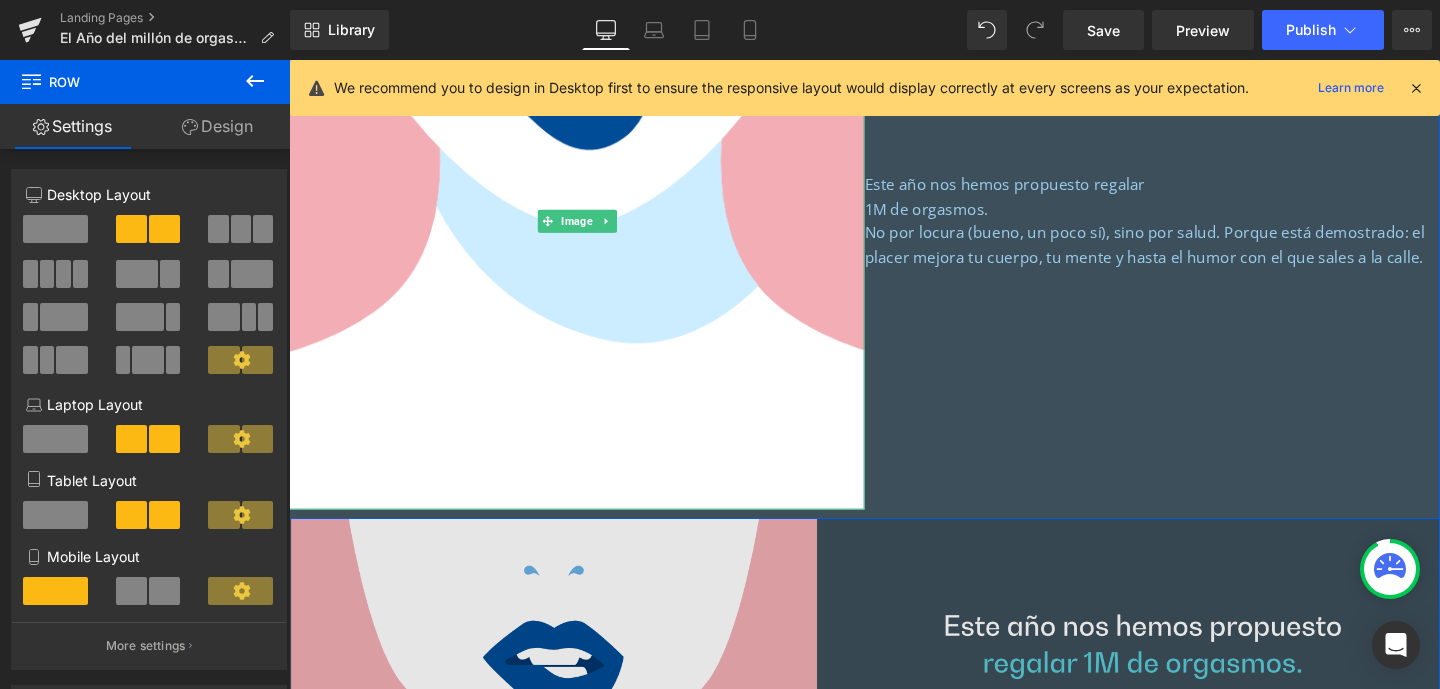 scroll, scrollTop: 1124, scrollLeft: 0, axis: vertical 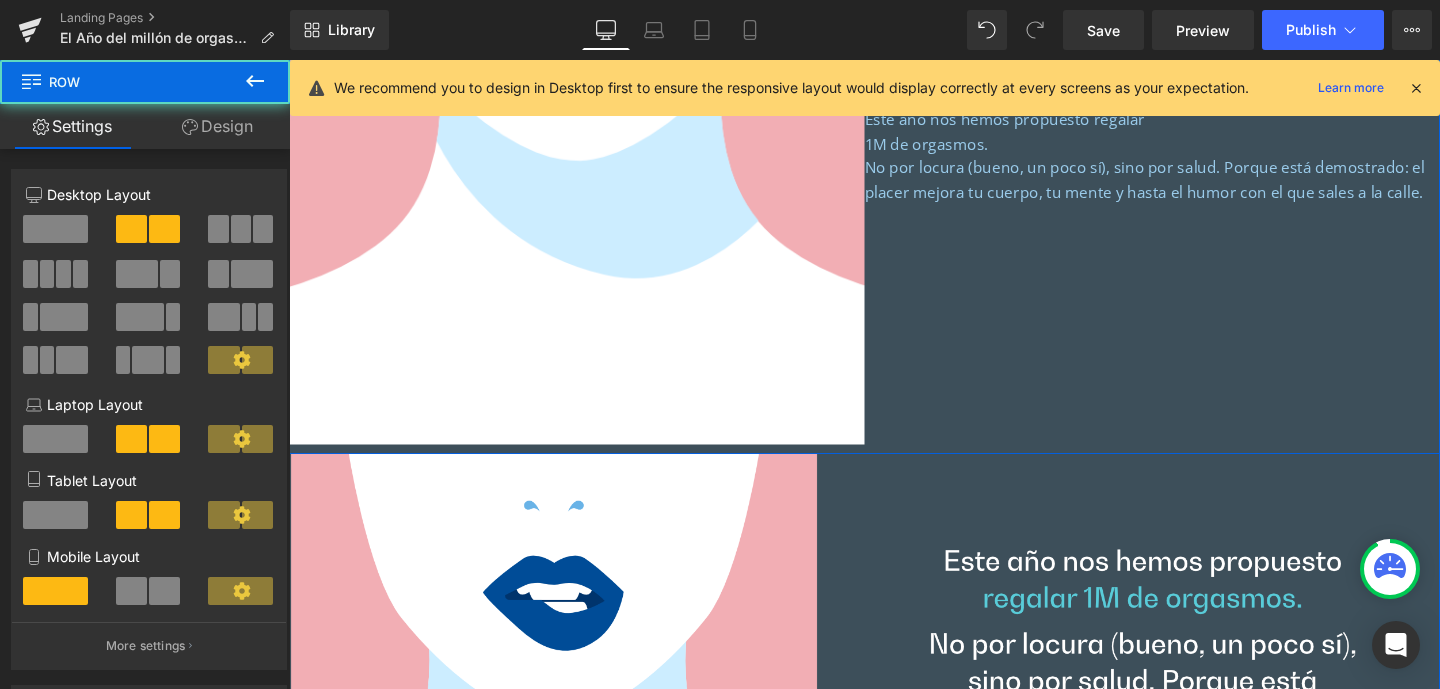 click on "Este año nos hemos propuesto regalar  1M de orgasmos.  No por locura (bueno, un poco sí), sino por salud. Porque está demostrado: el placer mejora tu cuerpo, tu mente y hasta el humor con el que sales a la calle.
Text Block       50px   50px" at bounding box center (1196, 161) 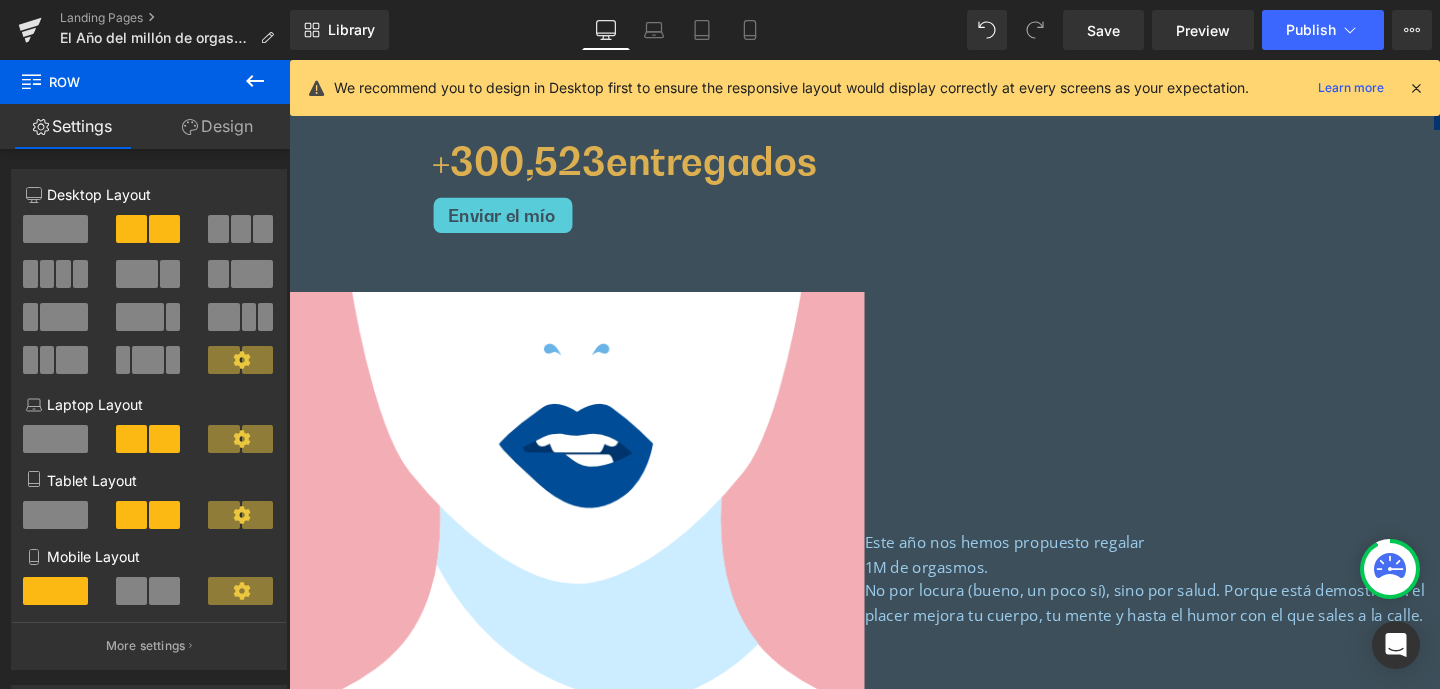 scroll, scrollTop: 657, scrollLeft: 0, axis: vertical 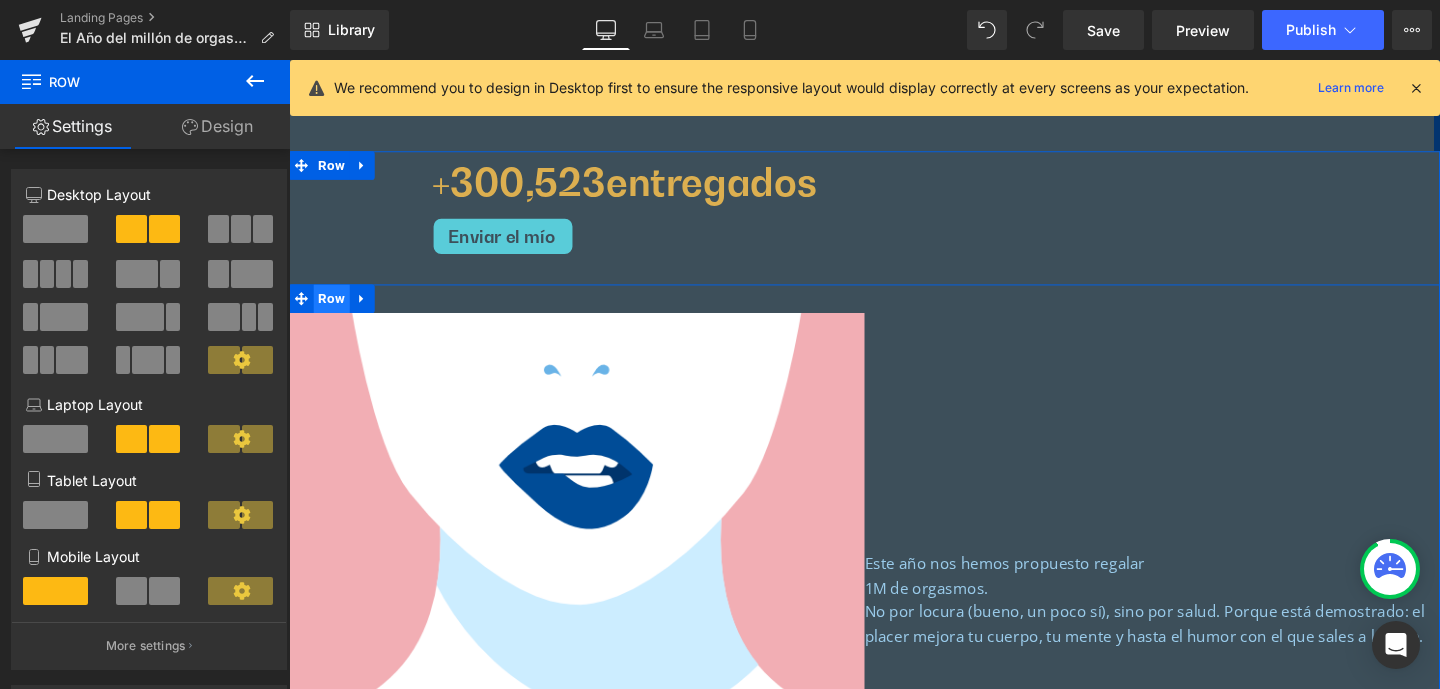 click on "Row" at bounding box center [334, 311] 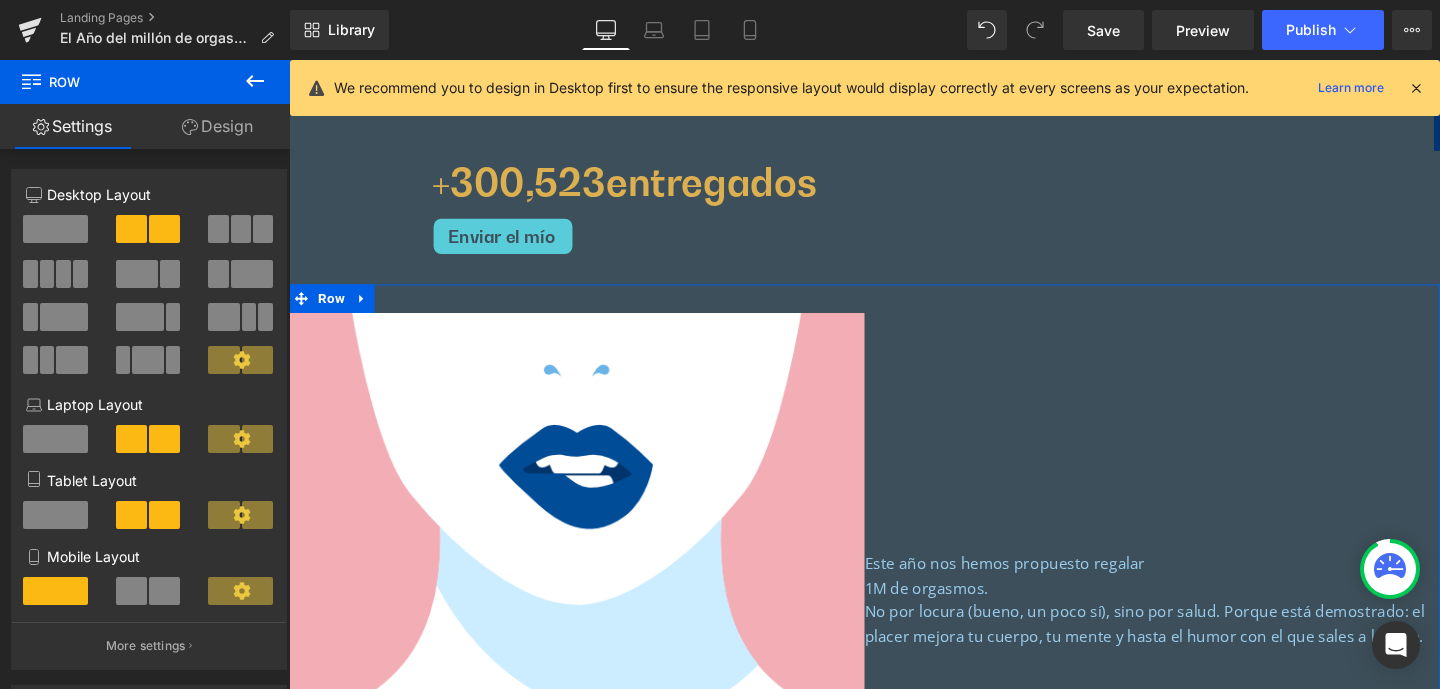 click on "Design" at bounding box center (217, 126) 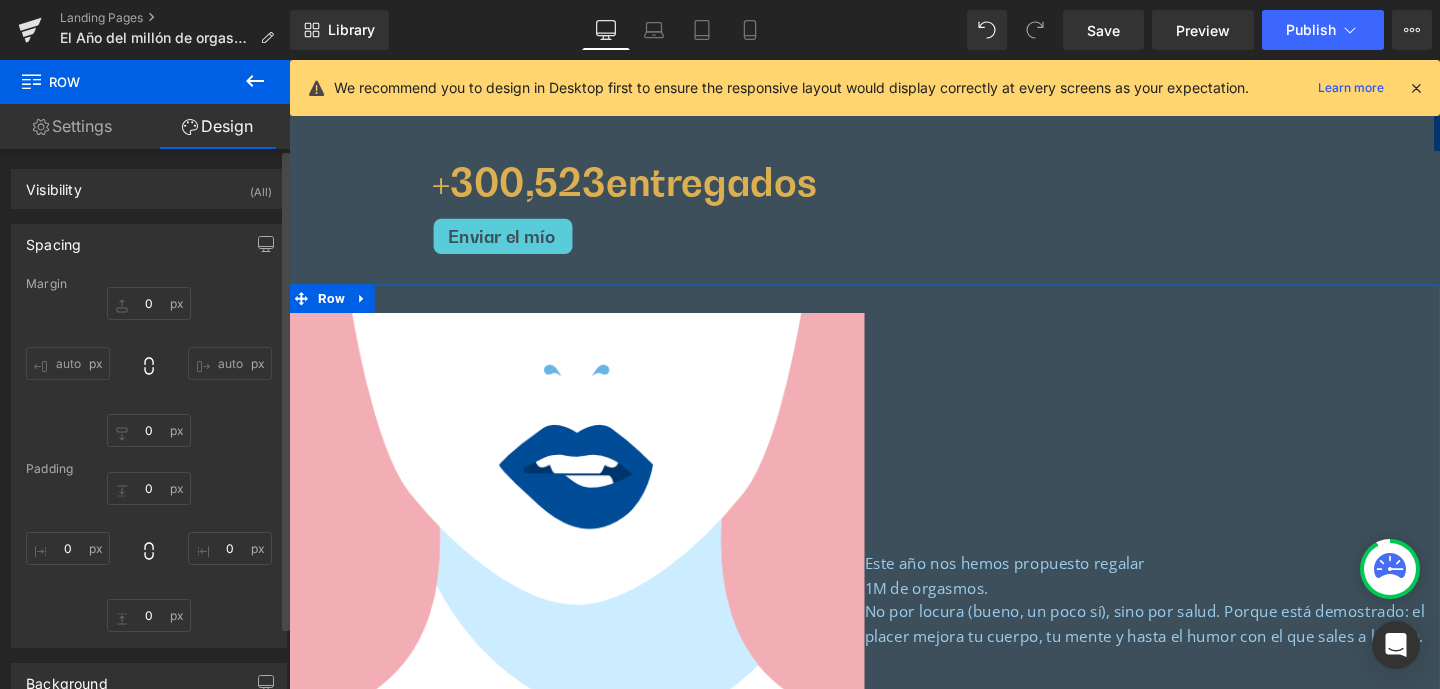 type on "0" 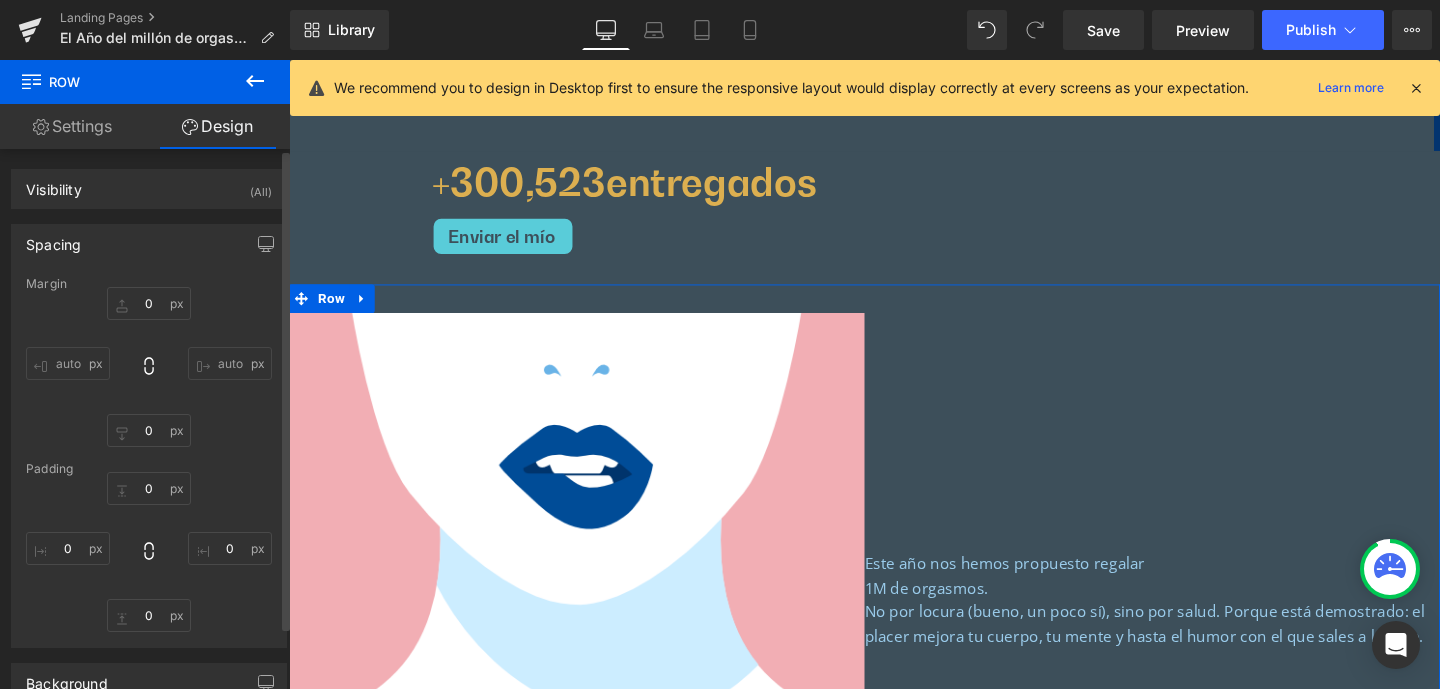 type on "0" 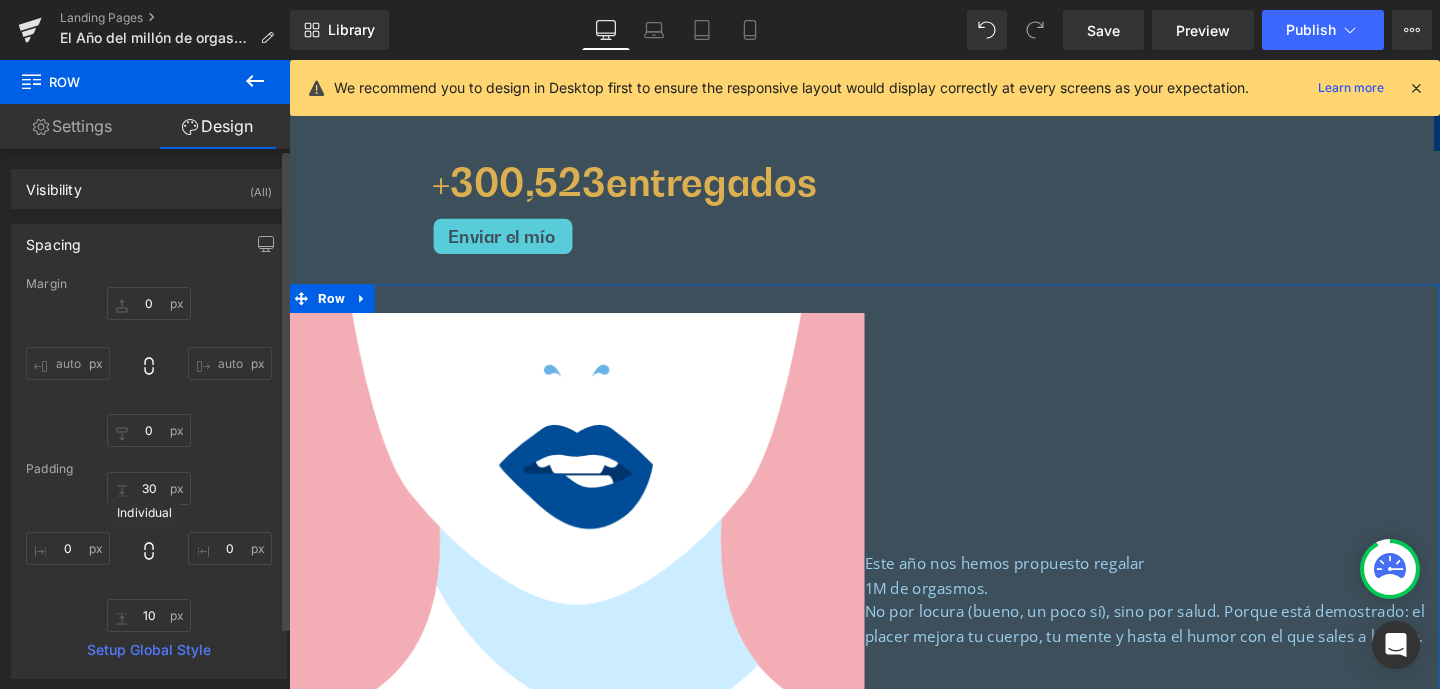 click 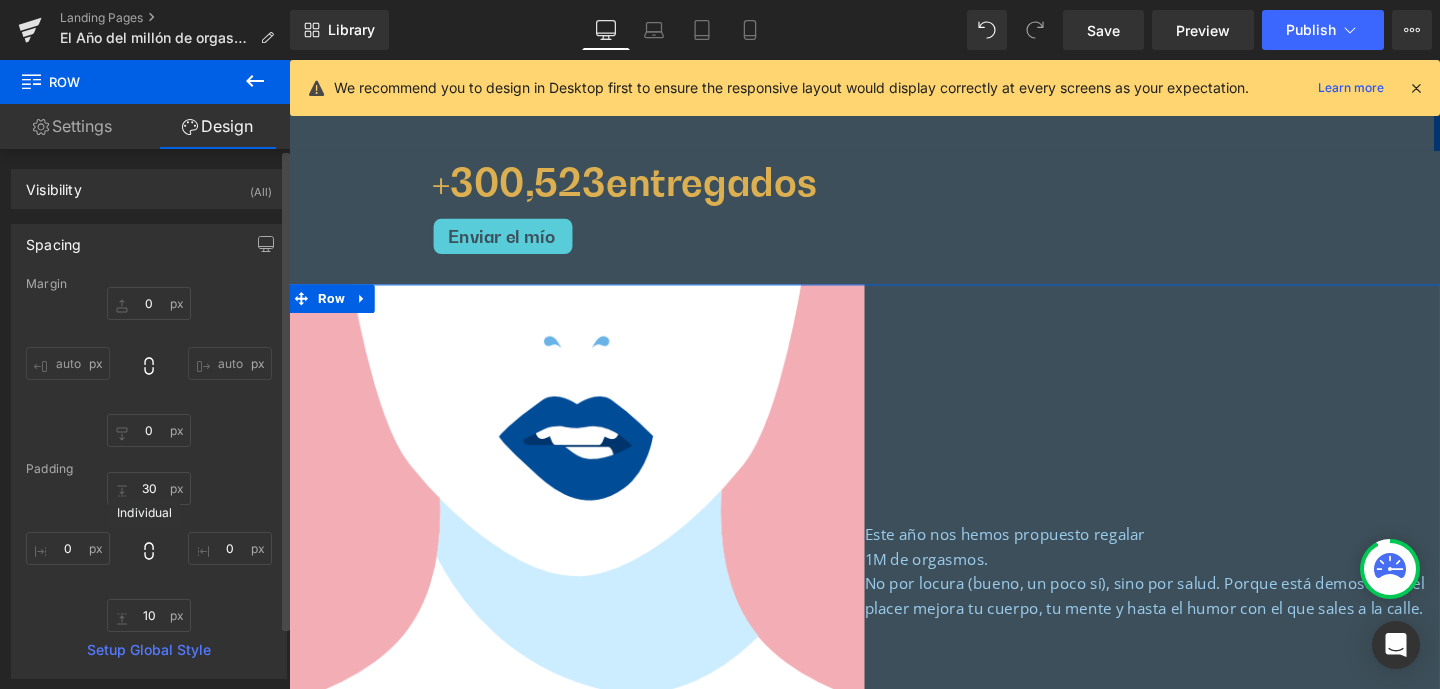 type on "0" 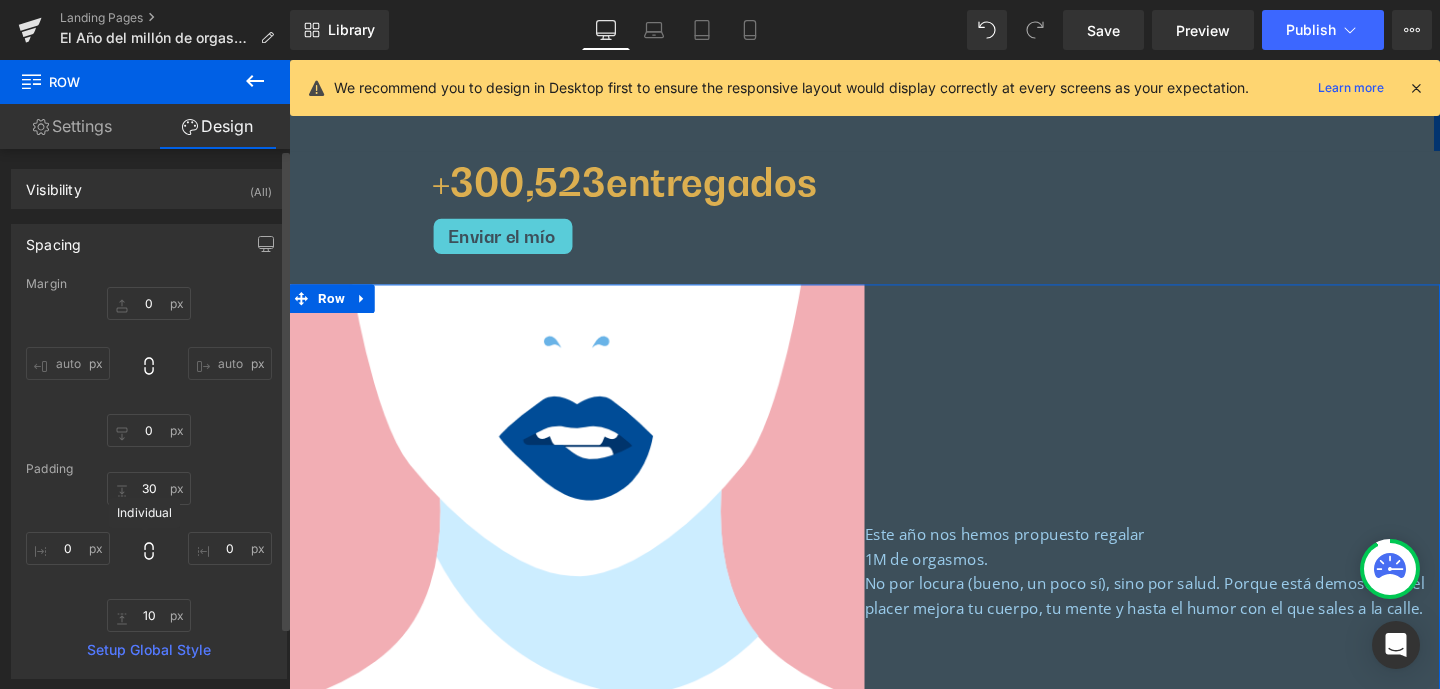 type on "0" 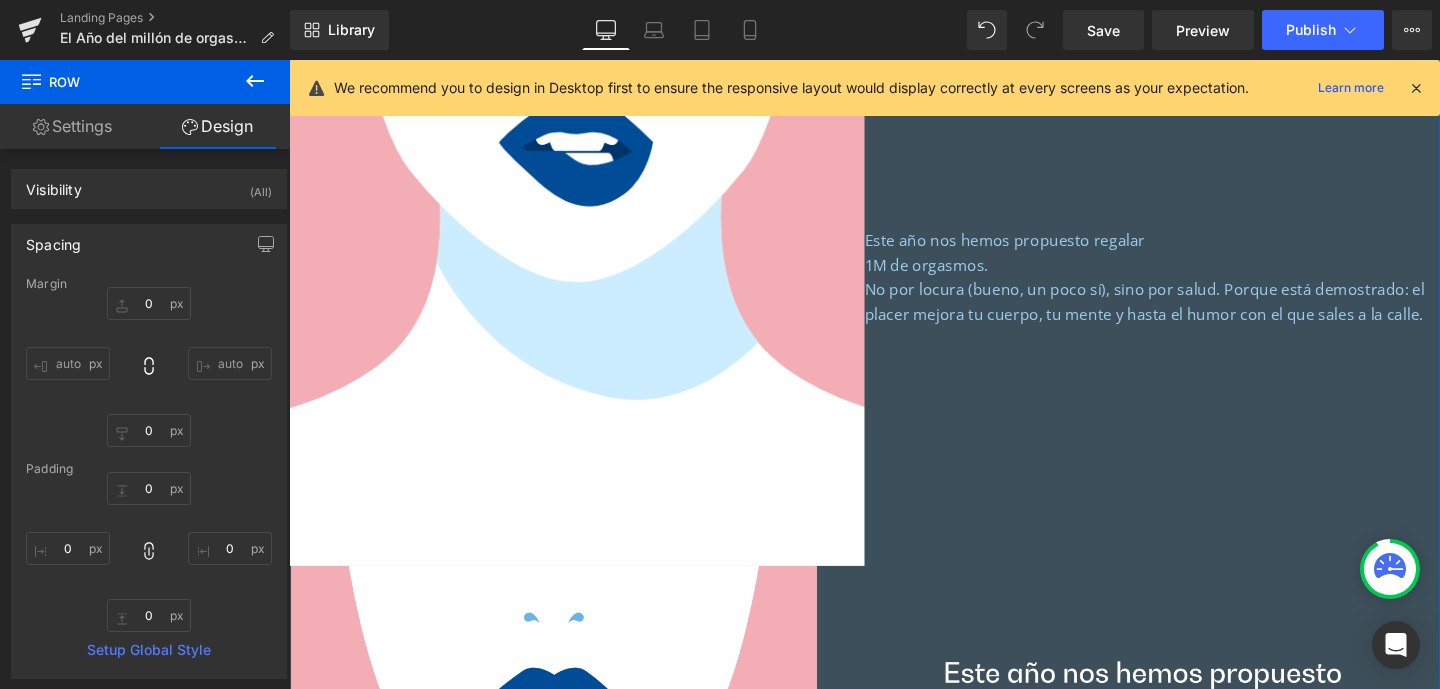 scroll, scrollTop: 965, scrollLeft: 0, axis: vertical 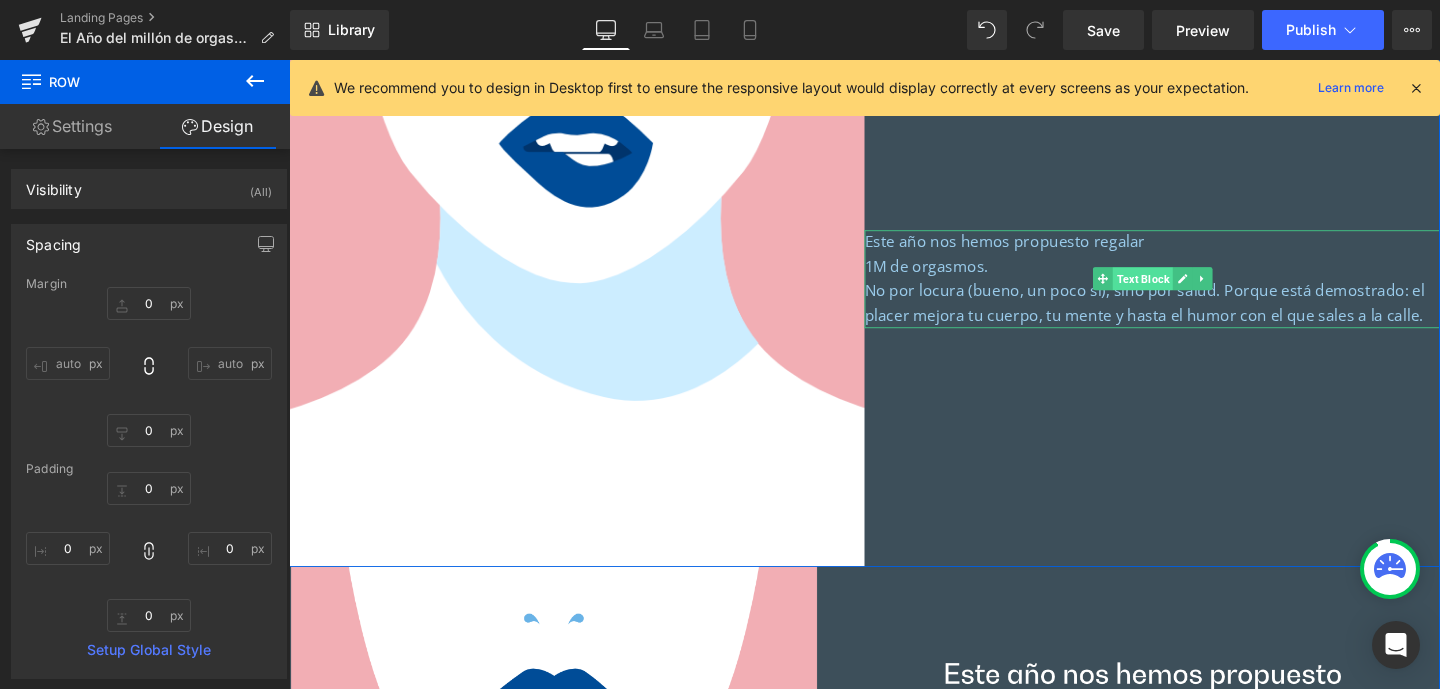 click on "Text Block" at bounding box center (1186, 290) 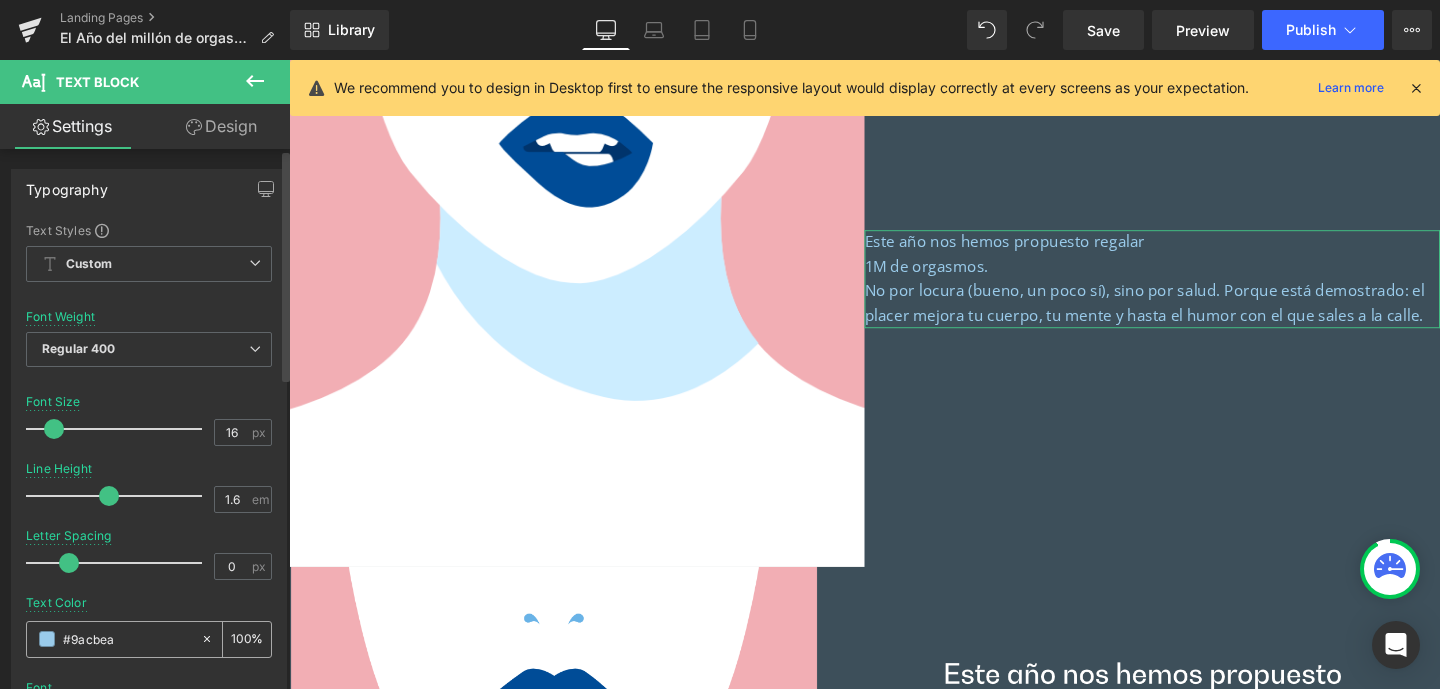 drag, startPoint x: 148, startPoint y: 639, endPoint x: 70, endPoint y: 639, distance: 78 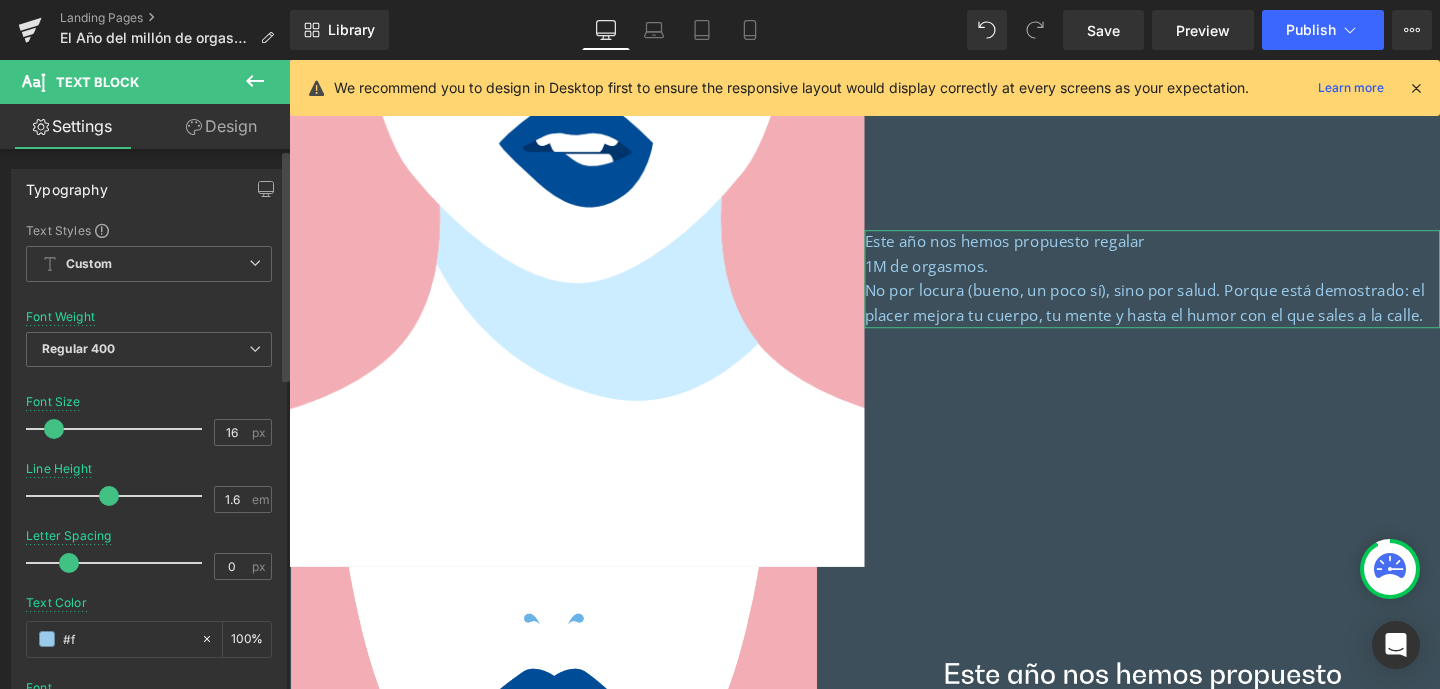 type on "#ff" 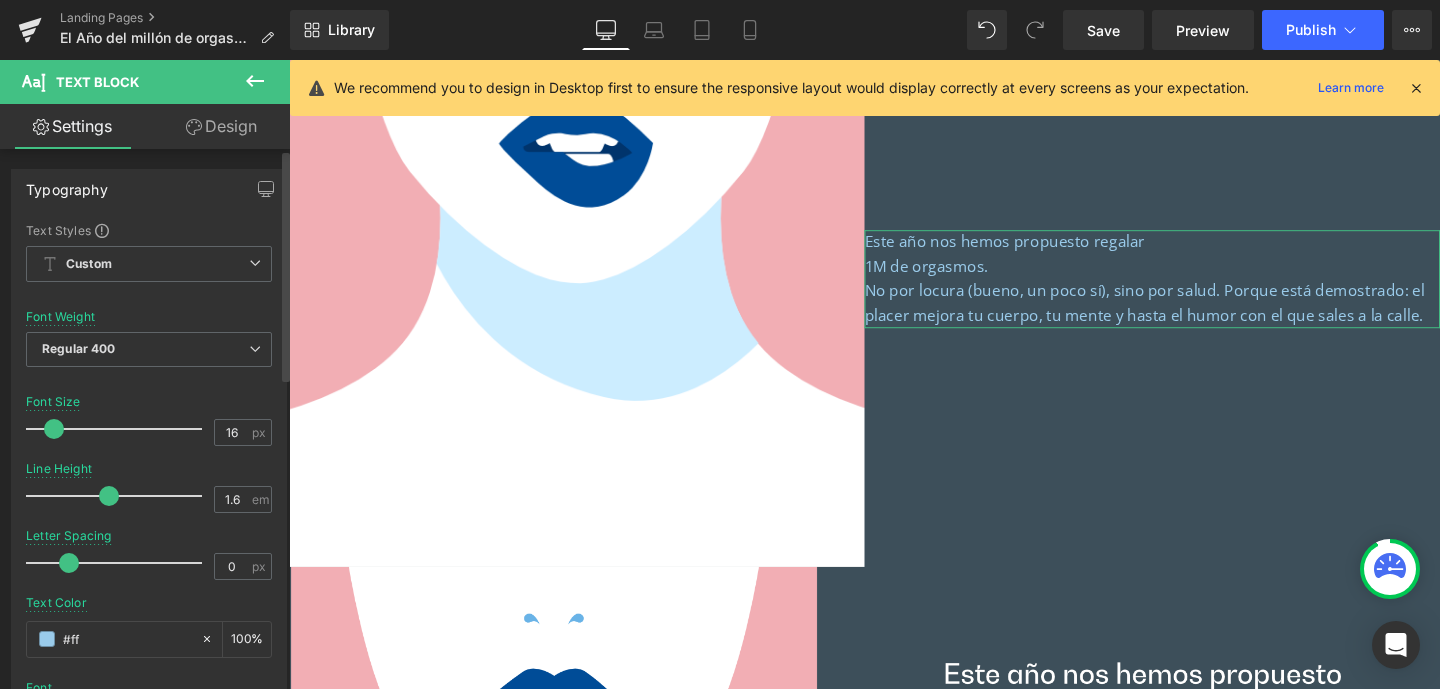 type on "0" 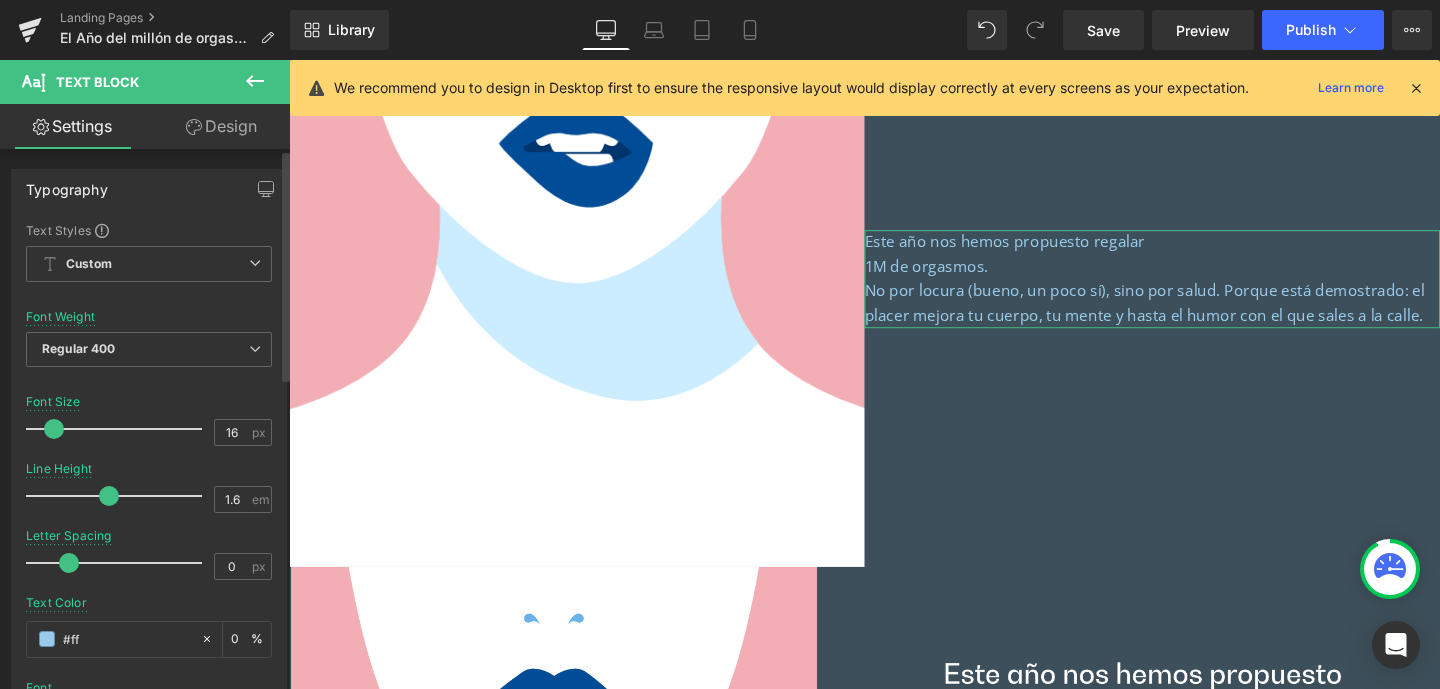 type on "#fff" 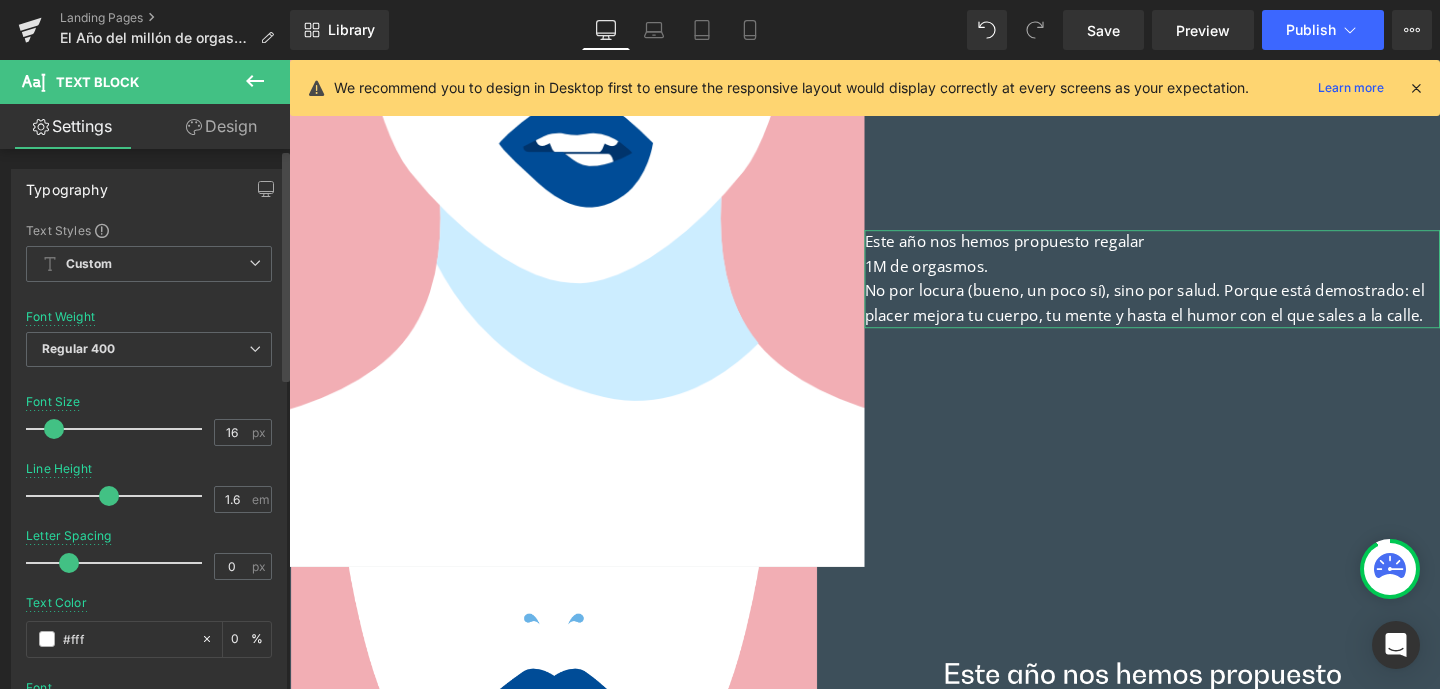 type on "100" 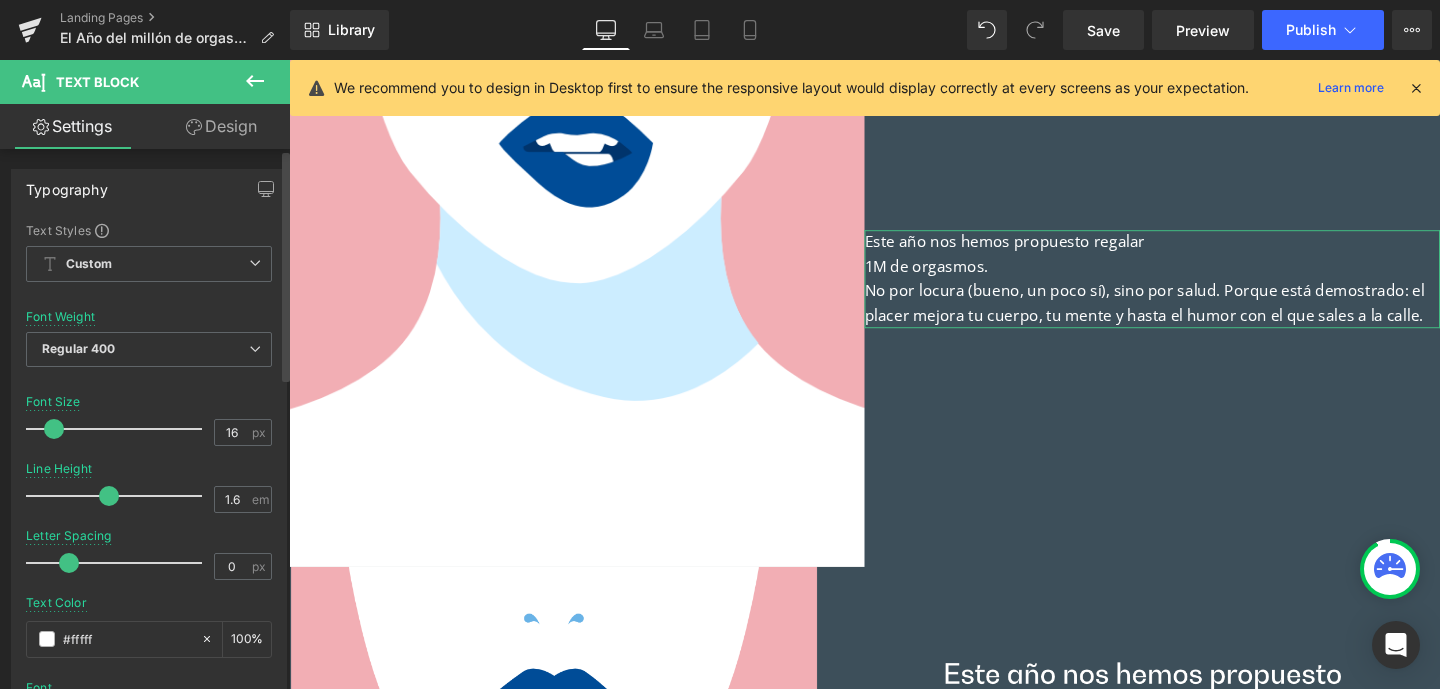 type on "#ffffff" 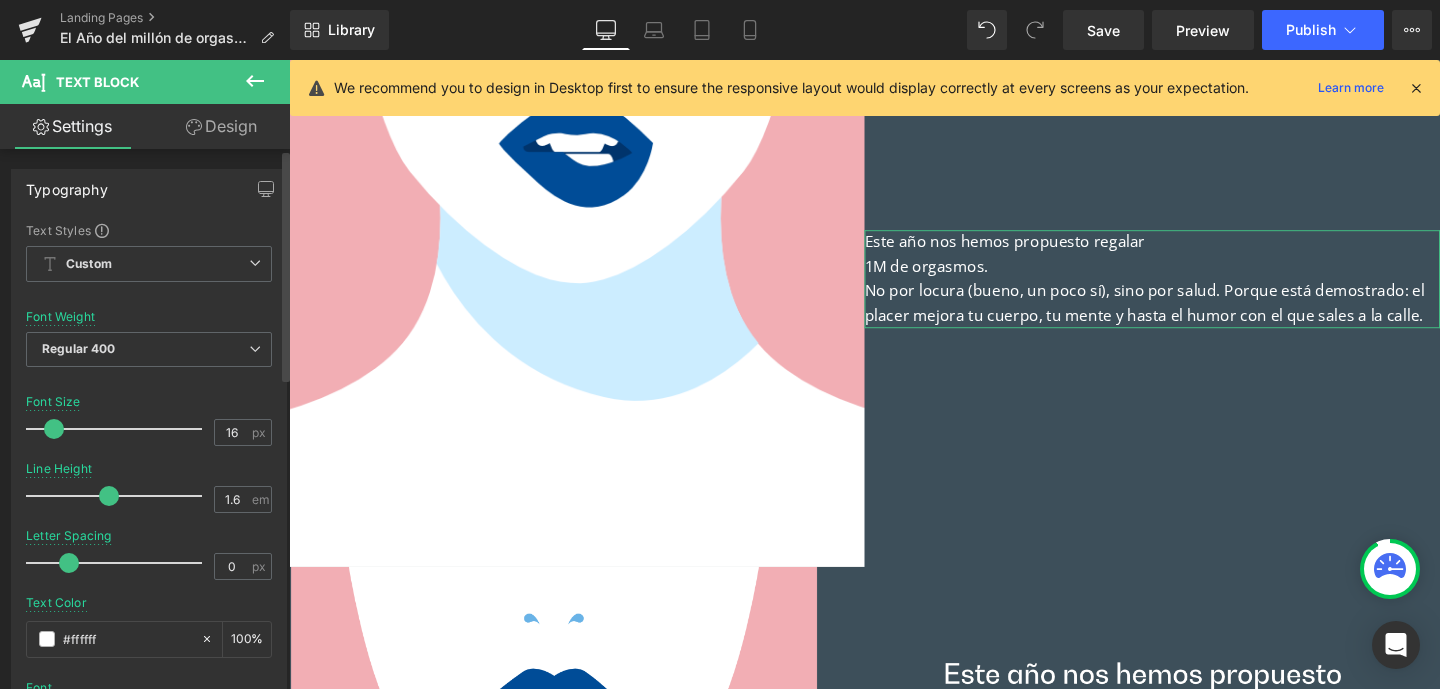 type on "100" 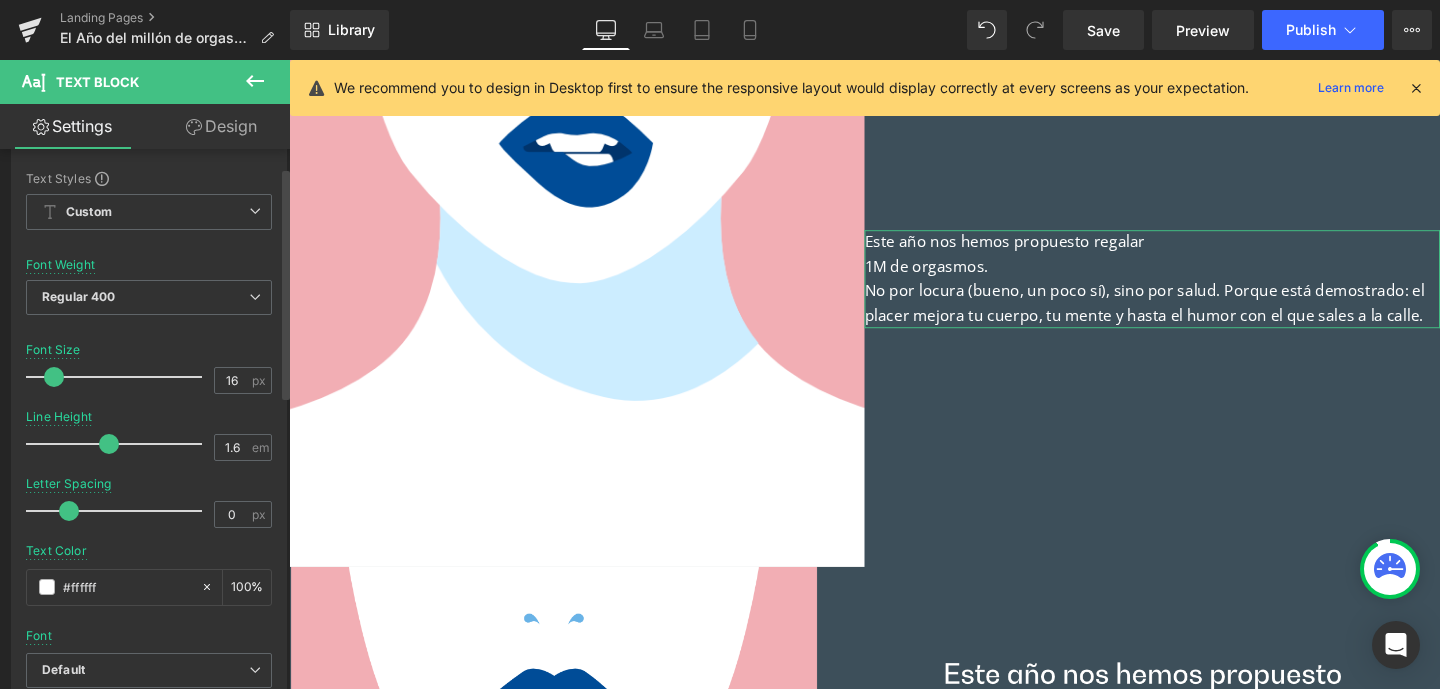 scroll, scrollTop: 54, scrollLeft: 0, axis: vertical 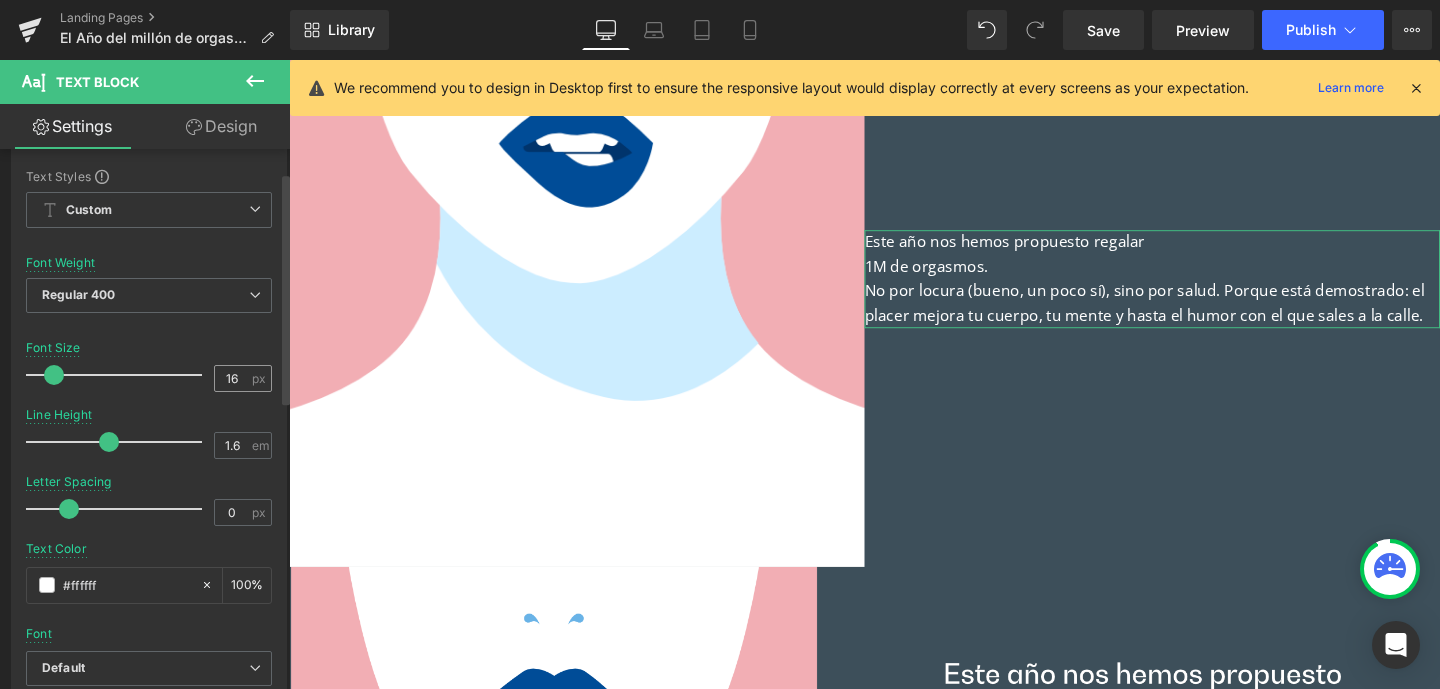 type on "#ffffff" 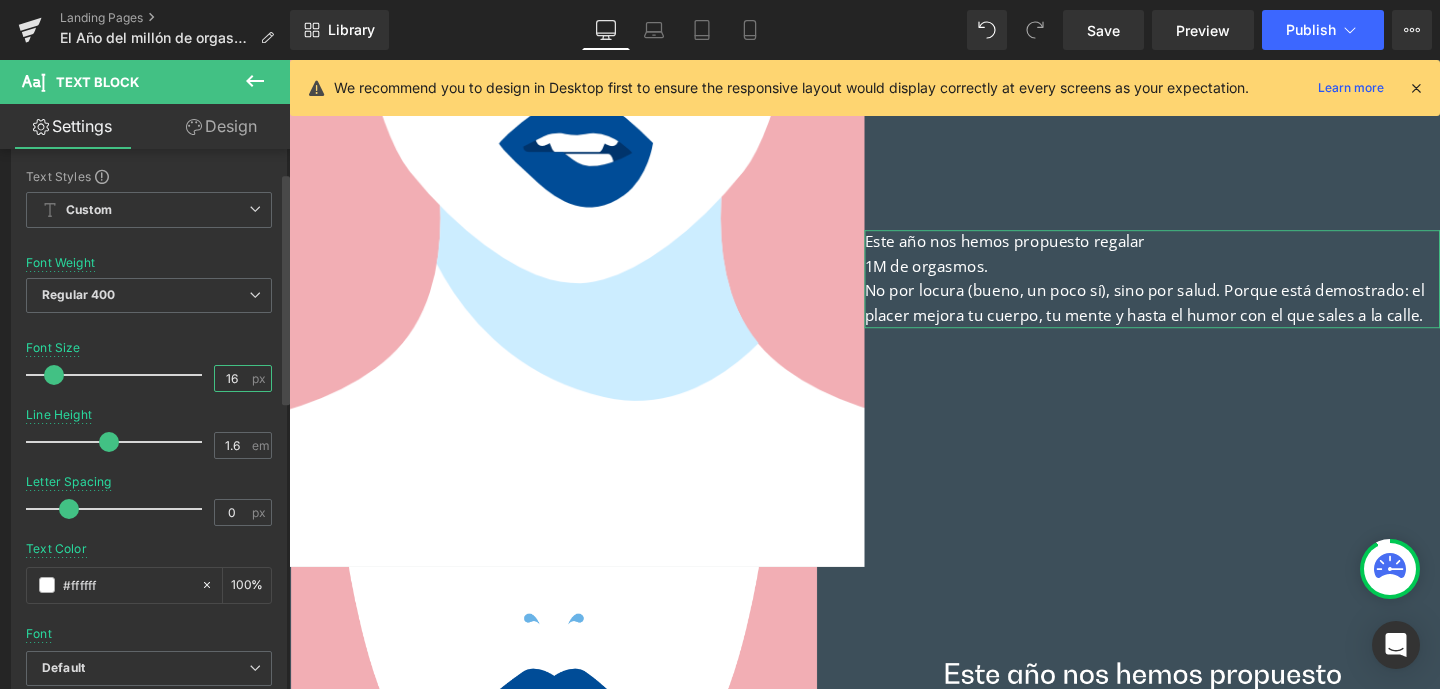 click on "16" at bounding box center (232, 378) 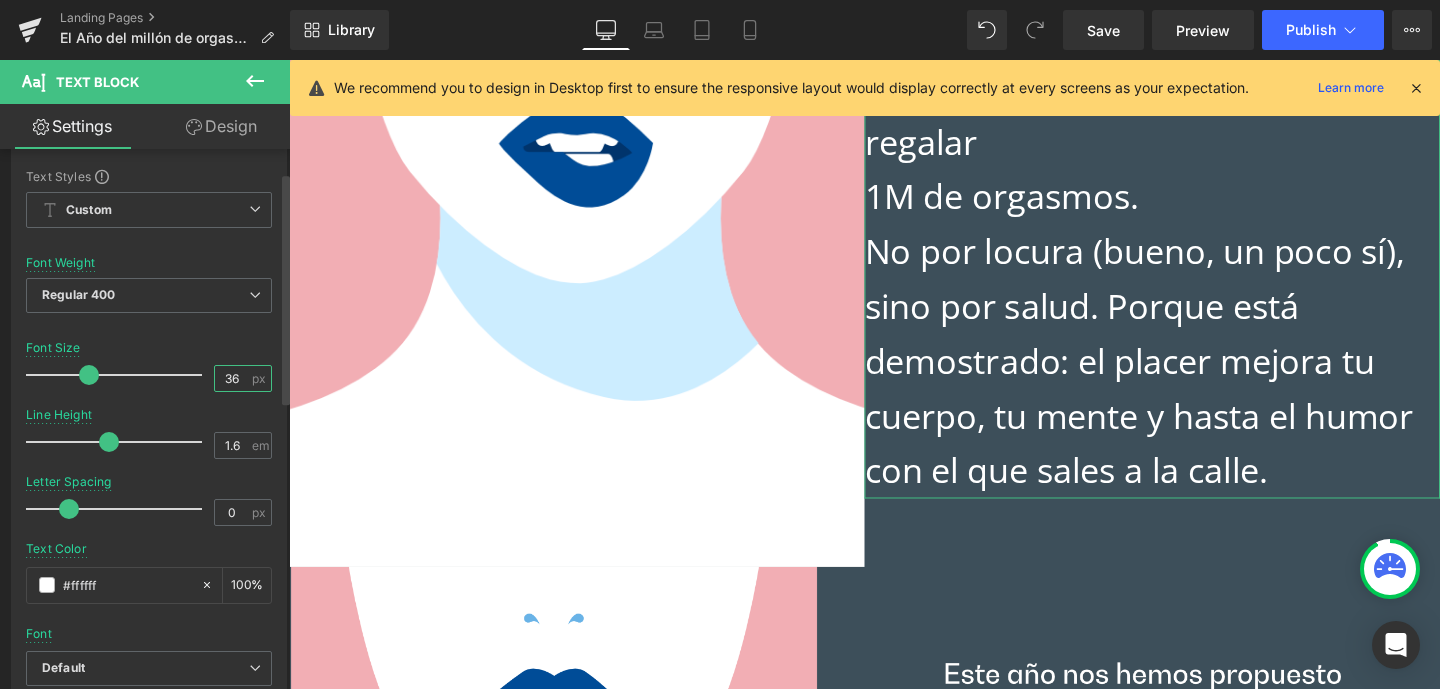 drag, startPoint x: 233, startPoint y: 375, endPoint x: 214, endPoint y: 377, distance: 19.104973 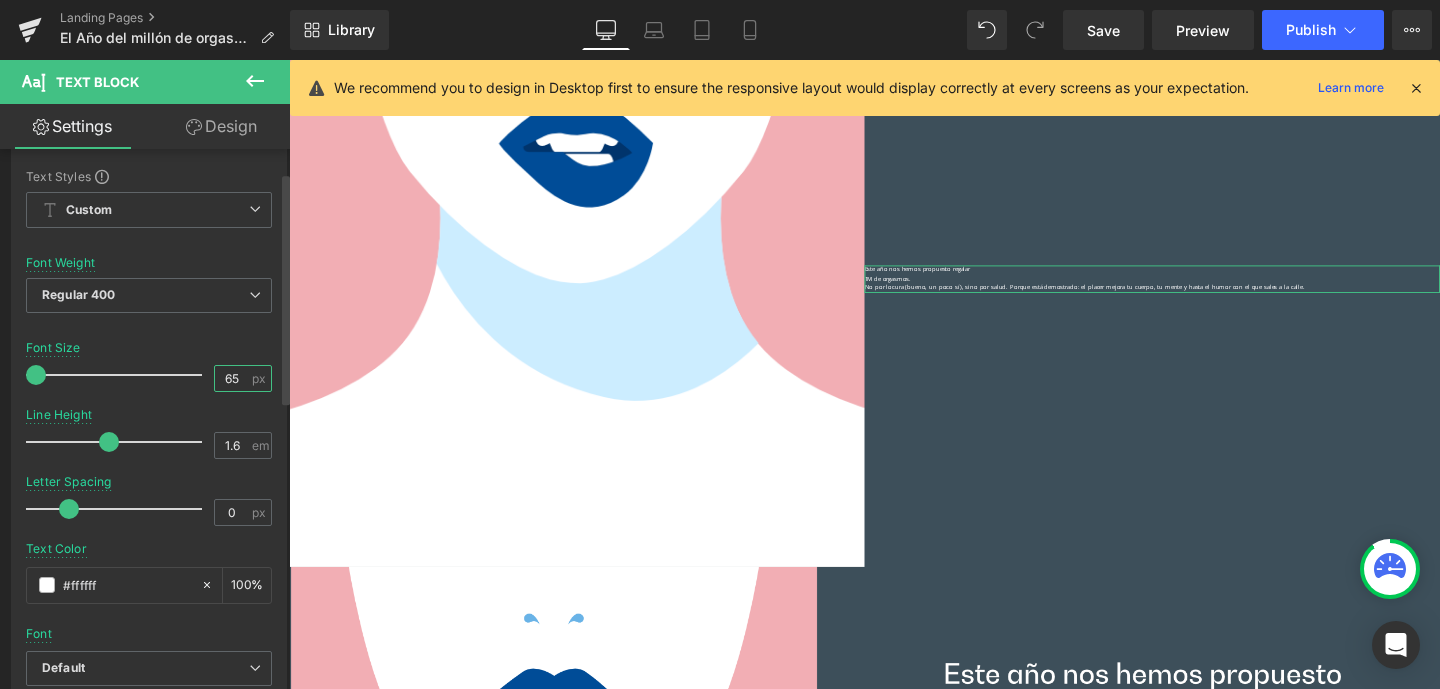 scroll, scrollTop: 1391, scrollLeft: 0, axis: vertical 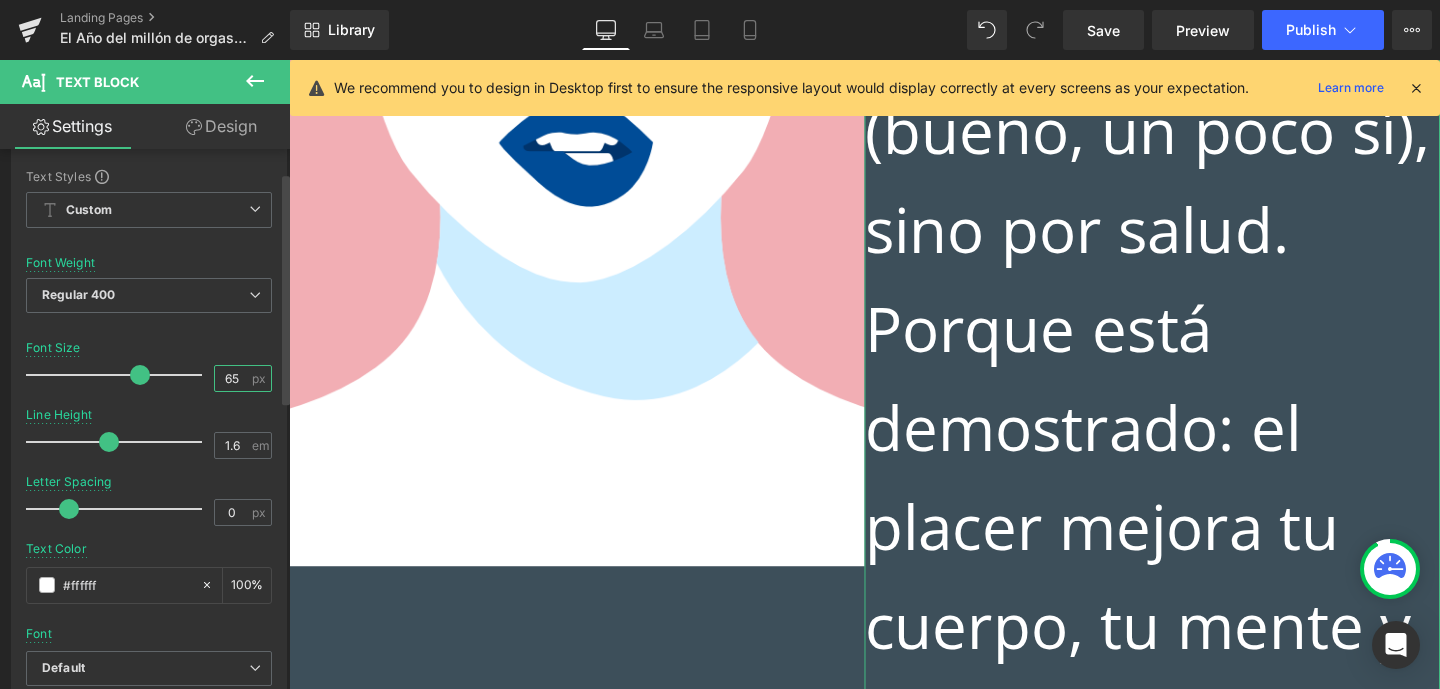 drag, startPoint x: 218, startPoint y: 373, endPoint x: 237, endPoint y: 376, distance: 19.235384 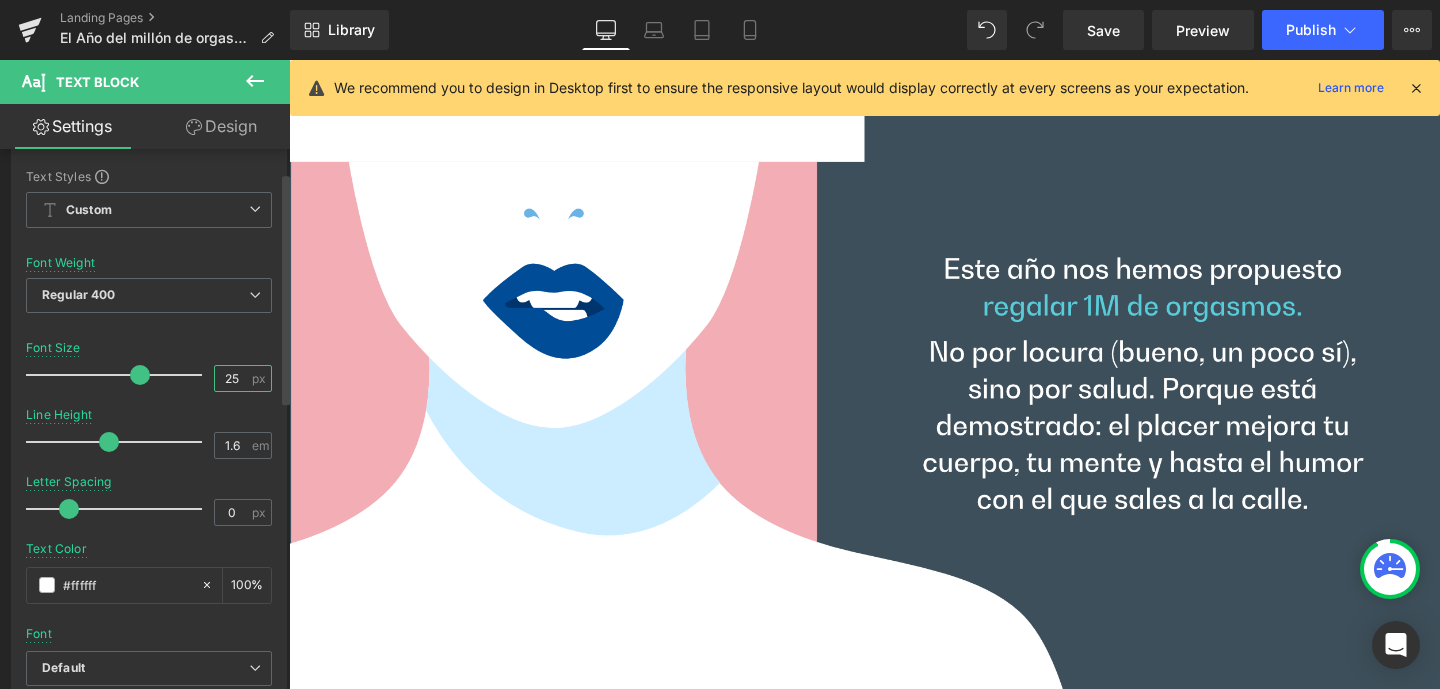 scroll, scrollTop: 965, scrollLeft: 0, axis: vertical 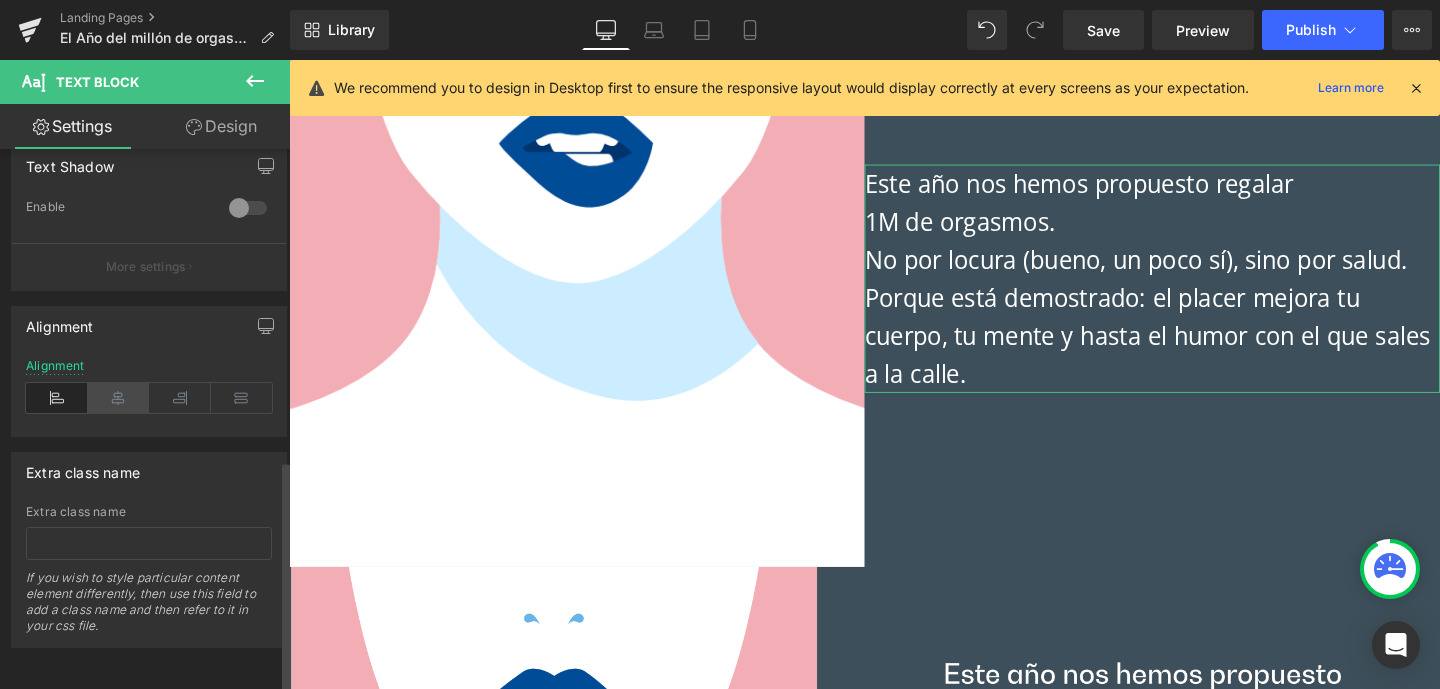 type on "25" 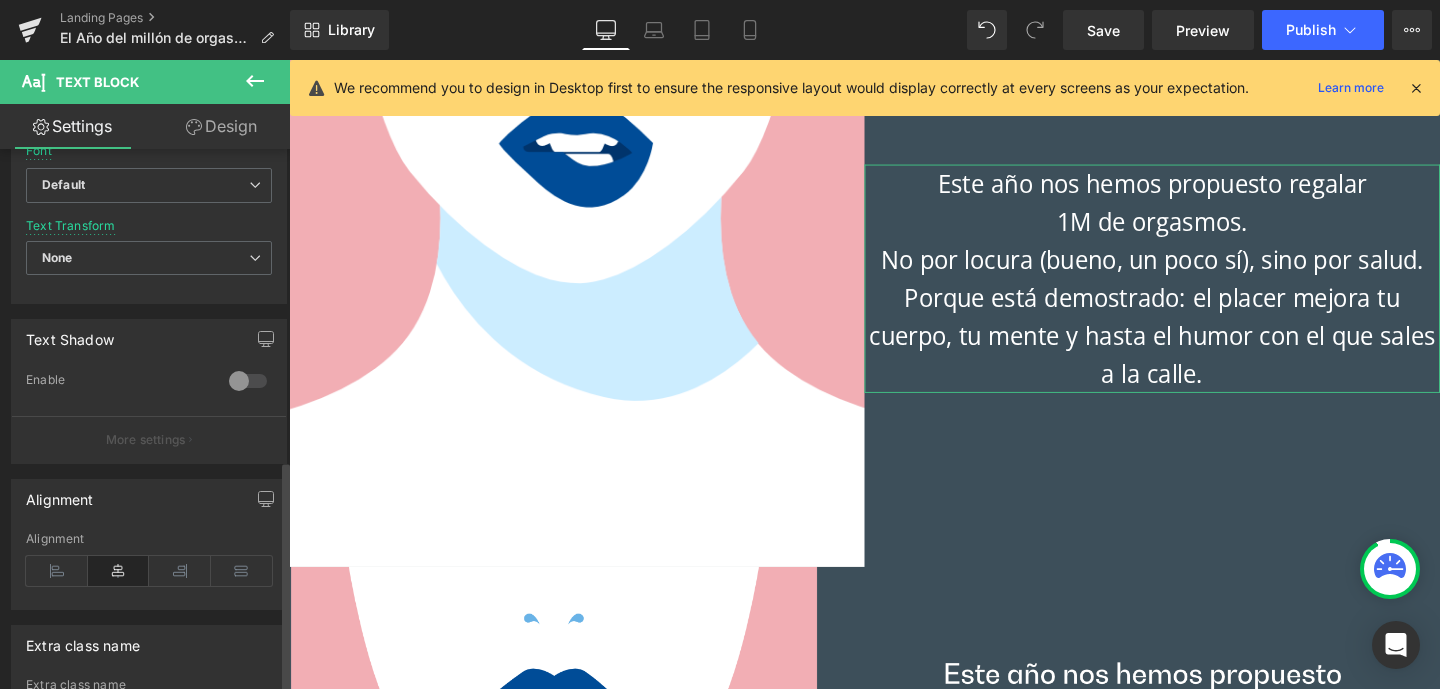 scroll, scrollTop: 358, scrollLeft: 0, axis: vertical 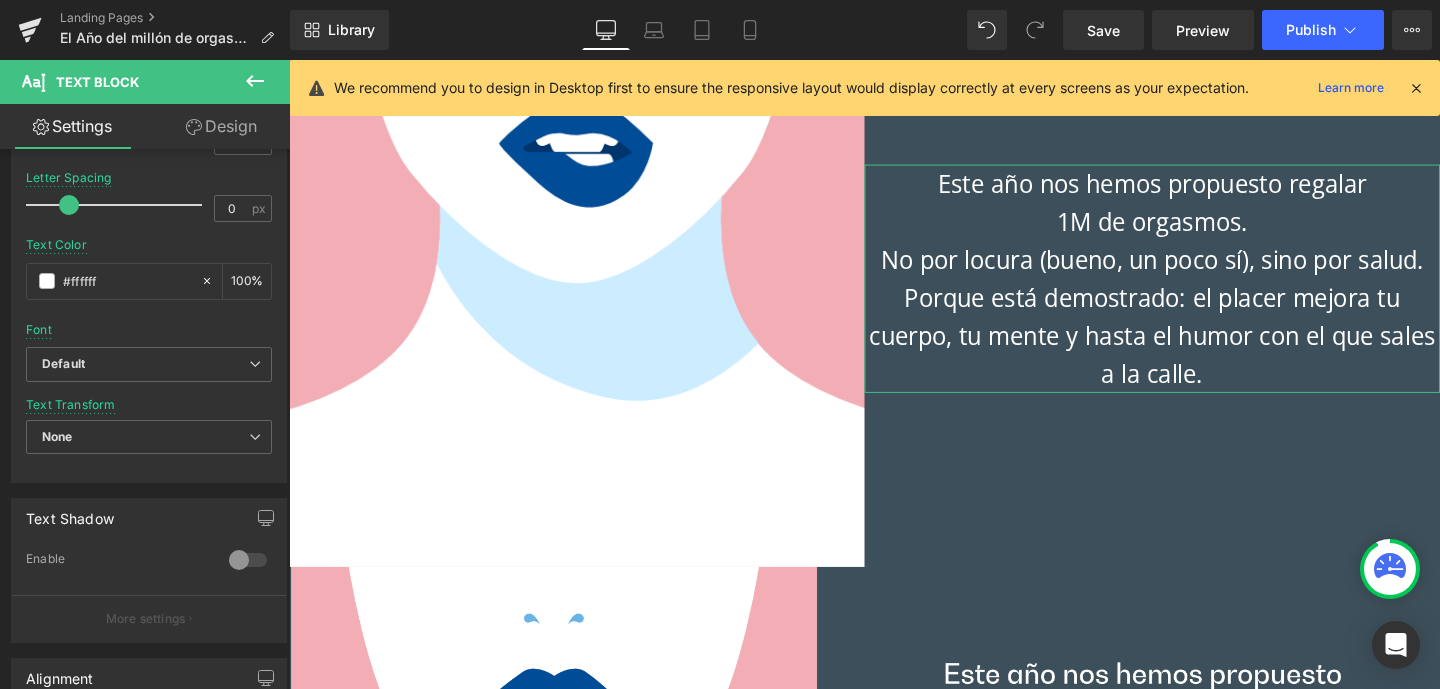 click on "Design" at bounding box center [221, 126] 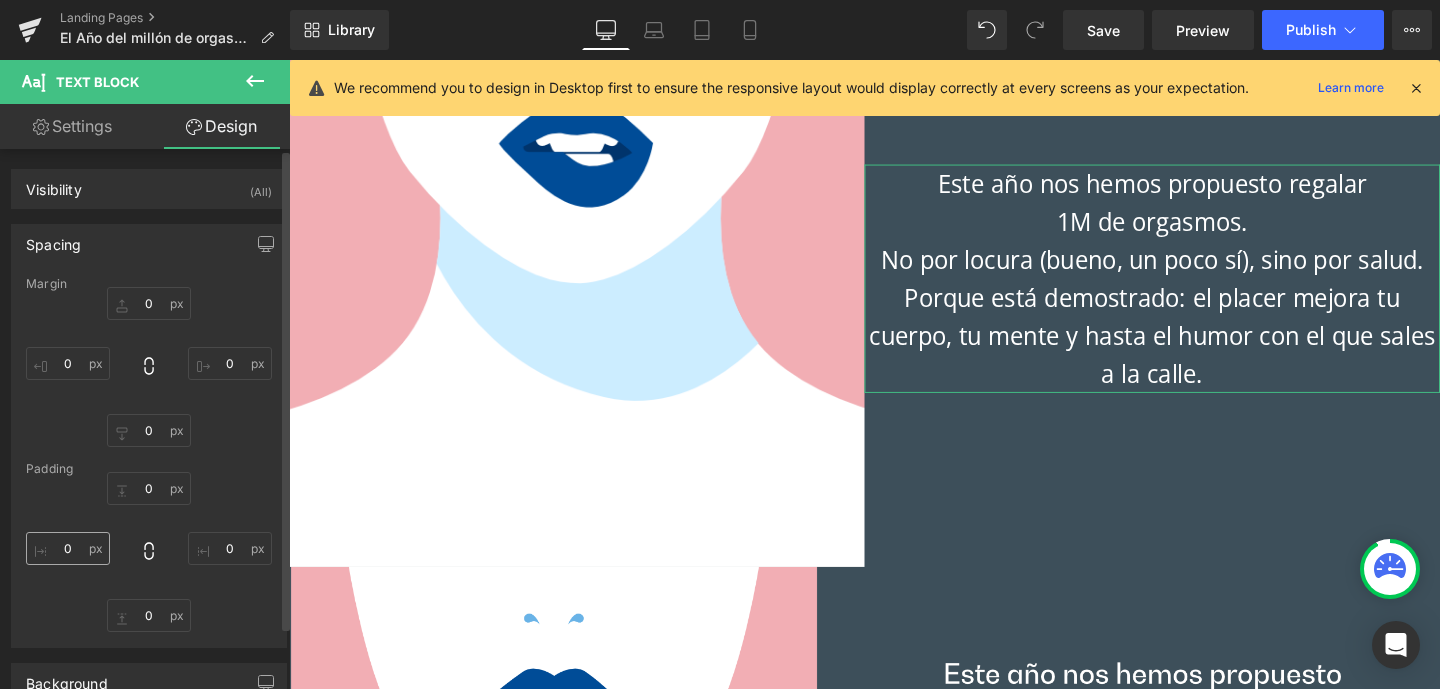 type on "0" 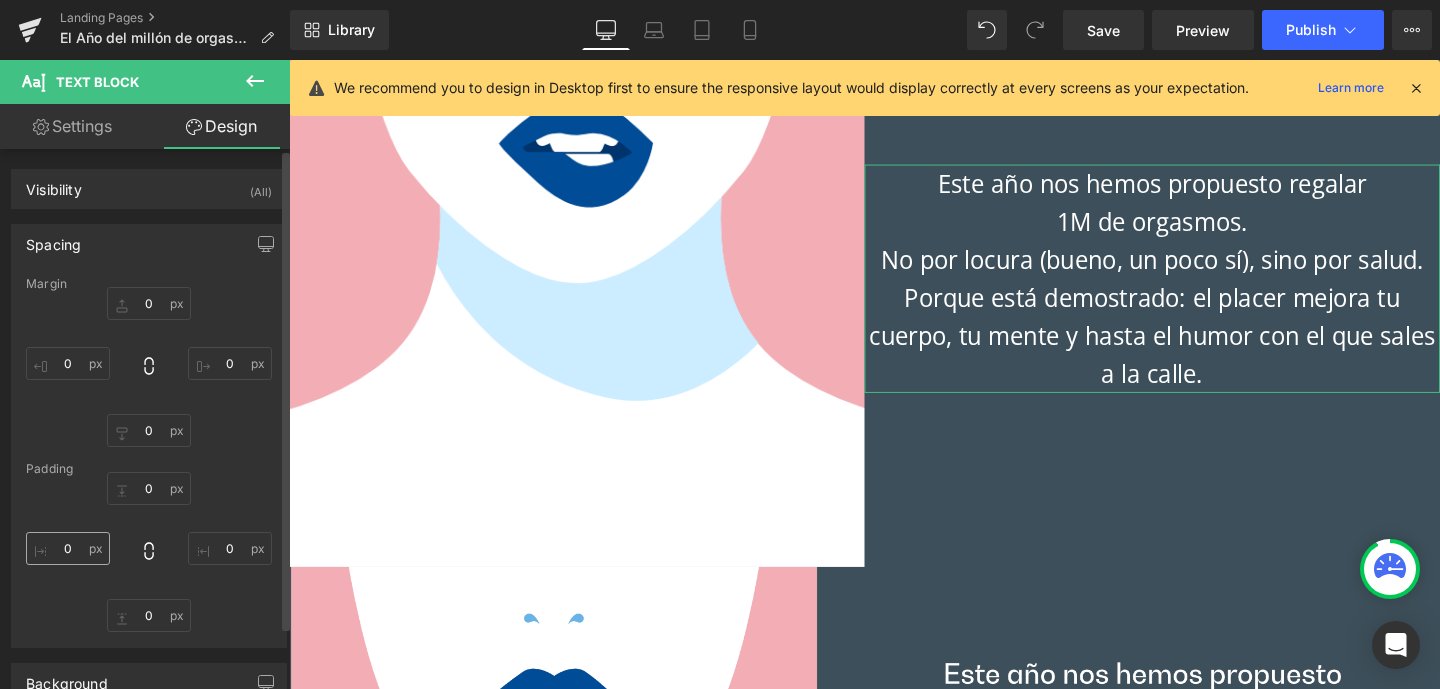 type on "0" 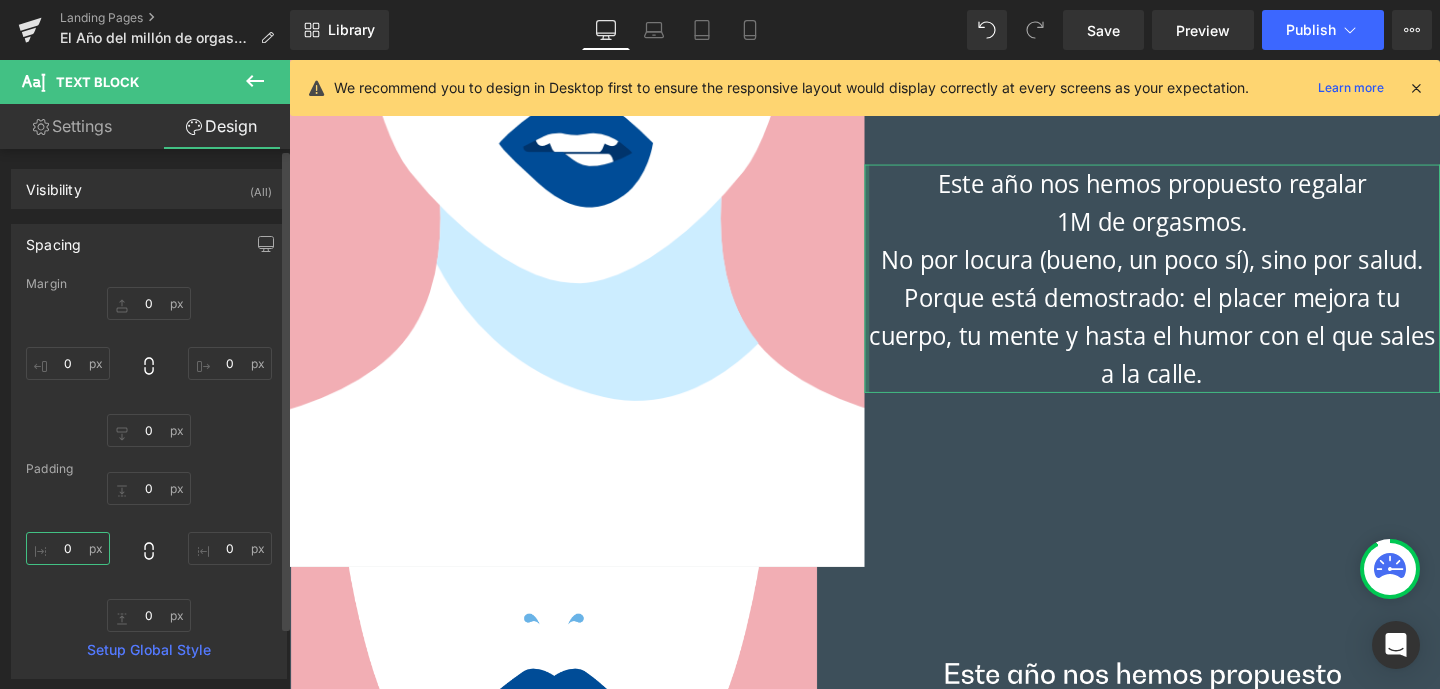 drag, startPoint x: 65, startPoint y: 544, endPoint x: 77, endPoint y: 546, distance: 12.165525 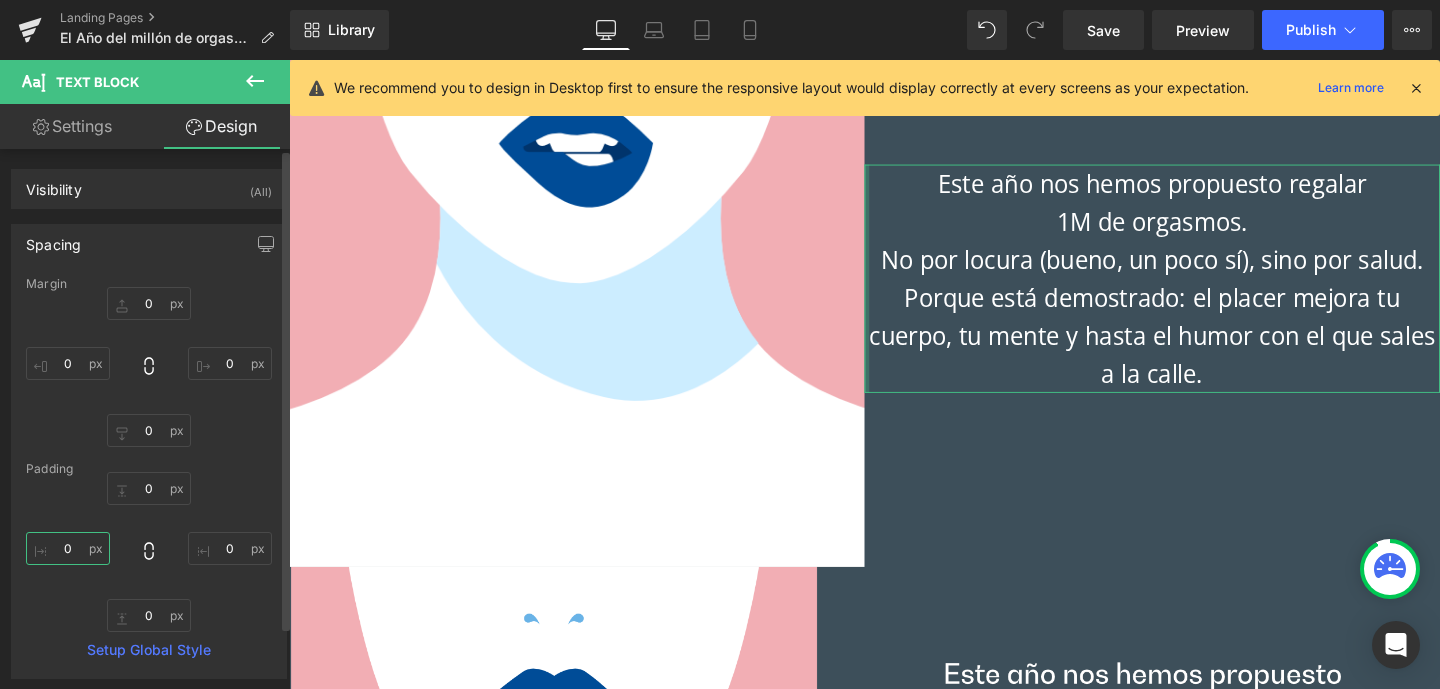 click on "0" at bounding box center (68, 548) 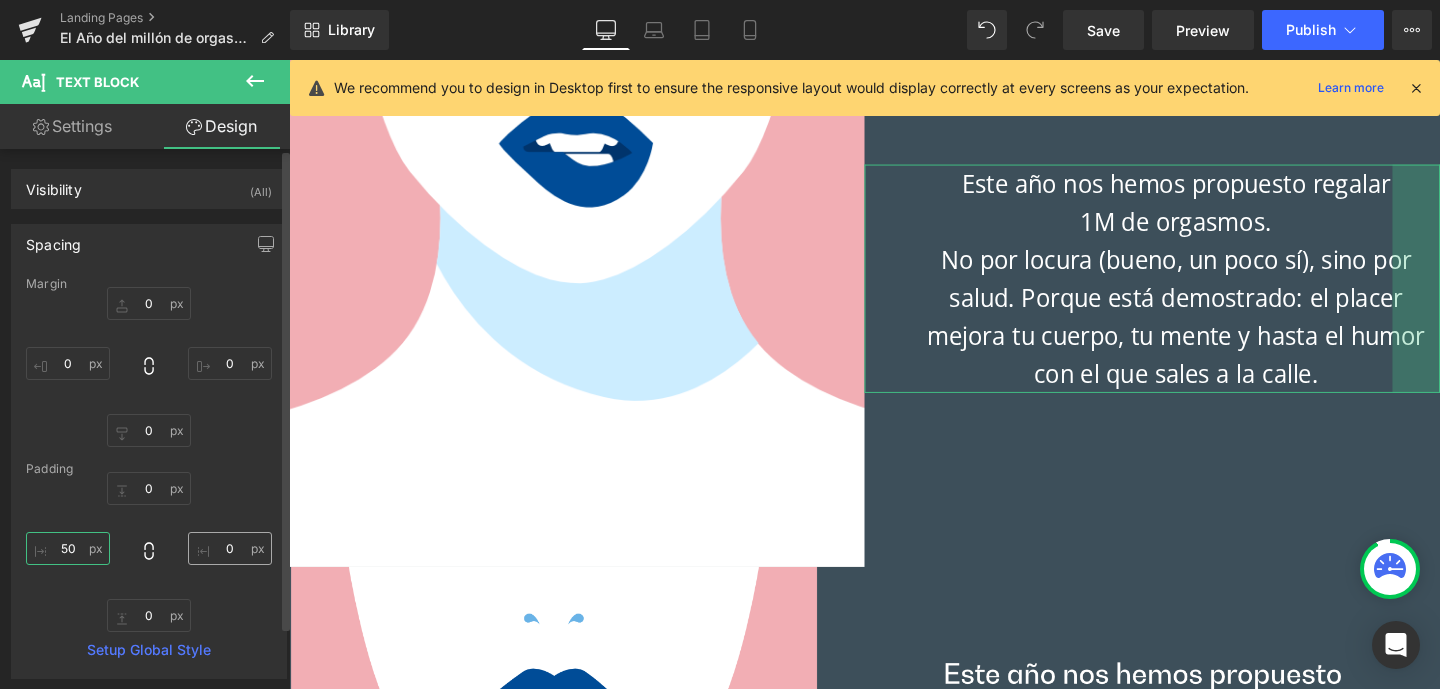 type on "50" 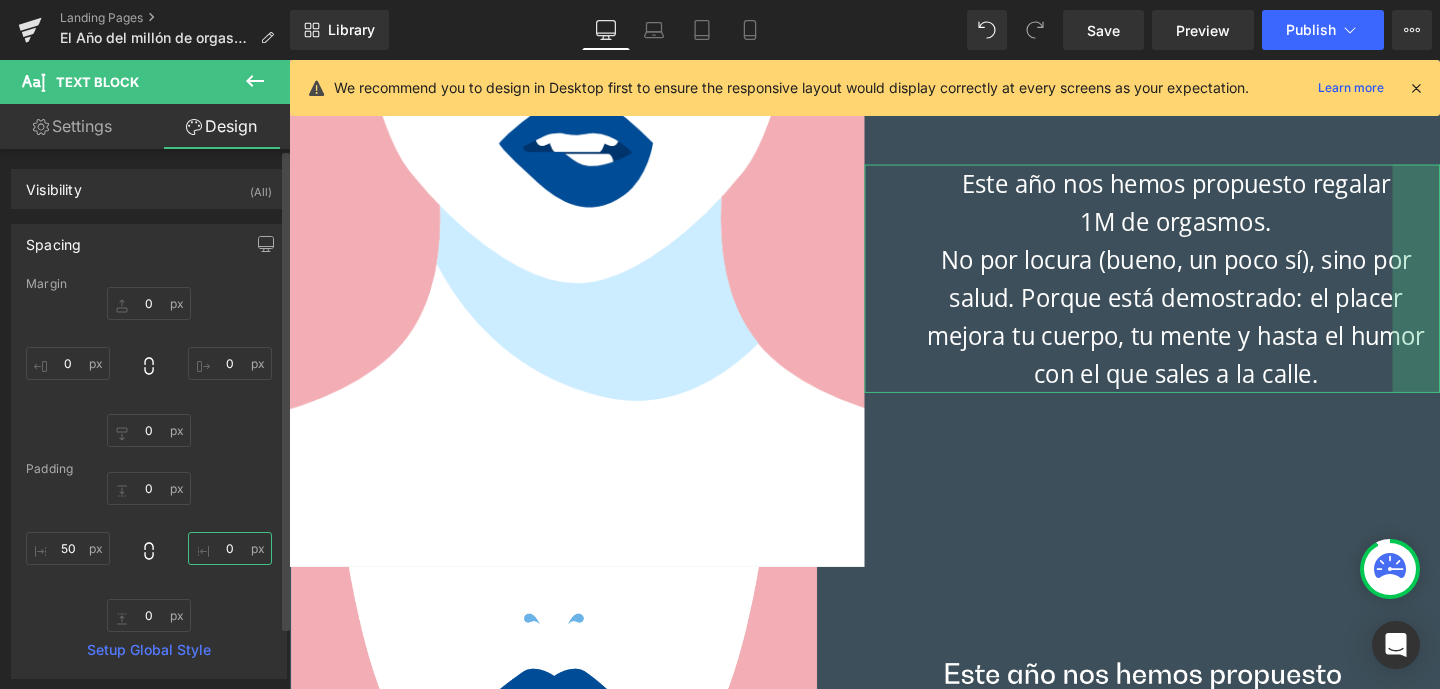 drag, startPoint x: 216, startPoint y: 546, endPoint x: 245, endPoint y: 545, distance: 29.017237 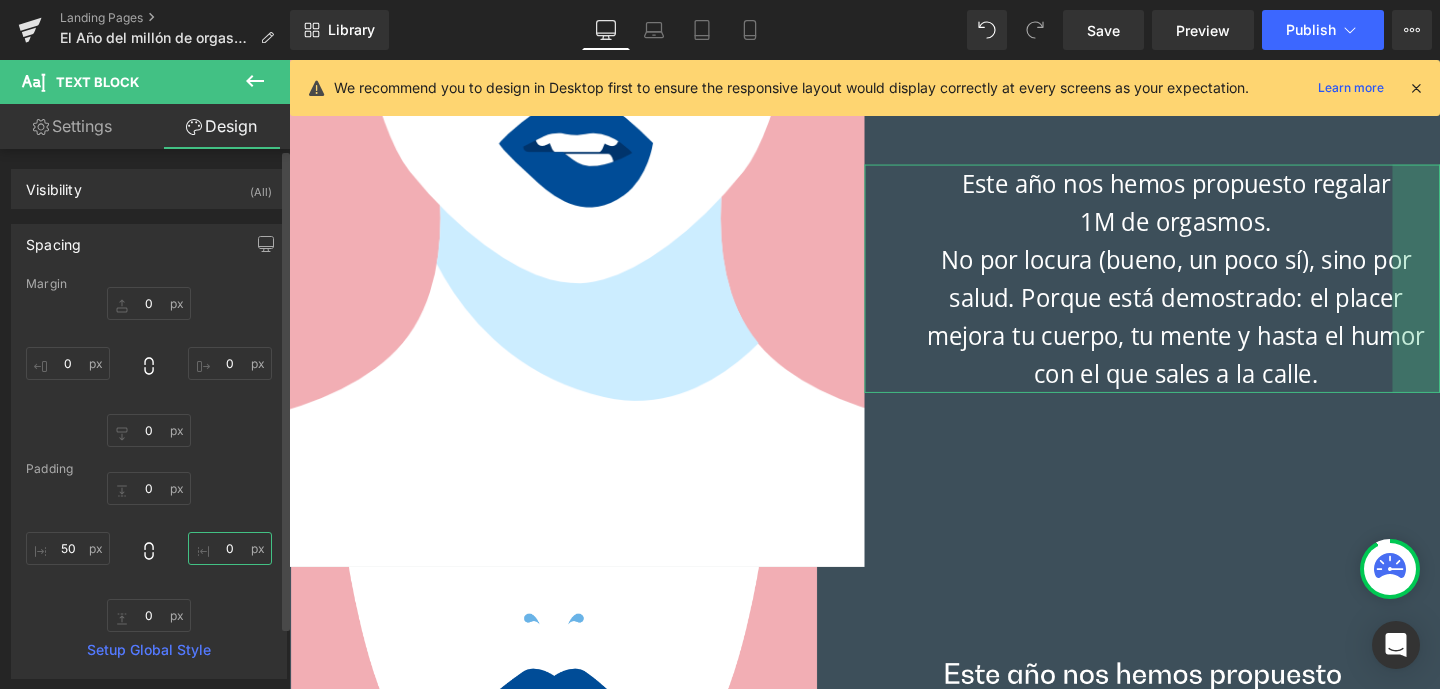 click on "0" at bounding box center [230, 548] 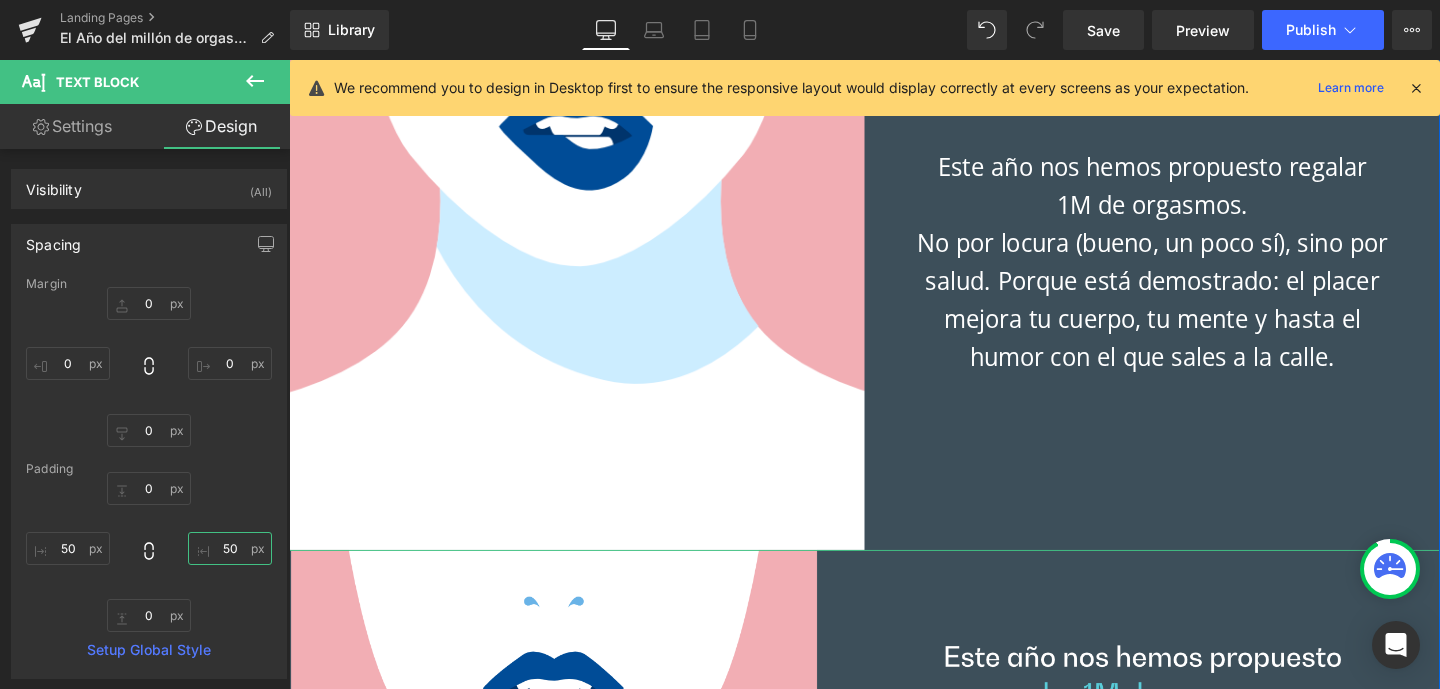 scroll, scrollTop: 900, scrollLeft: 0, axis: vertical 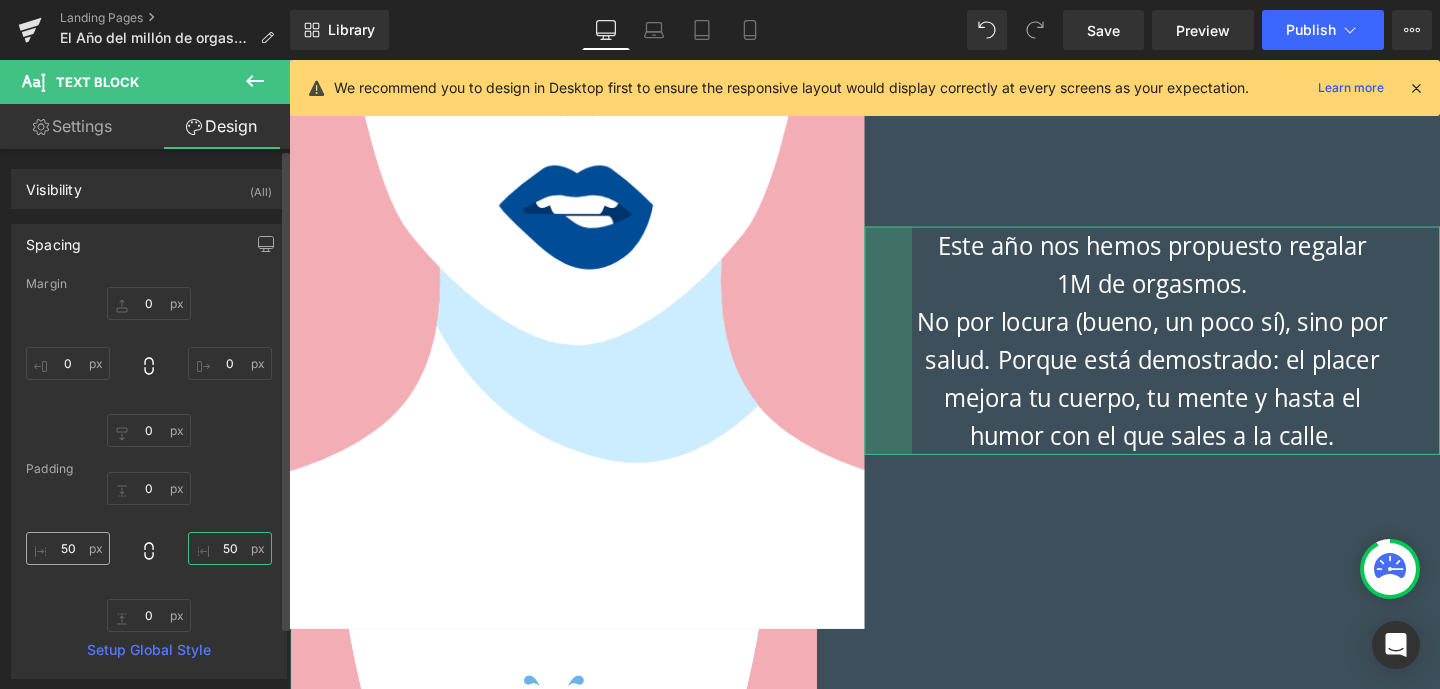 type on "50" 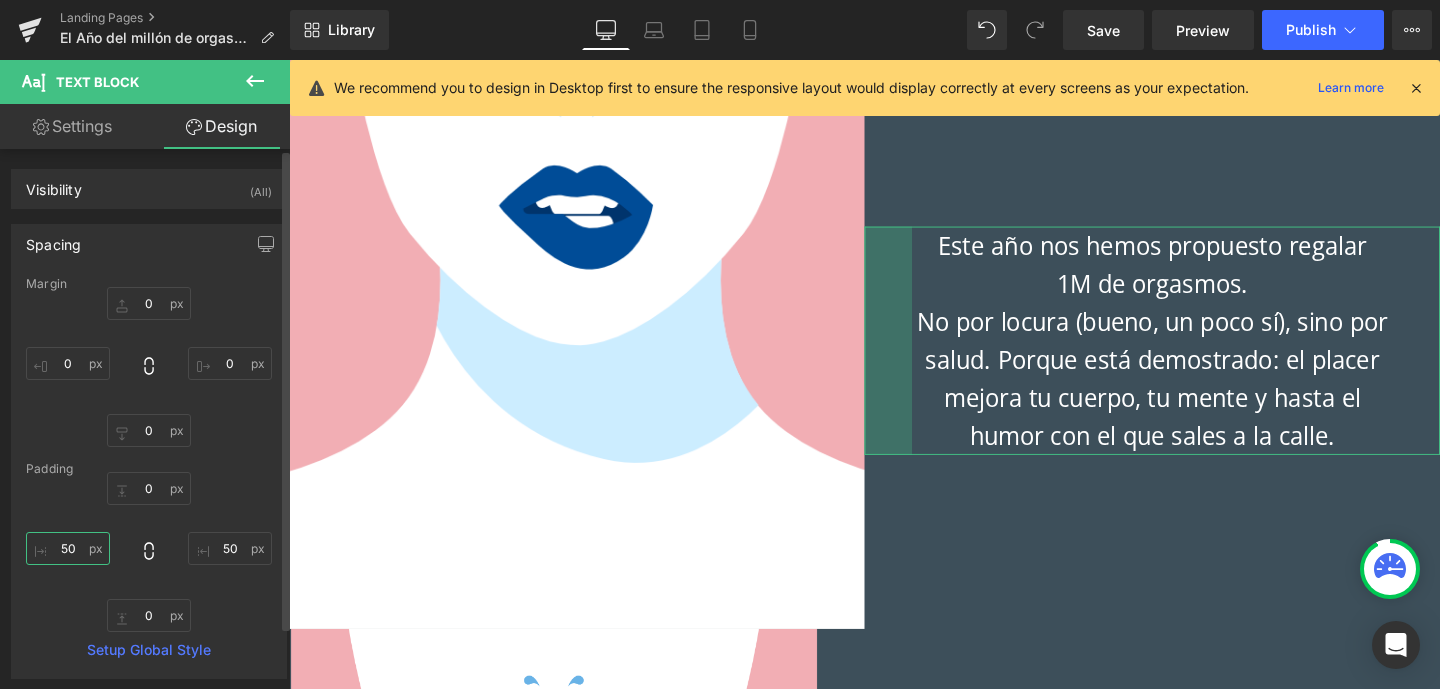 drag, startPoint x: 61, startPoint y: 545, endPoint x: 77, endPoint y: 548, distance: 16.27882 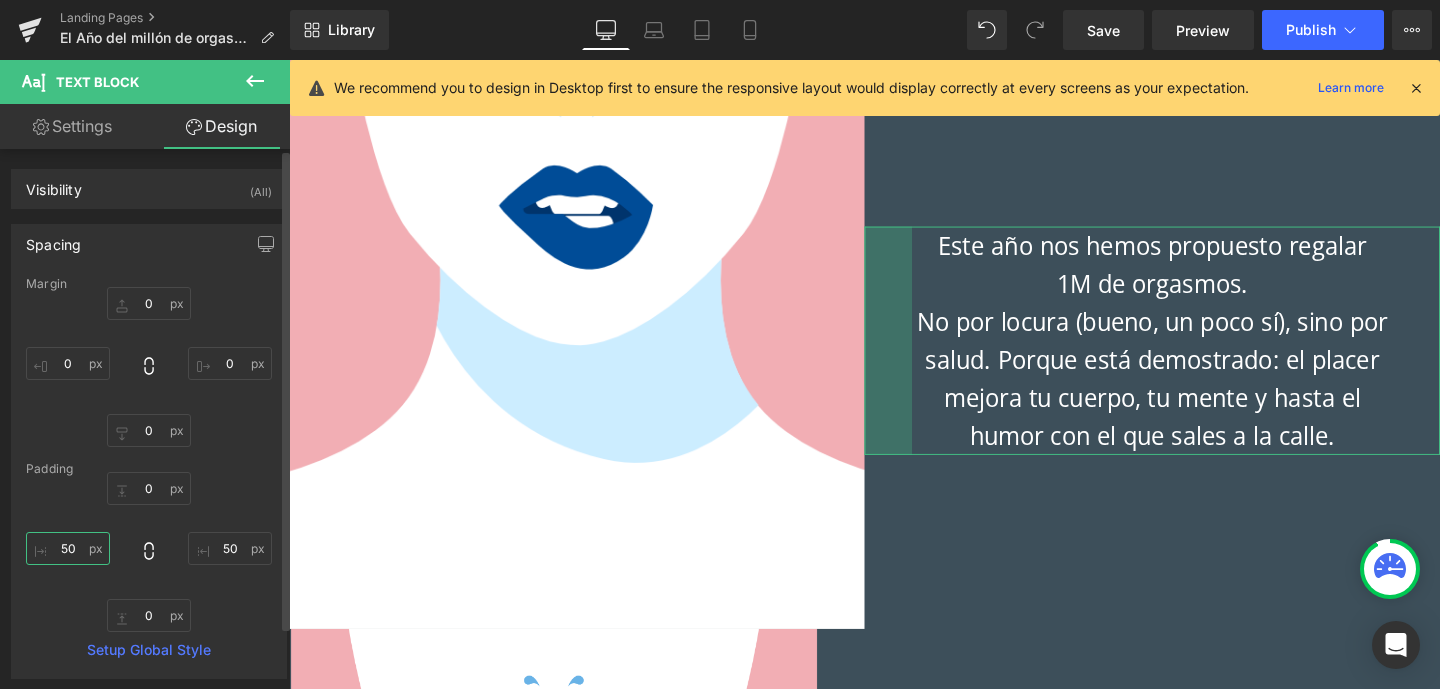 click on "50" at bounding box center [68, 548] 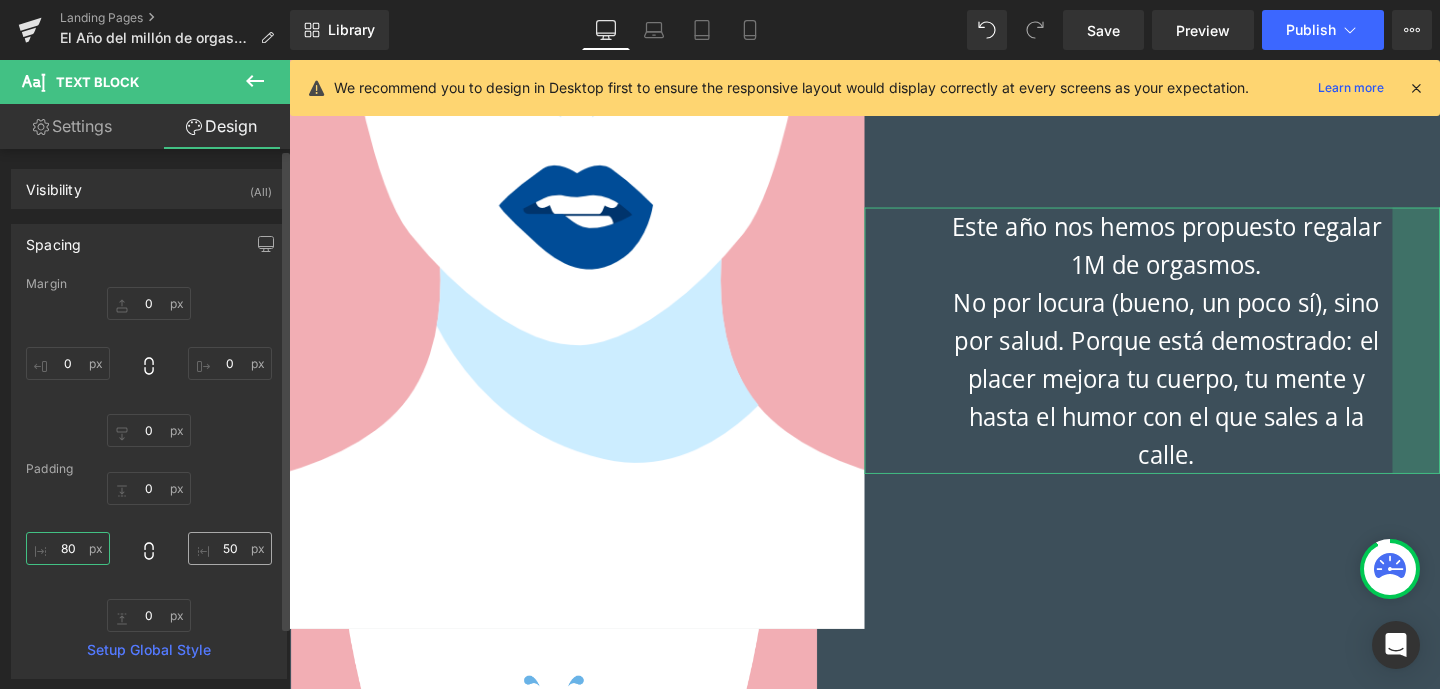 type on "80" 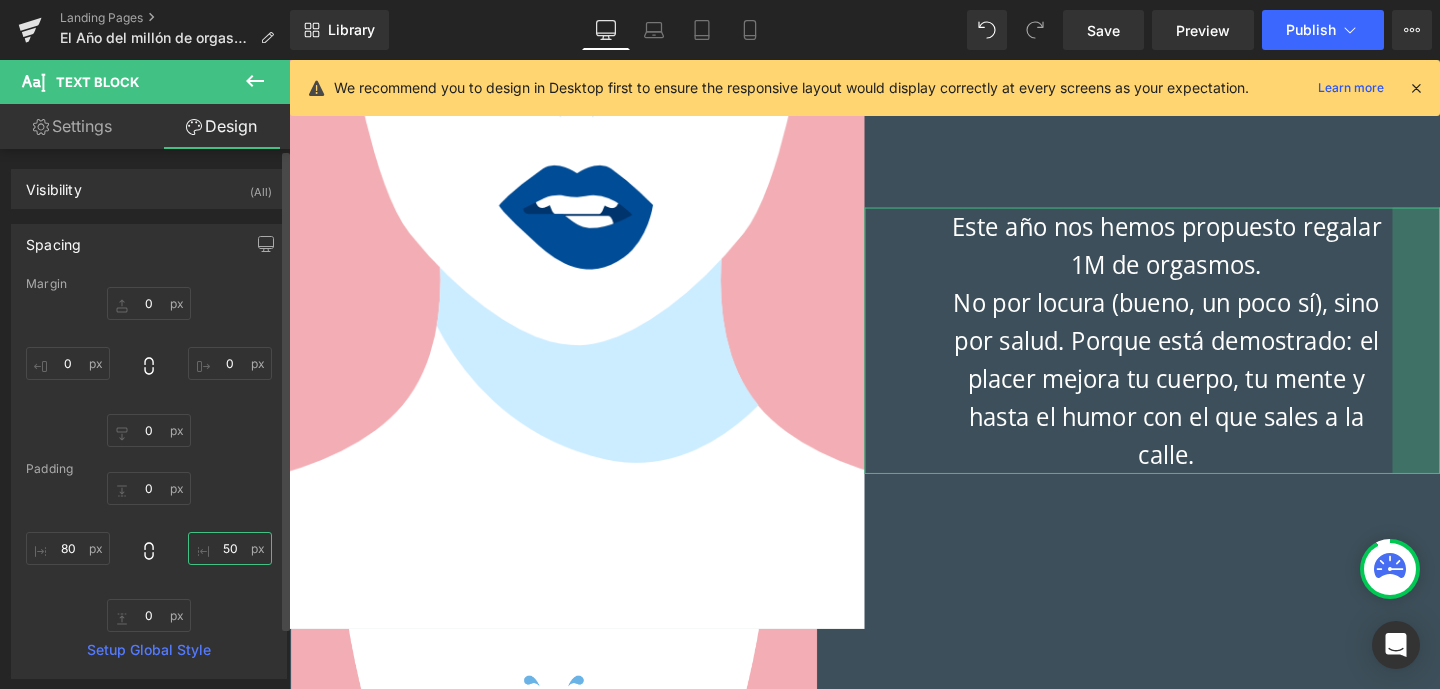 drag, startPoint x: 218, startPoint y: 544, endPoint x: 239, endPoint y: 556, distance: 24.186773 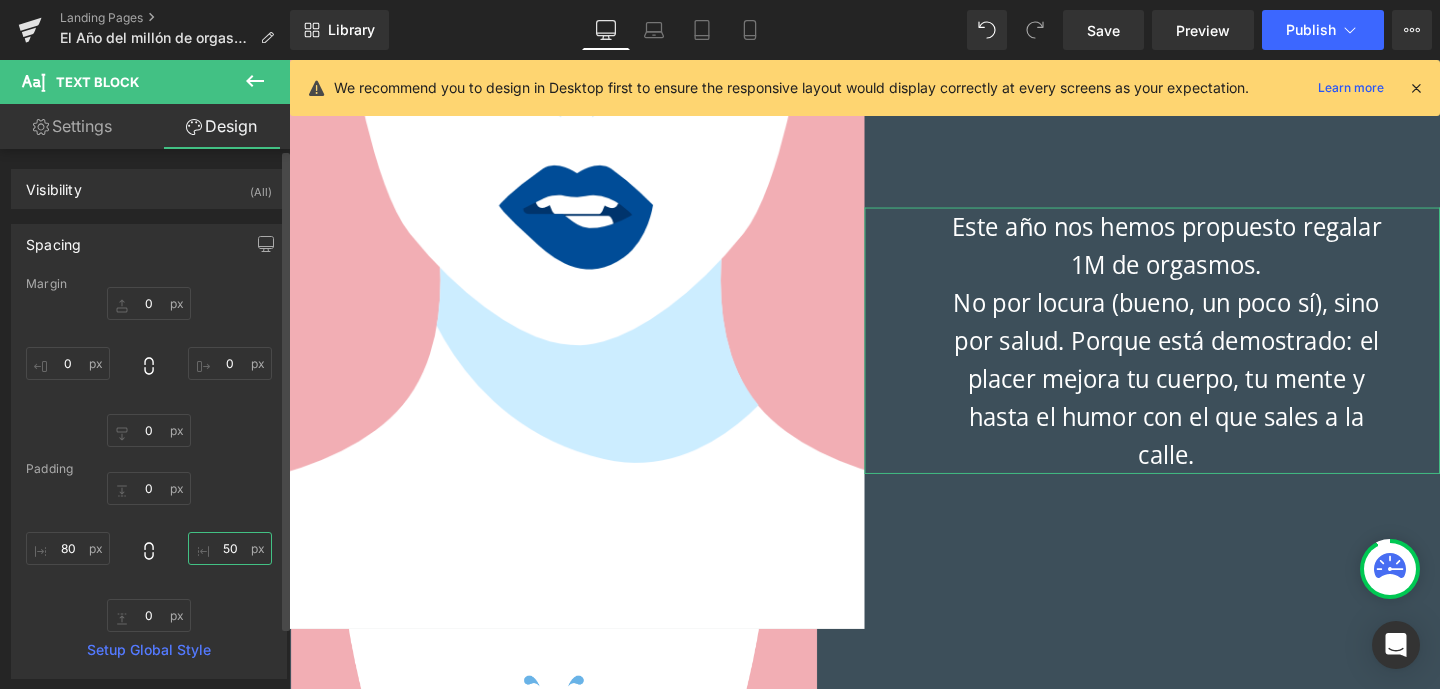 drag, startPoint x: 210, startPoint y: 548, endPoint x: 250, endPoint y: 553, distance: 40.311287 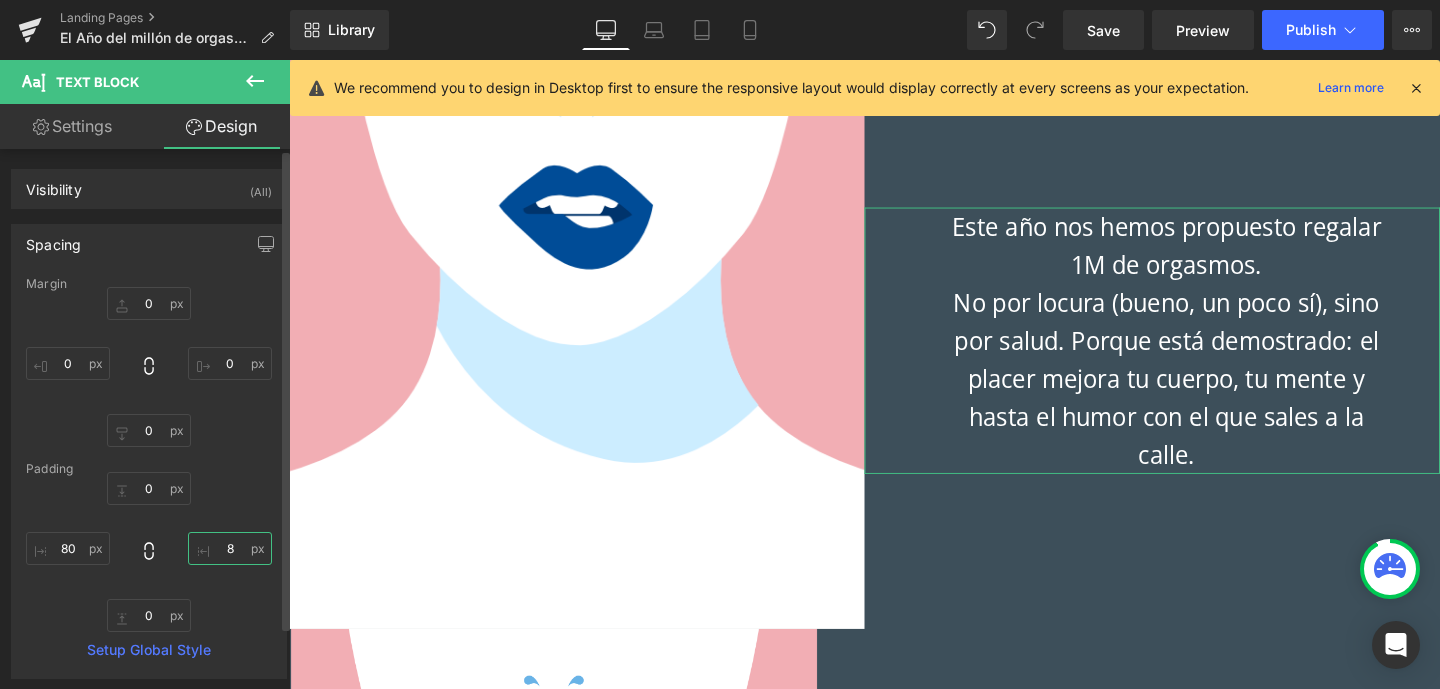 type on "80" 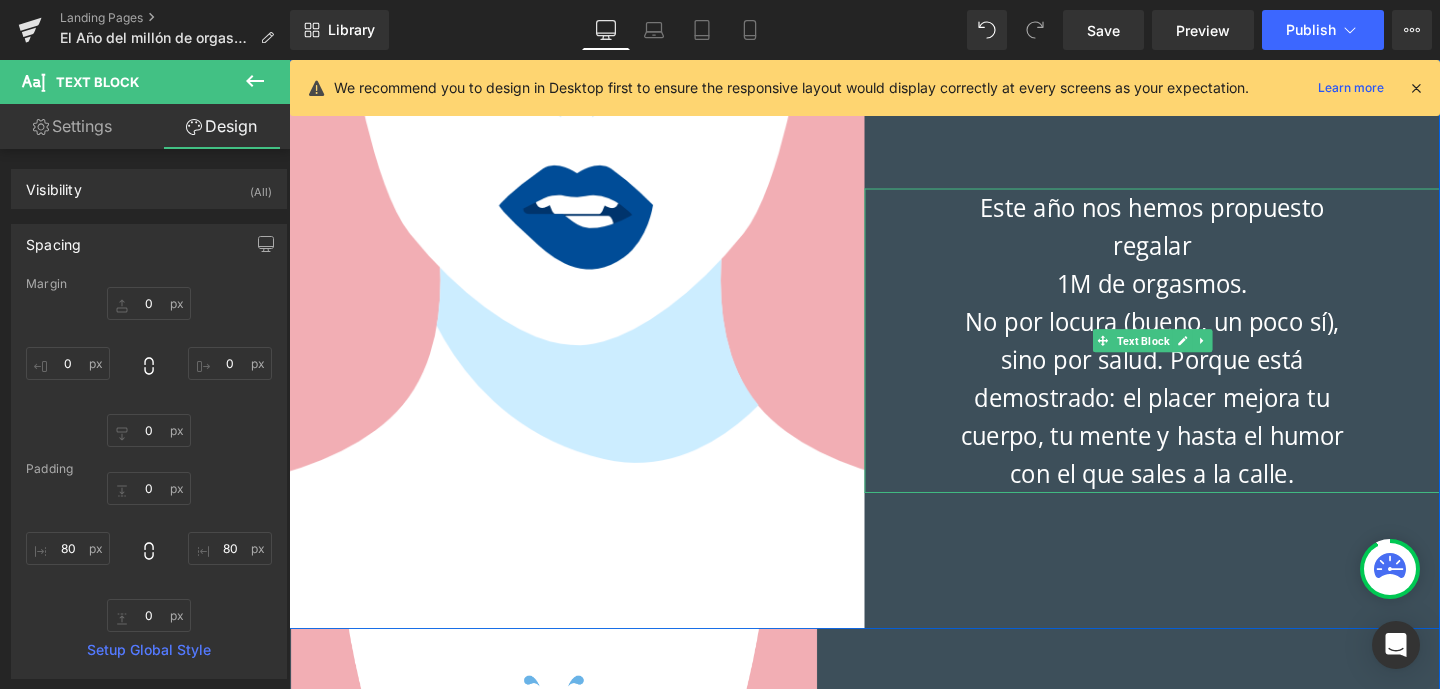 drag, startPoint x: 1146, startPoint y: 258, endPoint x: 1095, endPoint y: 298, distance: 64.815125 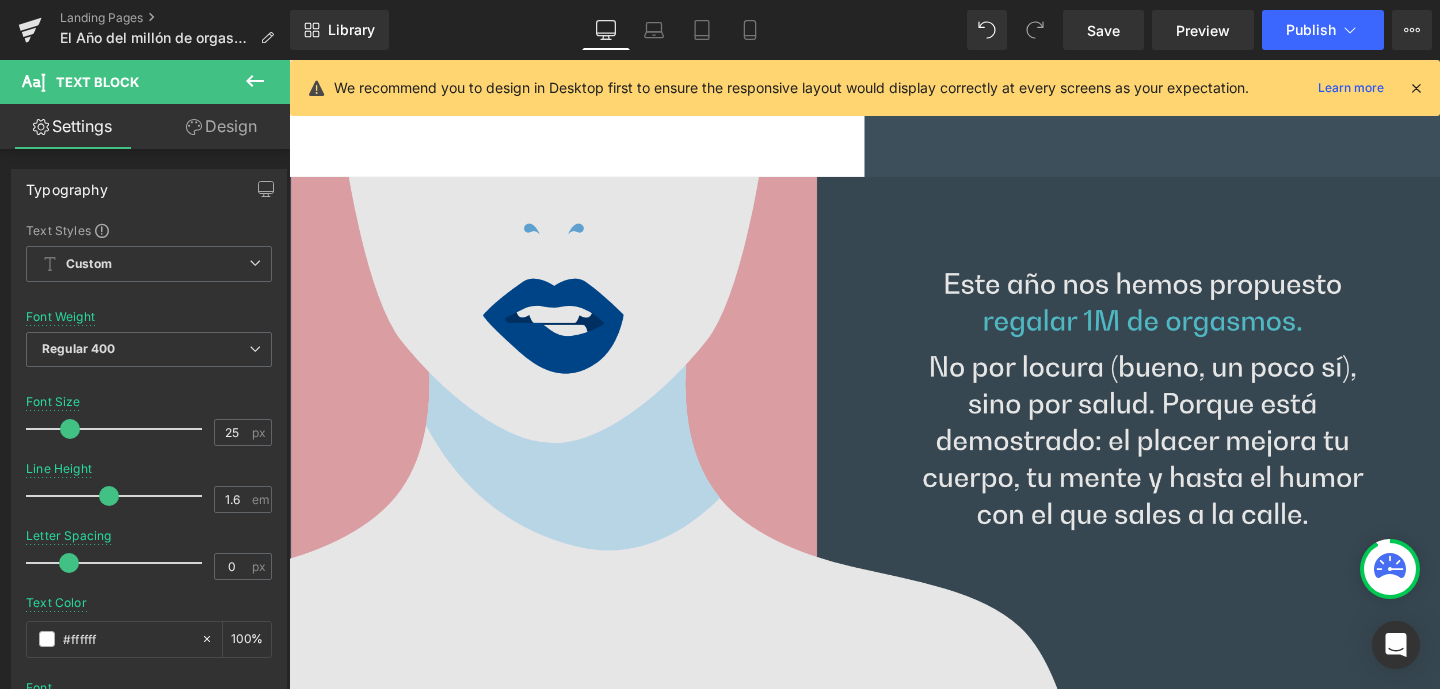 scroll, scrollTop: 1410, scrollLeft: 0, axis: vertical 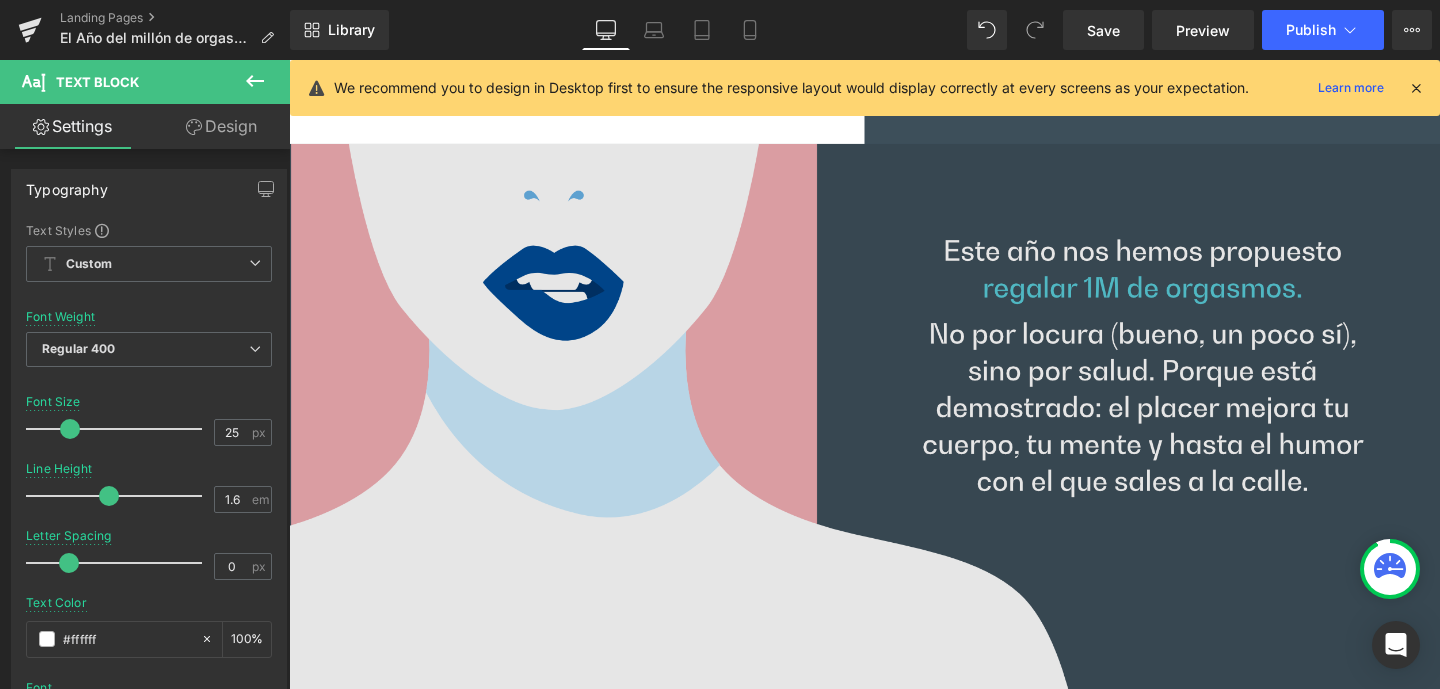 click at bounding box center [894, 450] 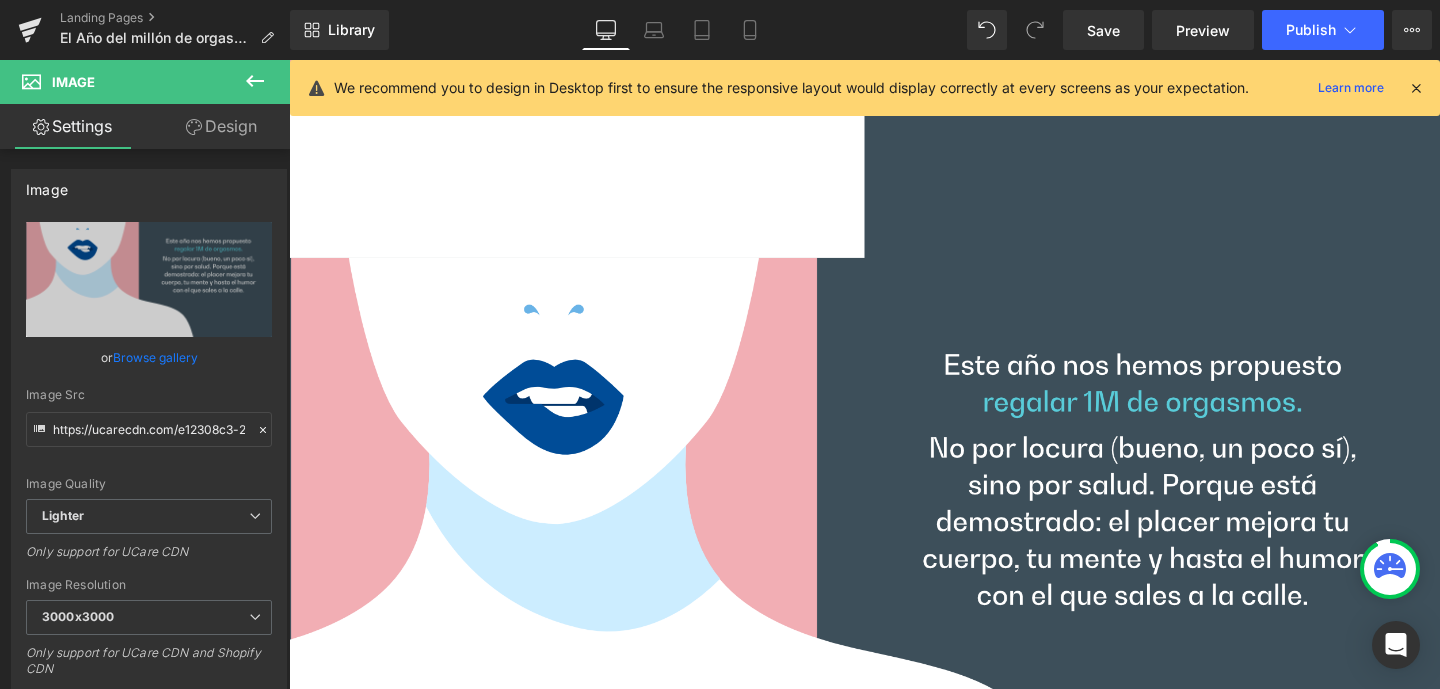 scroll, scrollTop: 1165, scrollLeft: 0, axis: vertical 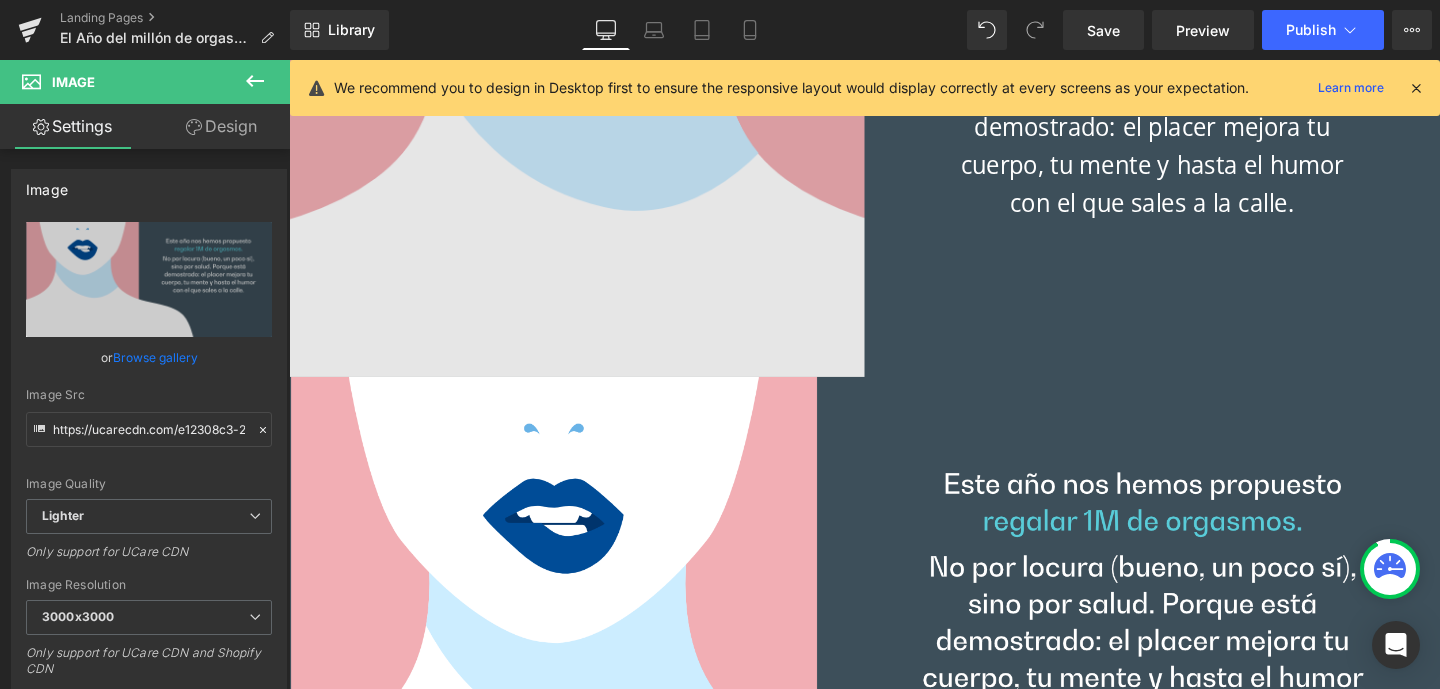 click on "Este año nos hemos propuesto regalar  1M de orgasmos.  No por locura (bueno, un poco sí), sino por salud. Porque está demostrado: el placer mejora tu cuerpo, tu mente y hasta el humor con el que sales a la calle.
Text Block       80px   80px" at bounding box center [1196, 90] 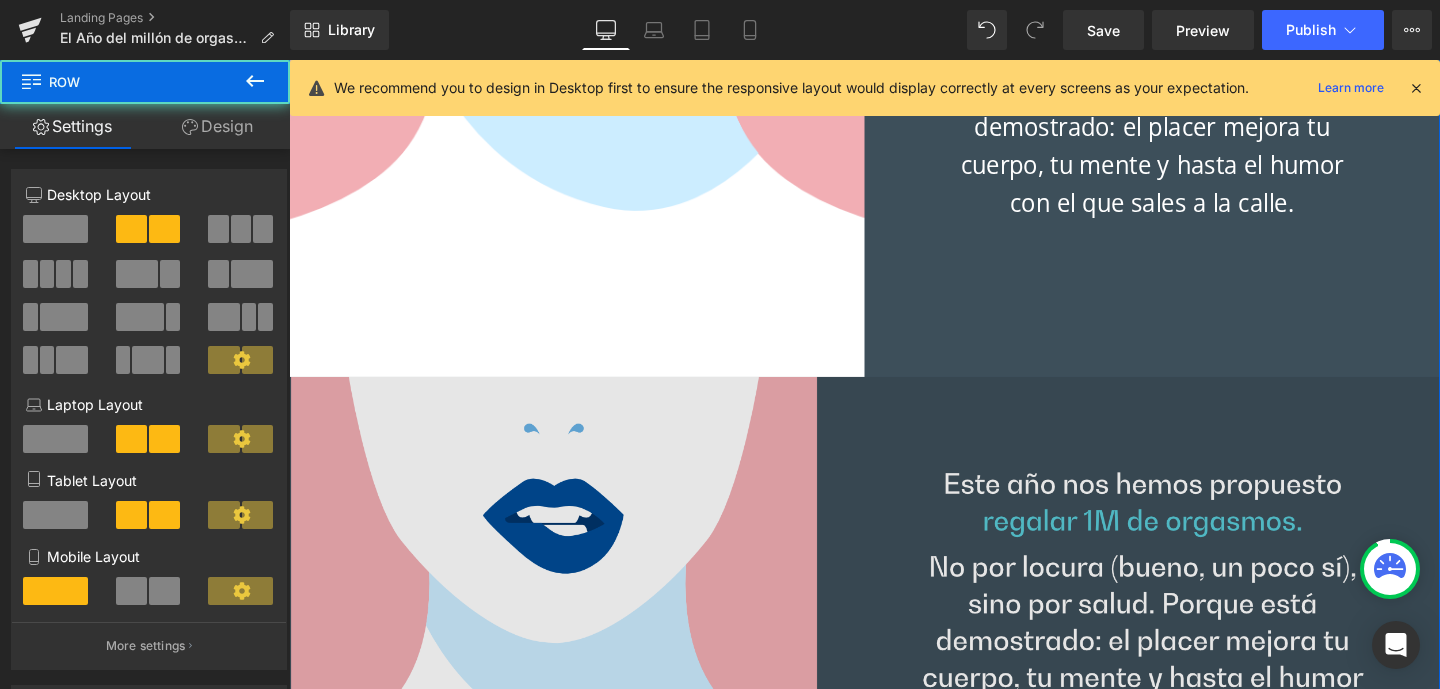 click at bounding box center (894, 695) 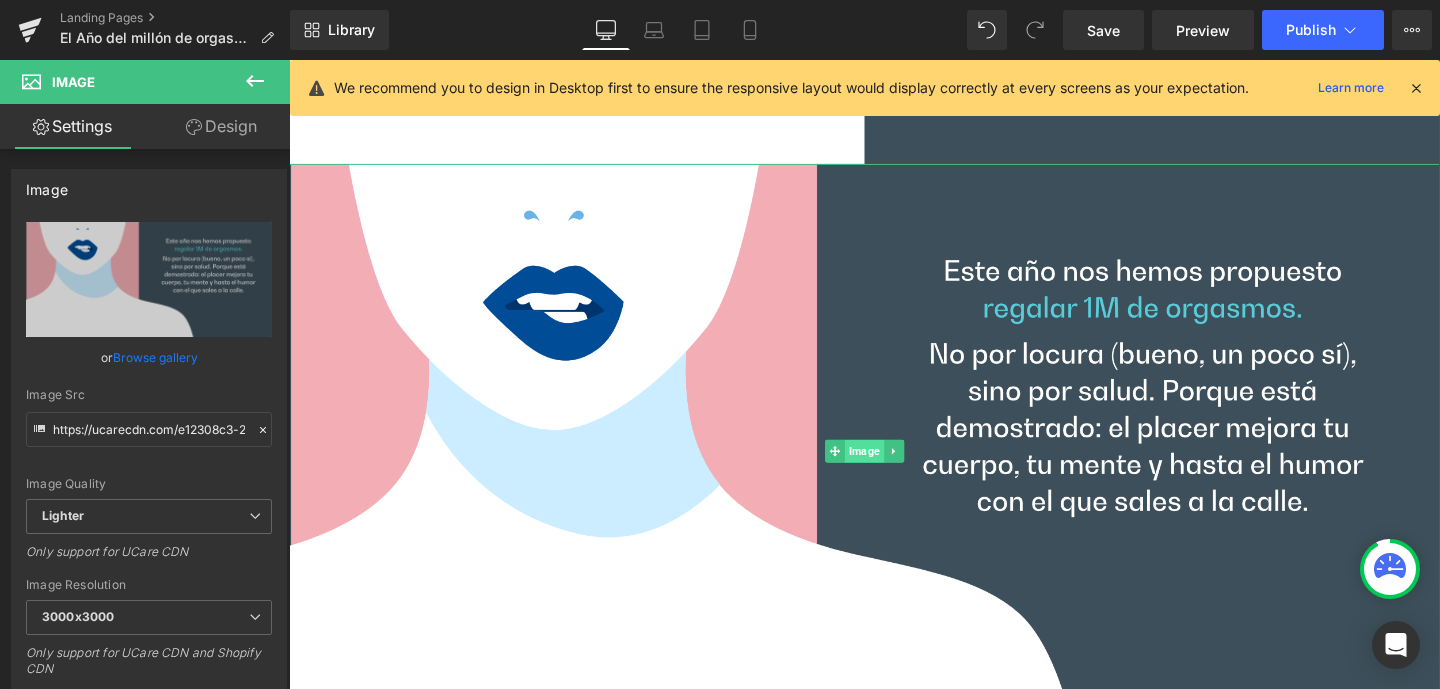 scroll, scrollTop: 1388, scrollLeft: 0, axis: vertical 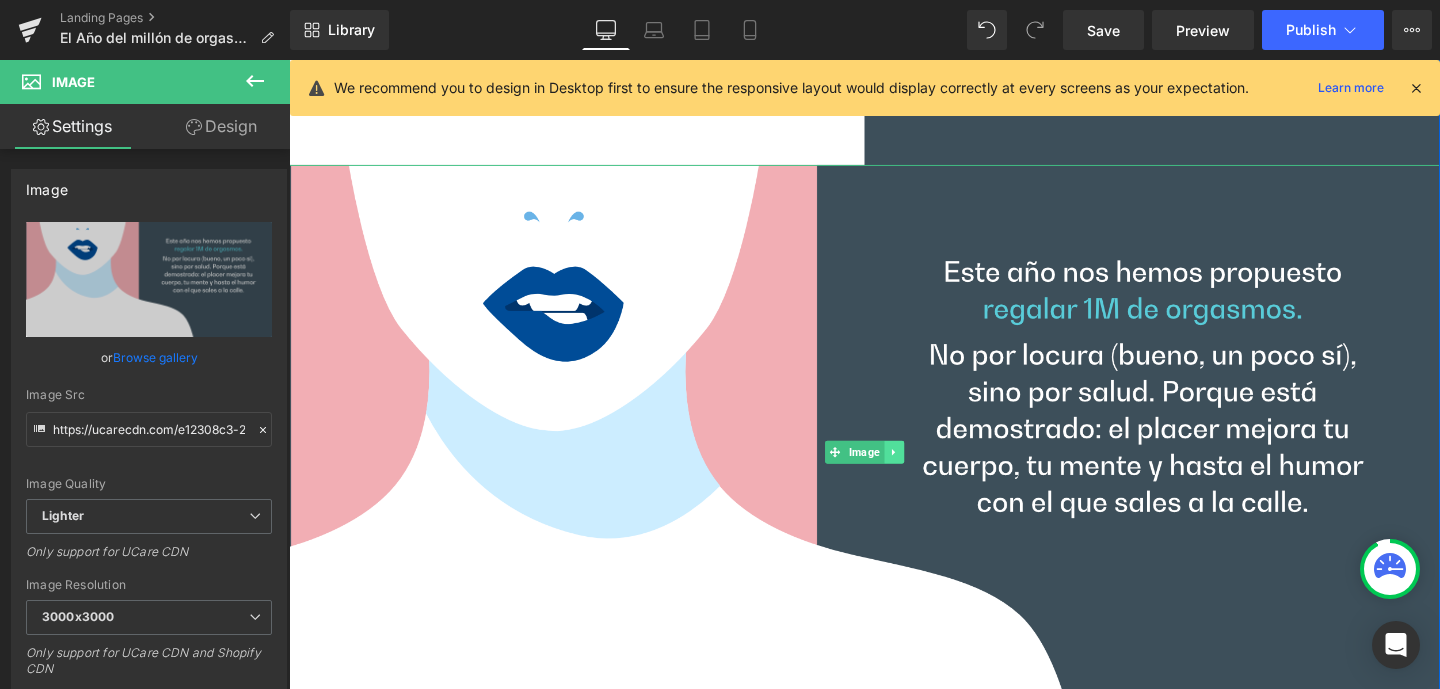 click 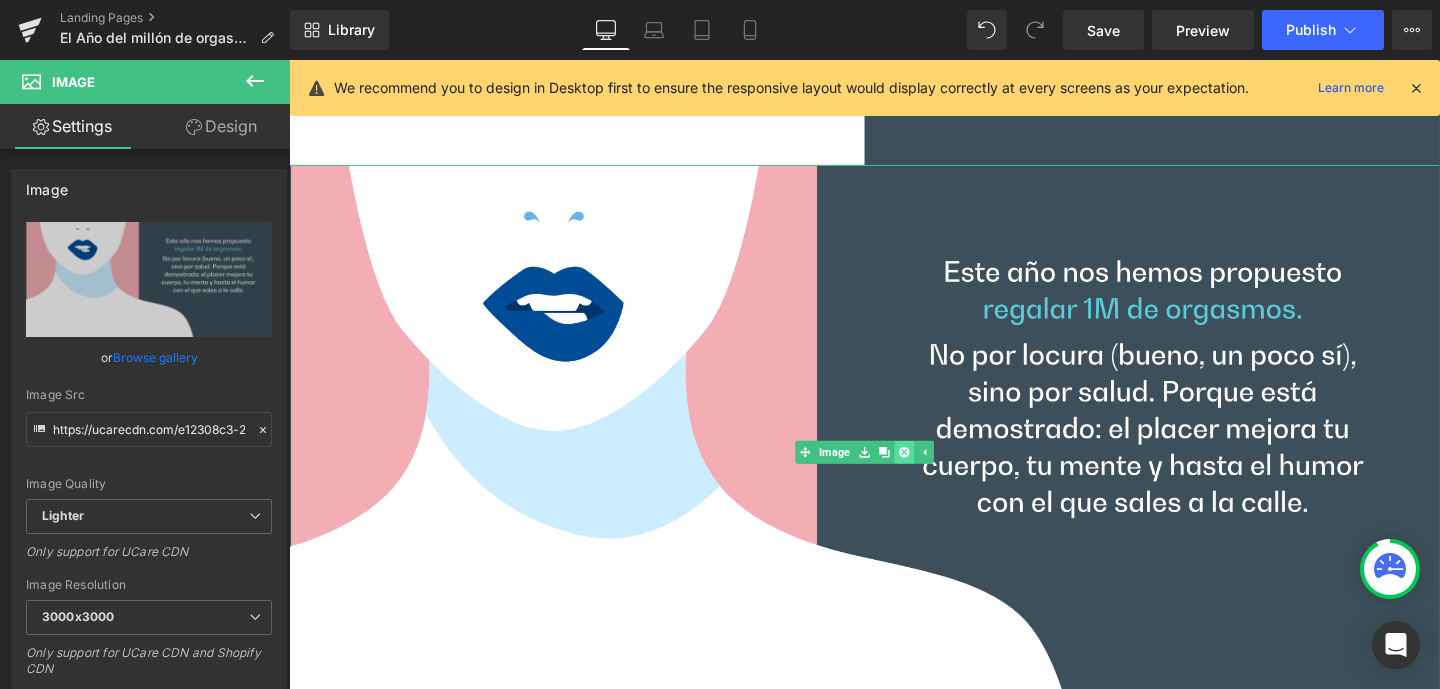 click 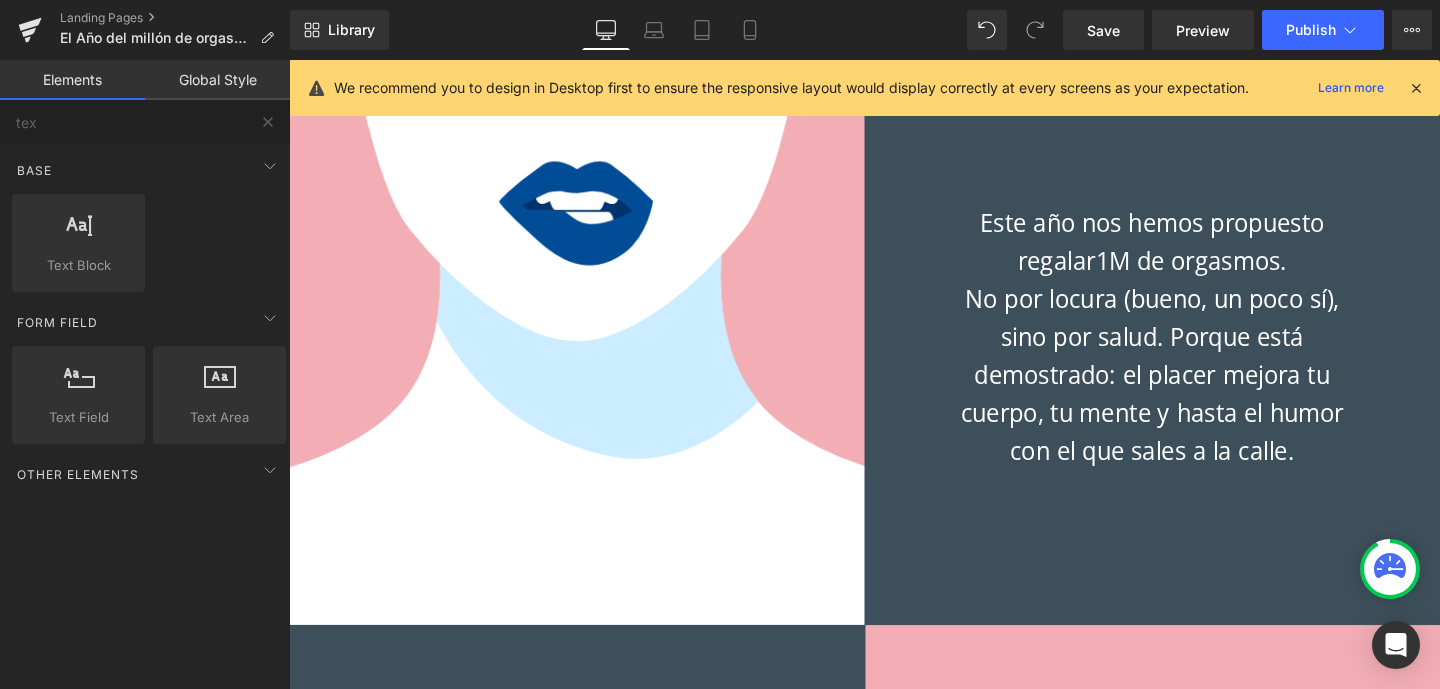 scroll, scrollTop: 853, scrollLeft: 0, axis: vertical 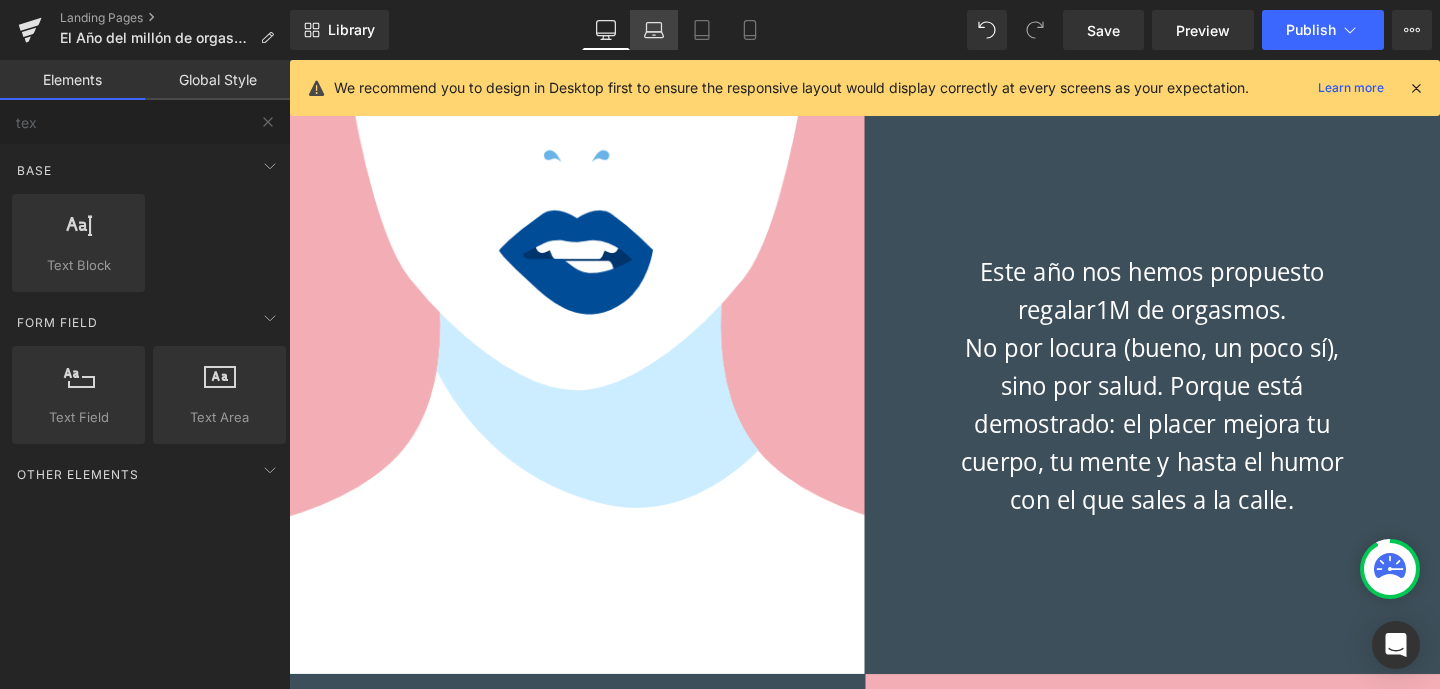 click 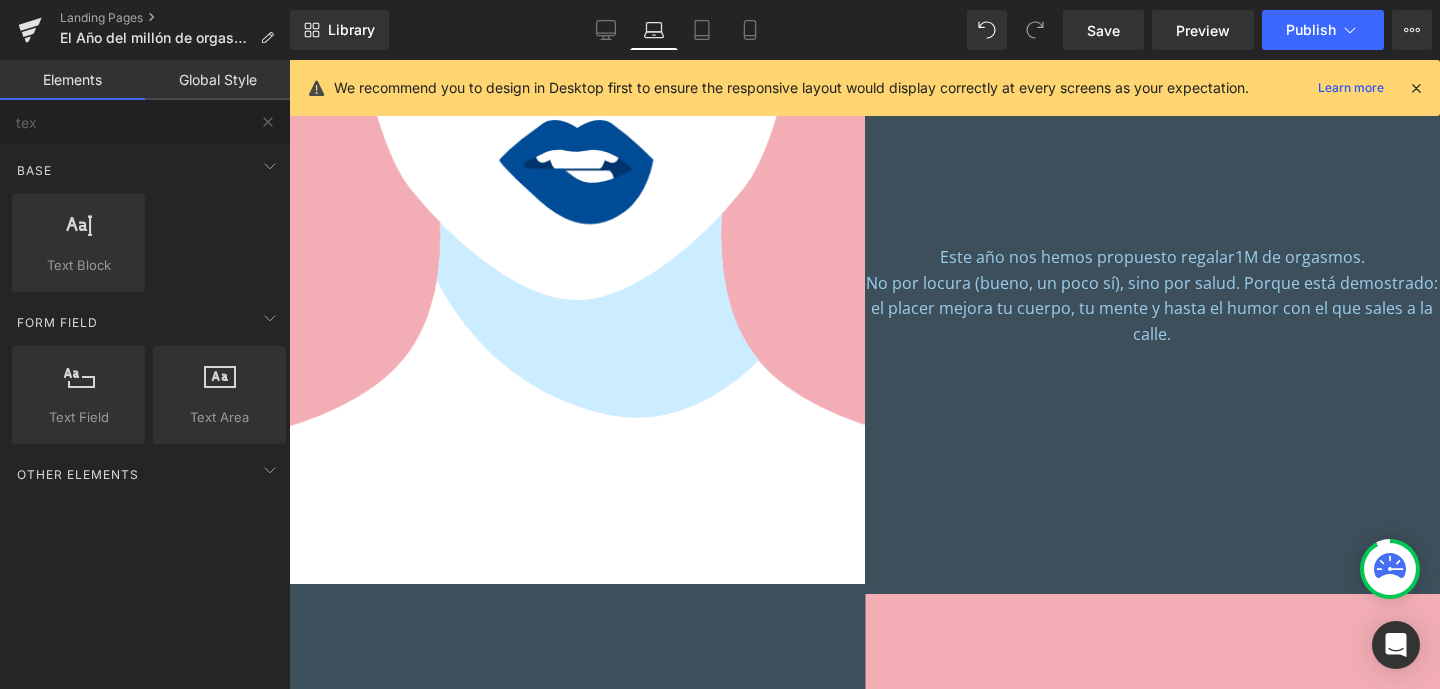 scroll, scrollTop: 1387, scrollLeft: 0, axis: vertical 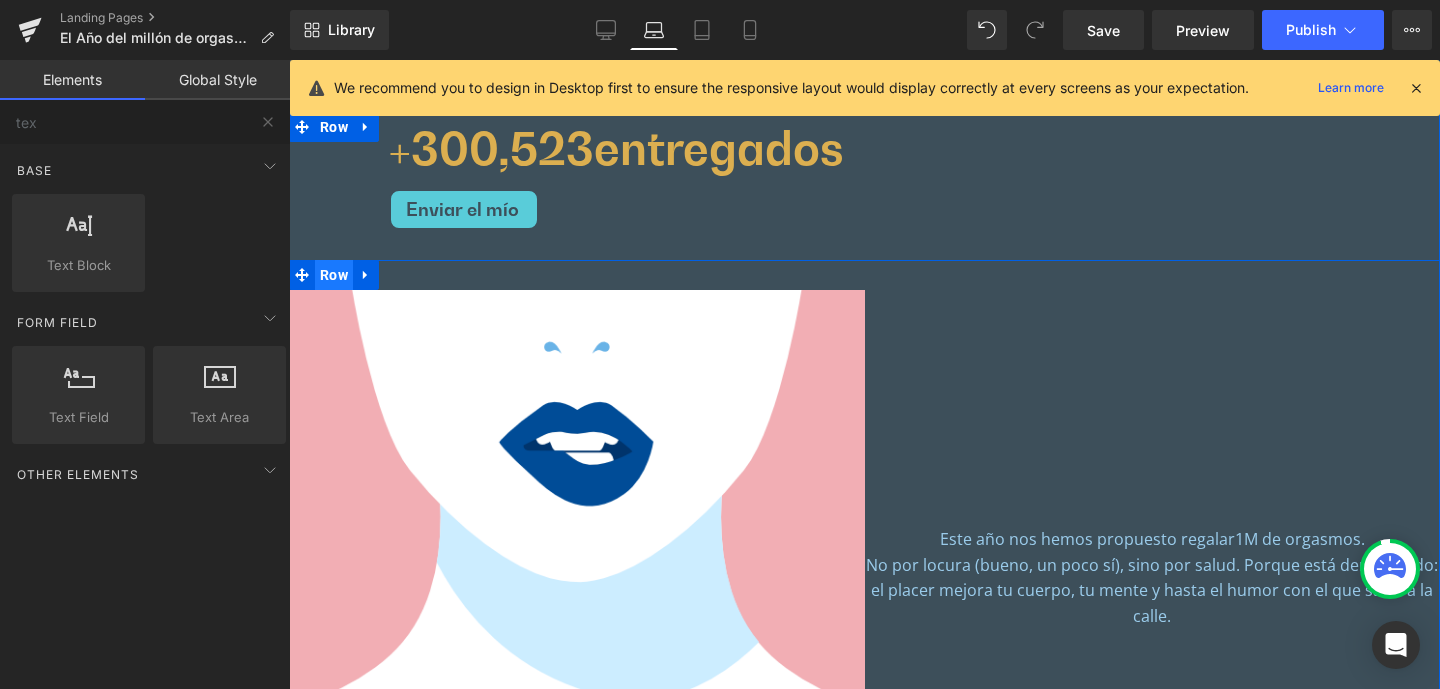 click on "Row" at bounding box center [334, 275] 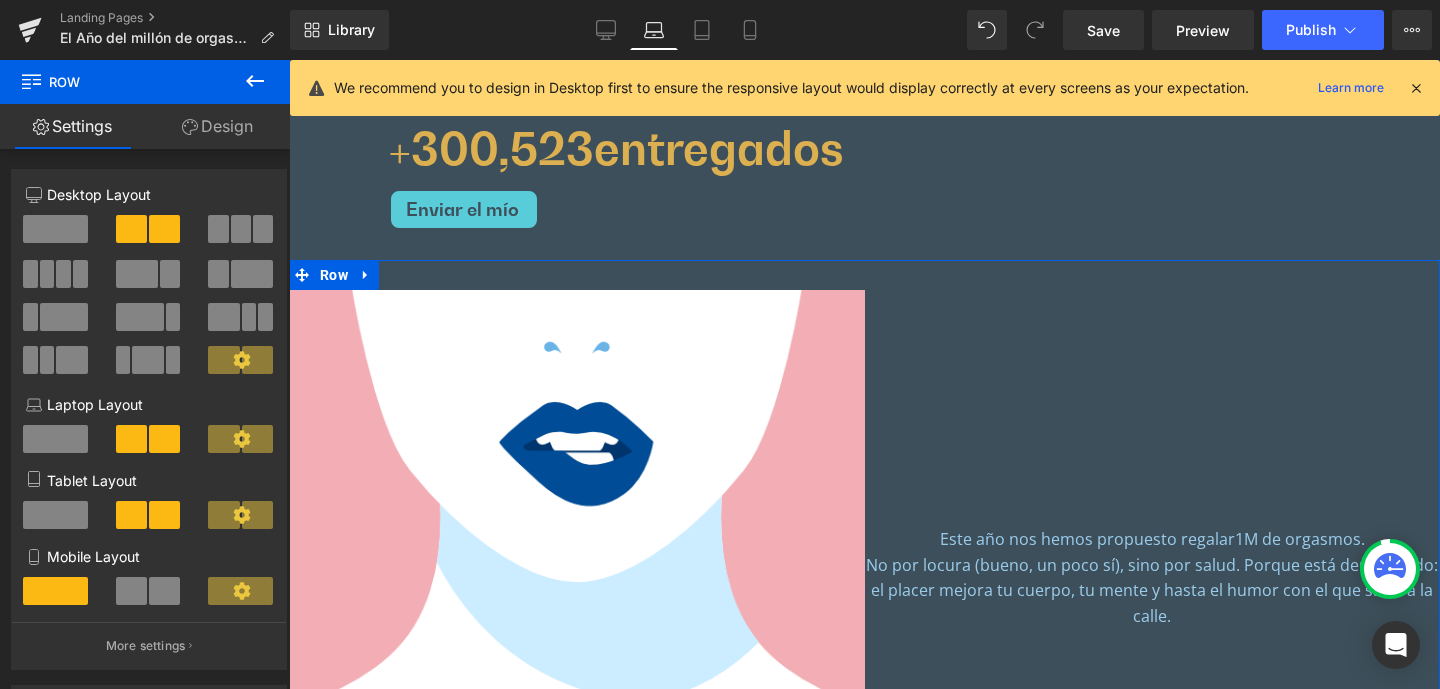 click on "Design" at bounding box center [217, 126] 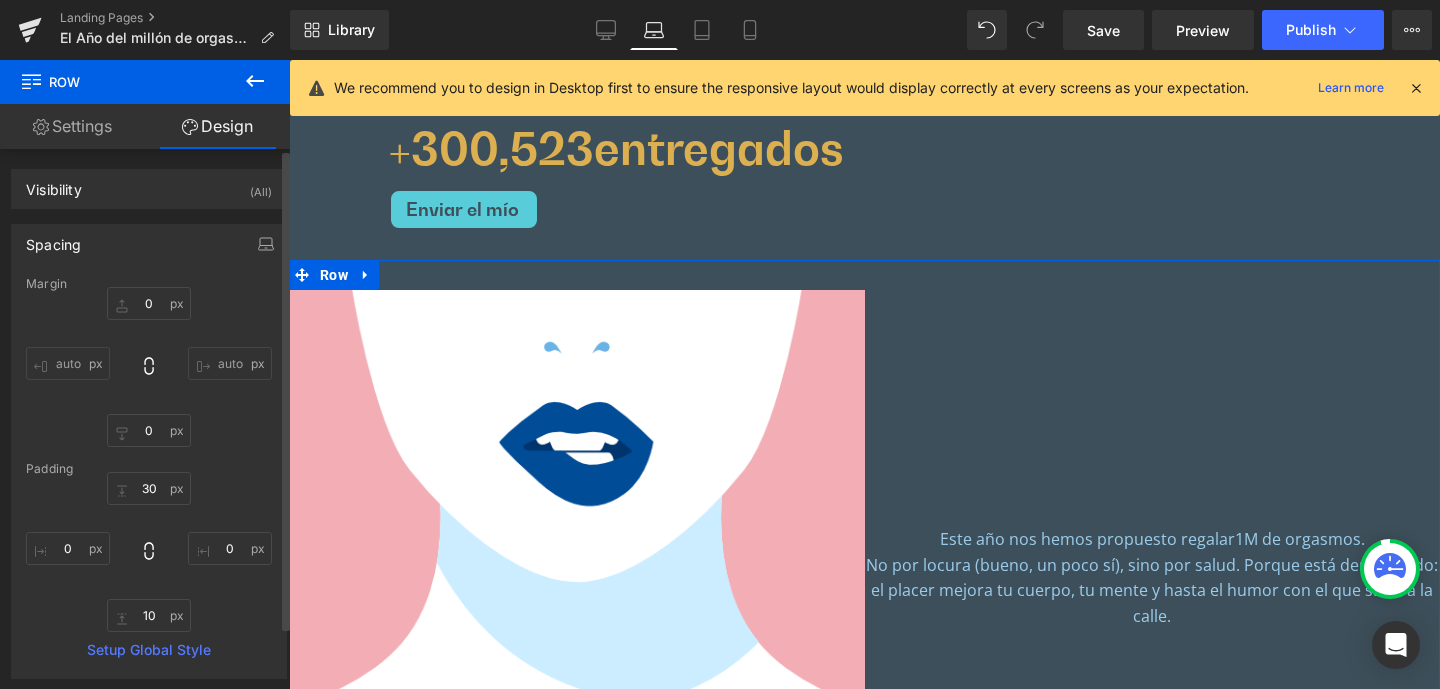 type on "0" 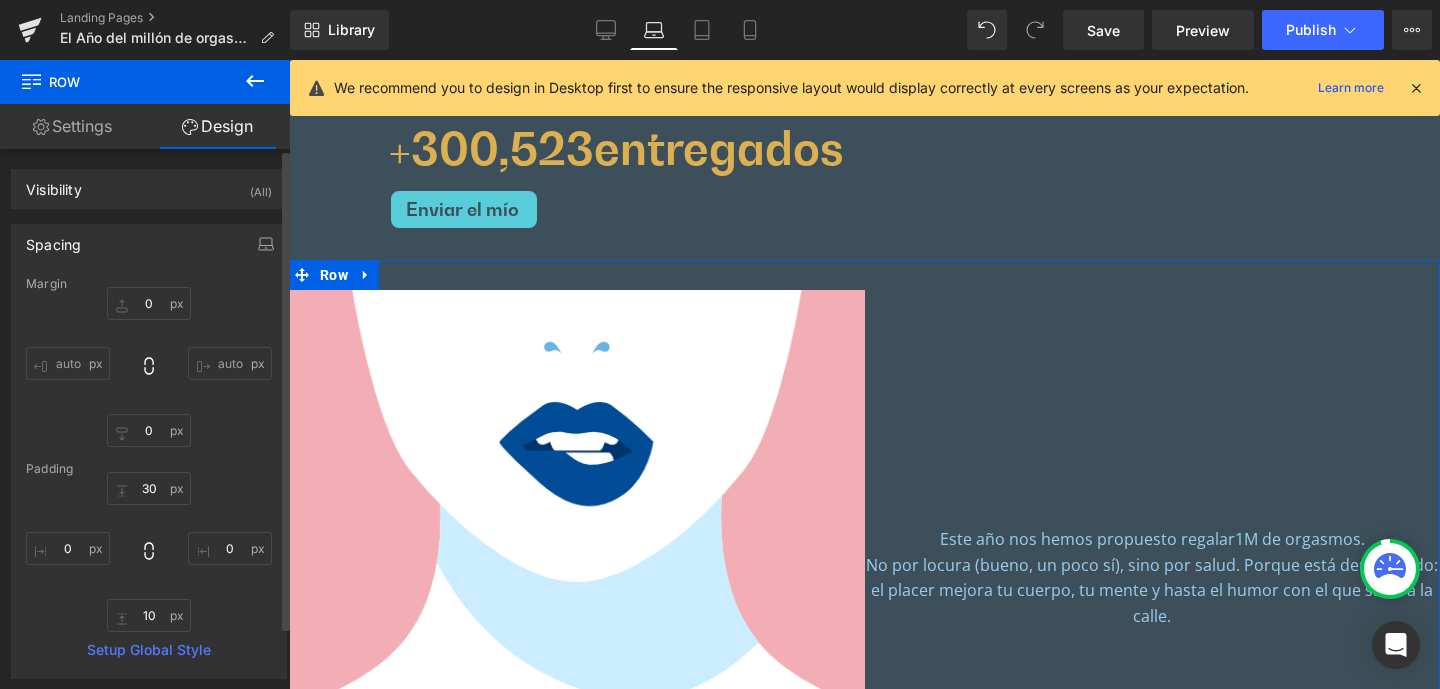 type on "0" 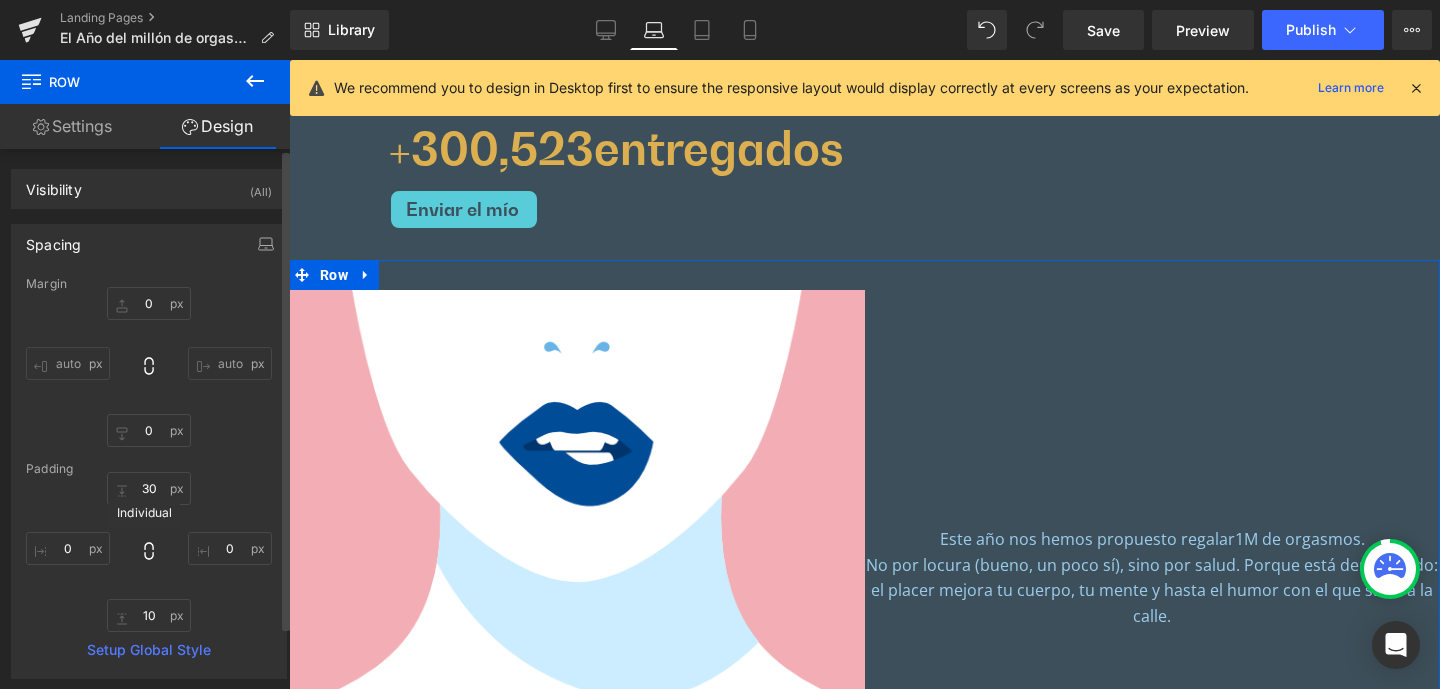 click 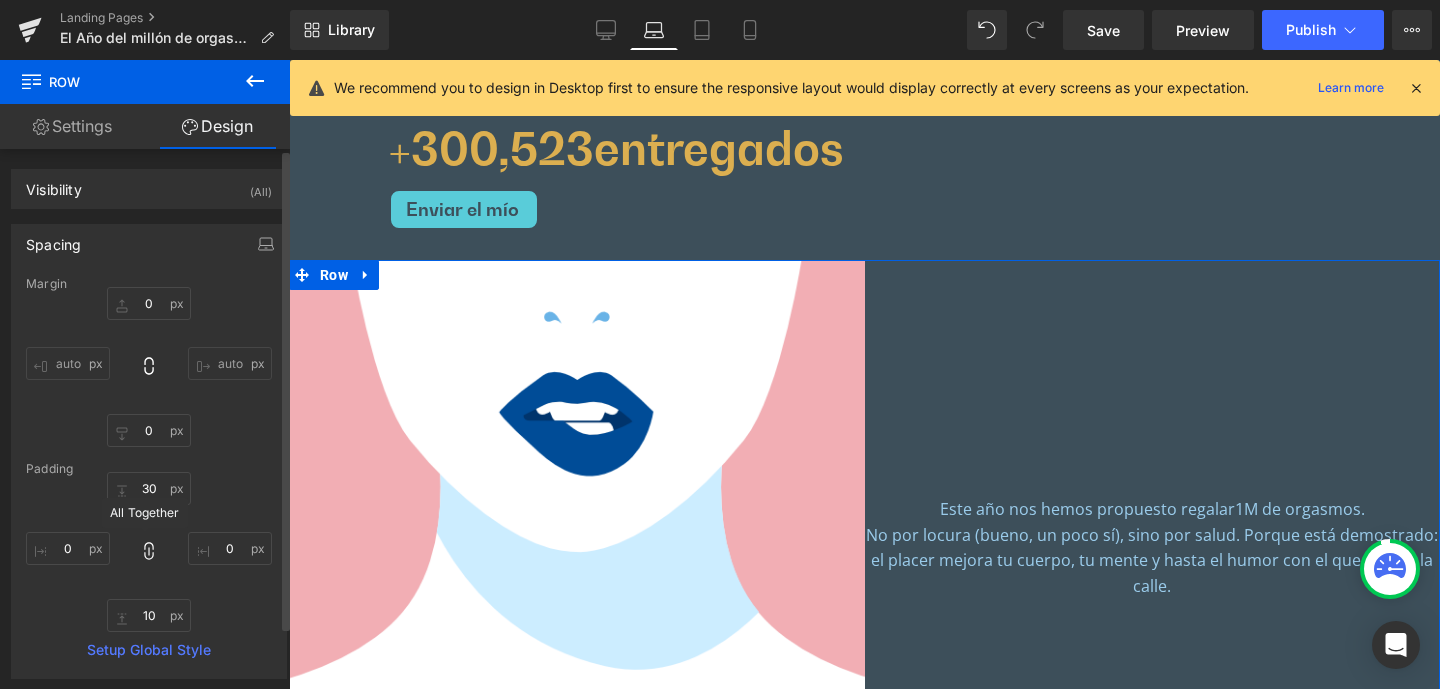 type on "0" 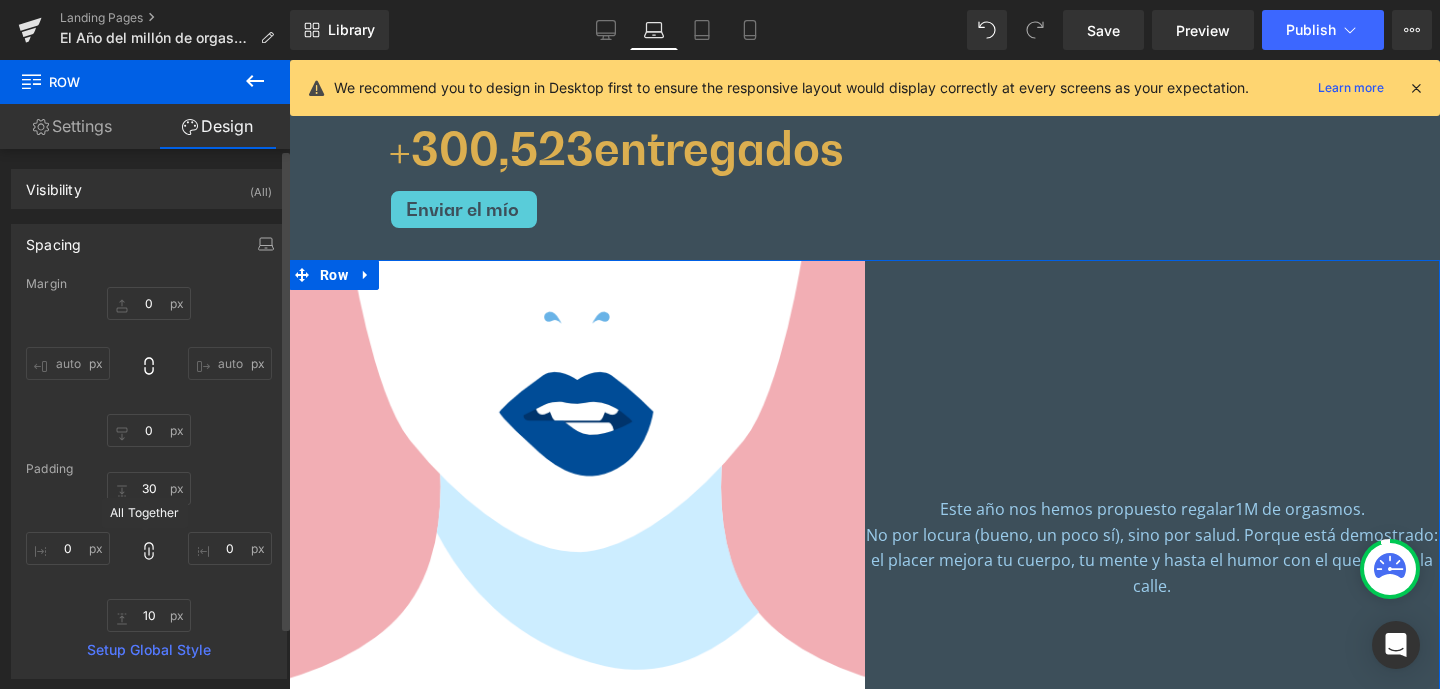 type on "0" 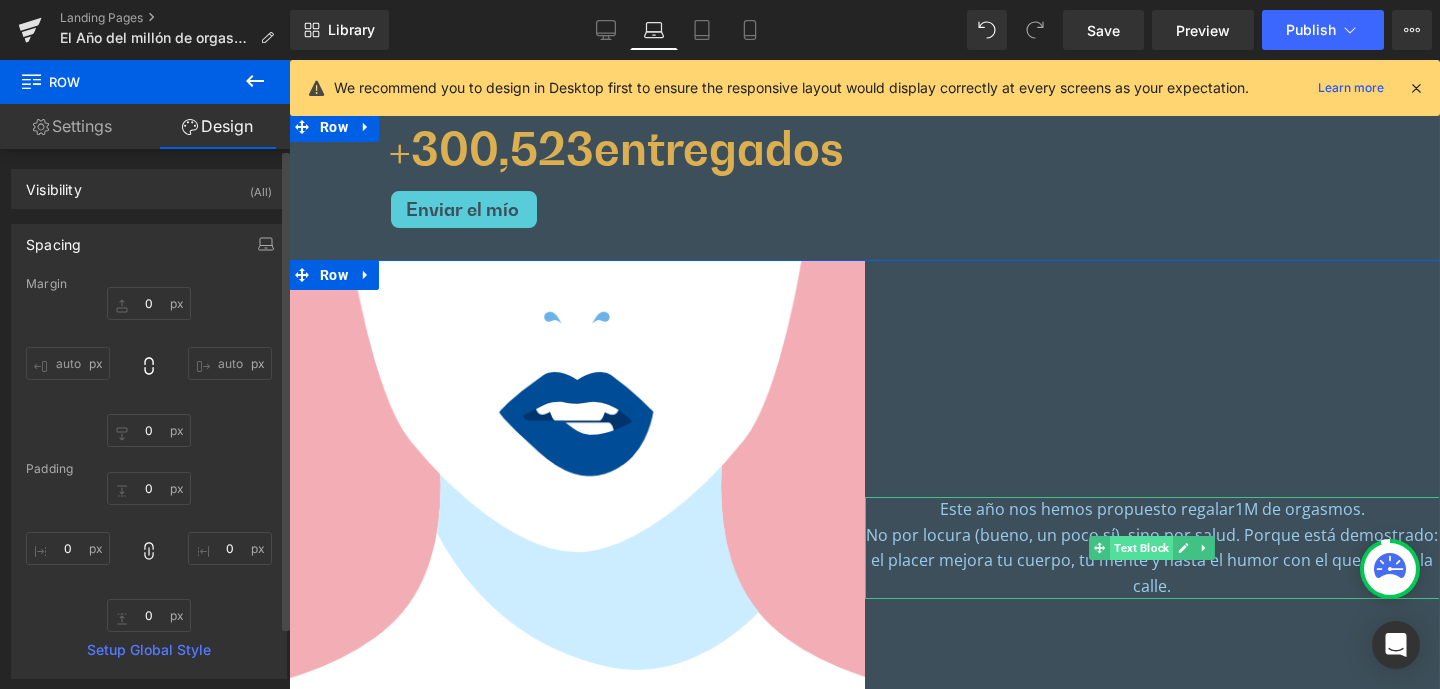 click on "Text Block" at bounding box center [1141, 548] 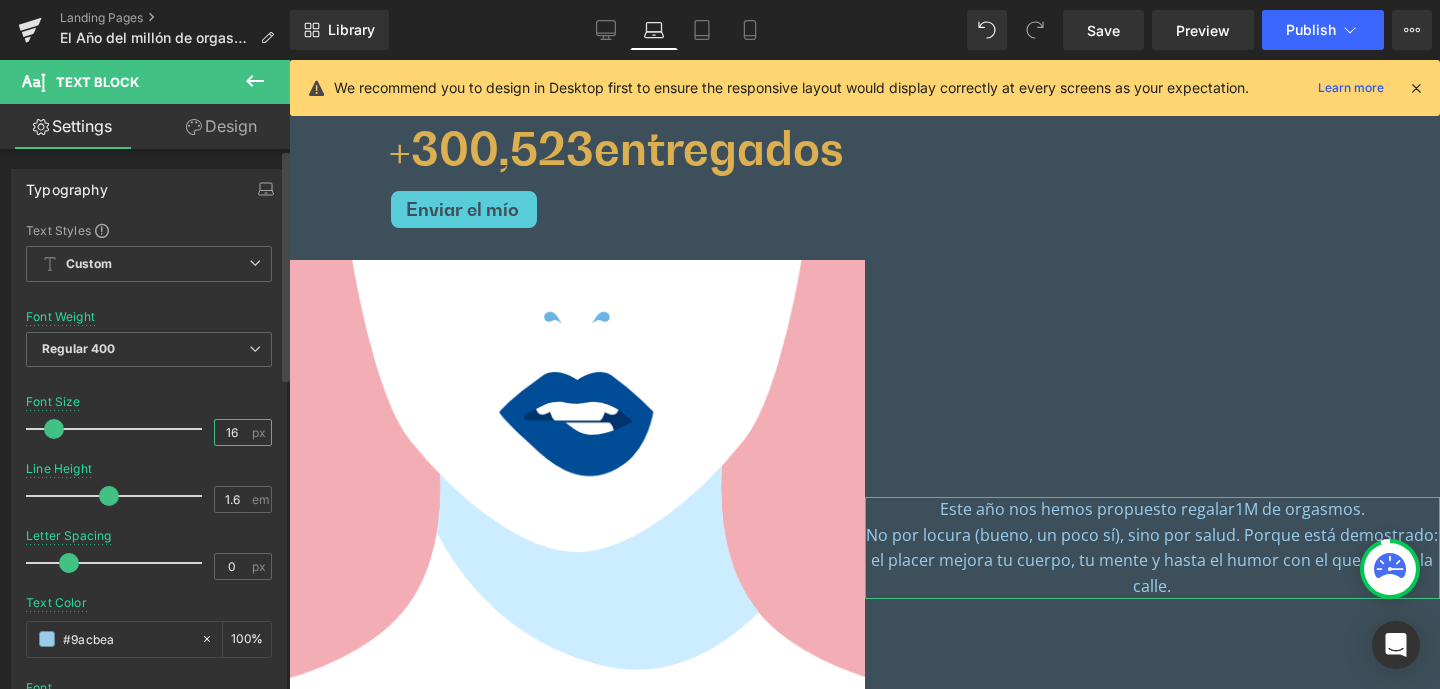 drag, startPoint x: 216, startPoint y: 430, endPoint x: 248, endPoint y: 430, distance: 32 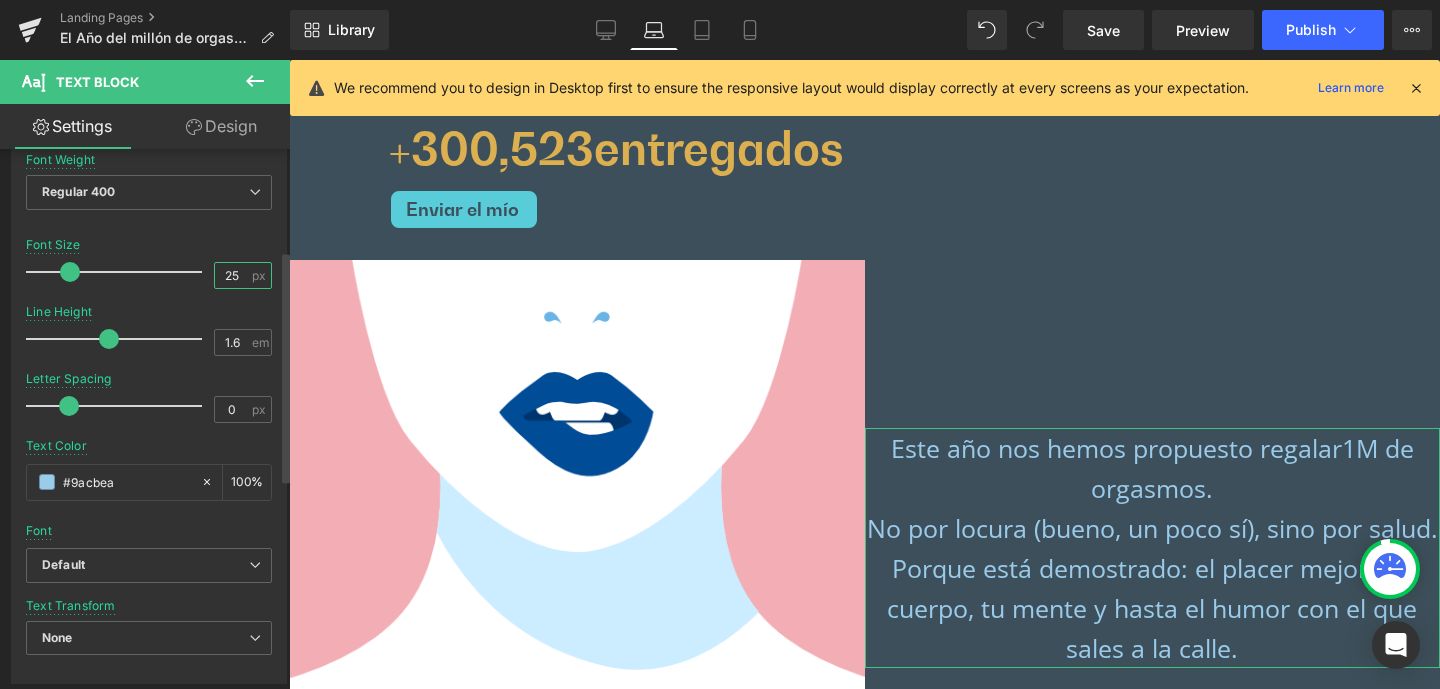 scroll, scrollTop: 257, scrollLeft: 0, axis: vertical 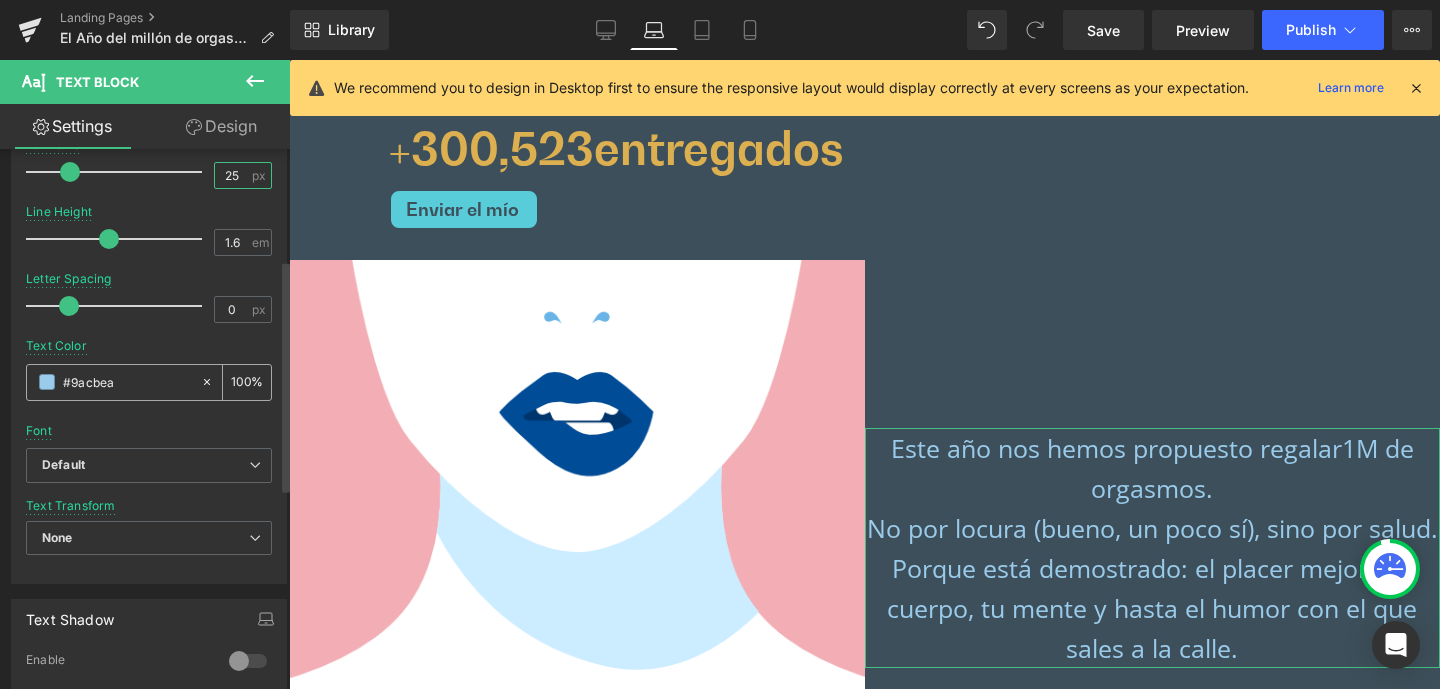 type on "25" 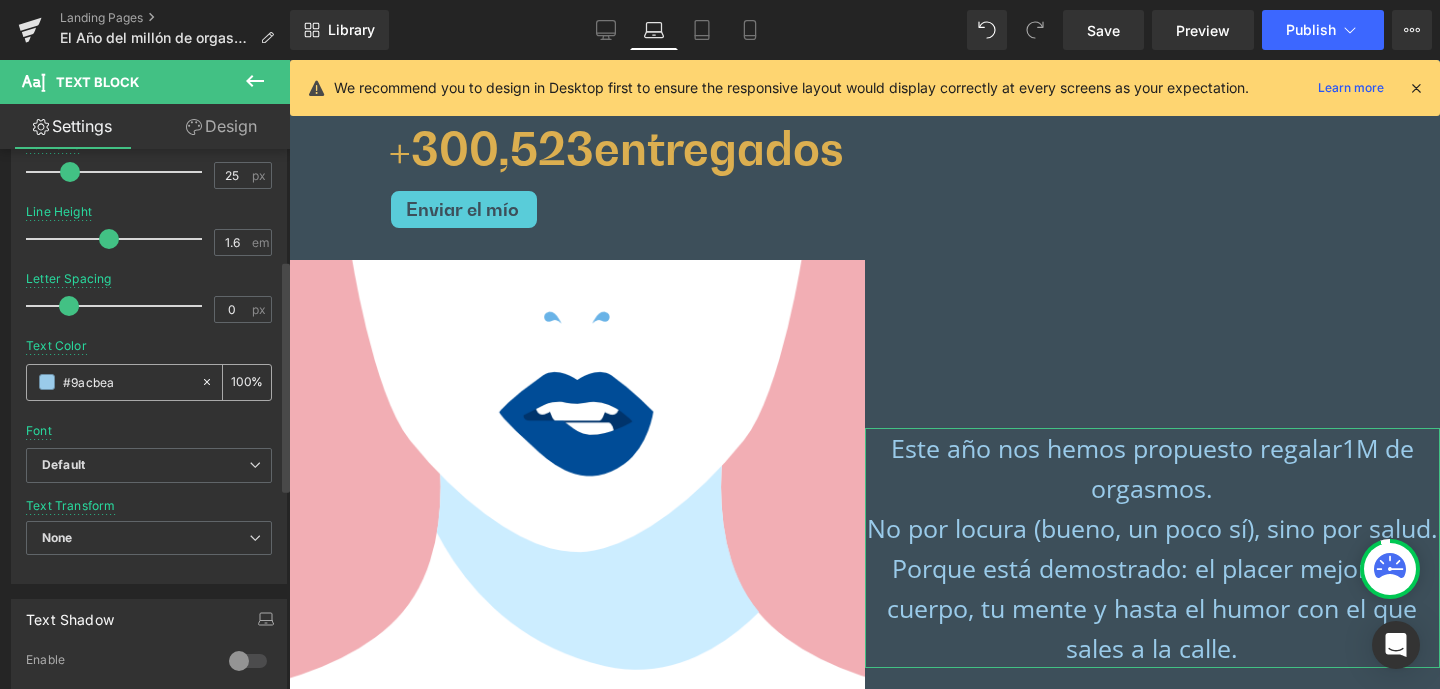 drag, startPoint x: 135, startPoint y: 380, endPoint x: 73, endPoint y: 383, distance: 62.072536 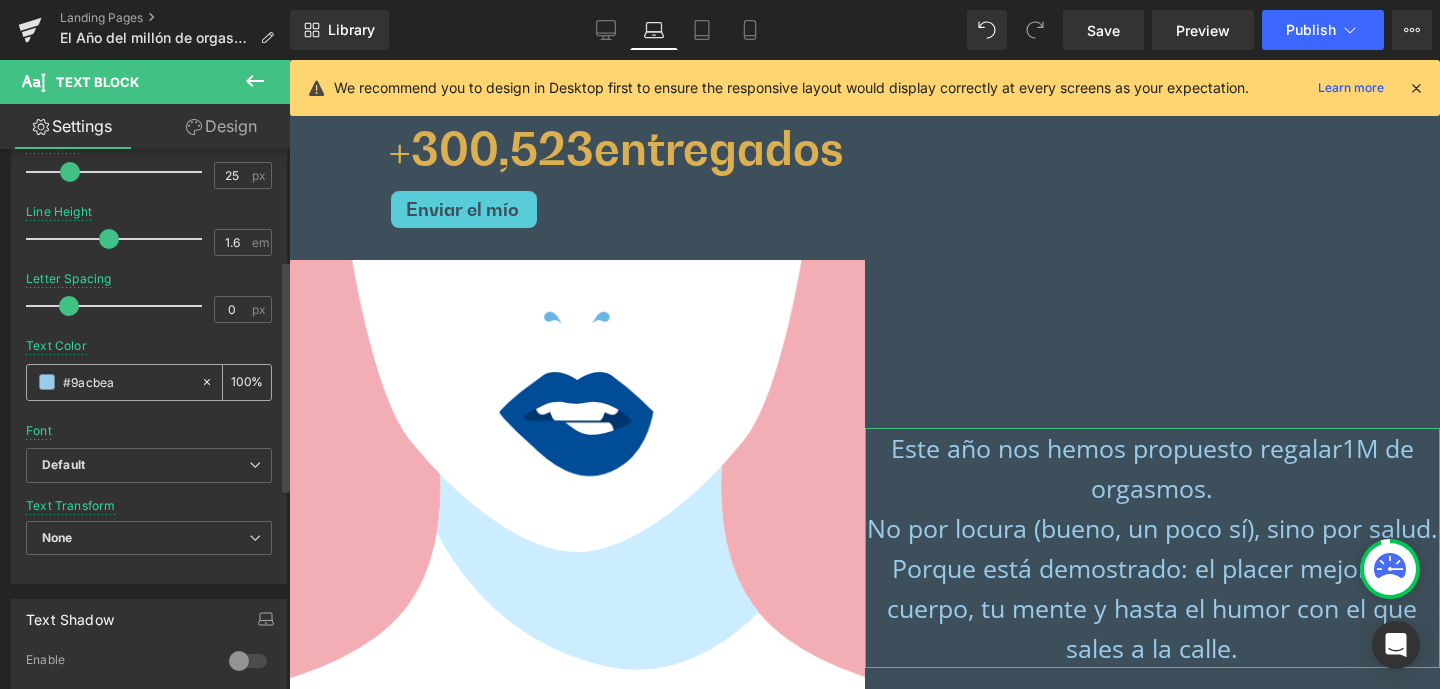 click on "#9acbea" at bounding box center [127, 382] 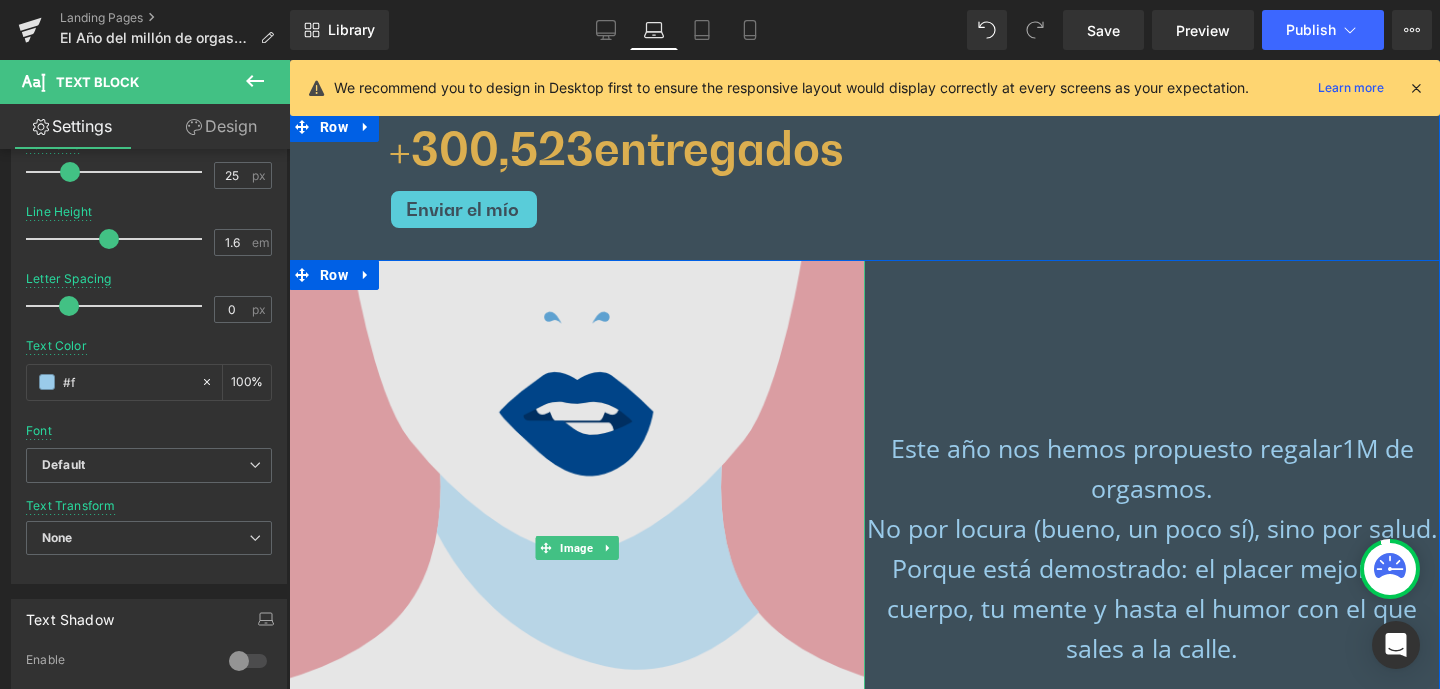 type on "#ff" 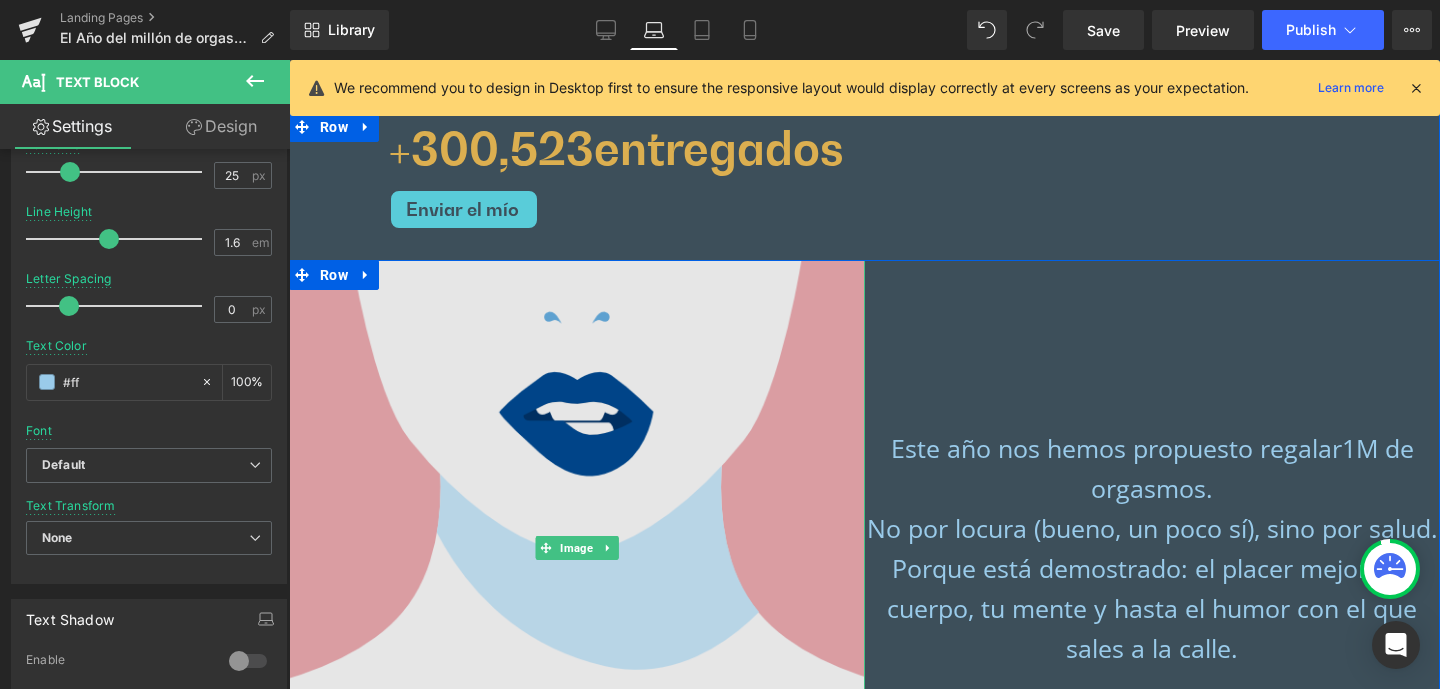 type on "0" 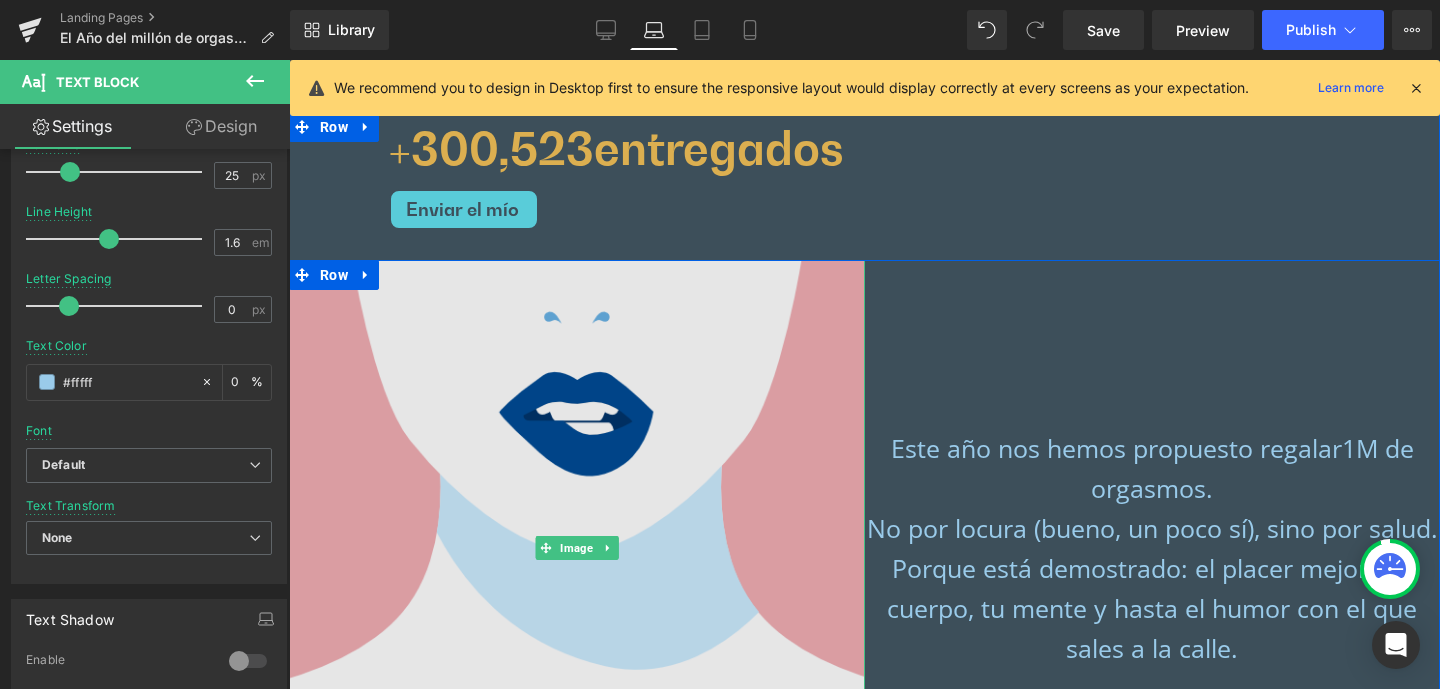 type on "#ffffff" 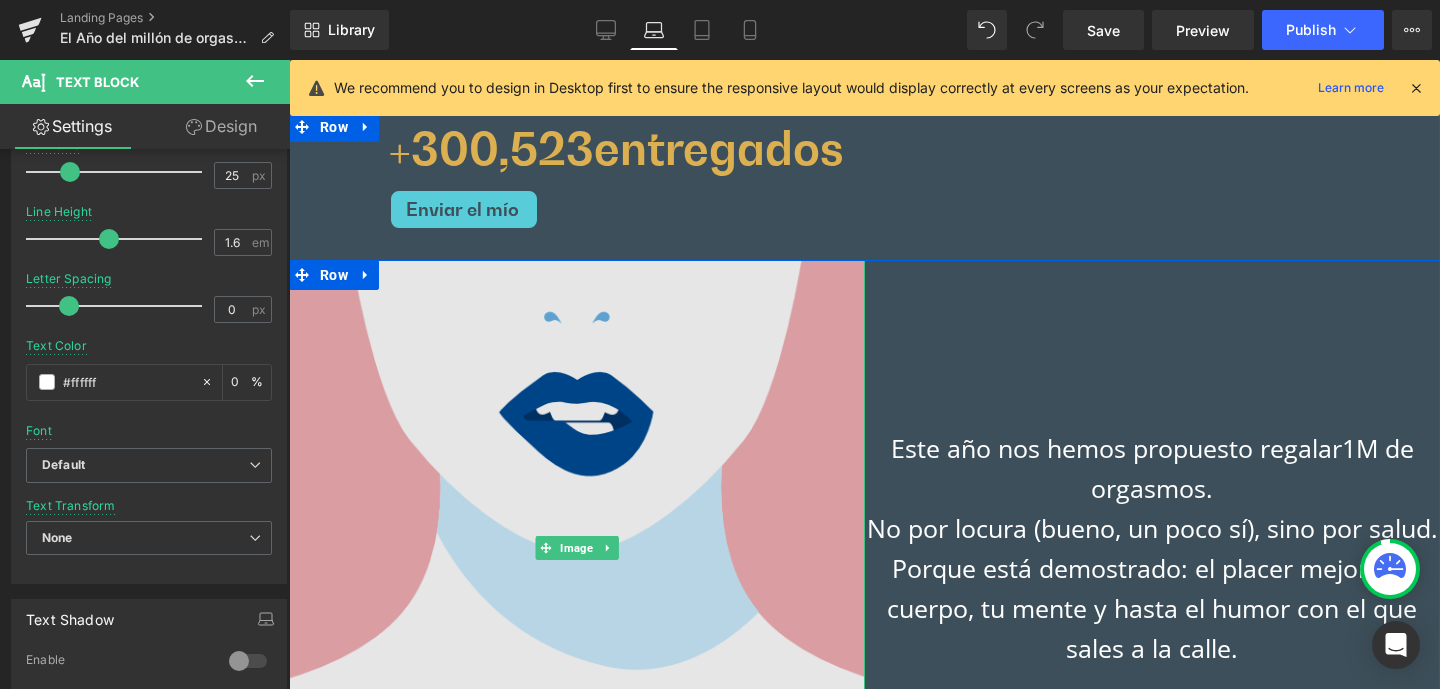 type on "100" 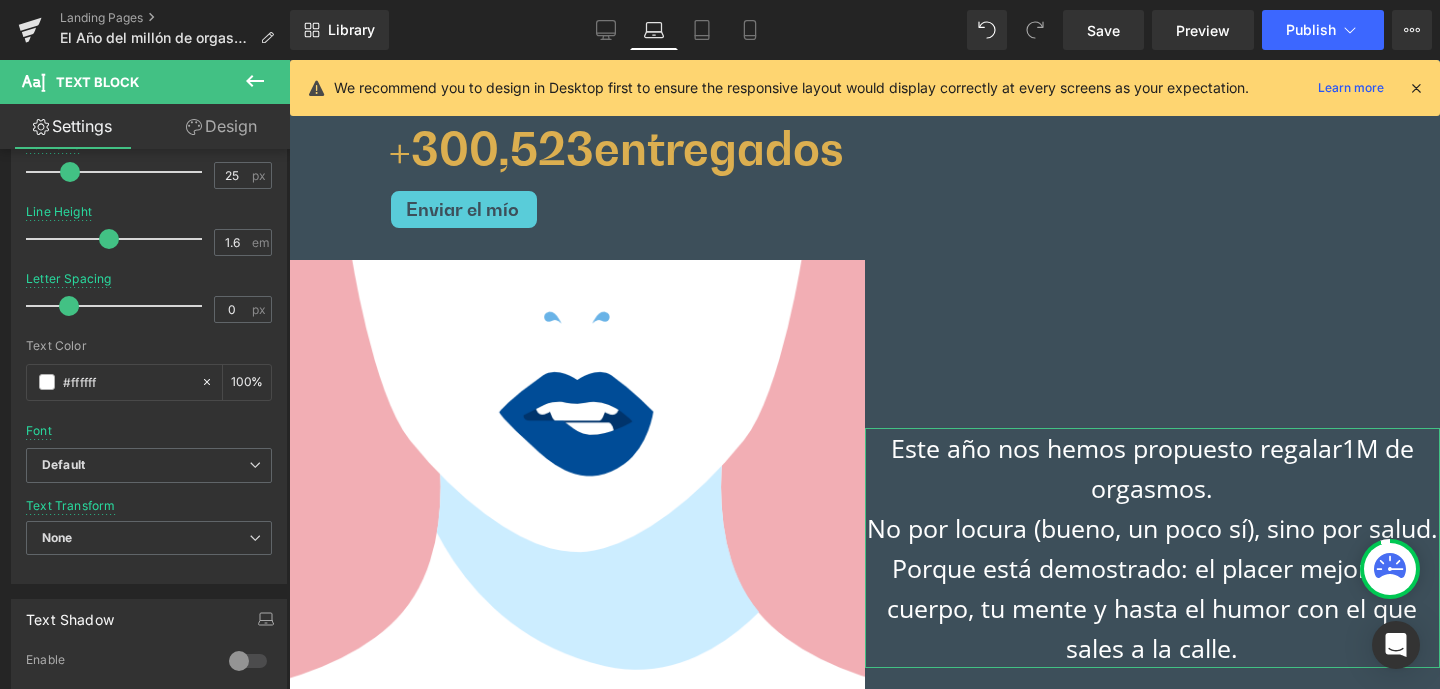 type on "#ffffff" 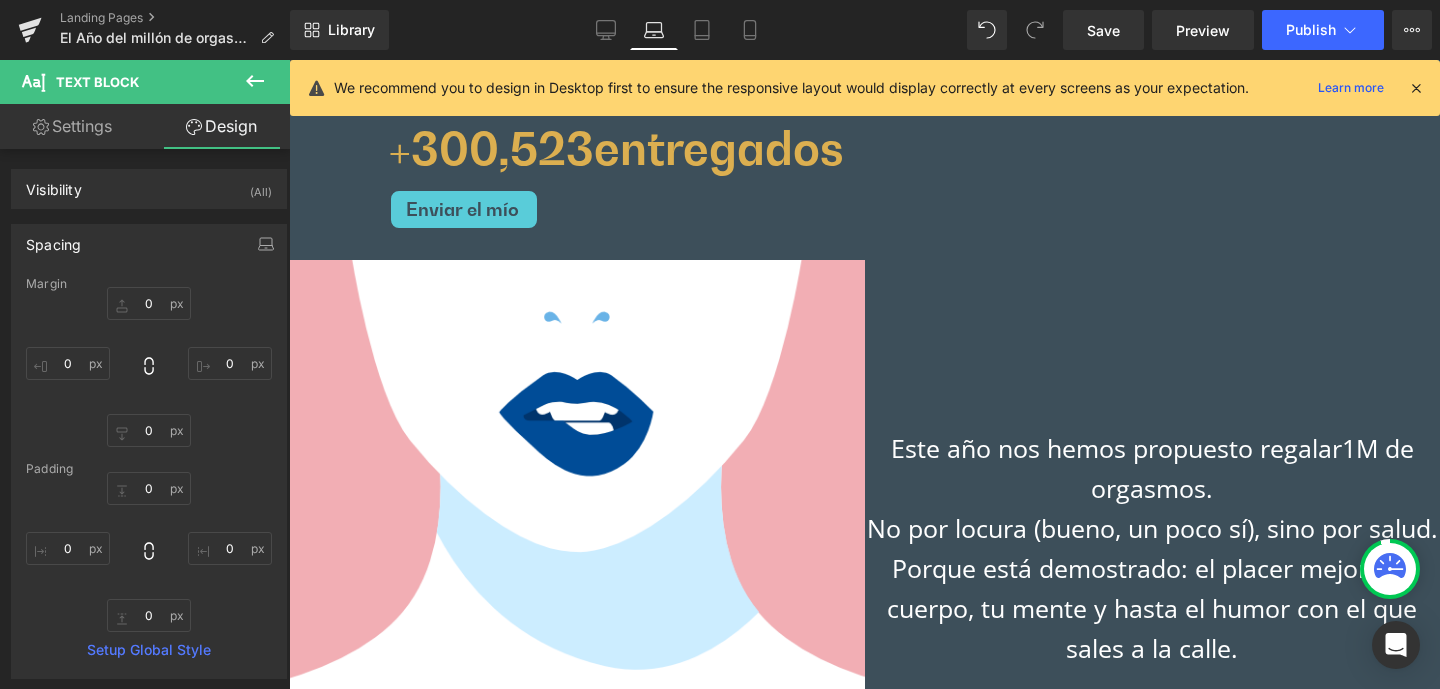 type on "0" 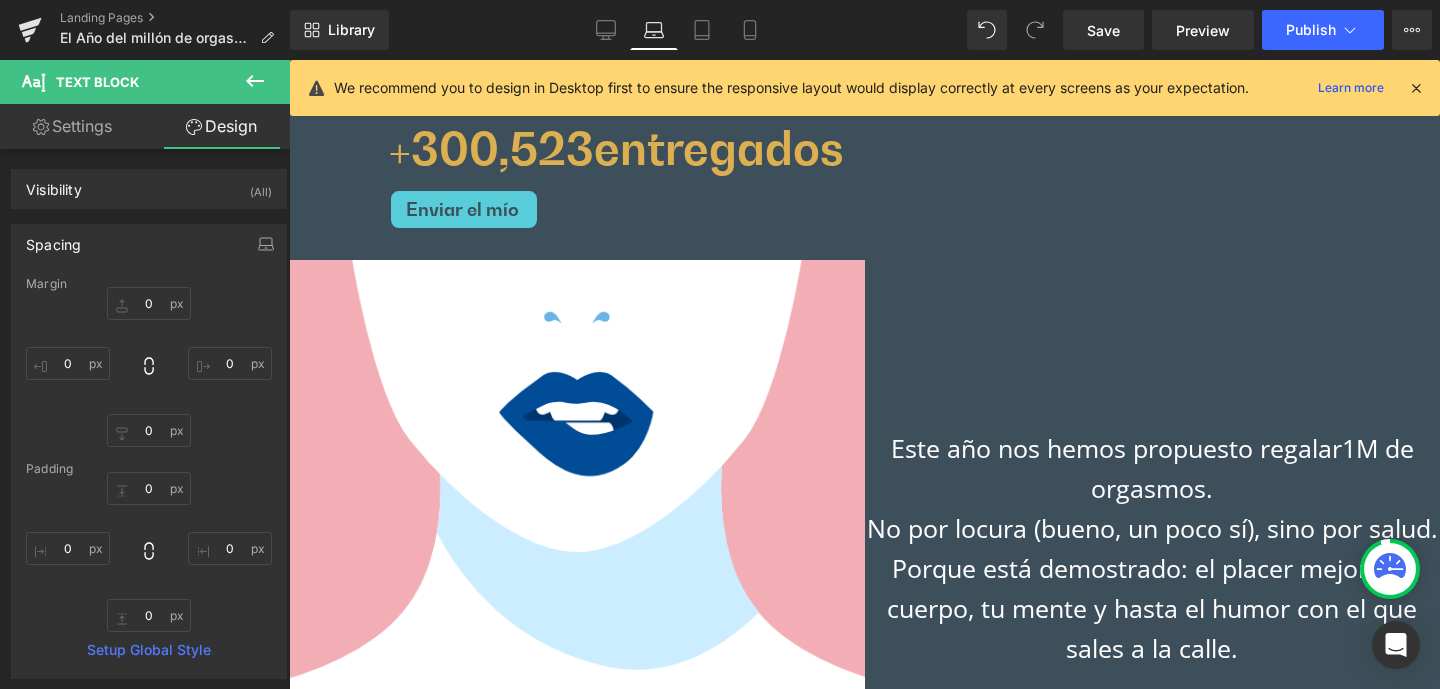 type on "0" 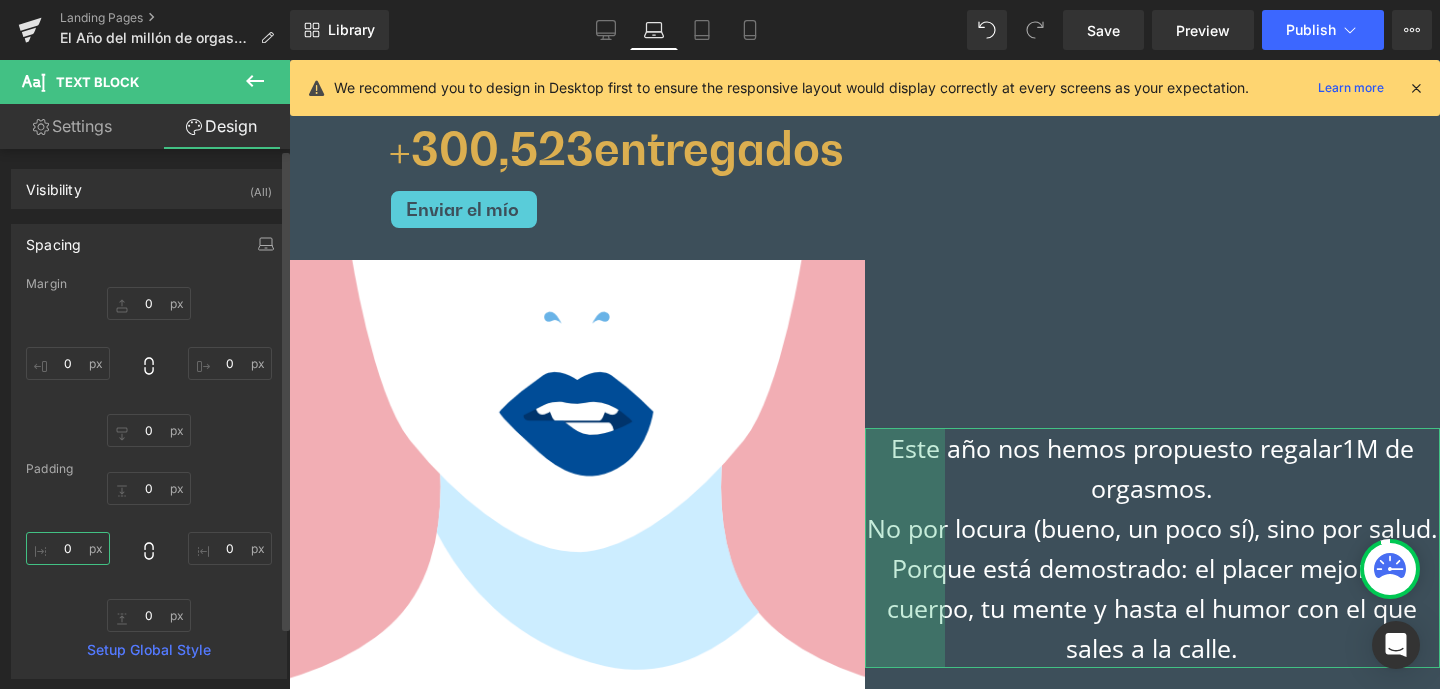 drag, startPoint x: 59, startPoint y: 546, endPoint x: 80, endPoint y: 547, distance: 21.023796 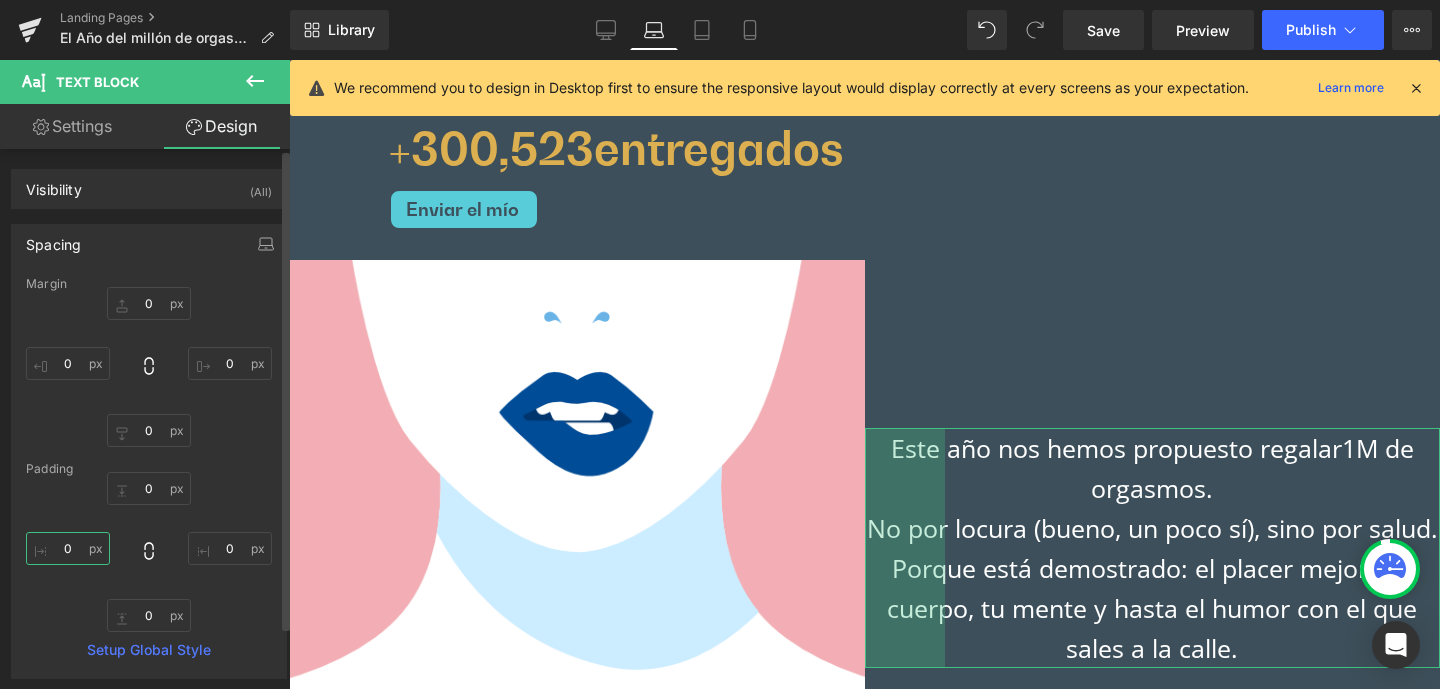 click on "0" at bounding box center (68, 548) 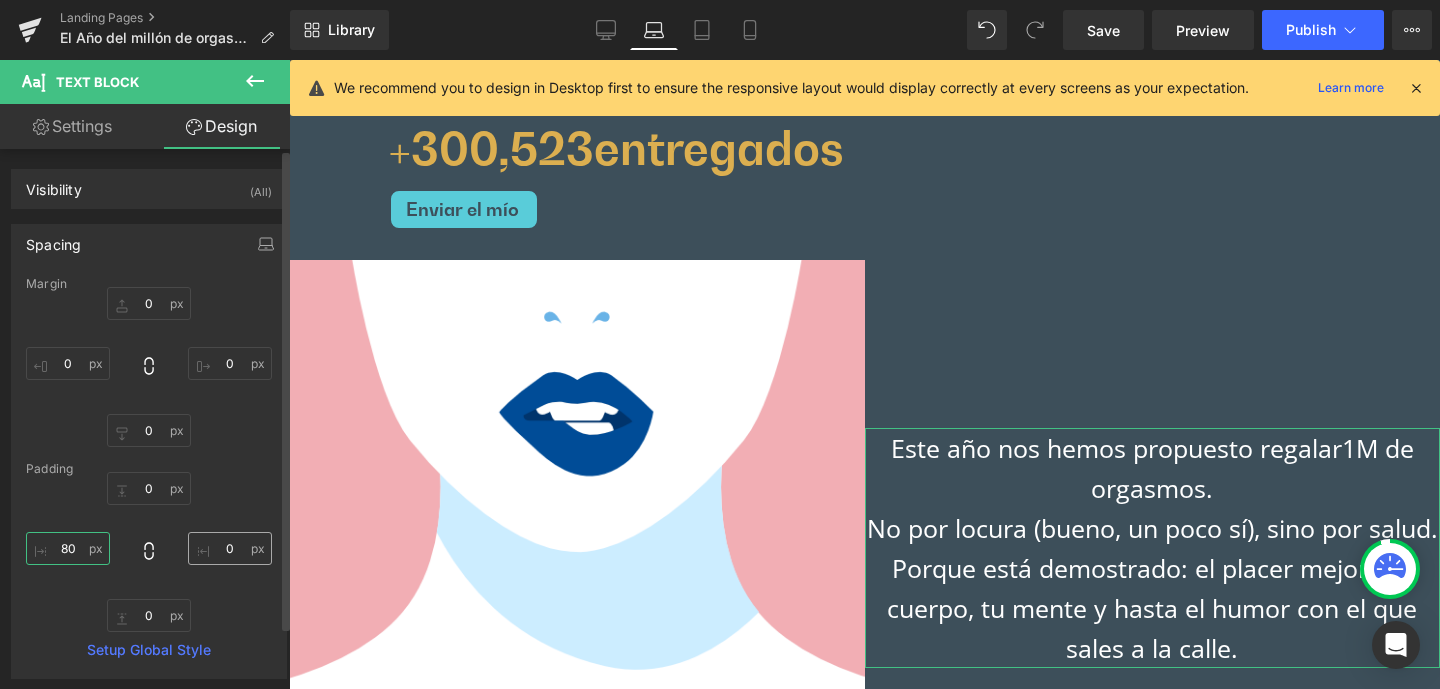 type on "80" 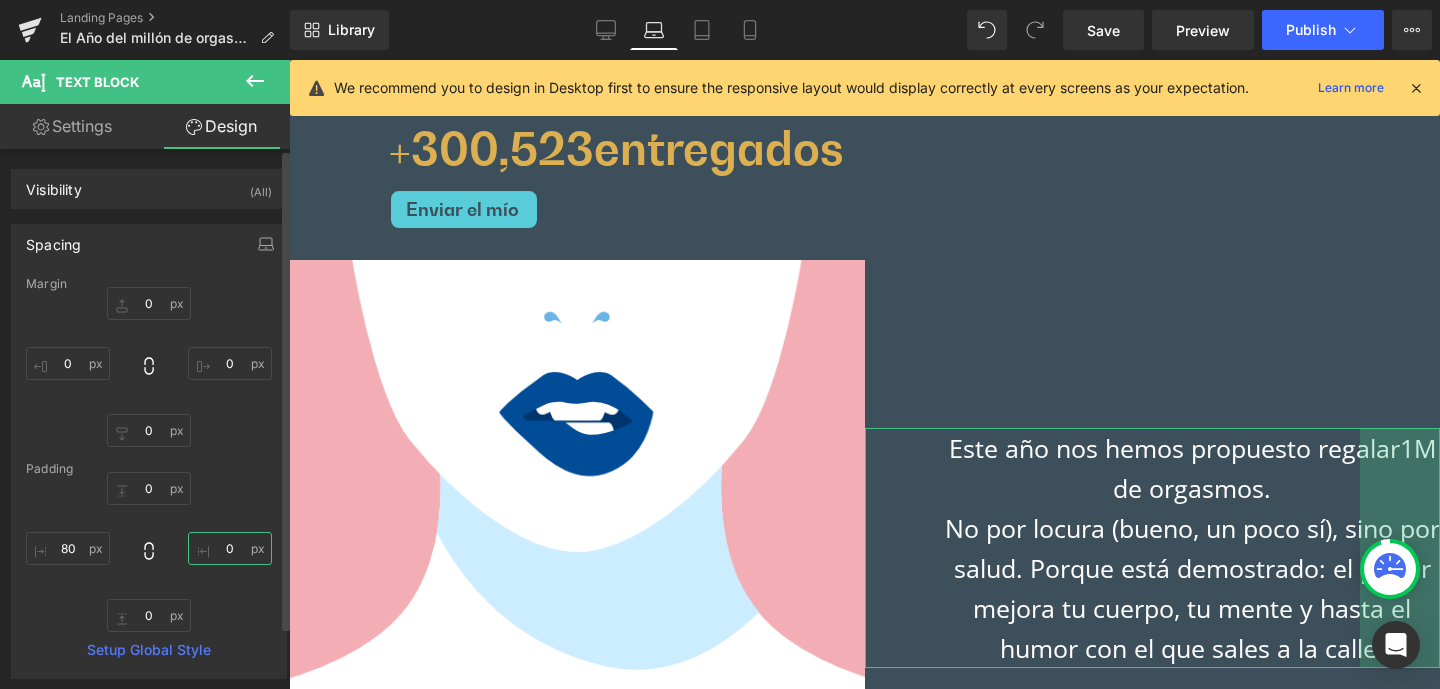 drag, startPoint x: 218, startPoint y: 546, endPoint x: 253, endPoint y: 549, distance: 35.128338 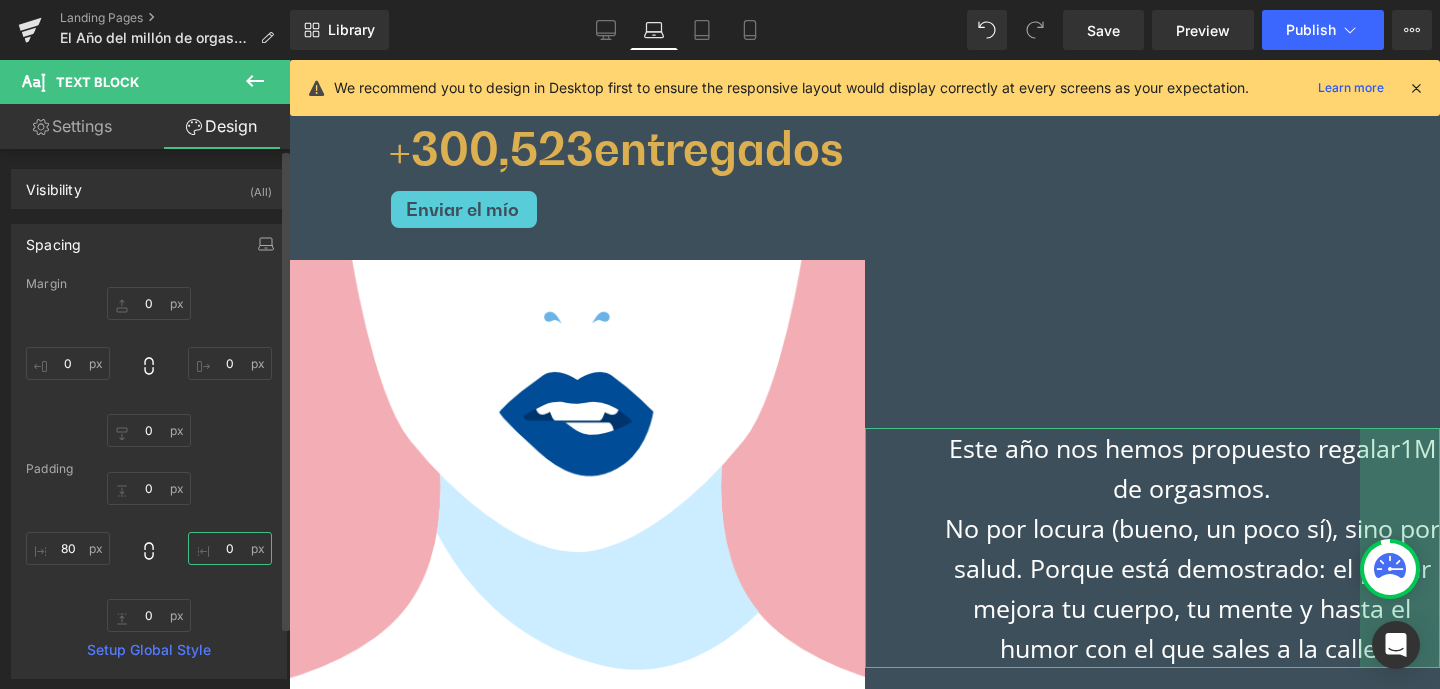 click on "0" at bounding box center (230, 548) 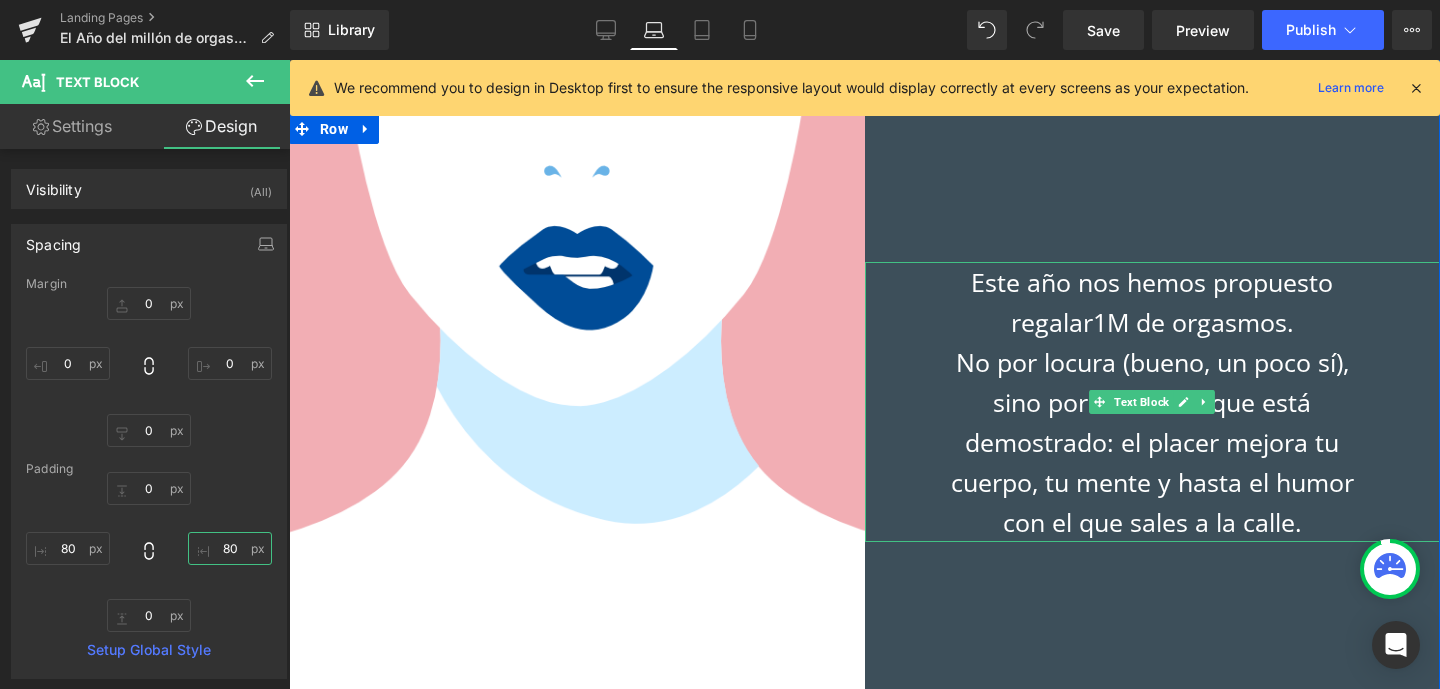 scroll, scrollTop: 837, scrollLeft: 0, axis: vertical 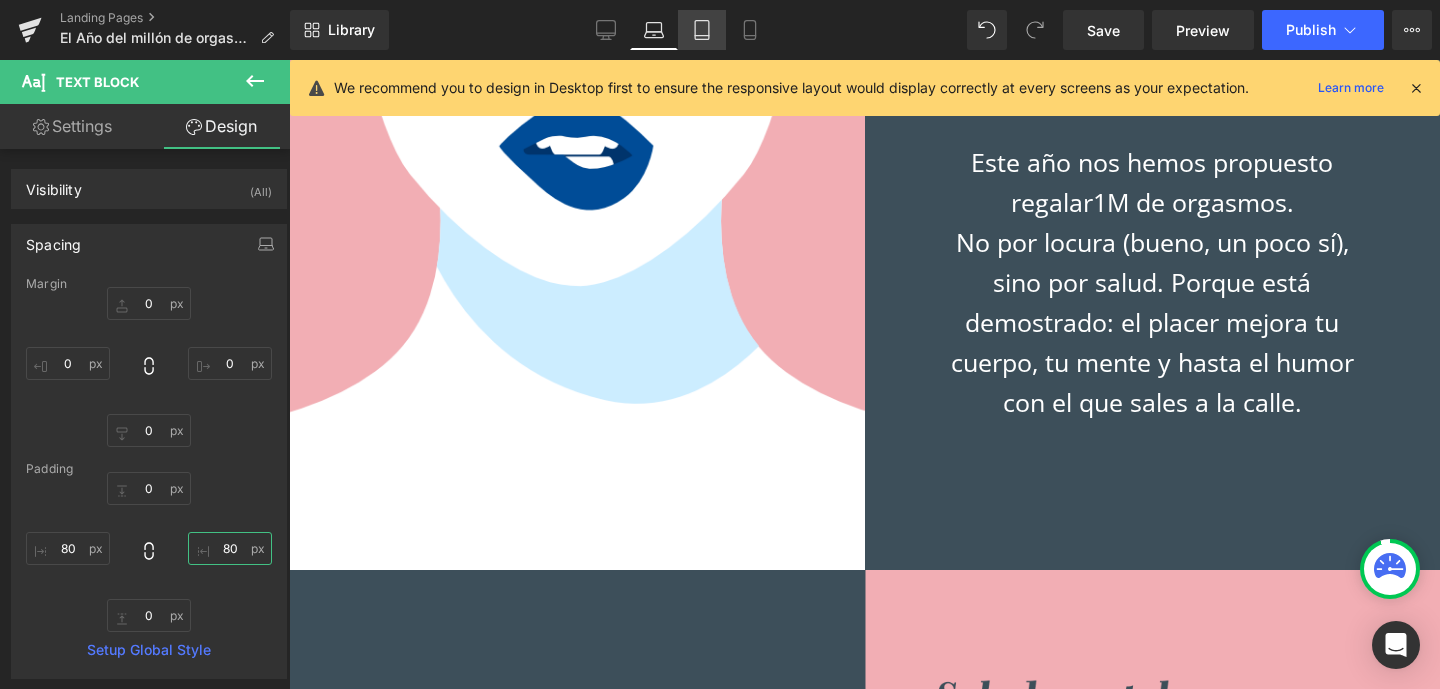 type on "80" 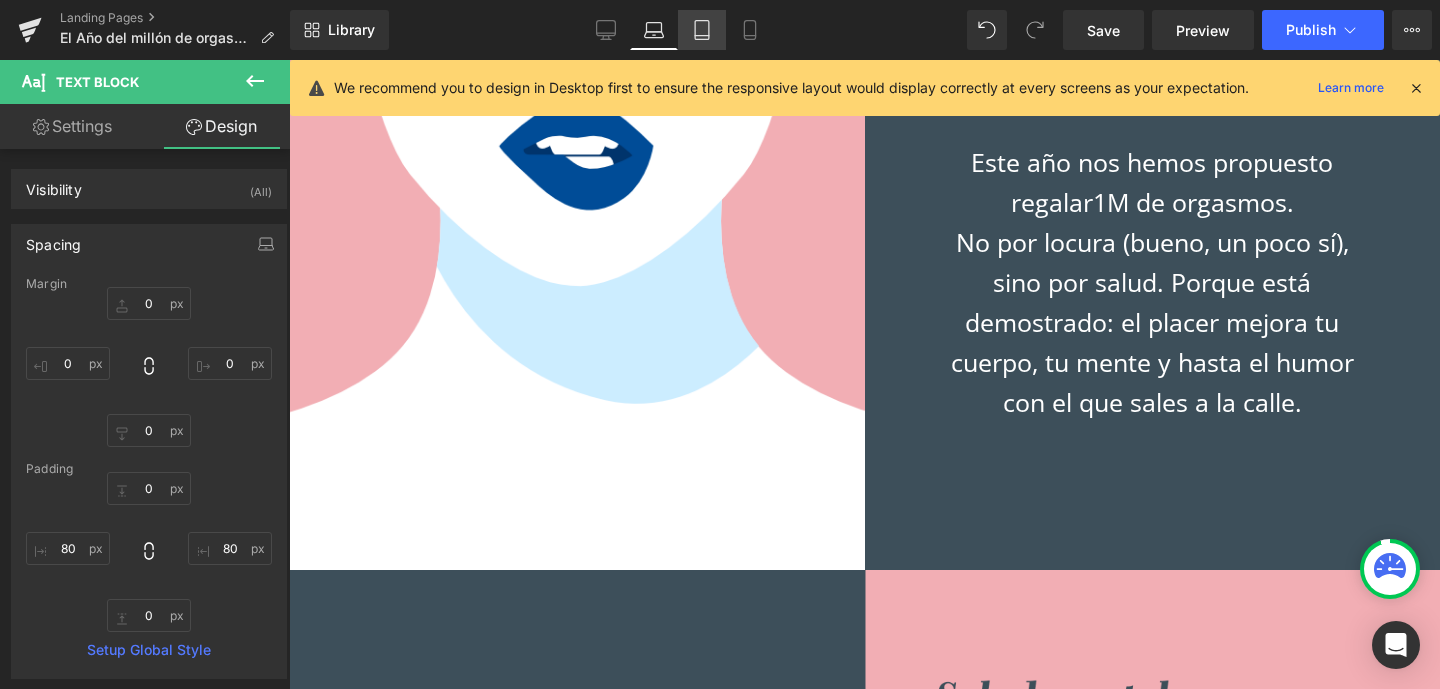 click 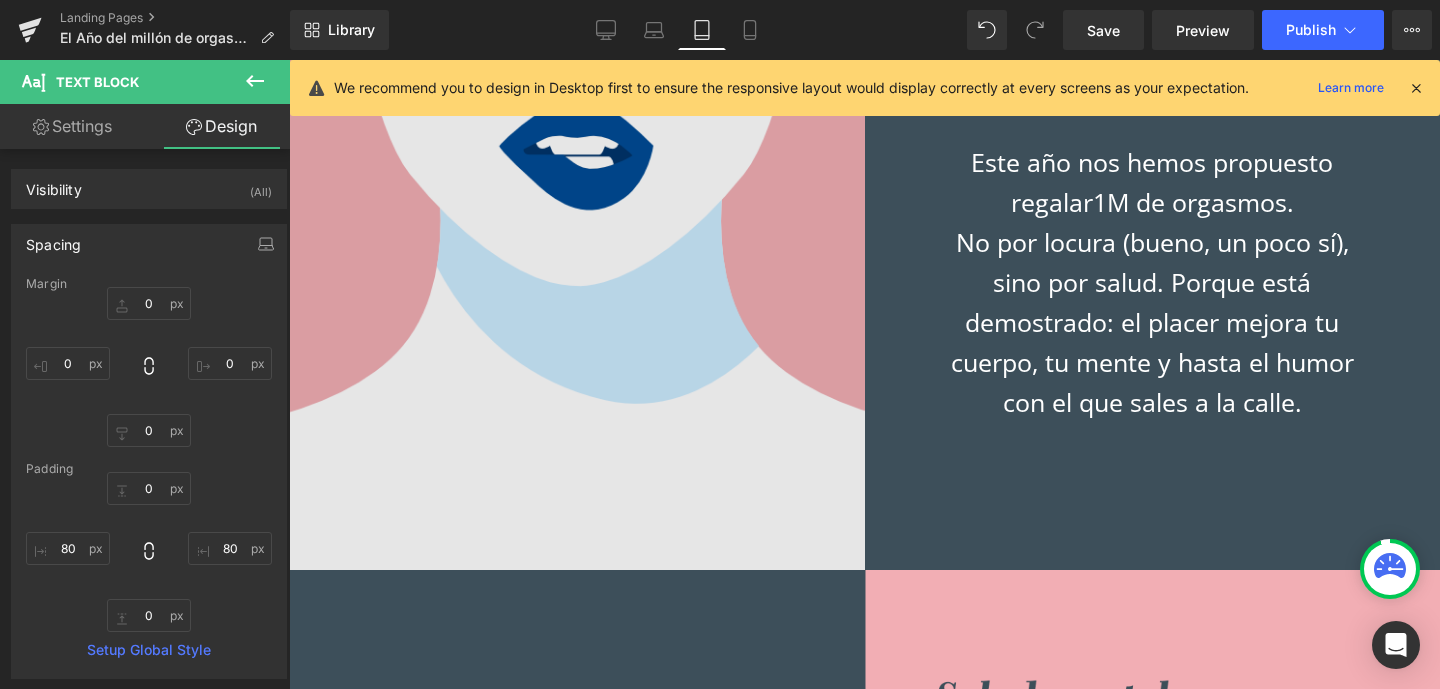 type on "0" 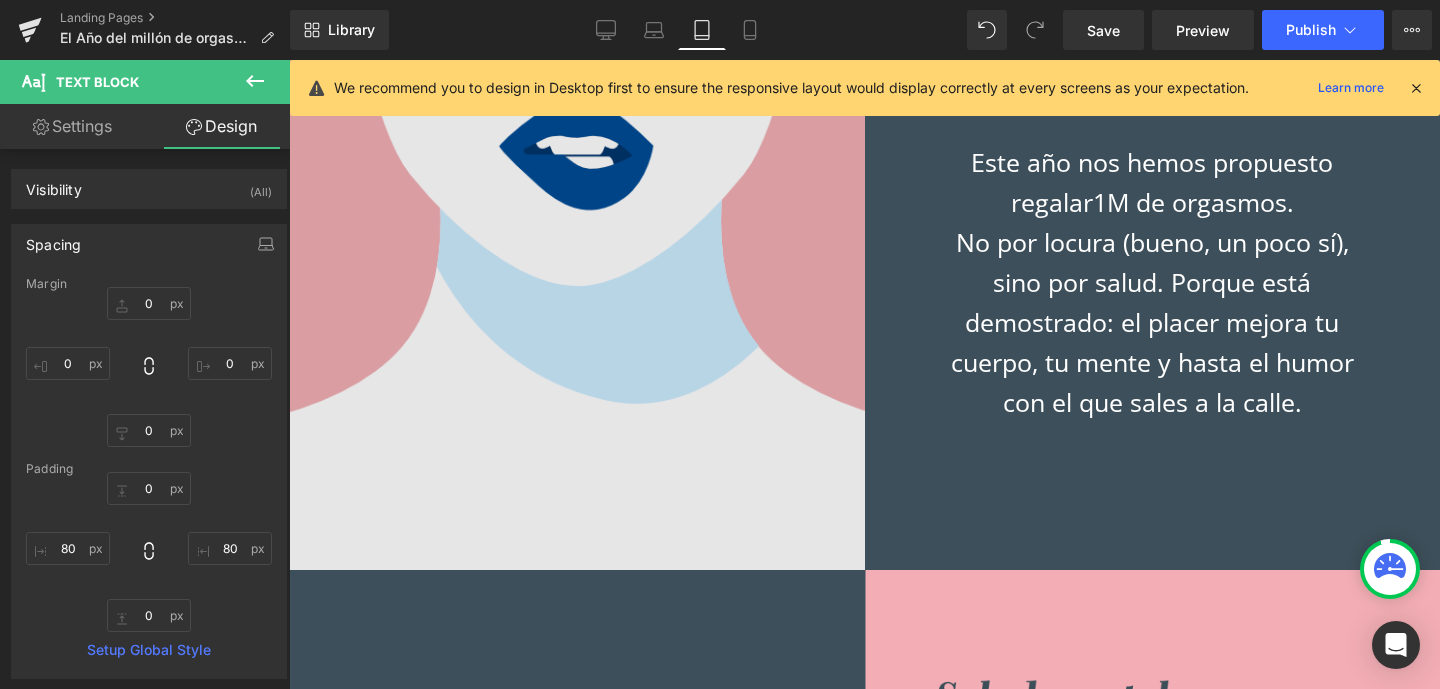 type on "0" 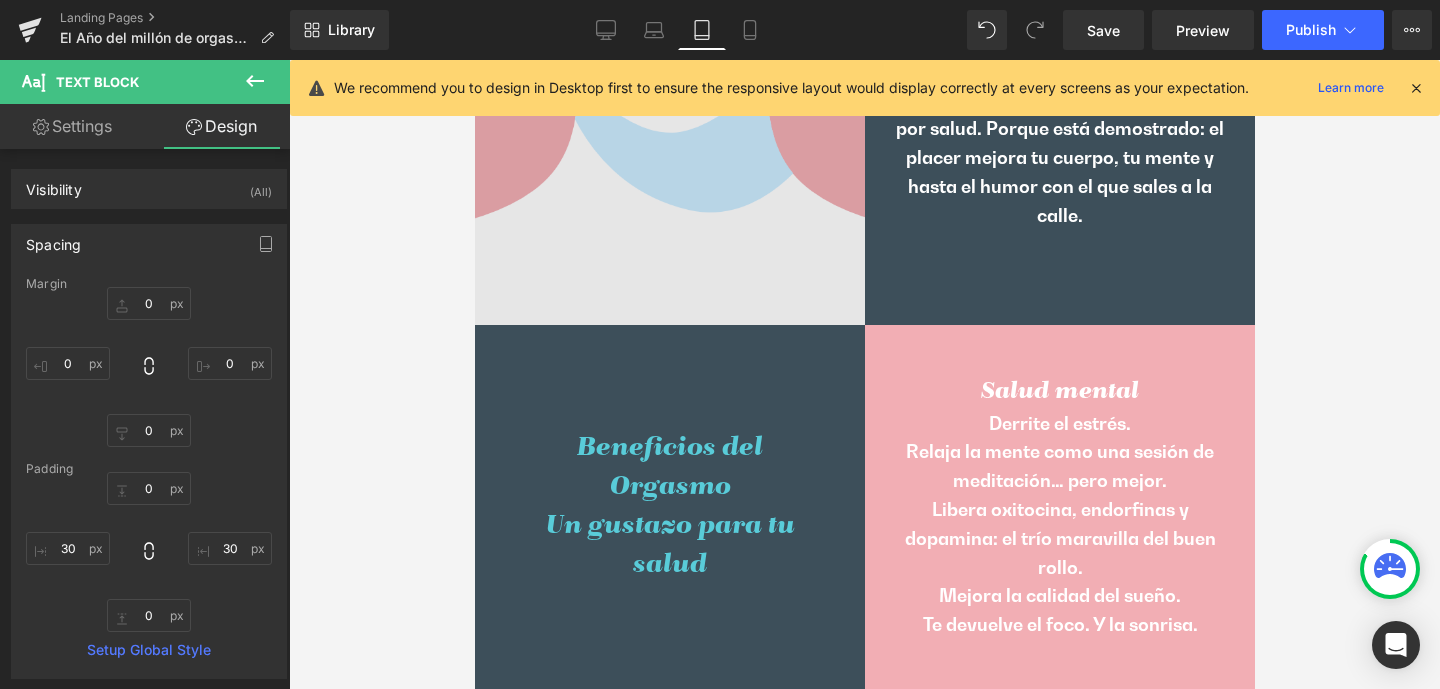 scroll, scrollTop: 724, scrollLeft: 0, axis: vertical 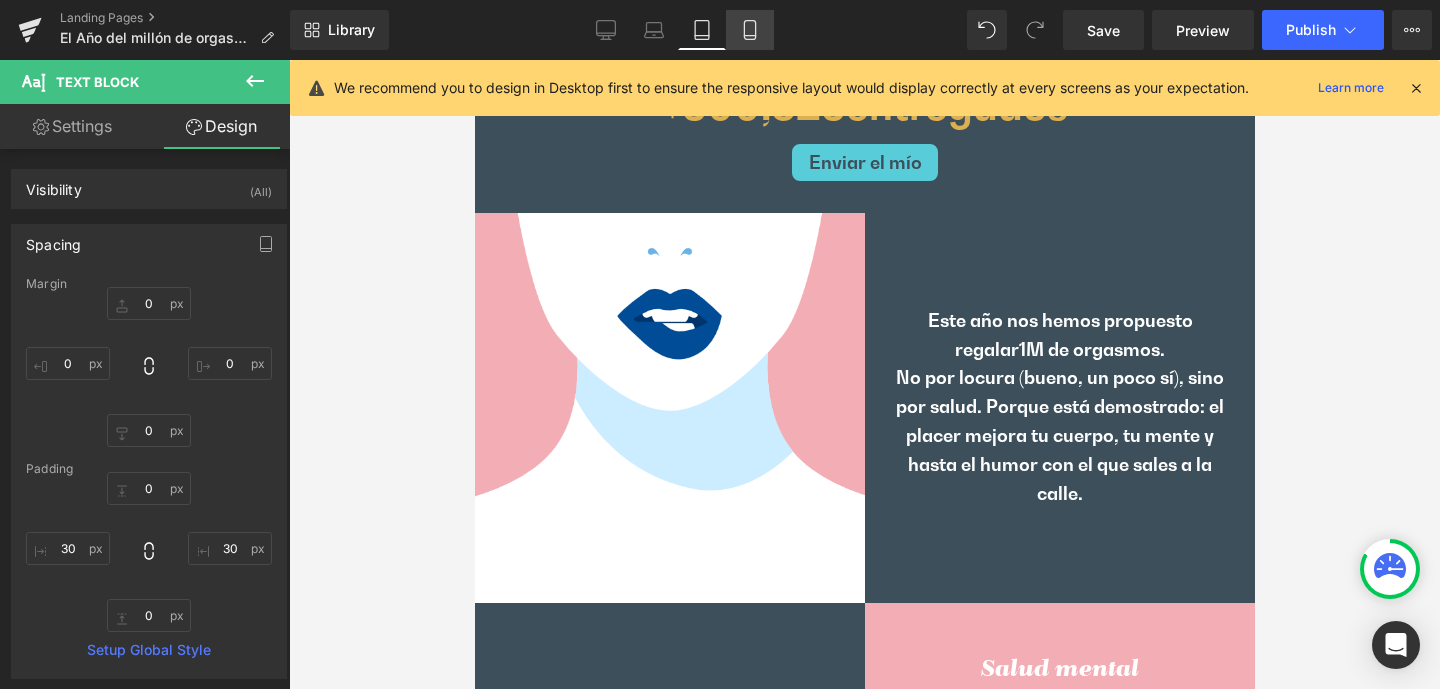 click 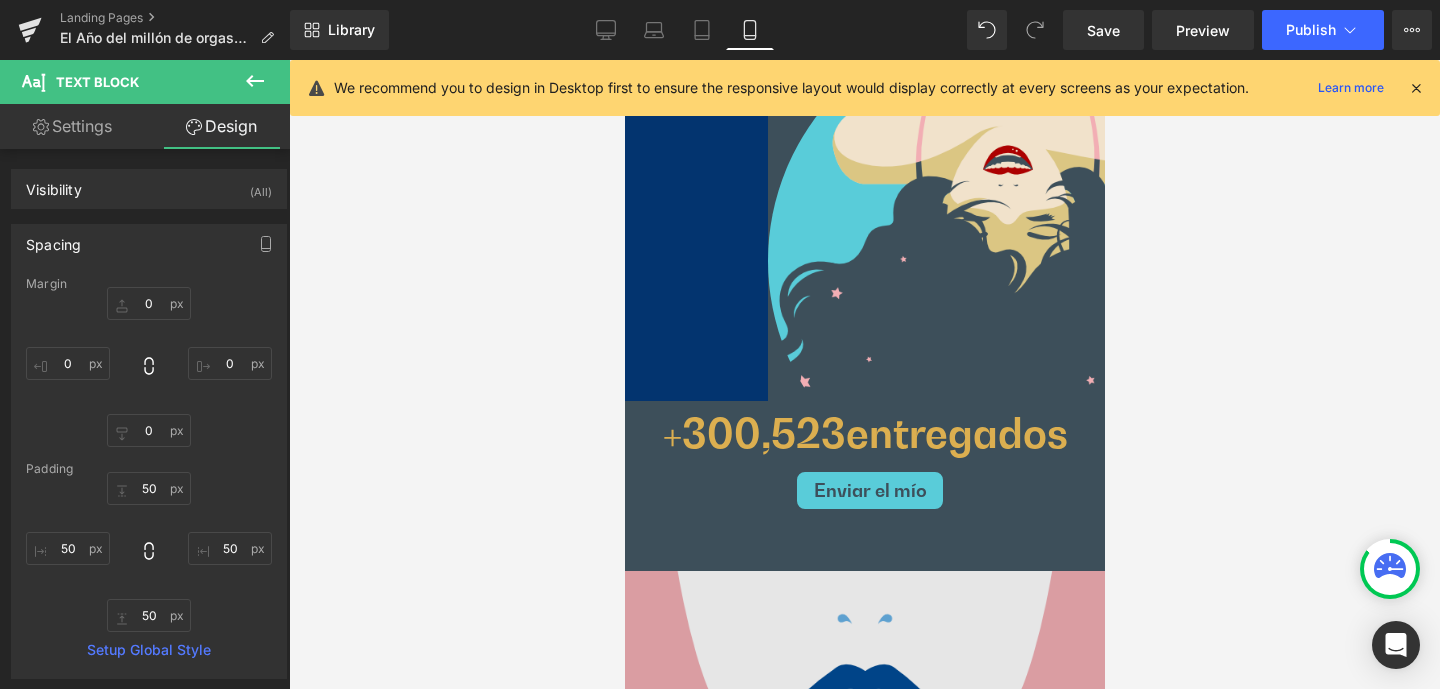 scroll, scrollTop: 1324, scrollLeft: 0, axis: vertical 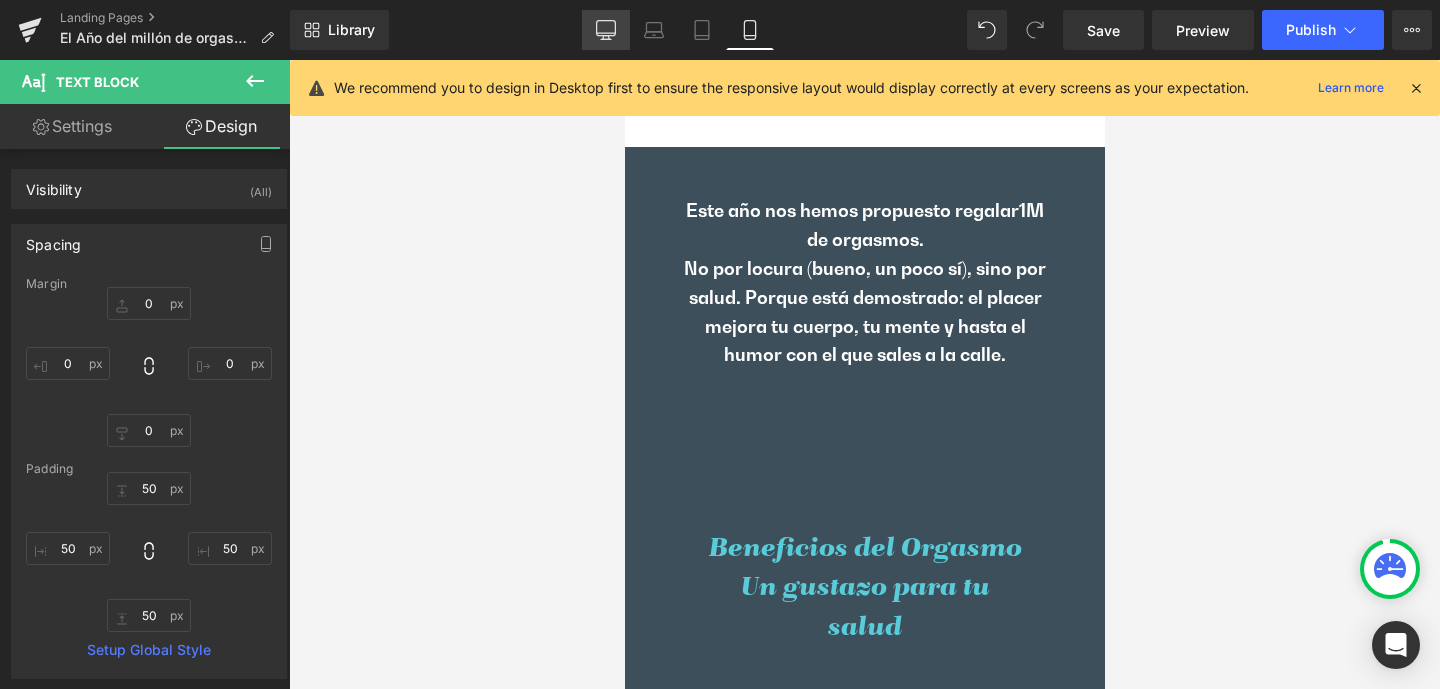 click 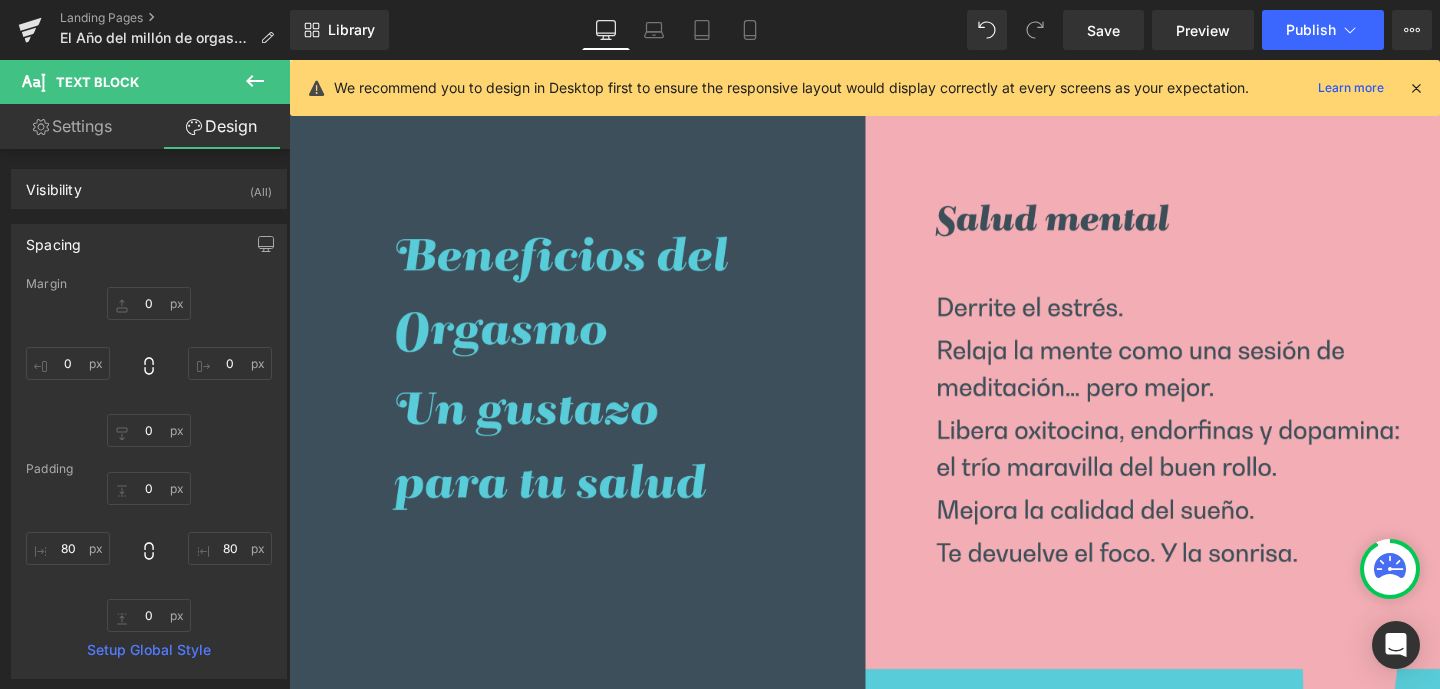 scroll, scrollTop: 948, scrollLeft: 0, axis: vertical 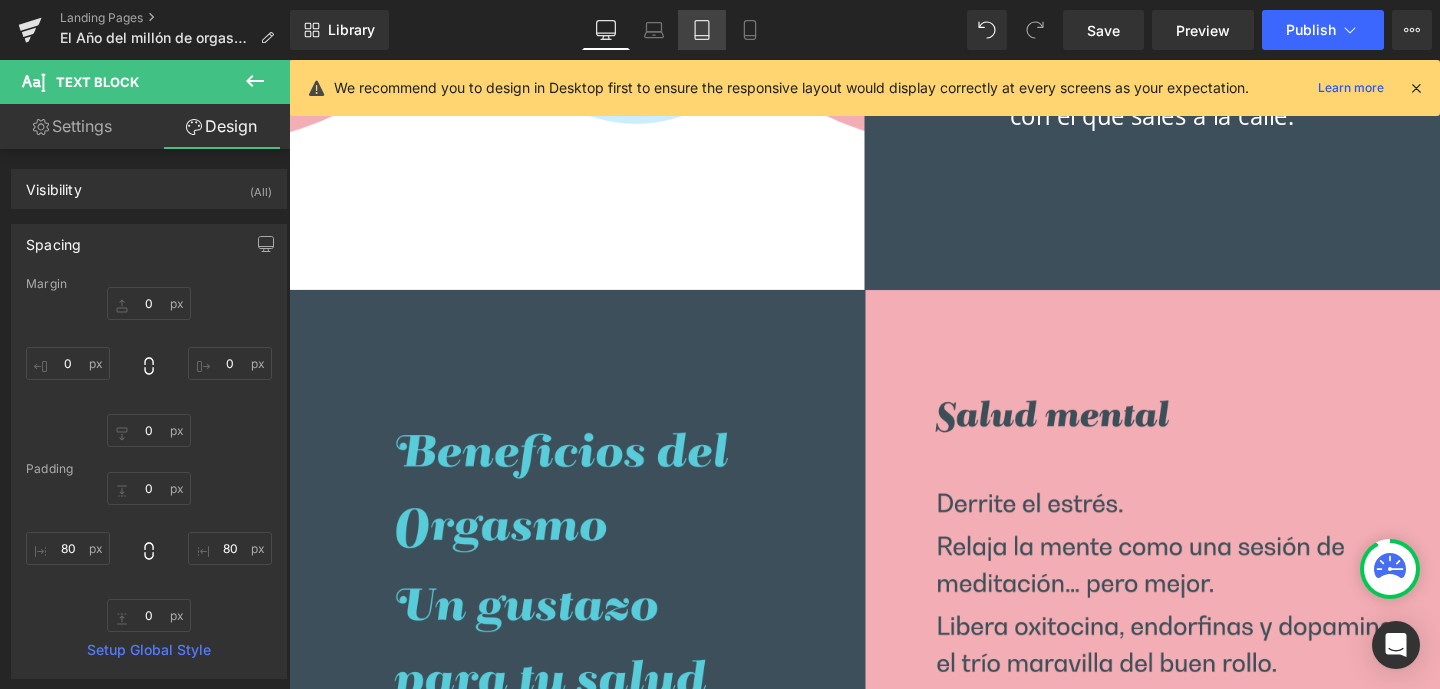 click 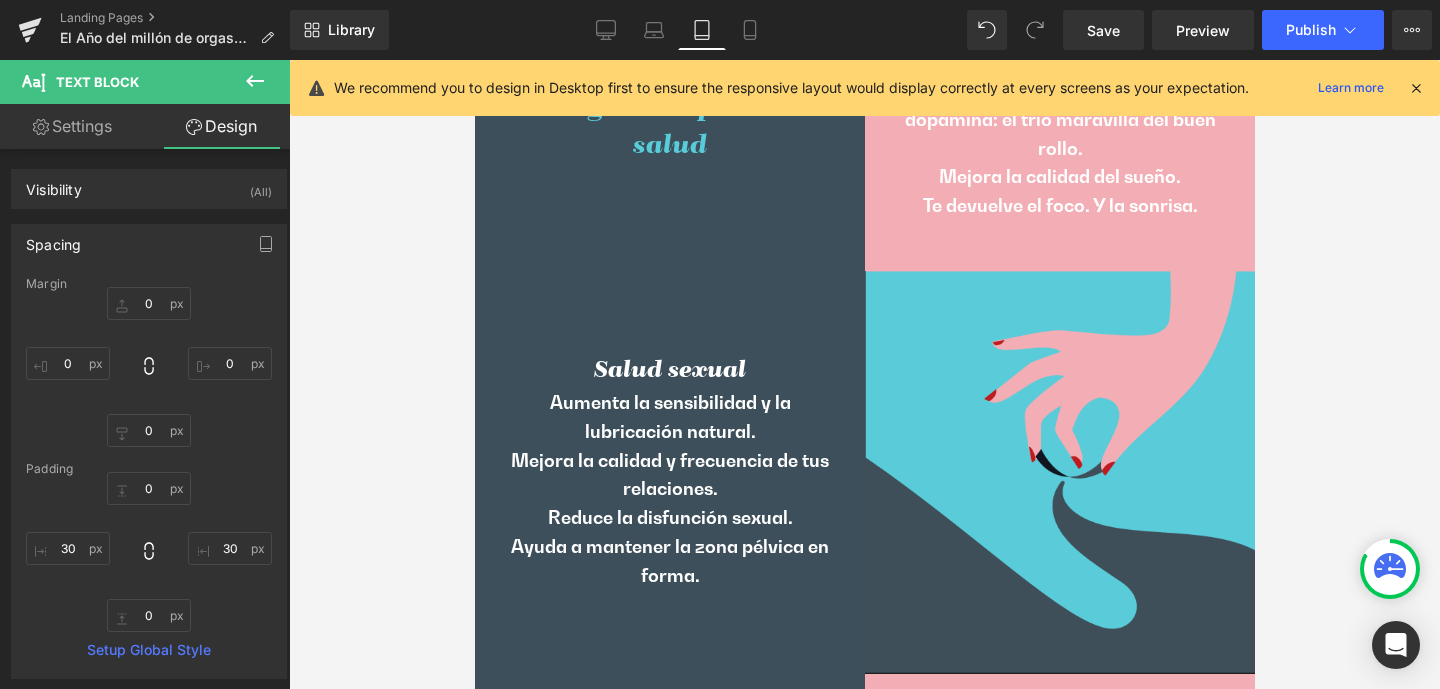 scroll, scrollTop: 593, scrollLeft: 0, axis: vertical 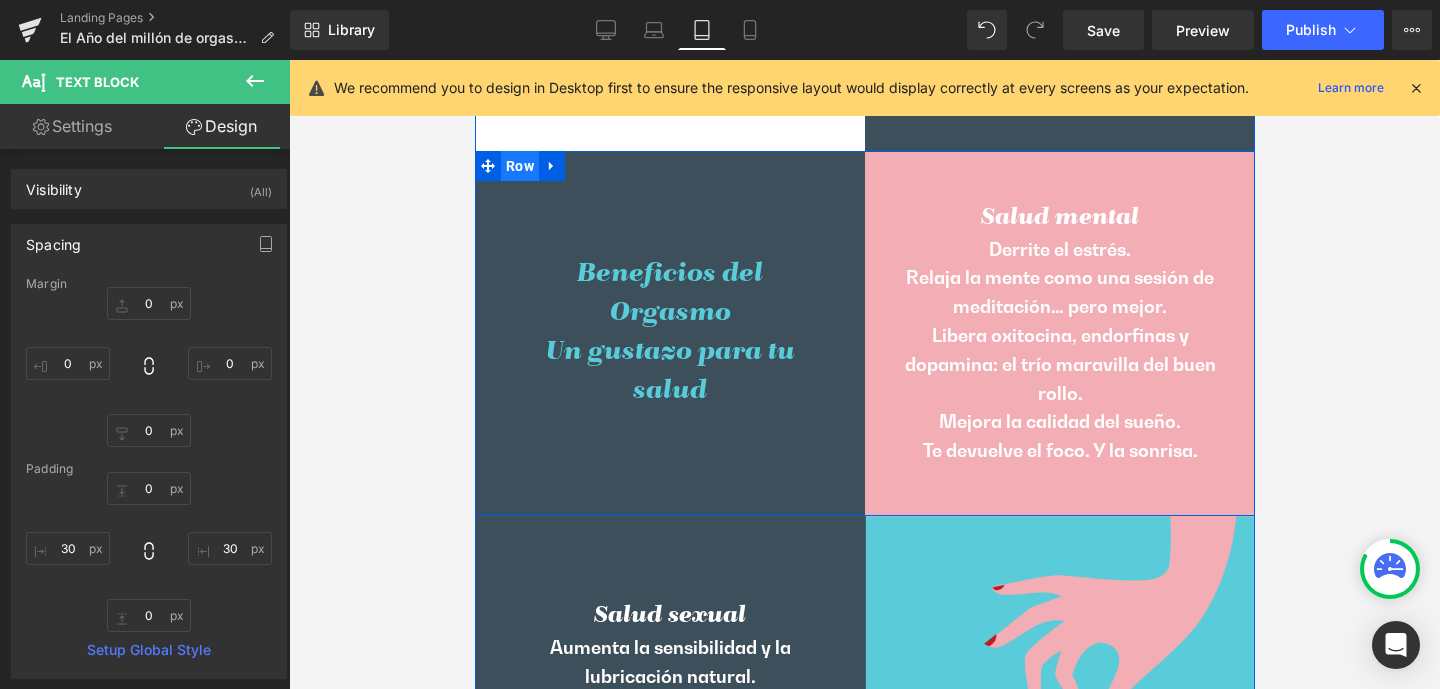 click on "Row" at bounding box center [519, 166] 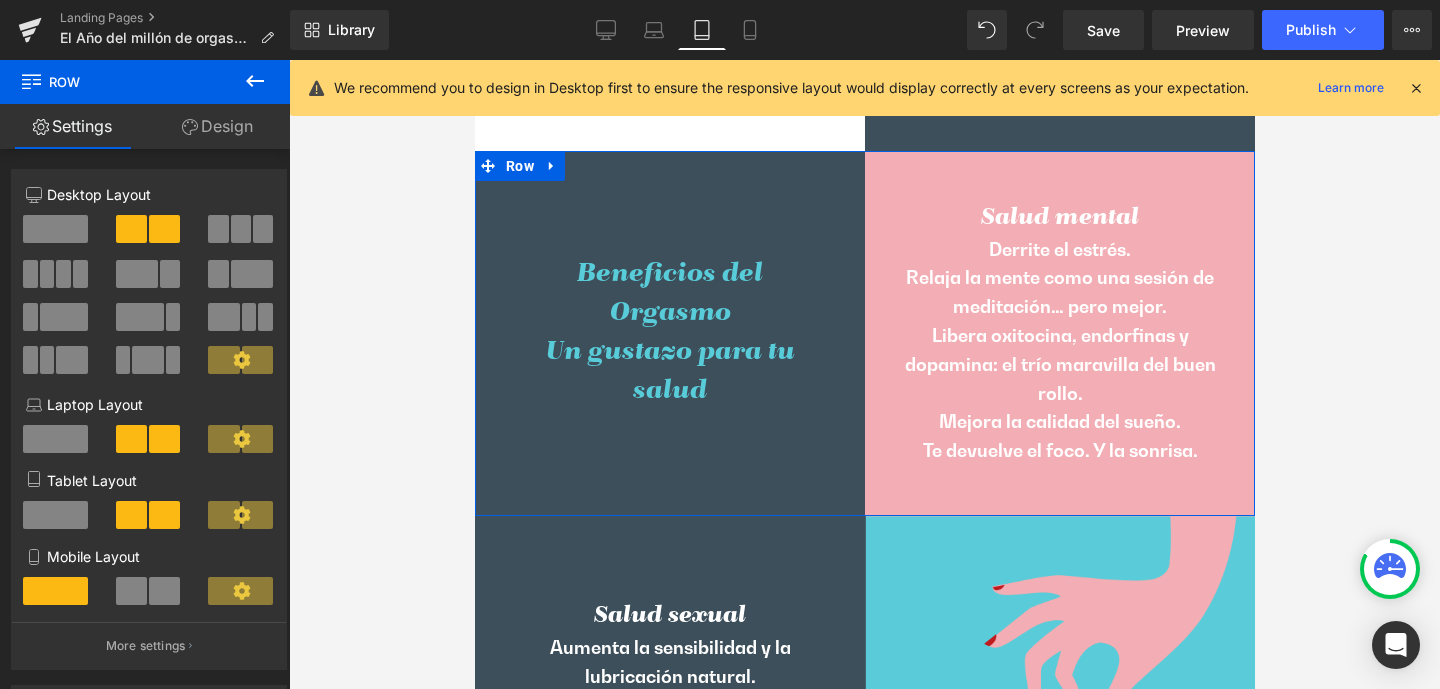 click on "Design" at bounding box center [217, 126] 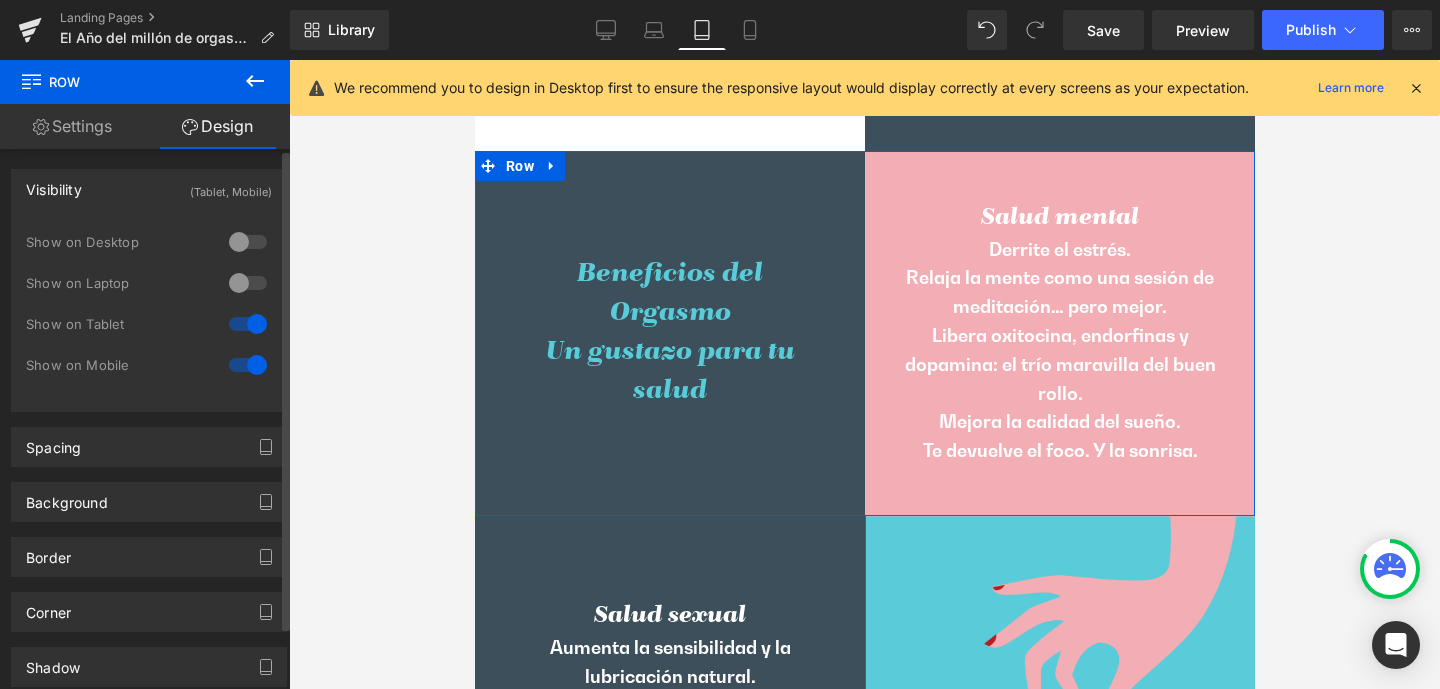 click at bounding box center [248, 283] 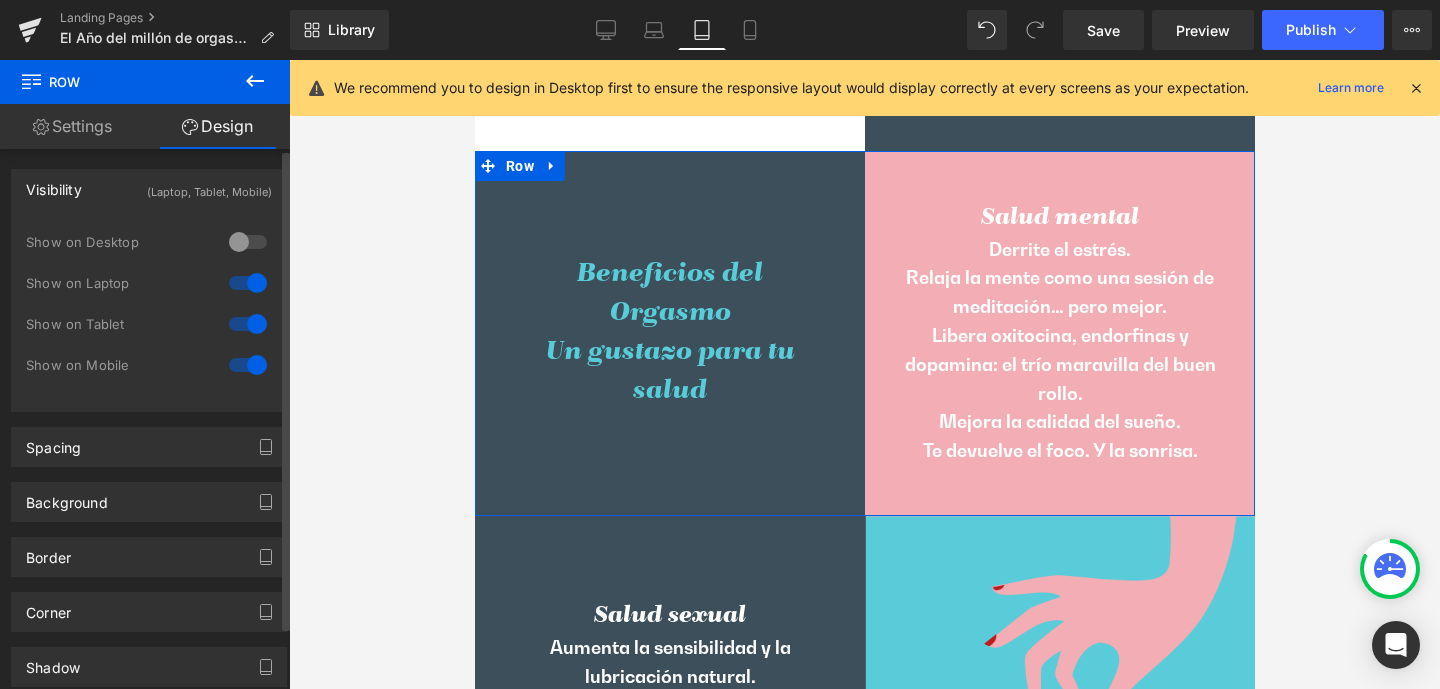 click at bounding box center (248, 242) 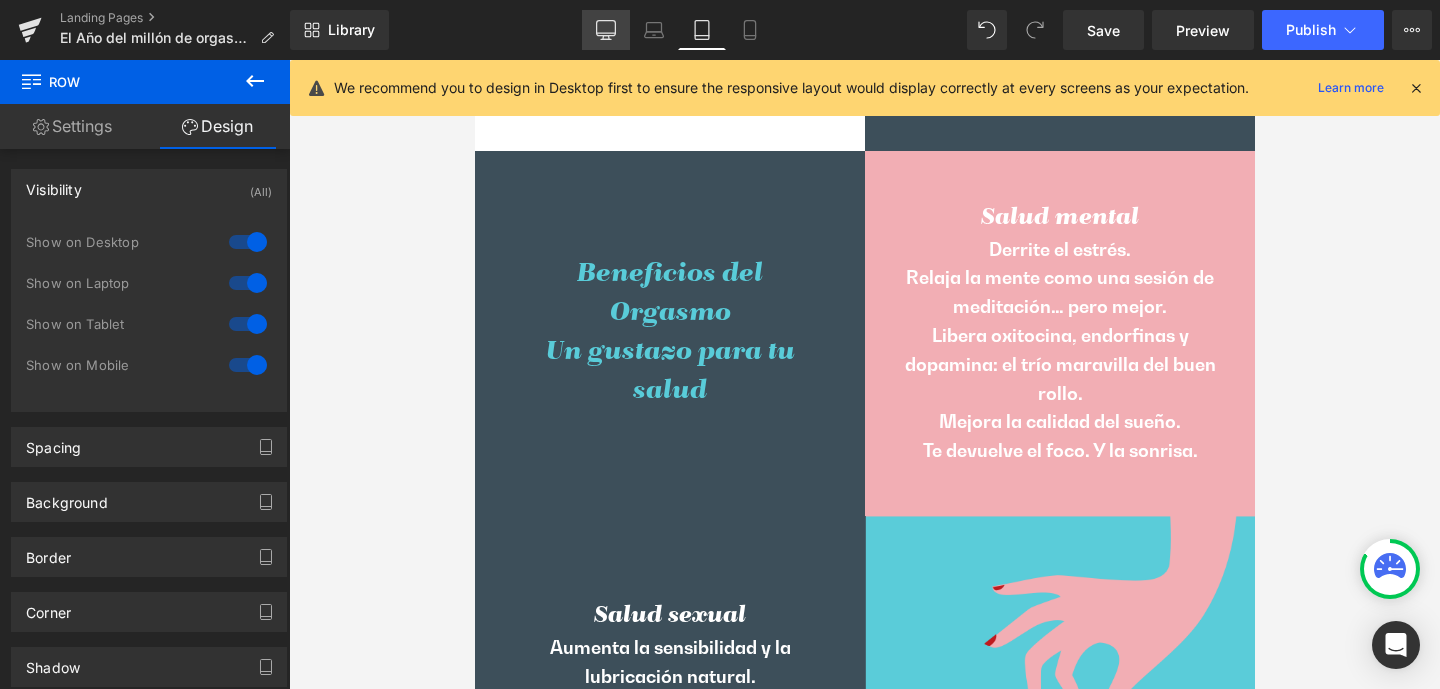 click 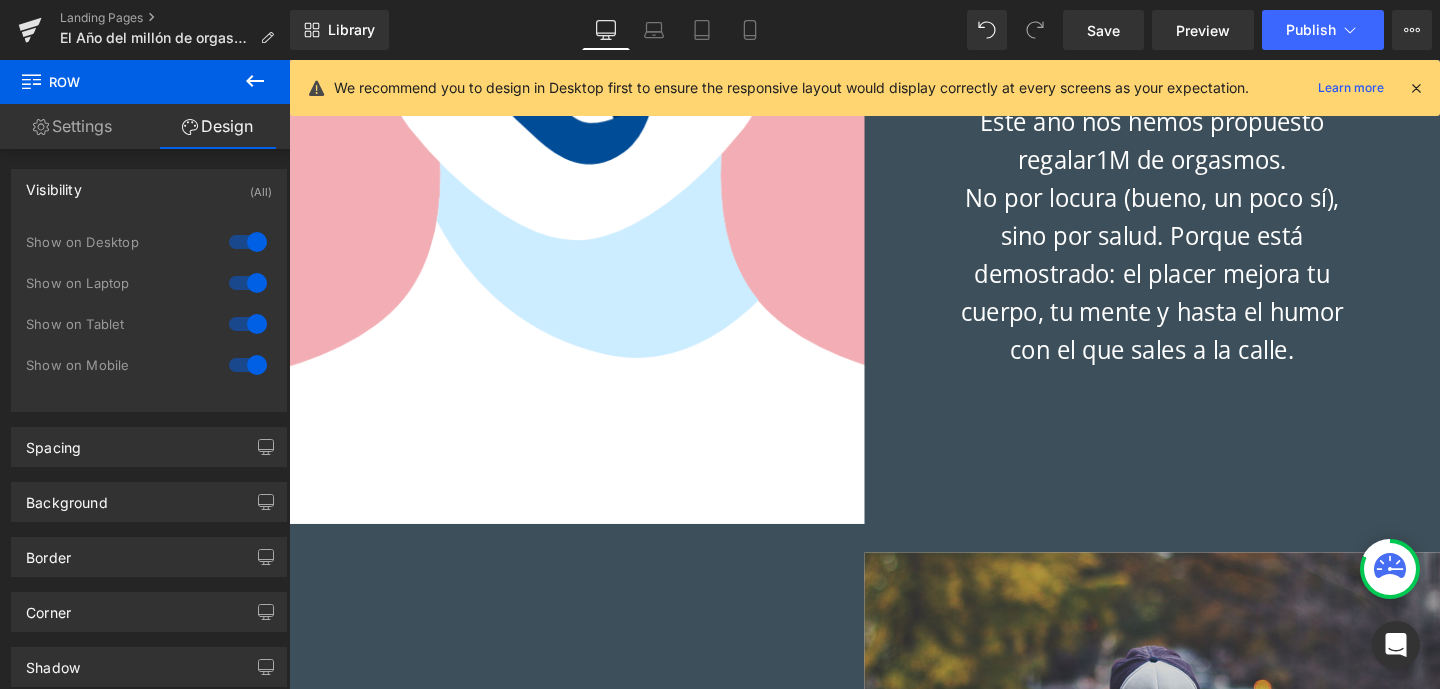 scroll, scrollTop: 1407, scrollLeft: 0, axis: vertical 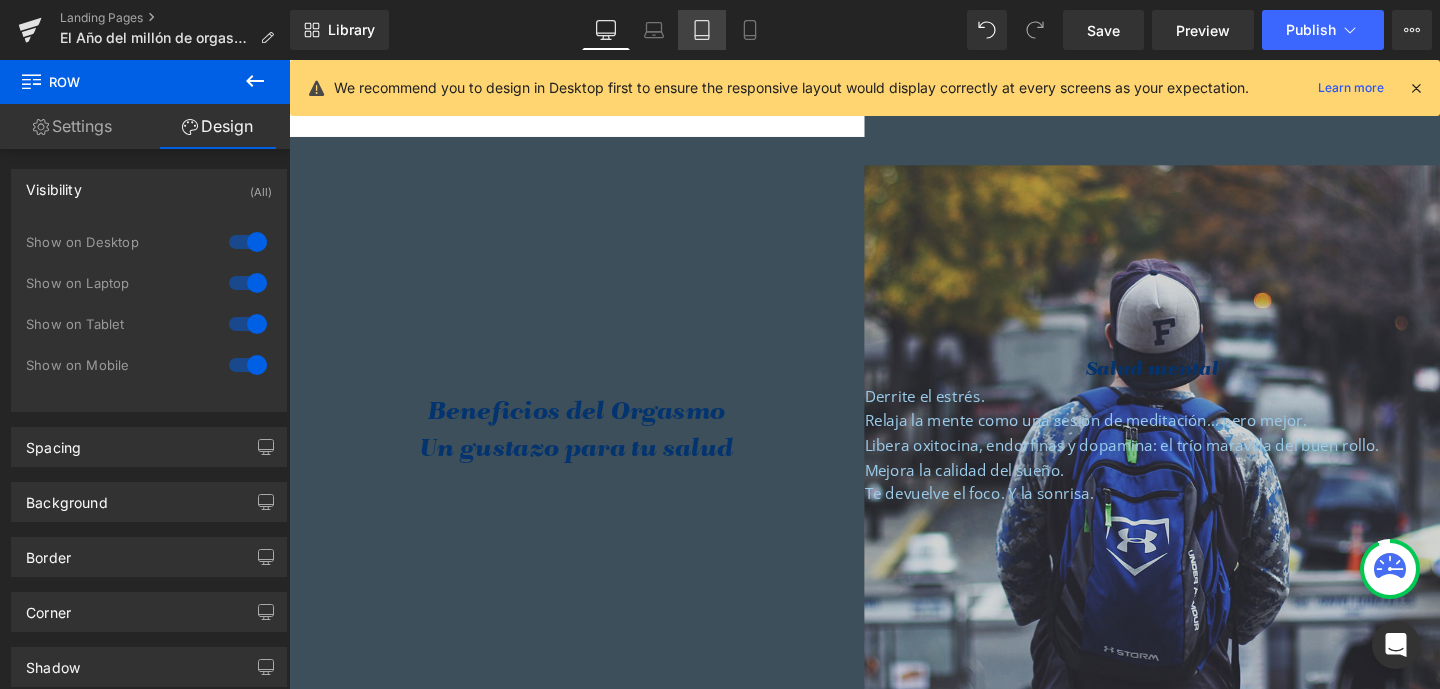 click 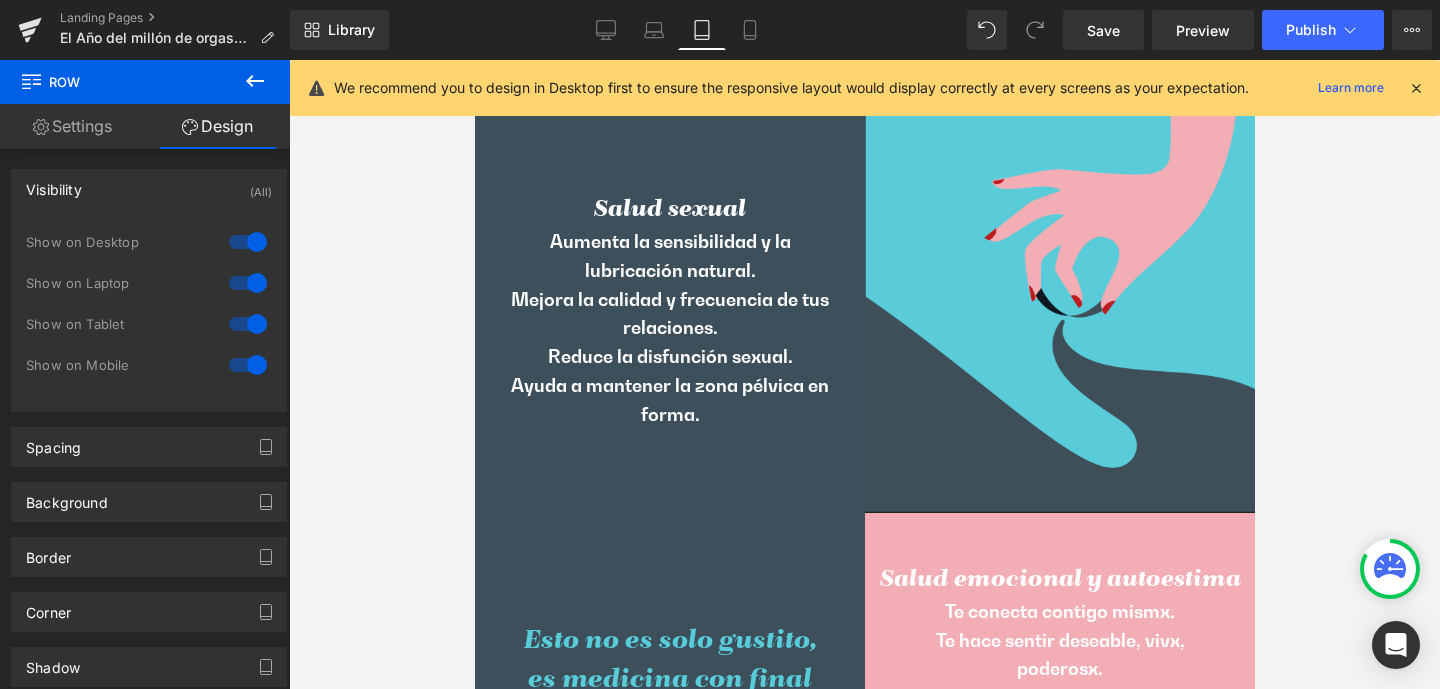 scroll, scrollTop: 1021, scrollLeft: 0, axis: vertical 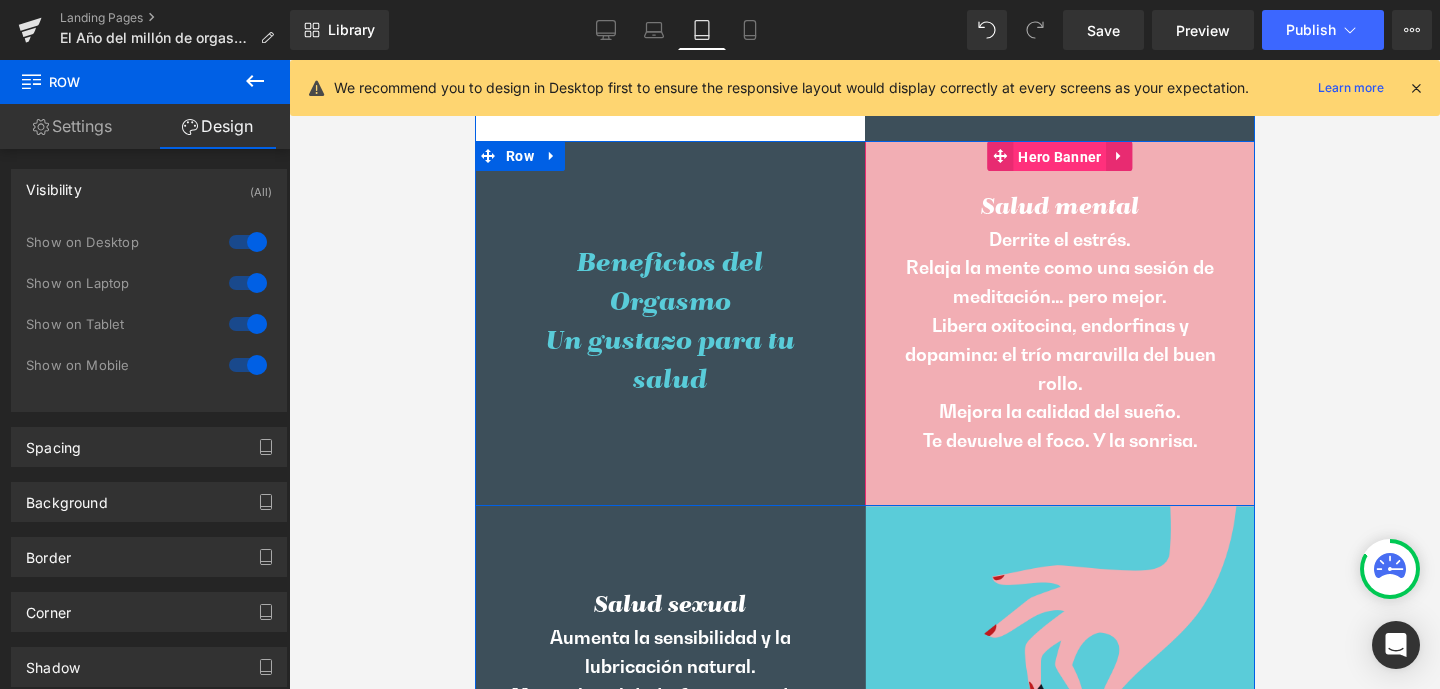 click on "Hero Banner" at bounding box center (1058, 157) 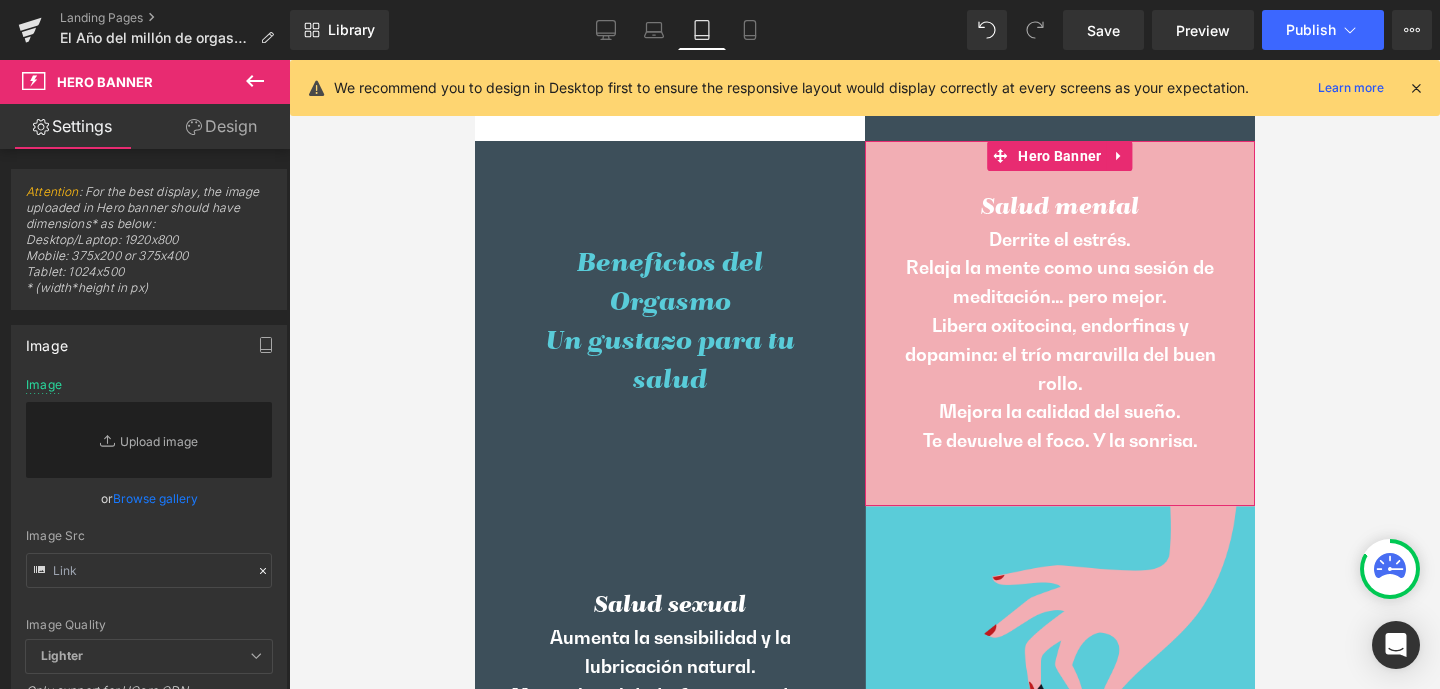 click on "Design" at bounding box center (221, 126) 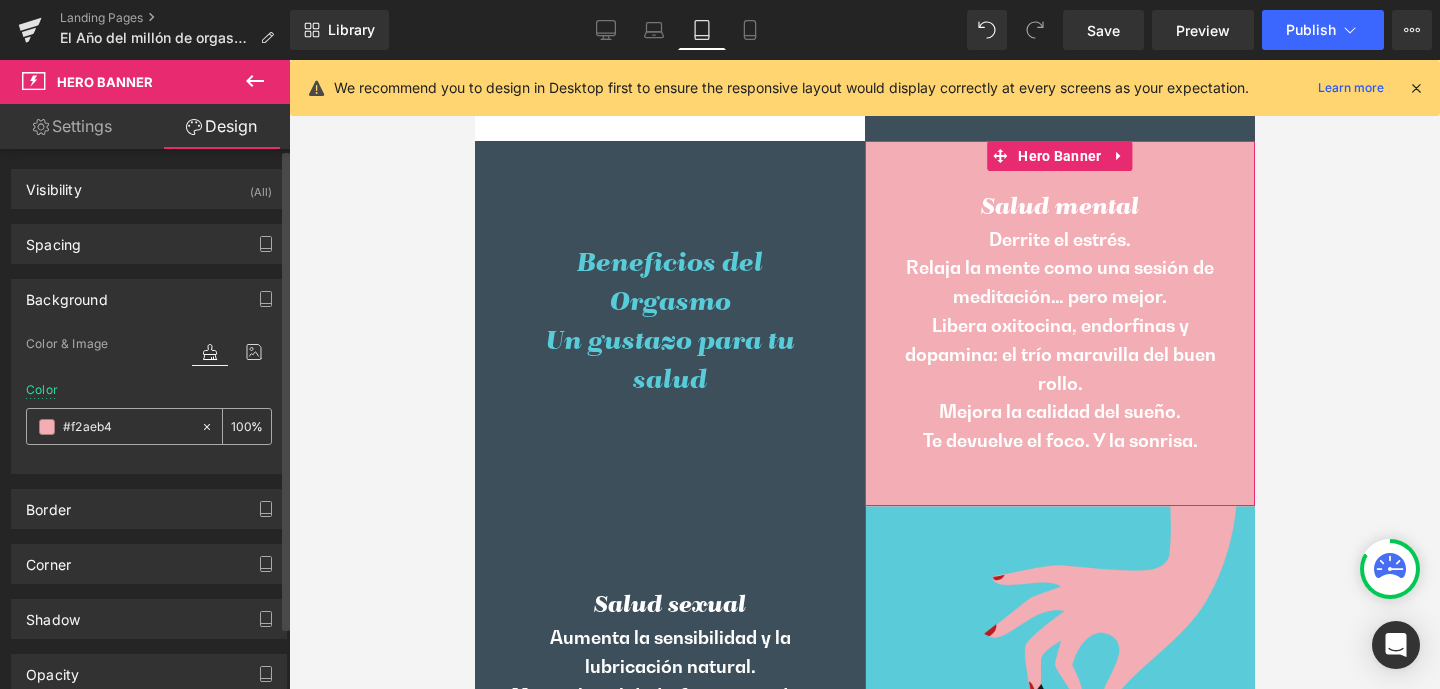 click on "#f2aeb4" at bounding box center [113, 426] 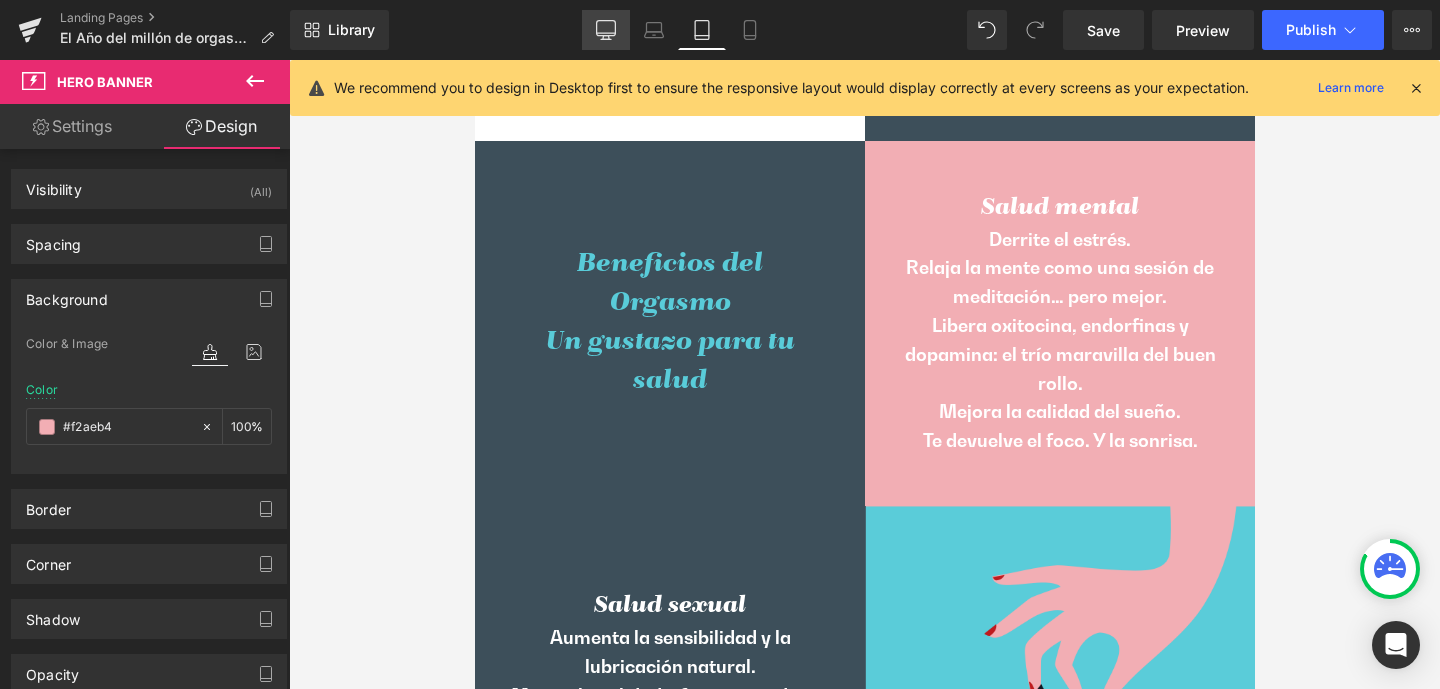 click 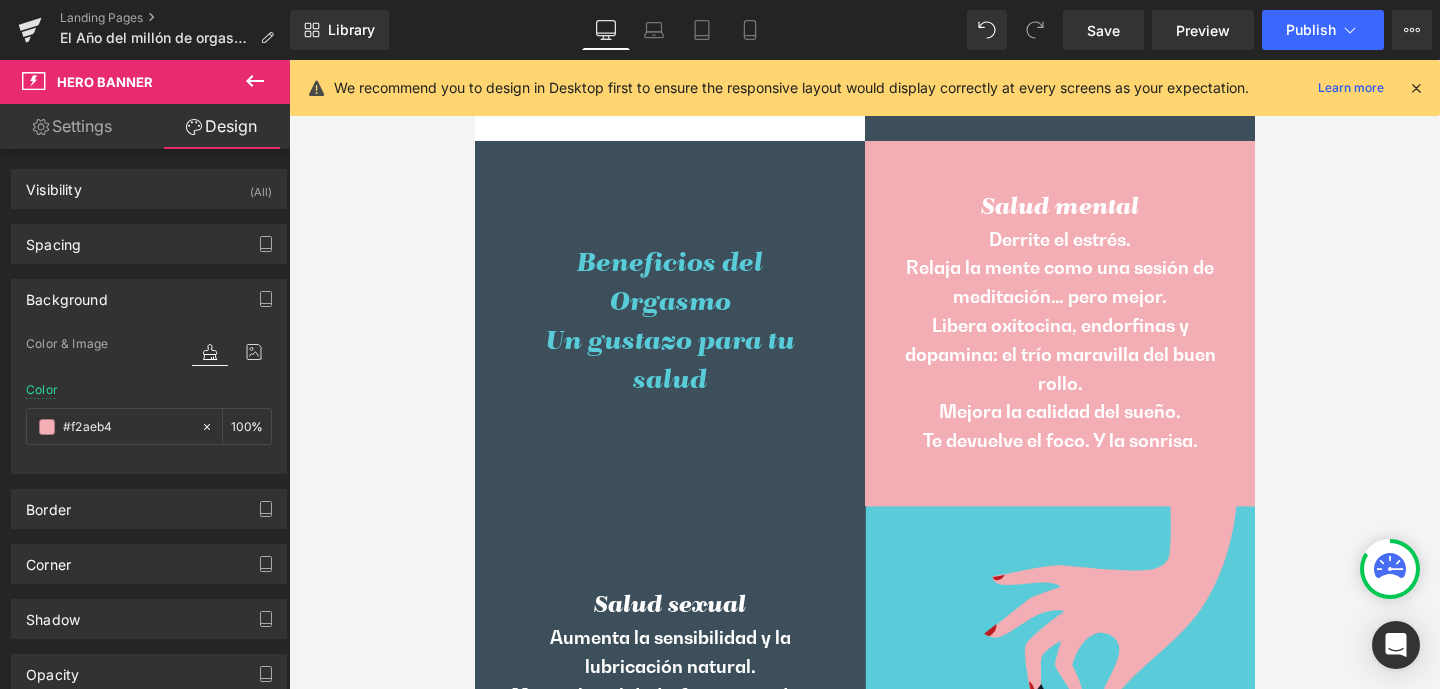 scroll, scrollTop: 1447, scrollLeft: 0, axis: vertical 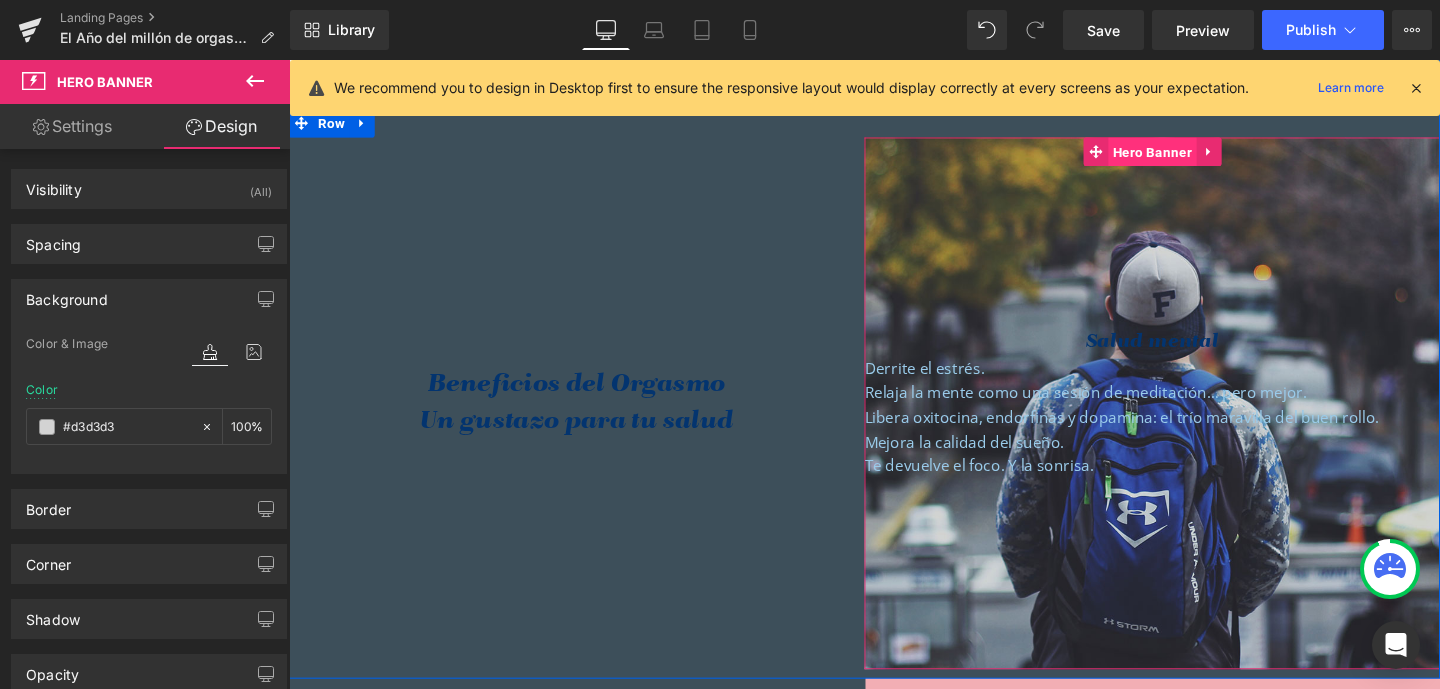 click on "Hero Banner" at bounding box center (1196, 156) 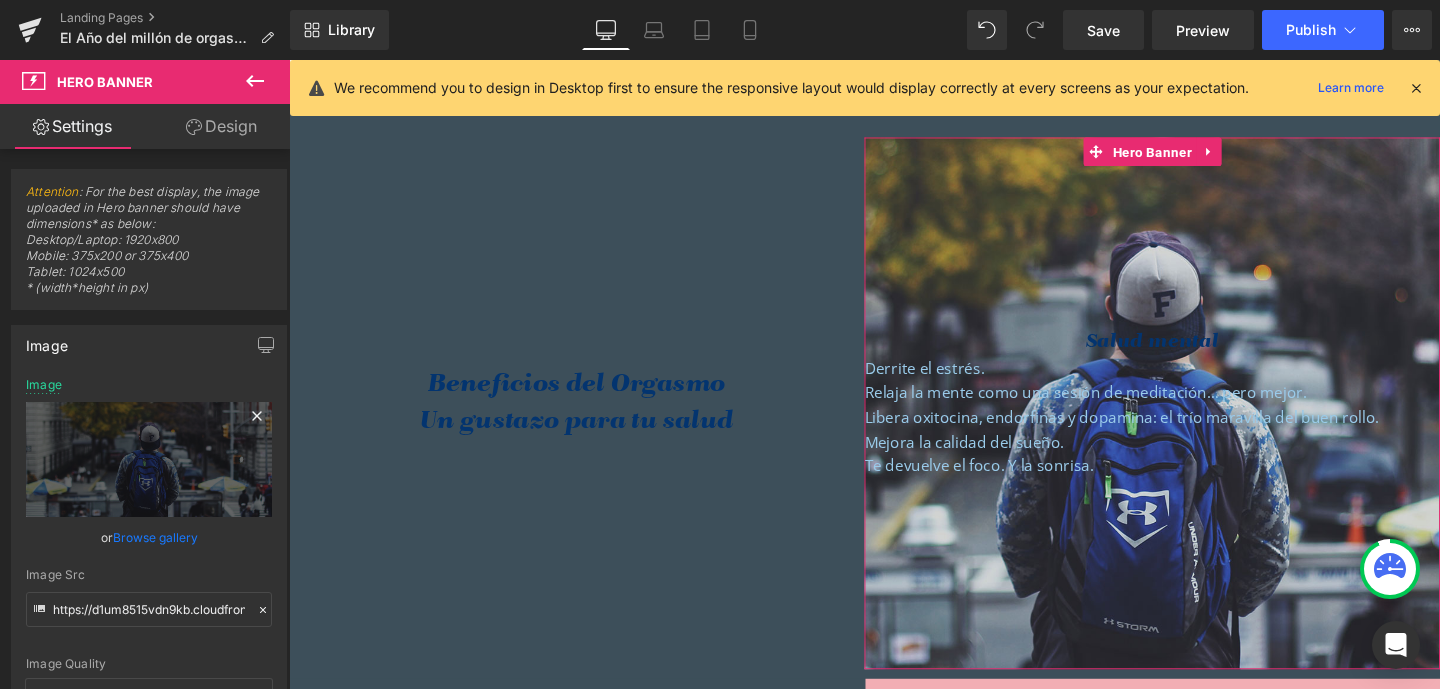 click 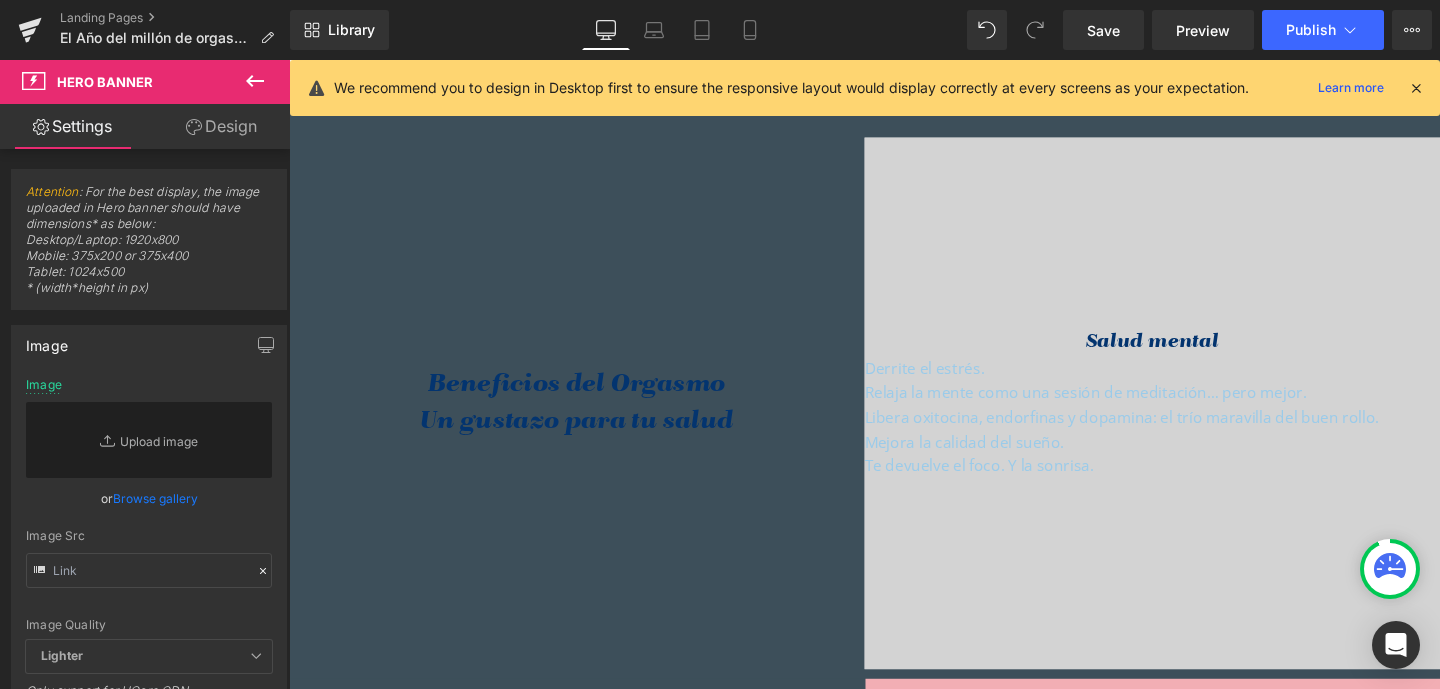 click on "Design" at bounding box center [221, 126] 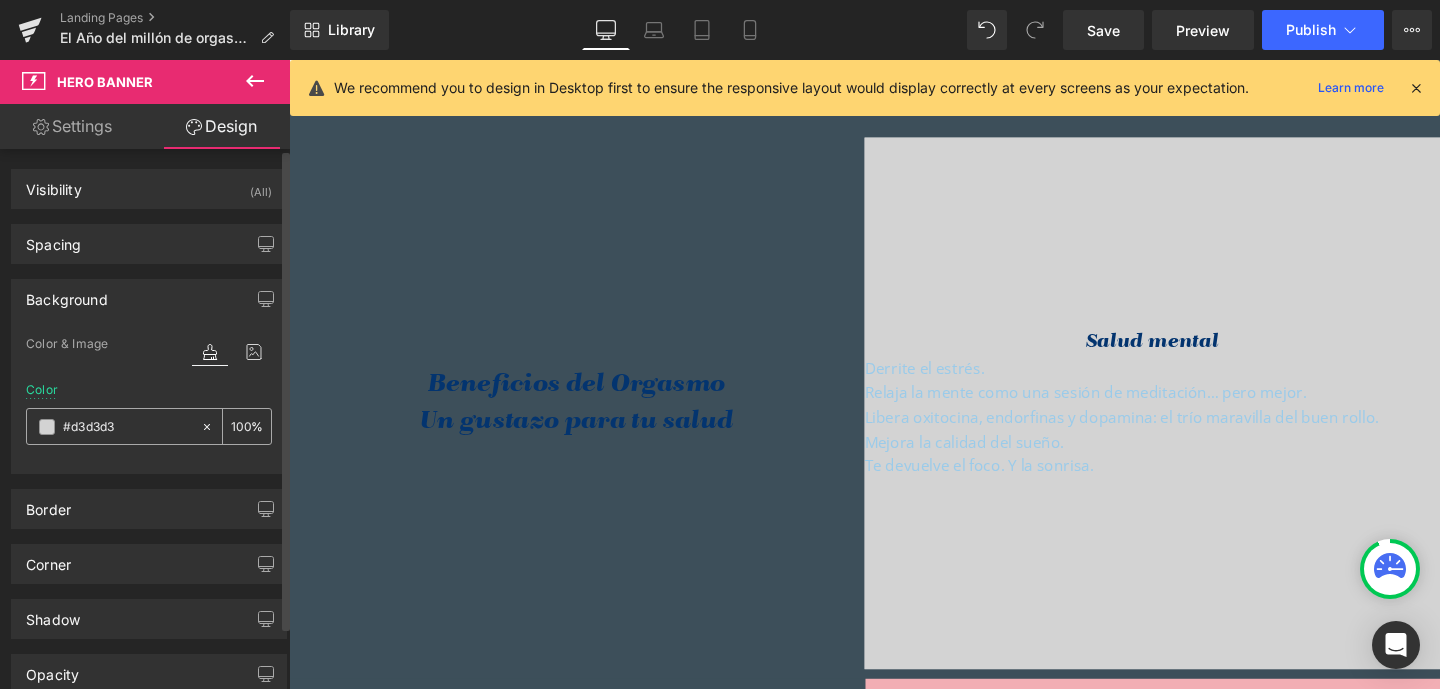 click on "#d3d3d3" at bounding box center [127, 427] 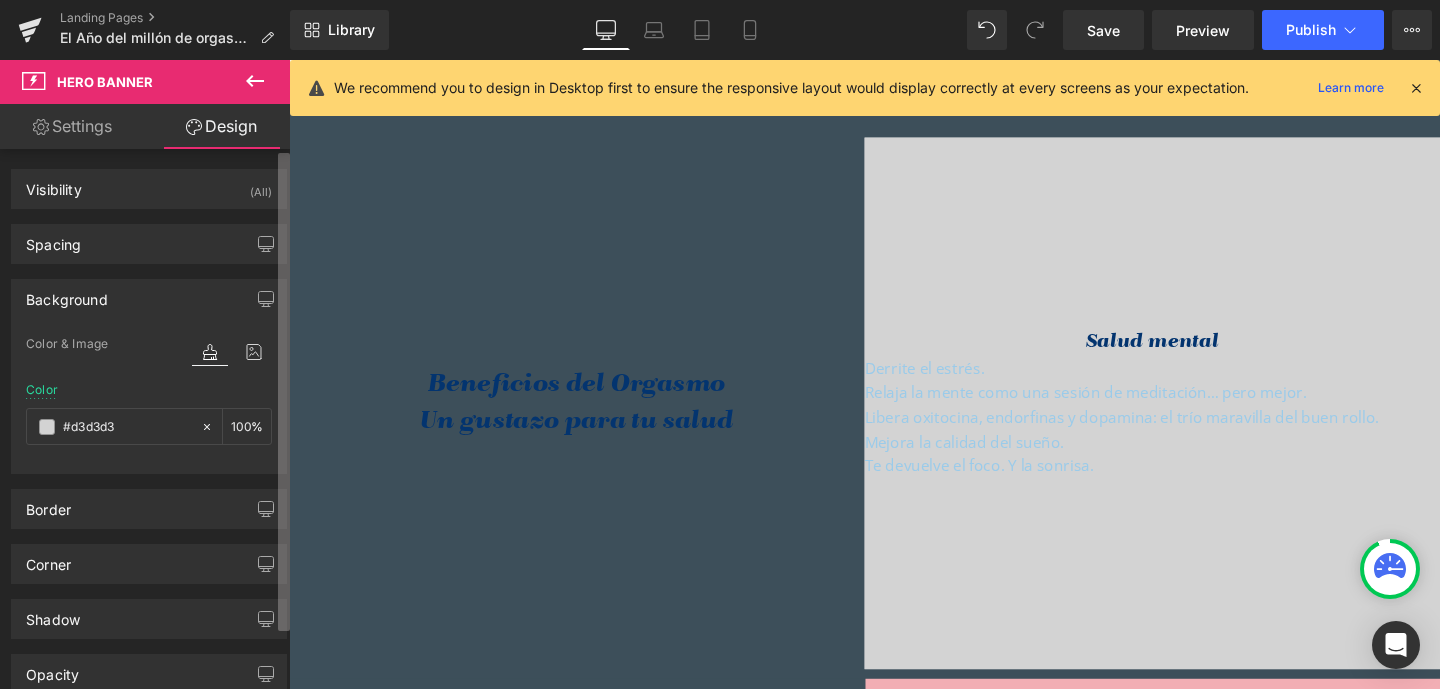paste on "f2aeb4" 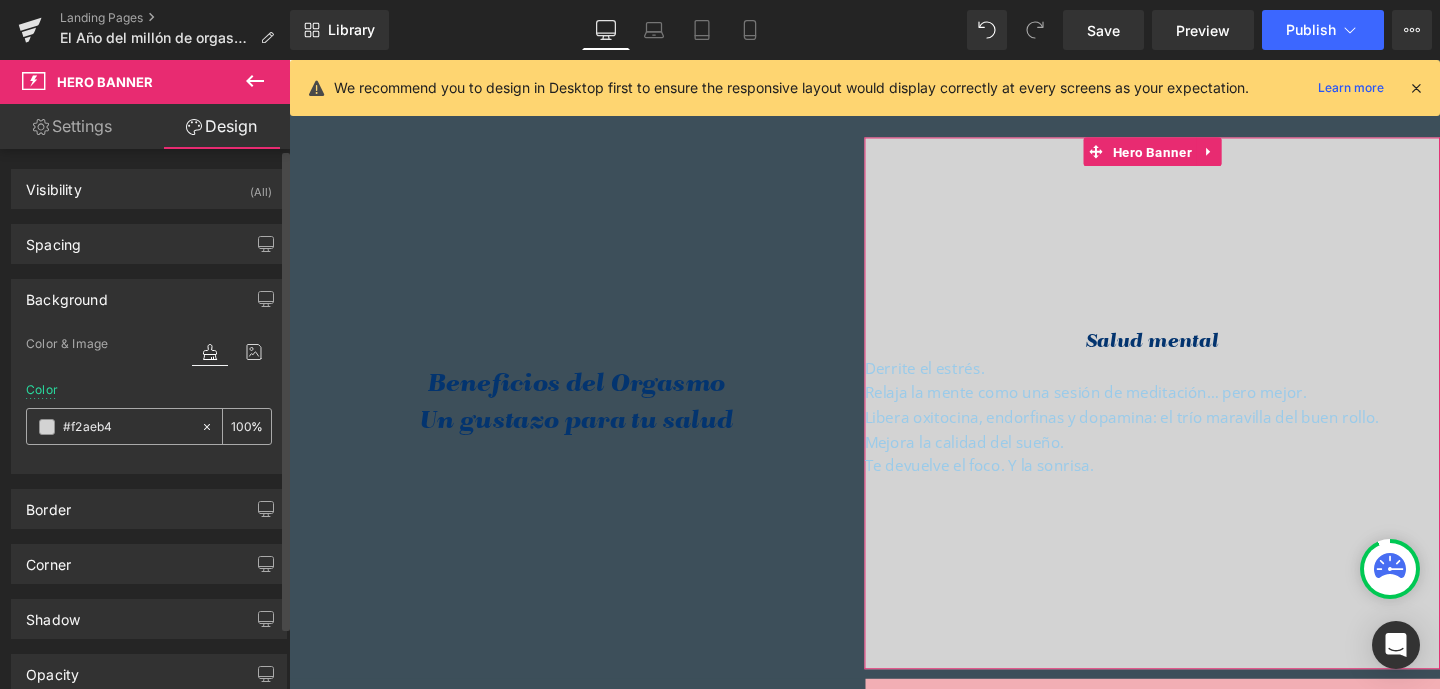 drag, startPoint x: 139, startPoint y: 427, endPoint x: 52, endPoint y: 428, distance: 87.005745 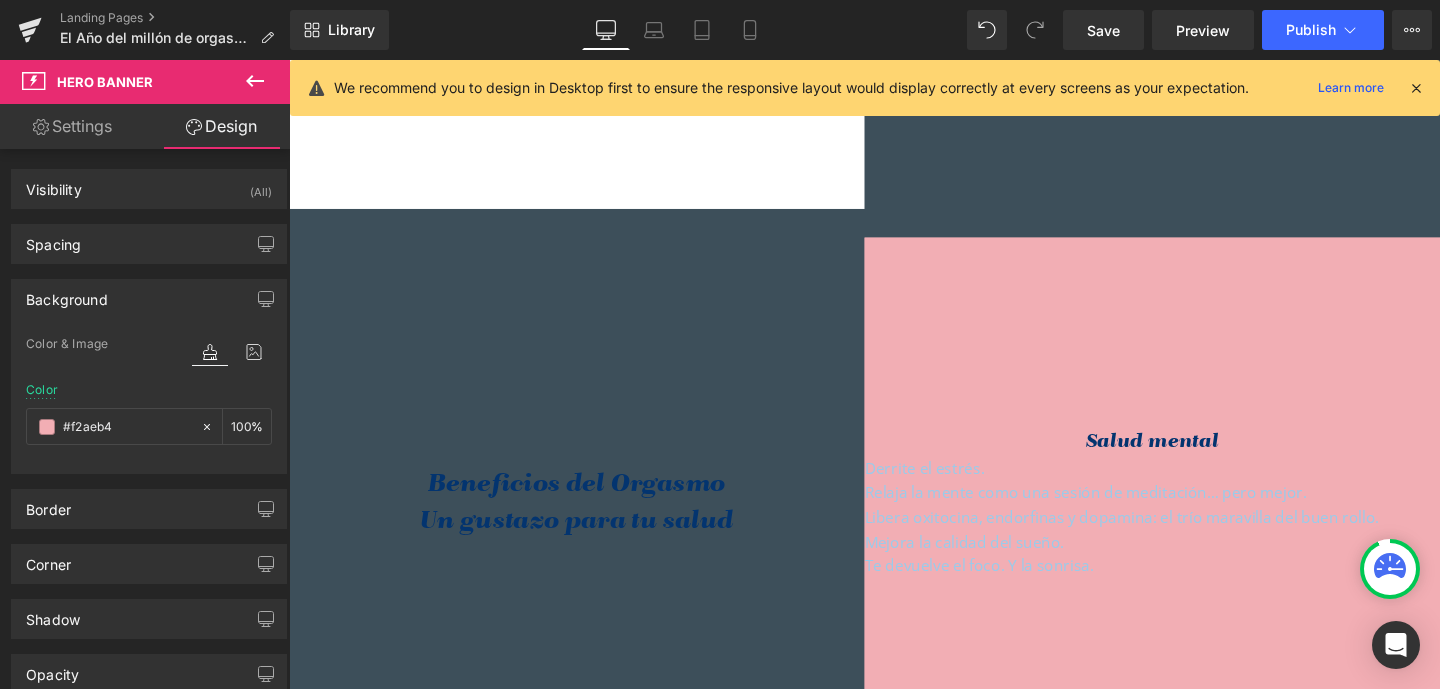 scroll, scrollTop: 1338, scrollLeft: 0, axis: vertical 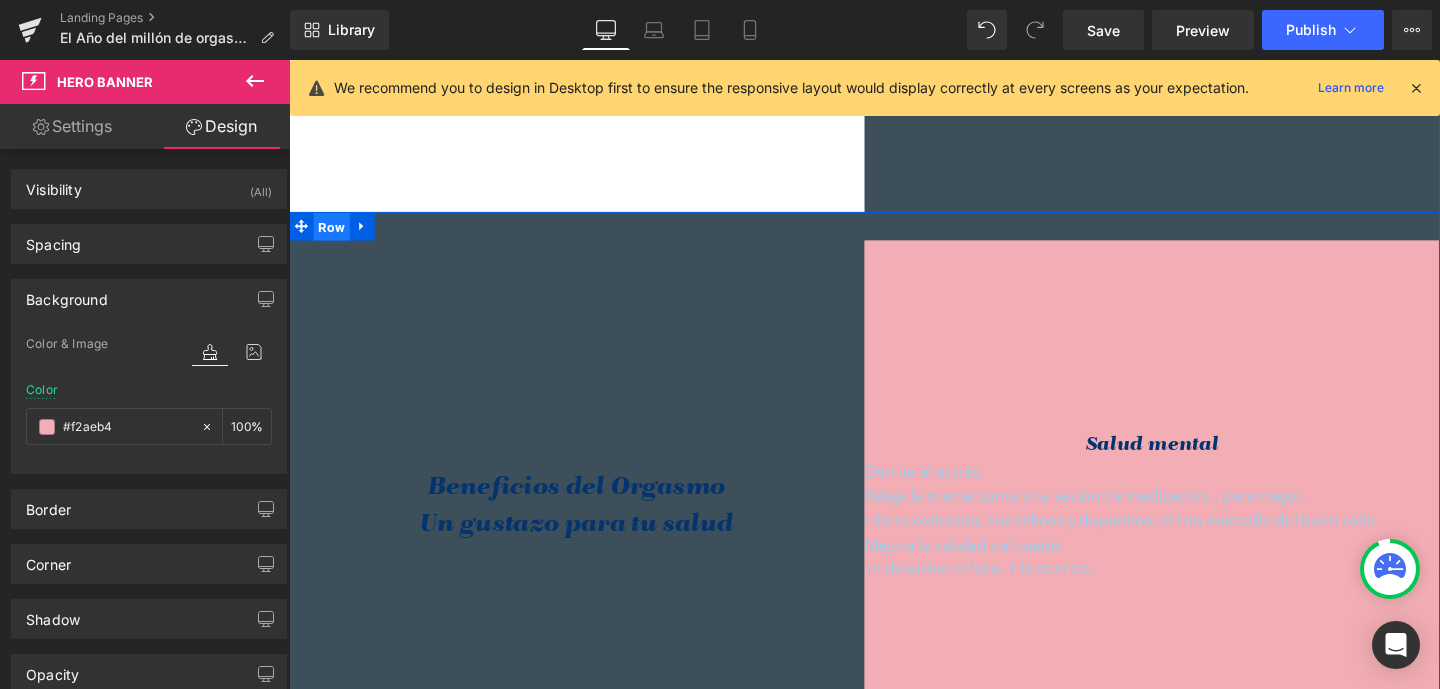click on "Row" at bounding box center (334, 236) 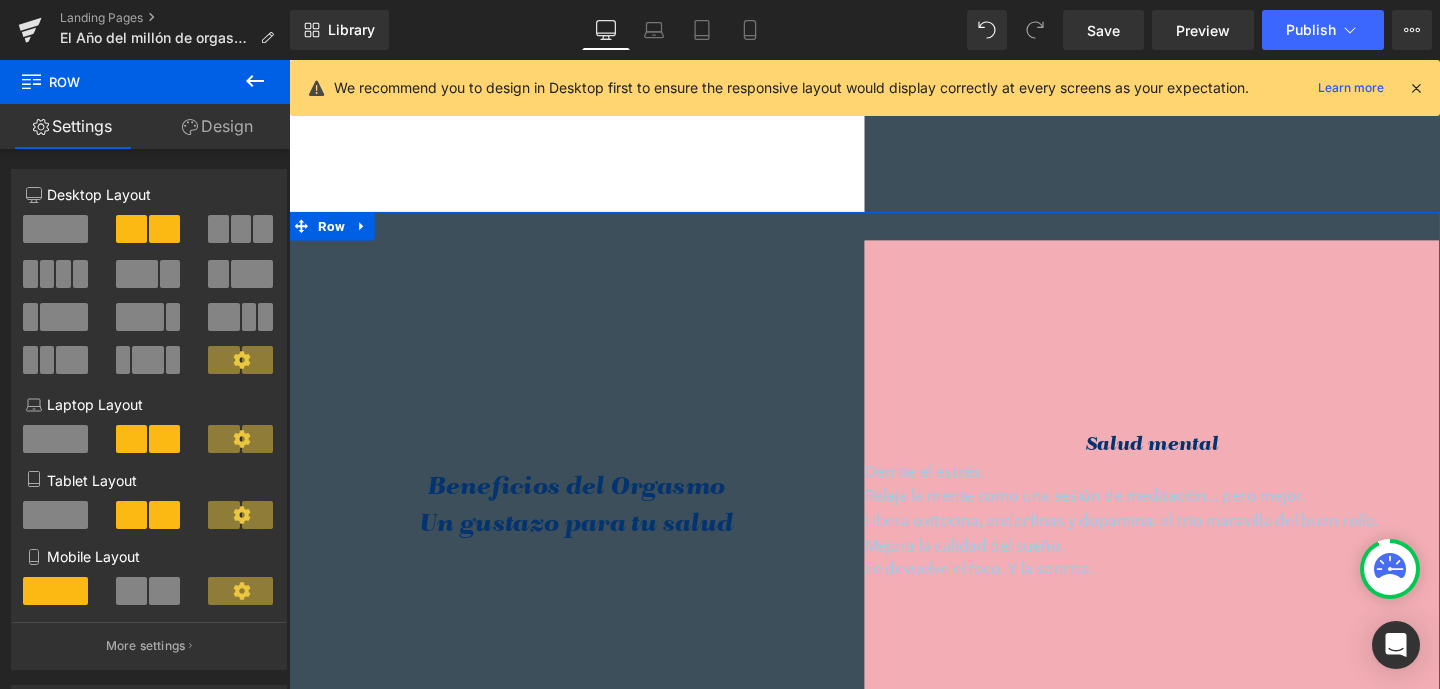click on "Design" at bounding box center [217, 126] 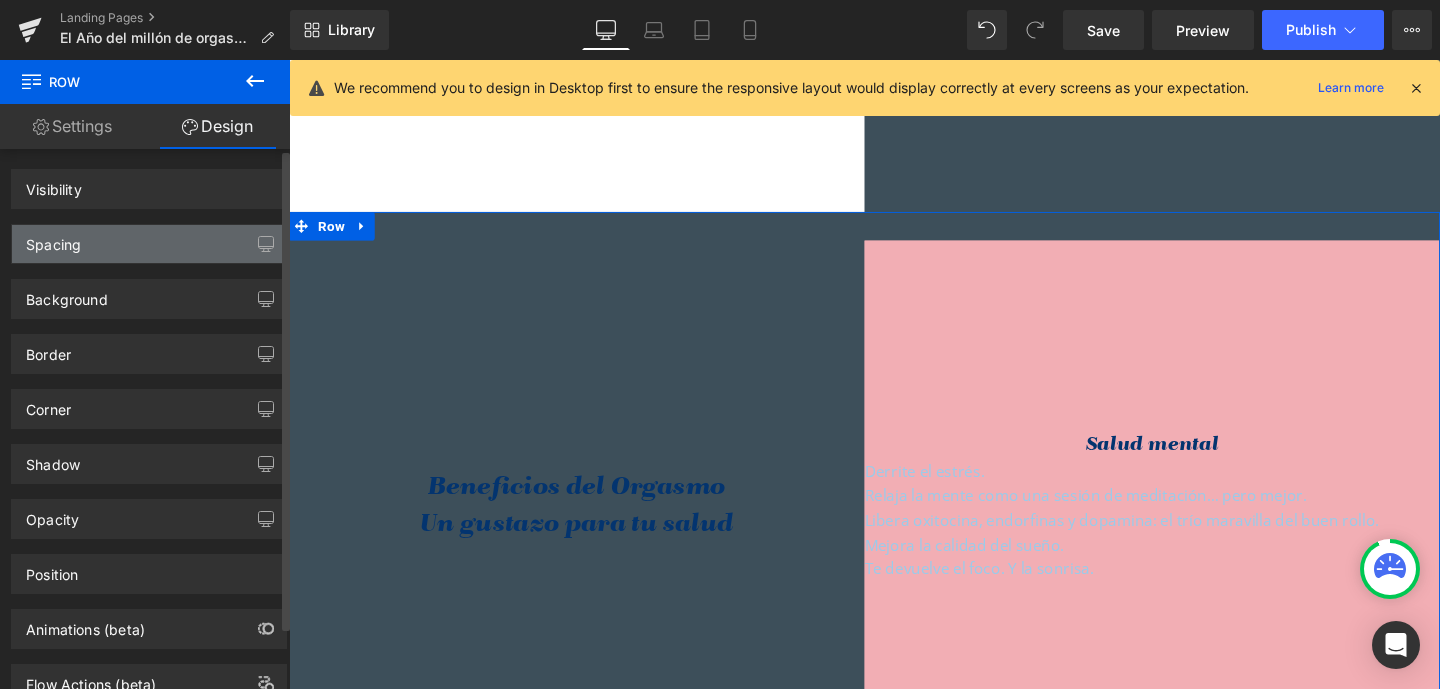 click on "Spacing" at bounding box center [149, 244] 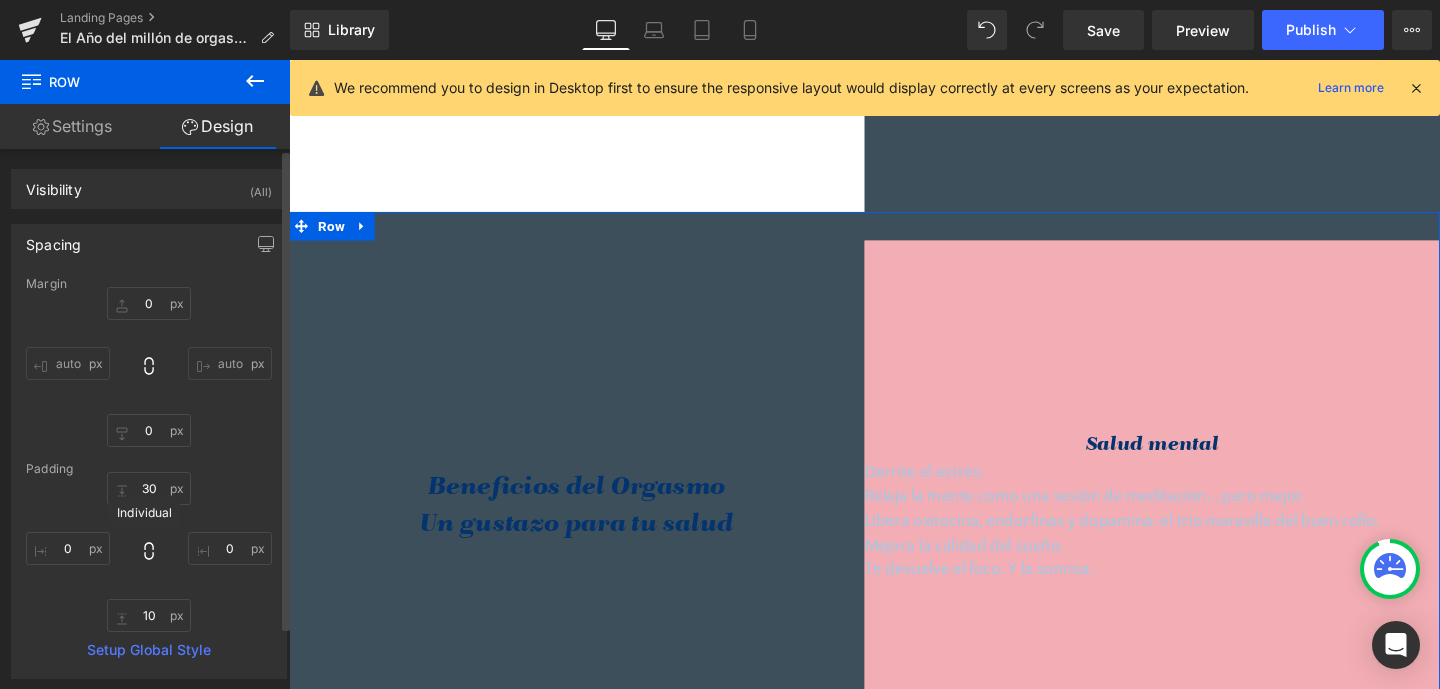 click 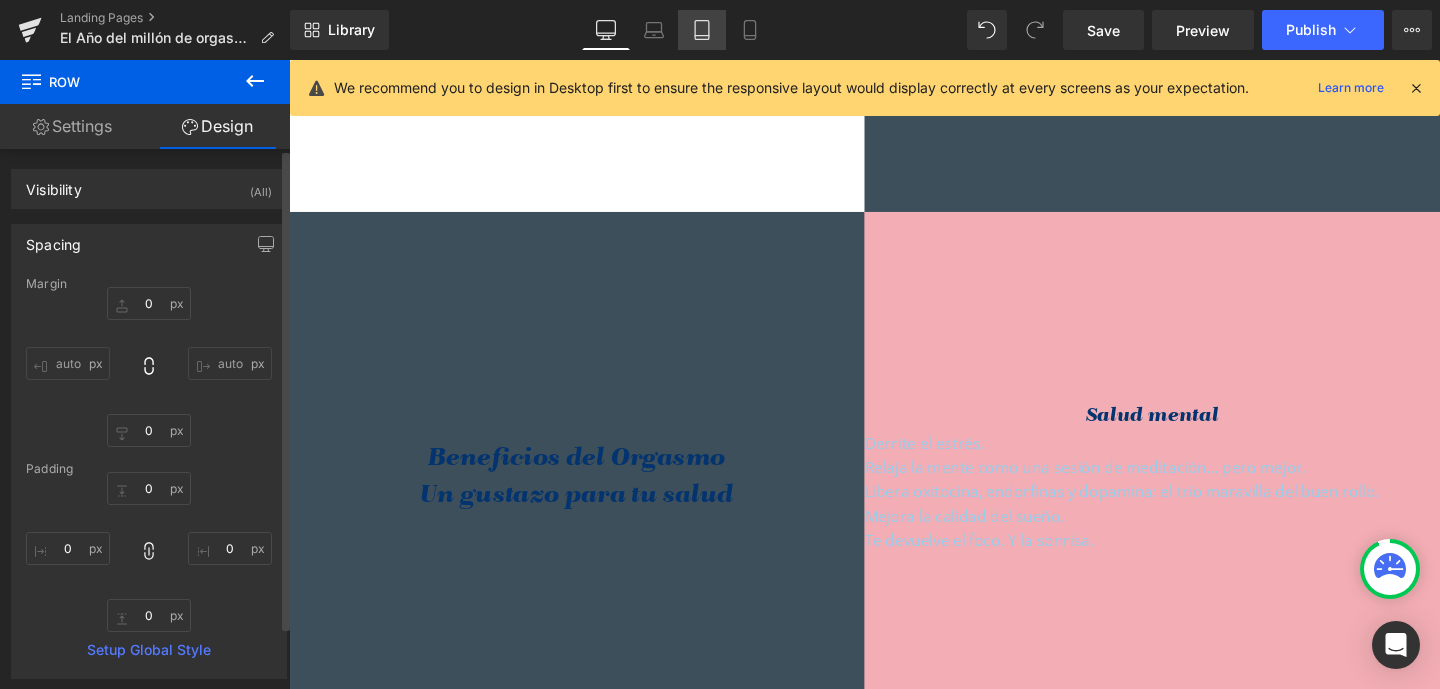 click 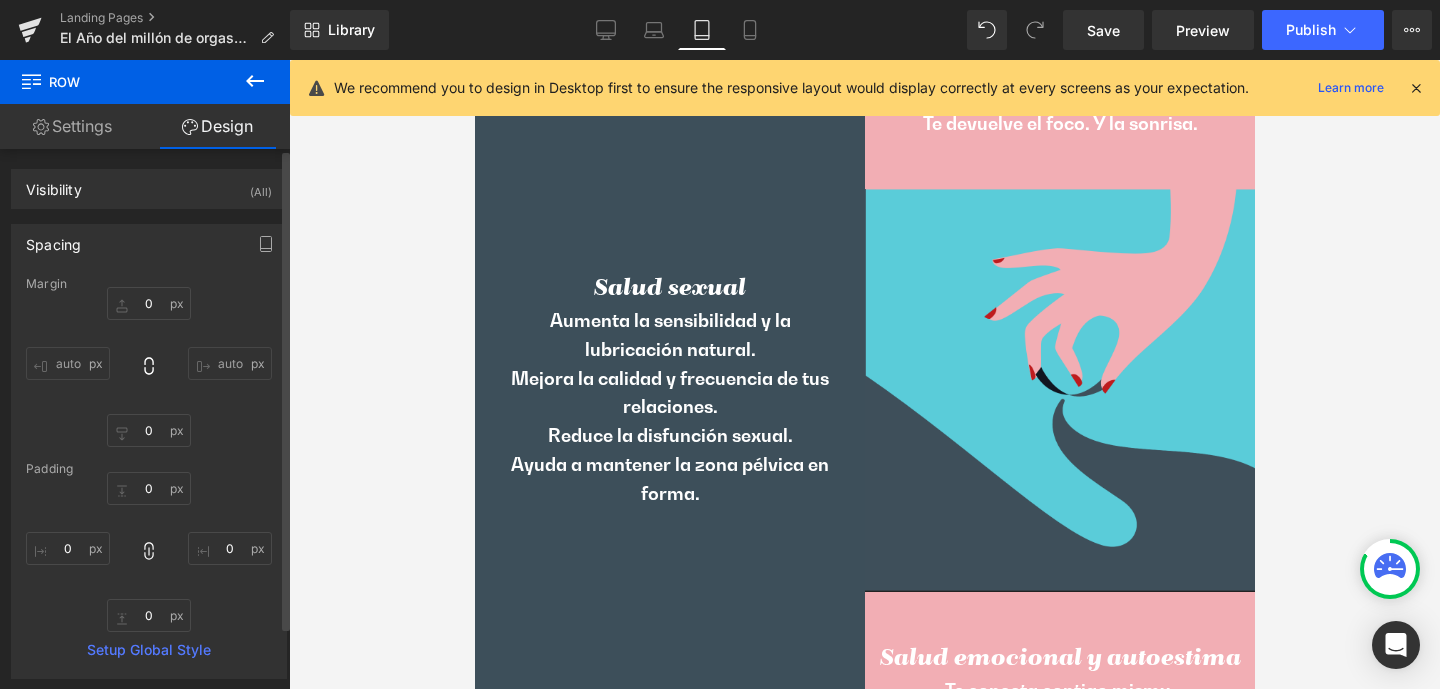 scroll, scrollTop: 941, scrollLeft: 0, axis: vertical 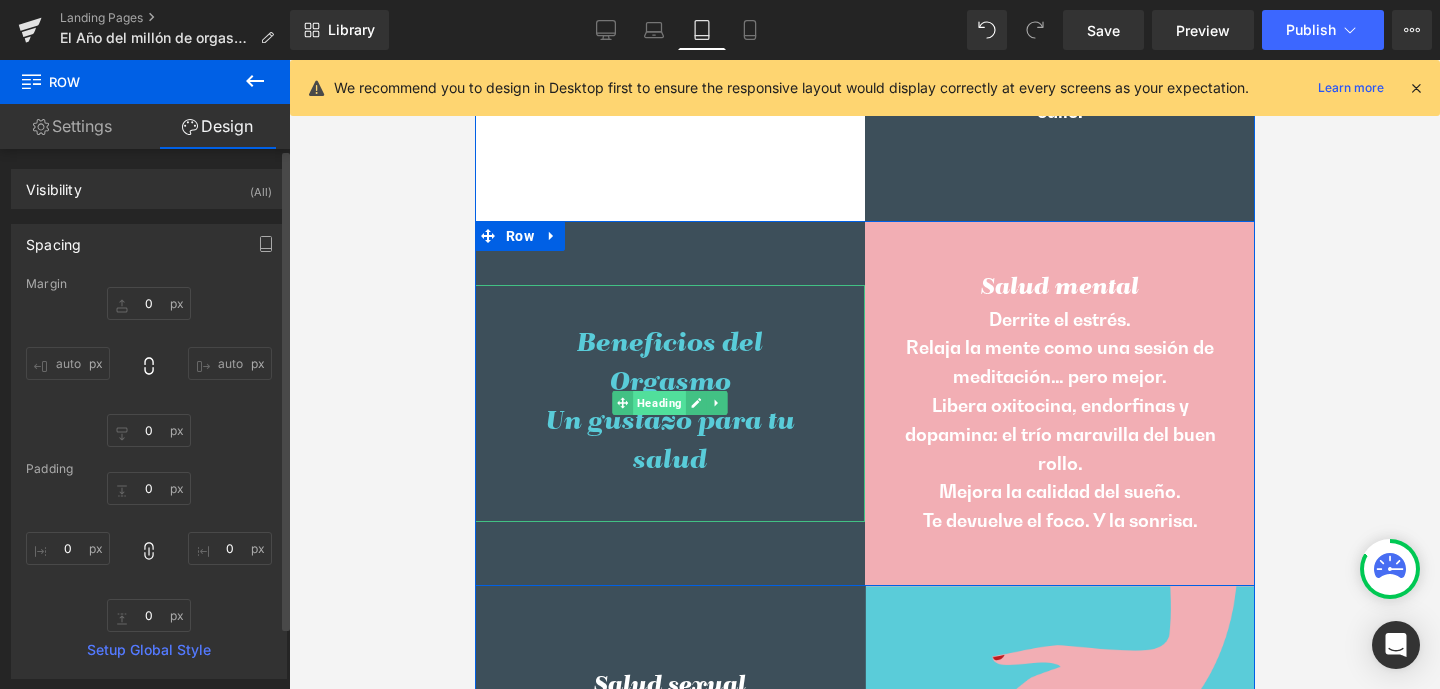 click on "Heading" at bounding box center [658, 403] 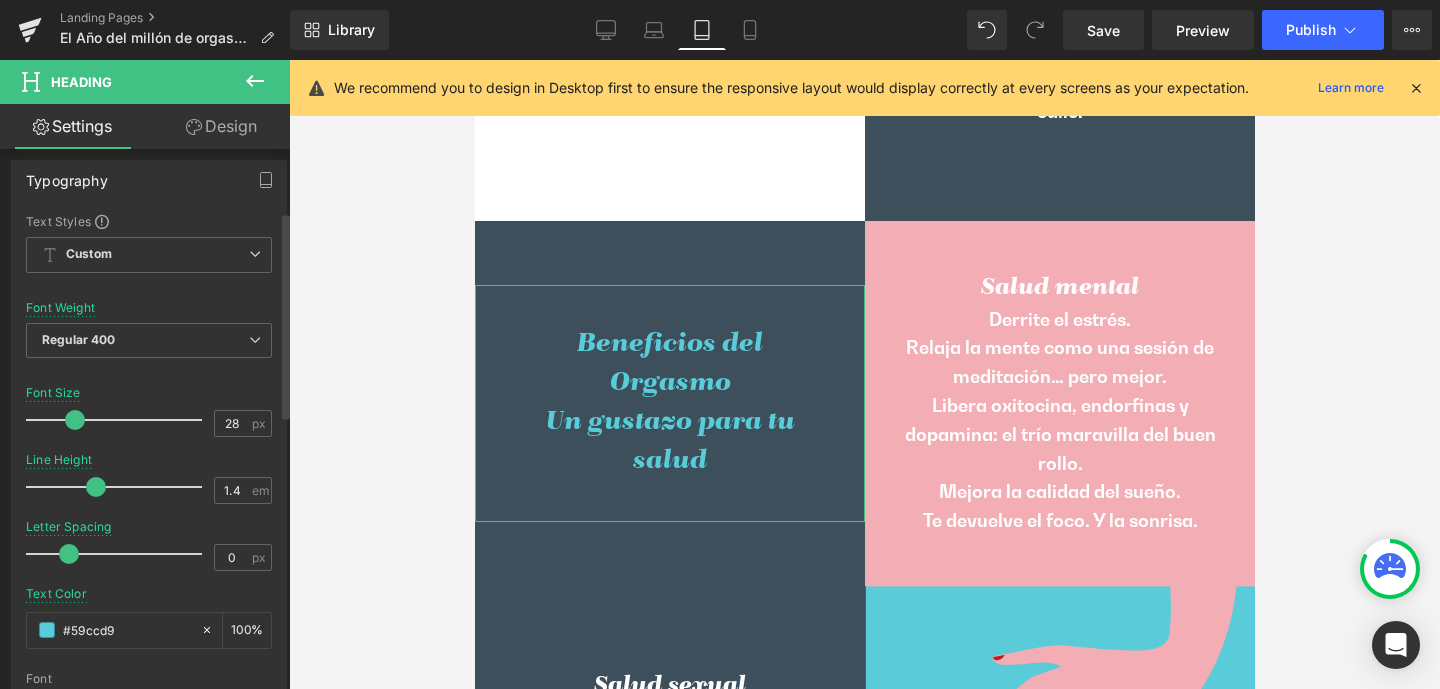 scroll, scrollTop: 178, scrollLeft: 0, axis: vertical 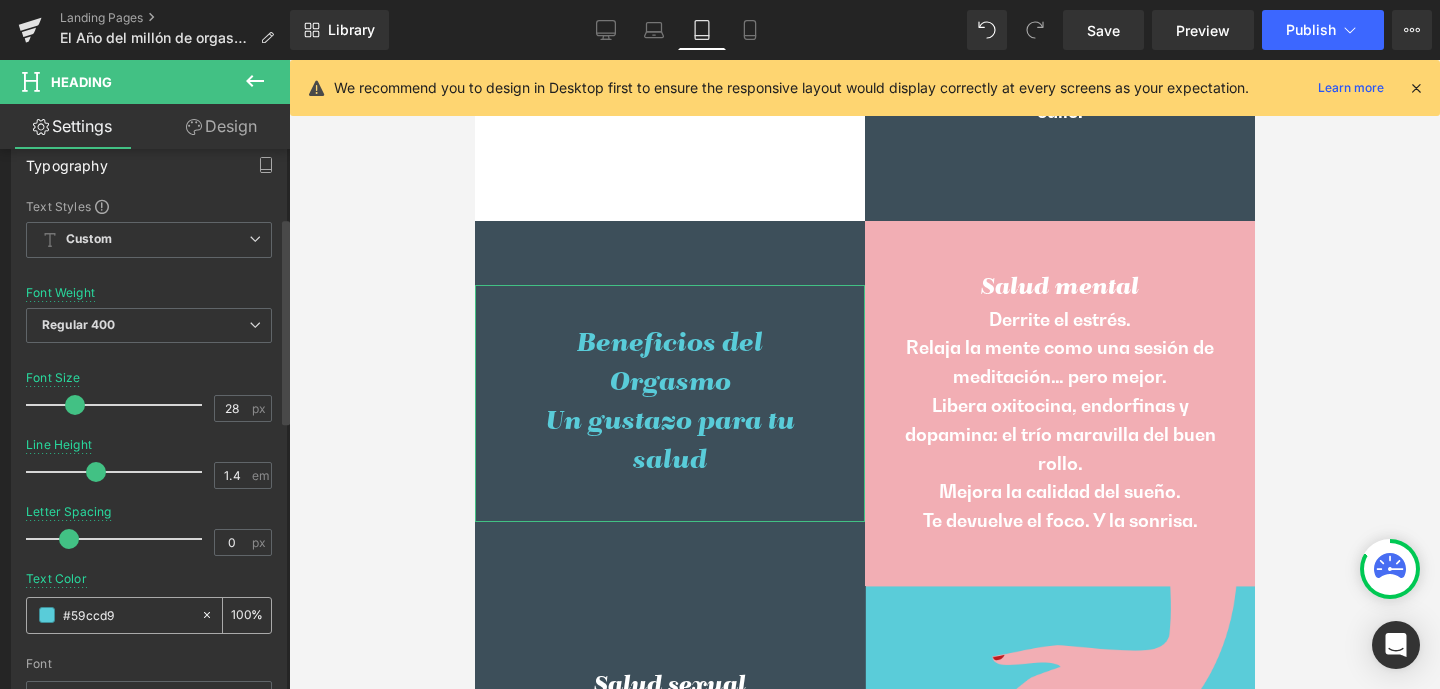 drag, startPoint x: 119, startPoint y: 612, endPoint x: 55, endPoint y: 612, distance: 64 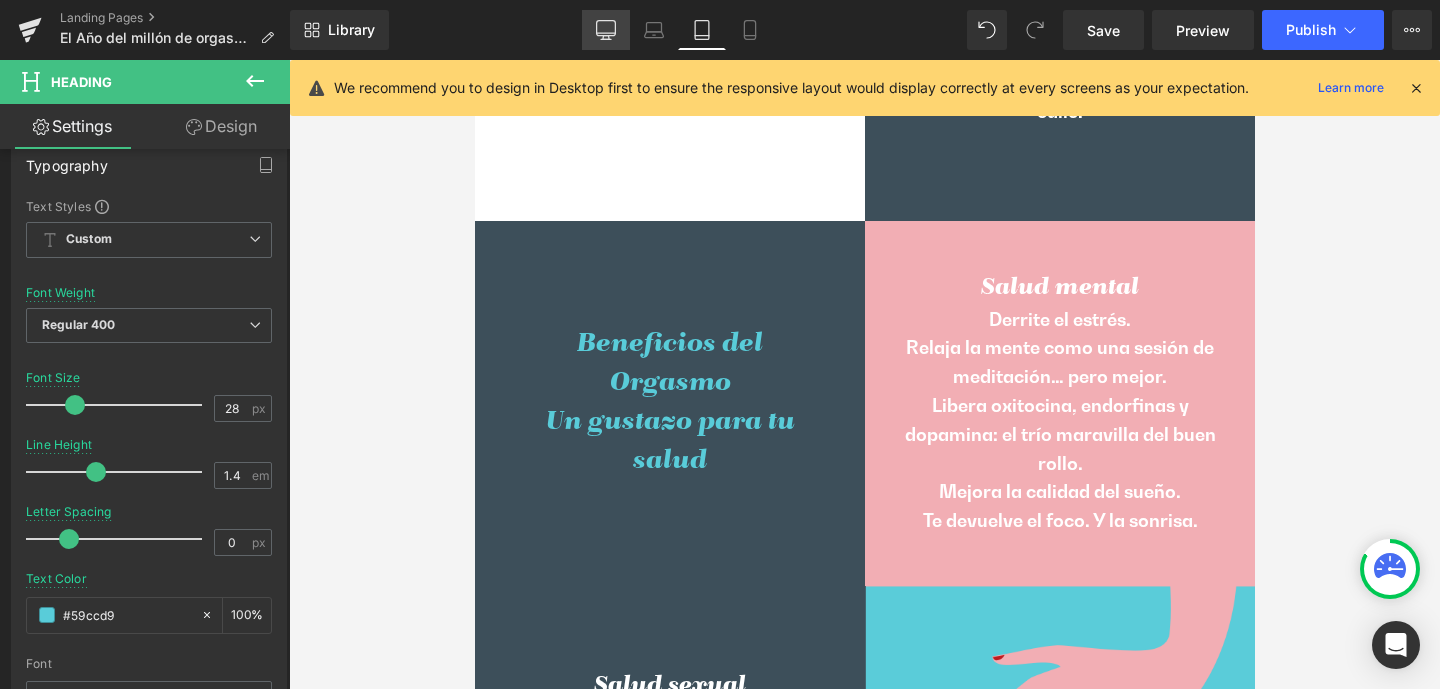 click 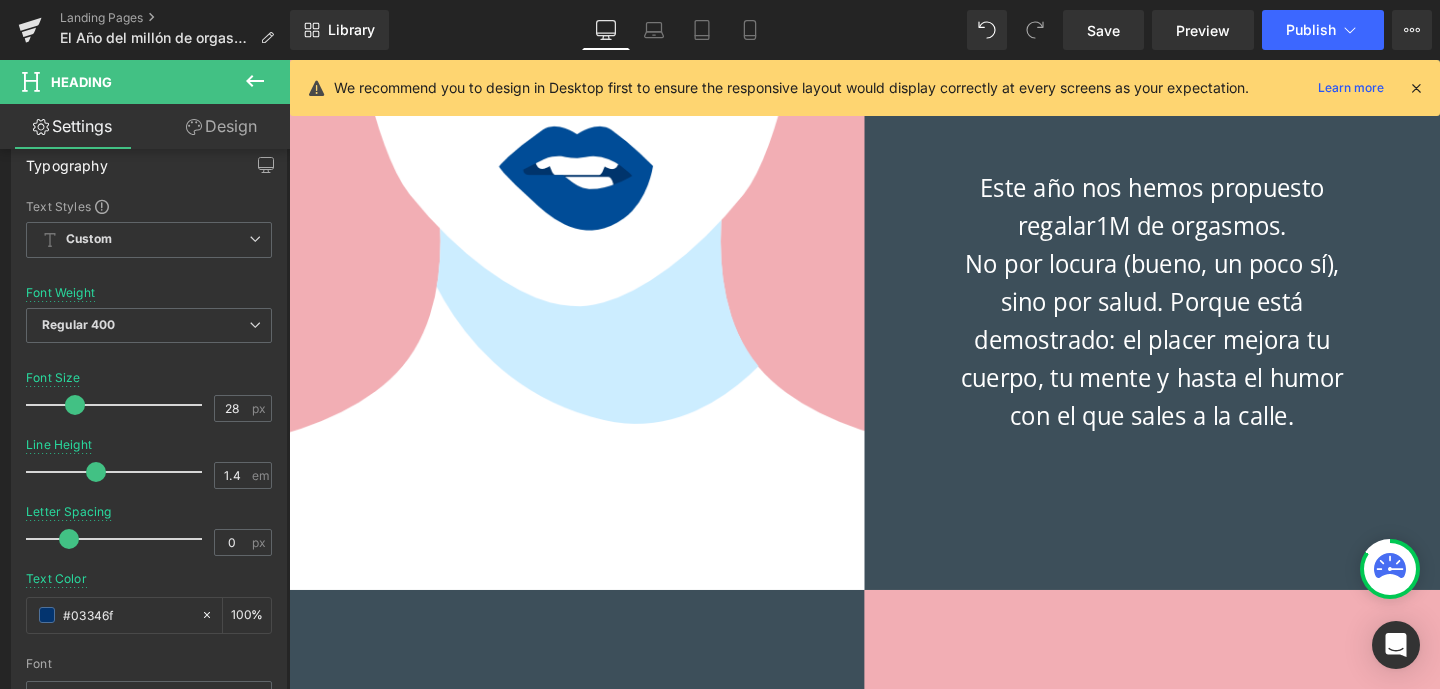 scroll, scrollTop: 1514, scrollLeft: 0, axis: vertical 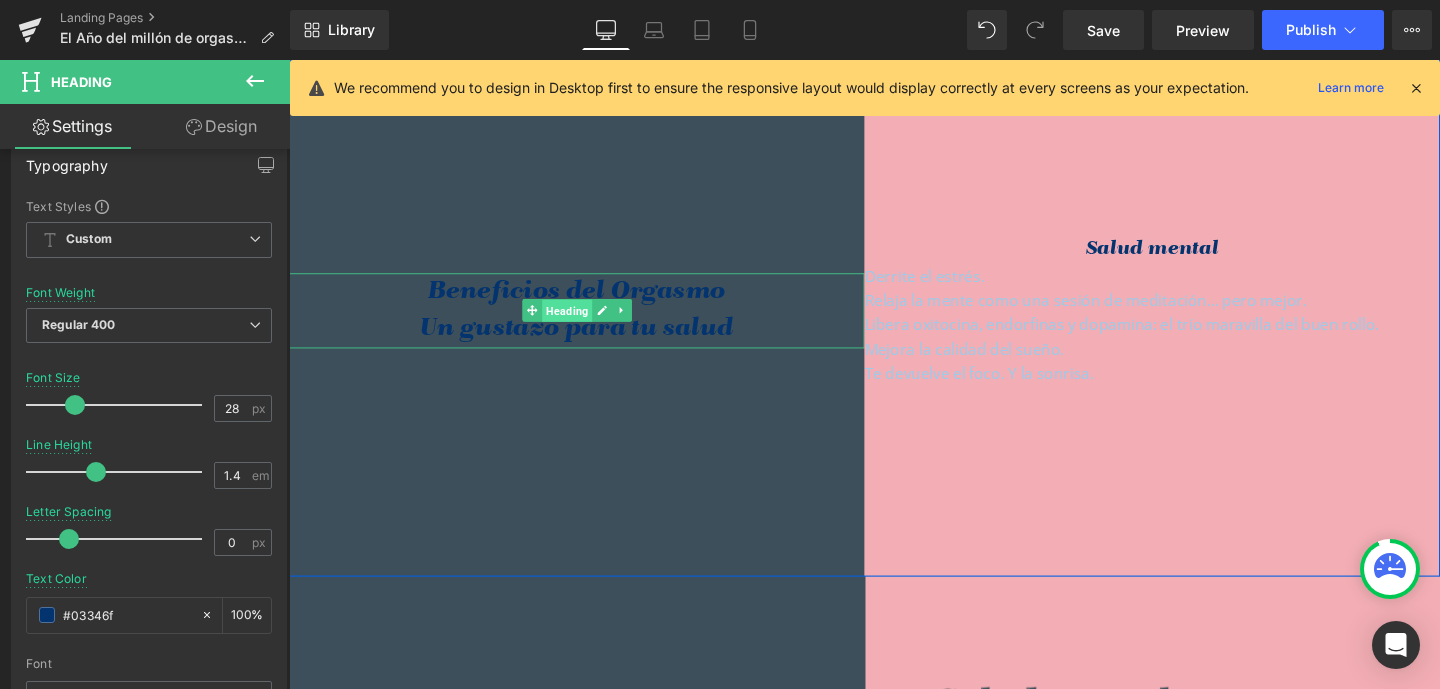 click on "Heading" at bounding box center [581, 324] 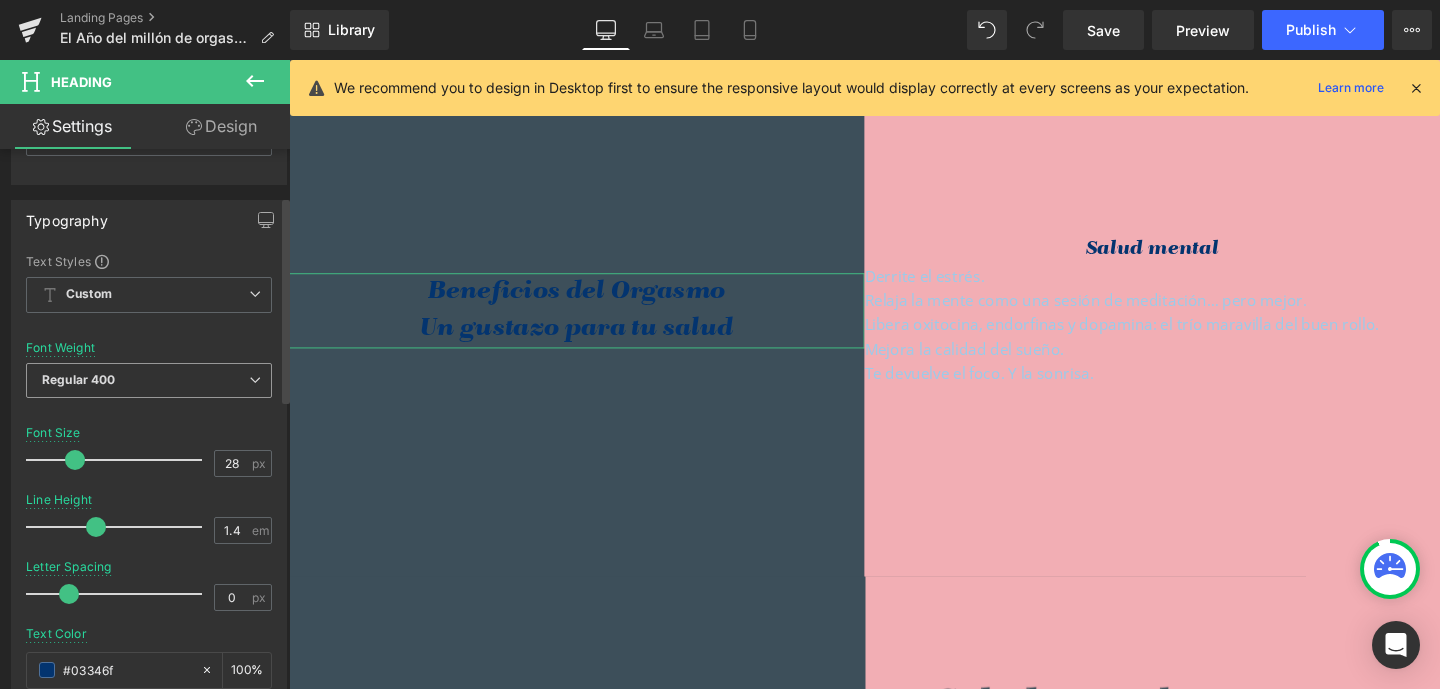 scroll, scrollTop: 317, scrollLeft: 0, axis: vertical 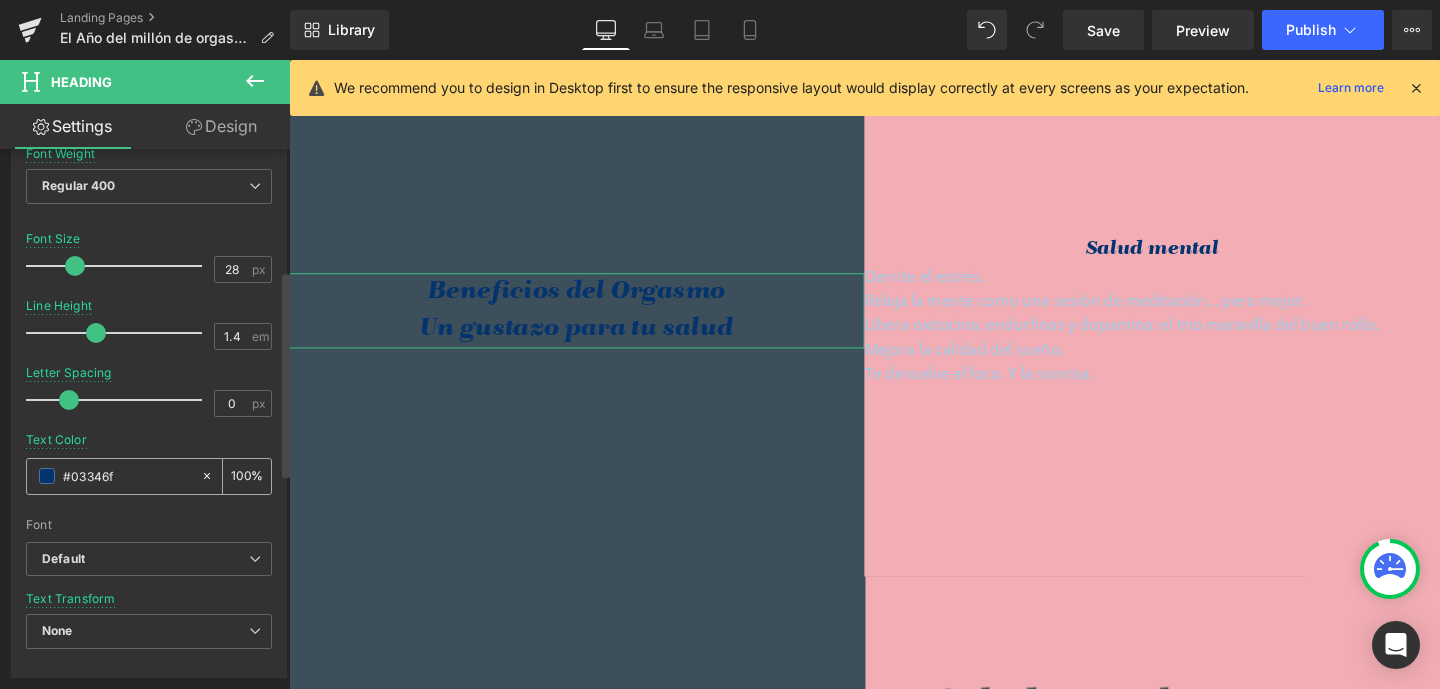 drag, startPoint x: 133, startPoint y: 479, endPoint x: 59, endPoint y: 473, distance: 74.24284 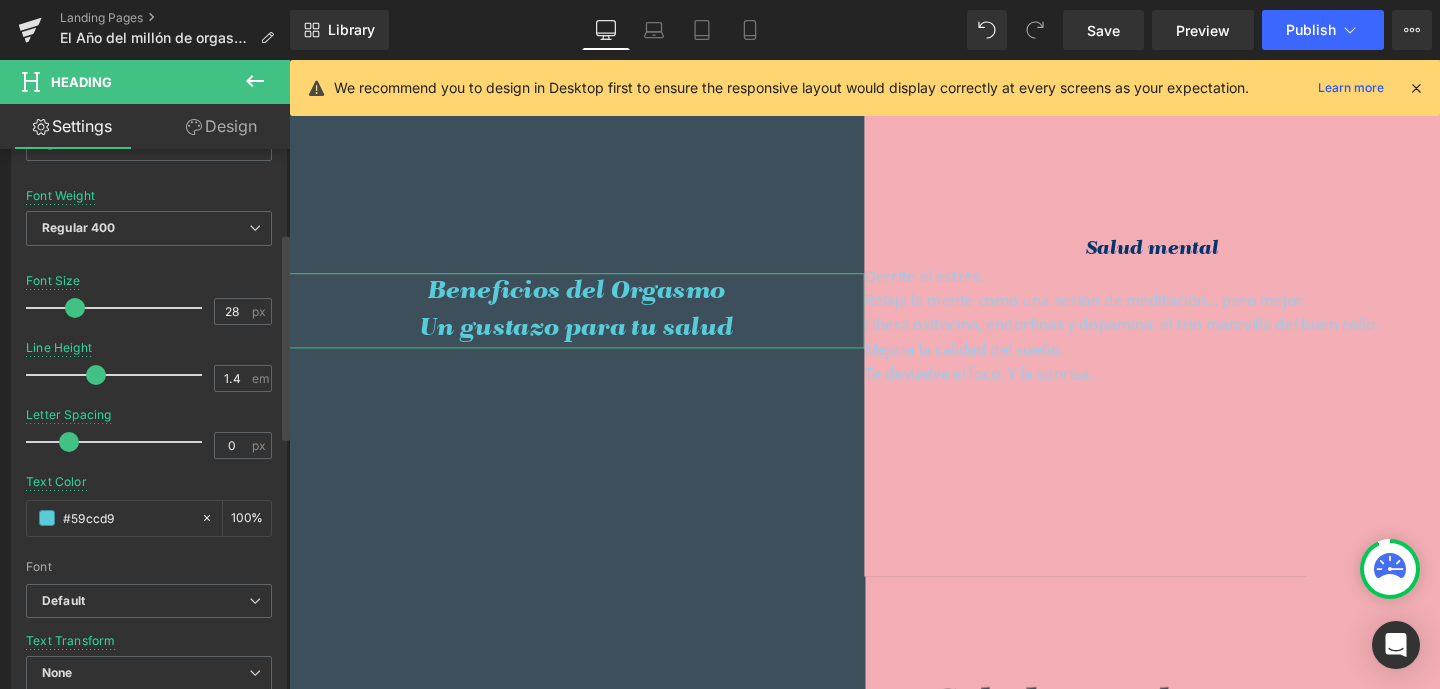 scroll, scrollTop: 219, scrollLeft: 0, axis: vertical 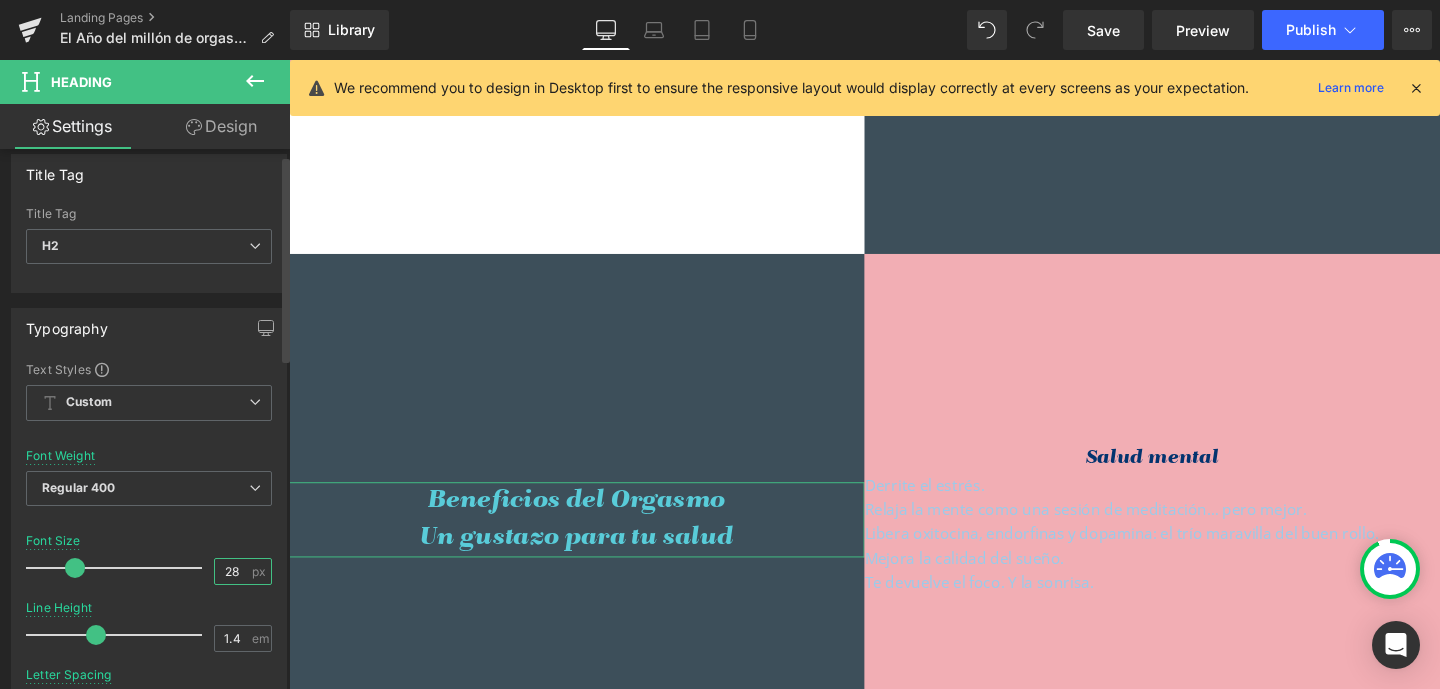 drag, startPoint x: 217, startPoint y: 567, endPoint x: 238, endPoint y: 570, distance: 21.213203 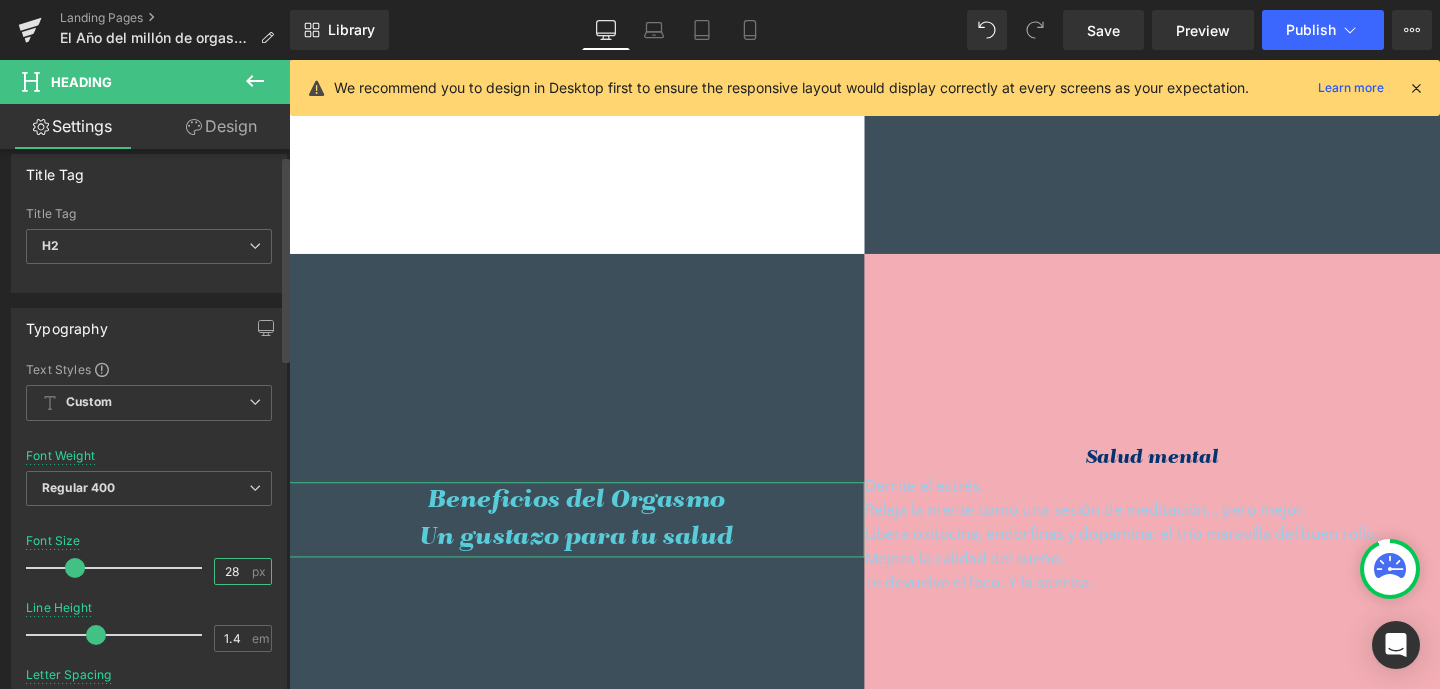 click on "28" at bounding box center [232, 571] 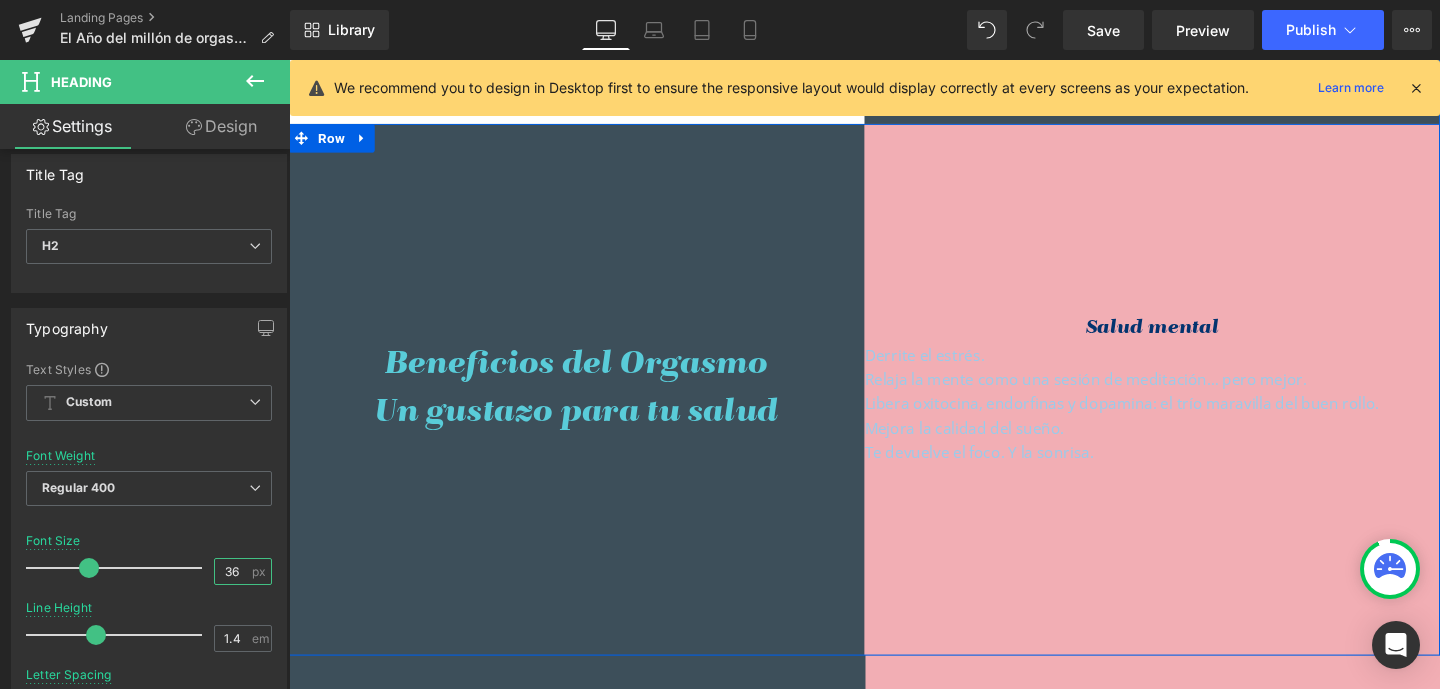scroll, scrollTop: 1435, scrollLeft: 0, axis: vertical 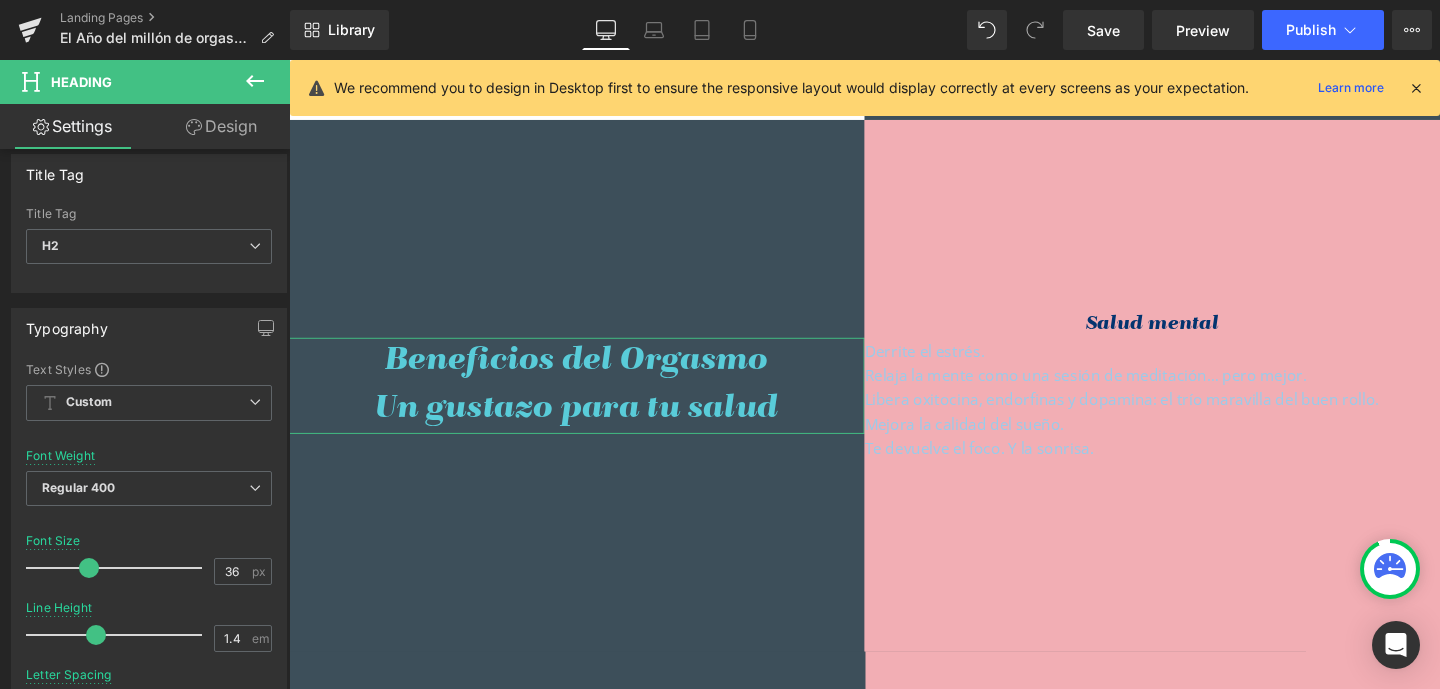 click on "Design" at bounding box center (221, 126) 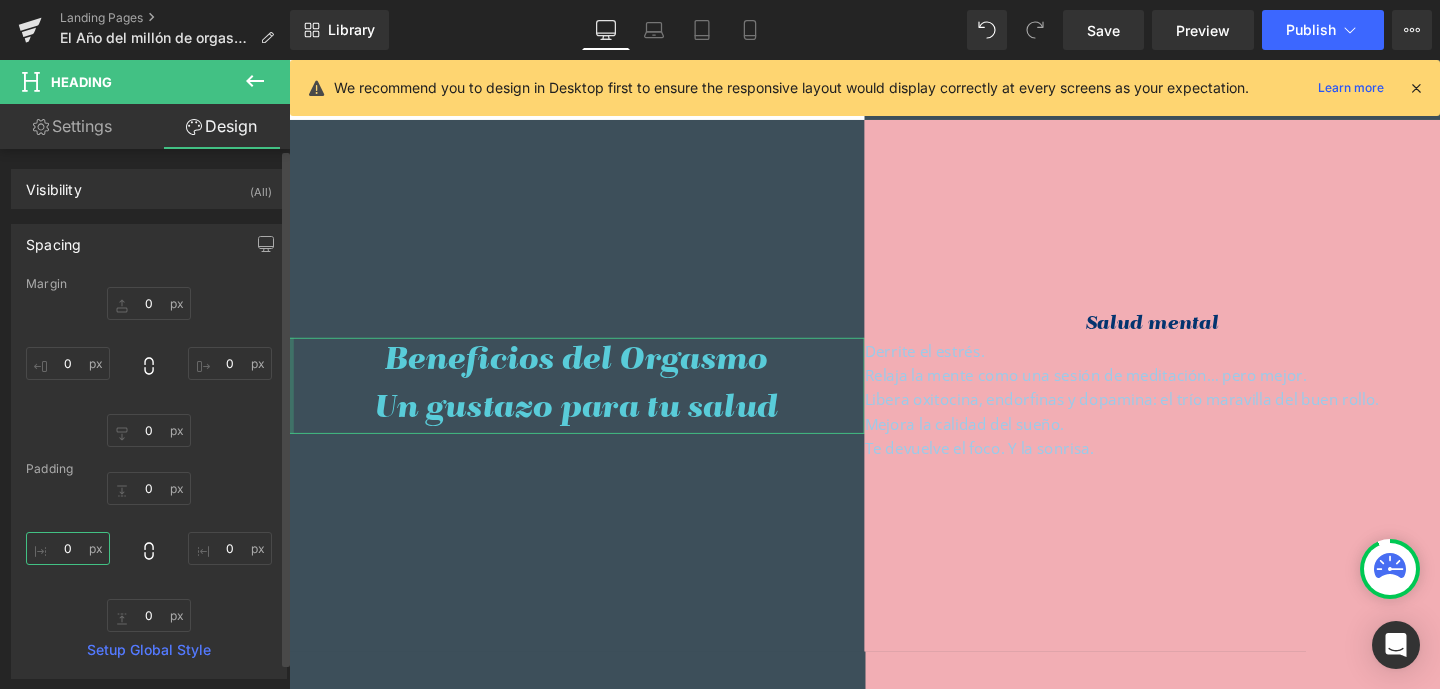 drag, startPoint x: 63, startPoint y: 546, endPoint x: 82, endPoint y: 547, distance: 19.026299 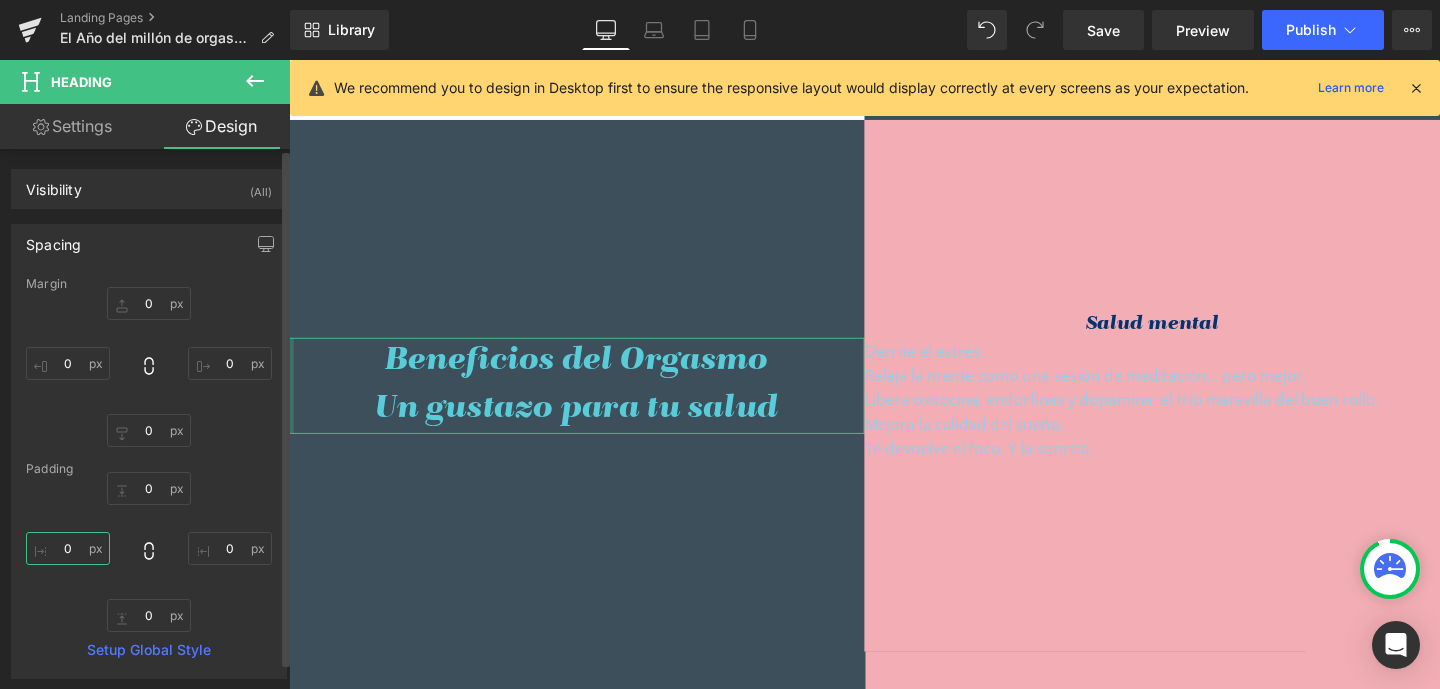 click on "0" at bounding box center [68, 548] 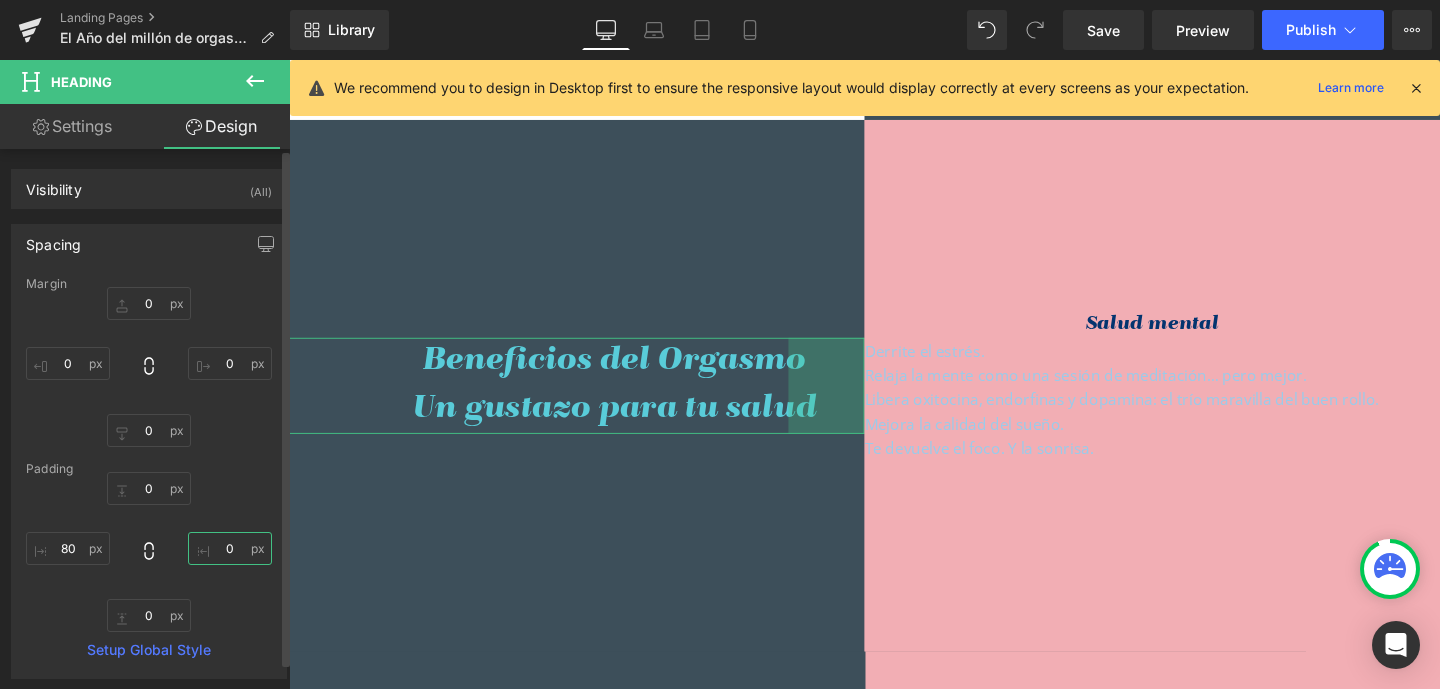 drag, startPoint x: 229, startPoint y: 546, endPoint x: 249, endPoint y: 543, distance: 20.22375 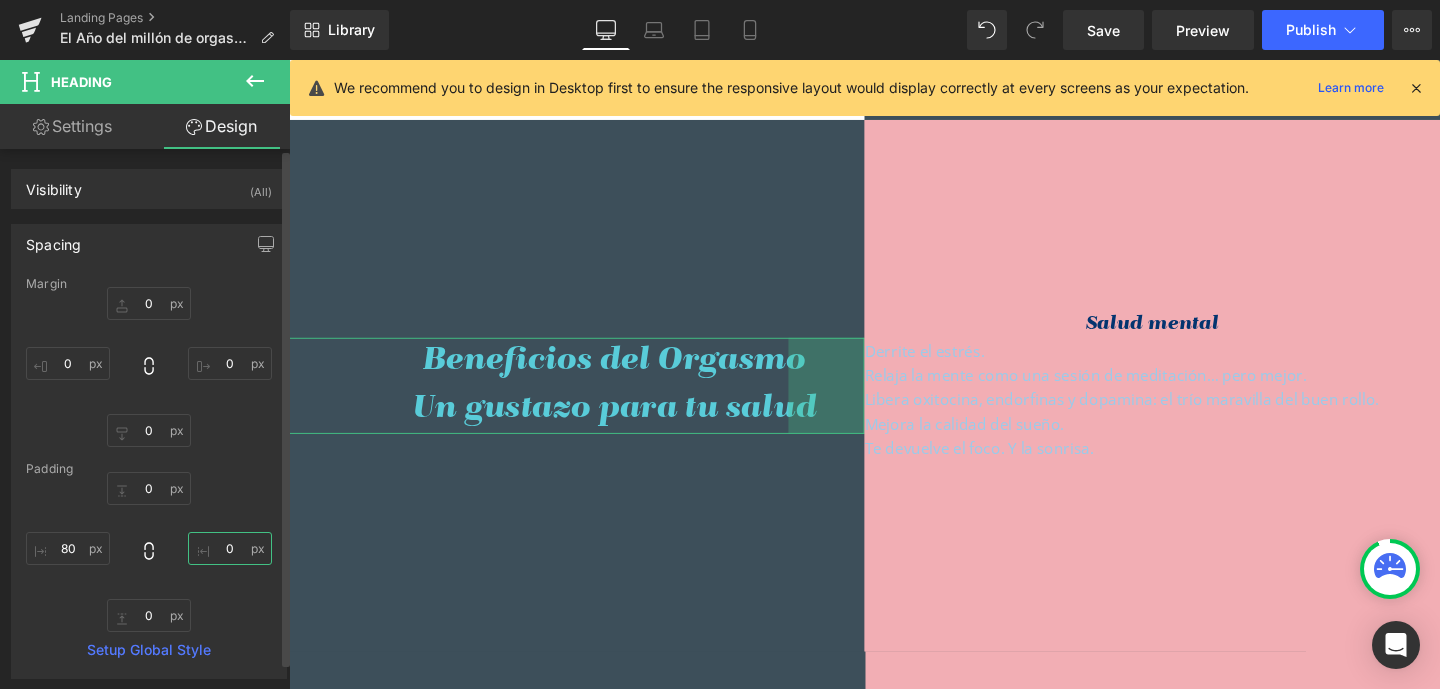 click on "0" at bounding box center (230, 548) 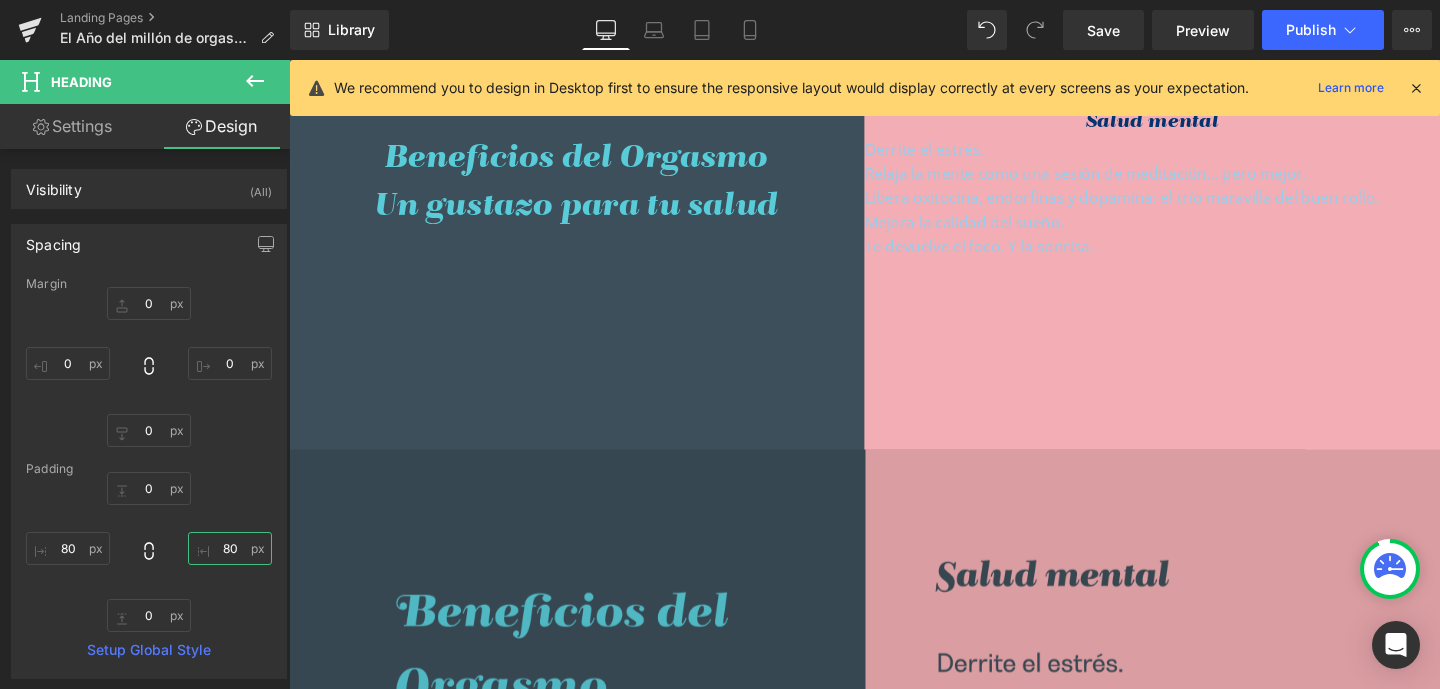 scroll, scrollTop: 1468, scrollLeft: 0, axis: vertical 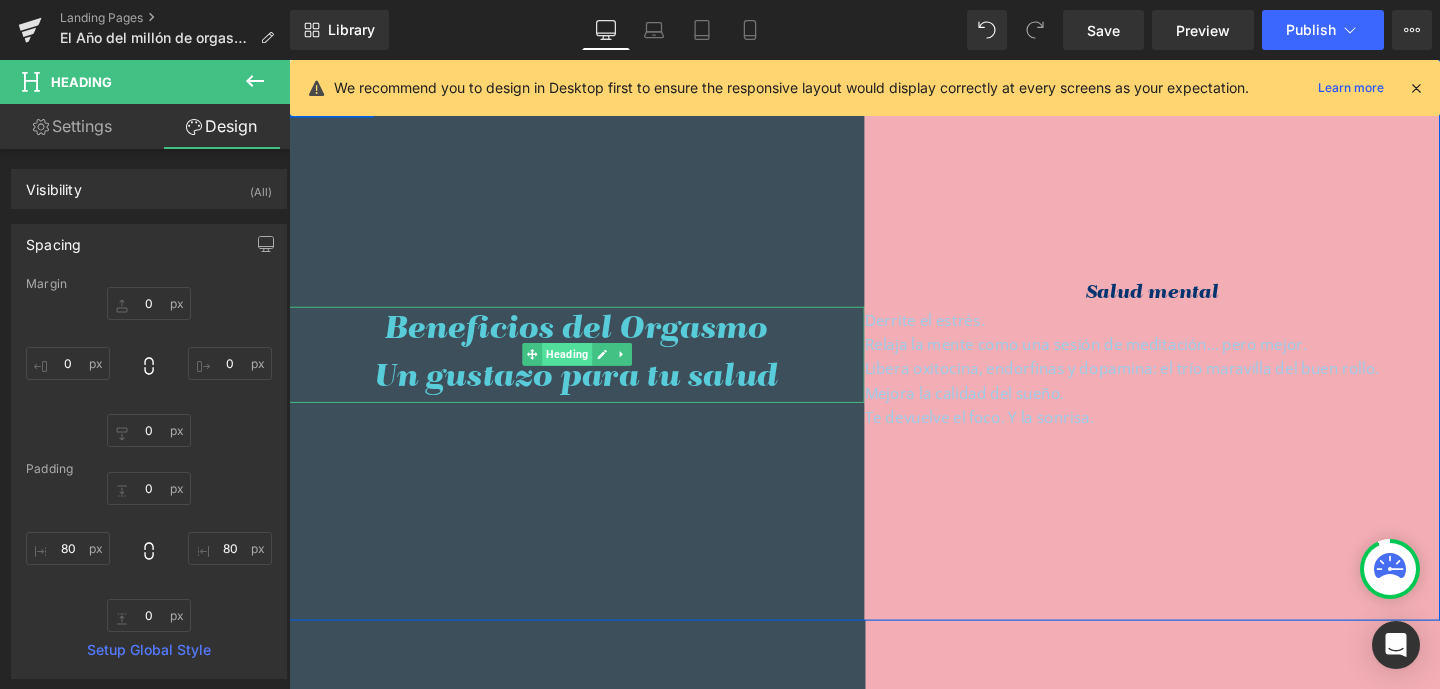 click on "Heading" at bounding box center [581, 369] 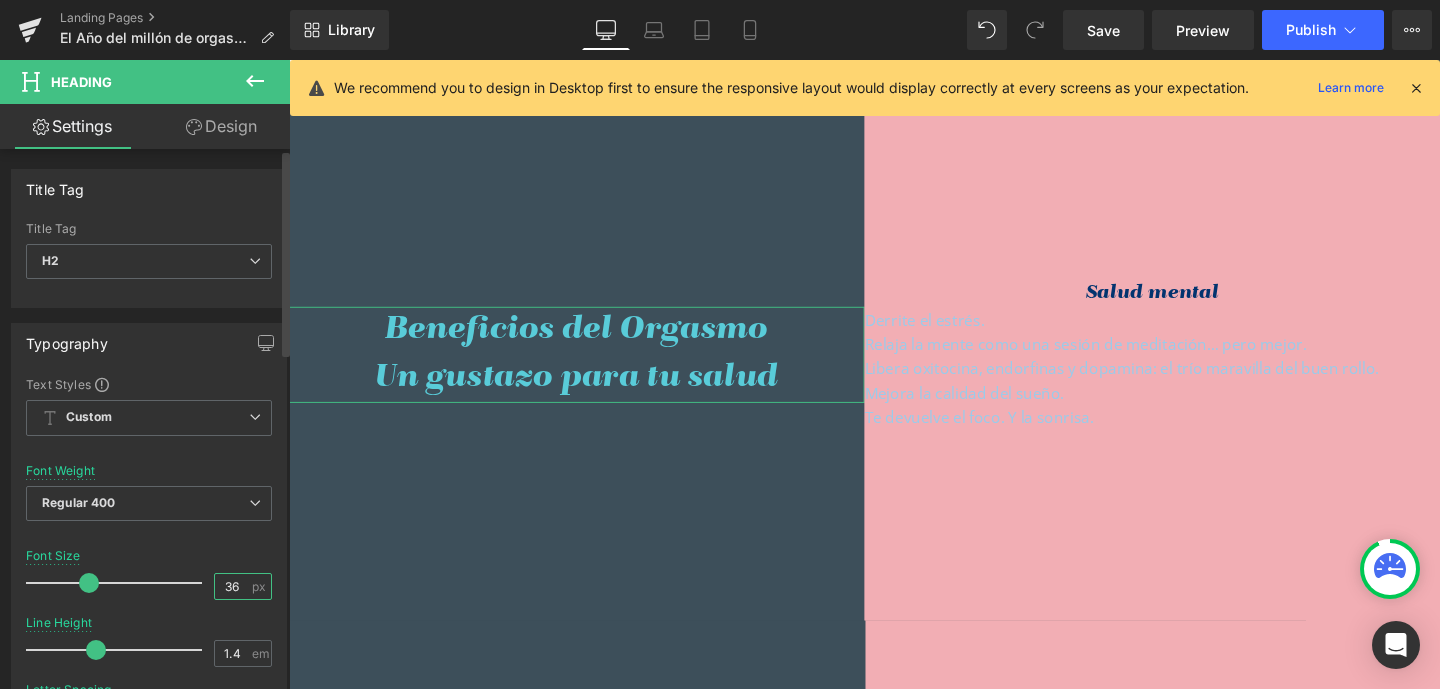 drag, startPoint x: 217, startPoint y: 586, endPoint x: 239, endPoint y: 587, distance: 22.022715 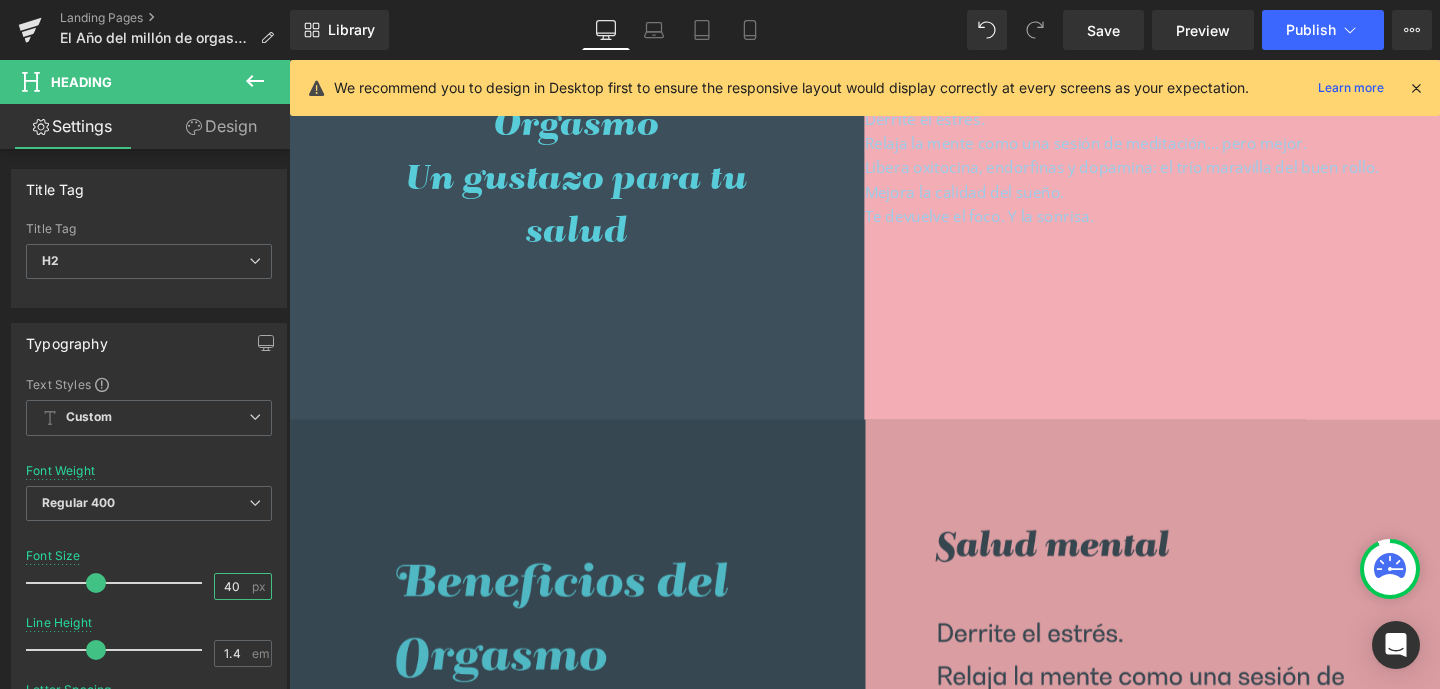 scroll, scrollTop: 1648, scrollLeft: 0, axis: vertical 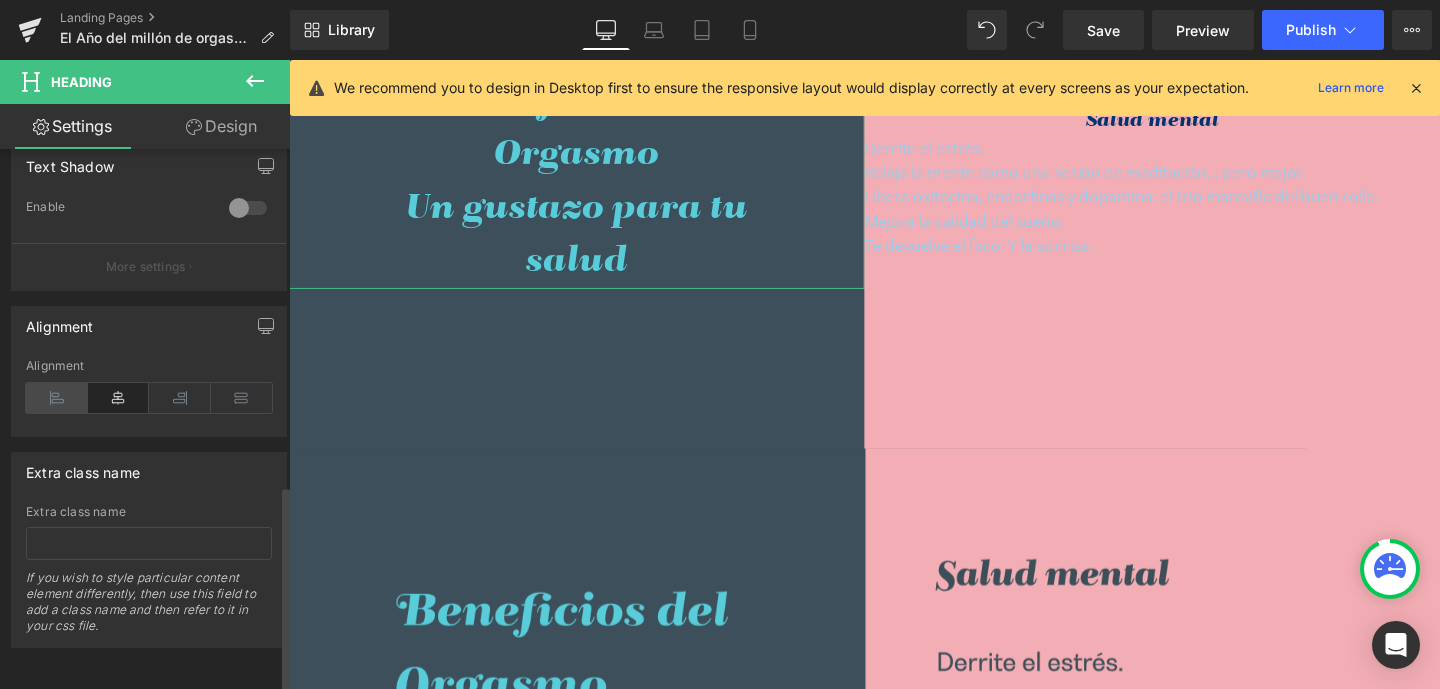 click at bounding box center (57, 398) 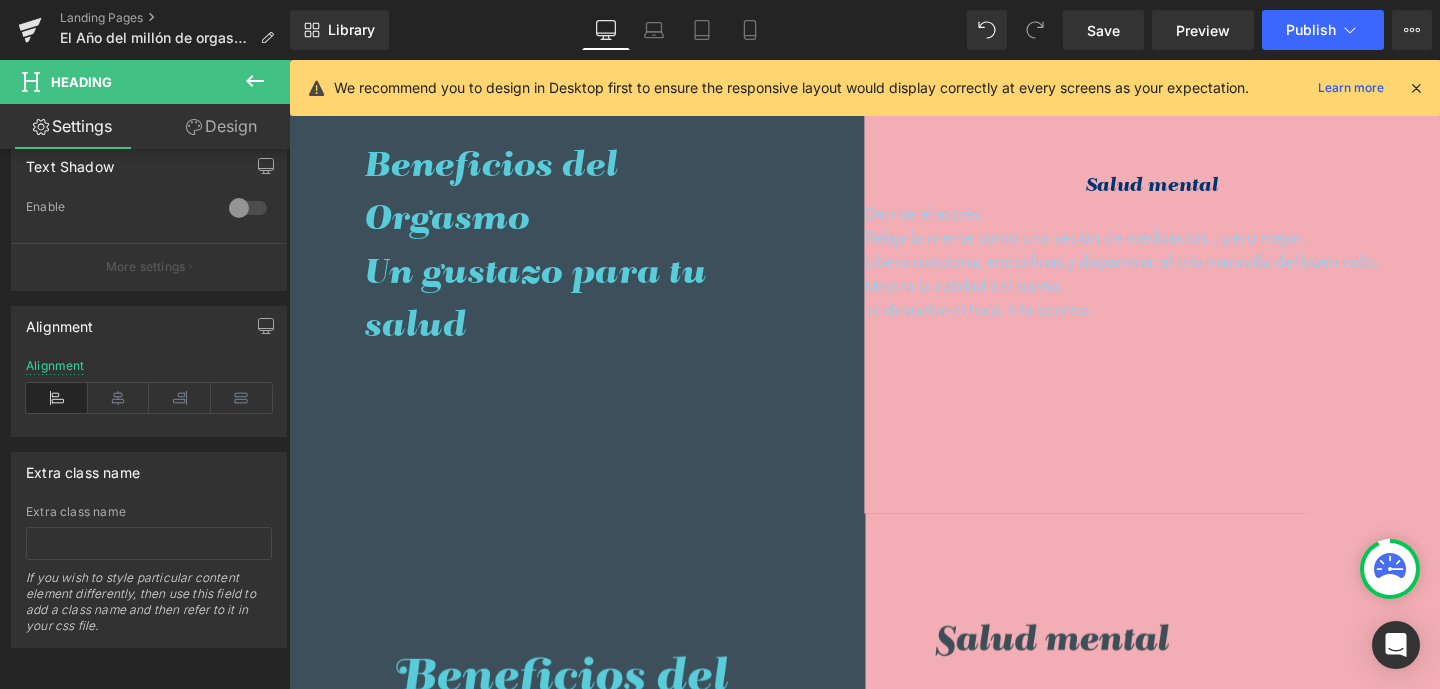 scroll, scrollTop: 1549, scrollLeft: 0, axis: vertical 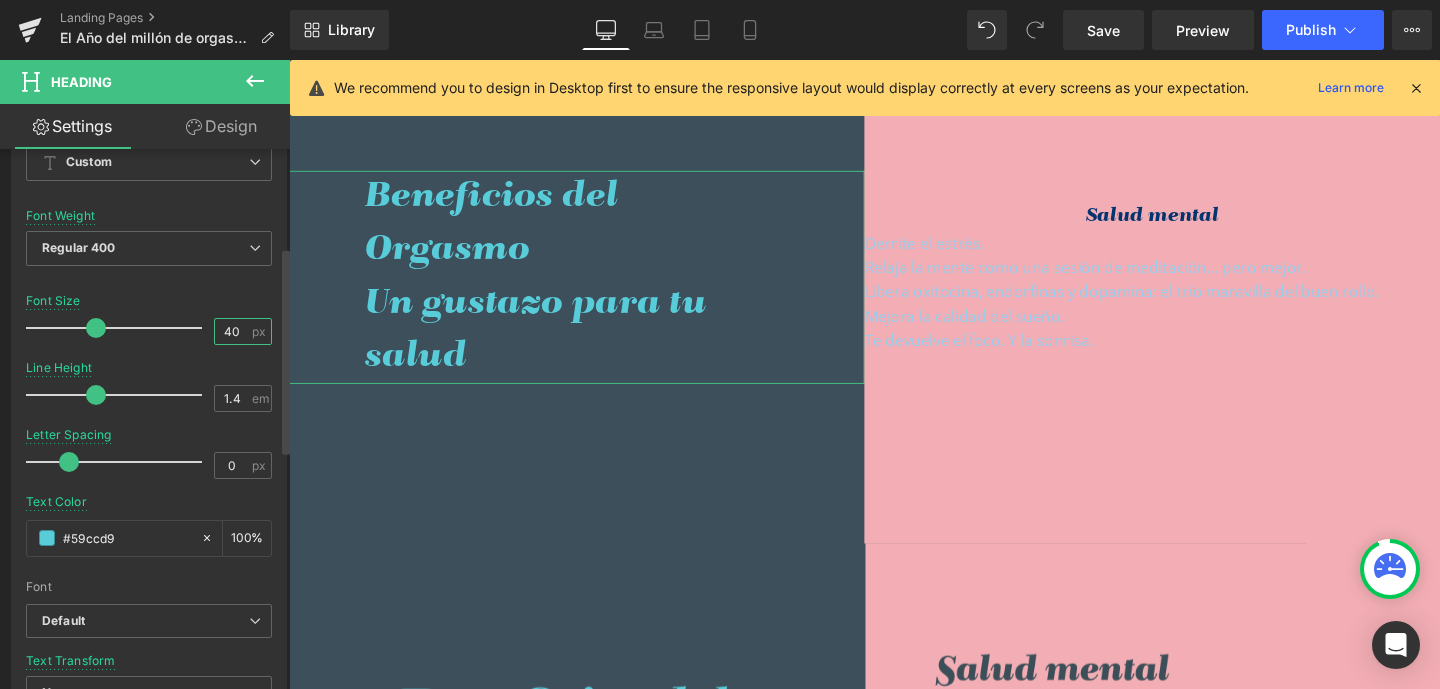 drag, startPoint x: 217, startPoint y: 331, endPoint x: 235, endPoint y: 333, distance: 18.110771 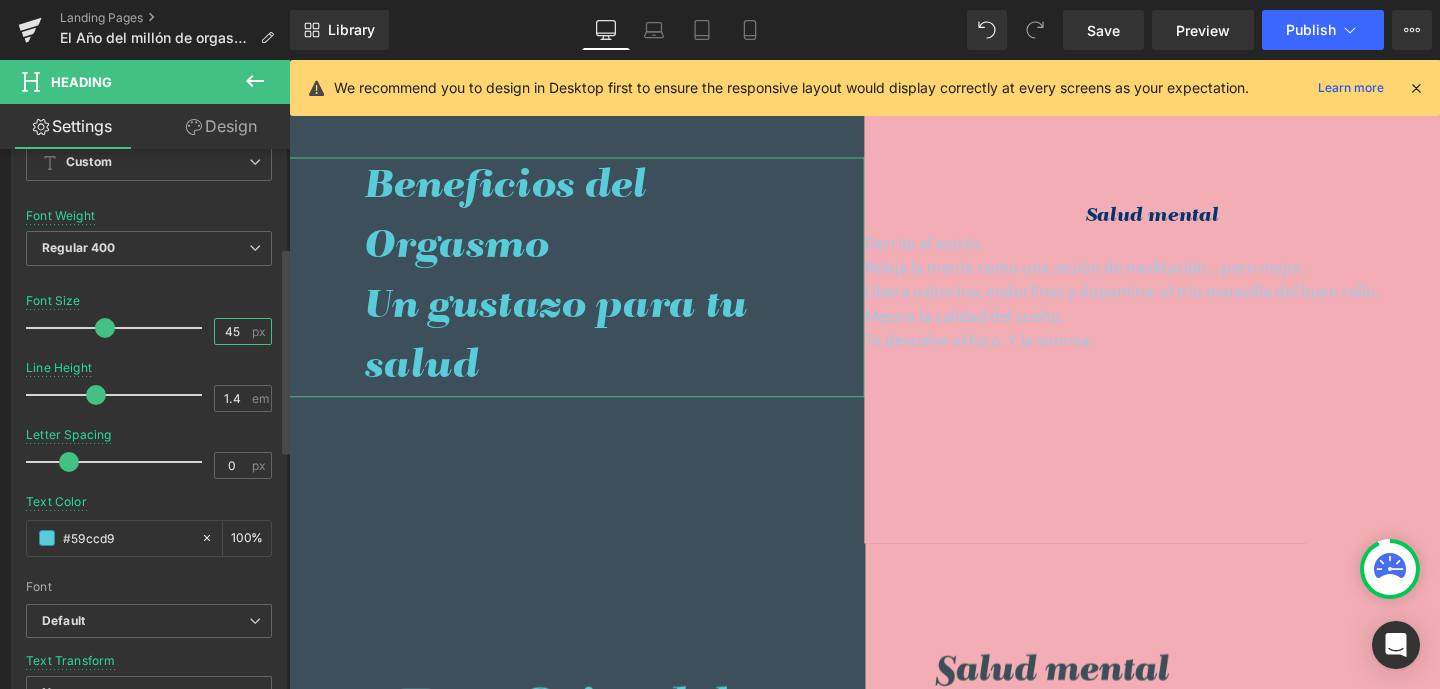 scroll, scrollTop: 1535, scrollLeft: 0, axis: vertical 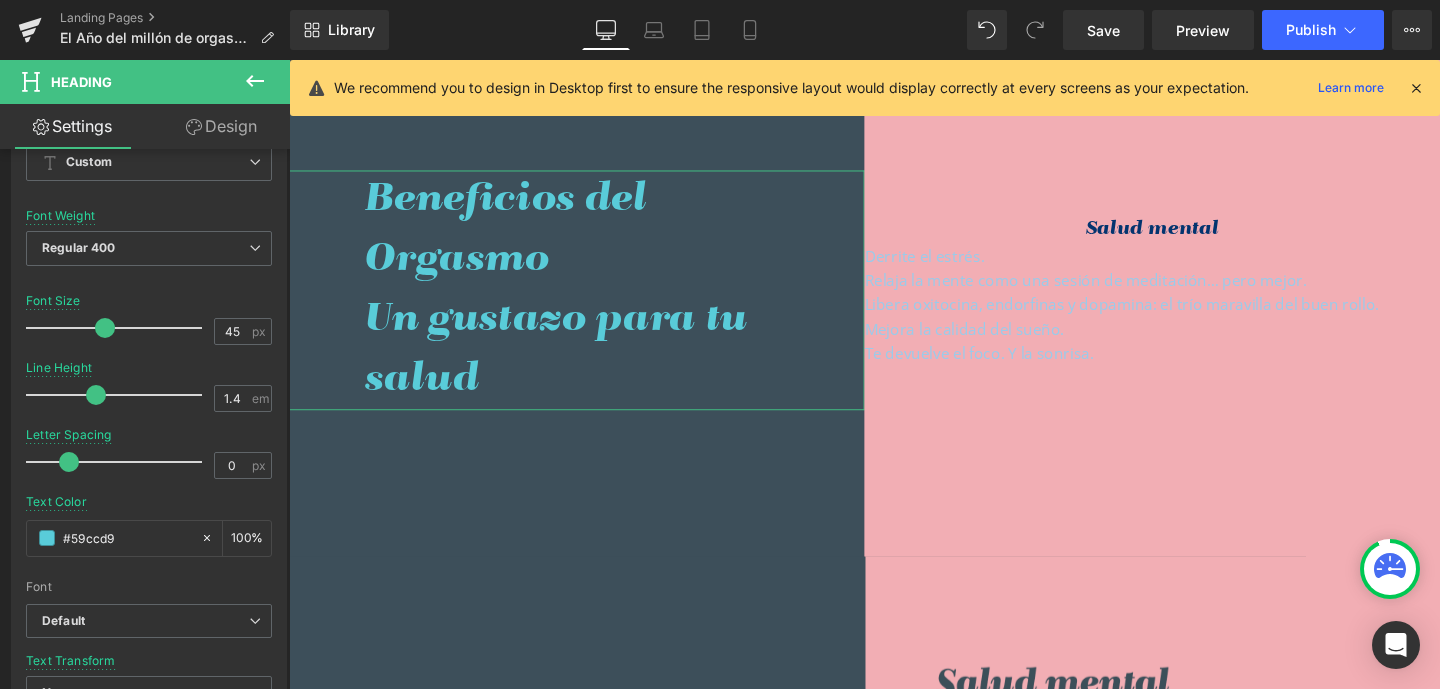 click on "Design" at bounding box center (221, 126) 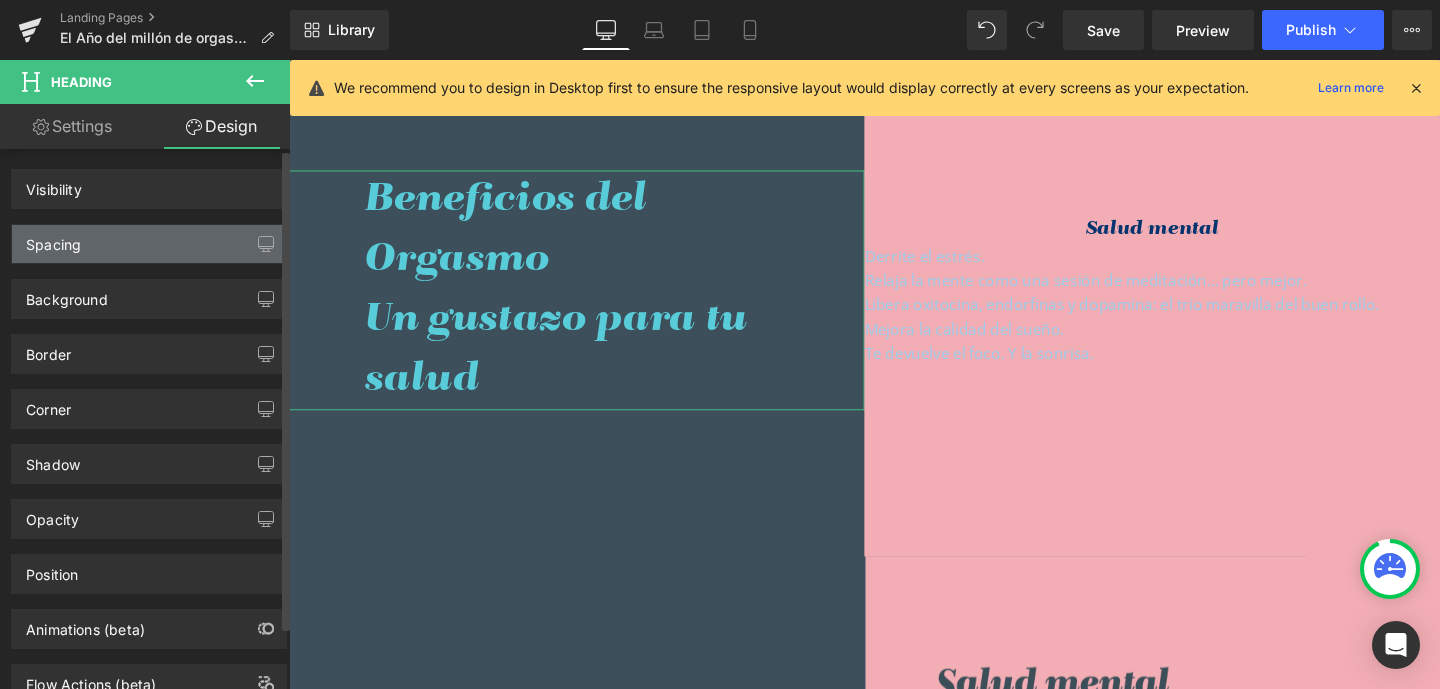 click on "Spacing" at bounding box center (149, 244) 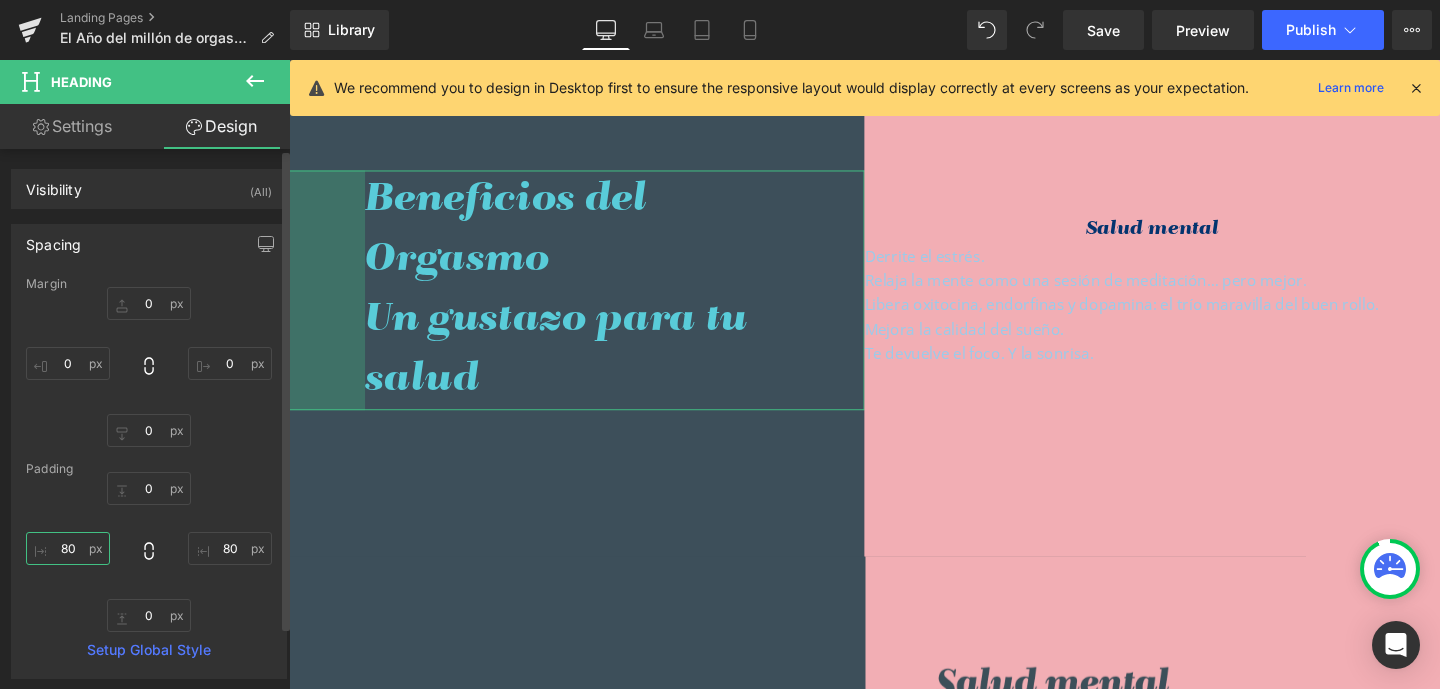 drag, startPoint x: 62, startPoint y: 549, endPoint x: 83, endPoint y: 550, distance: 21.023796 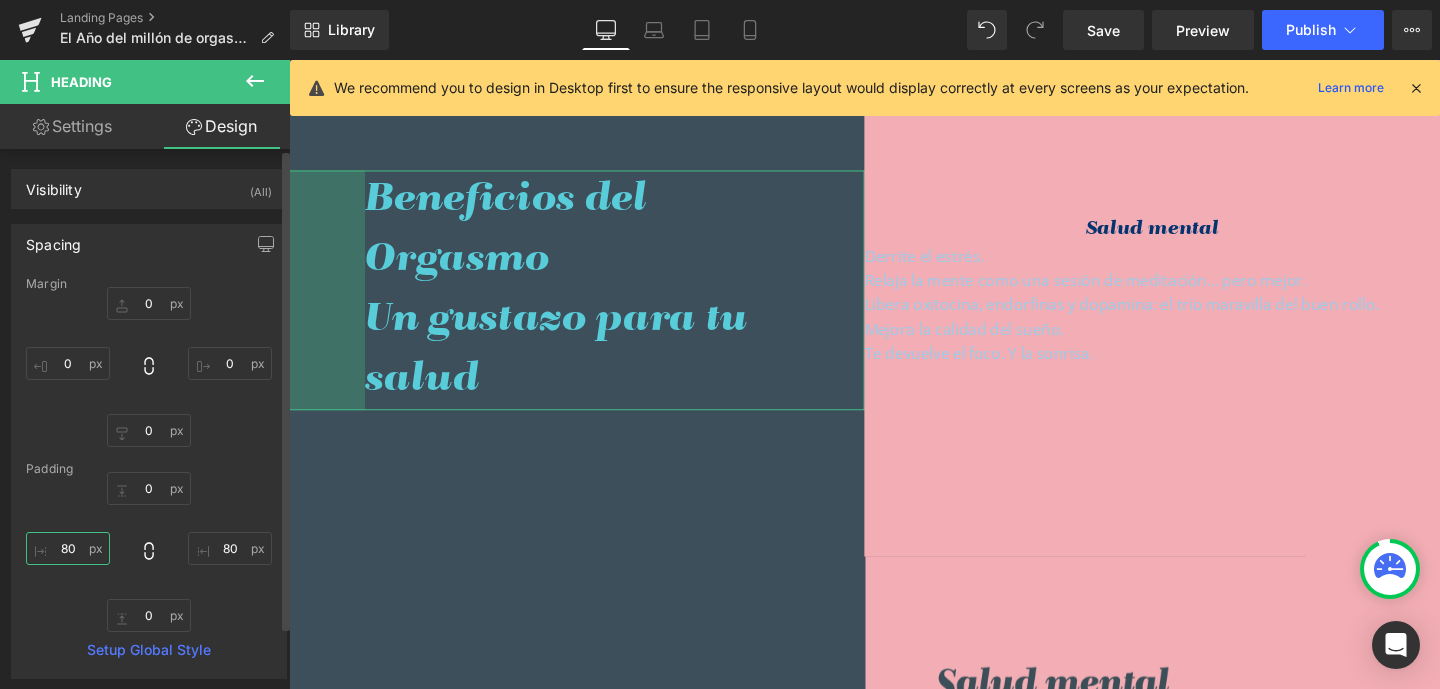click on "80" at bounding box center [68, 548] 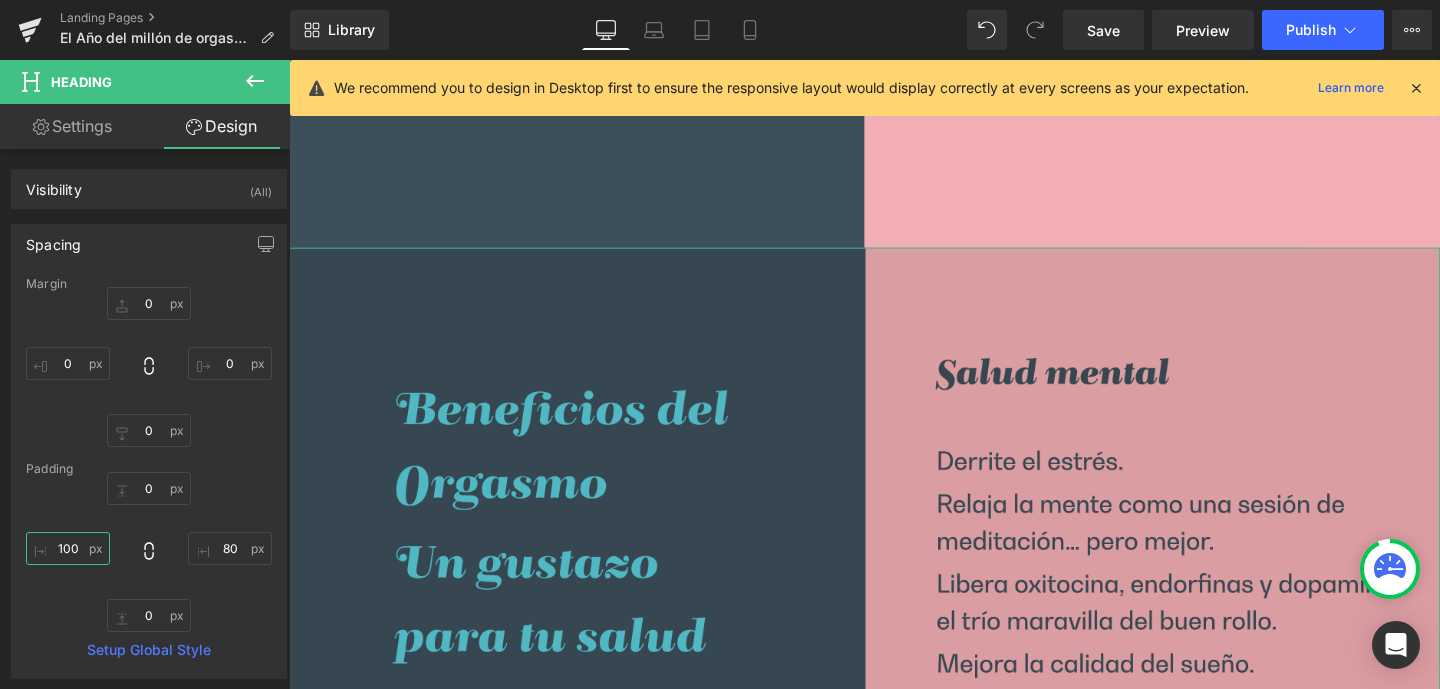 scroll, scrollTop: 1544, scrollLeft: 0, axis: vertical 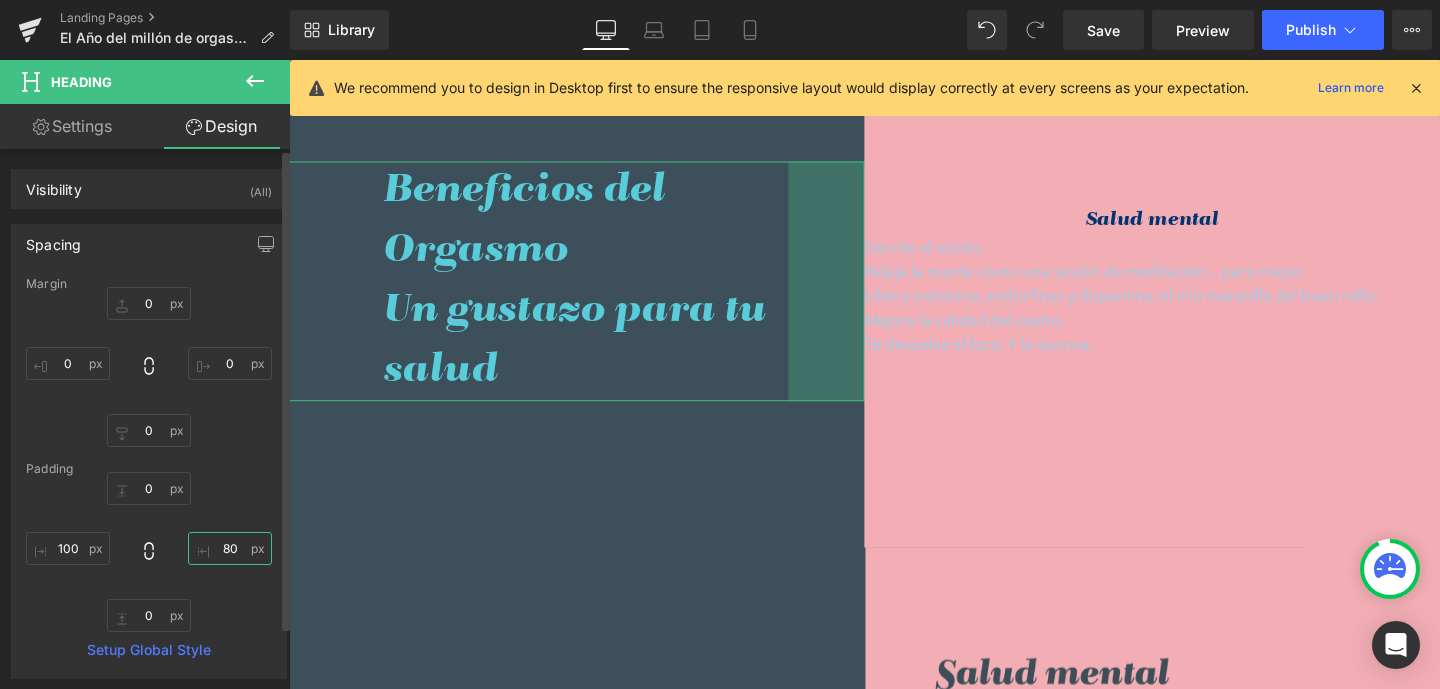 drag, startPoint x: 216, startPoint y: 544, endPoint x: 232, endPoint y: 545, distance: 16.03122 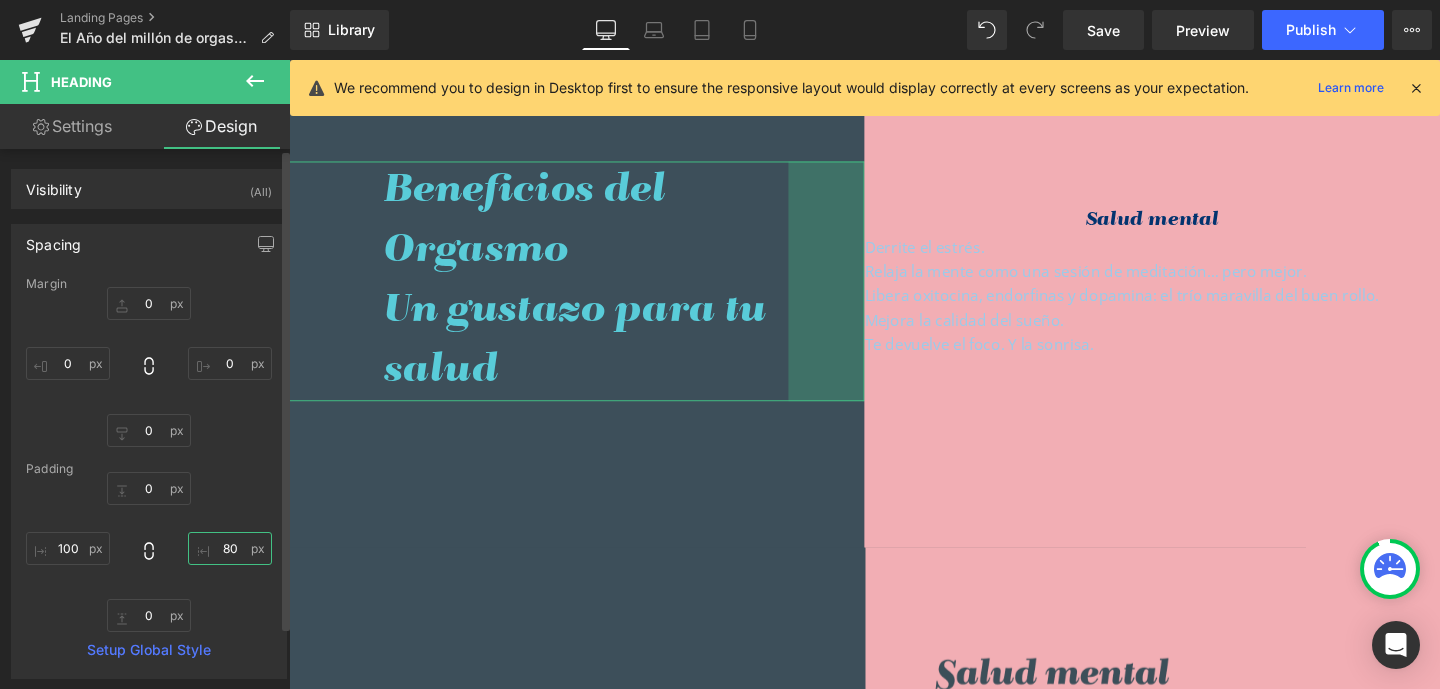 click on "80" at bounding box center [230, 548] 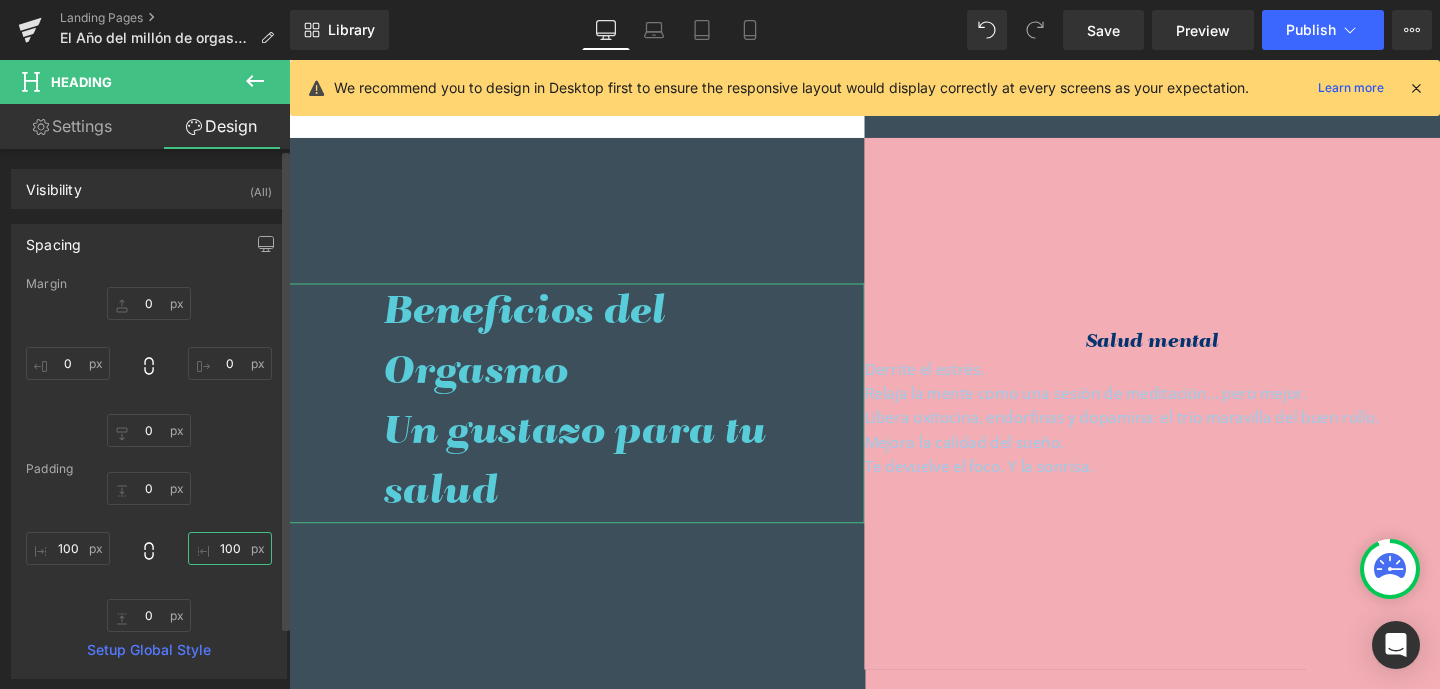 scroll, scrollTop: 1344, scrollLeft: 0, axis: vertical 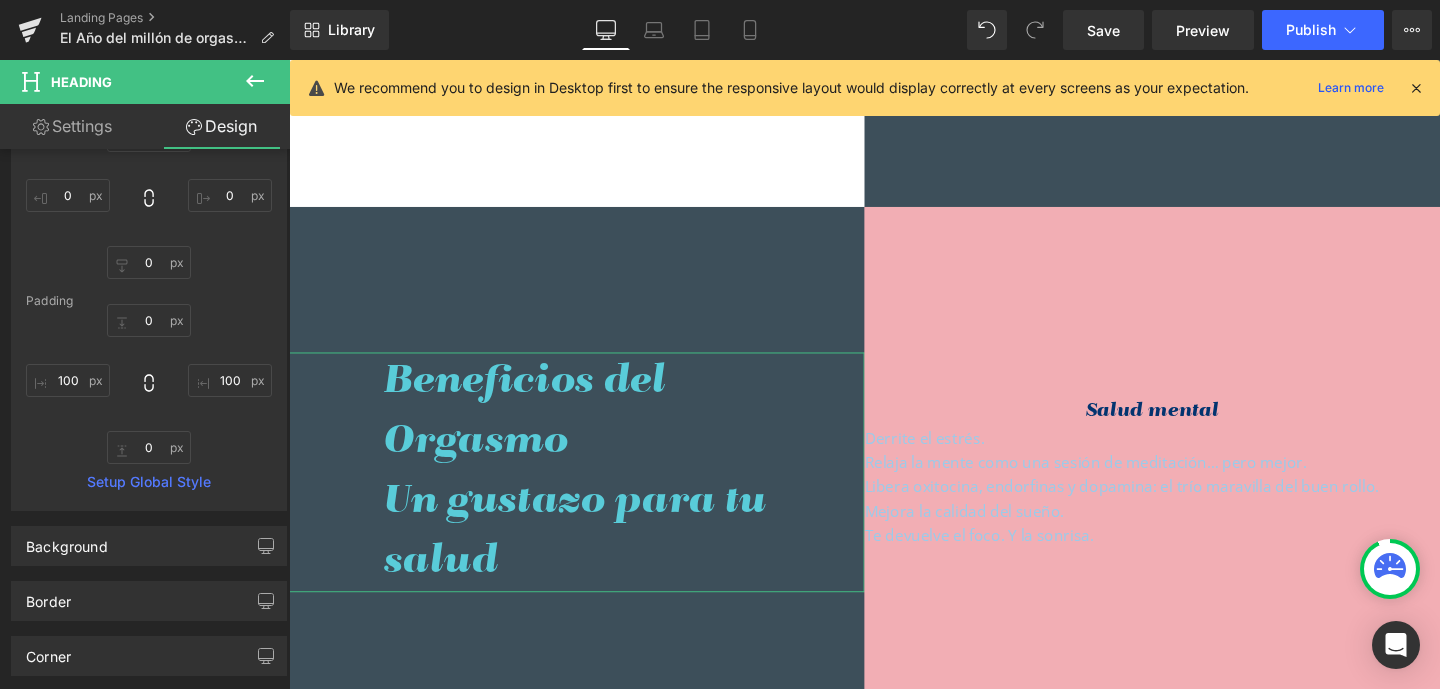 click on "Settings" at bounding box center [72, 126] 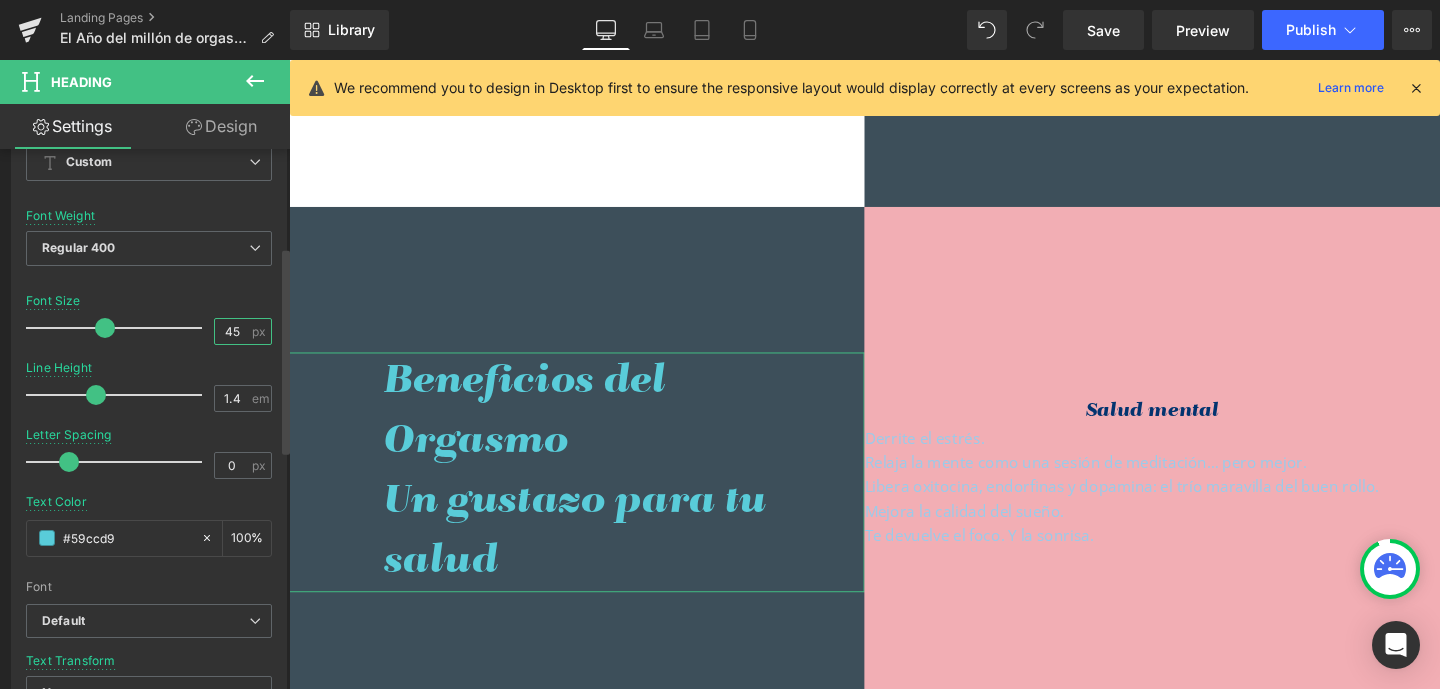 drag, startPoint x: 219, startPoint y: 326, endPoint x: 246, endPoint y: 329, distance: 27.166155 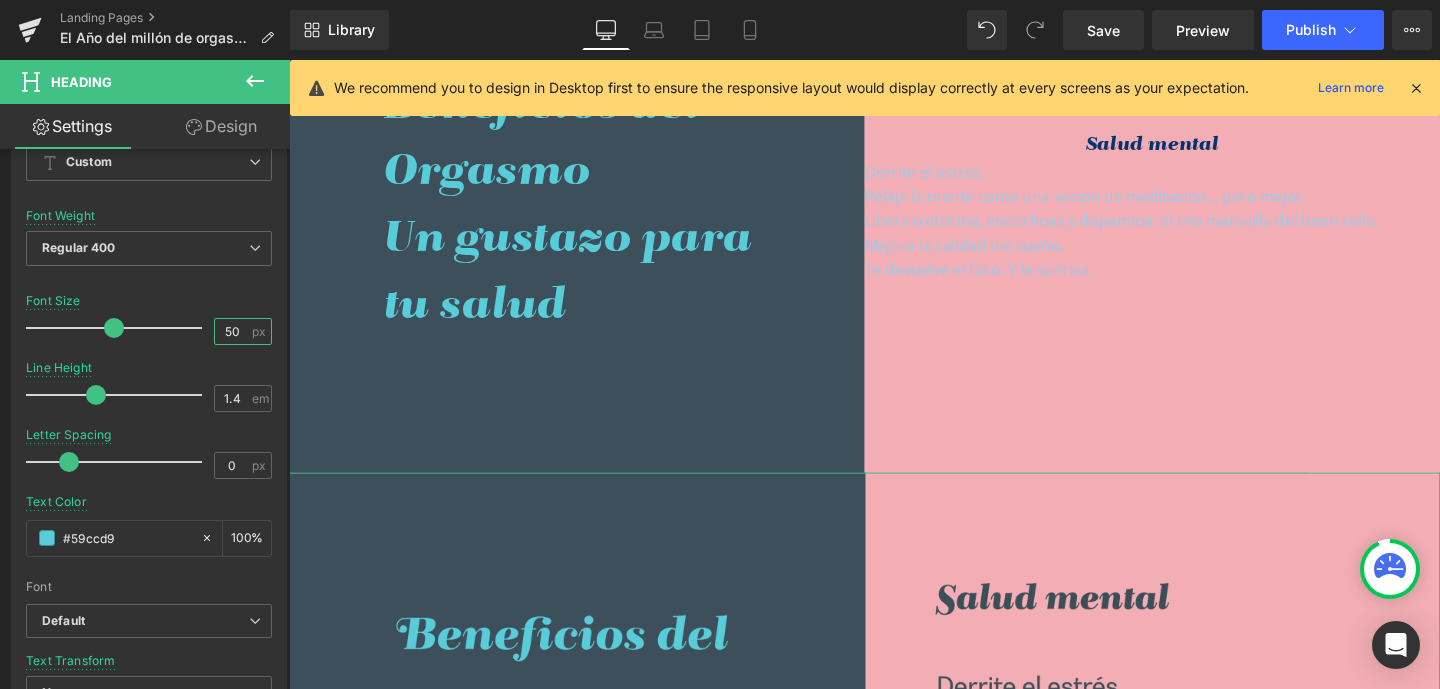 scroll, scrollTop: 1593, scrollLeft: 0, axis: vertical 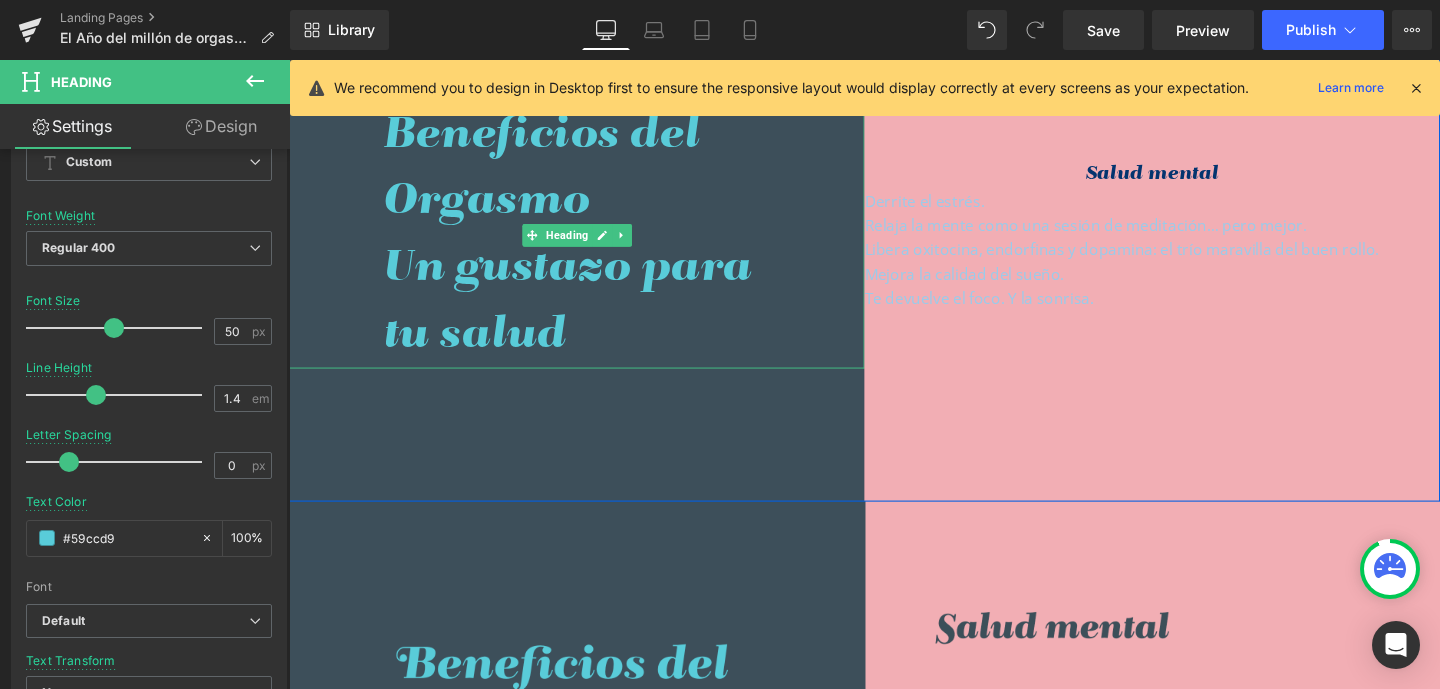 drag, startPoint x: 654, startPoint y: 280, endPoint x: 681, endPoint y: 281, distance: 27.018513 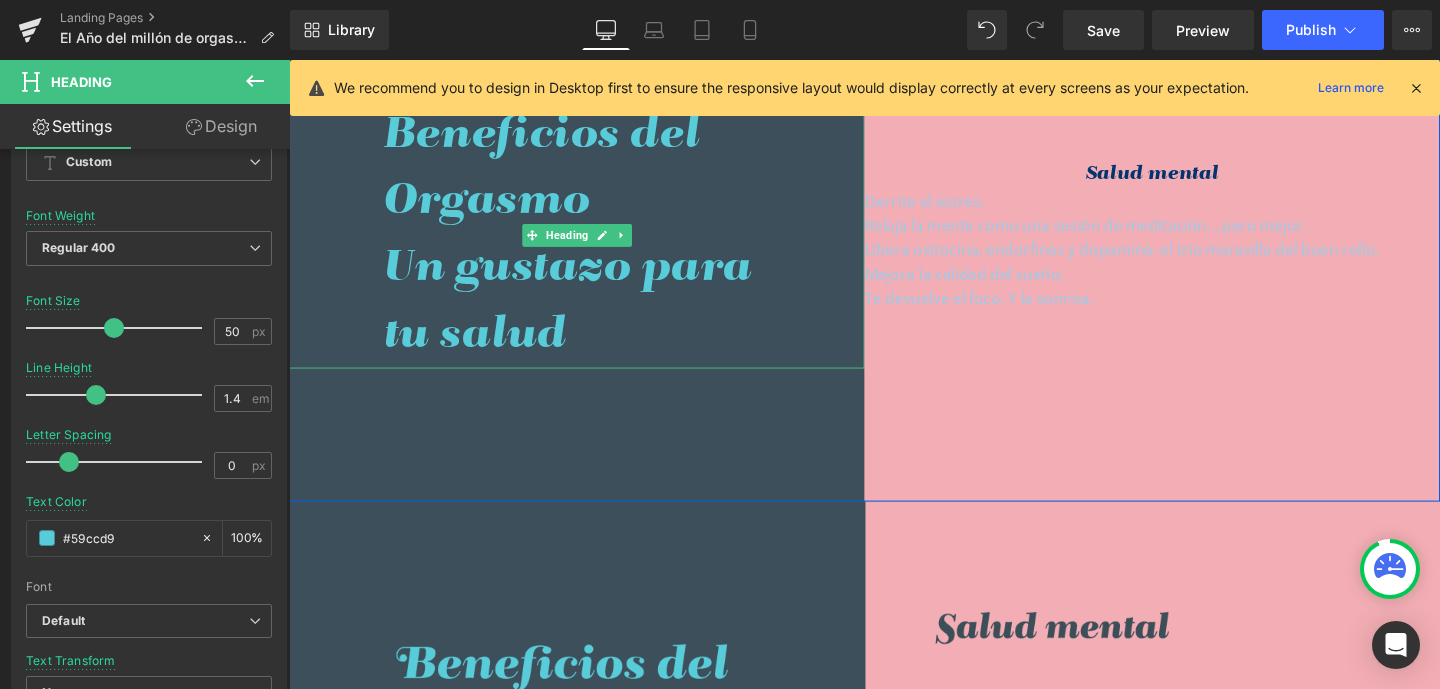 click on "Un gustazo para tu salud" at bounding box center [591, 314] 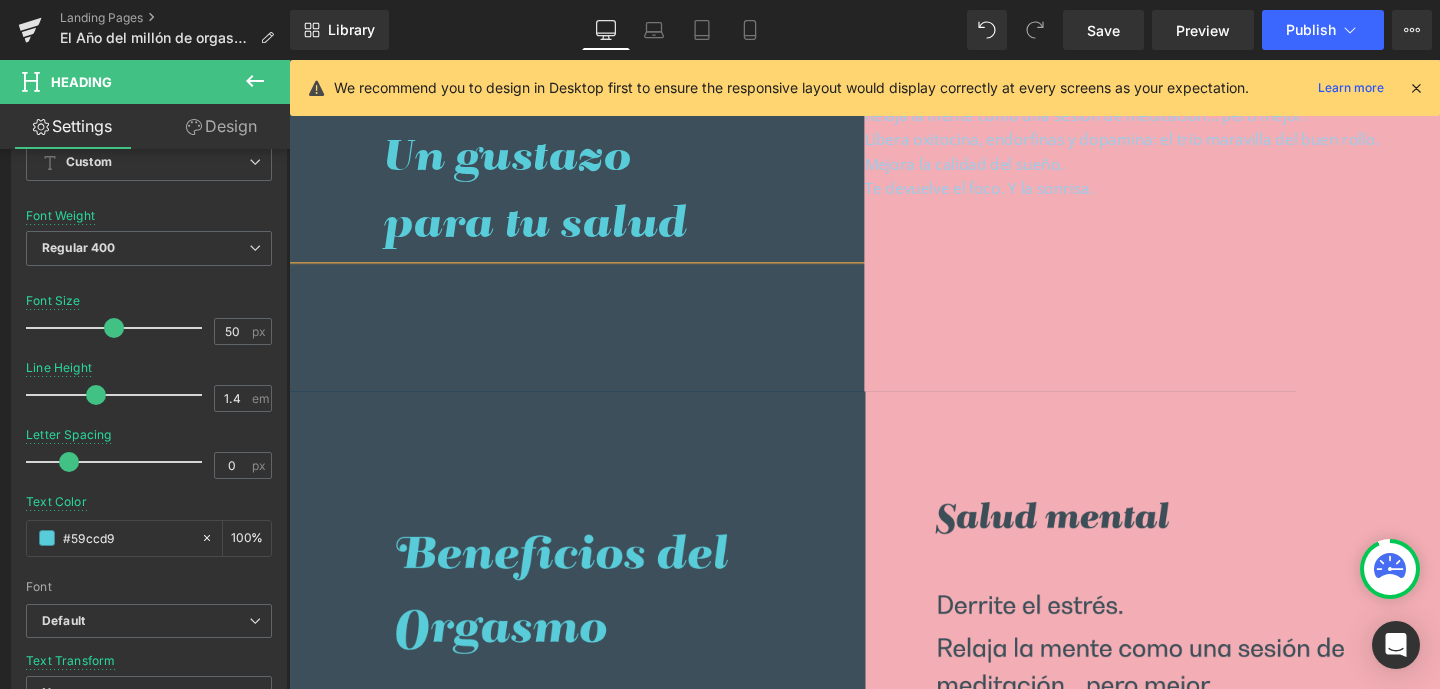 scroll, scrollTop: 1709, scrollLeft: 0, axis: vertical 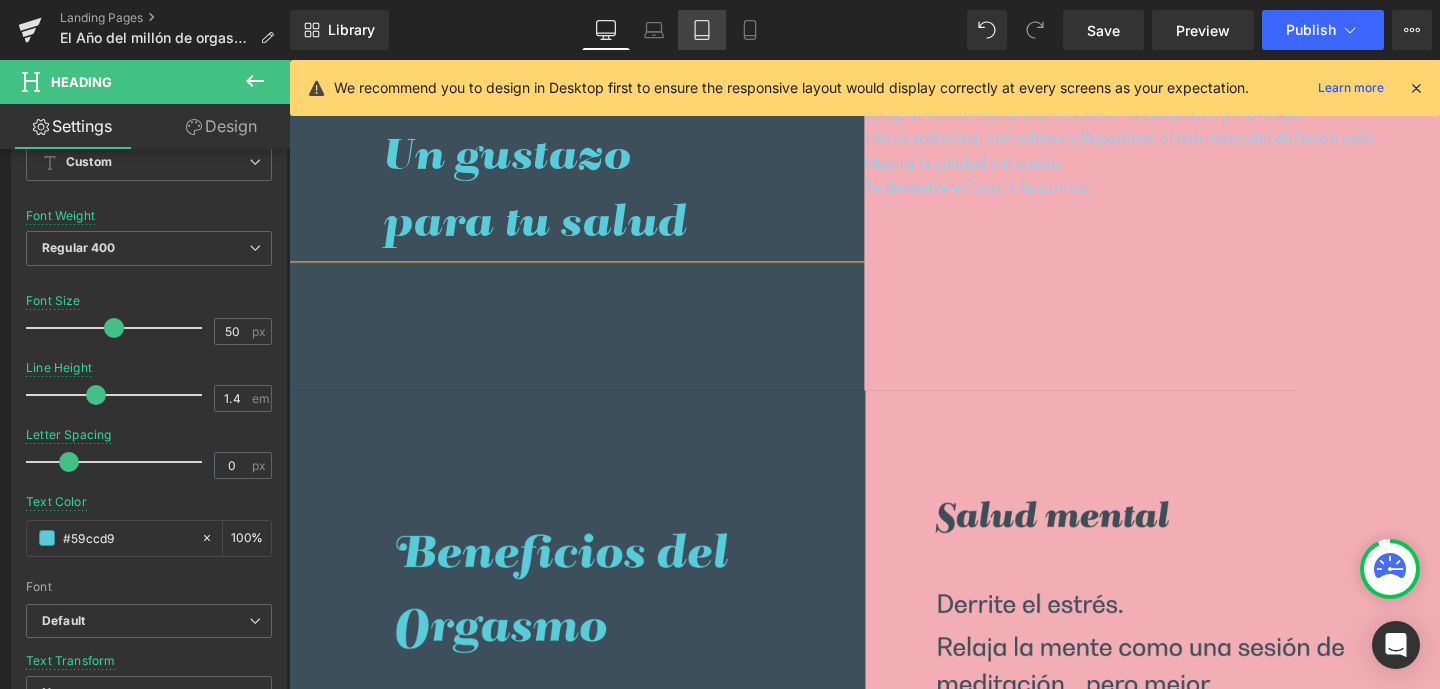 click 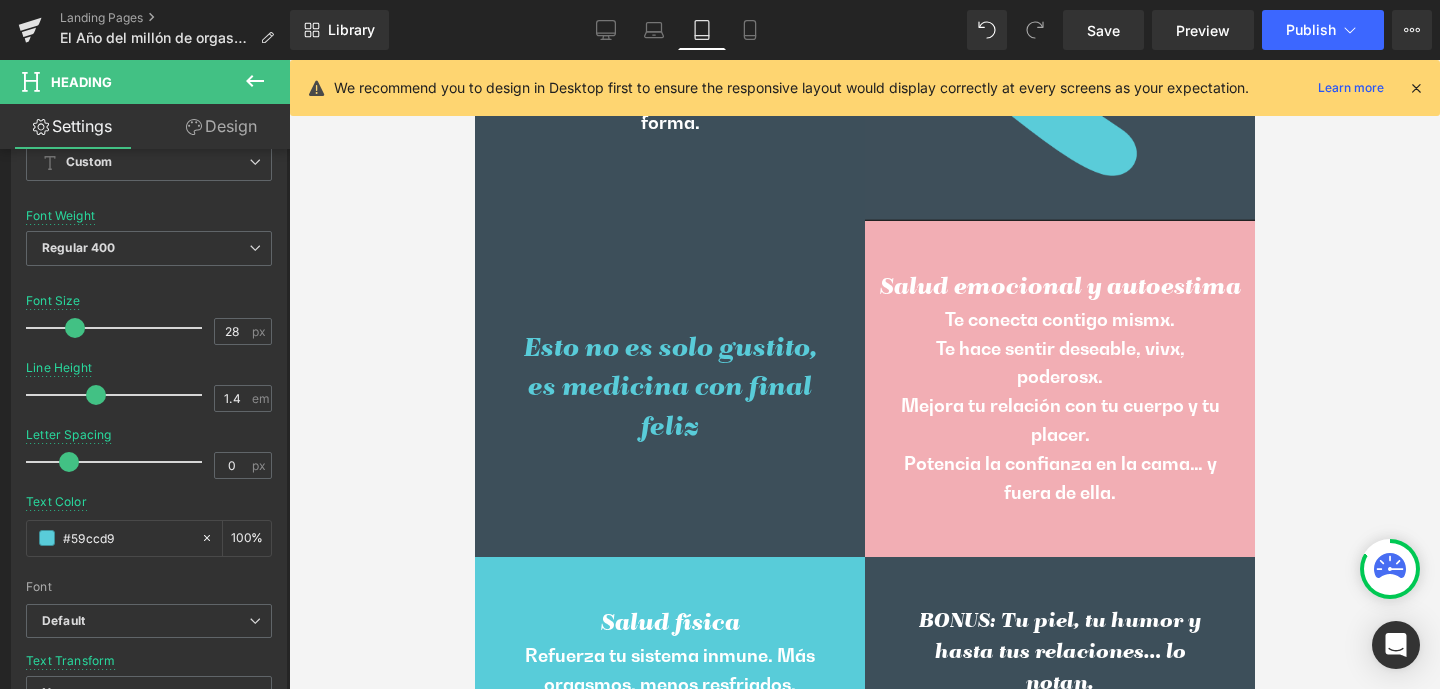 scroll, scrollTop: 953, scrollLeft: 0, axis: vertical 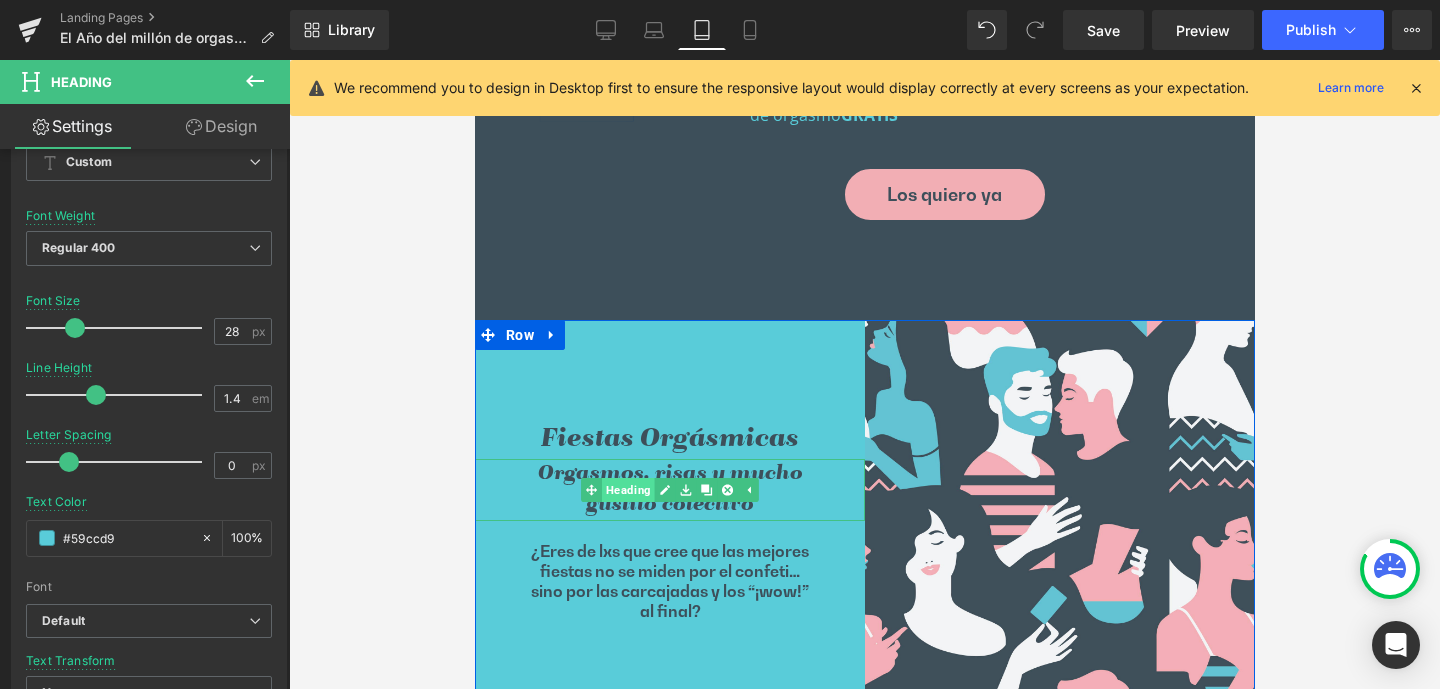 click on "Heading" at bounding box center [617, 490] 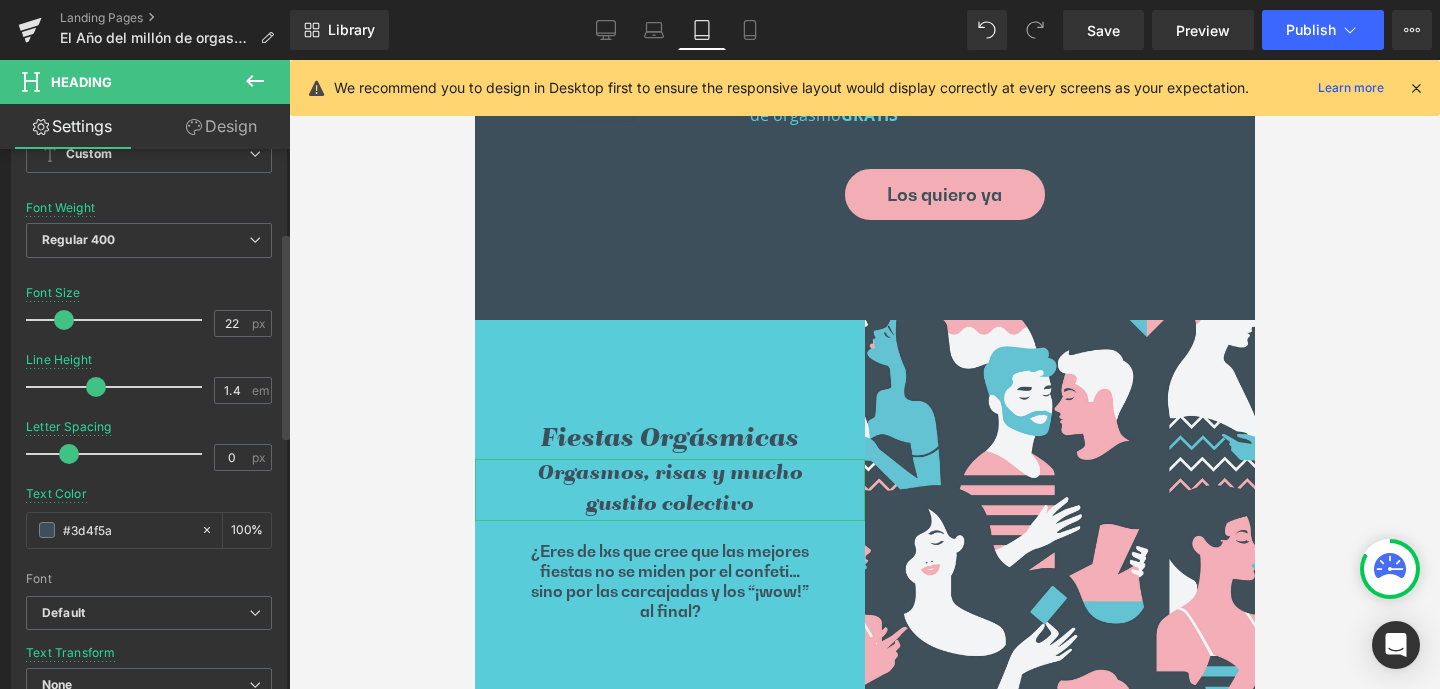 scroll, scrollTop: 217, scrollLeft: 0, axis: vertical 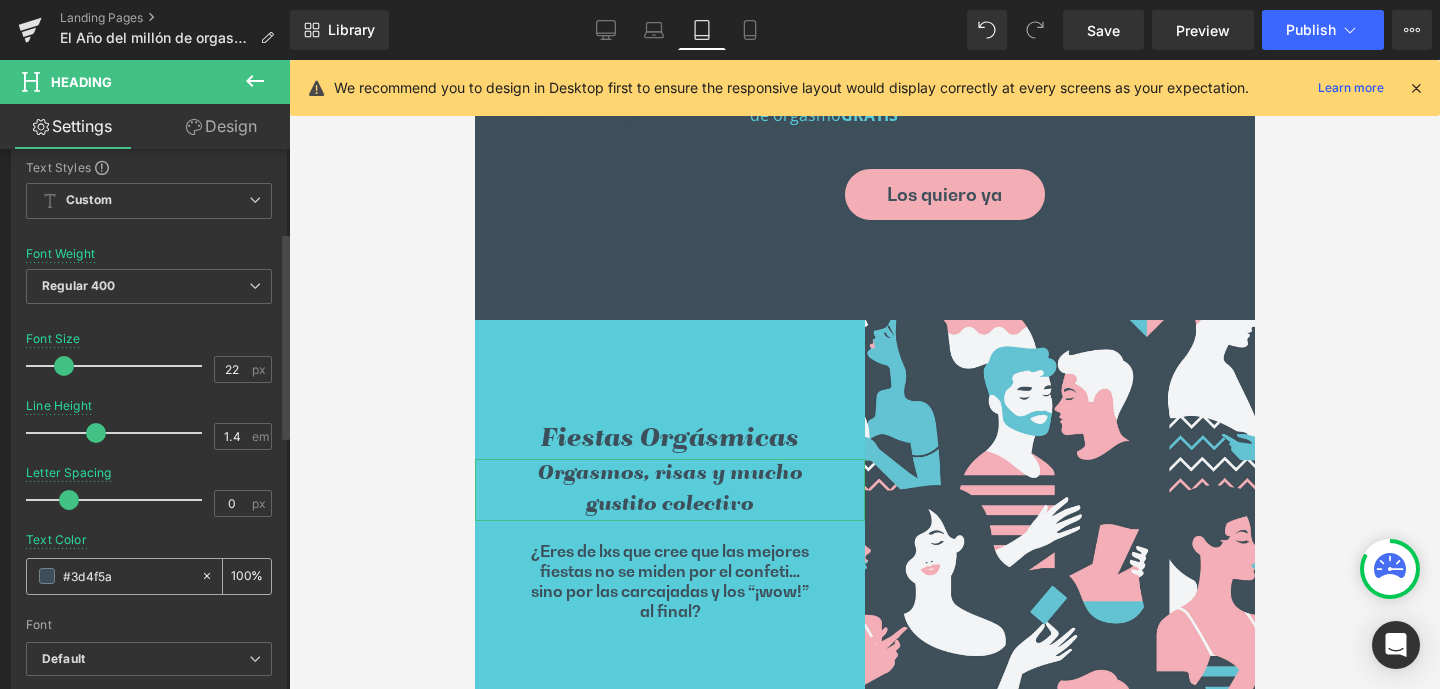 drag, startPoint x: 123, startPoint y: 577, endPoint x: 54, endPoint y: 573, distance: 69.115845 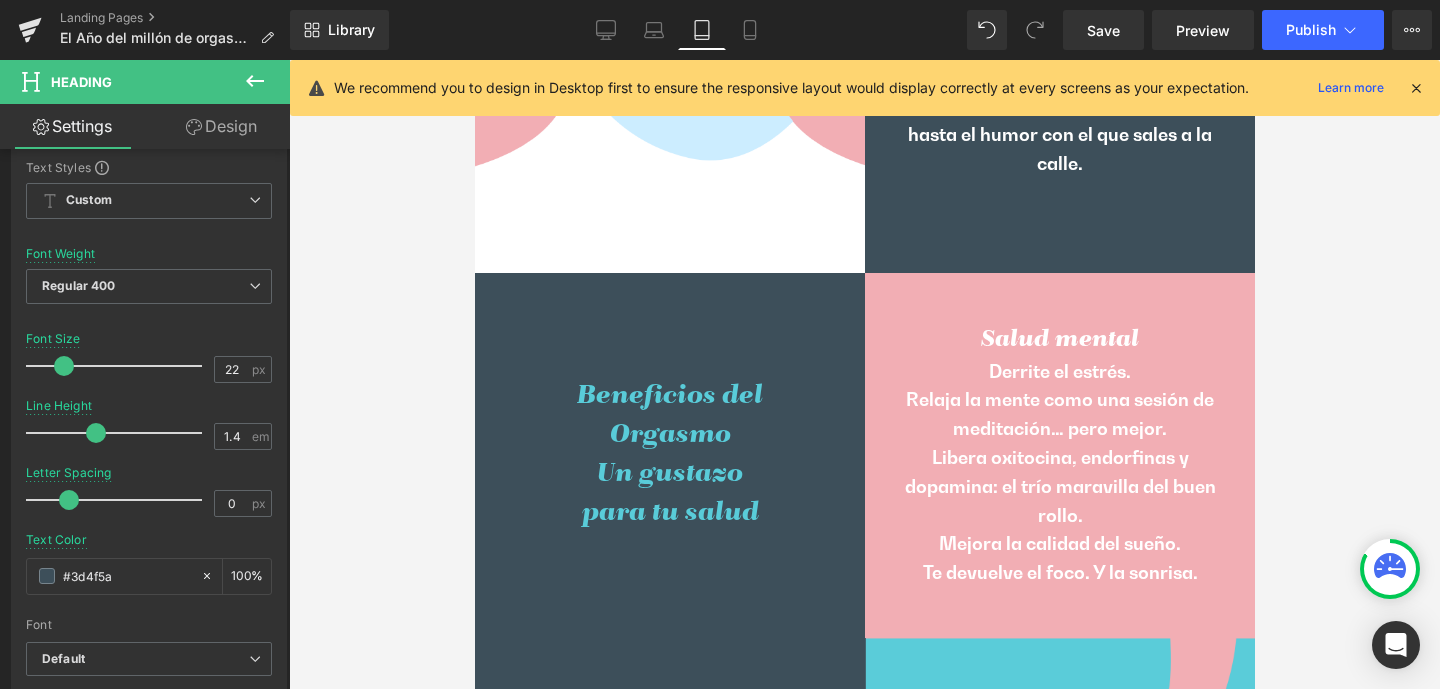 scroll, scrollTop: 869, scrollLeft: 0, axis: vertical 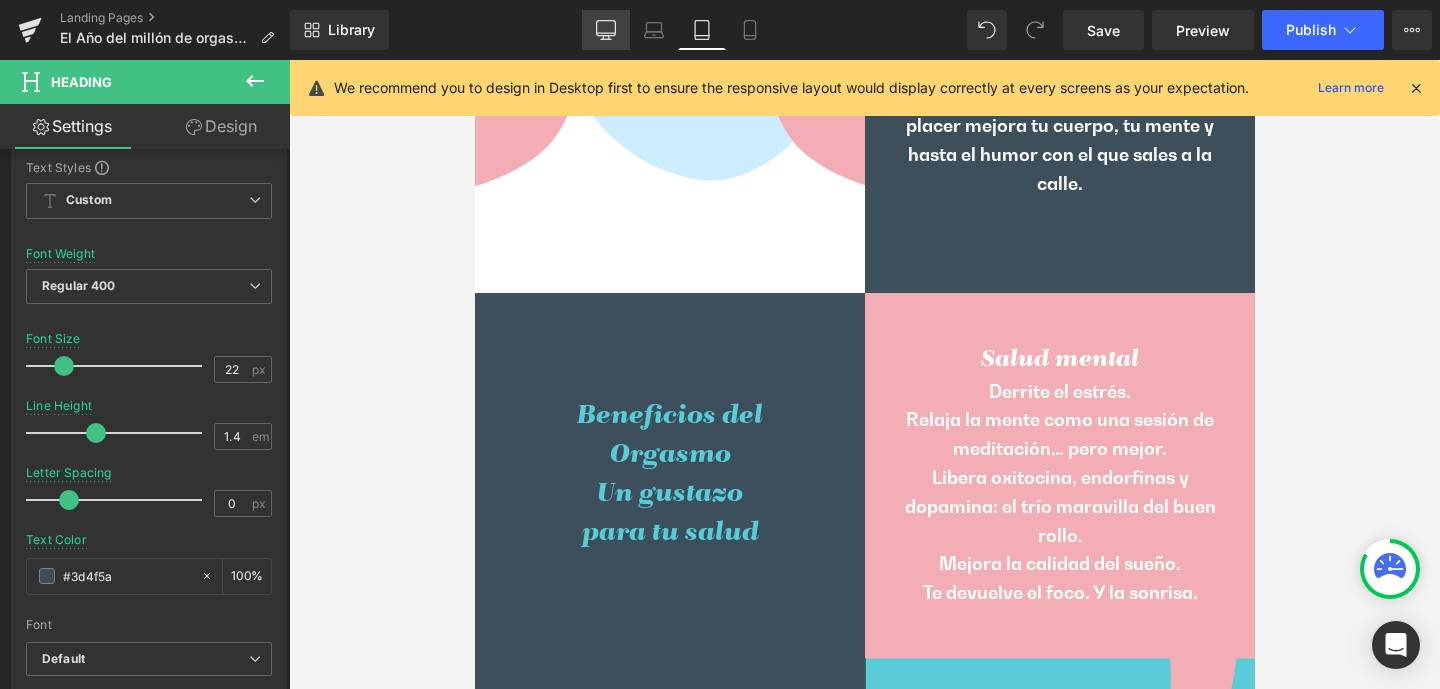 click 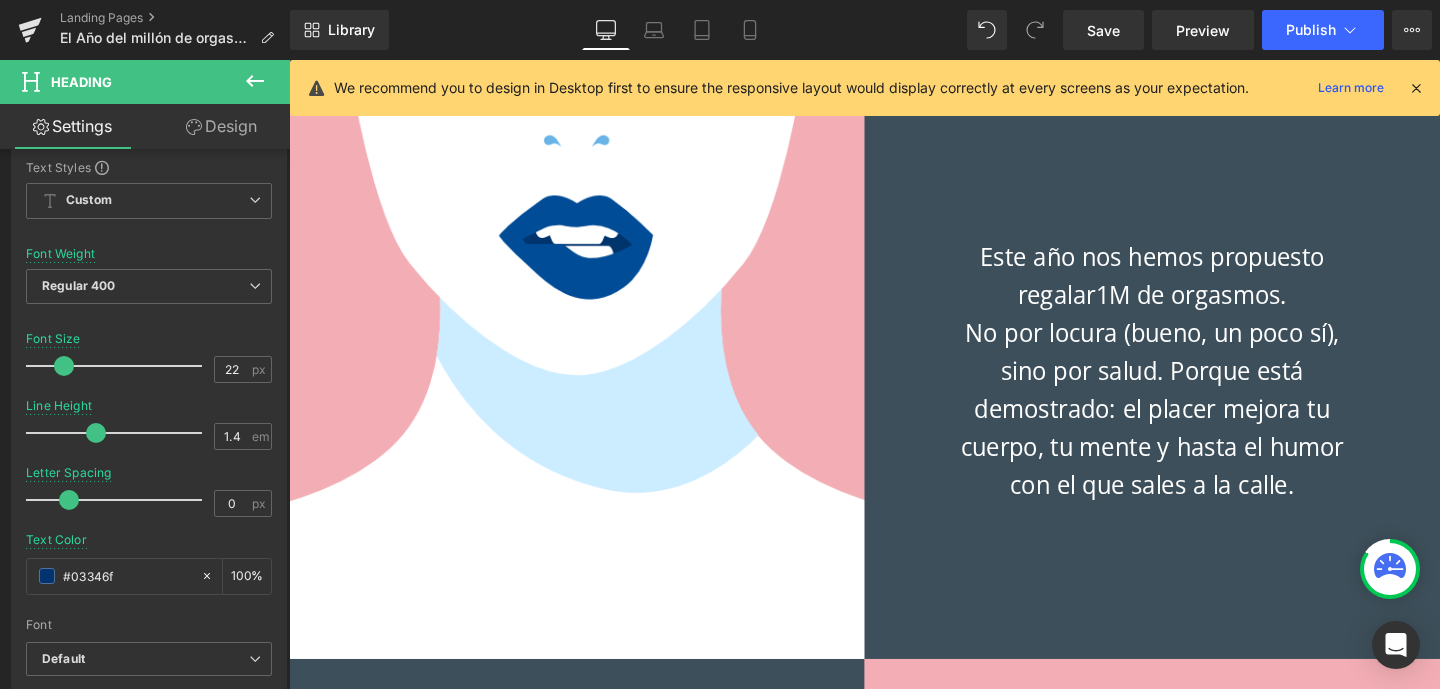 scroll, scrollTop: 0, scrollLeft: 0, axis: both 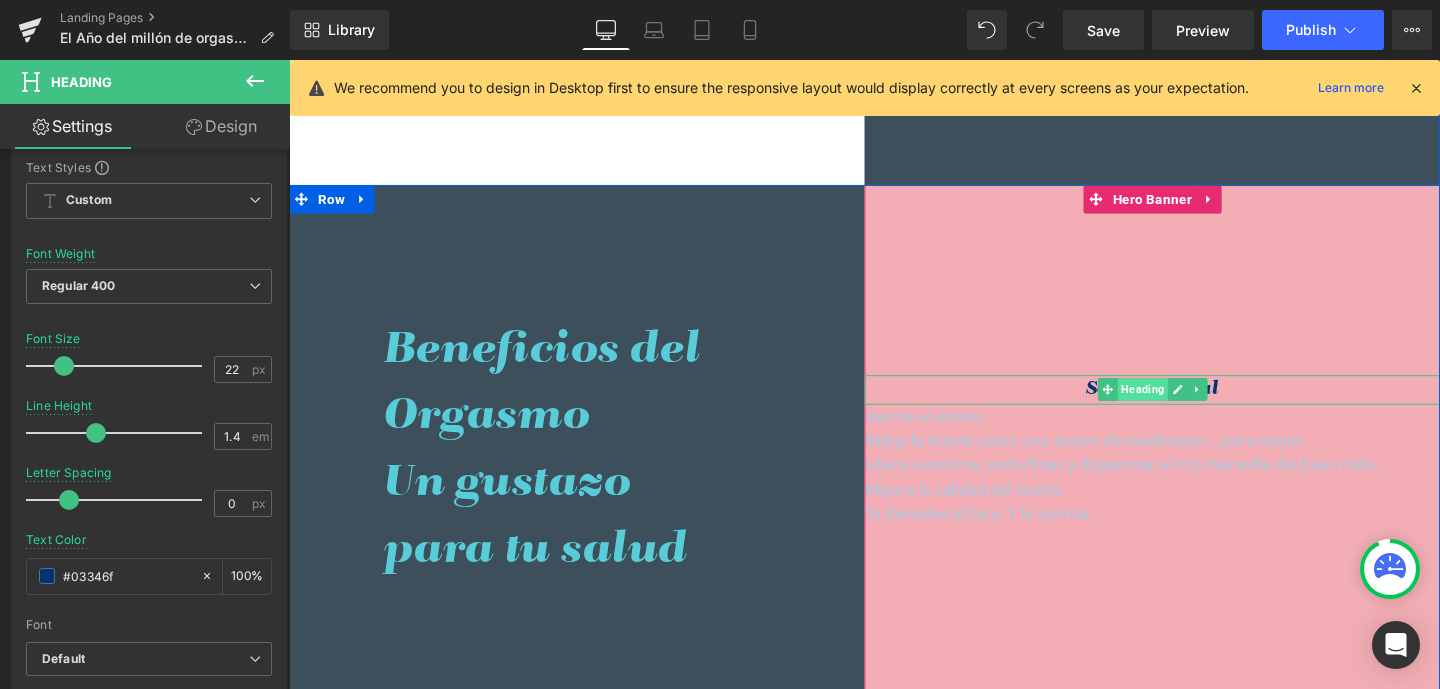 click on "Heading" at bounding box center [1186, 406] 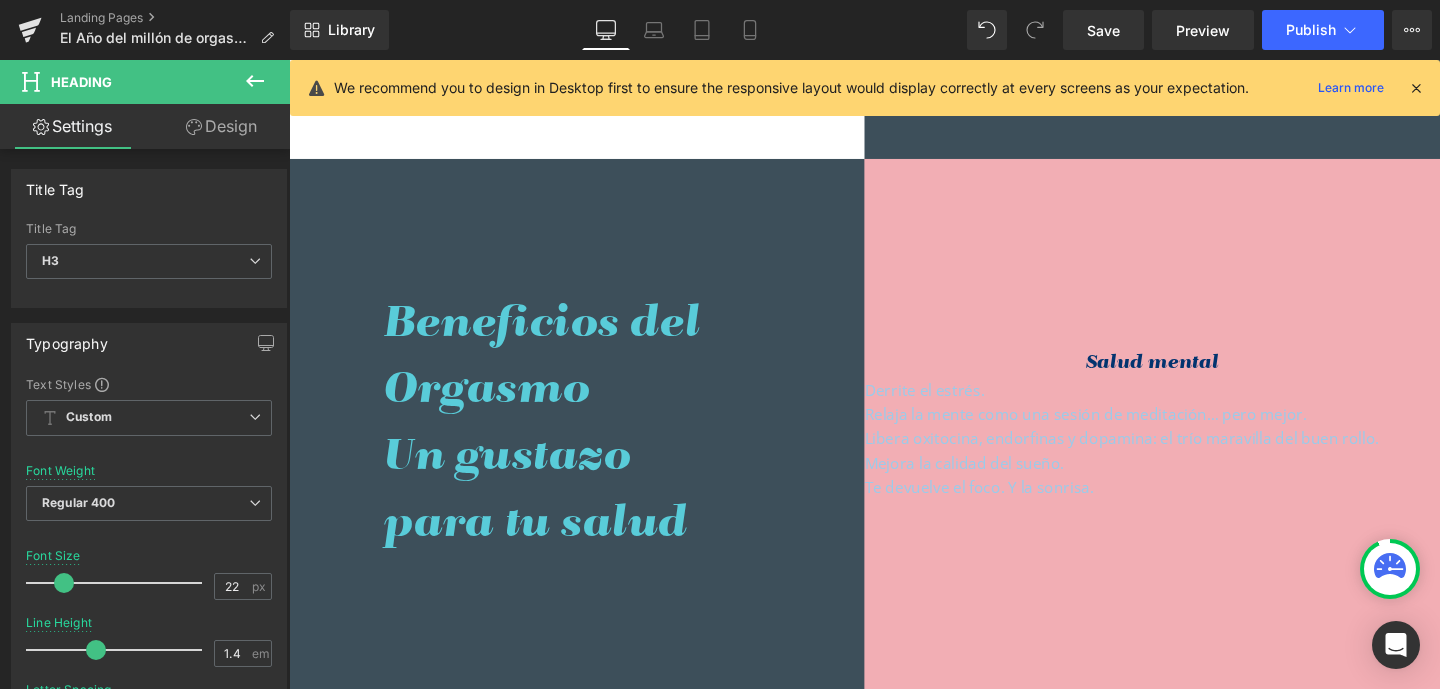 scroll, scrollTop: 1191, scrollLeft: 0, axis: vertical 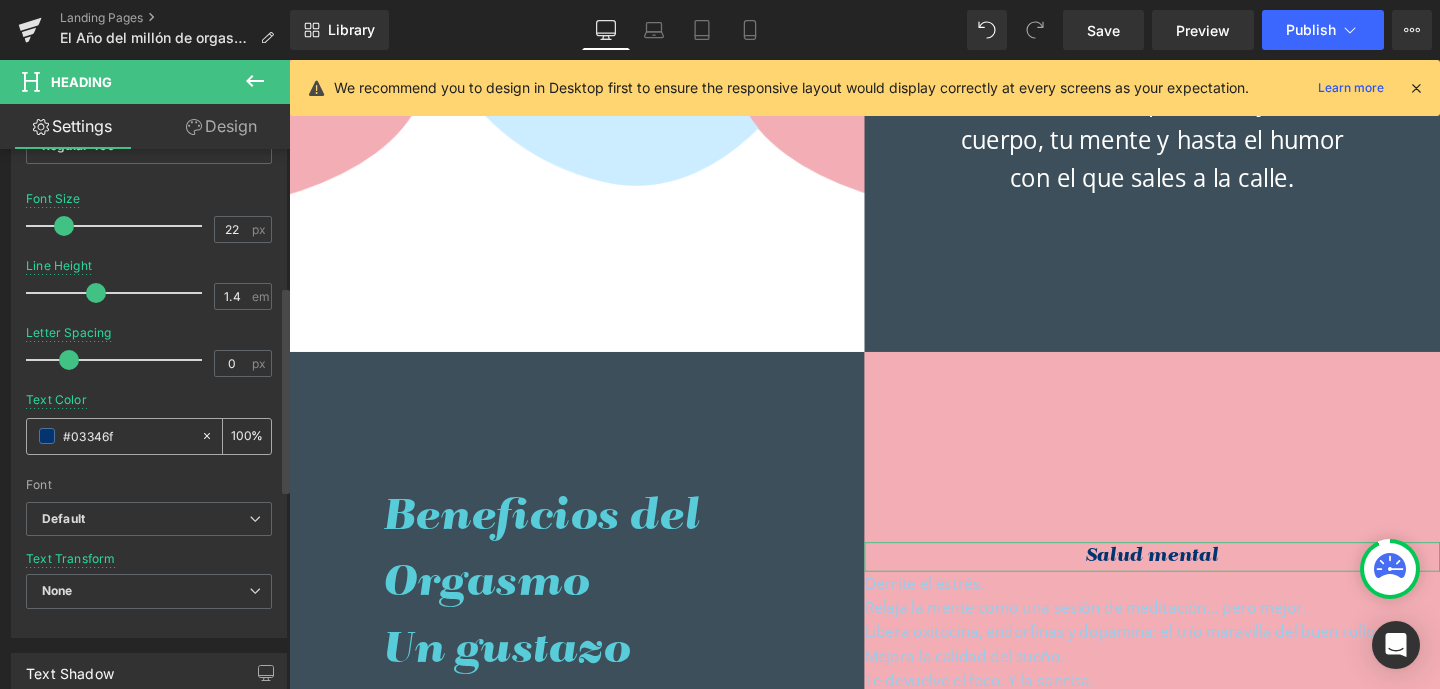 click on "#03346f" at bounding box center [113, 436] 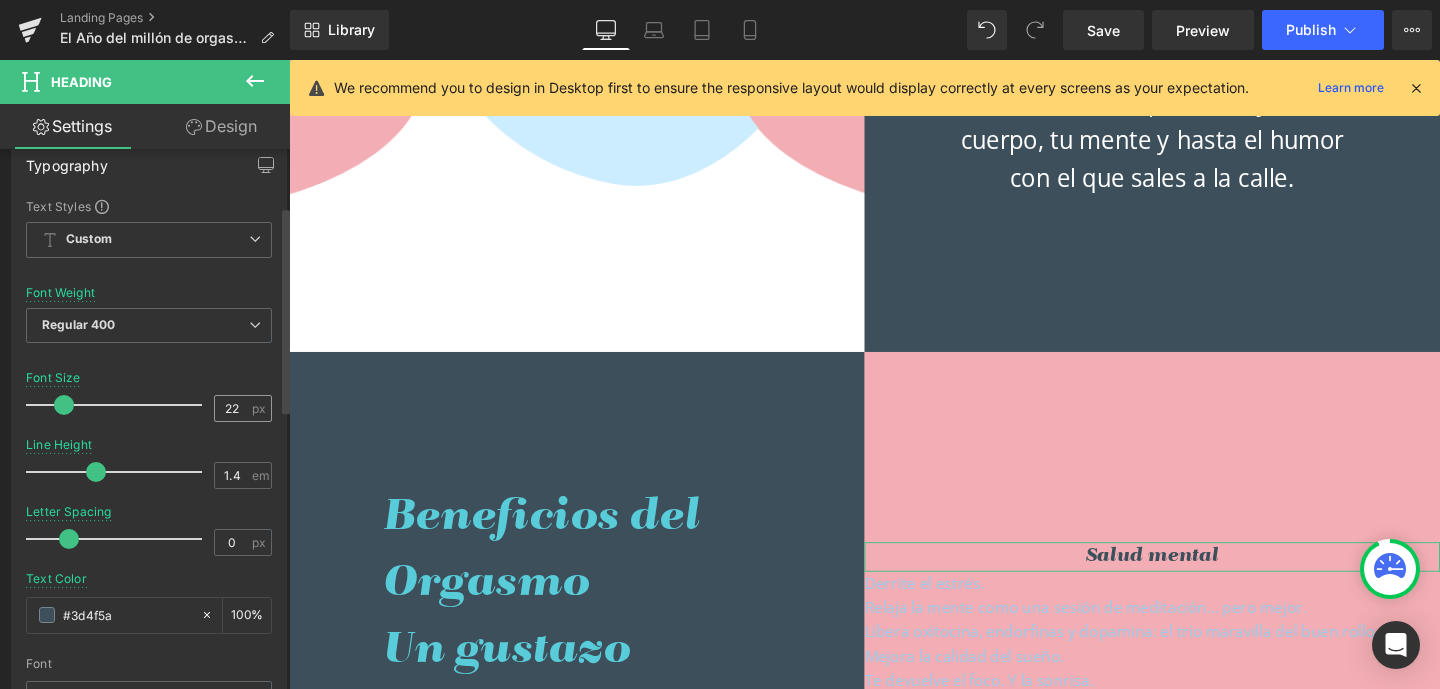 scroll, scrollTop: 149, scrollLeft: 0, axis: vertical 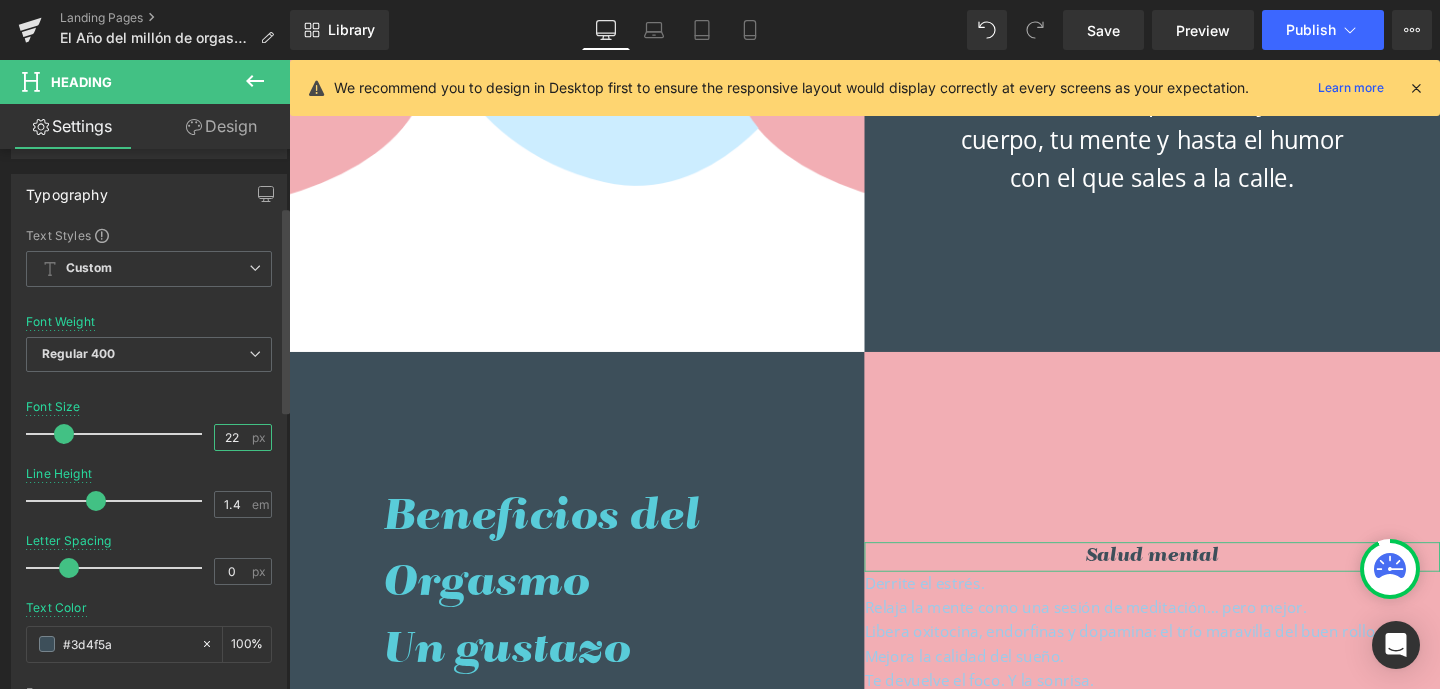 drag, startPoint x: 218, startPoint y: 434, endPoint x: 235, endPoint y: 436, distance: 17.117243 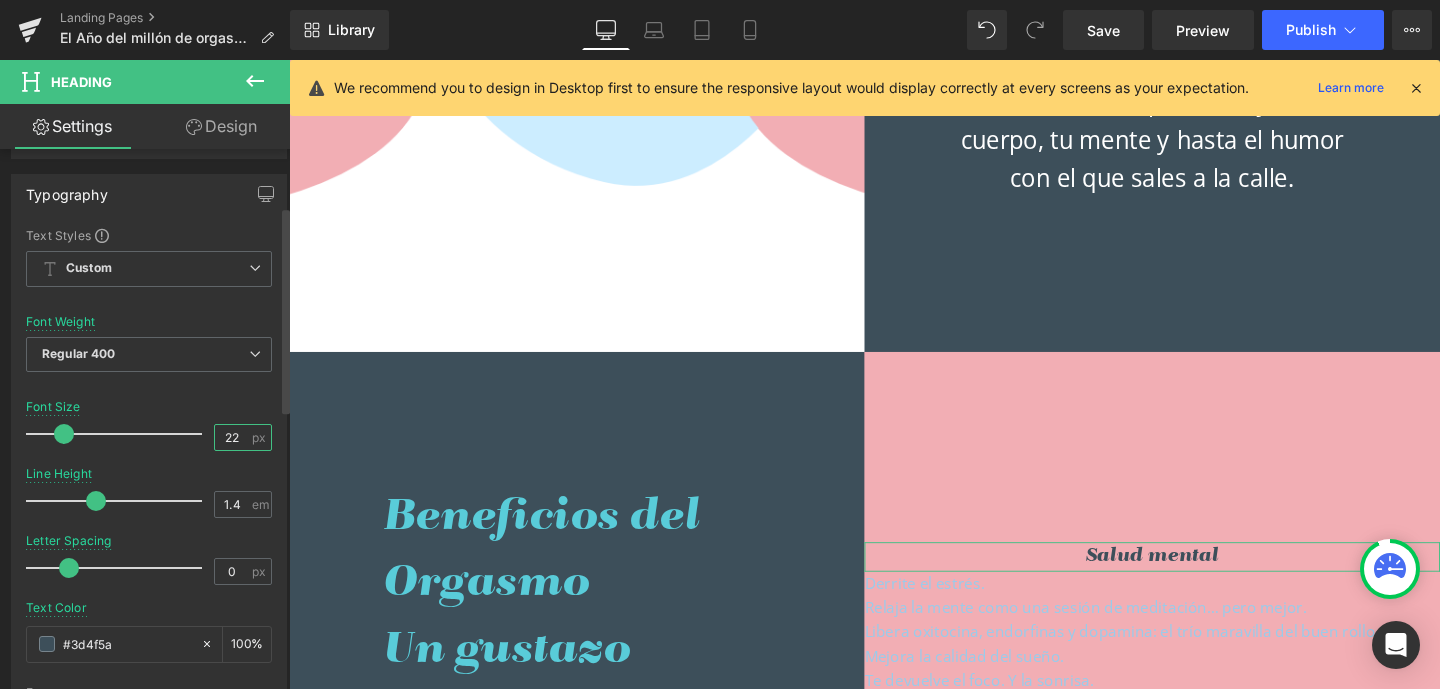 click on "22" at bounding box center [232, 437] 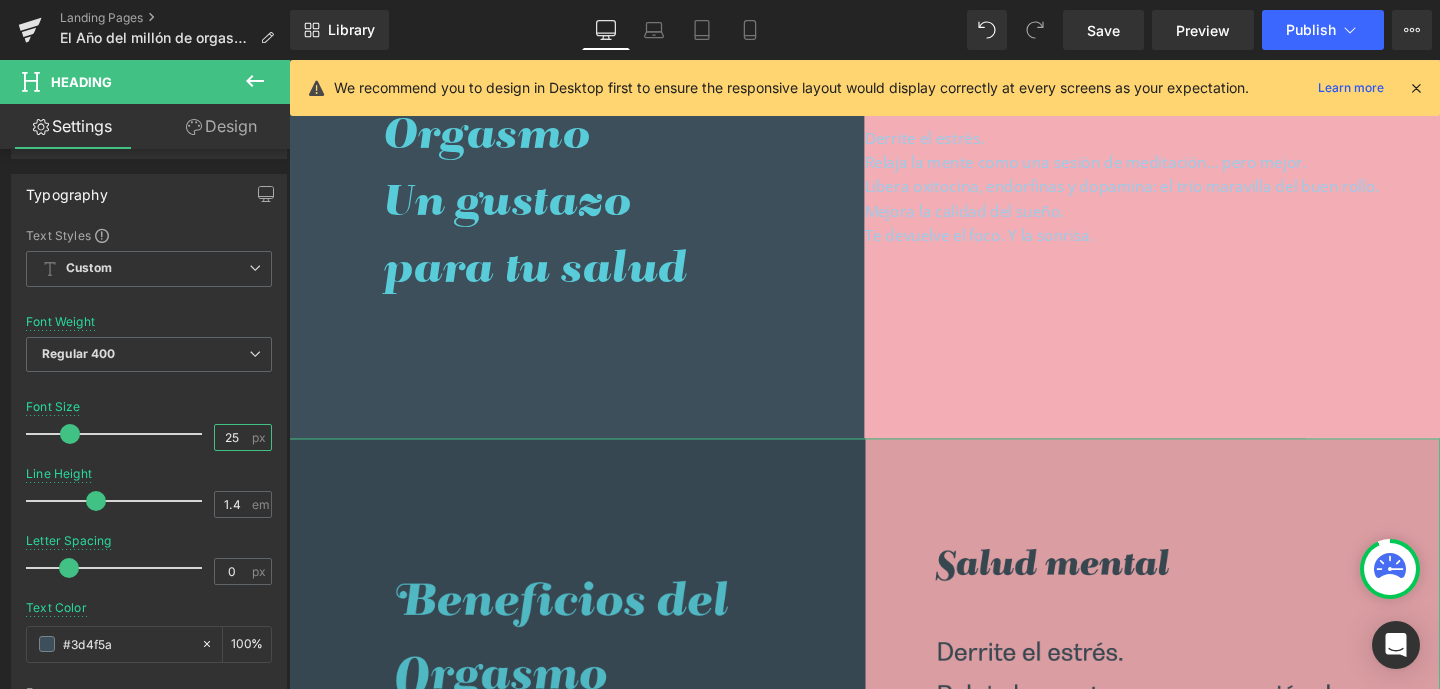 scroll, scrollTop: 1478, scrollLeft: 0, axis: vertical 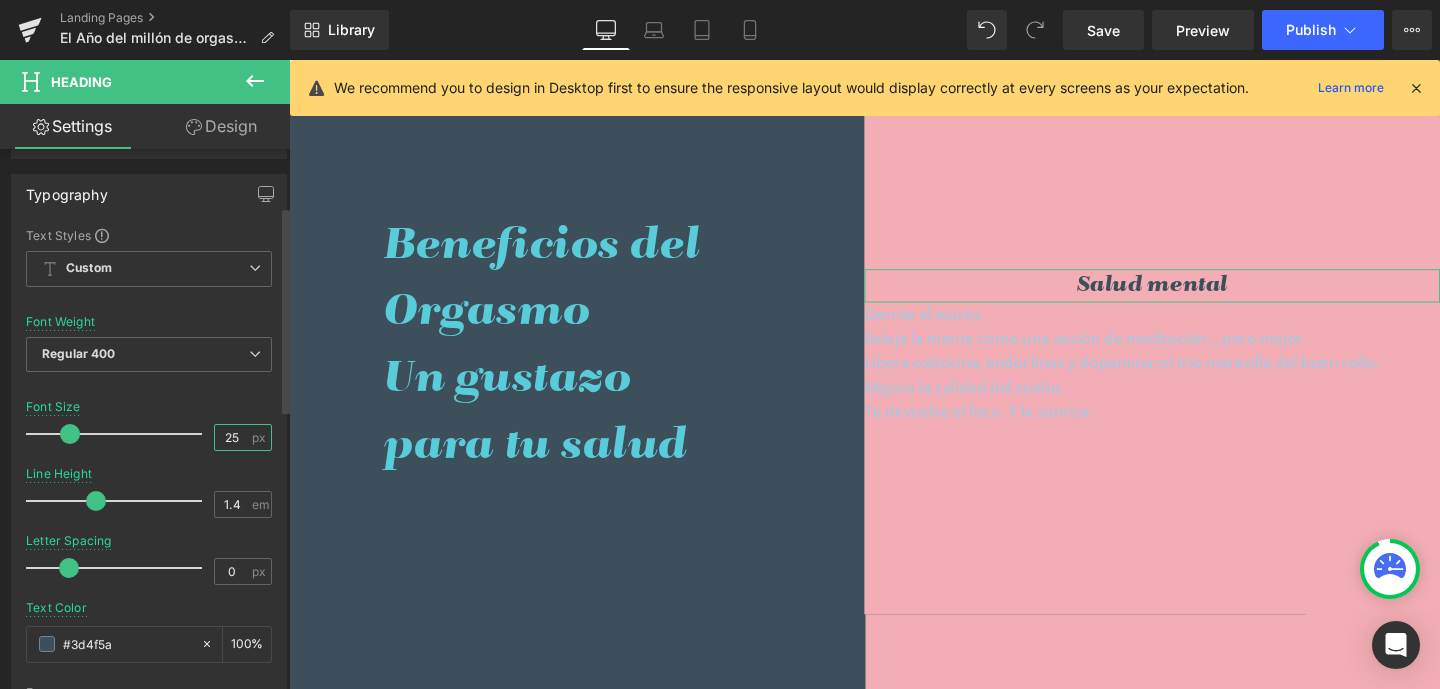 drag, startPoint x: 218, startPoint y: 433, endPoint x: 236, endPoint y: 434, distance: 18.027756 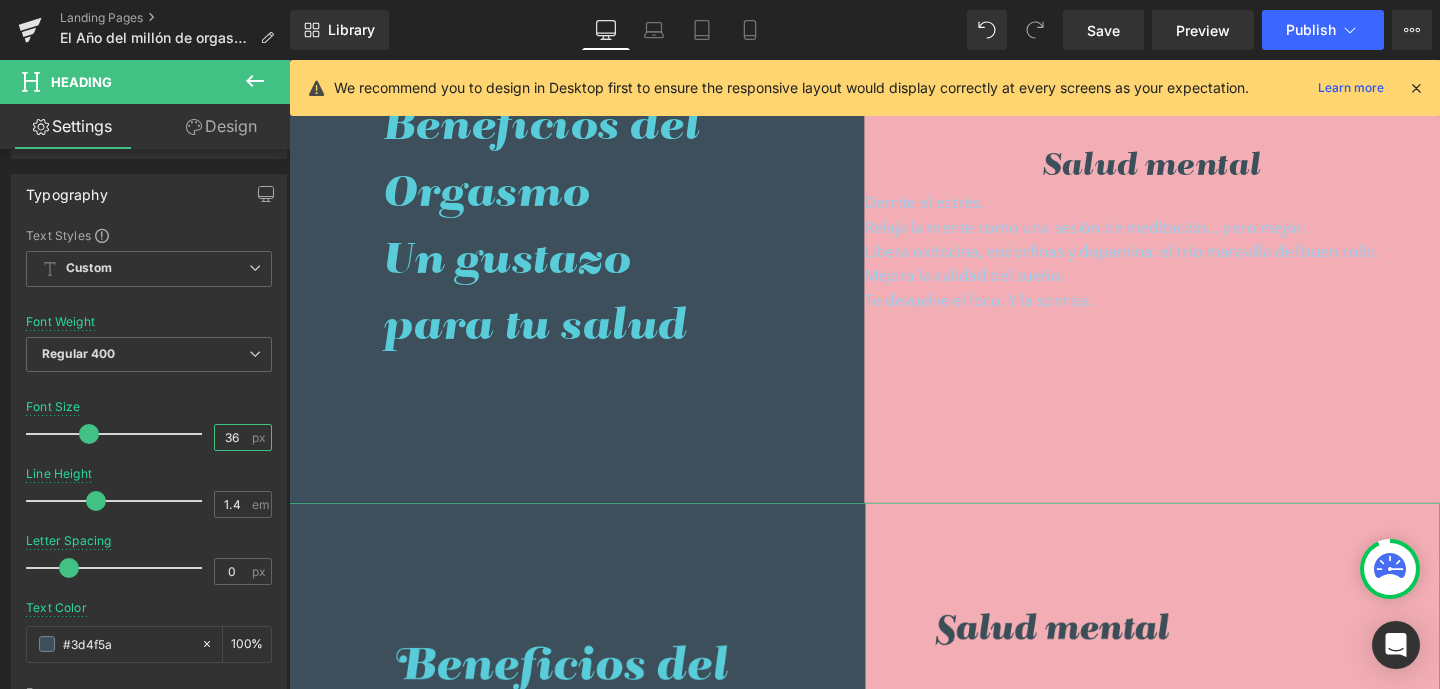 scroll, scrollTop: 1603, scrollLeft: 0, axis: vertical 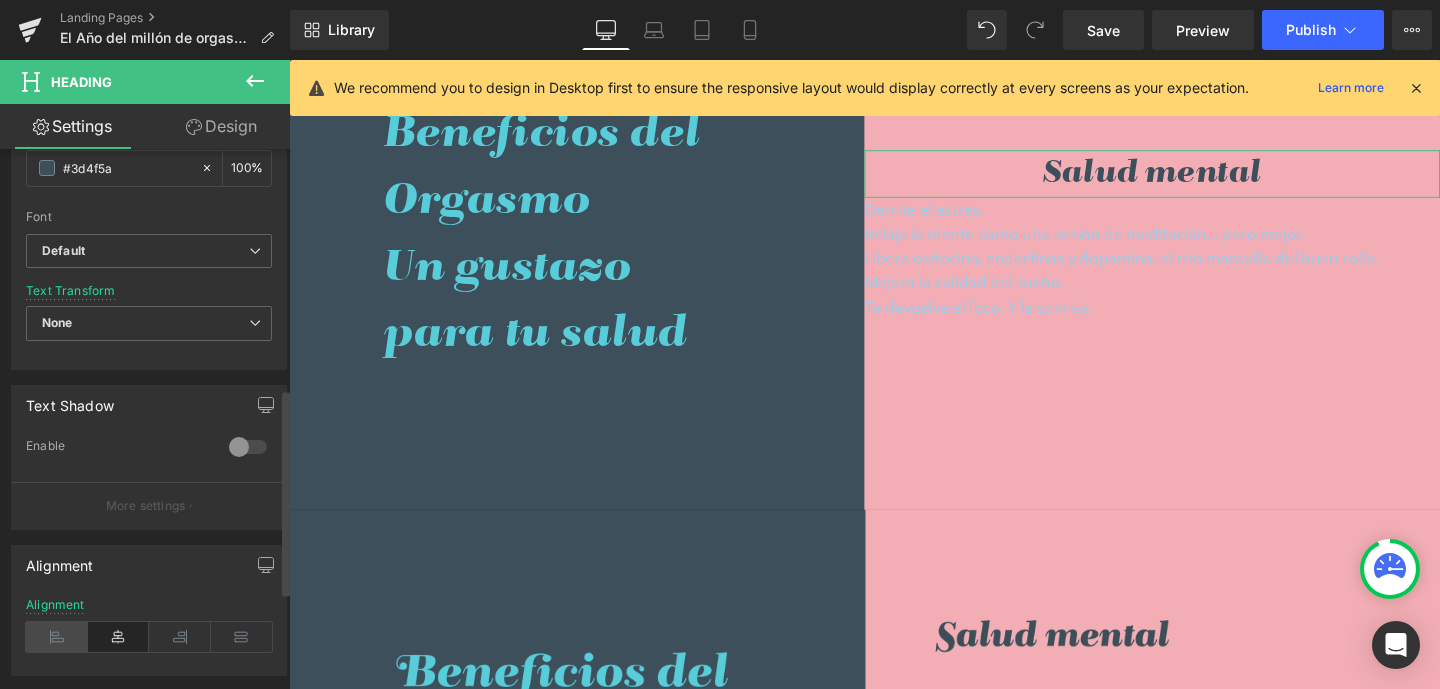 click at bounding box center (57, 637) 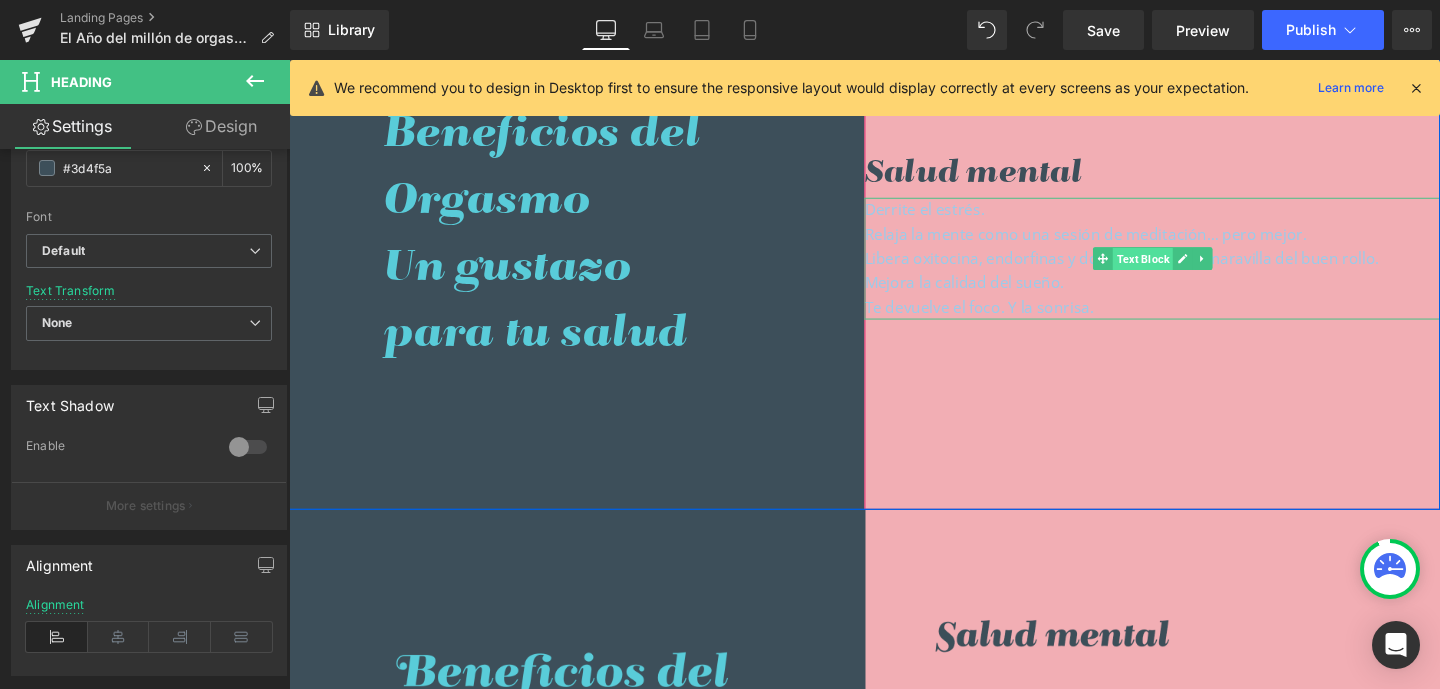 click on "Text Block" at bounding box center [1186, 270] 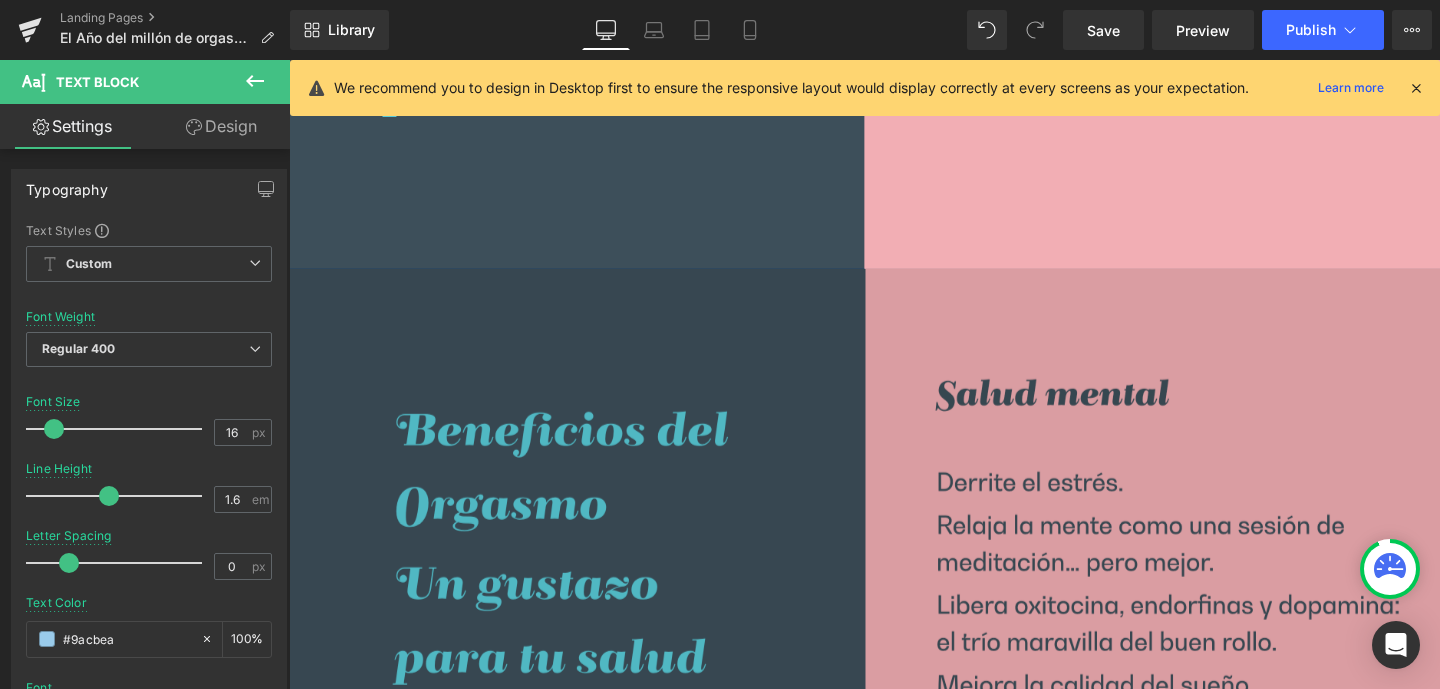 scroll, scrollTop: 1865, scrollLeft: 0, axis: vertical 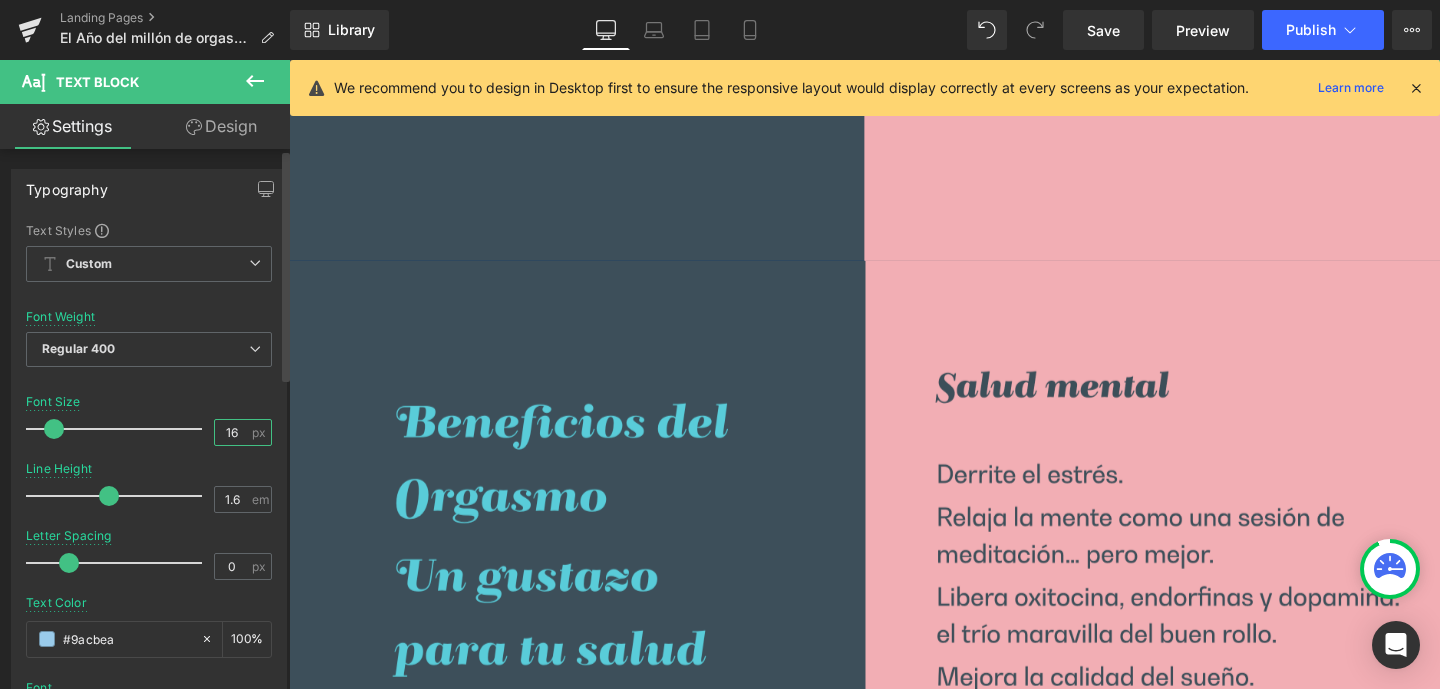 drag, startPoint x: 219, startPoint y: 430, endPoint x: 242, endPoint y: 430, distance: 23 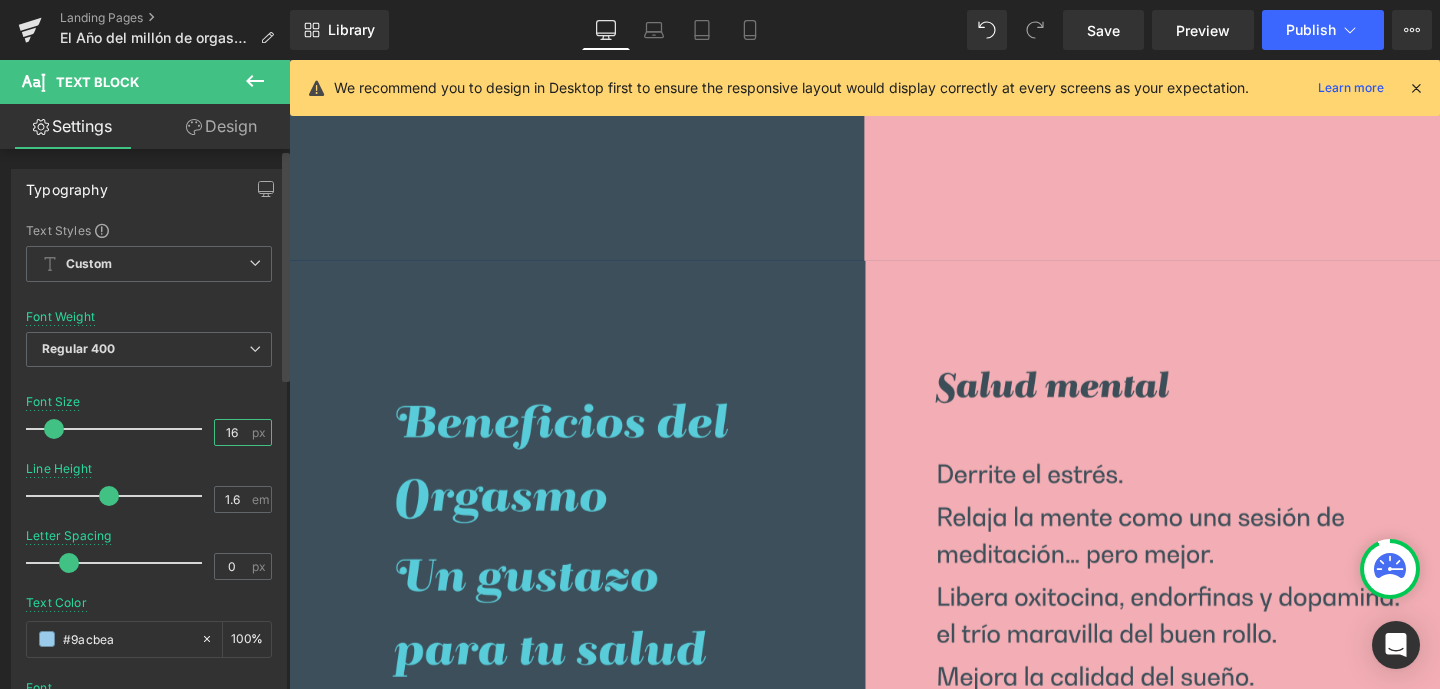 click on "16" at bounding box center (232, 432) 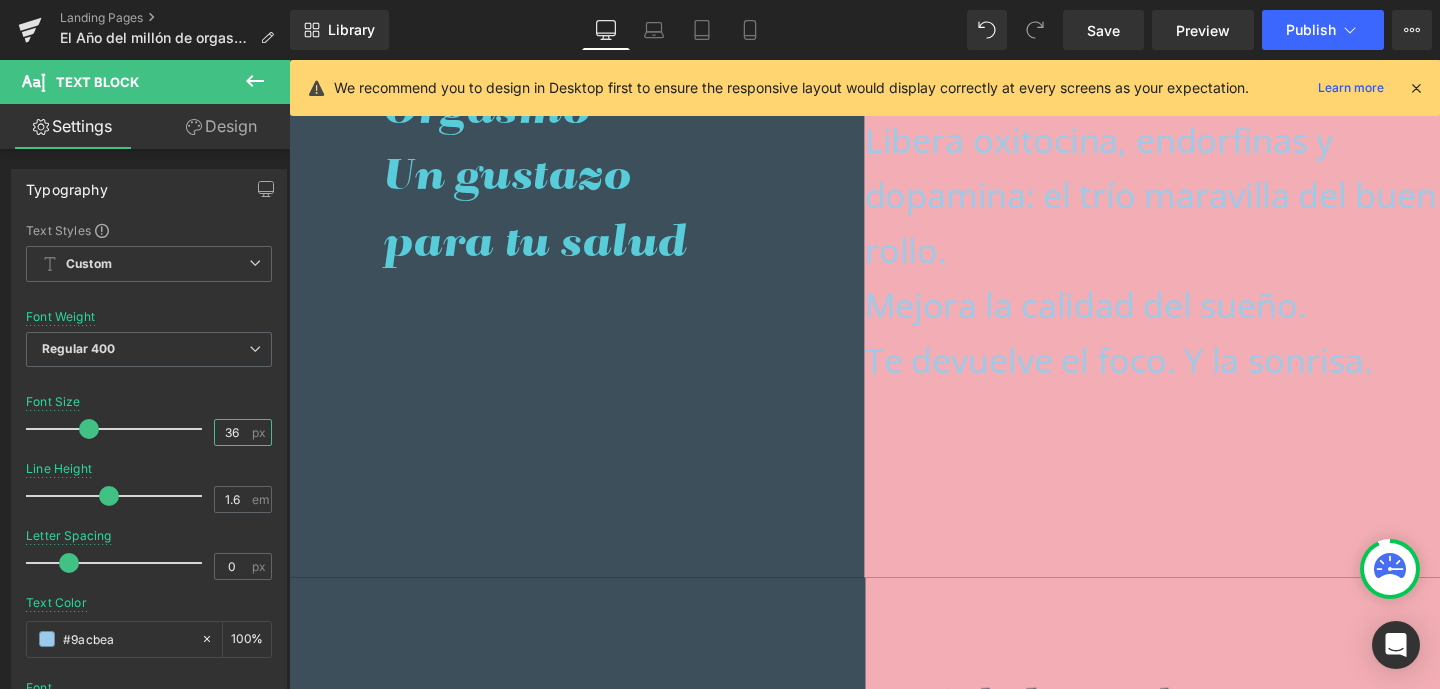 scroll, scrollTop: 1710, scrollLeft: 0, axis: vertical 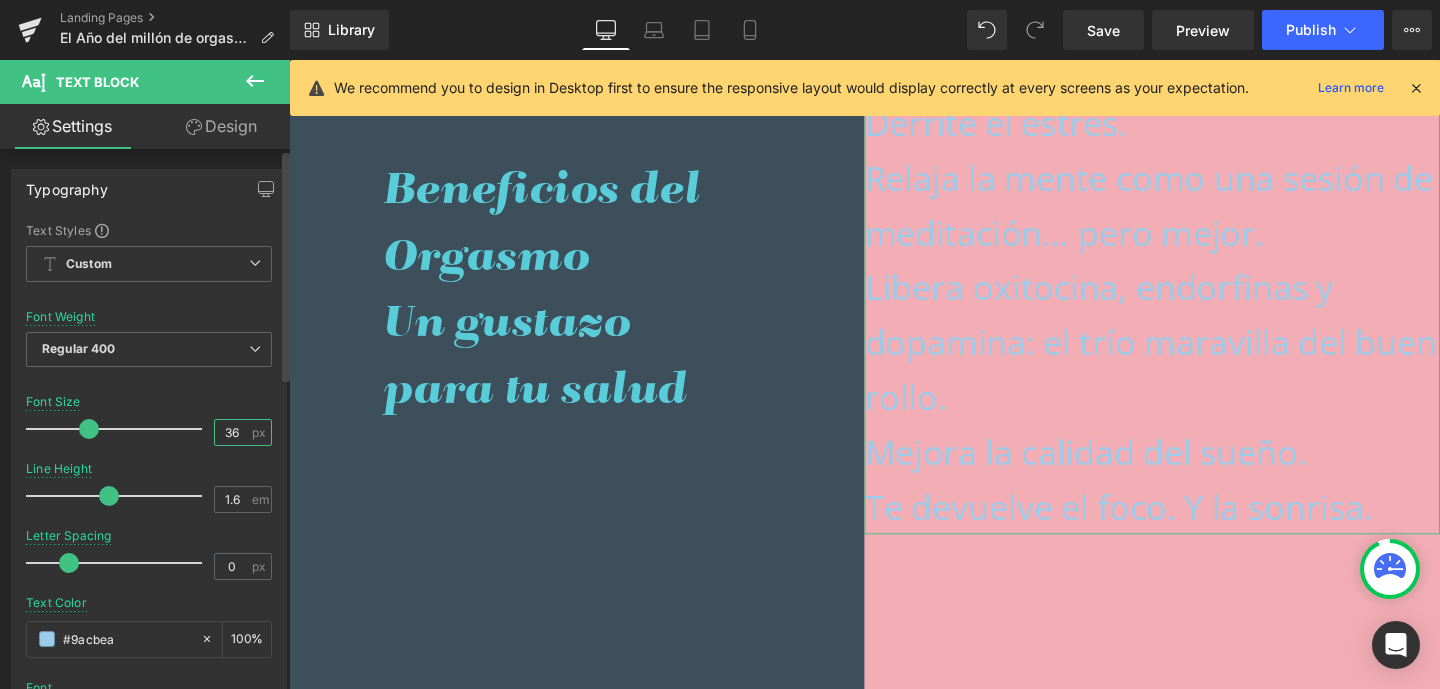 drag, startPoint x: 217, startPoint y: 431, endPoint x: 244, endPoint y: 431, distance: 27 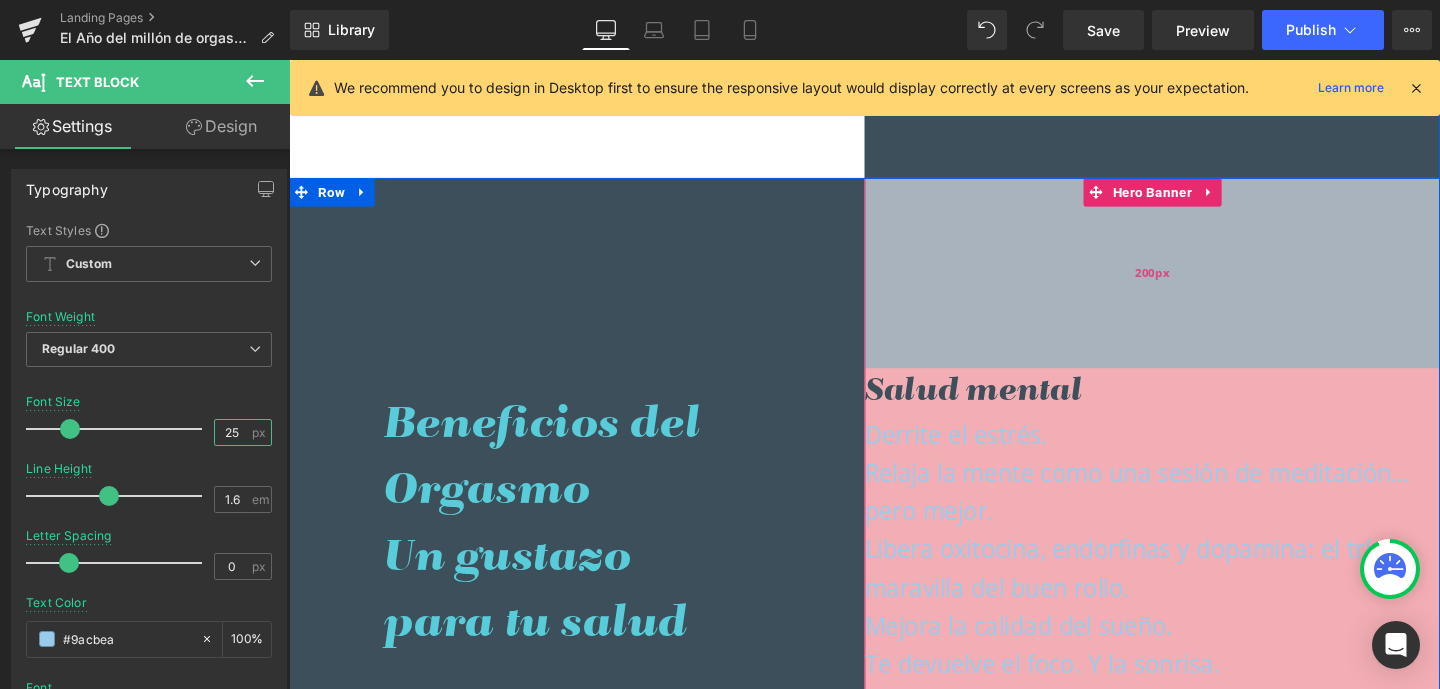 scroll, scrollTop: 1459, scrollLeft: 0, axis: vertical 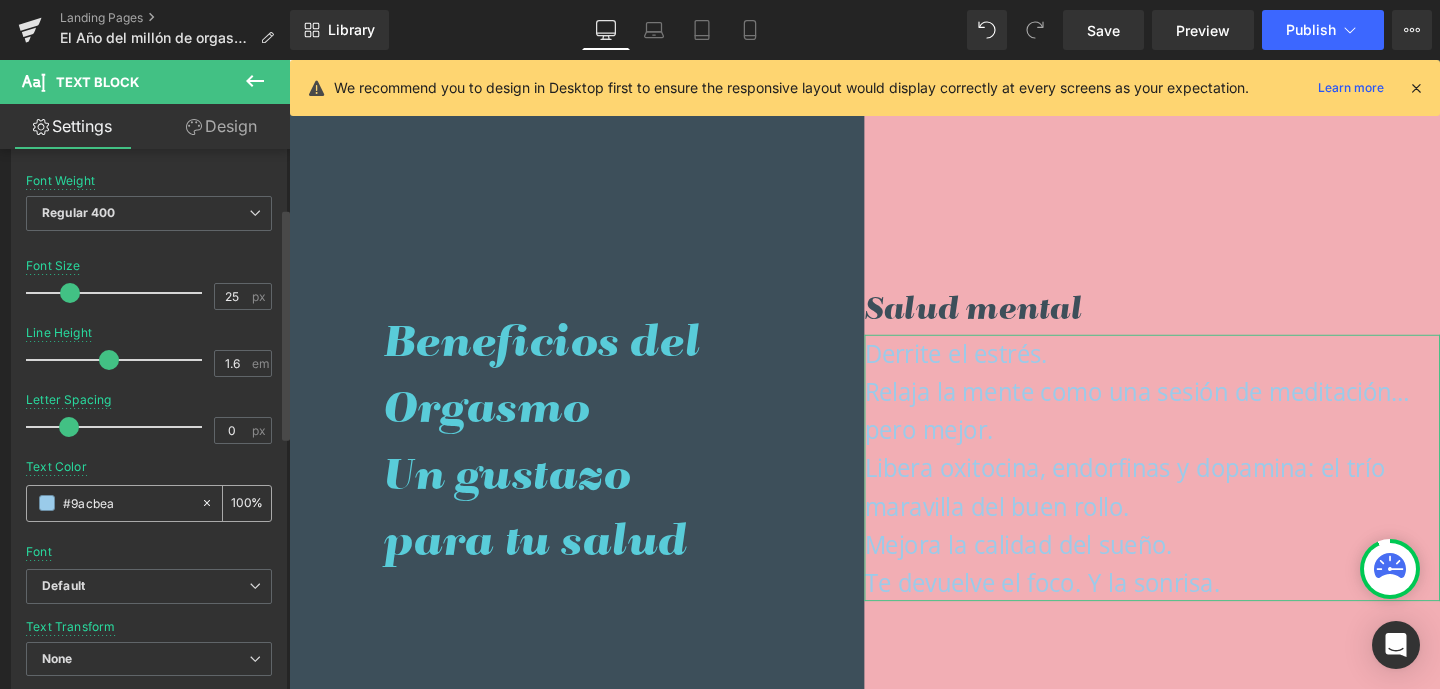 drag, startPoint x: 132, startPoint y: 501, endPoint x: 59, endPoint y: 498, distance: 73.061615 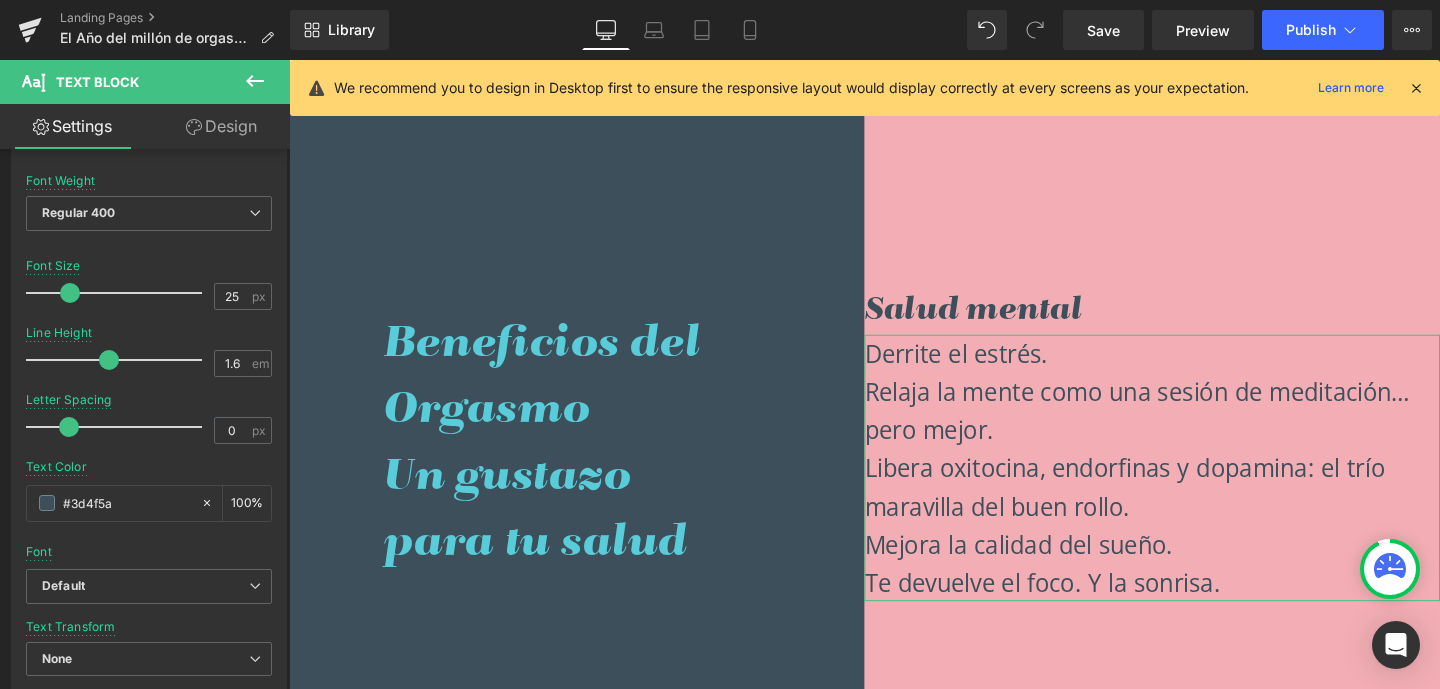 click on "Design" at bounding box center (221, 126) 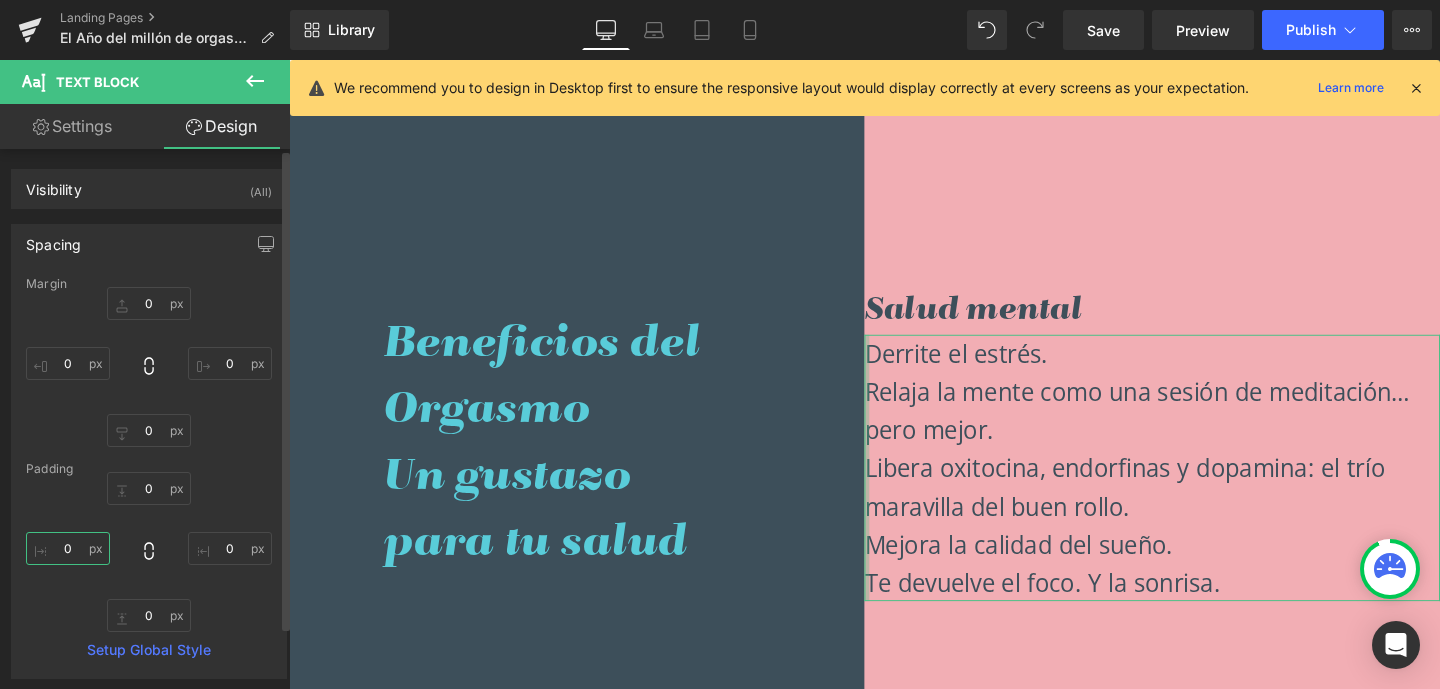 drag, startPoint x: 61, startPoint y: 542, endPoint x: 96, endPoint y: 542, distance: 35 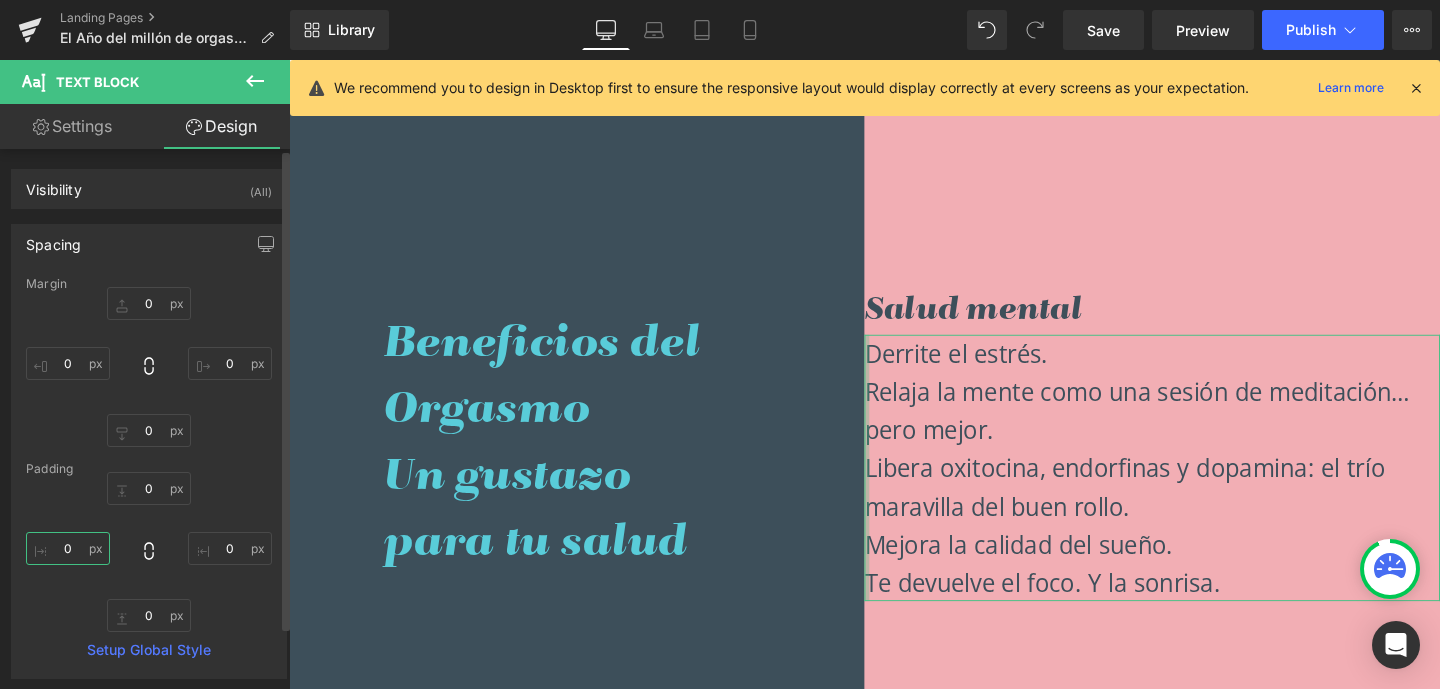 click on "0" at bounding box center [68, 548] 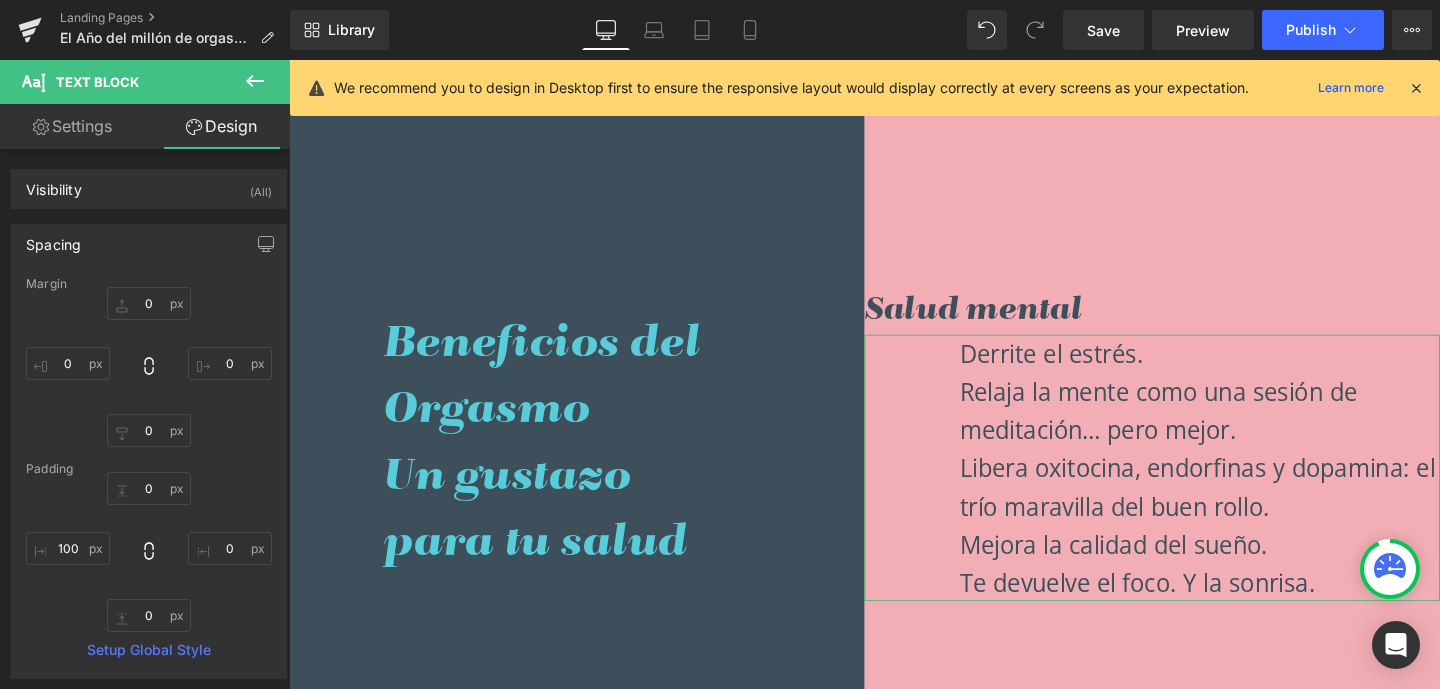 click on "Settings" at bounding box center [72, 126] 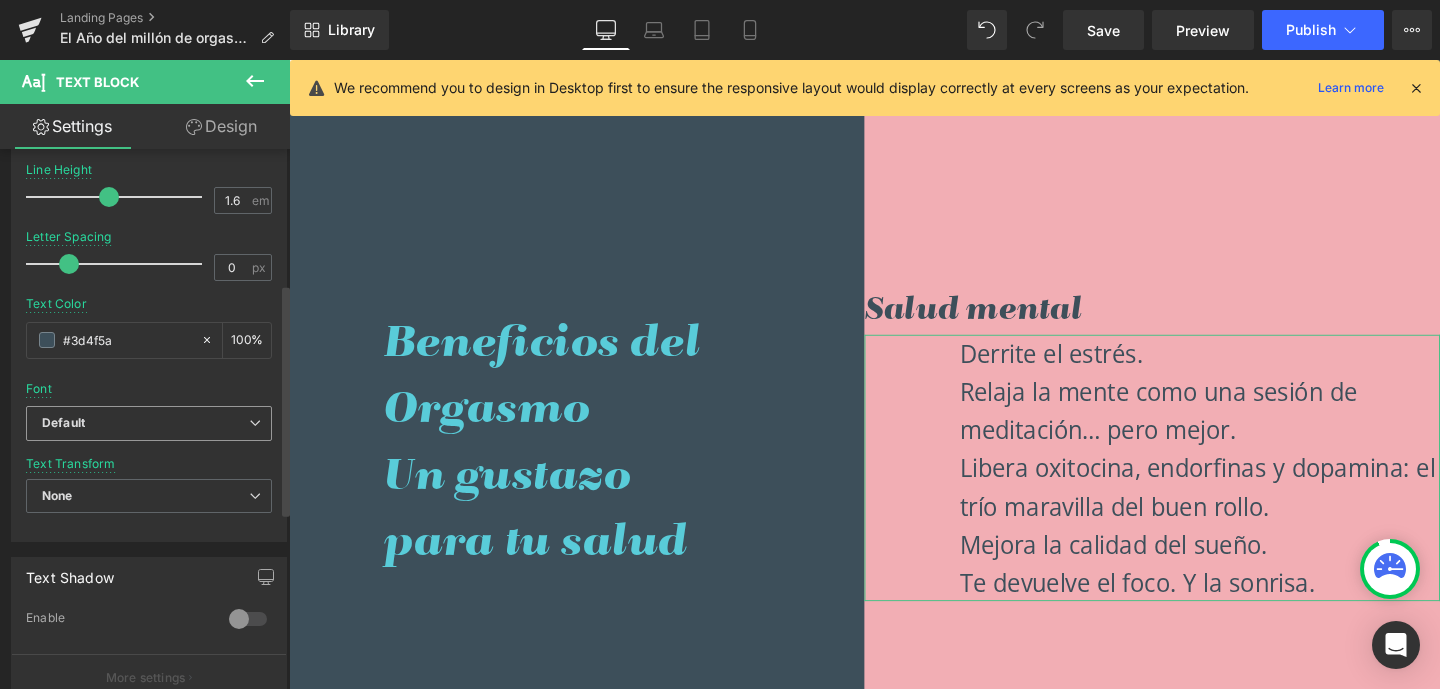 scroll, scrollTop: 314, scrollLeft: 0, axis: vertical 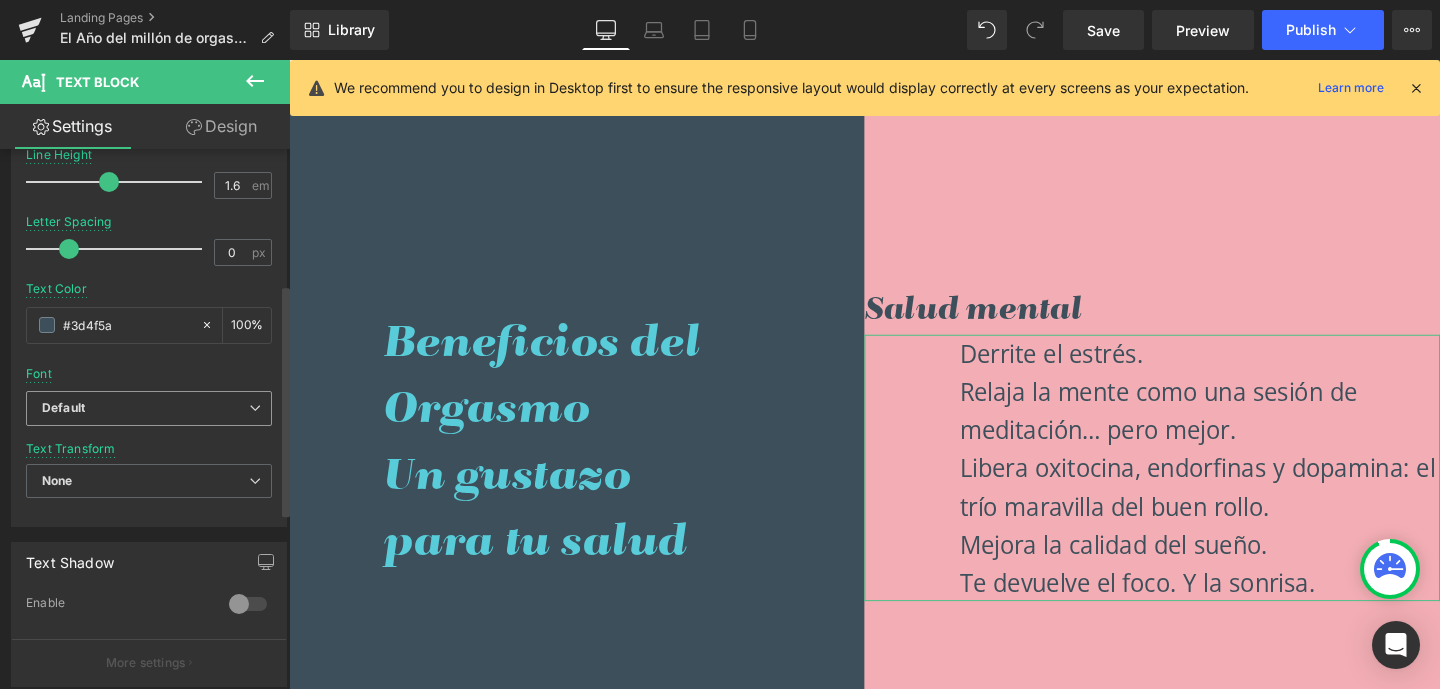 click on "Default" at bounding box center [145, 408] 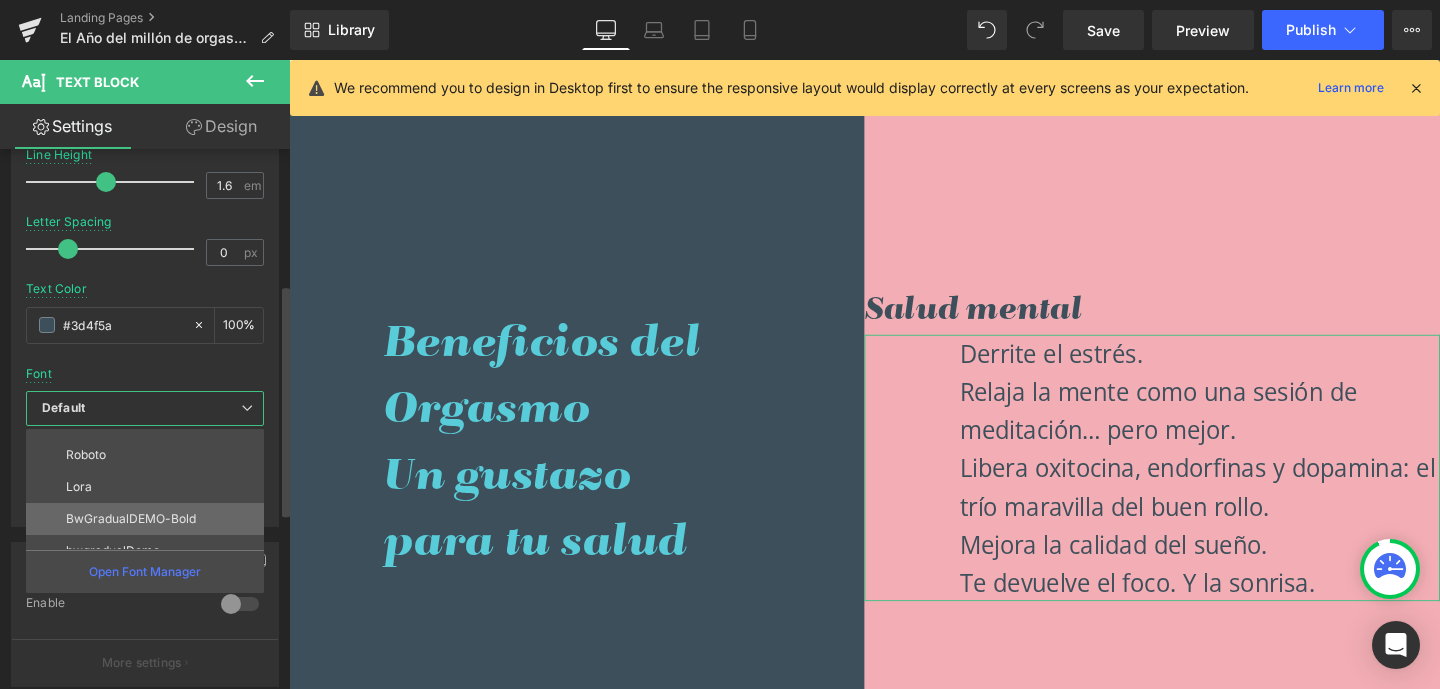 scroll, scrollTop: 154, scrollLeft: 0, axis: vertical 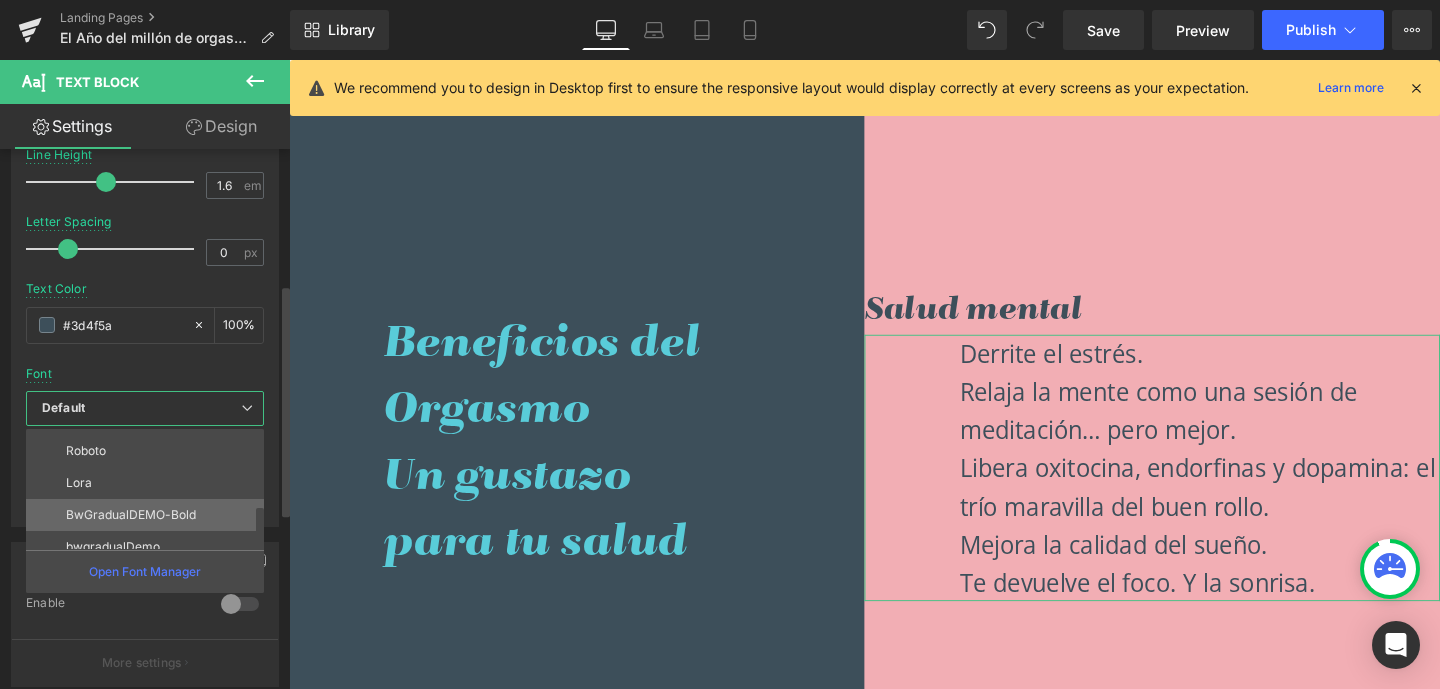 click on "BwGradualDEMO-Bold" at bounding box center [131, 515] 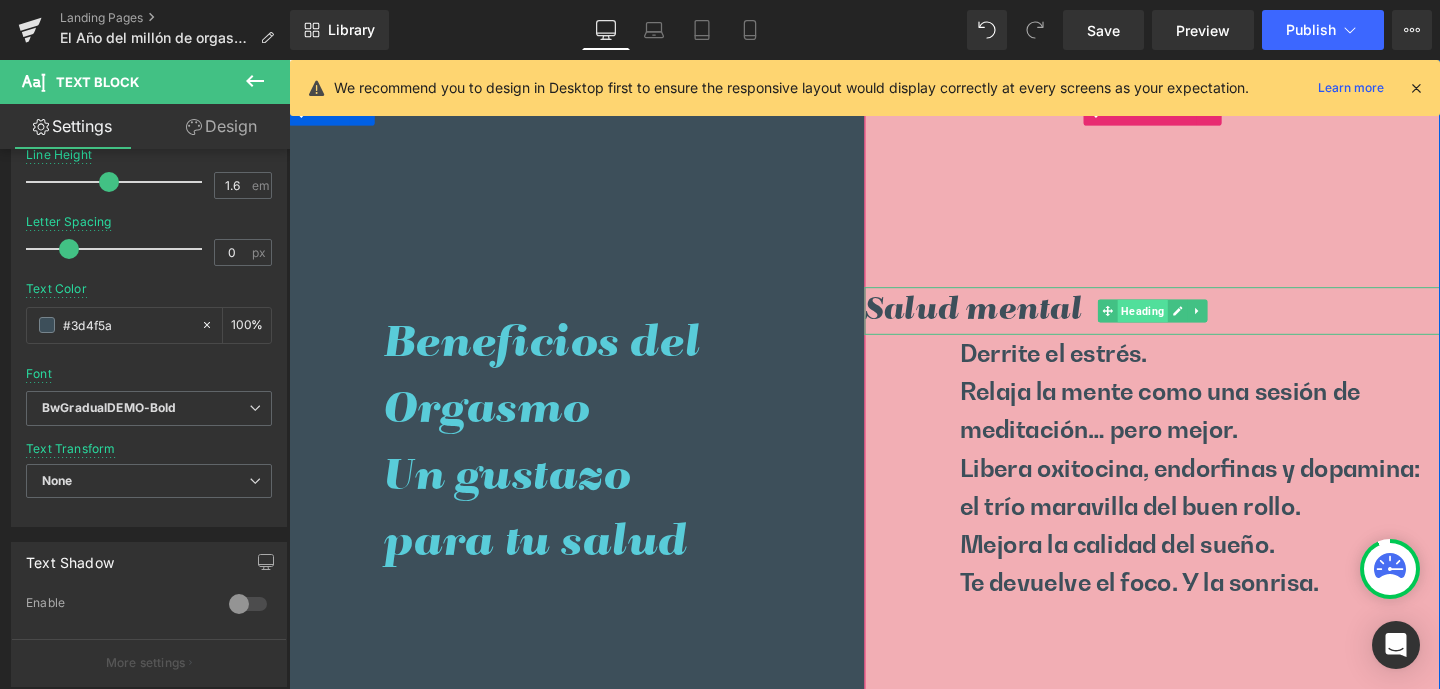 click on "Heading" at bounding box center [1186, 324] 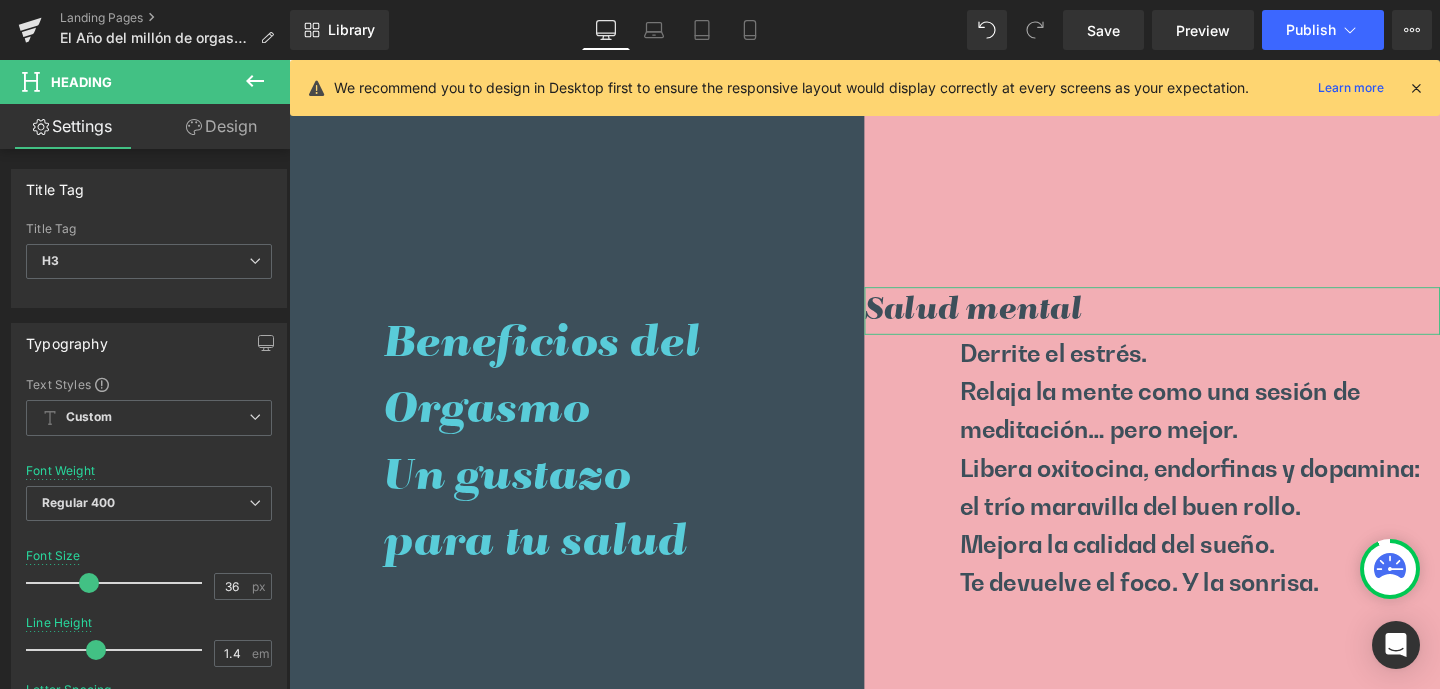 click on "Design" at bounding box center (221, 126) 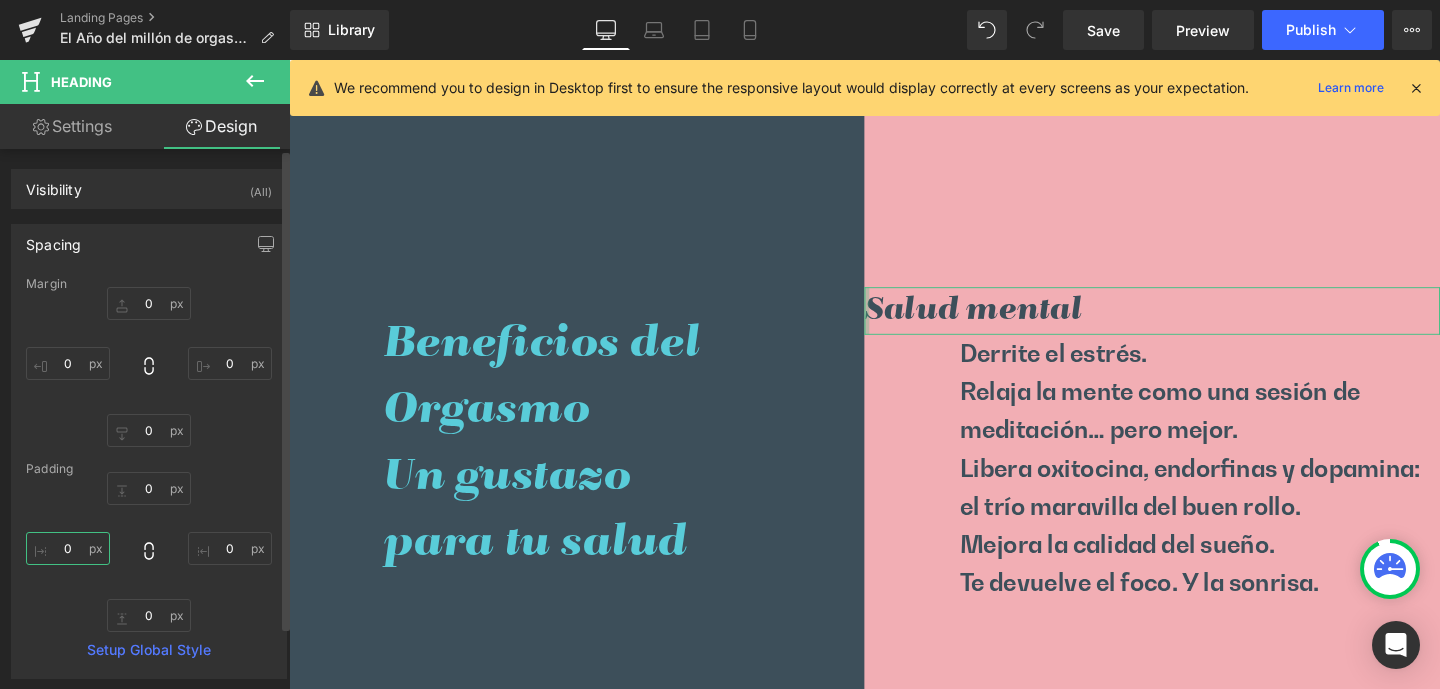 drag, startPoint x: 65, startPoint y: 545, endPoint x: 113, endPoint y: 547, distance: 48.04165 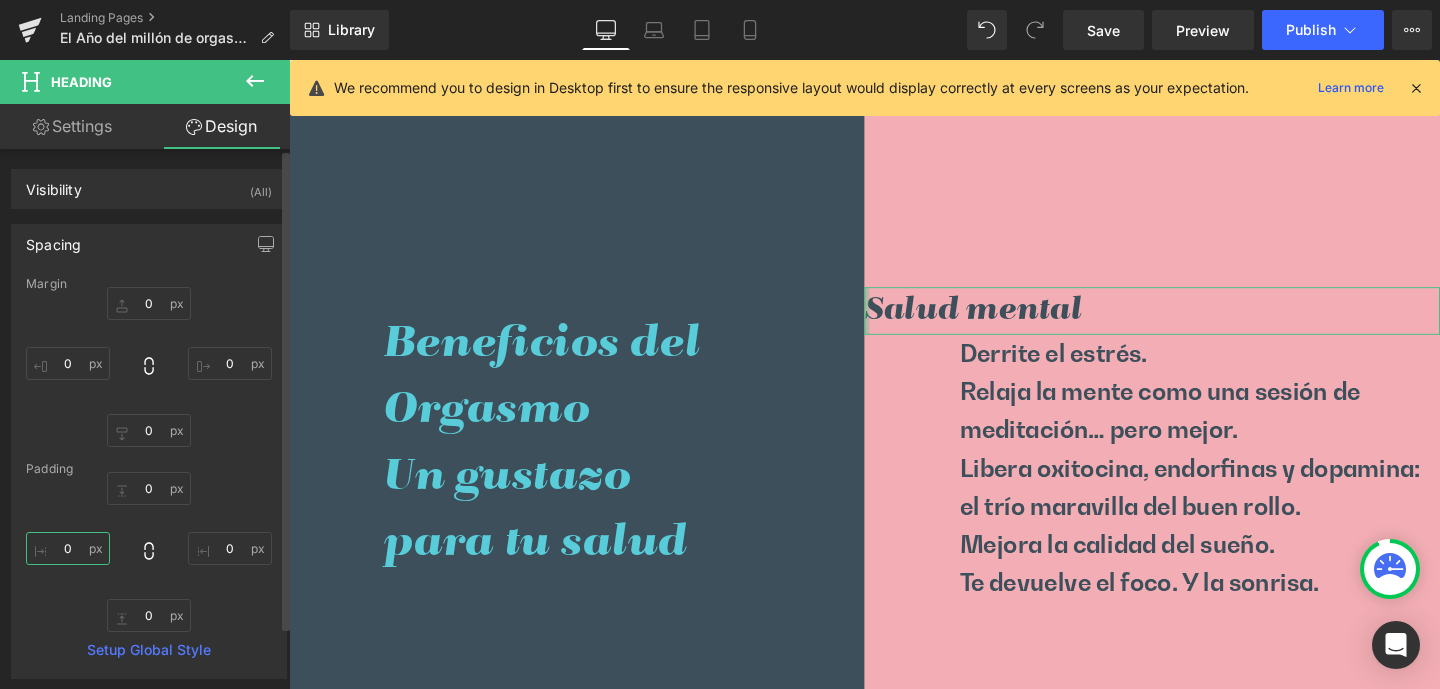 click on "0" at bounding box center [68, 548] 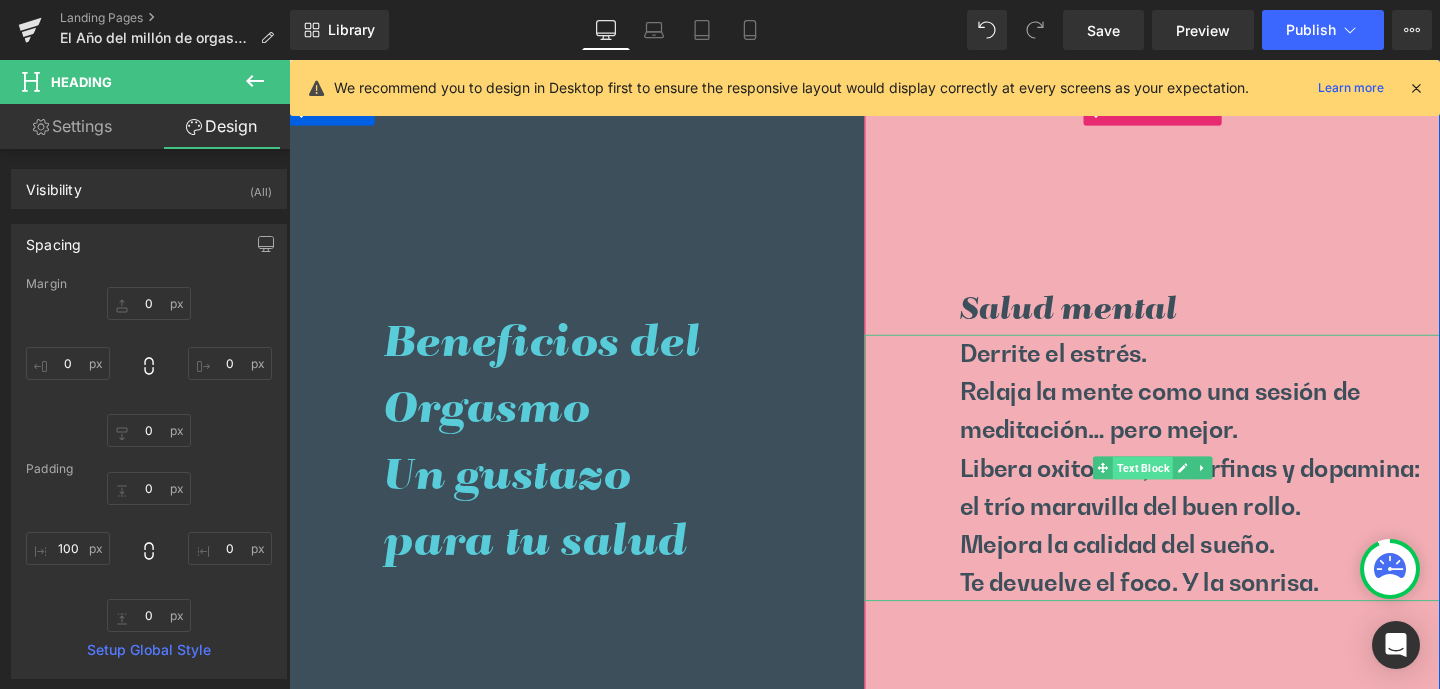 click on "Text Block" at bounding box center (1186, 489) 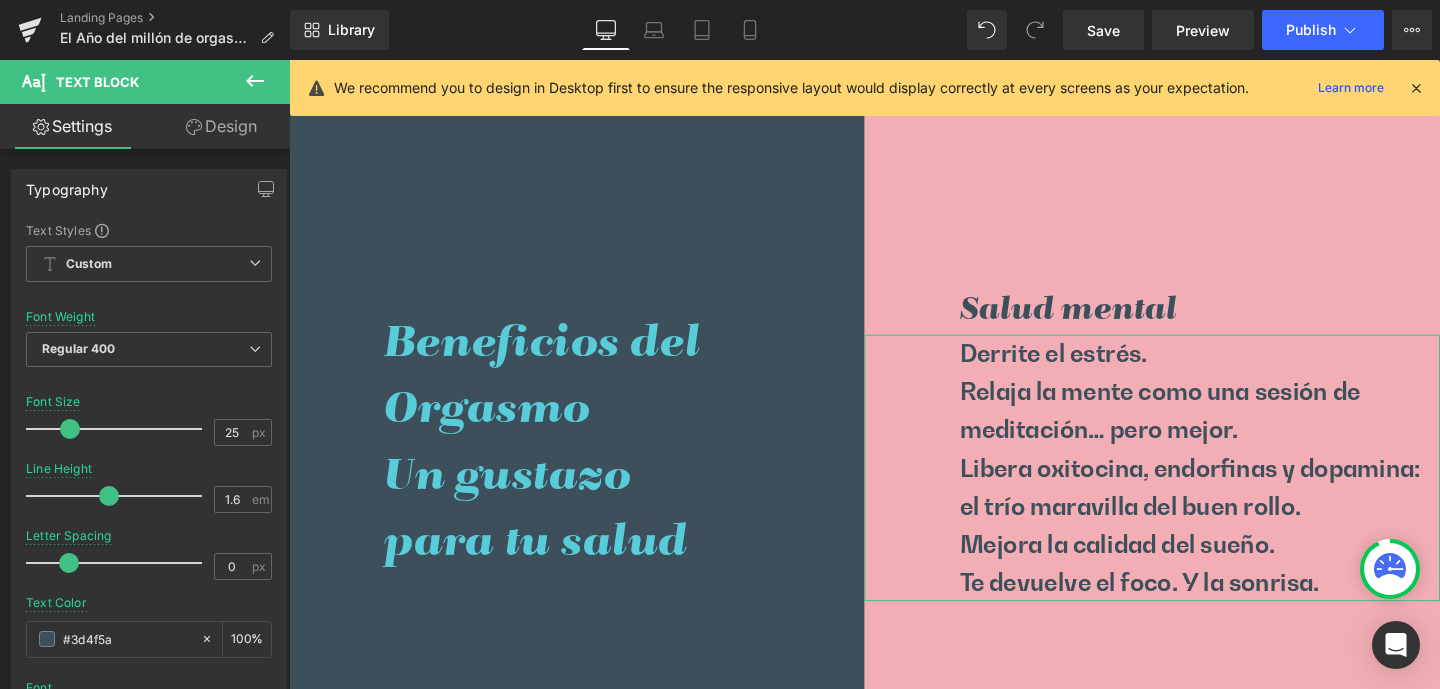 click on "Design" at bounding box center [221, 126] 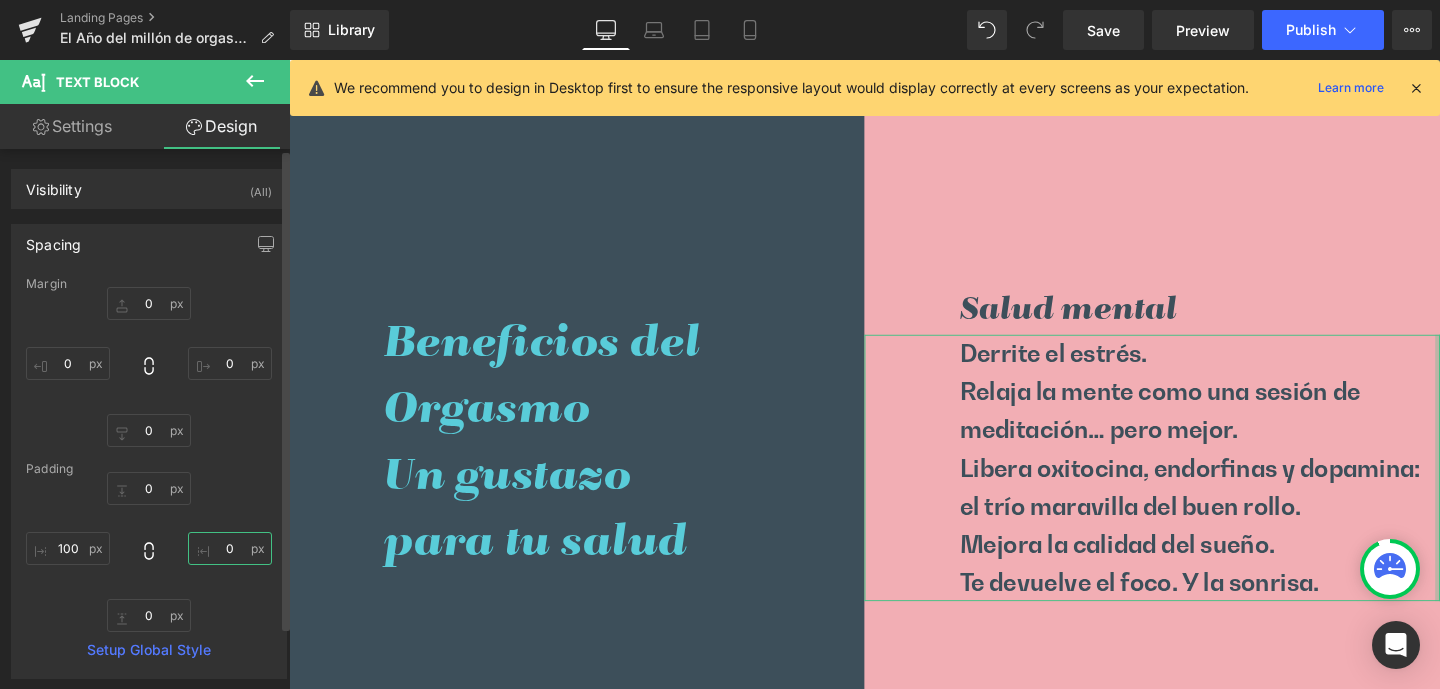 drag, startPoint x: 212, startPoint y: 548, endPoint x: 236, endPoint y: 551, distance: 24.186773 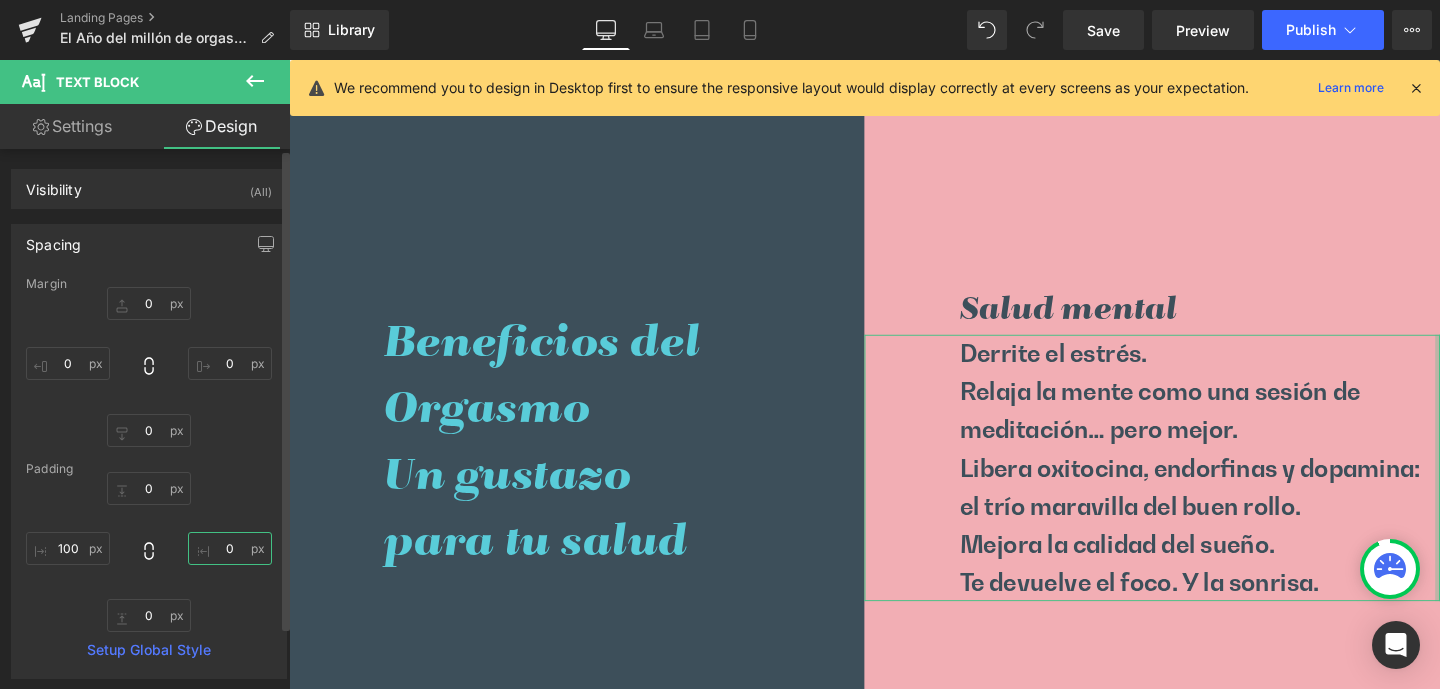 click on "0" at bounding box center [230, 548] 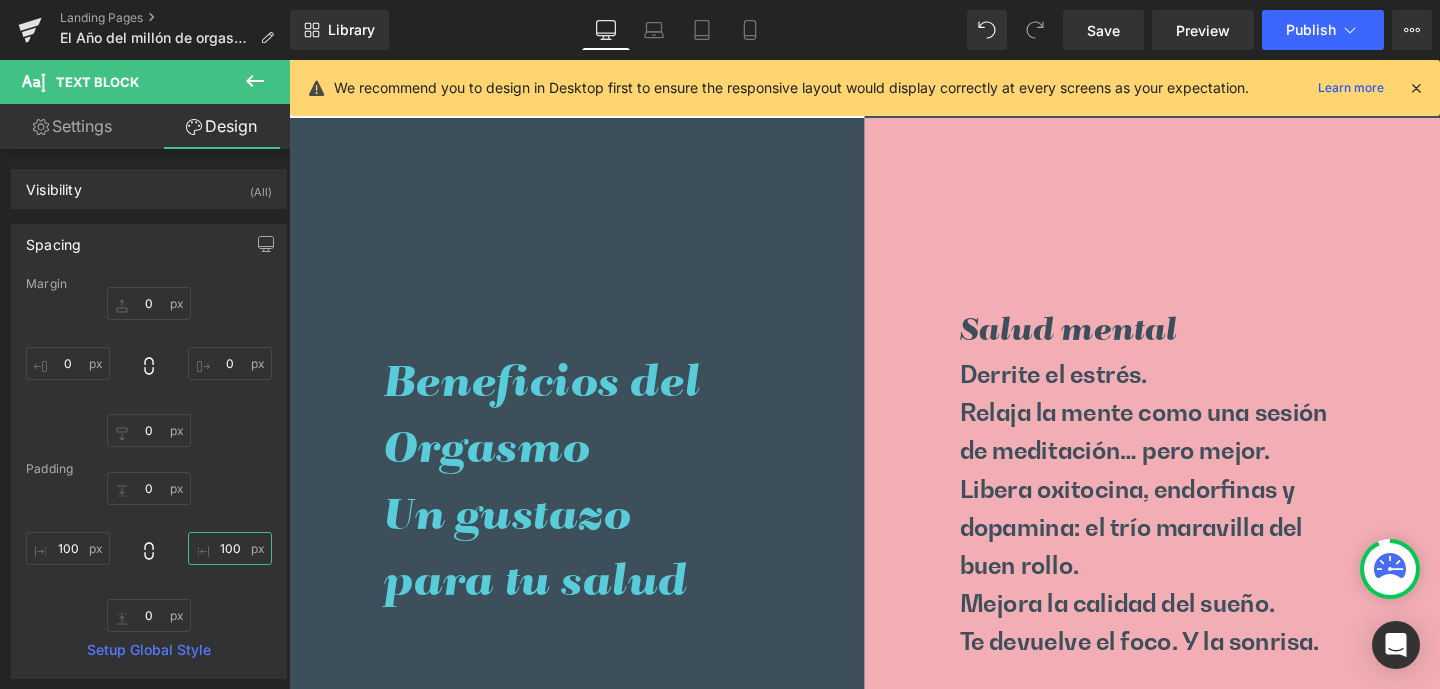 scroll, scrollTop: 1388, scrollLeft: 0, axis: vertical 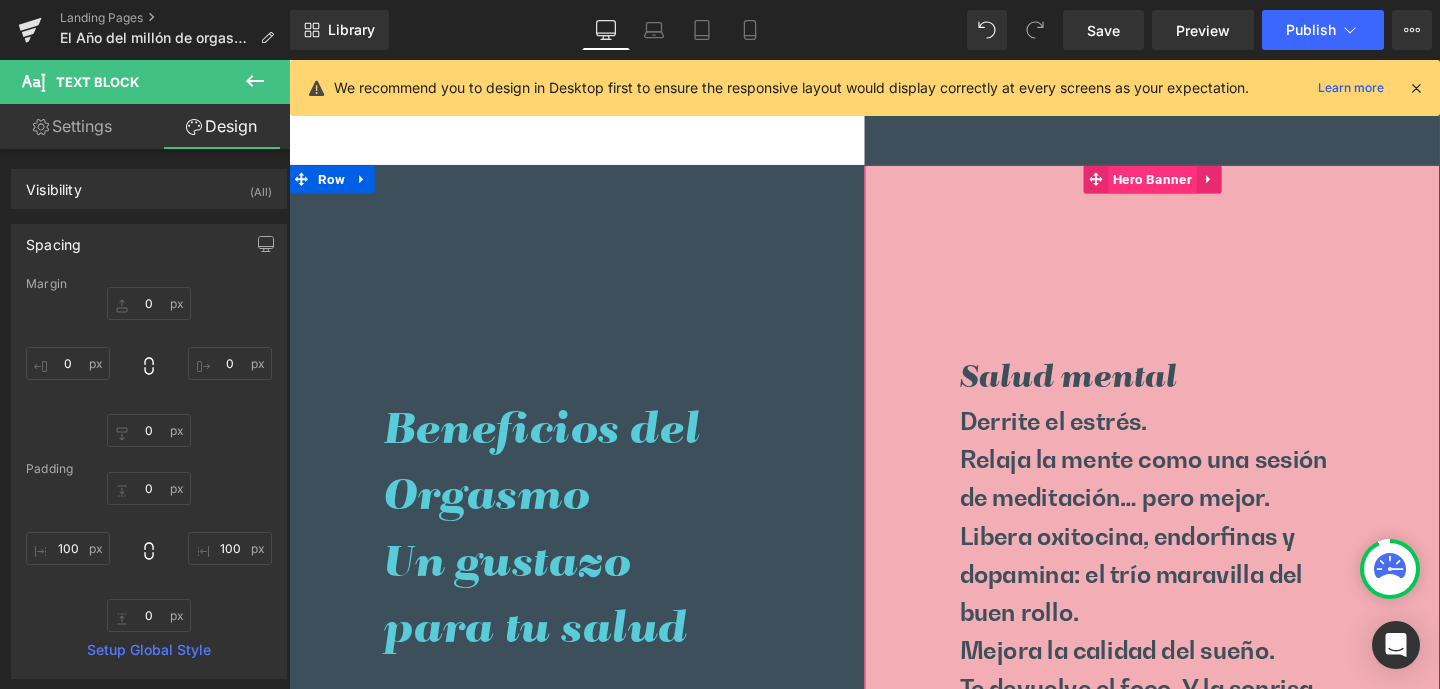 click on "Hero Banner" at bounding box center [1196, 185] 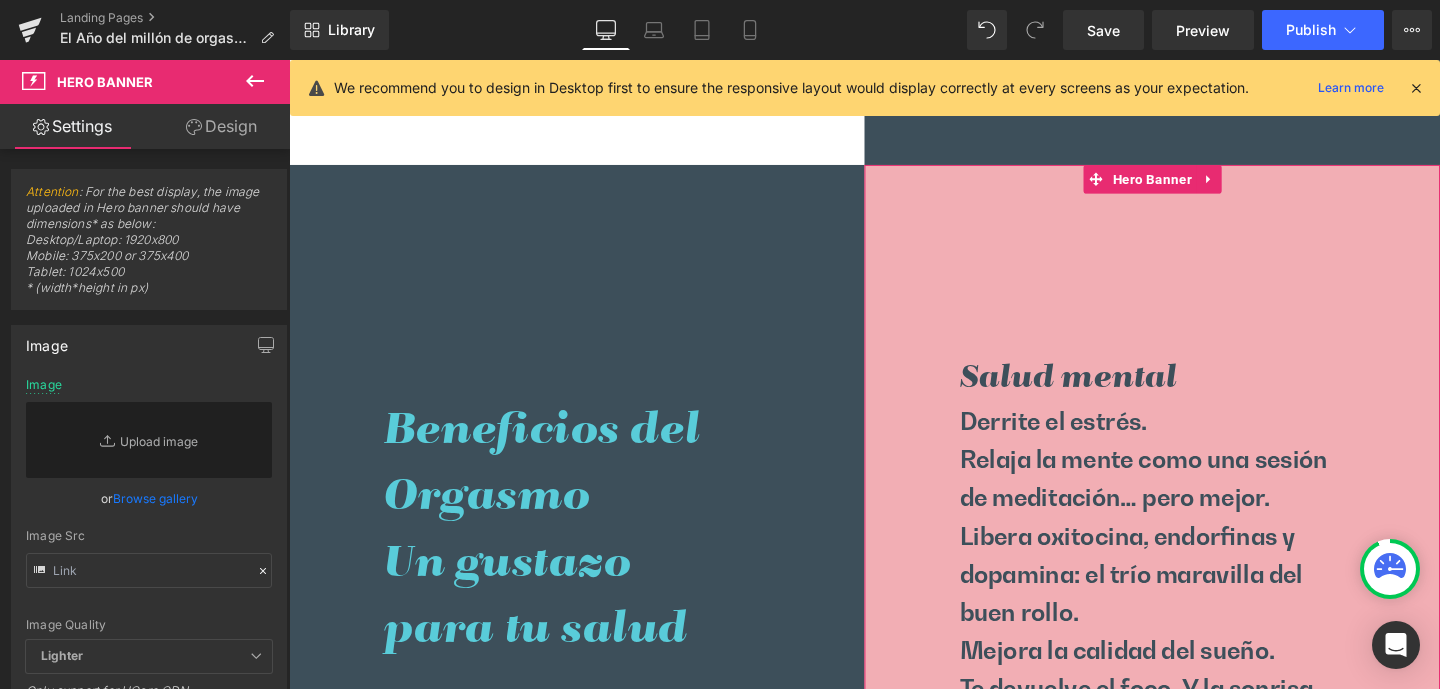 click on "Design" at bounding box center [221, 126] 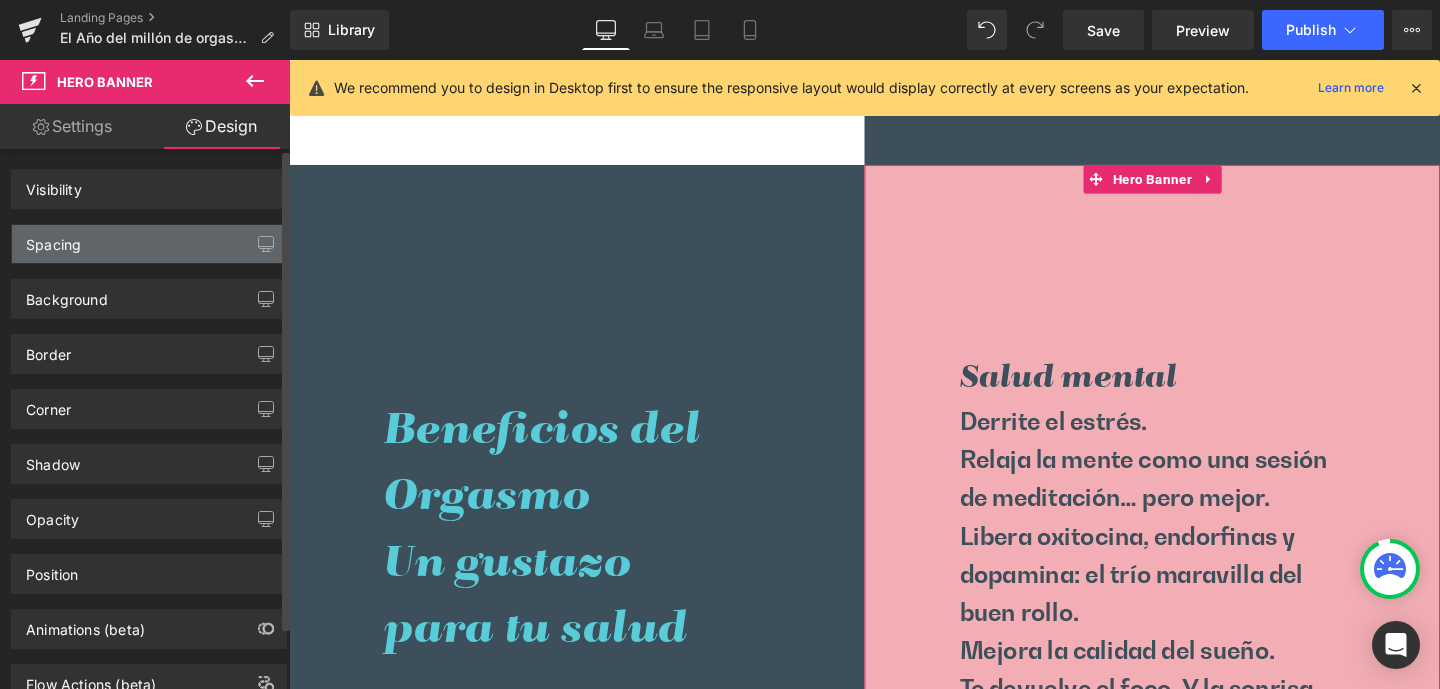 click on "Spacing" at bounding box center (53, 239) 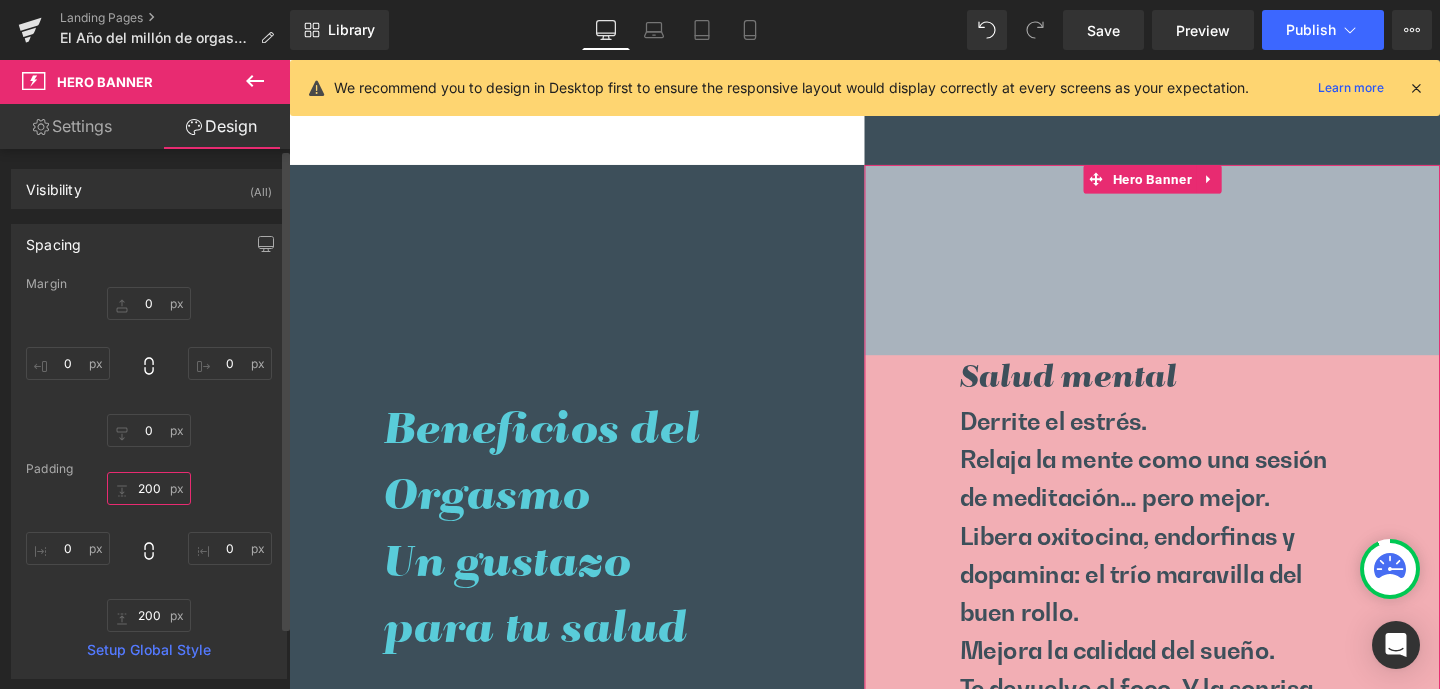 drag, startPoint x: 132, startPoint y: 487, endPoint x: 166, endPoint y: 488, distance: 34.0147 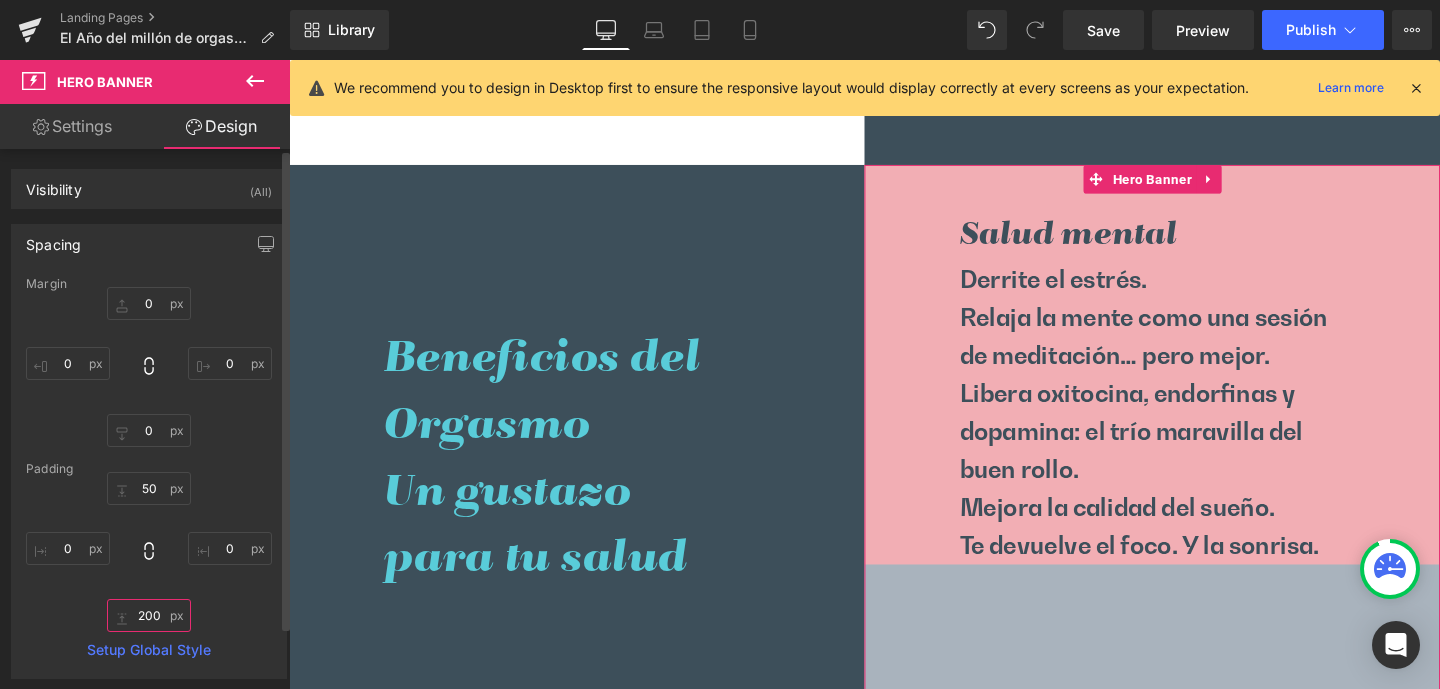 drag, startPoint x: 130, startPoint y: 615, endPoint x: 175, endPoint y: 619, distance: 45.17743 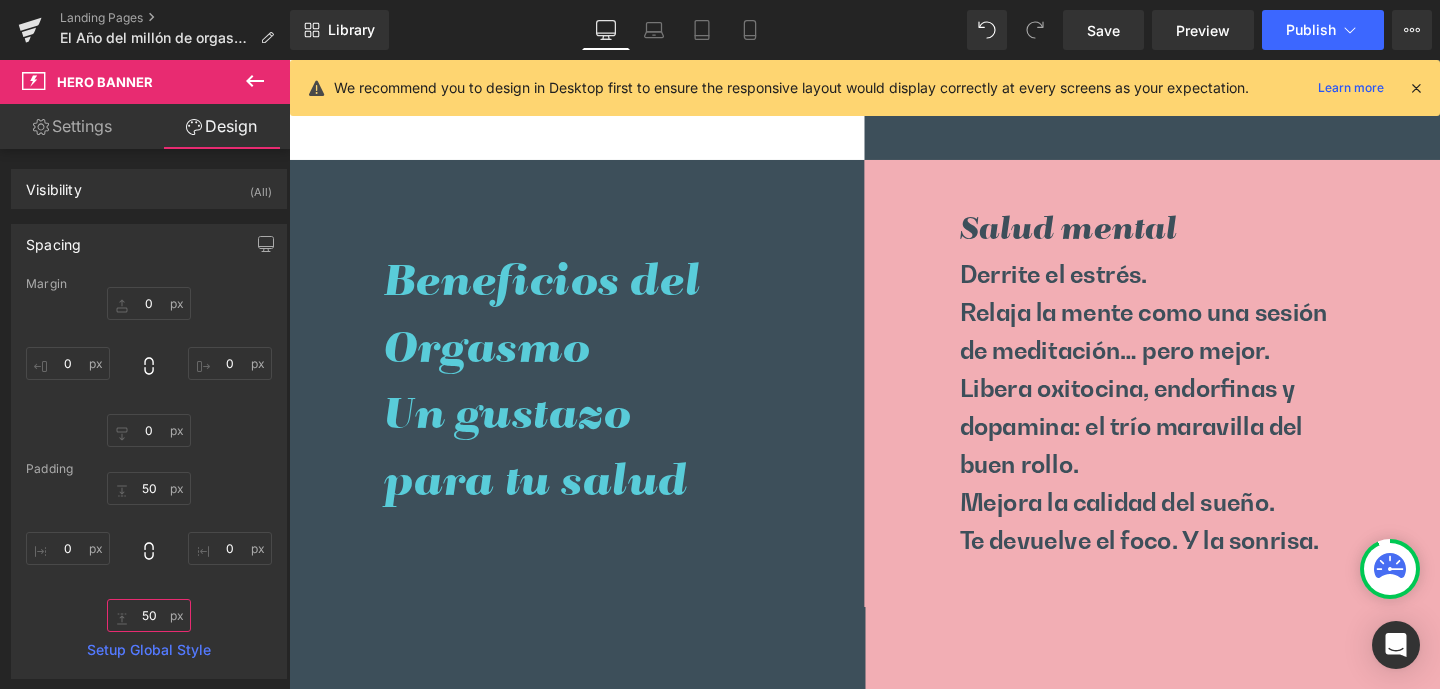 scroll, scrollTop: 1282, scrollLeft: 0, axis: vertical 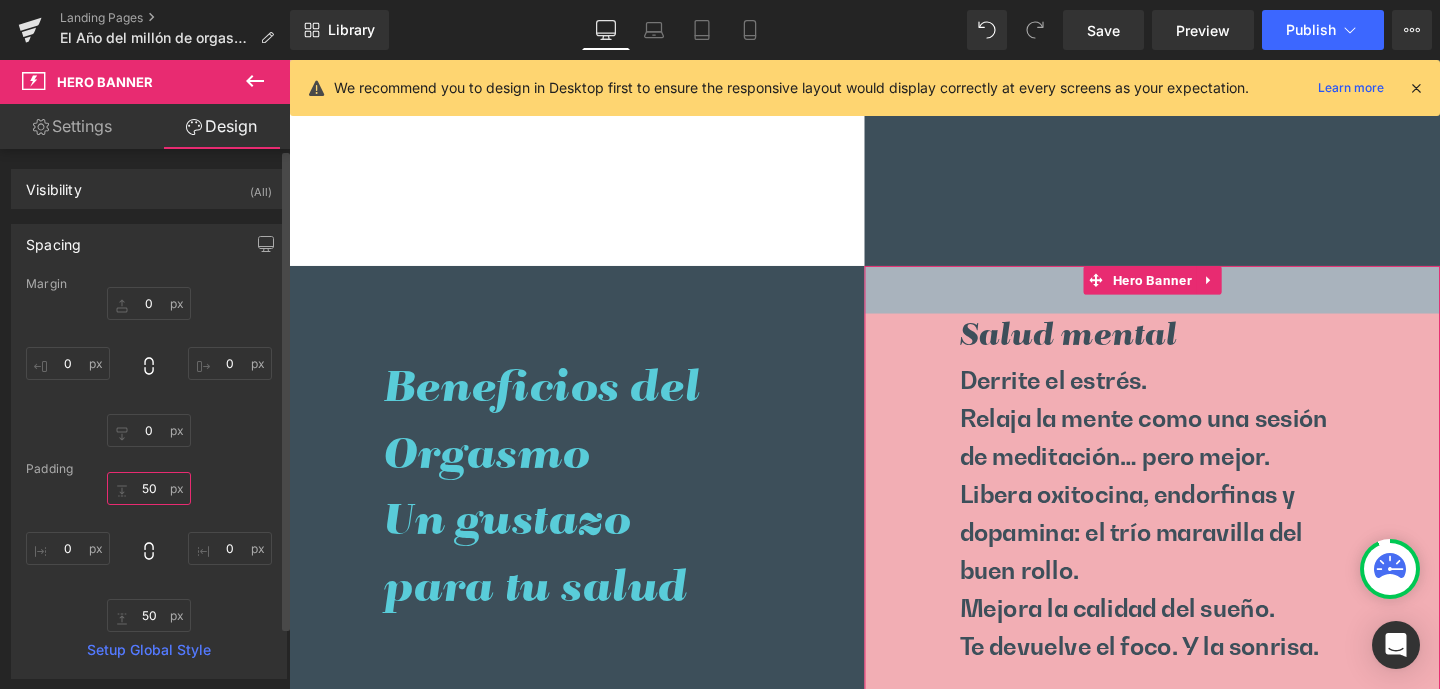 drag, startPoint x: 135, startPoint y: 491, endPoint x: 163, endPoint y: 487, distance: 28.284271 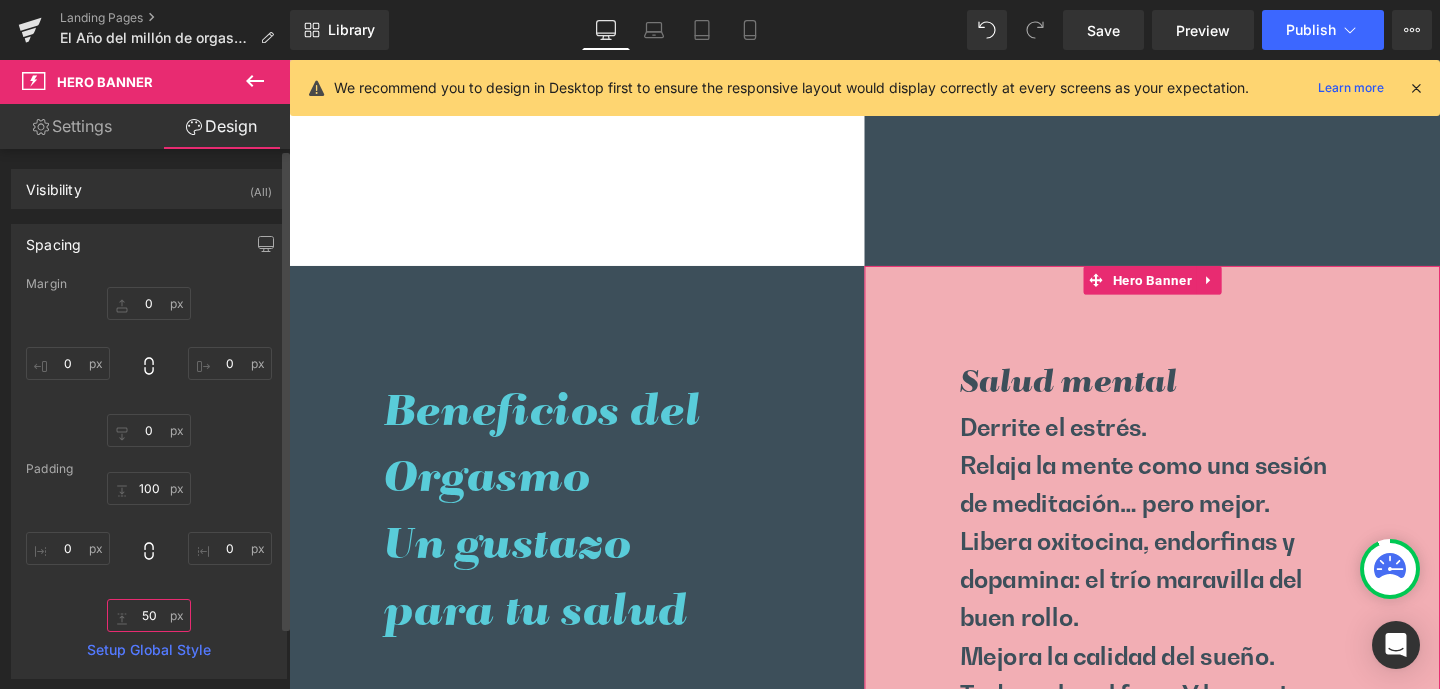 drag, startPoint x: 134, startPoint y: 610, endPoint x: 182, endPoint y: 612, distance: 48.04165 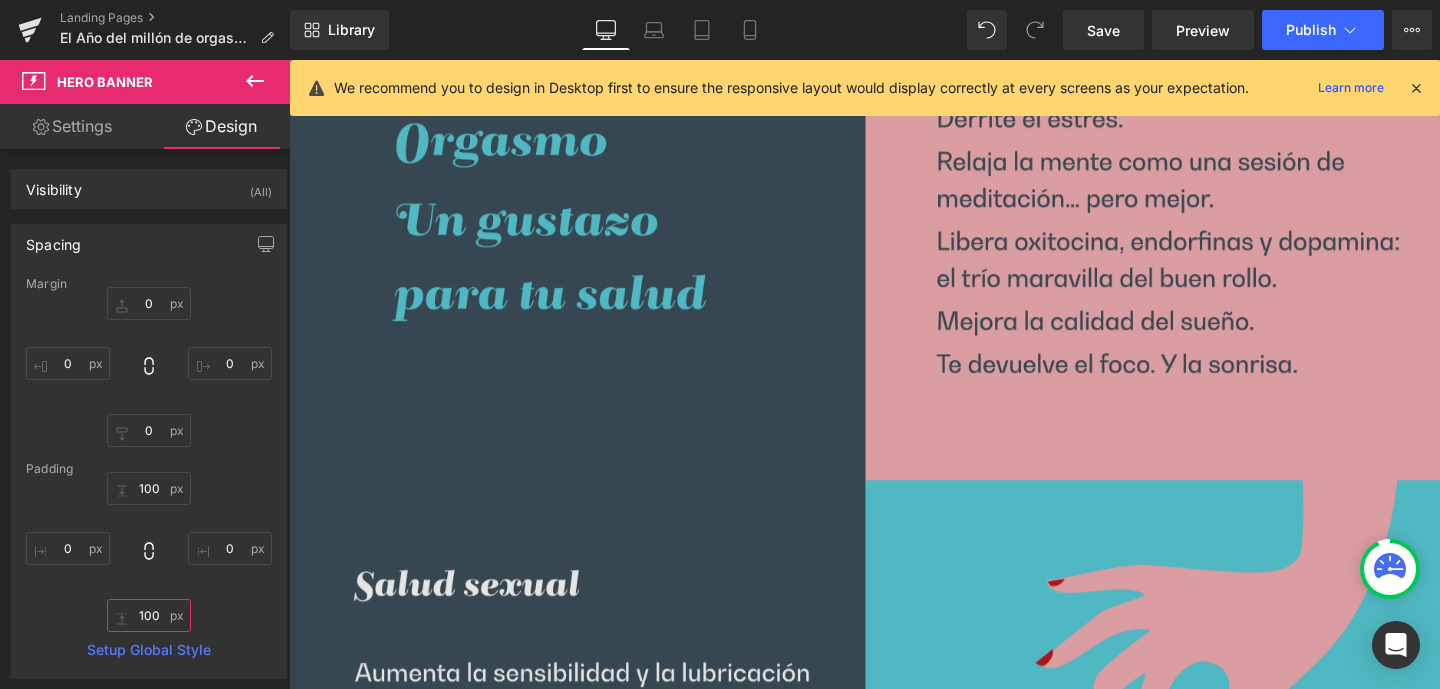 scroll, scrollTop: 2266, scrollLeft: 0, axis: vertical 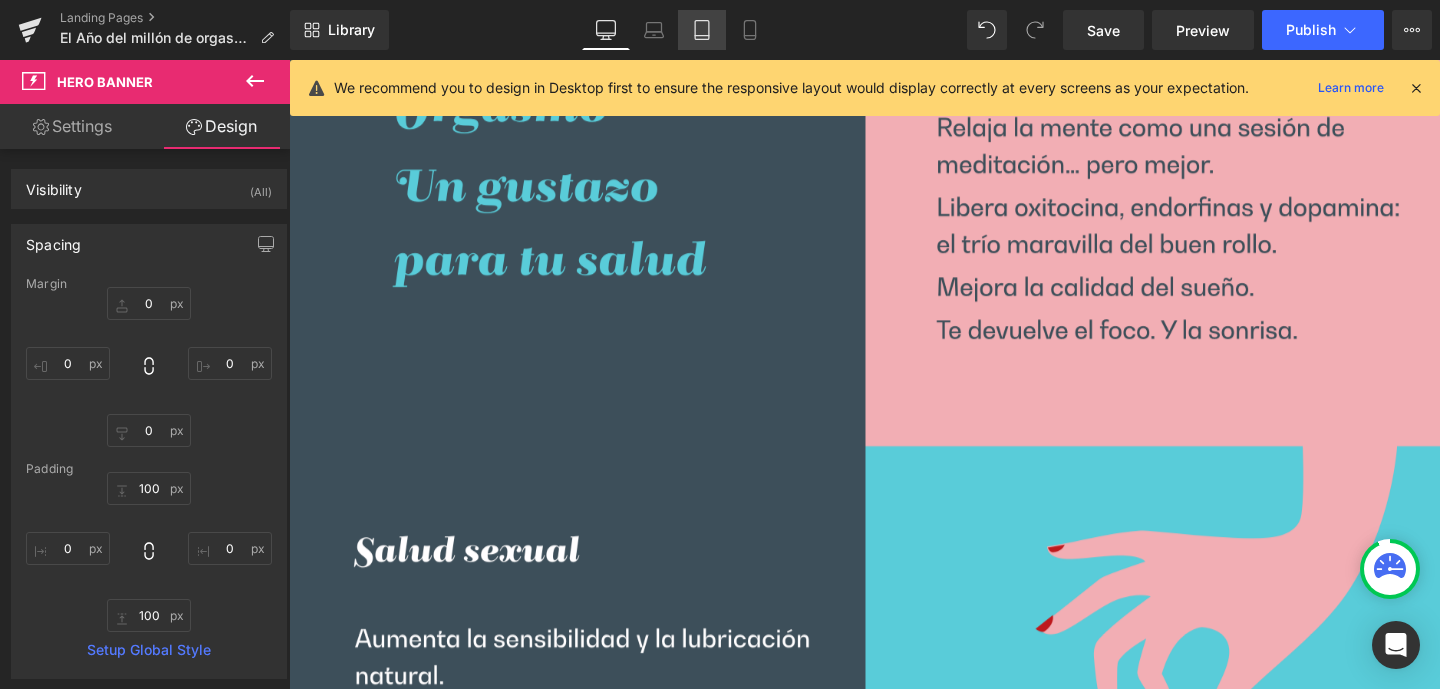 click 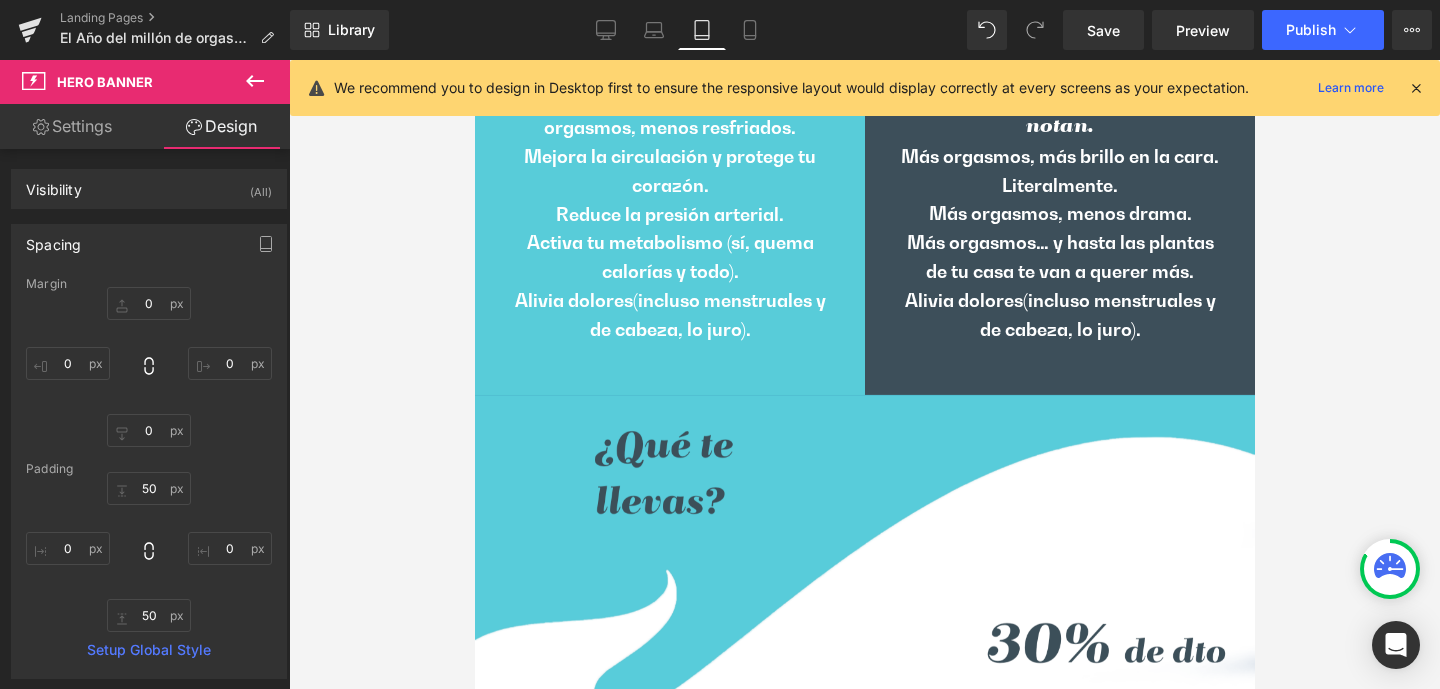 scroll, scrollTop: 889, scrollLeft: 0, axis: vertical 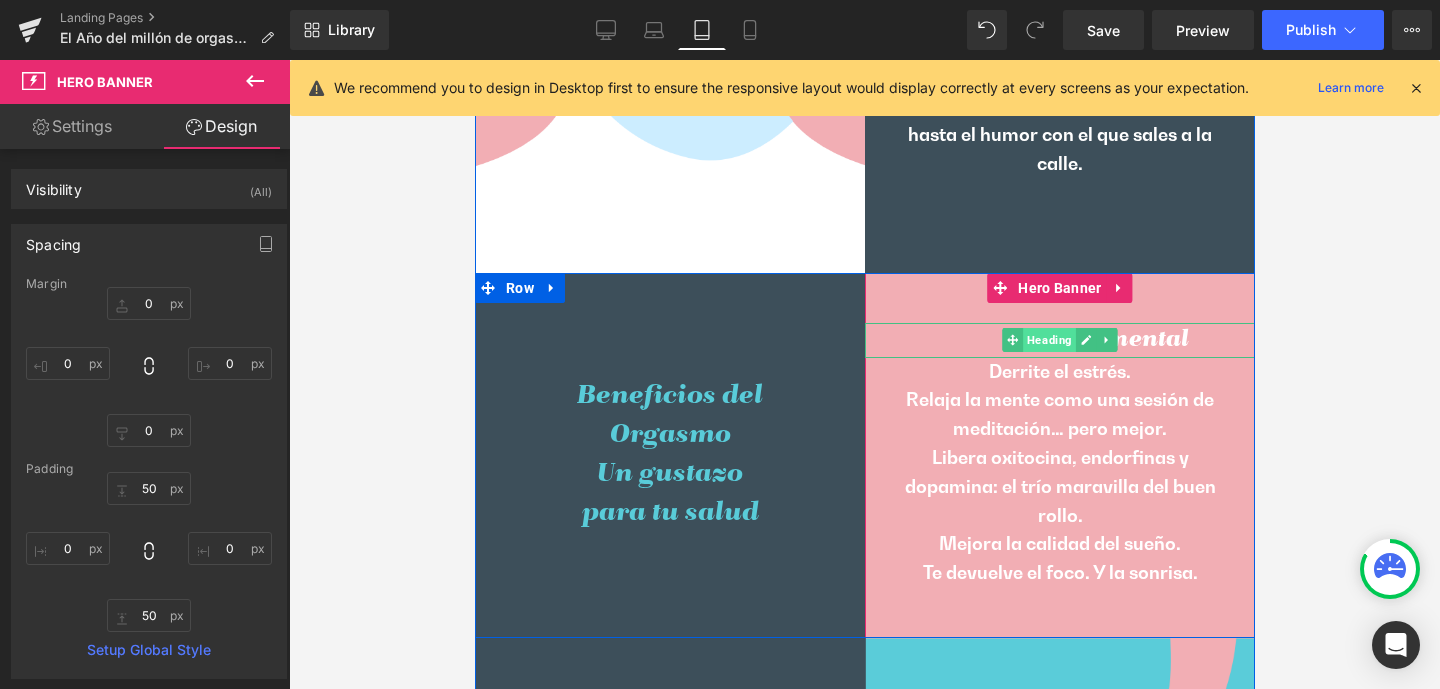 click on "Heading" at bounding box center (1048, 340) 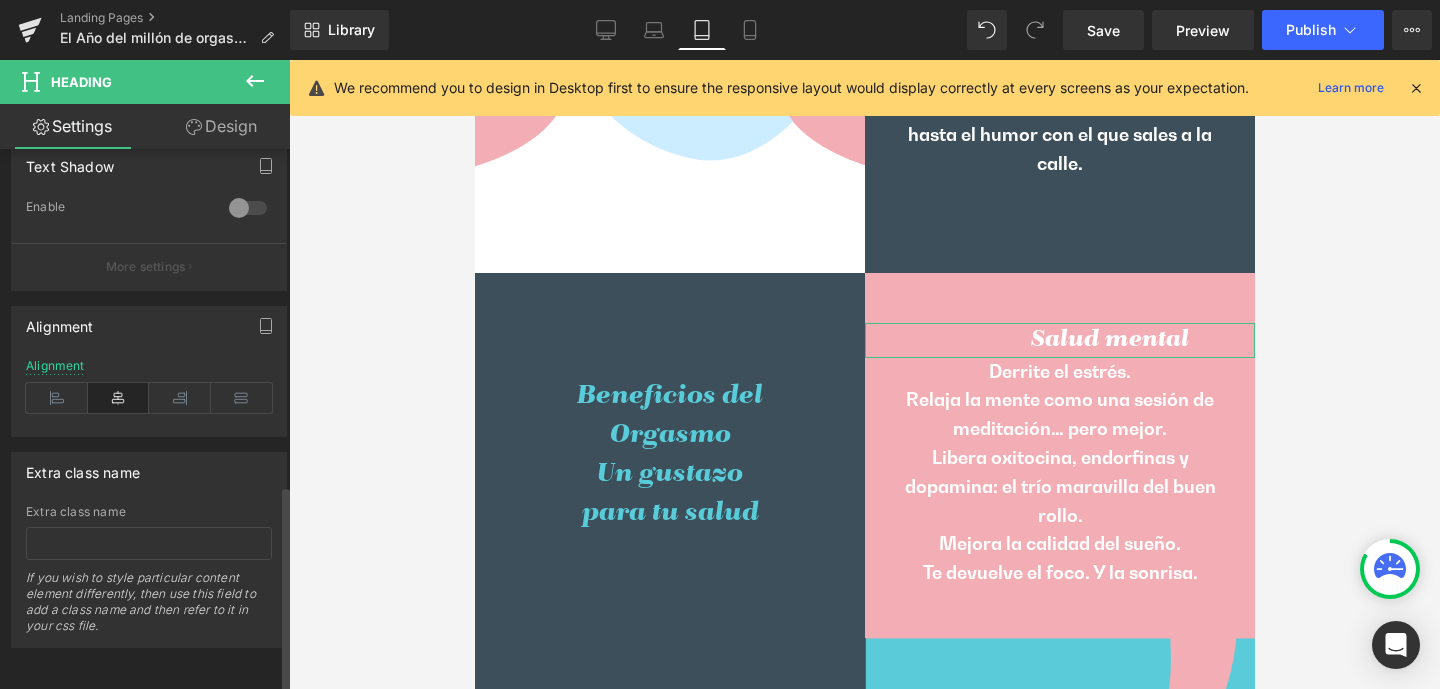 scroll, scrollTop: 0, scrollLeft: 0, axis: both 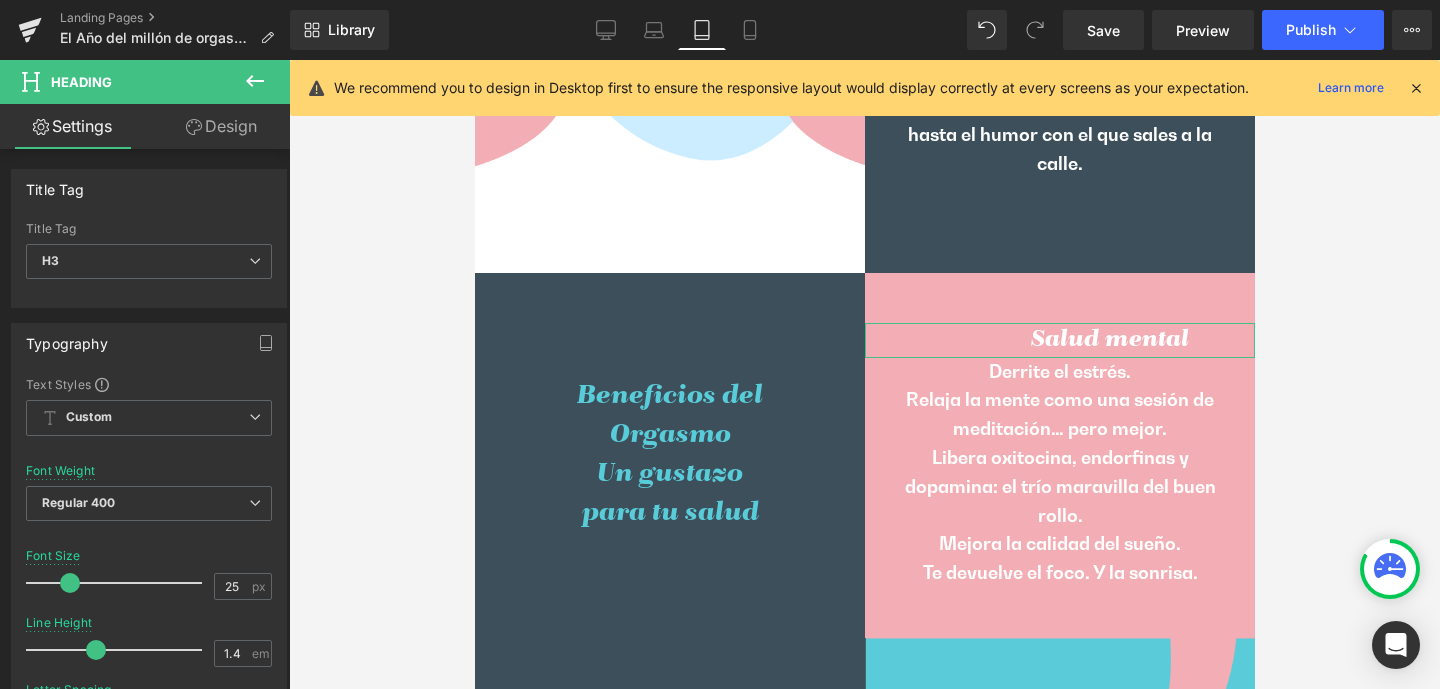 drag, startPoint x: 226, startPoint y: 128, endPoint x: 148, endPoint y: 346, distance: 231.53401 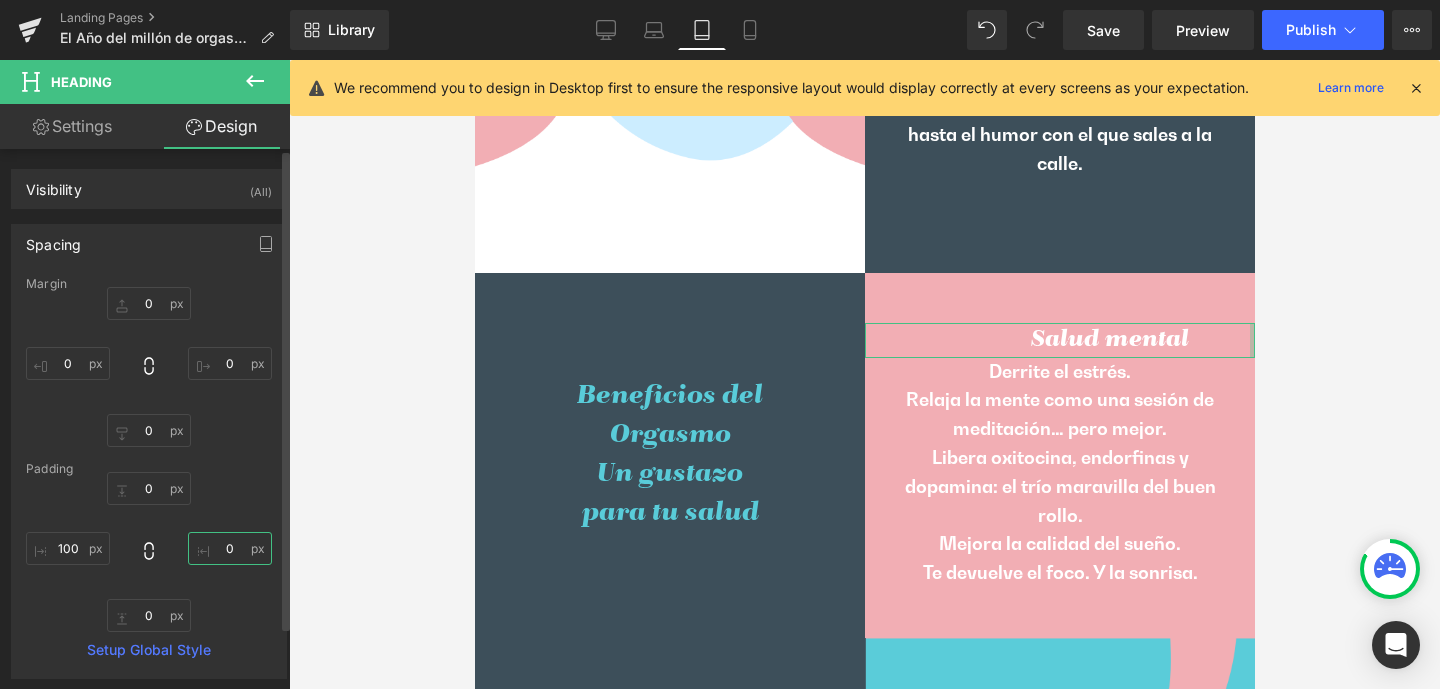 drag, startPoint x: 212, startPoint y: 546, endPoint x: 239, endPoint y: 547, distance: 27.018513 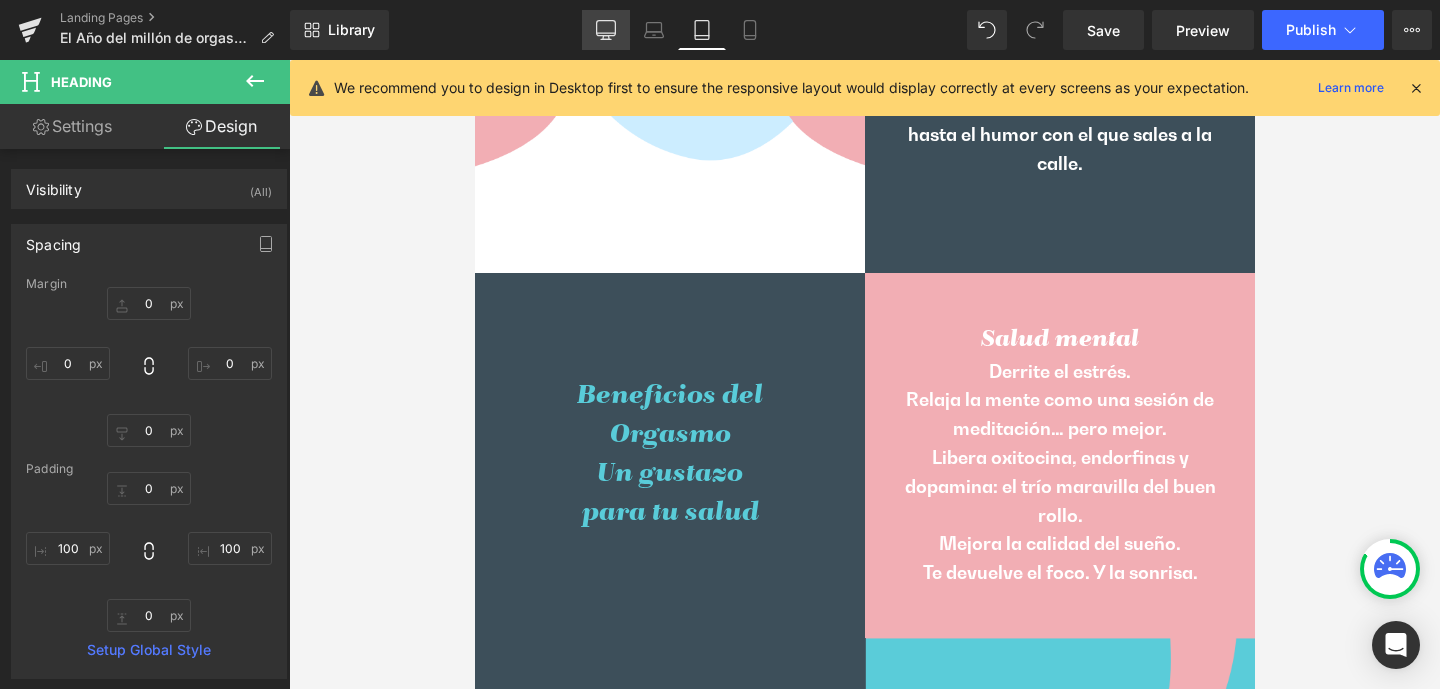 click 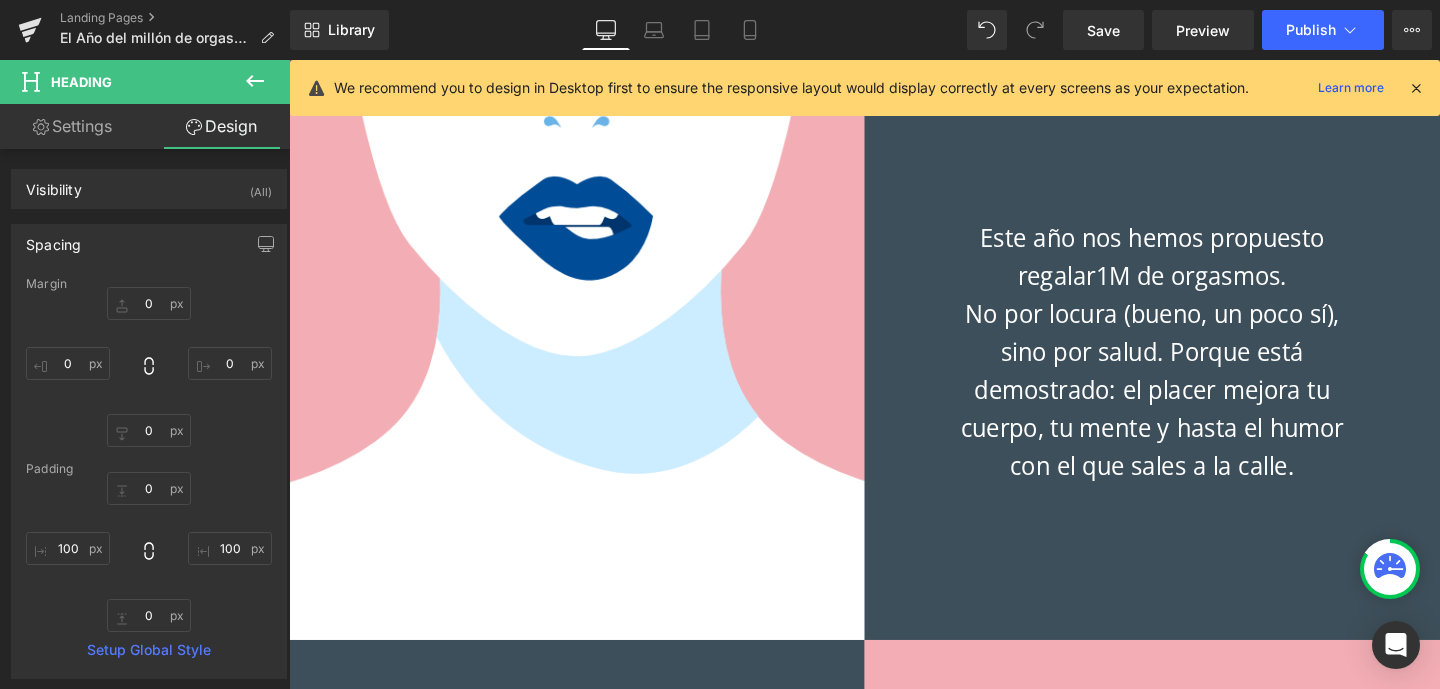 scroll, scrollTop: 1335, scrollLeft: 0, axis: vertical 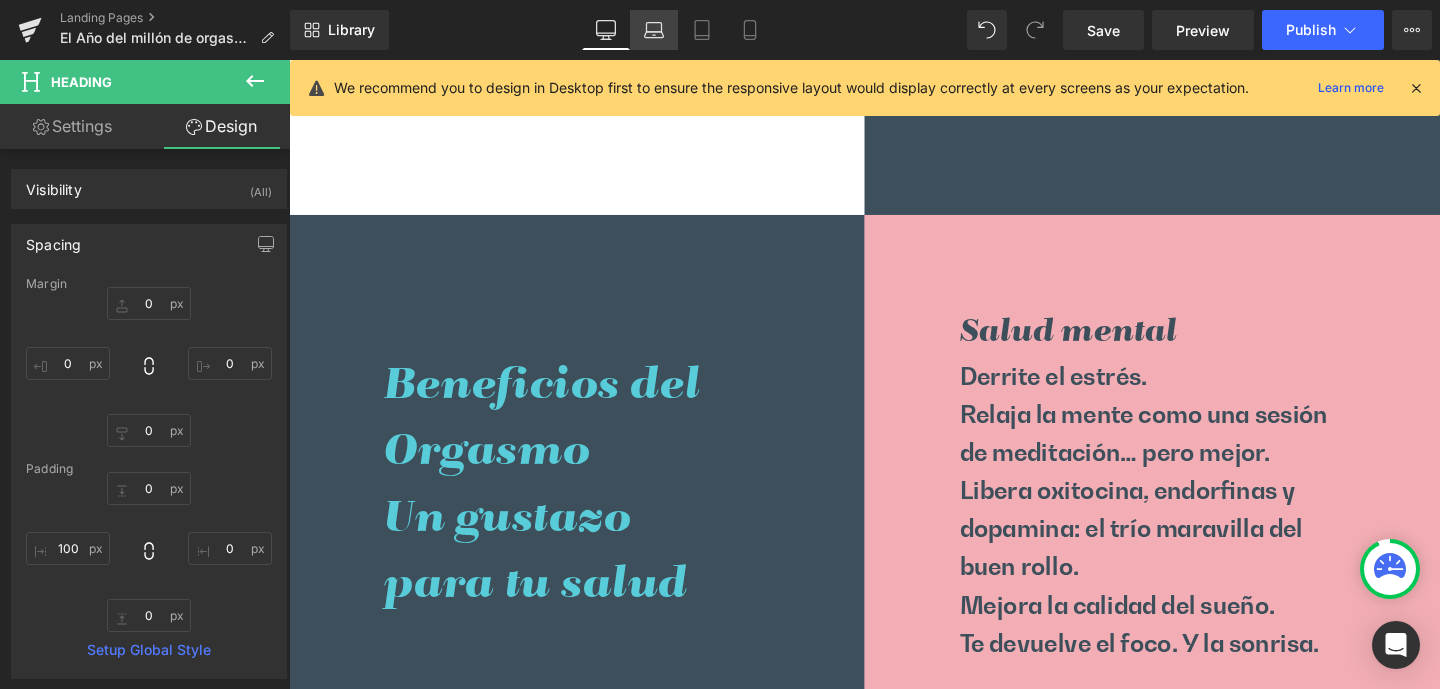 click 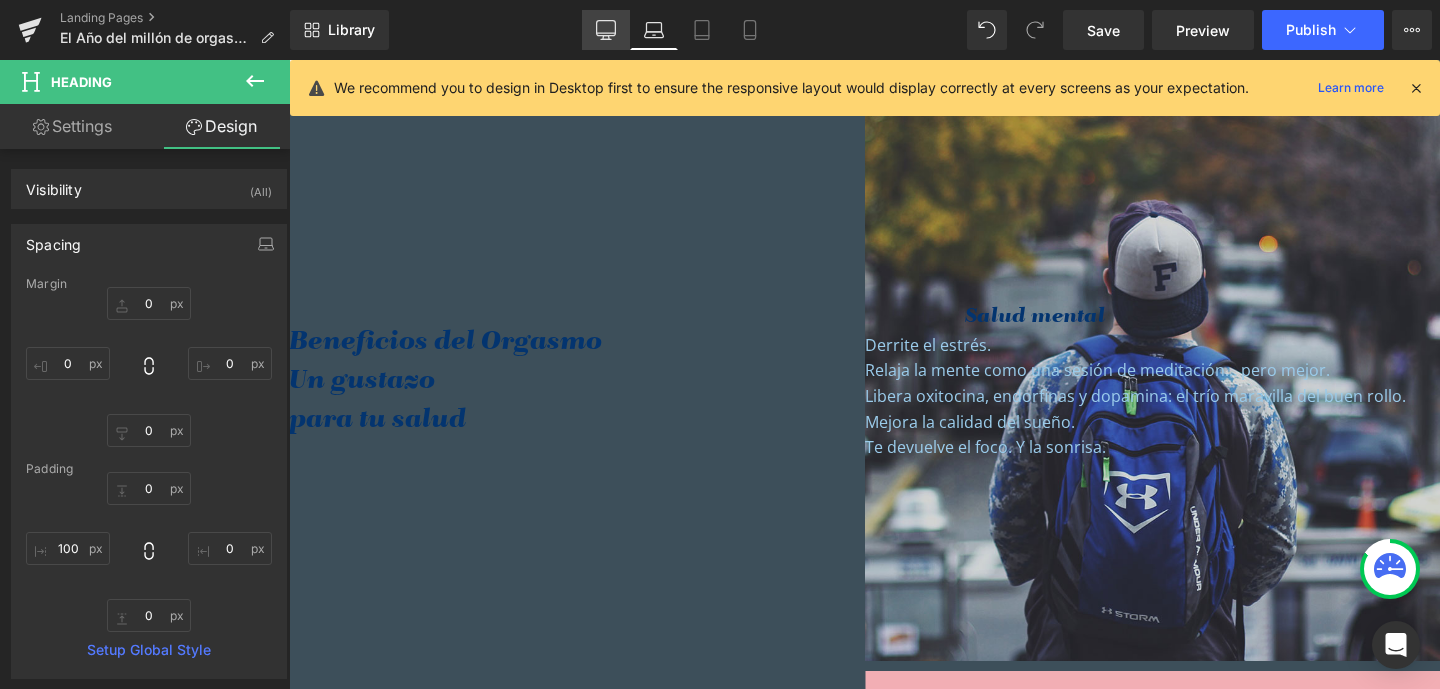 scroll, scrollTop: 1314, scrollLeft: 0, axis: vertical 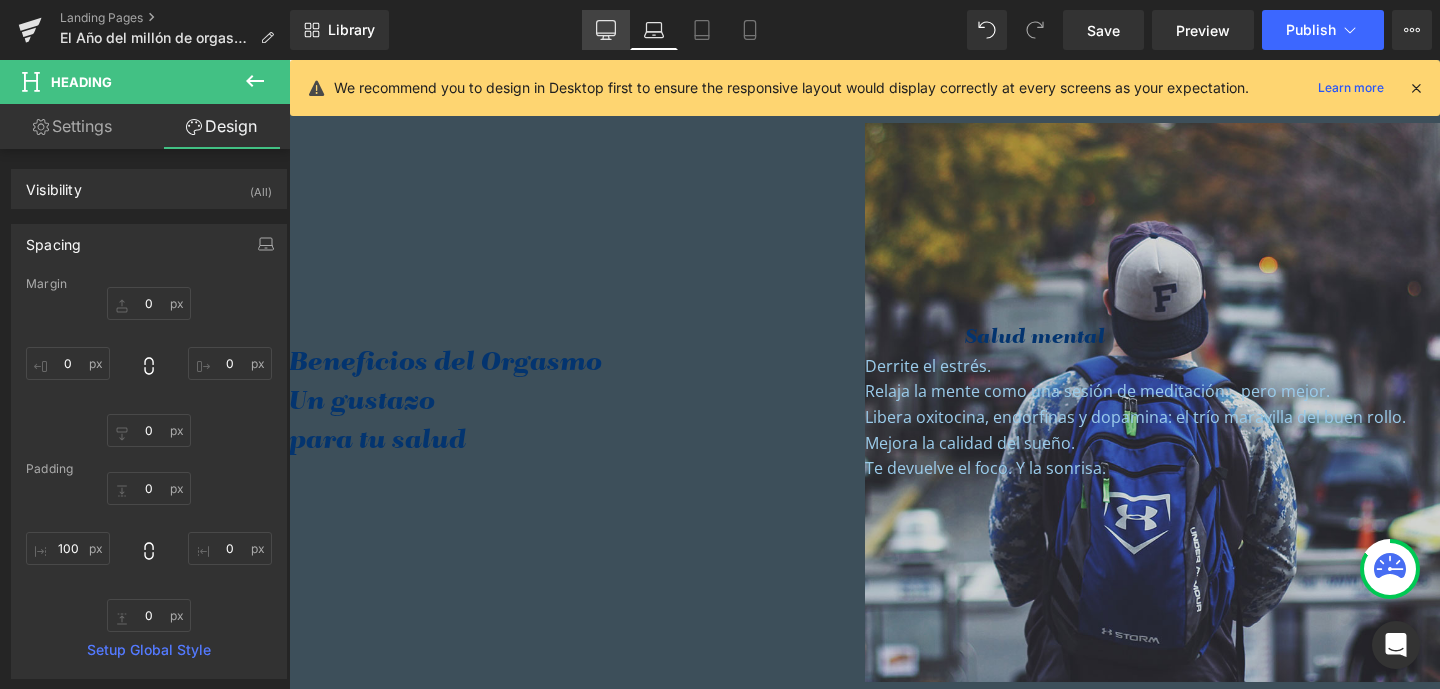 click 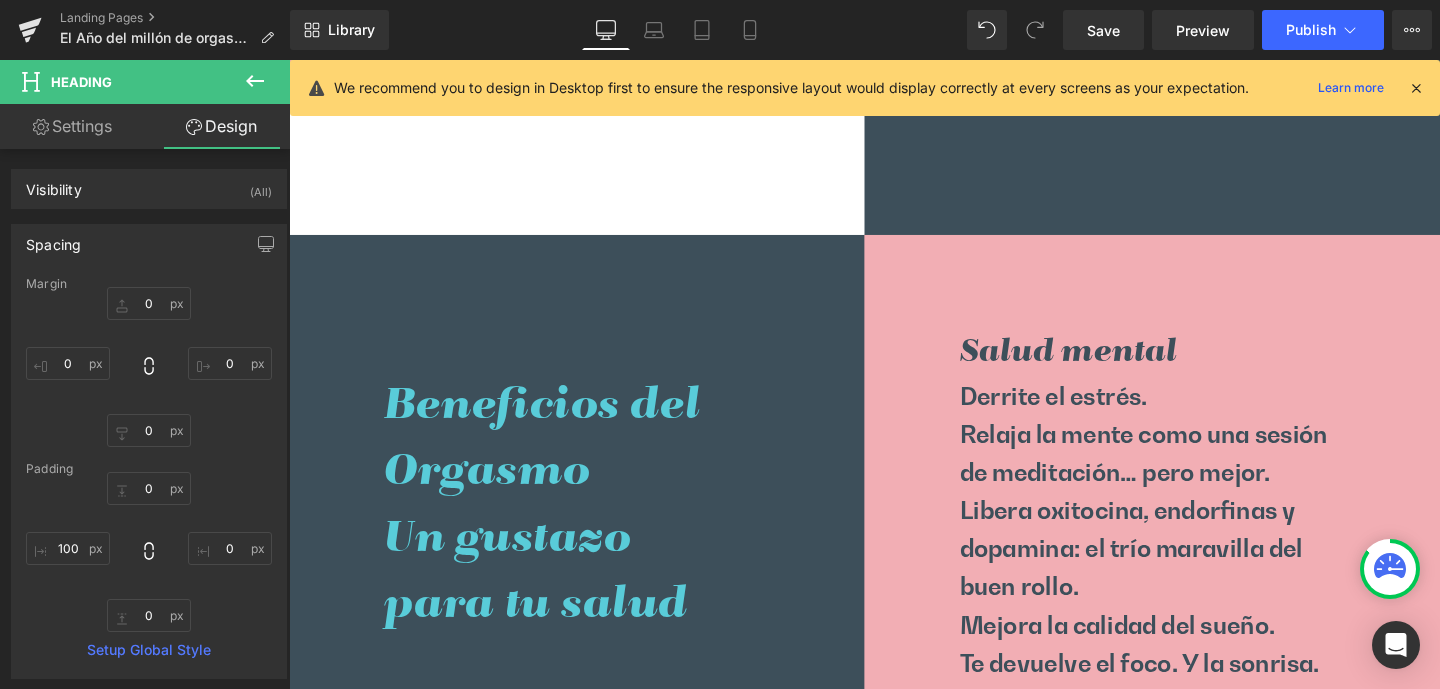 scroll, scrollTop: 1335, scrollLeft: 0, axis: vertical 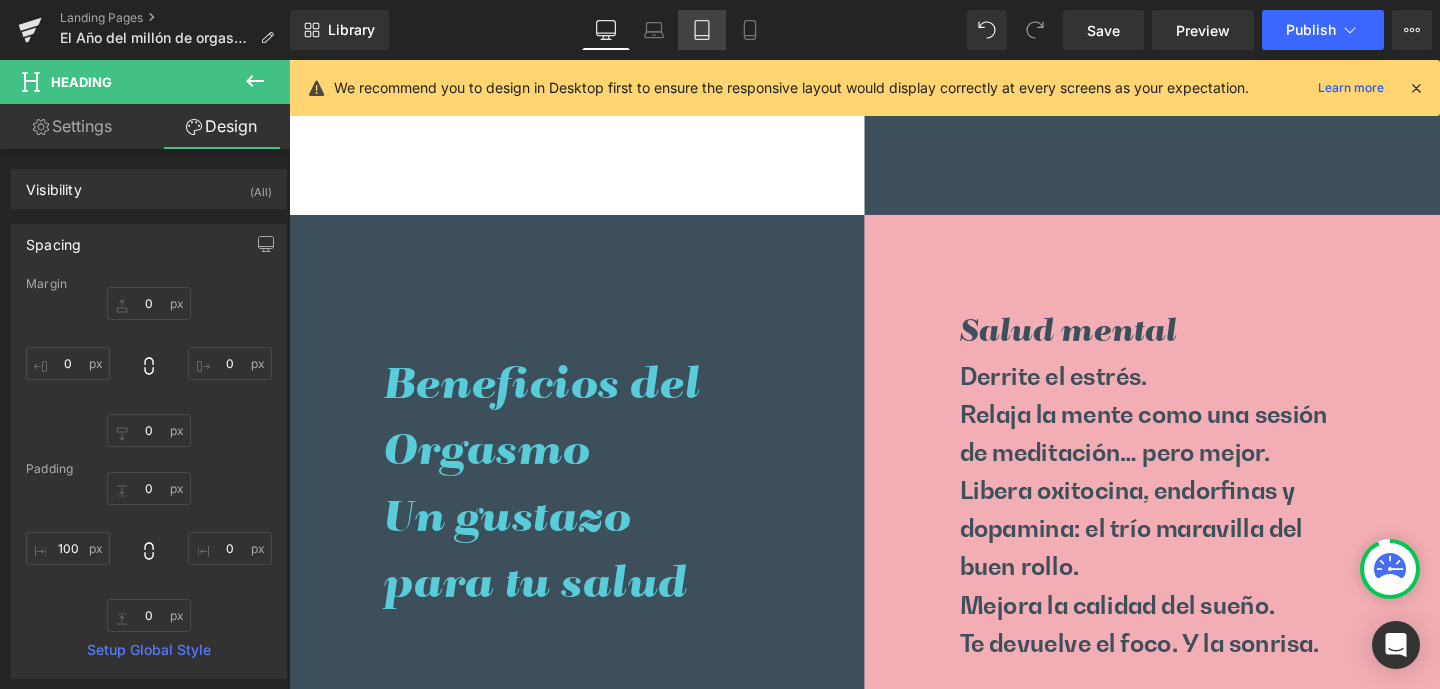 click 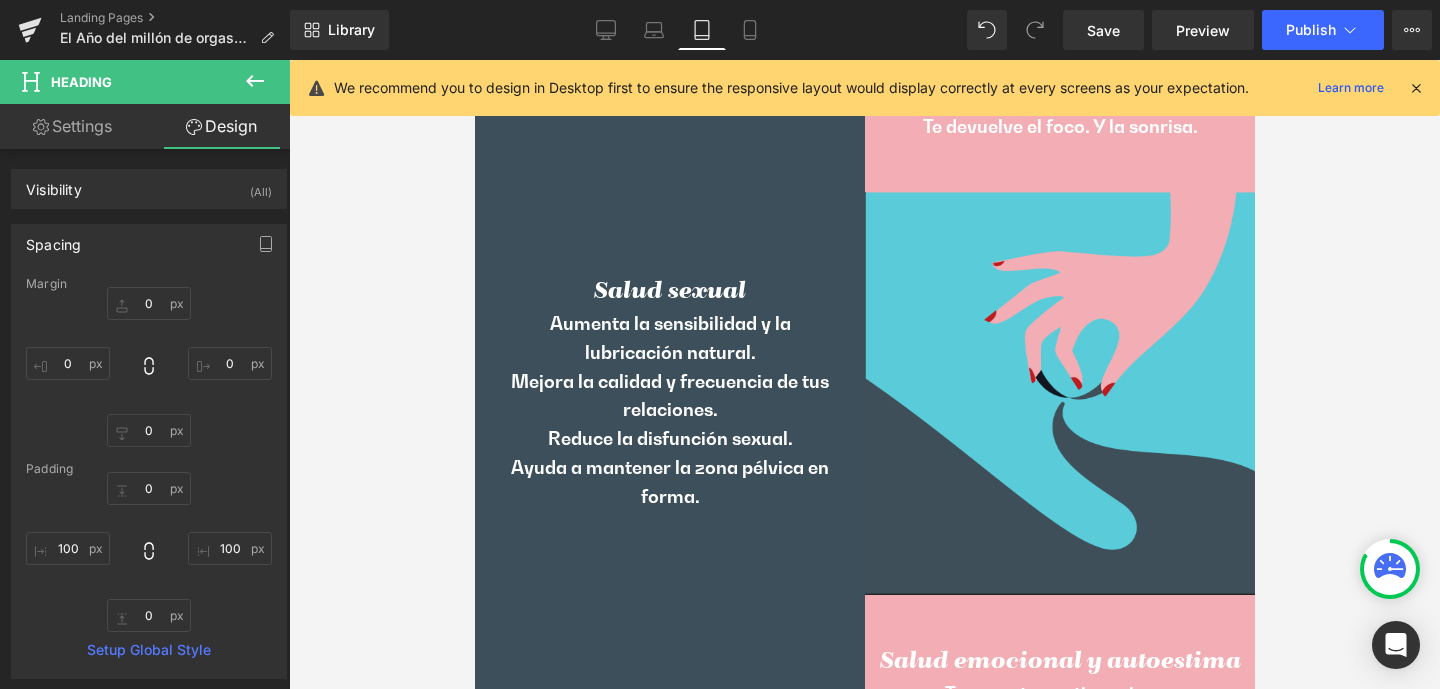 scroll, scrollTop: 889, scrollLeft: 0, axis: vertical 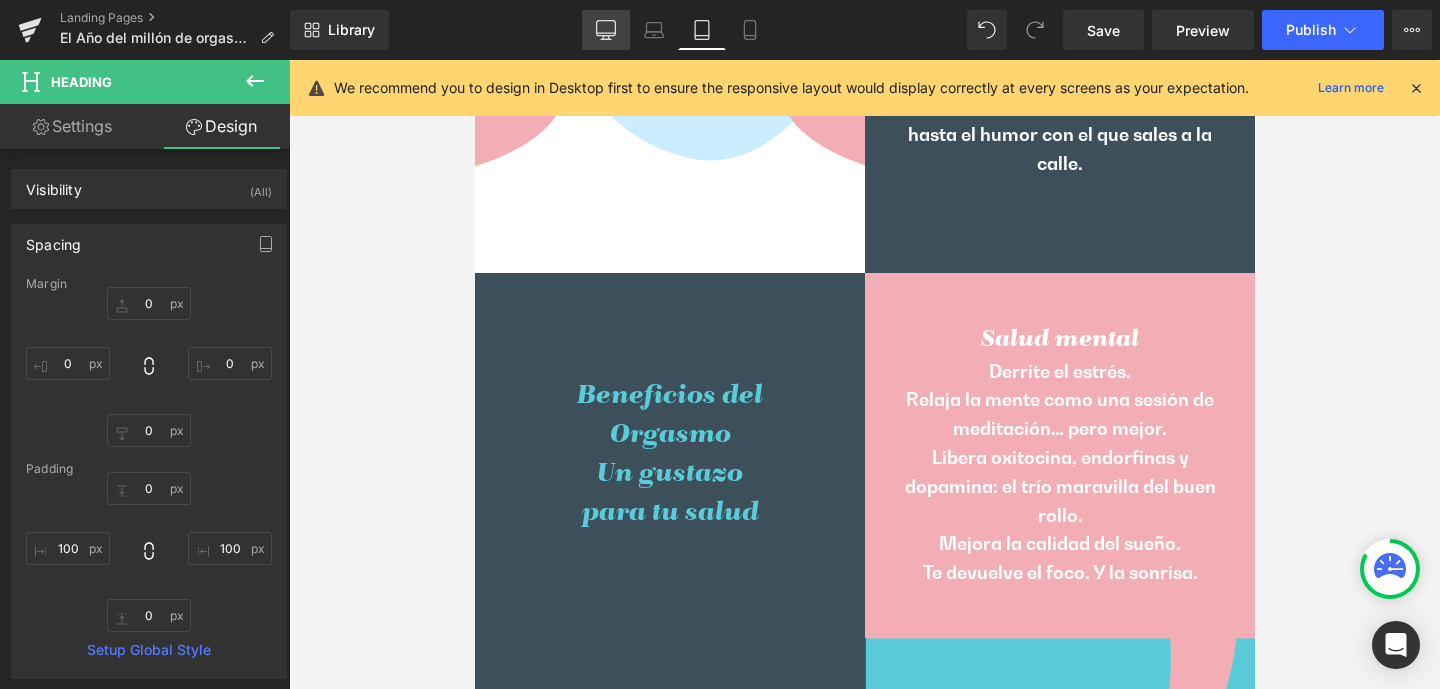 click 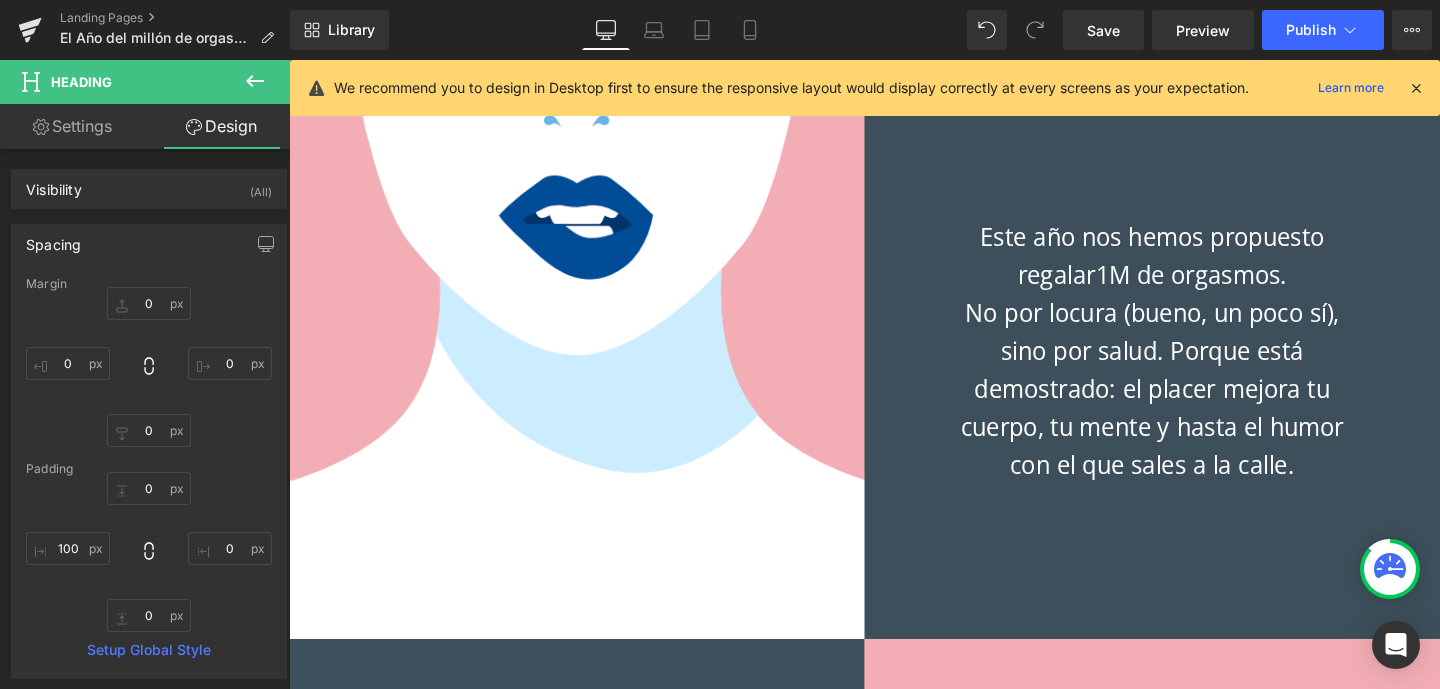 scroll, scrollTop: 1335, scrollLeft: 0, axis: vertical 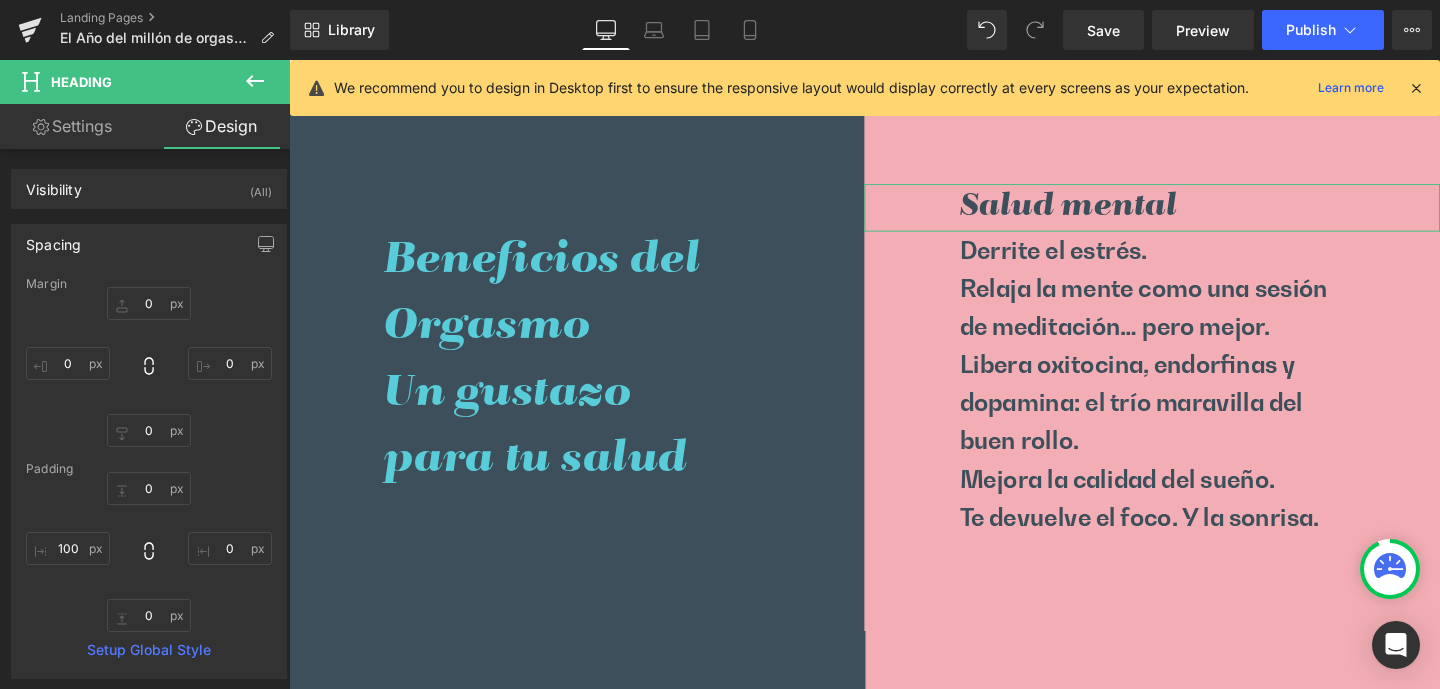 drag, startPoint x: 68, startPoint y: 118, endPoint x: 160, endPoint y: 227, distance: 142.6359 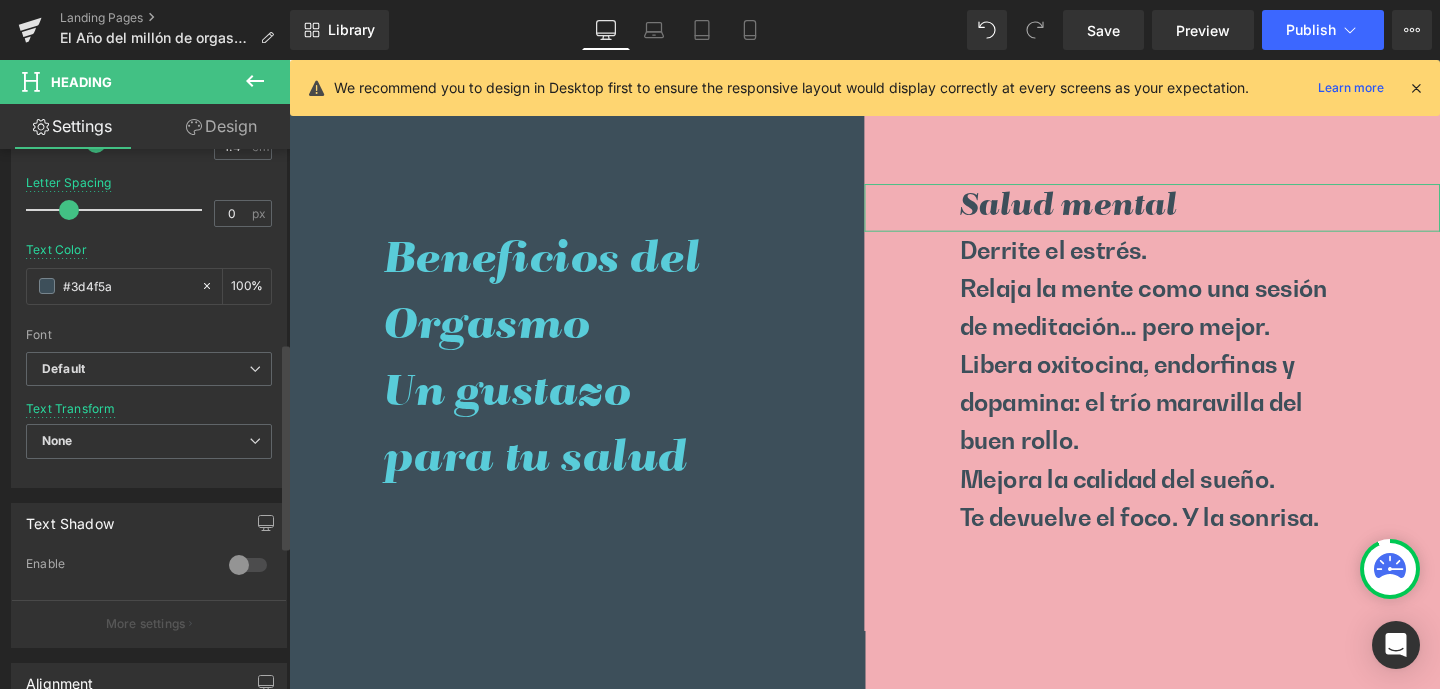 scroll, scrollTop: 503, scrollLeft: 0, axis: vertical 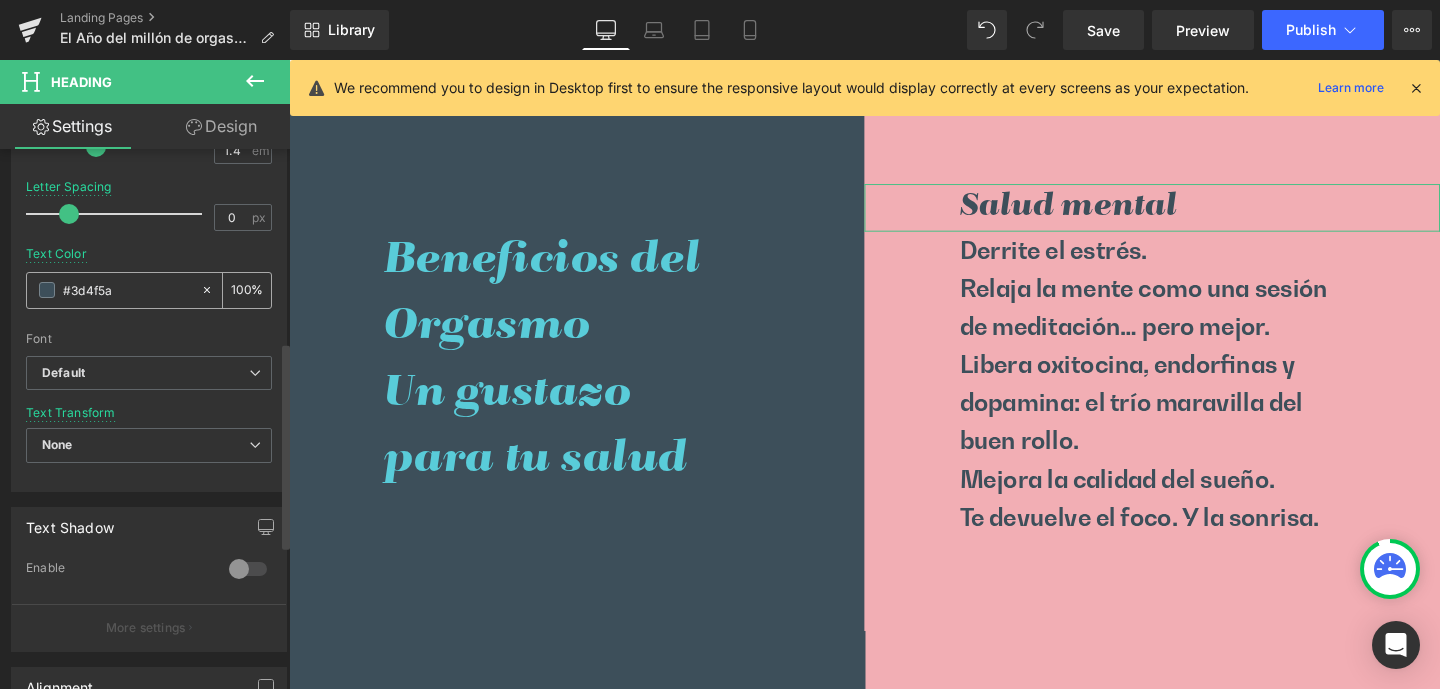 drag, startPoint x: 129, startPoint y: 285, endPoint x: 58, endPoint y: 288, distance: 71.063354 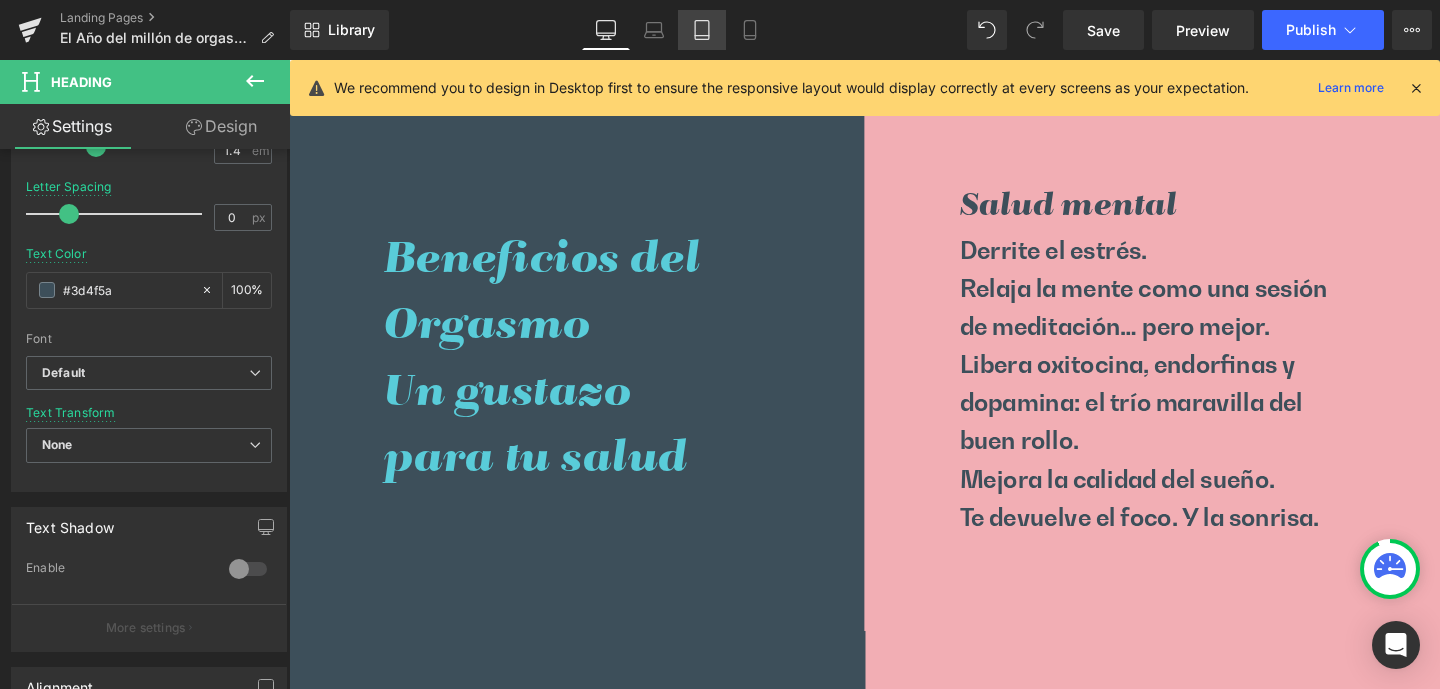 click 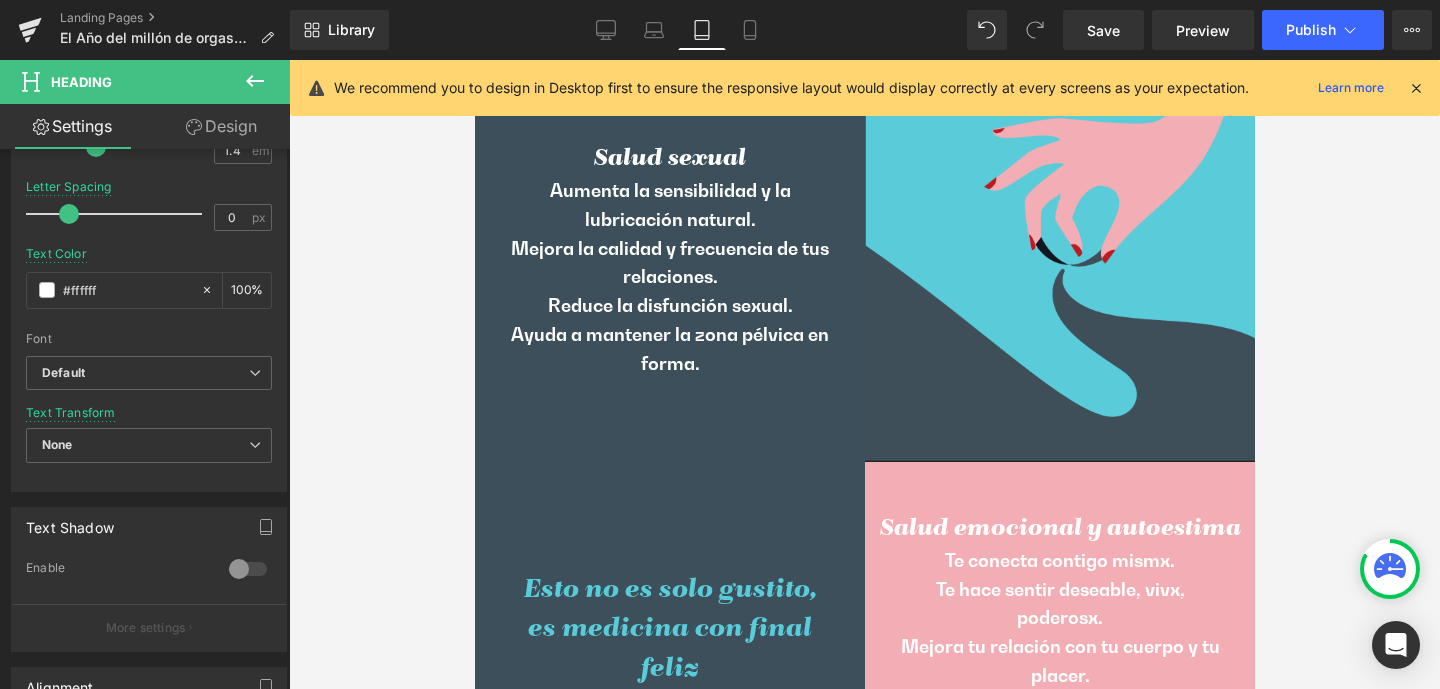 scroll, scrollTop: 1021, scrollLeft: 0, axis: vertical 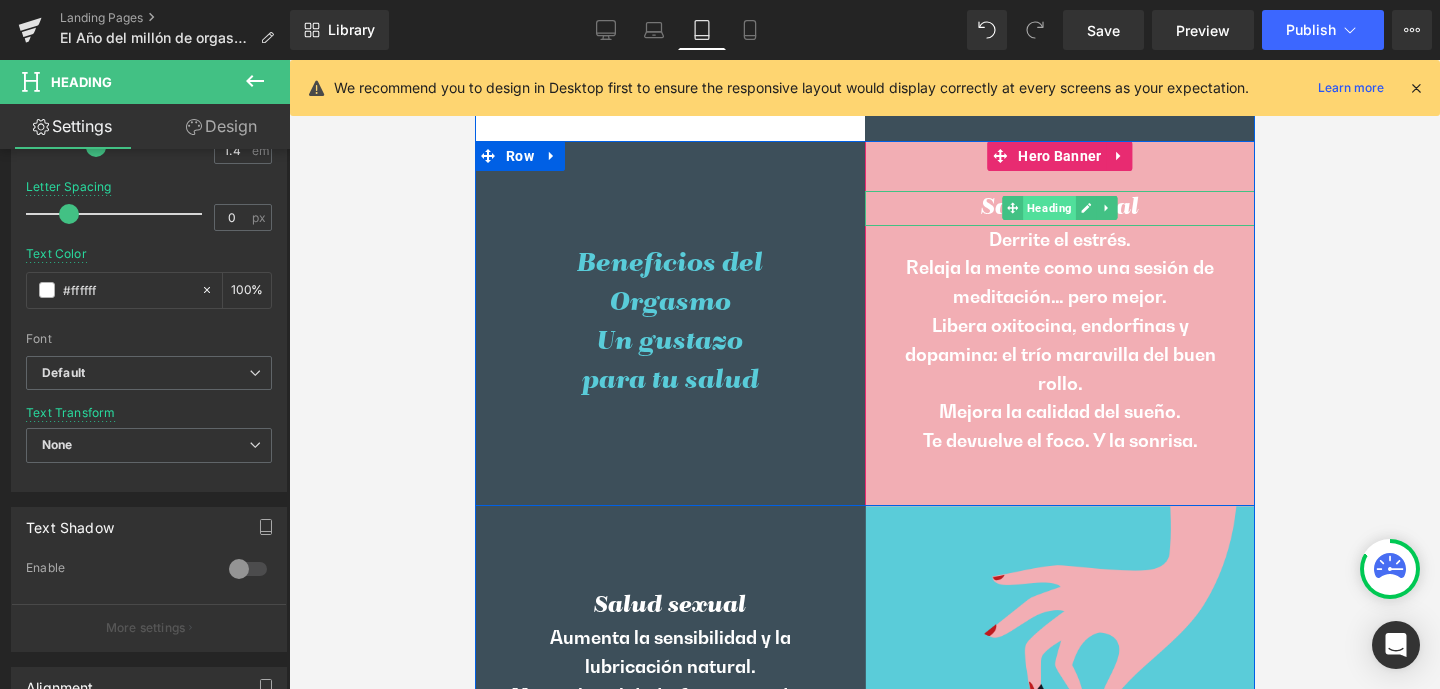 click on "Heading" at bounding box center (1048, 208) 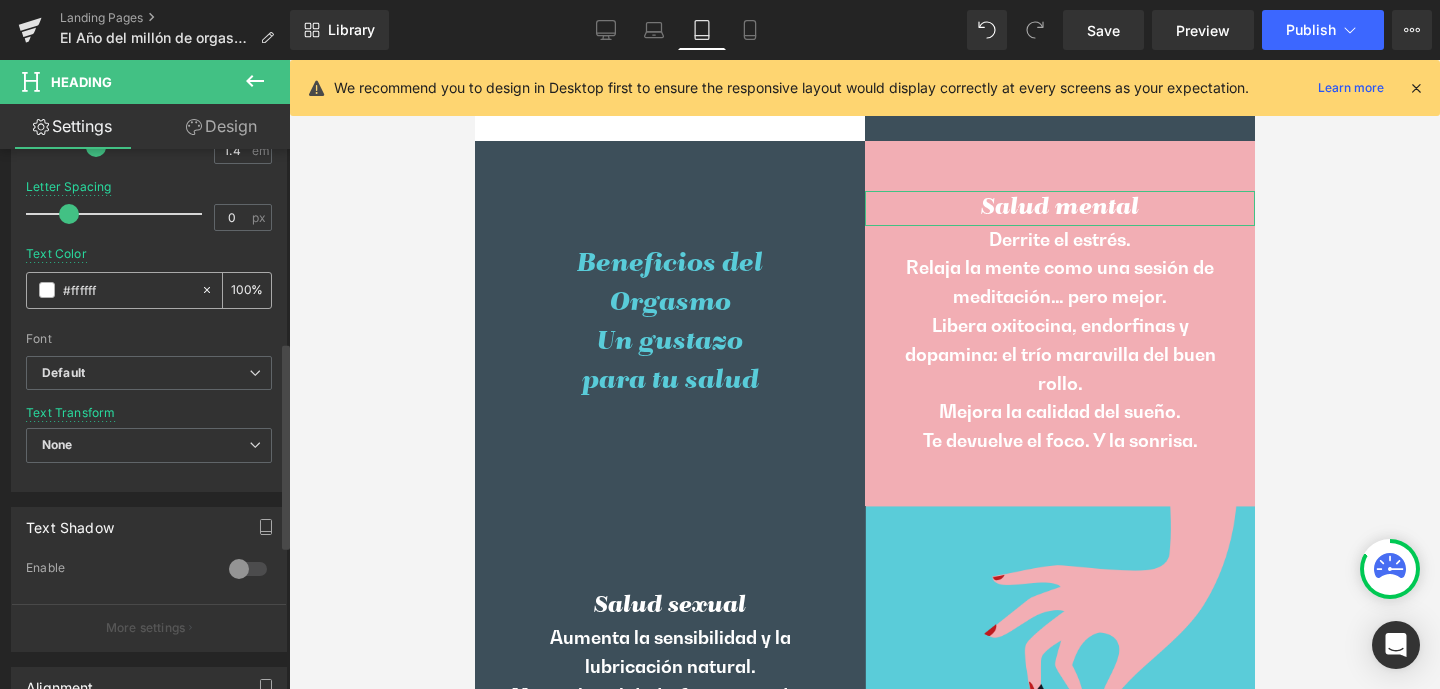 drag, startPoint x: 117, startPoint y: 292, endPoint x: 49, endPoint y: 285, distance: 68.359344 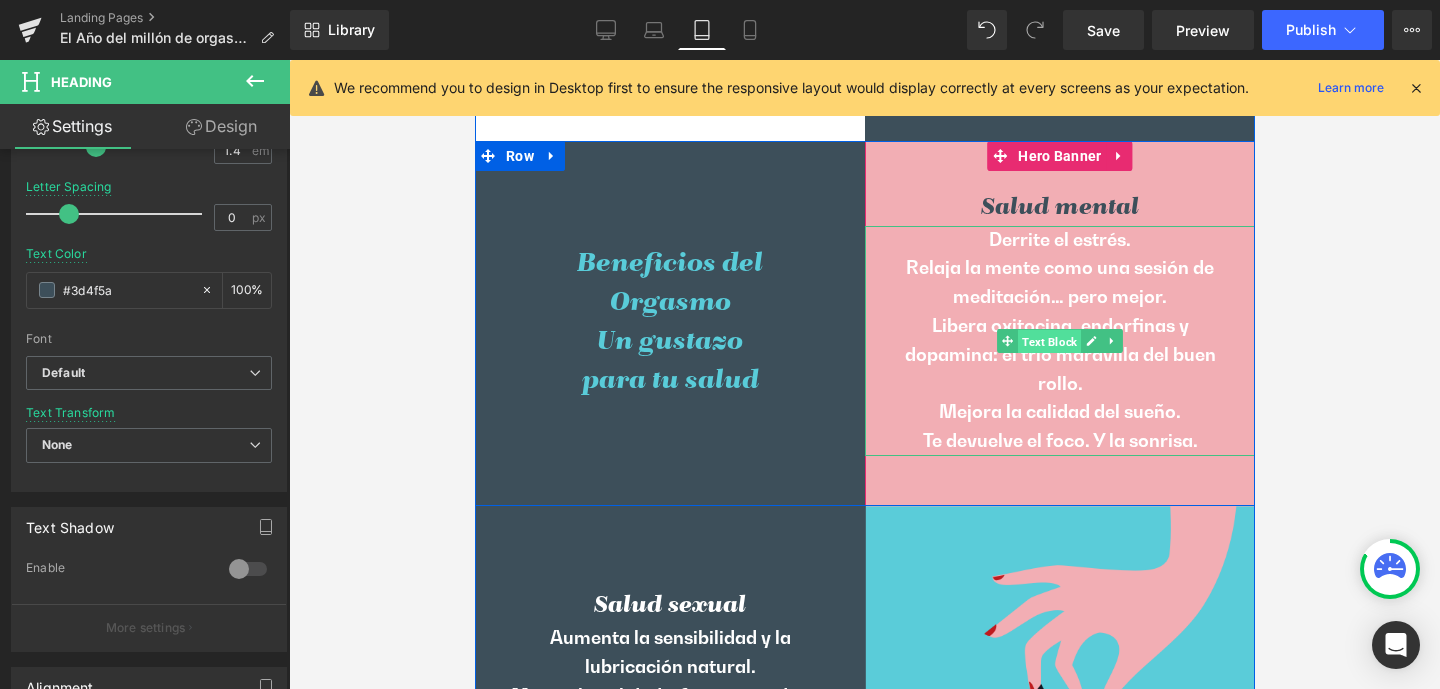 click on "Text Block" at bounding box center [1048, 342] 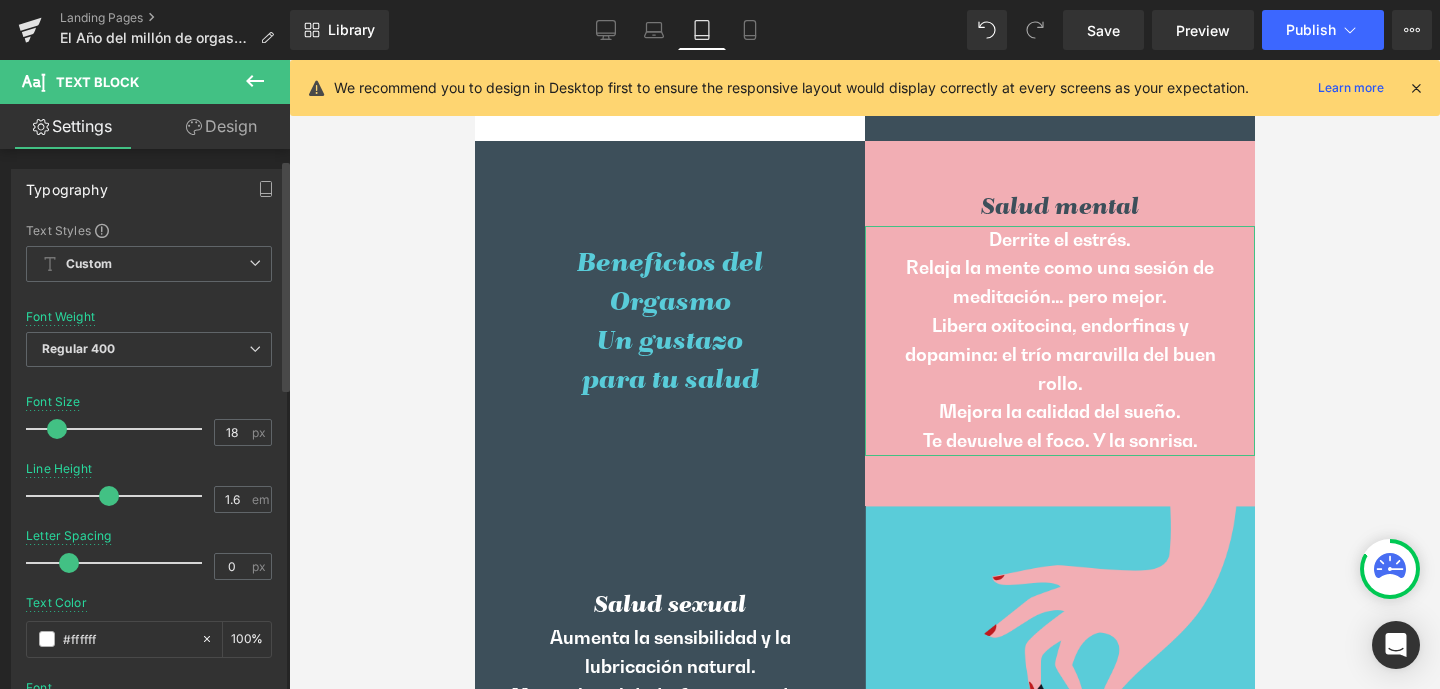 scroll, scrollTop: 30, scrollLeft: 0, axis: vertical 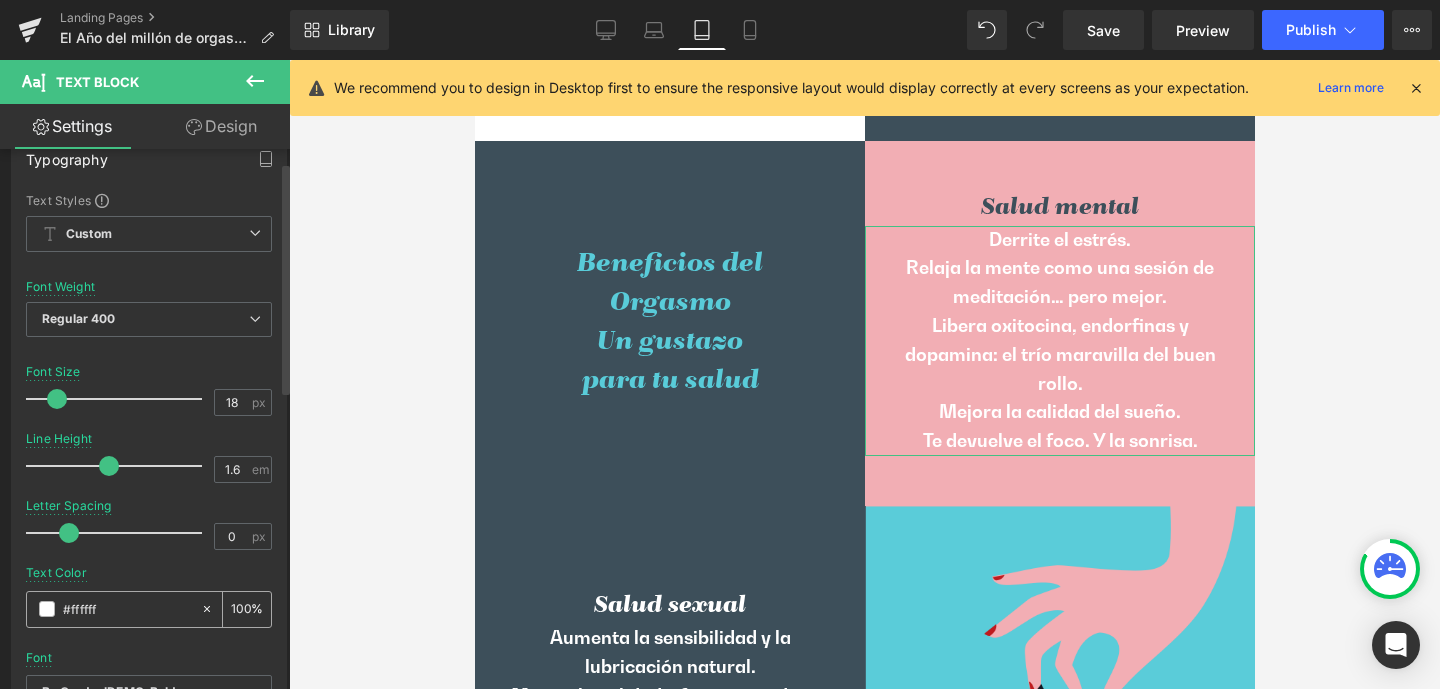 drag, startPoint x: 120, startPoint y: 614, endPoint x: 33, endPoint y: 607, distance: 87.28116 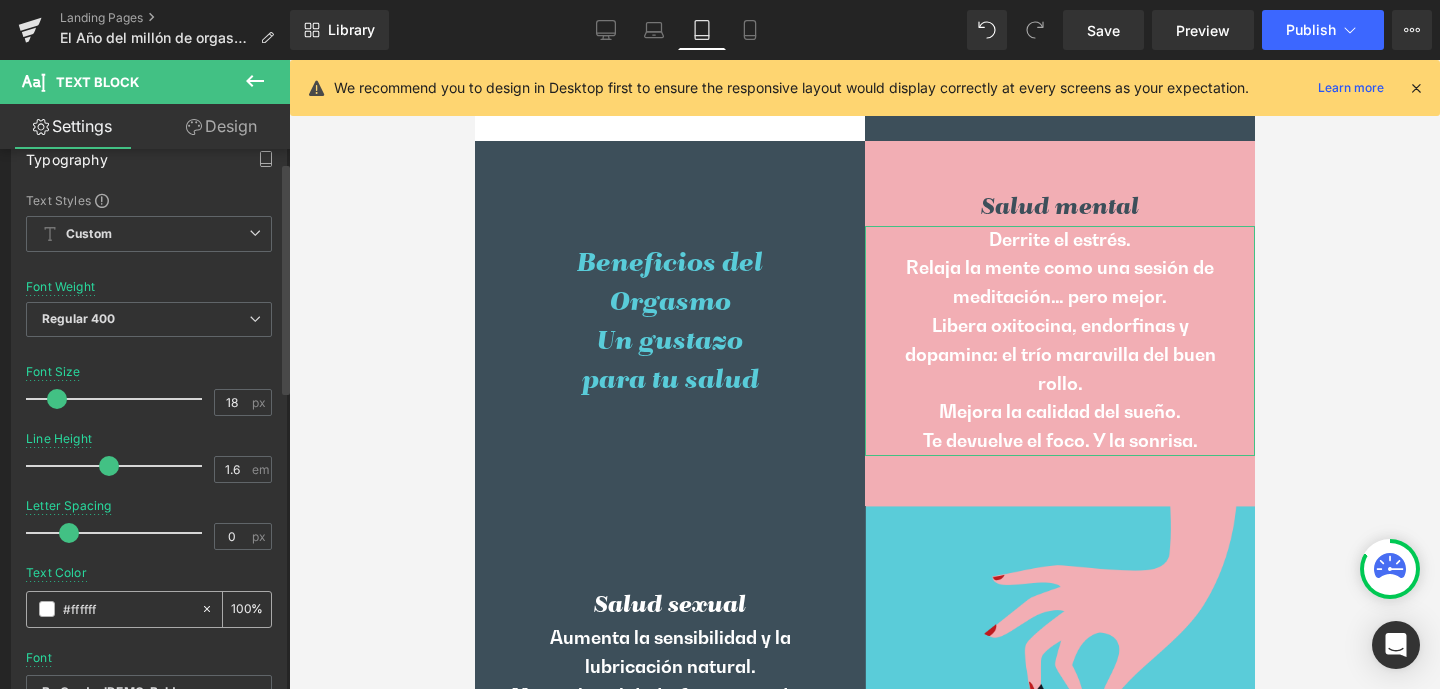 paste on "3d4f5a" 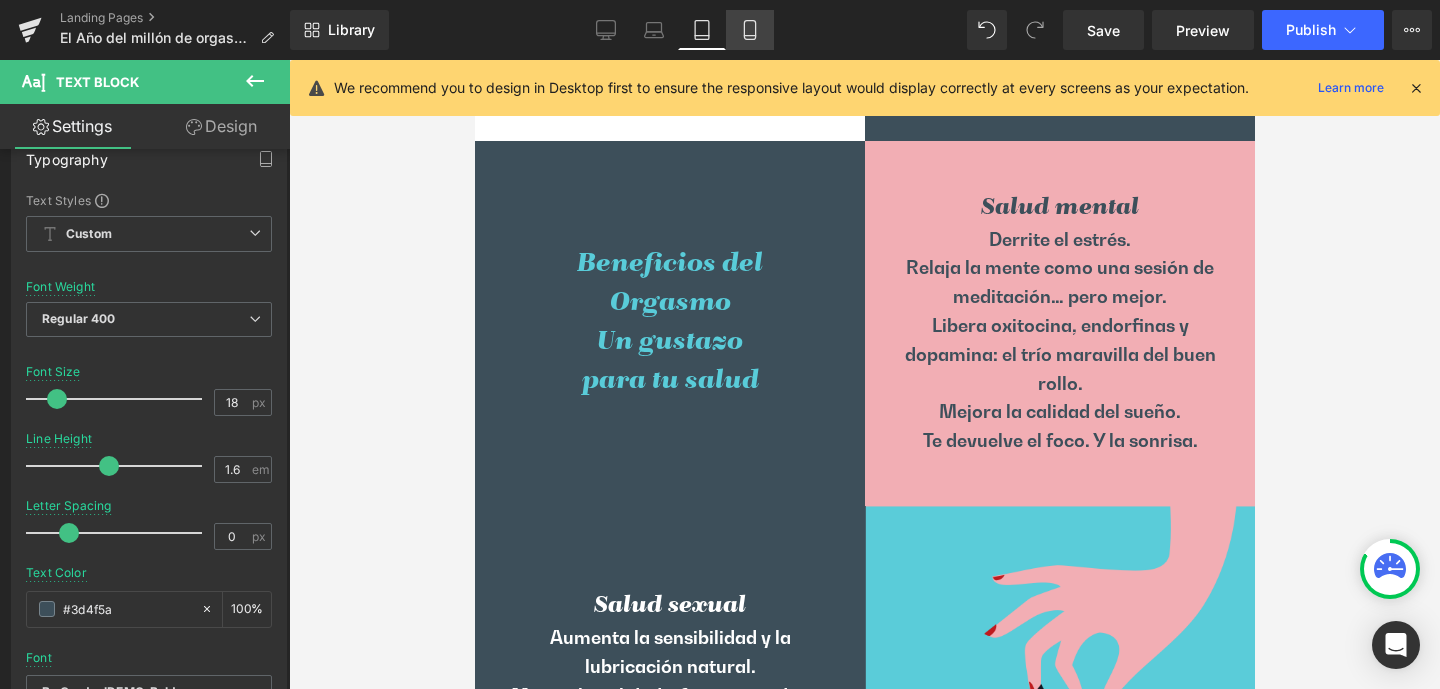 click 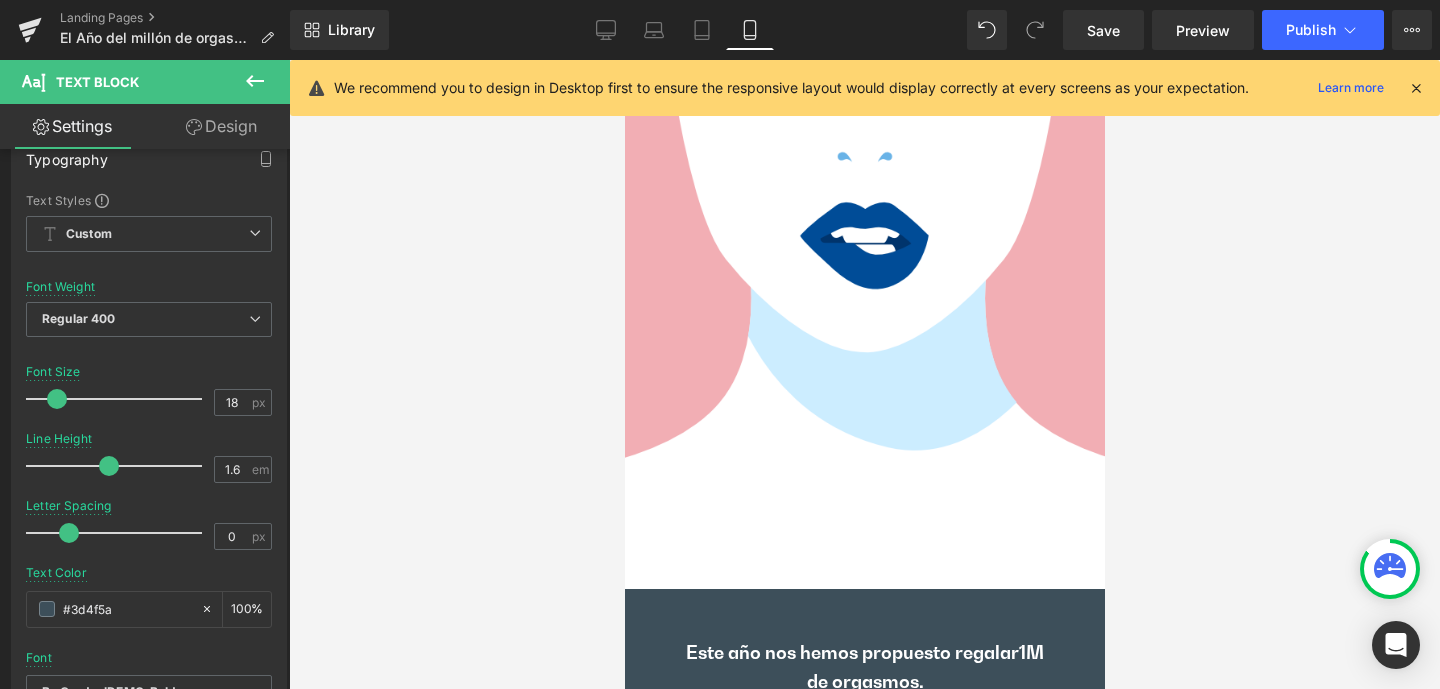 scroll, scrollTop: 2091, scrollLeft: 0, axis: vertical 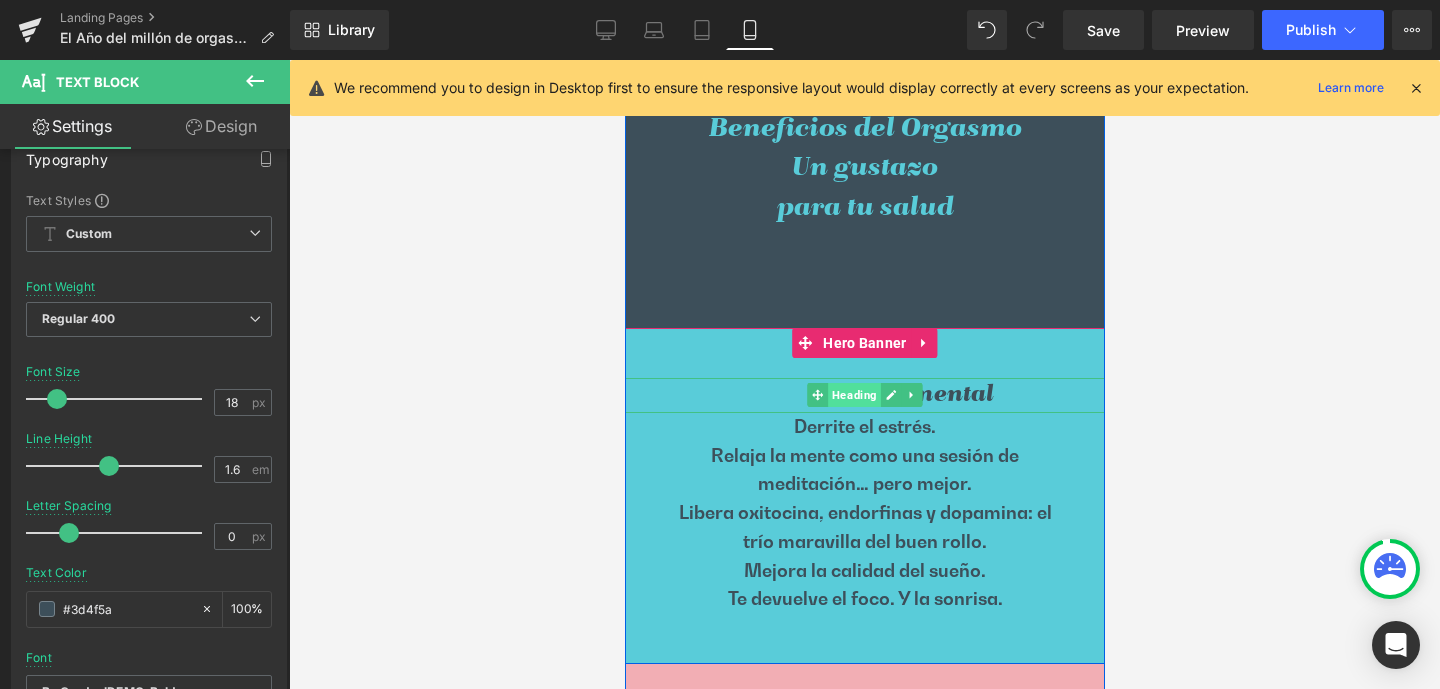 click on "Heading" at bounding box center [853, 395] 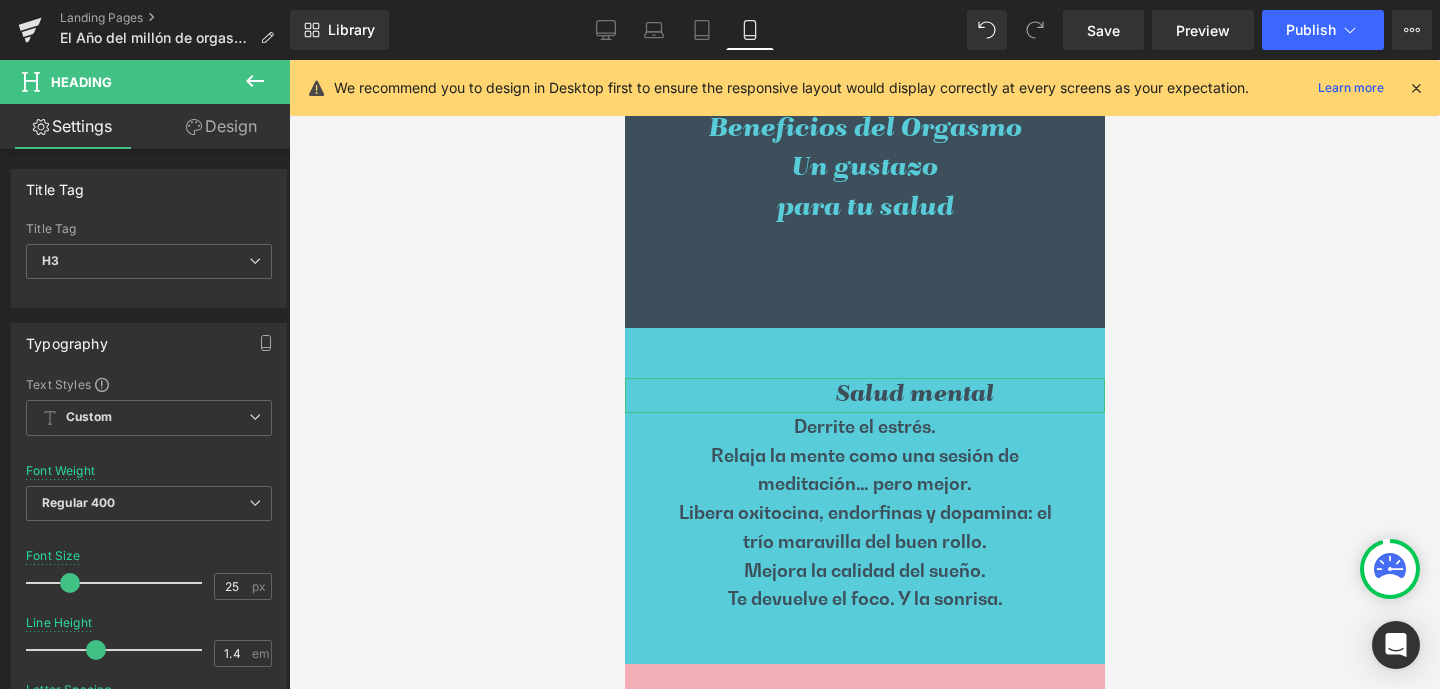 click on "Design" at bounding box center (221, 126) 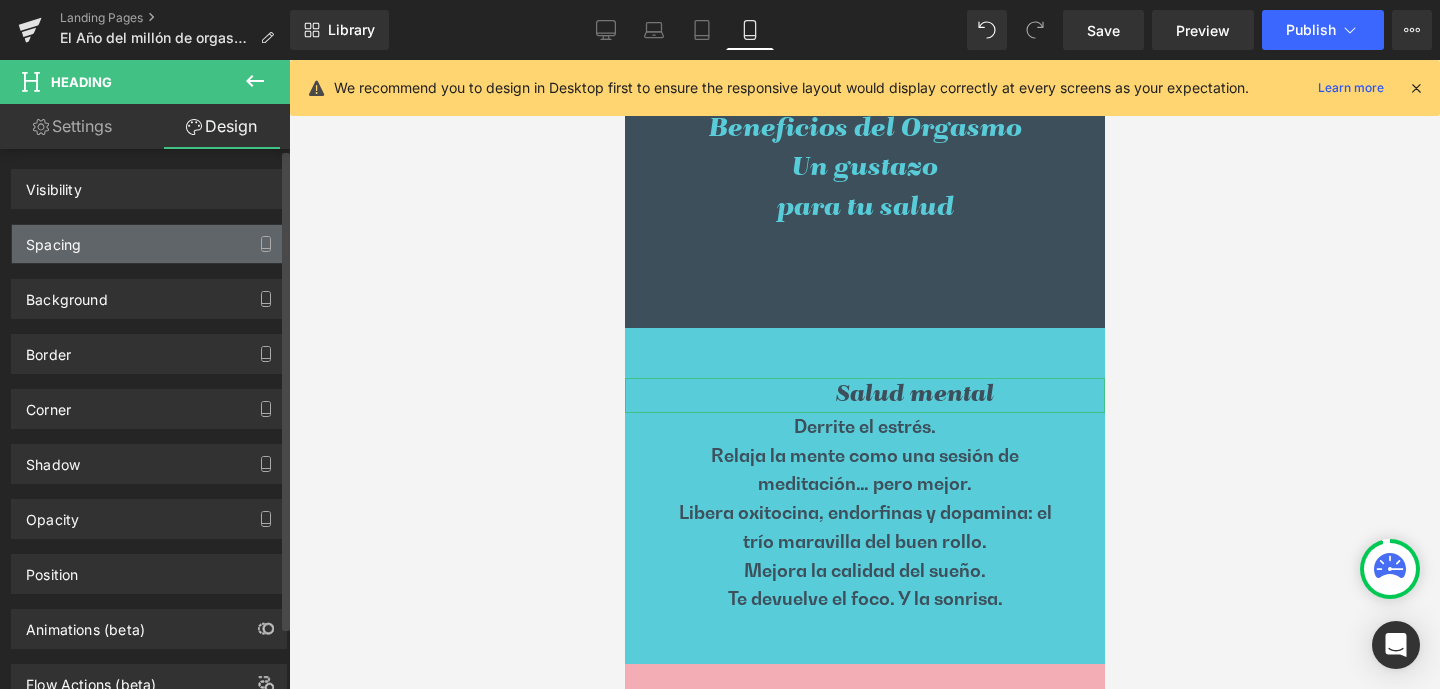 click on "Spacing" at bounding box center [149, 244] 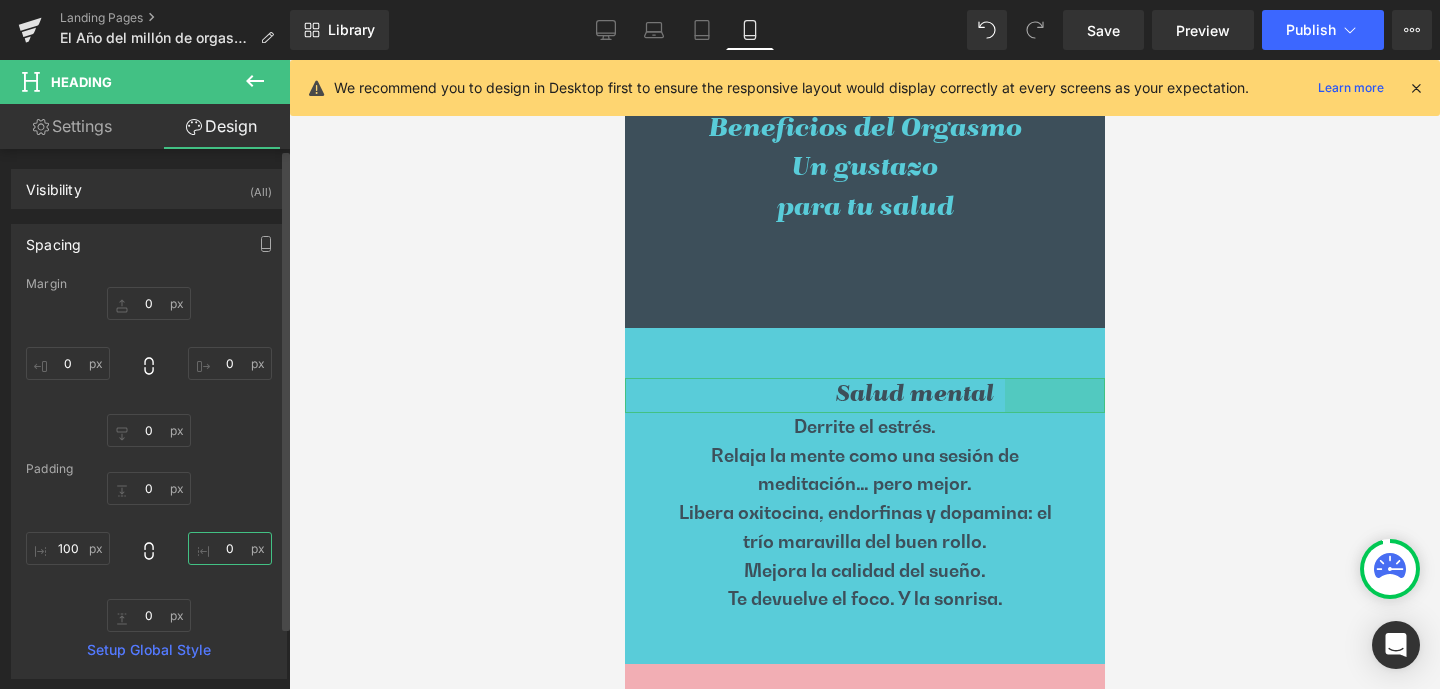 drag, startPoint x: 217, startPoint y: 547, endPoint x: 236, endPoint y: 546, distance: 19.026299 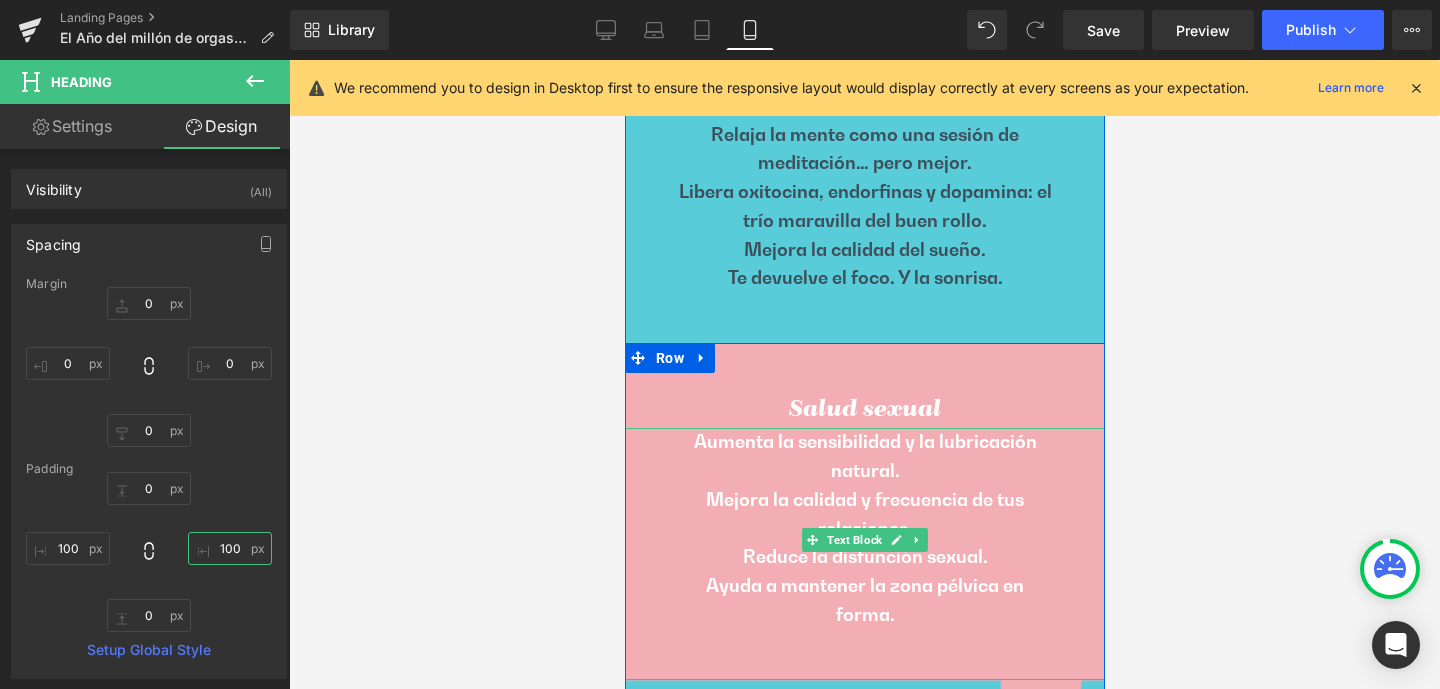 scroll, scrollTop: 2062, scrollLeft: 0, axis: vertical 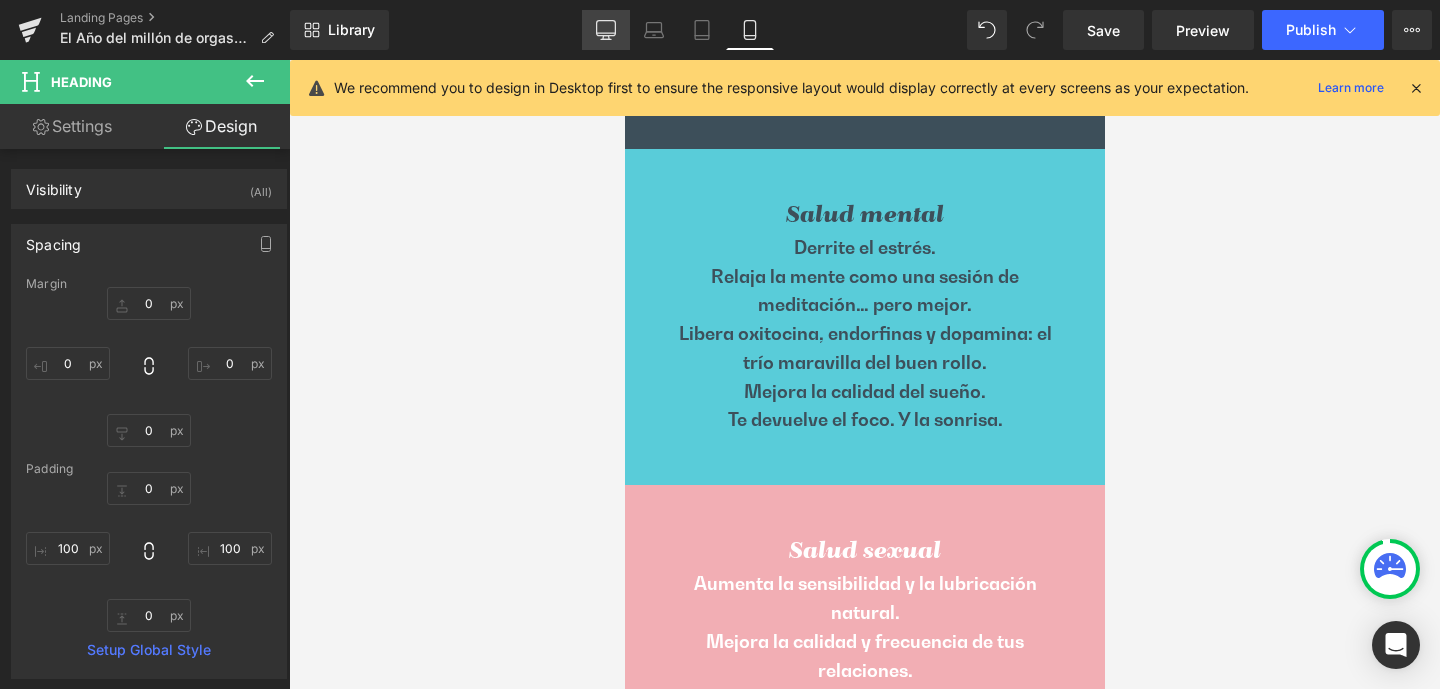 click 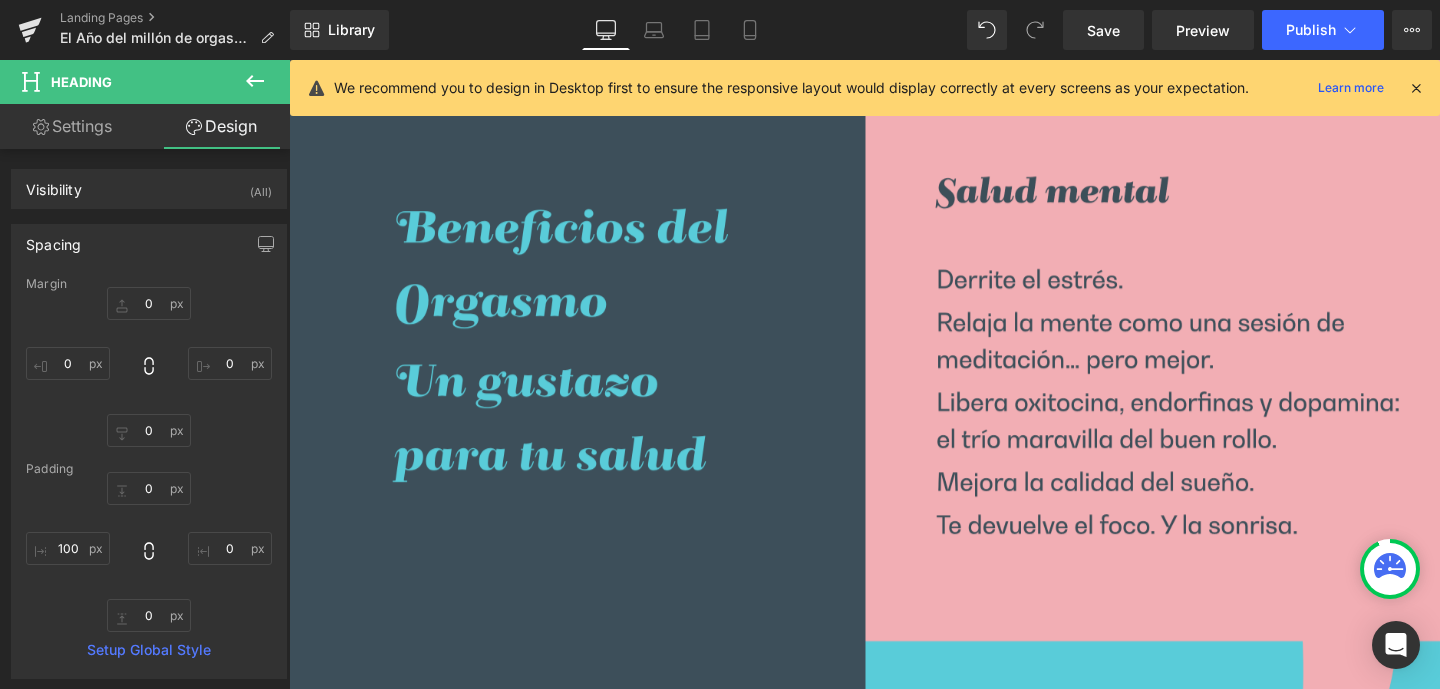 scroll, scrollTop: 1439, scrollLeft: 0, axis: vertical 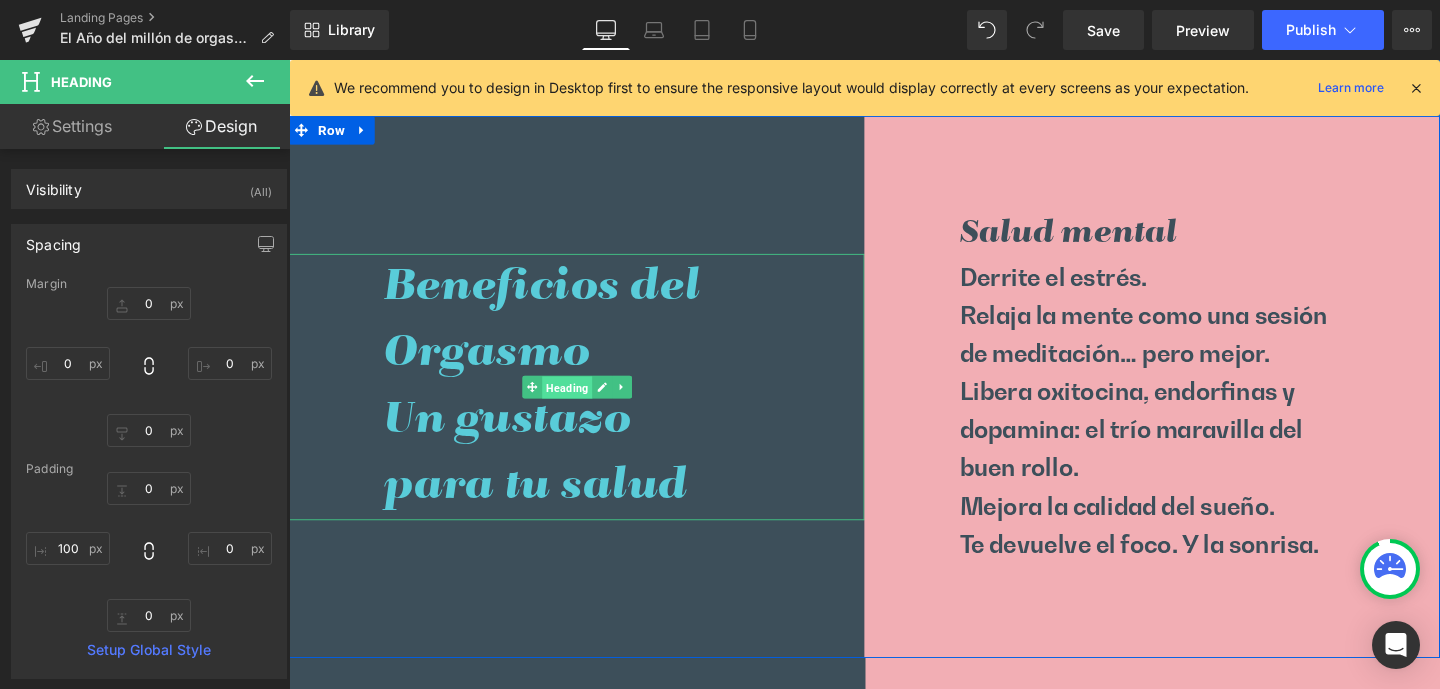click on "Heading" at bounding box center (581, 405) 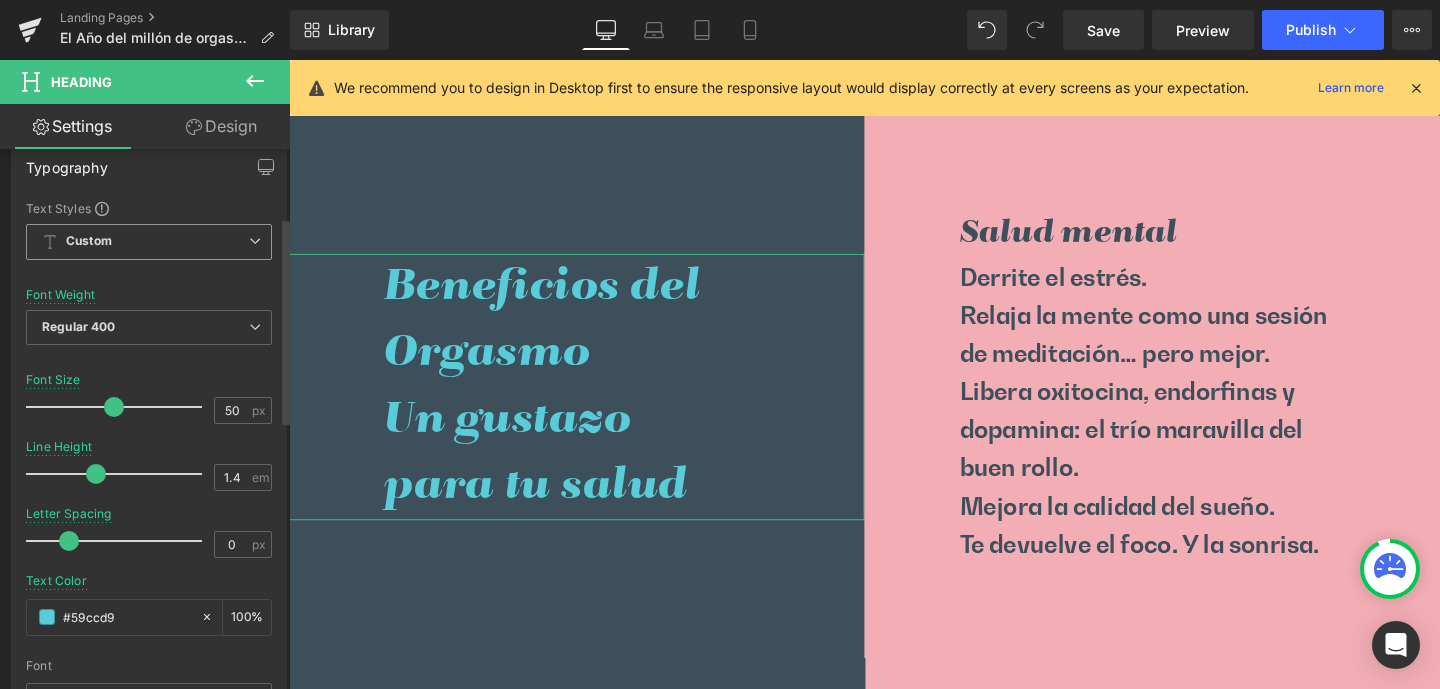 scroll, scrollTop: 180, scrollLeft: 0, axis: vertical 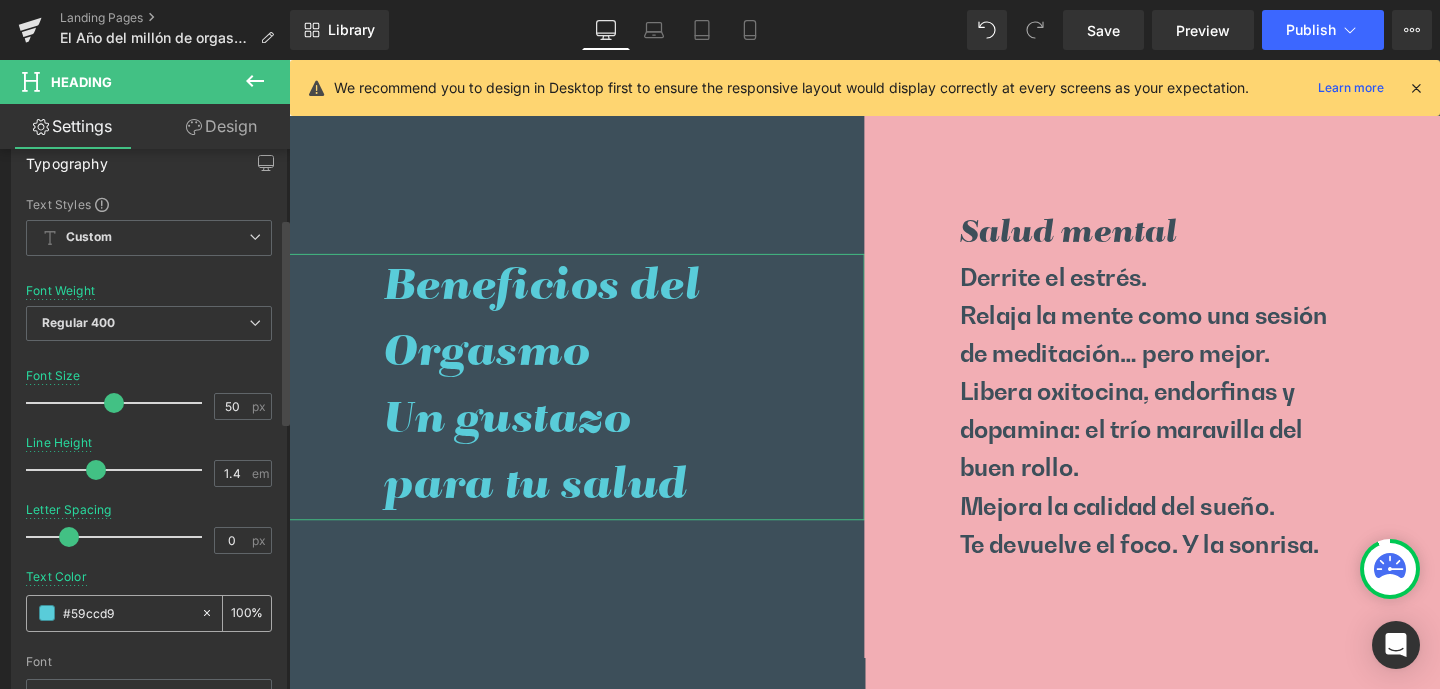 drag, startPoint x: 131, startPoint y: 614, endPoint x: 55, endPoint y: 609, distance: 76.1643 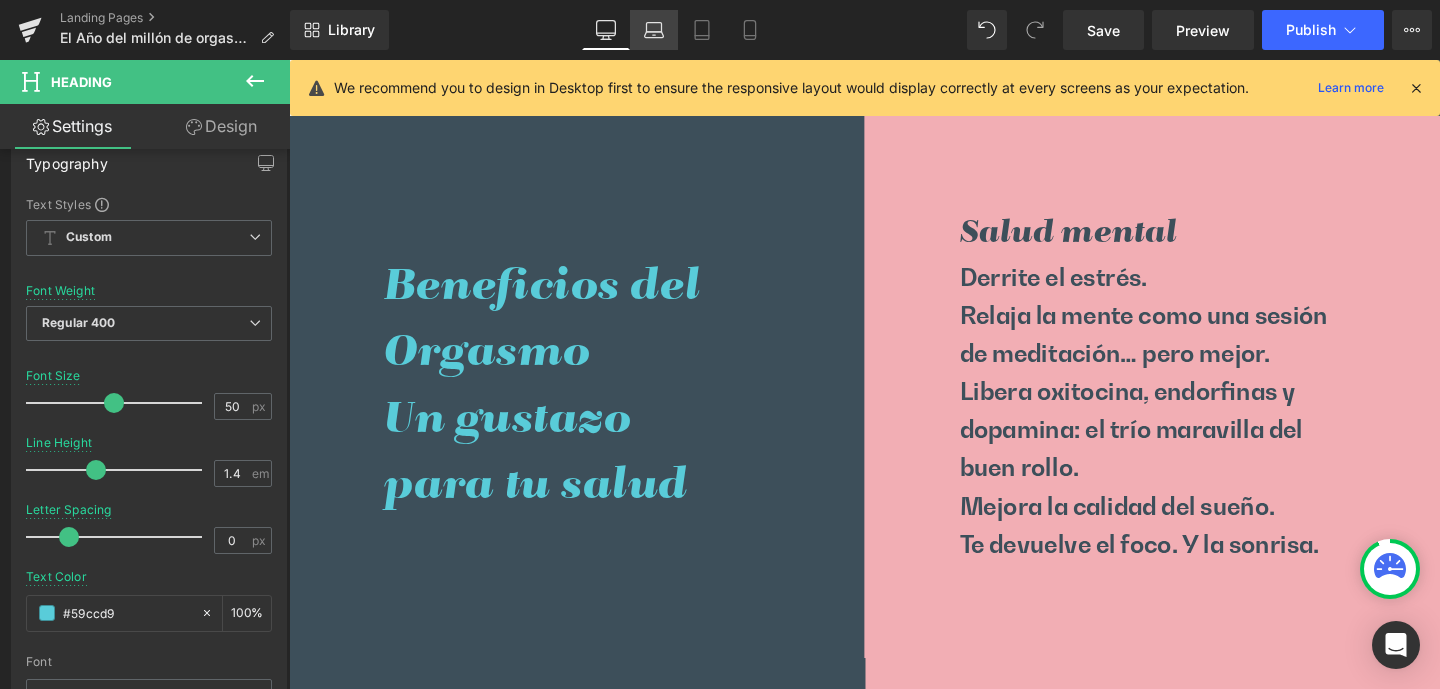 click 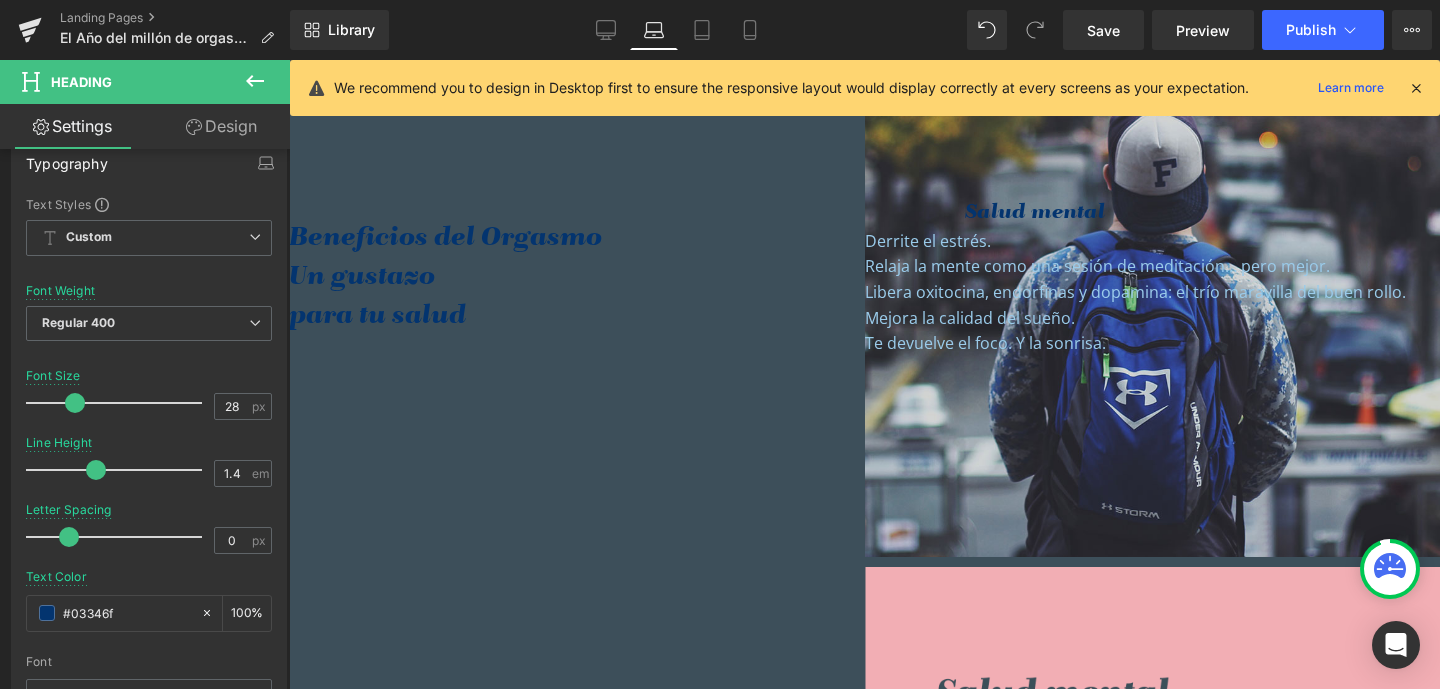 scroll, scrollTop: 1393, scrollLeft: 0, axis: vertical 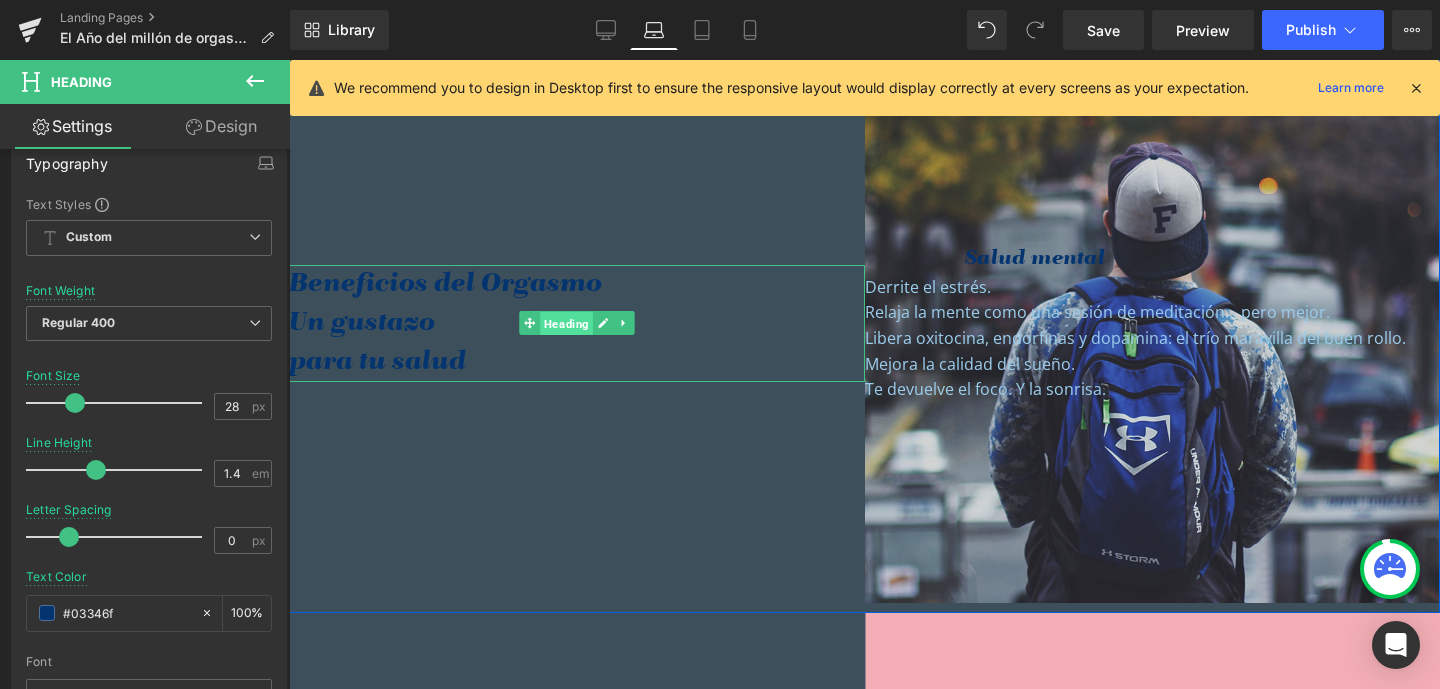 click on "Heading" at bounding box center (566, 324) 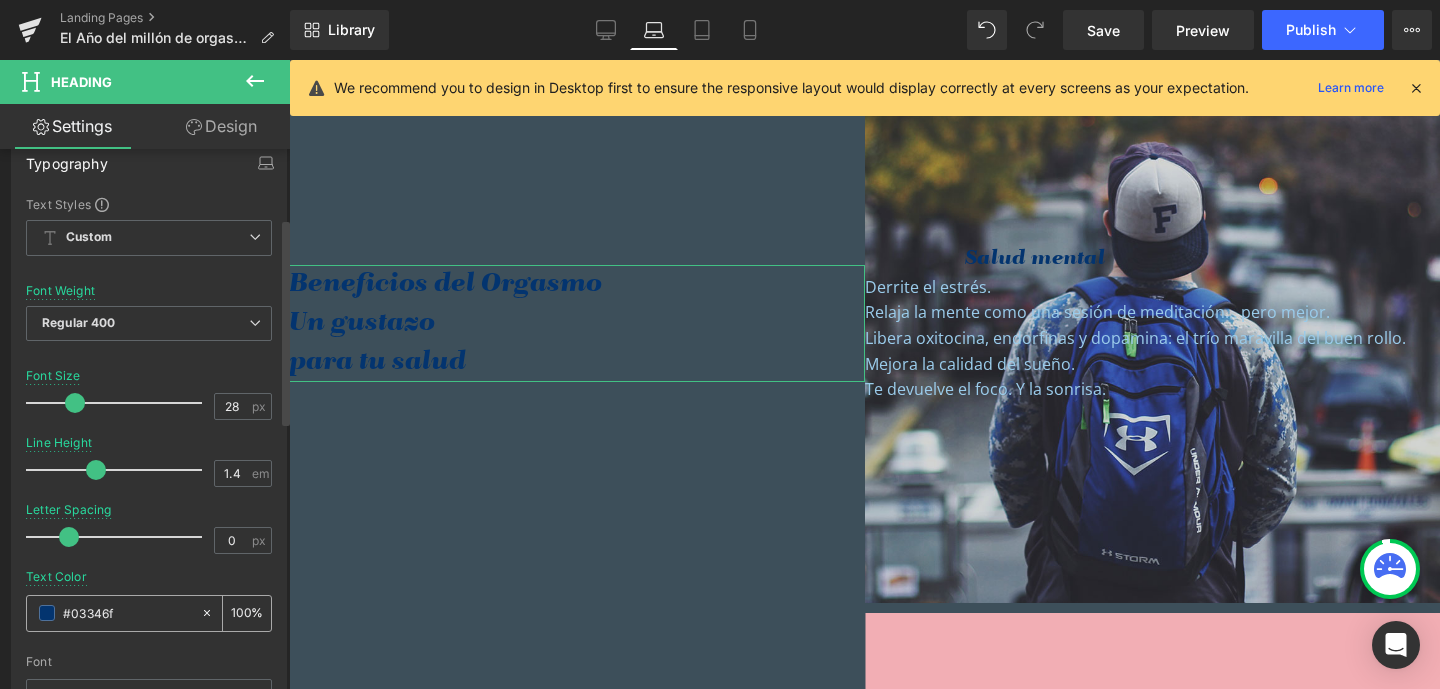 drag, startPoint x: 125, startPoint y: 610, endPoint x: 57, endPoint y: 612, distance: 68.0294 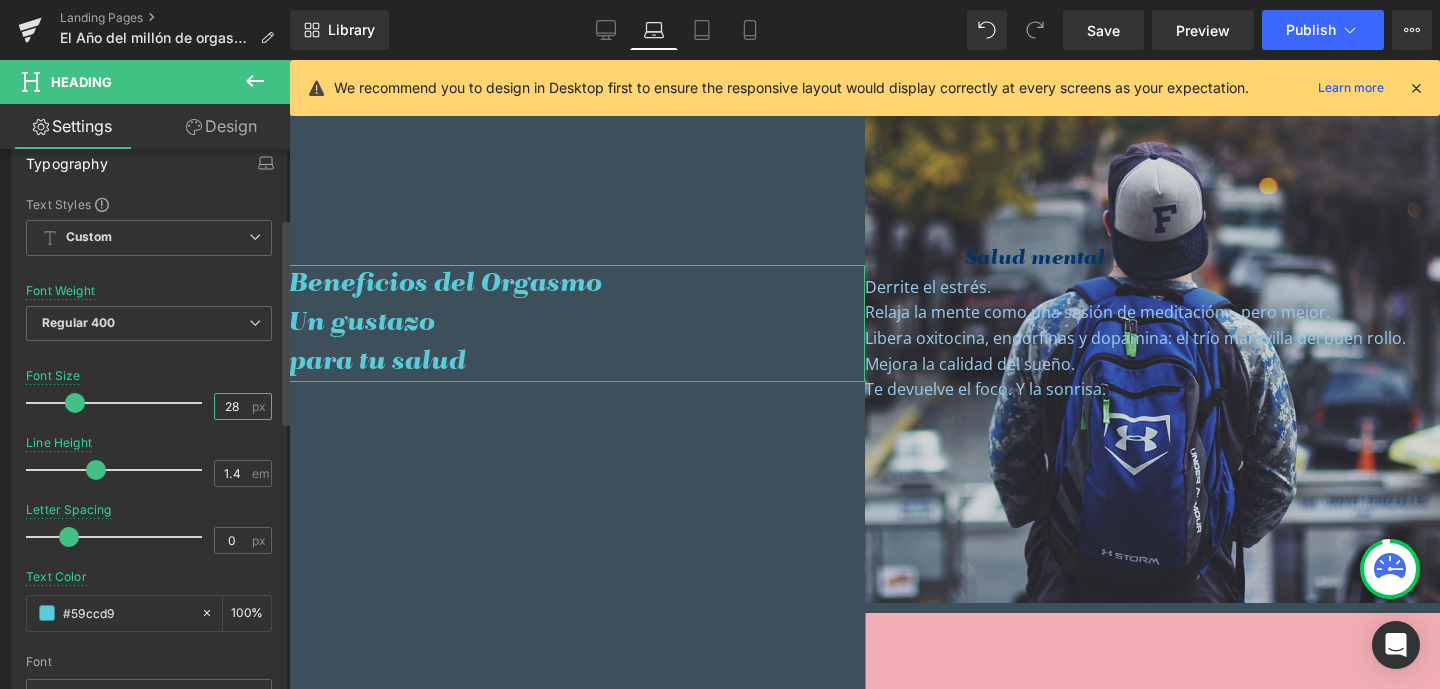 drag, startPoint x: 237, startPoint y: 404, endPoint x: 200, endPoint y: 402, distance: 37.054016 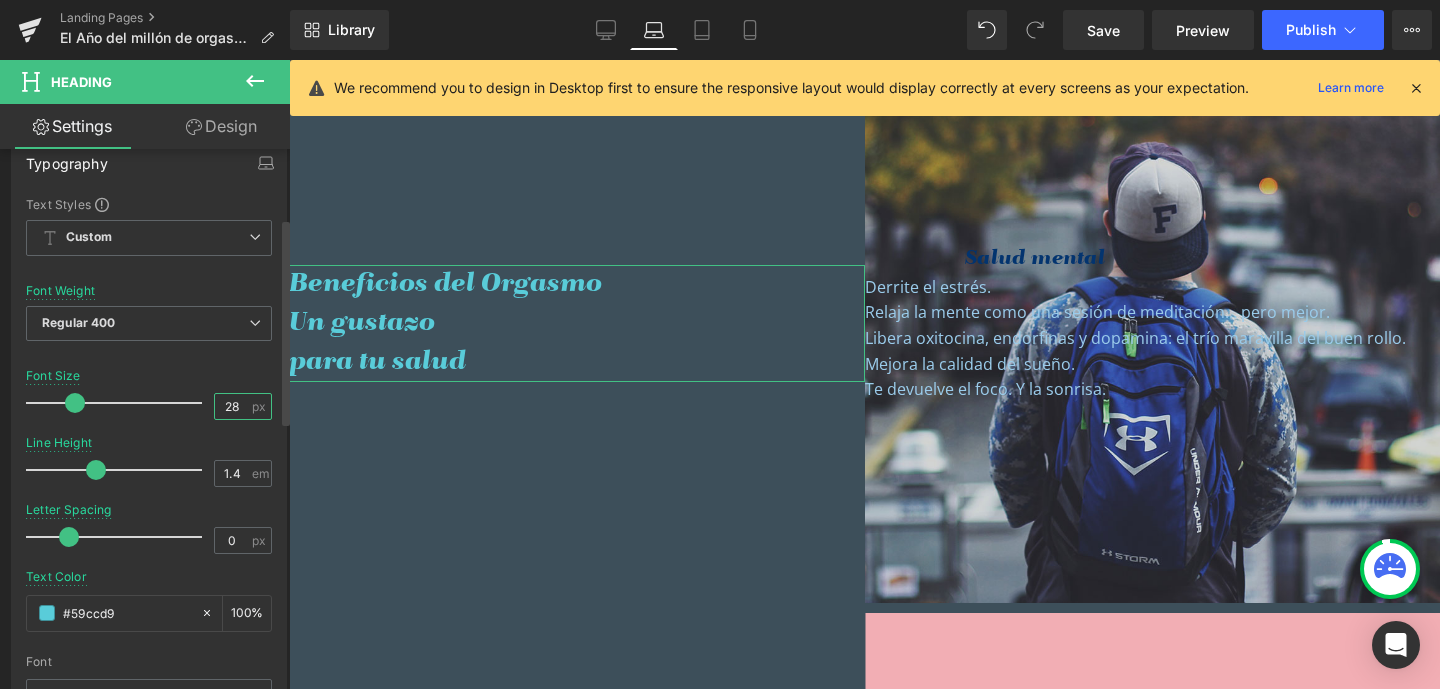 click on "Font Size 28 px" at bounding box center (149, 402) 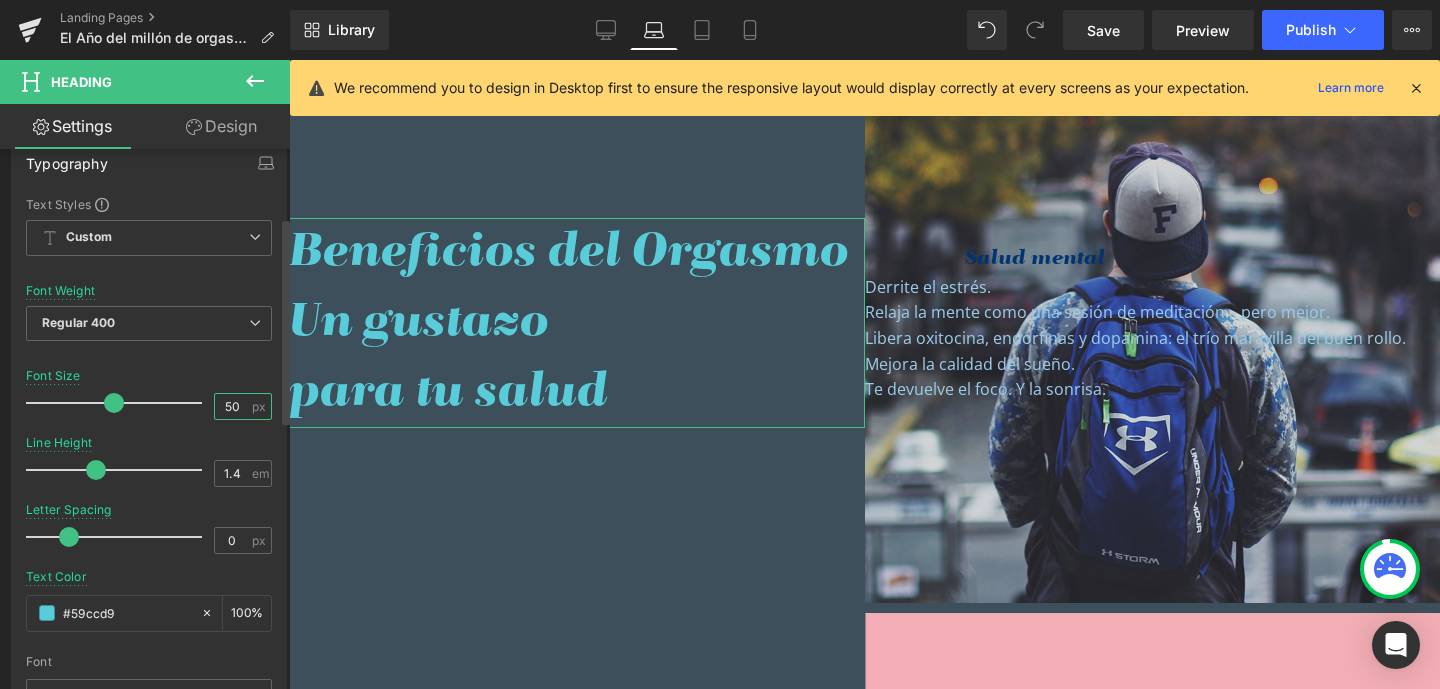 scroll, scrollTop: 1347, scrollLeft: 0, axis: vertical 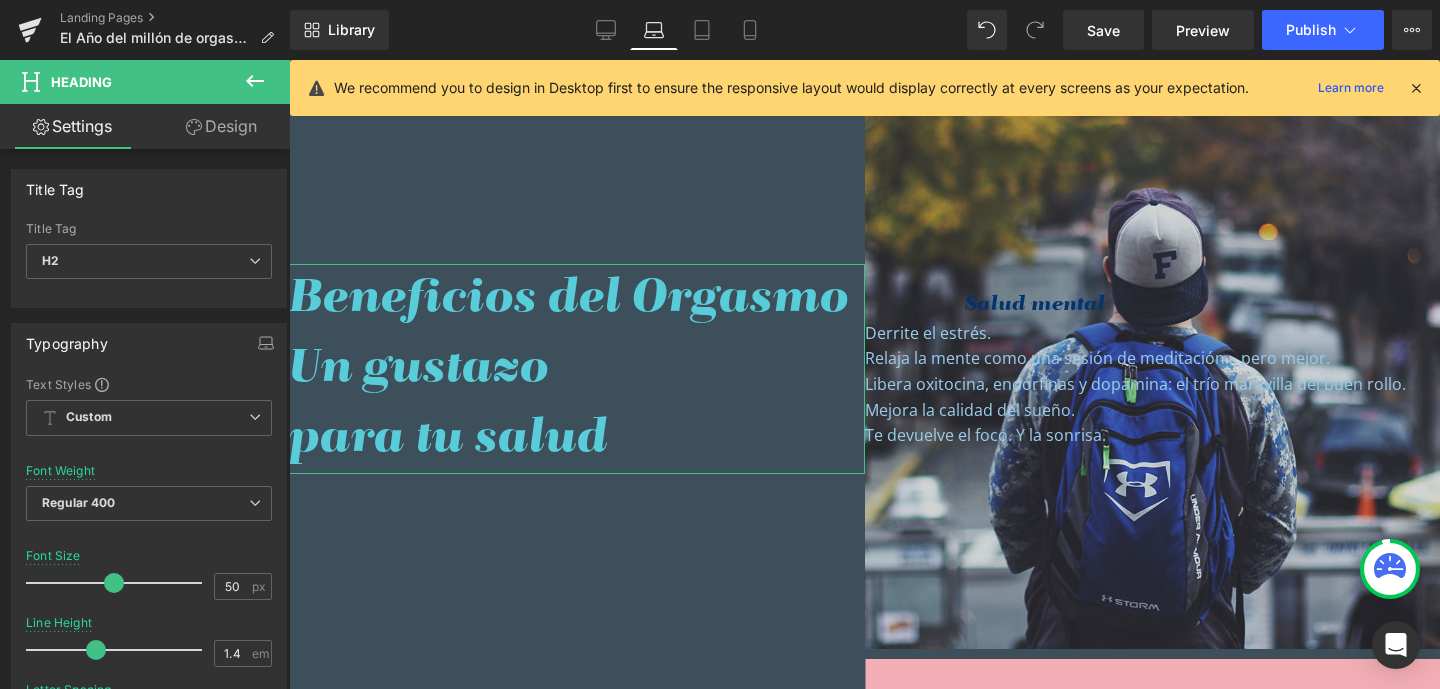 click on "Design" at bounding box center [221, 126] 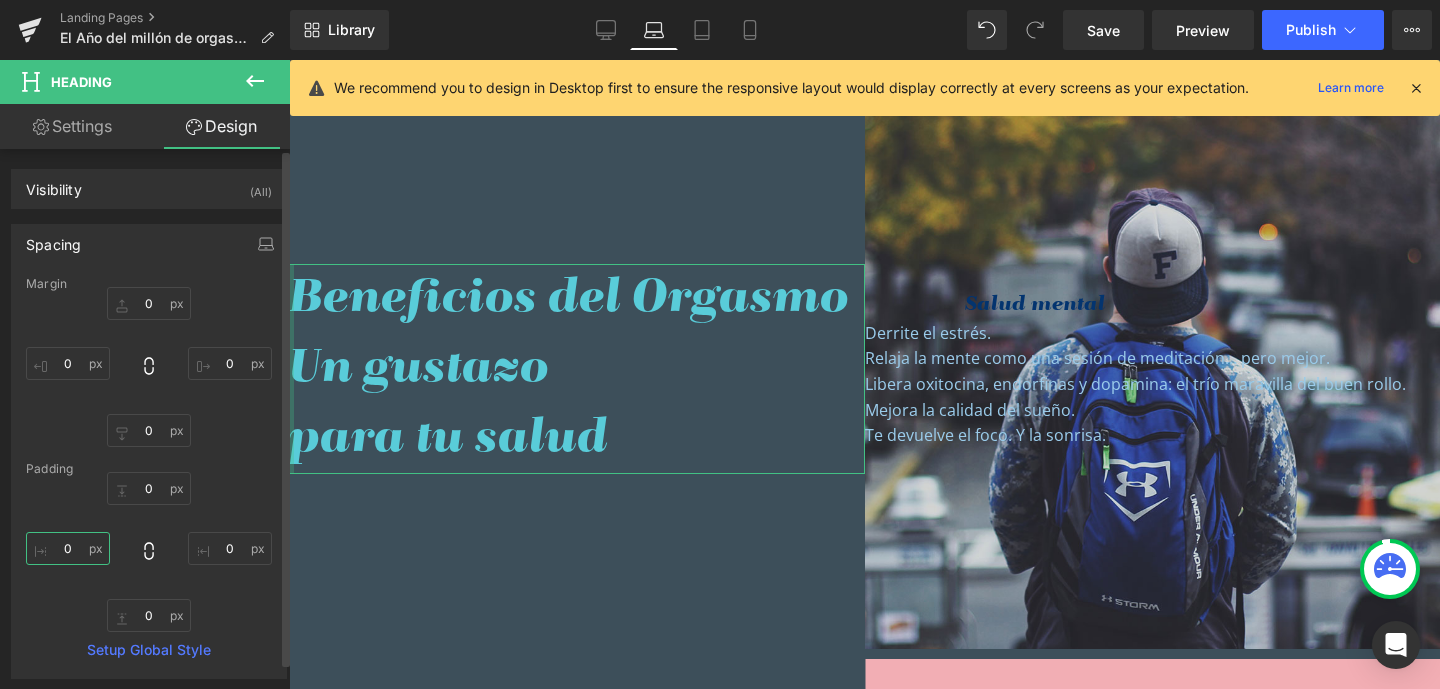 drag, startPoint x: 60, startPoint y: 546, endPoint x: 82, endPoint y: 545, distance: 22.022715 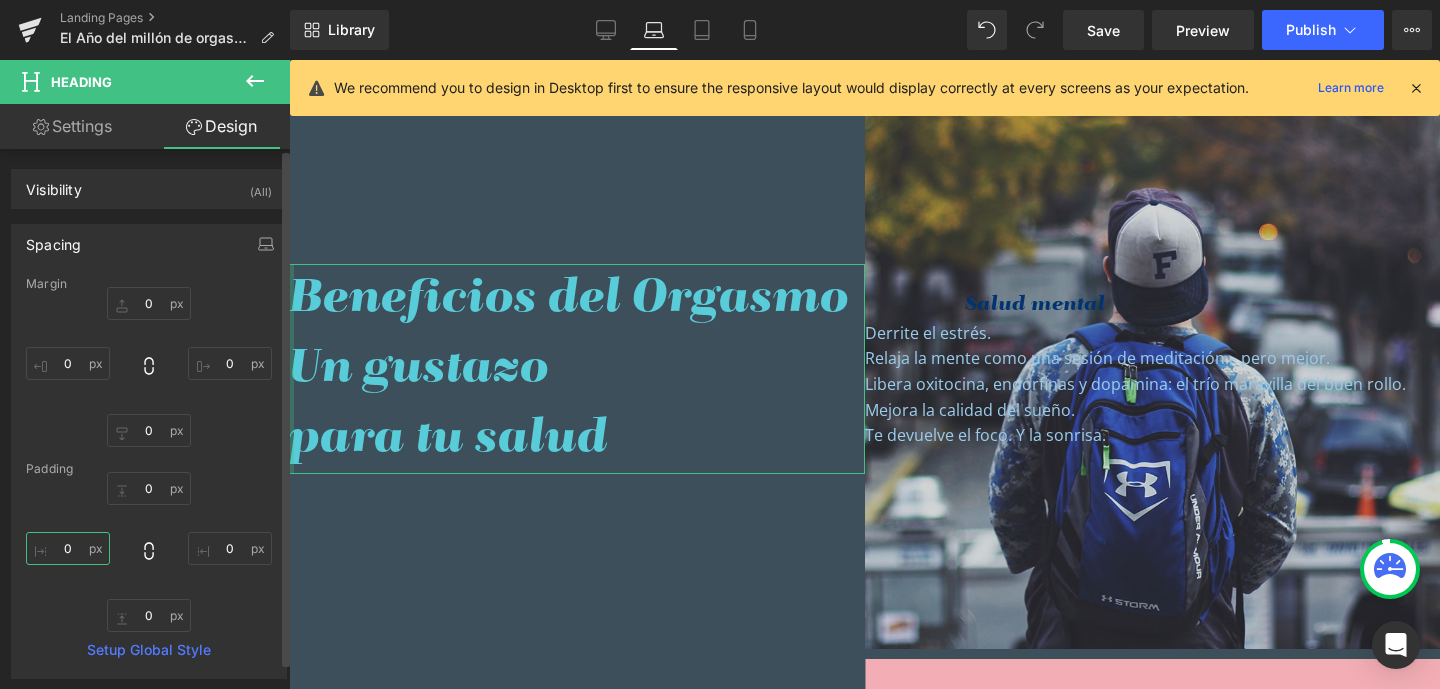 click on "0" at bounding box center (68, 548) 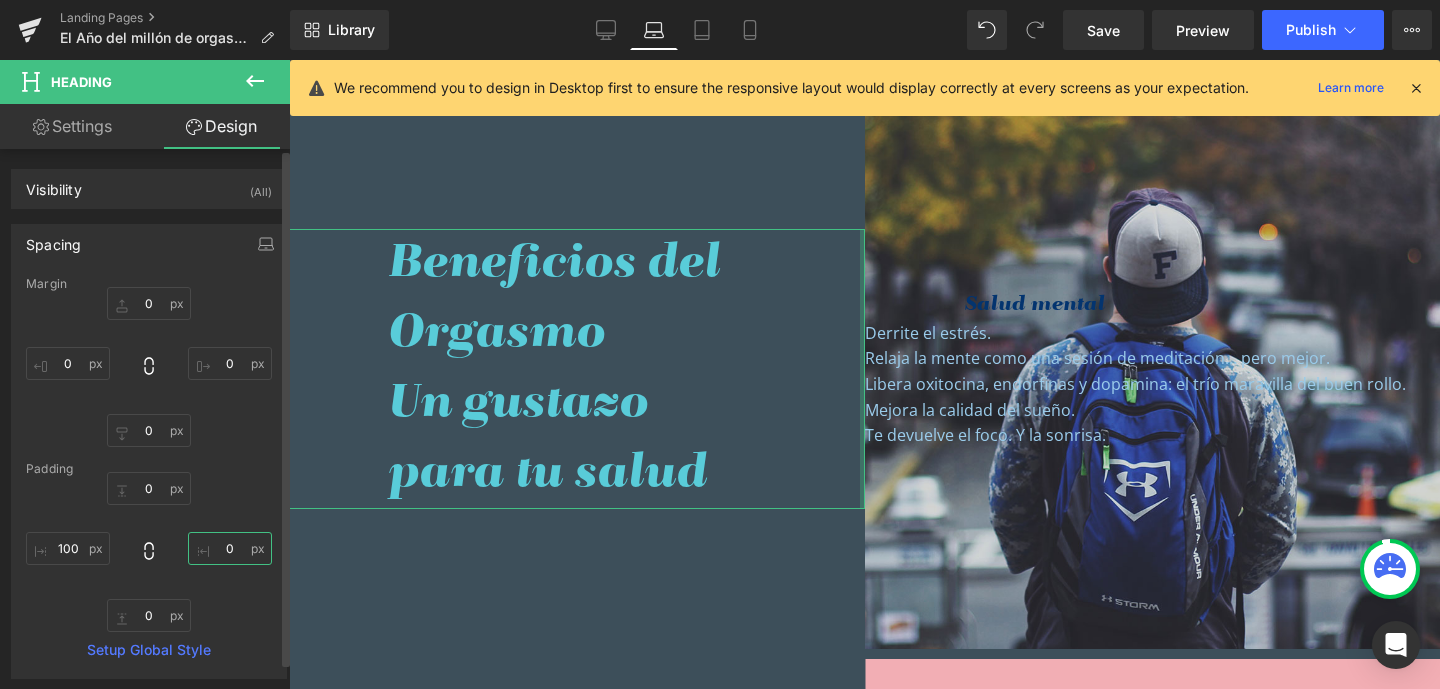 drag, startPoint x: 212, startPoint y: 547, endPoint x: 236, endPoint y: 547, distance: 24 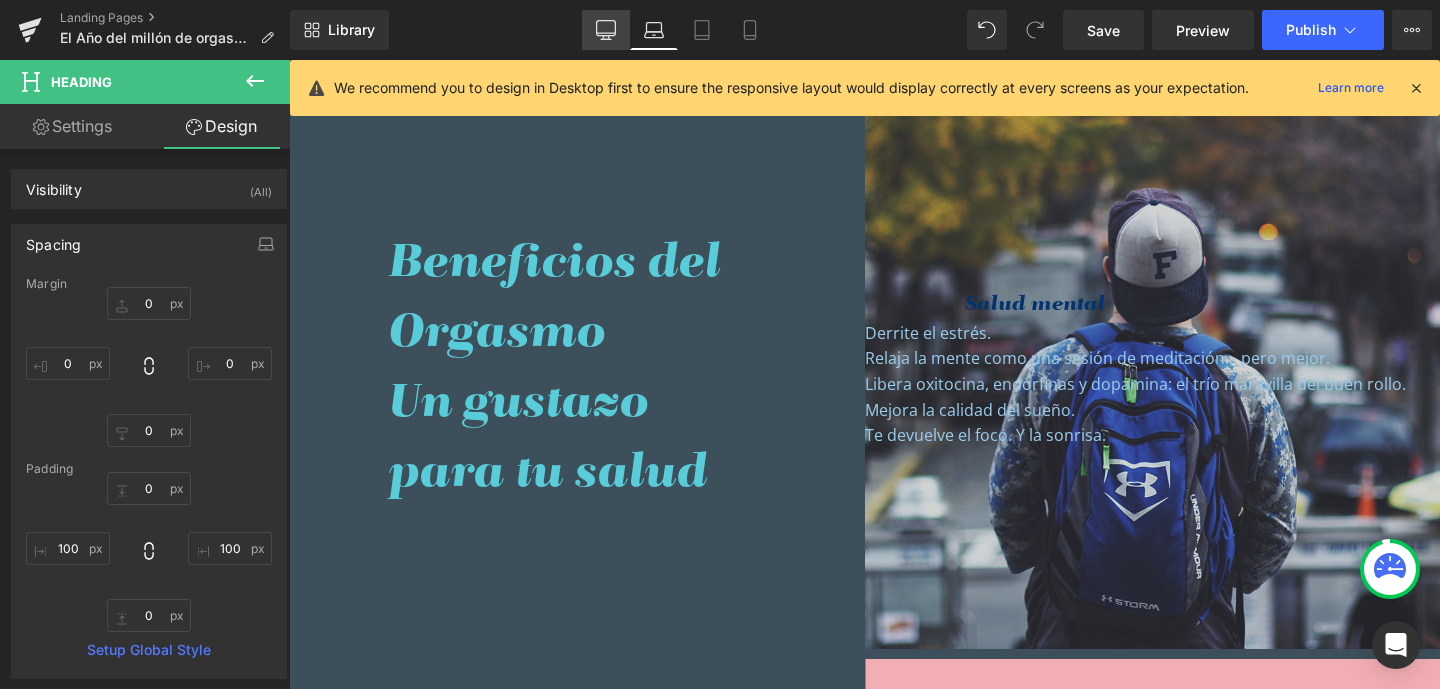 click 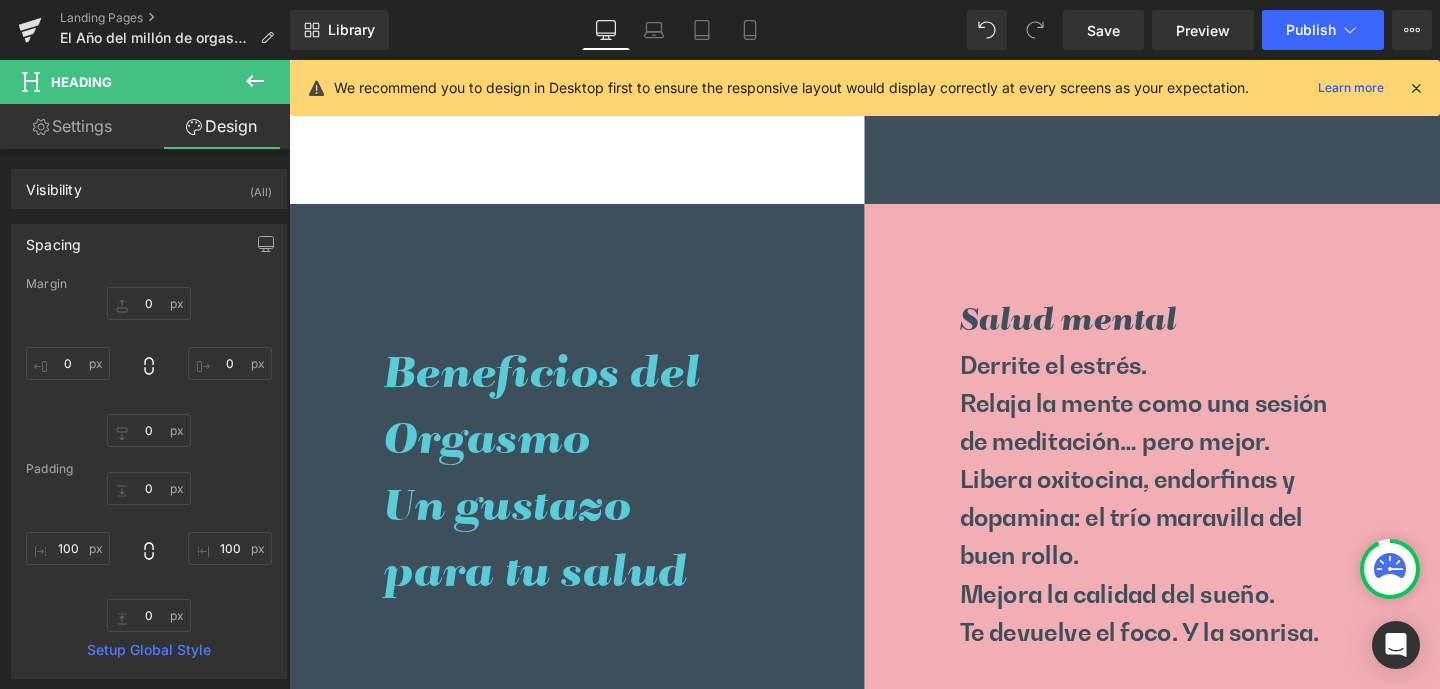 scroll, scrollTop: 1474, scrollLeft: 0, axis: vertical 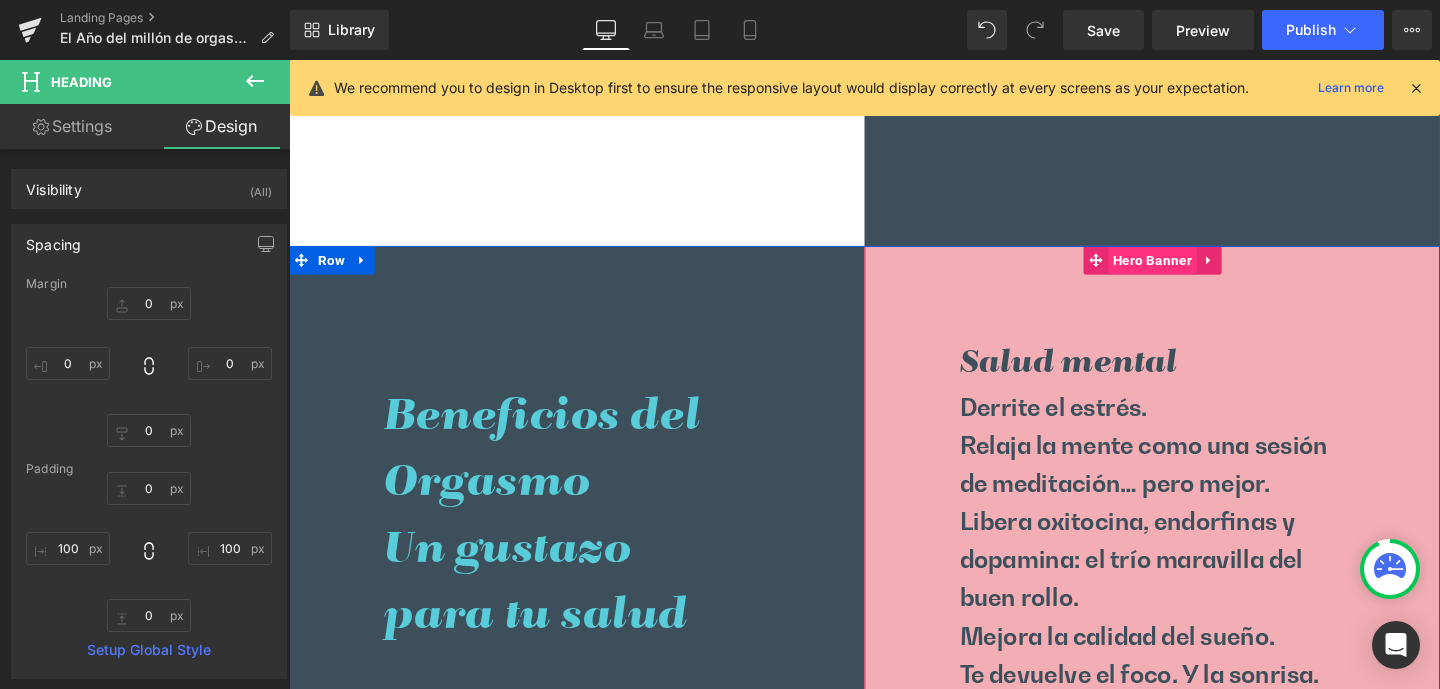 click on "Hero Banner" at bounding box center (1196, 270) 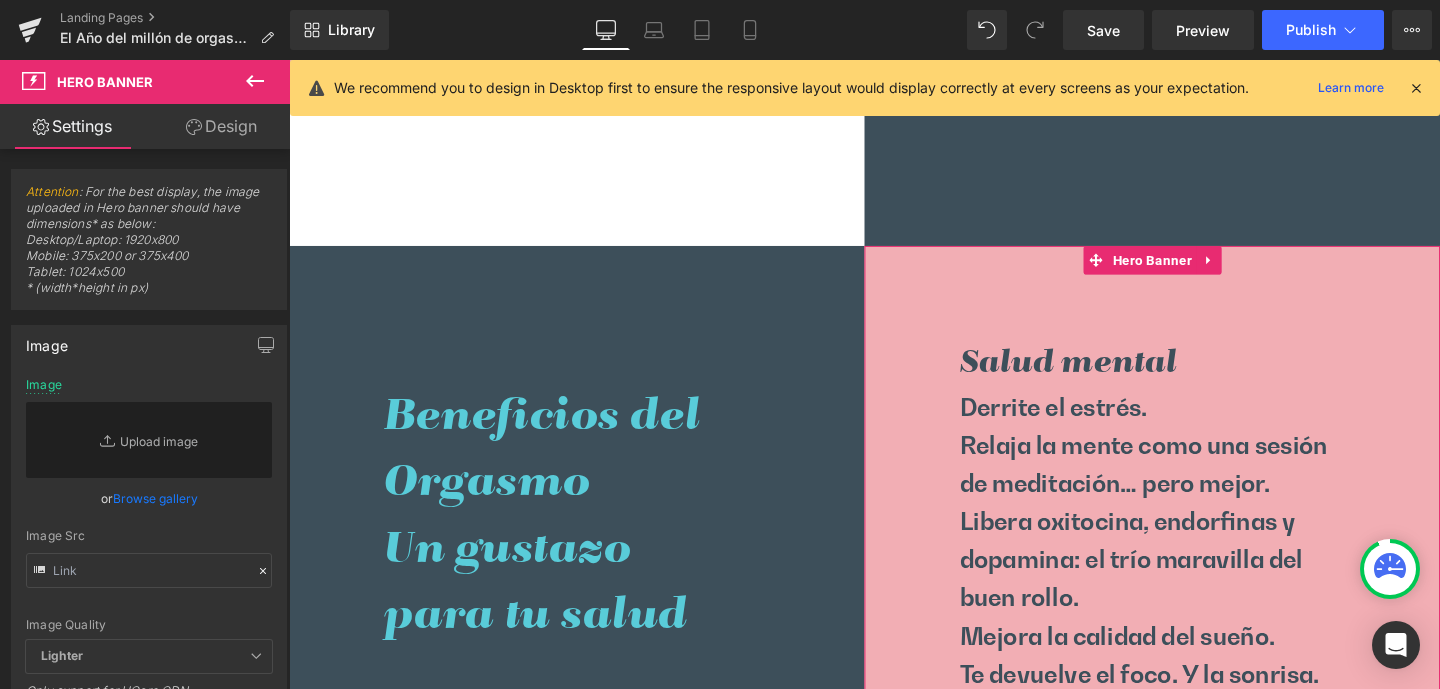 click on "Design" at bounding box center [221, 126] 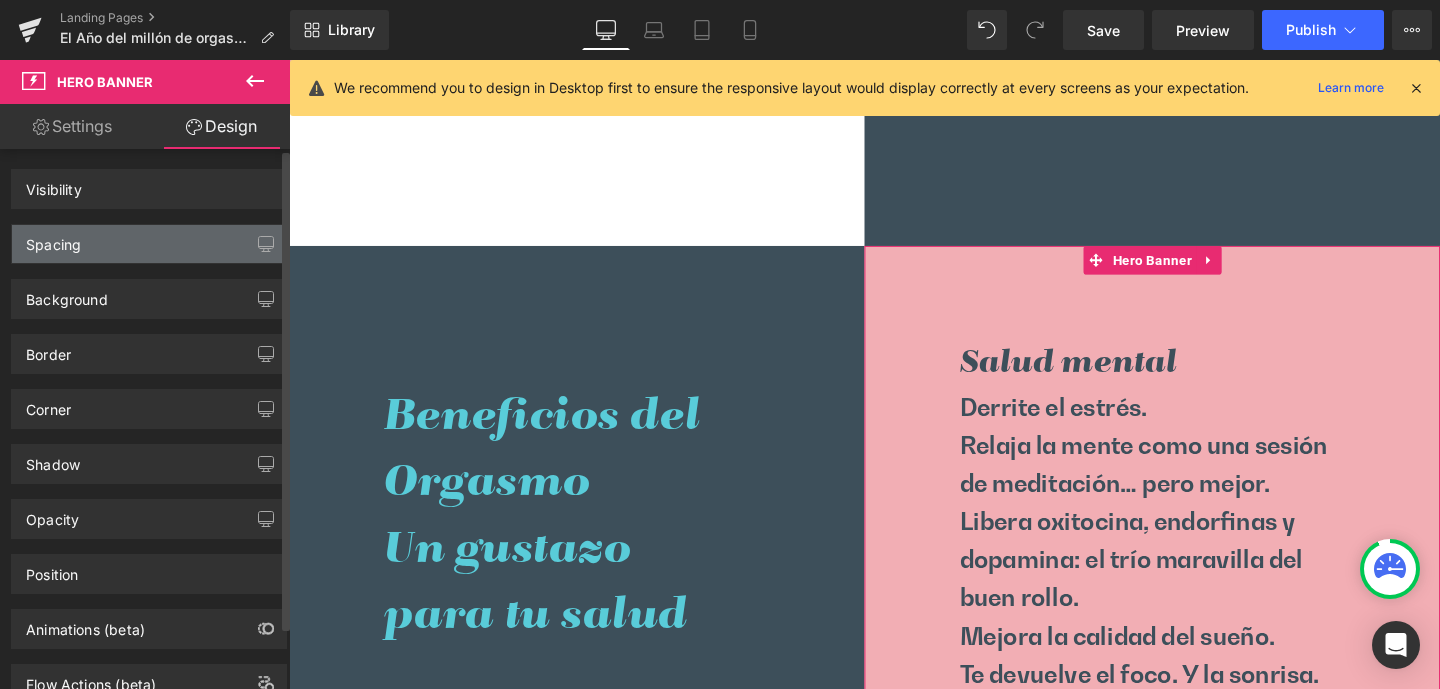 click on "Background" at bounding box center (67, 294) 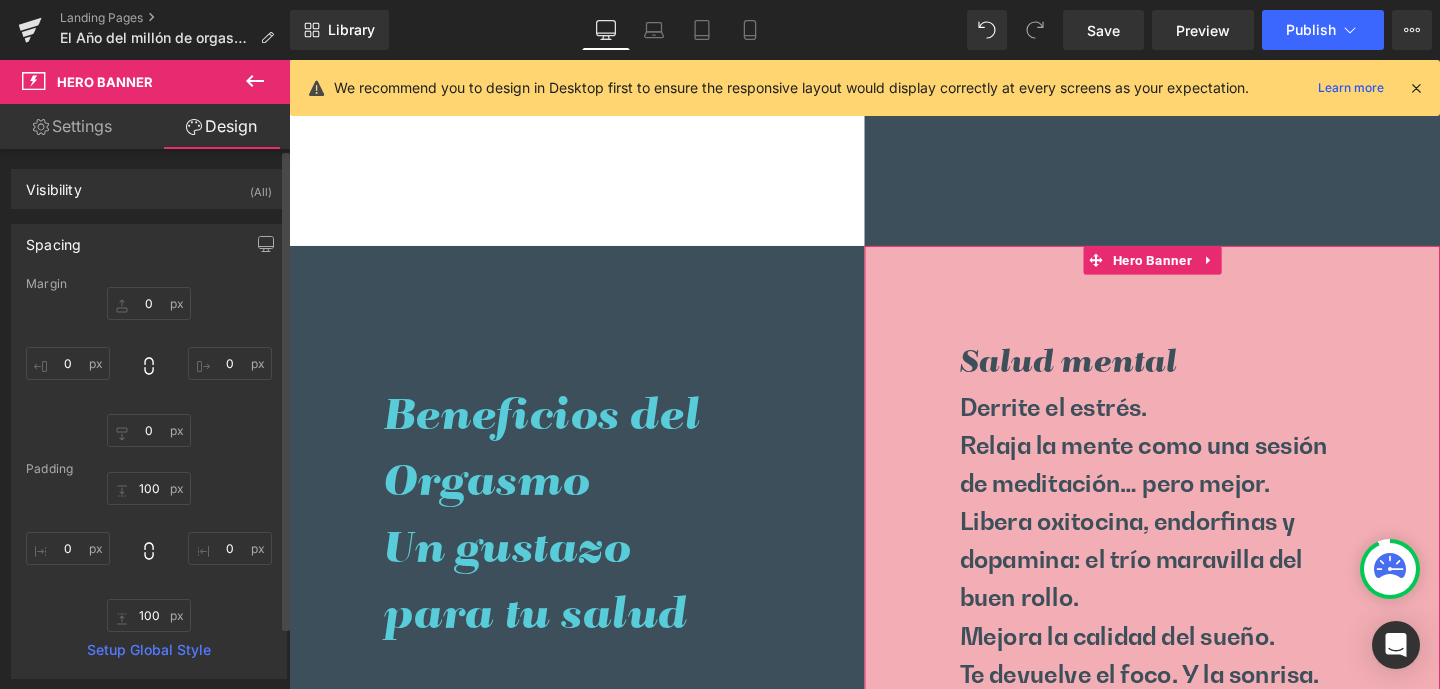 scroll, scrollTop: 324, scrollLeft: 0, axis: vertical 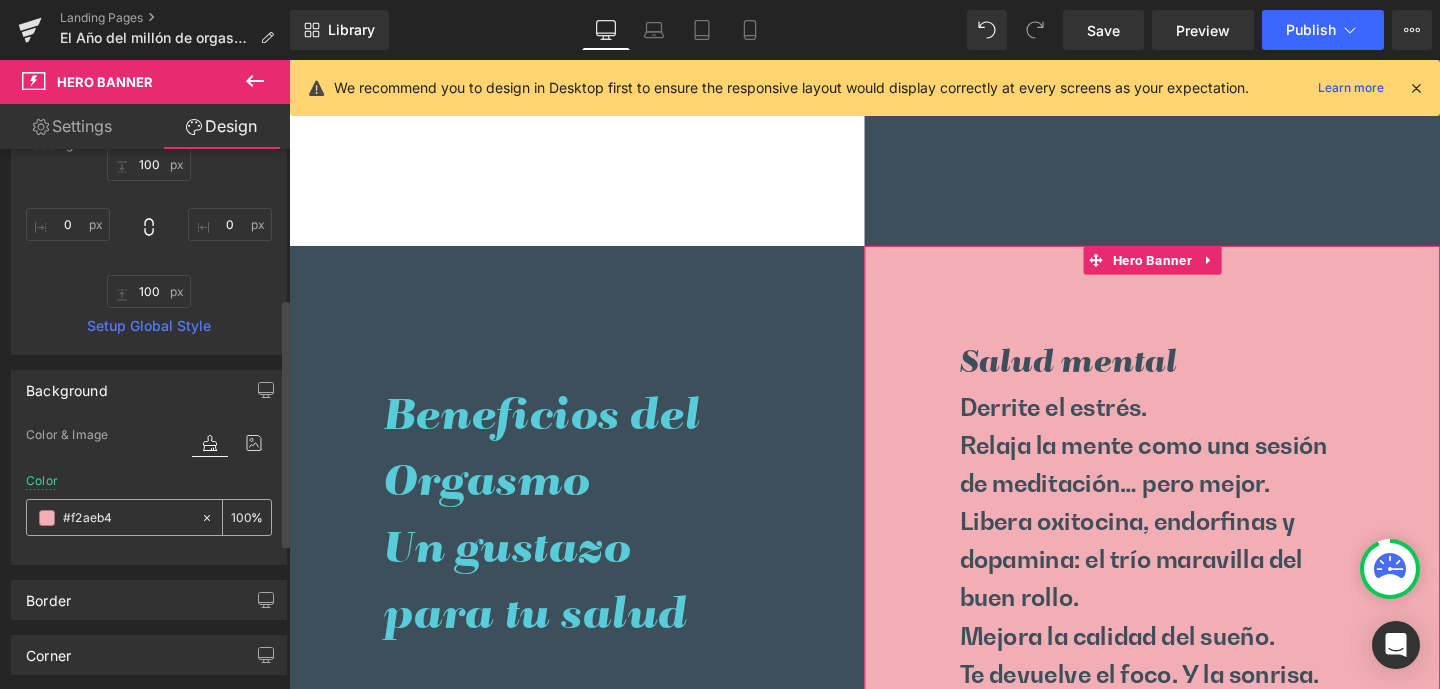 click on "#f2aeb4" at bounding box center (127, 518) 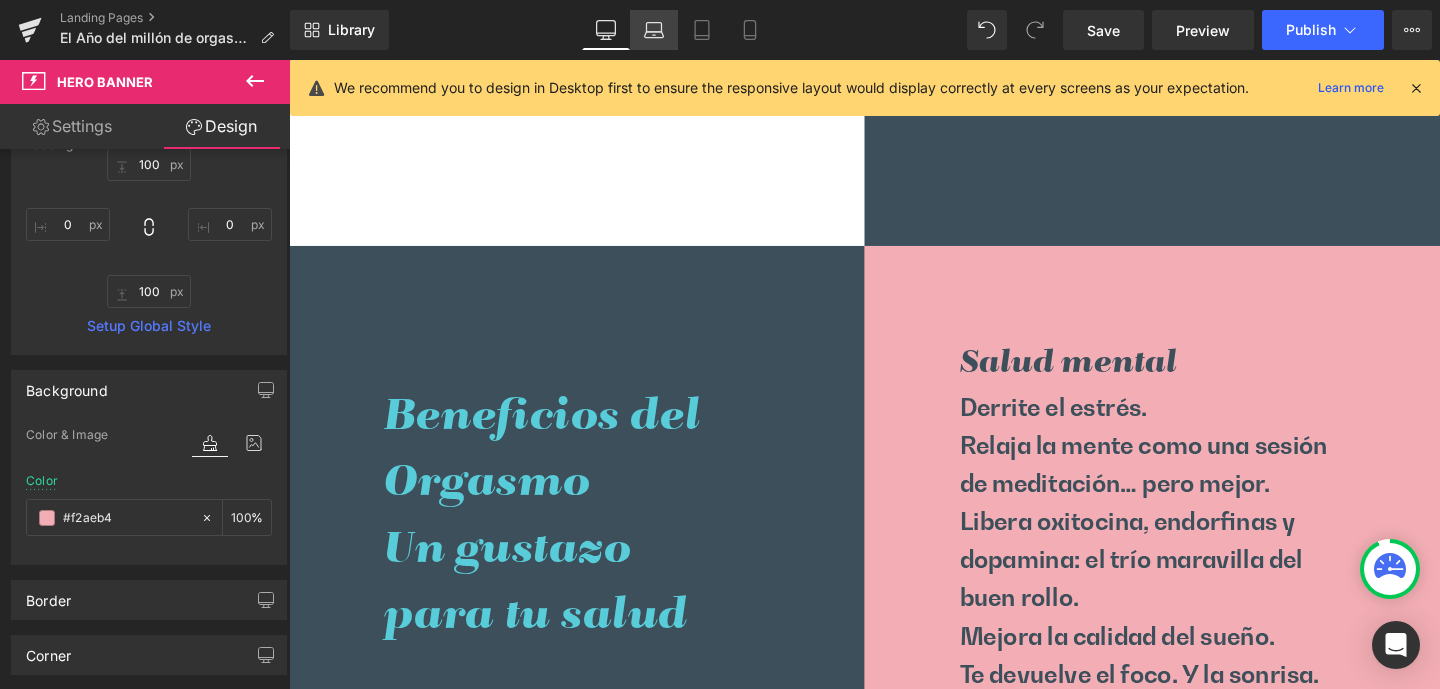 click 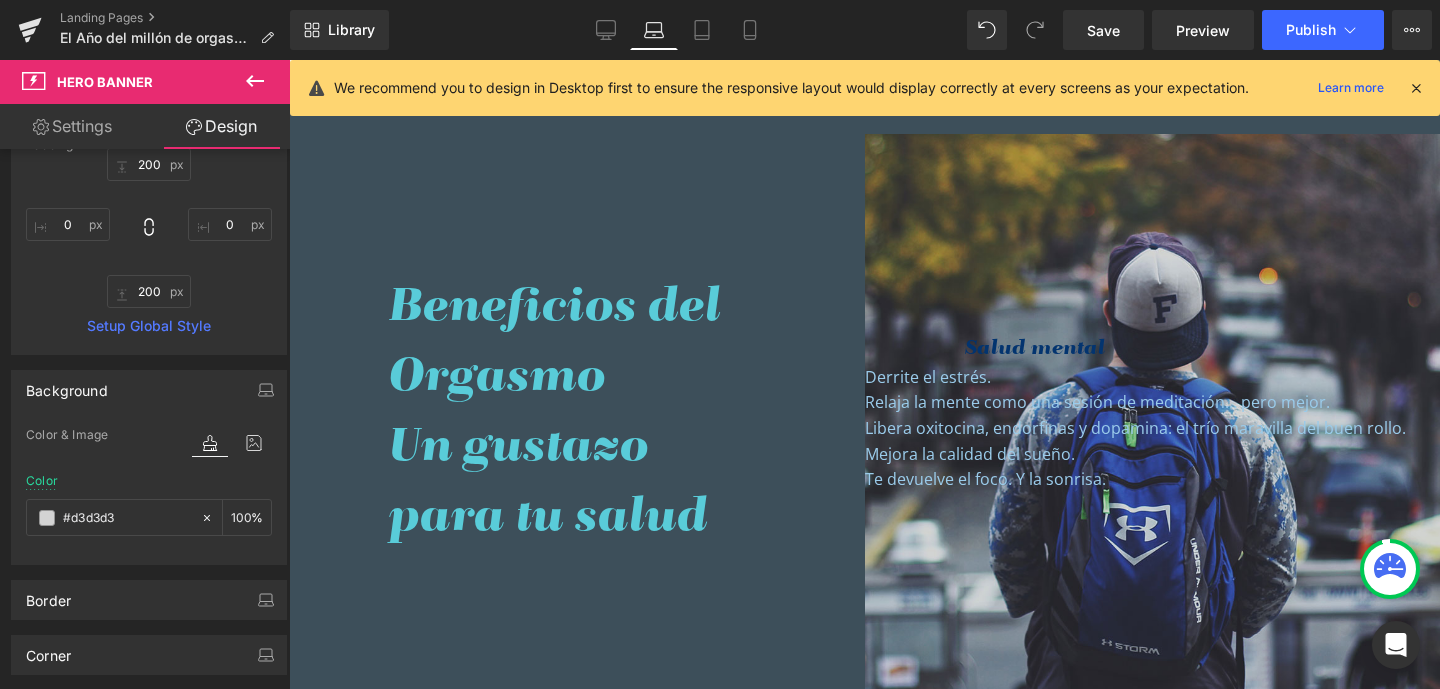 scroll, scrollTop: 1182, scrollLeft: 0, axis: vertical 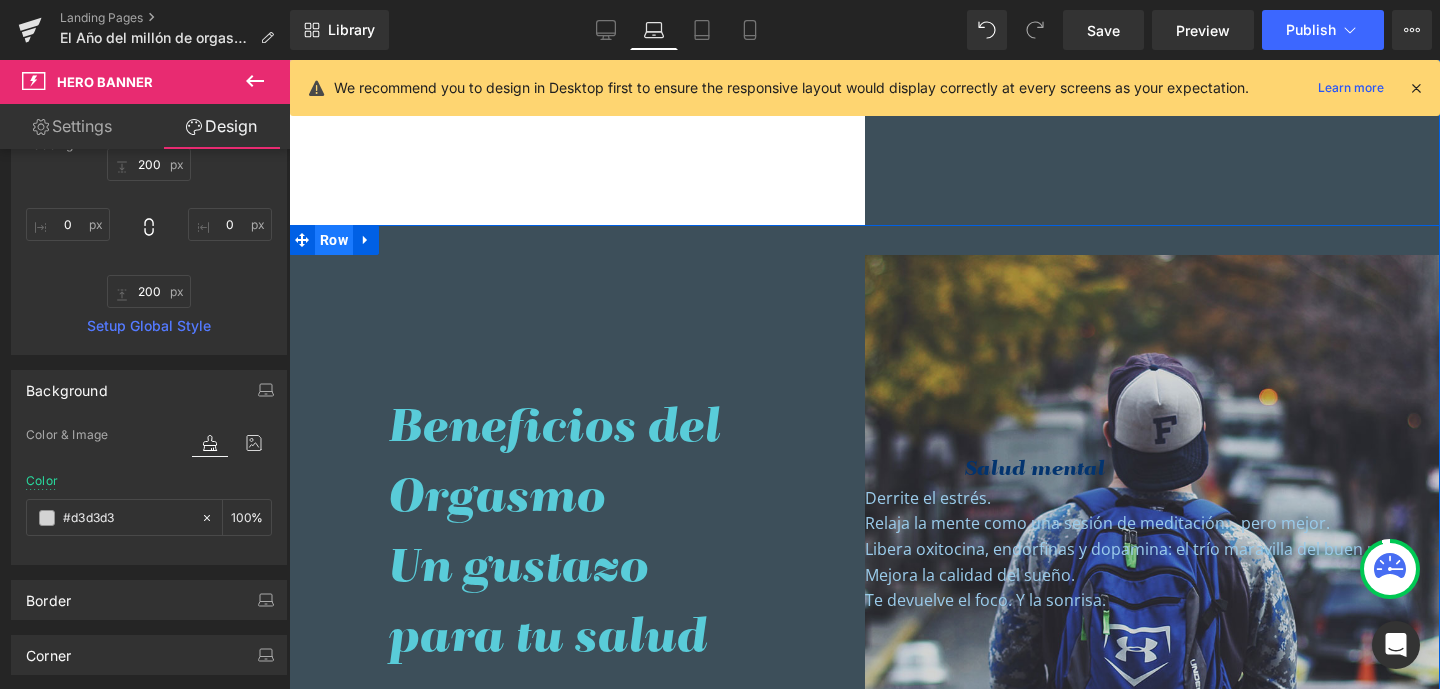 click on "Row" at bounding box center (334, 240) 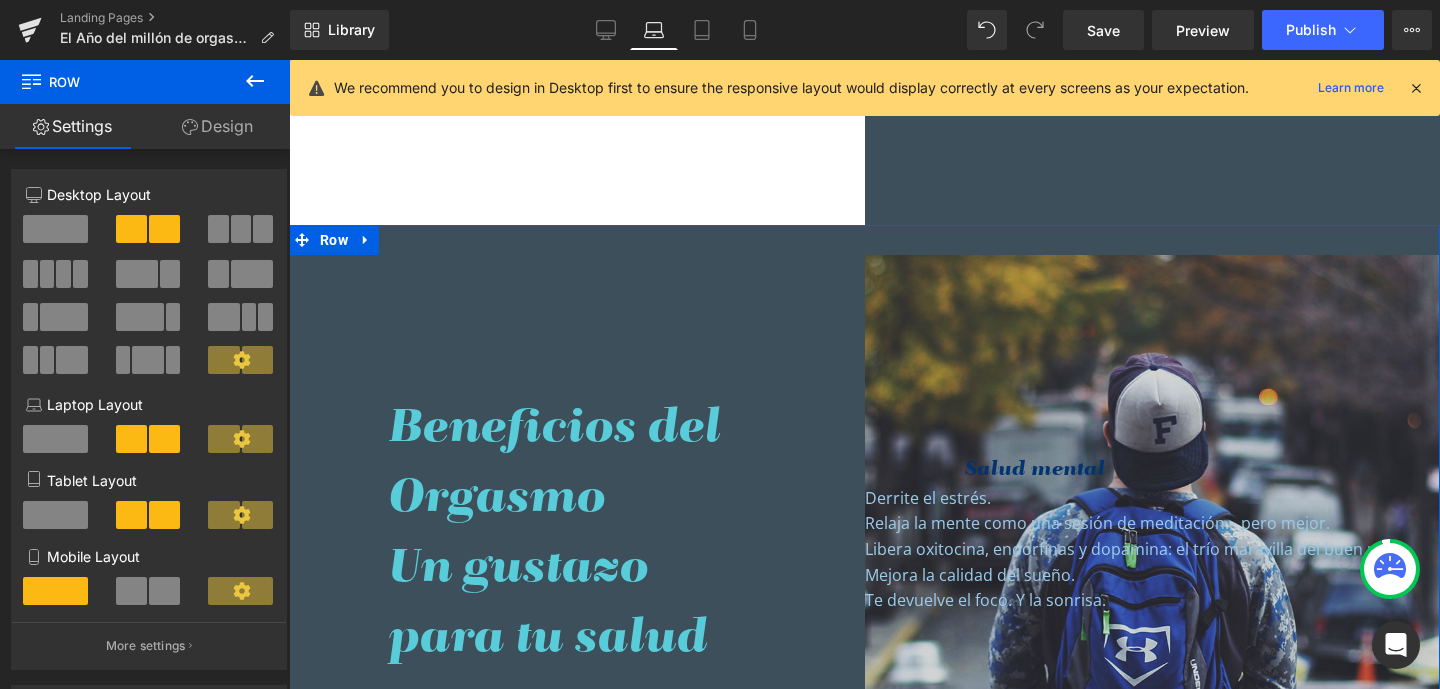 click on "Design" at bounding box center (217, 126) 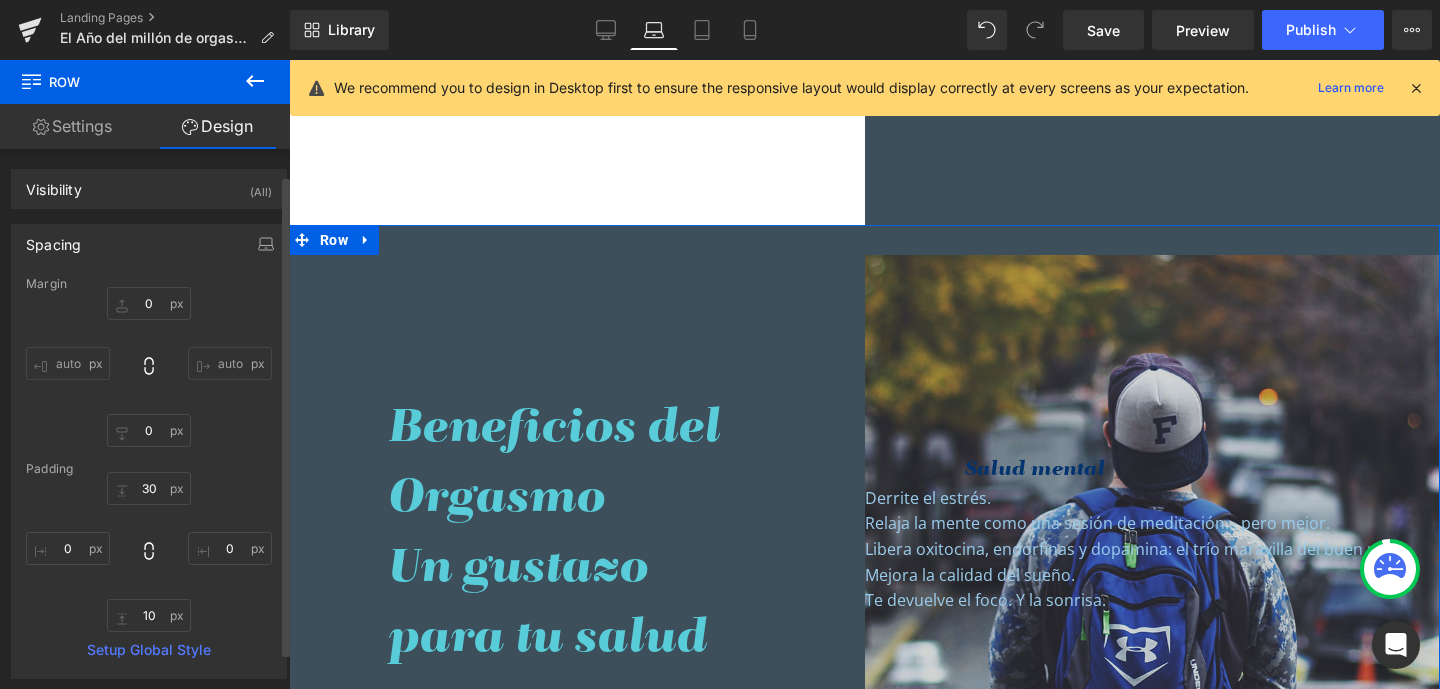 scroll, scrollTop: 29, scrollLeft: 0, axis: vertical 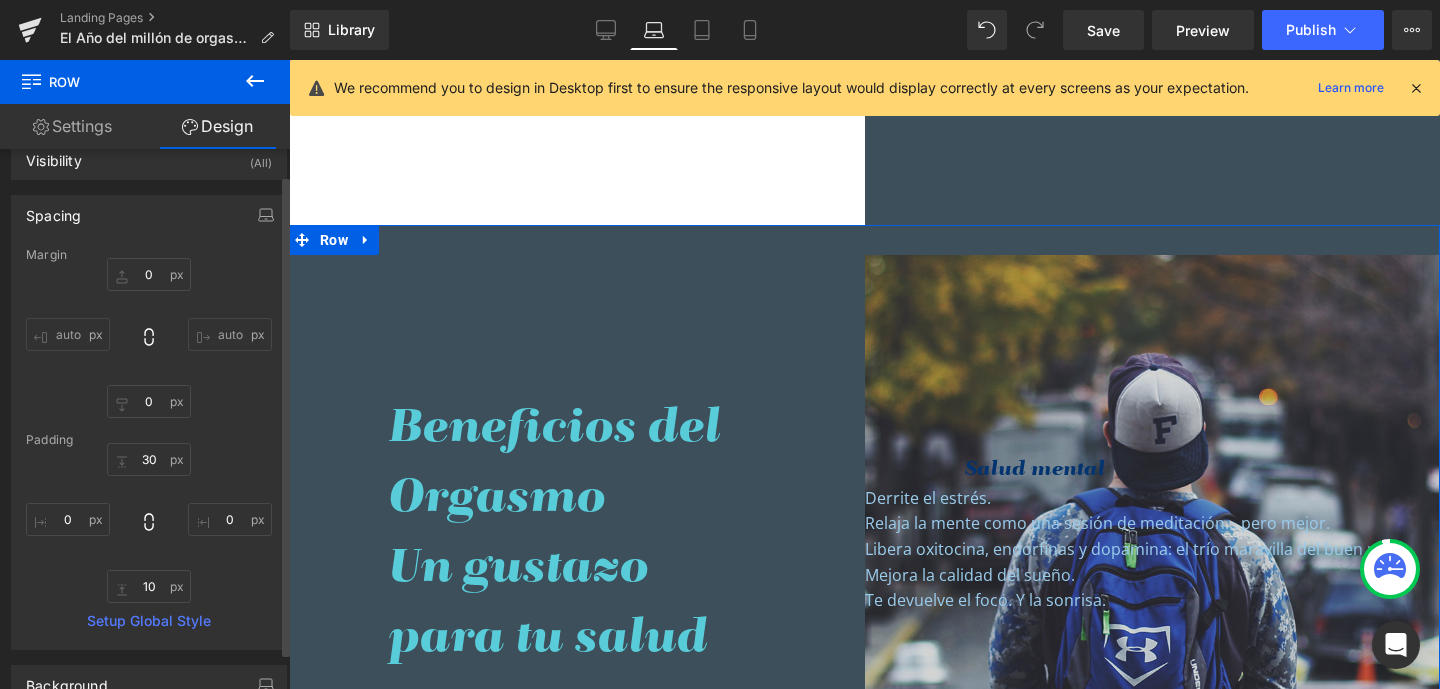 click 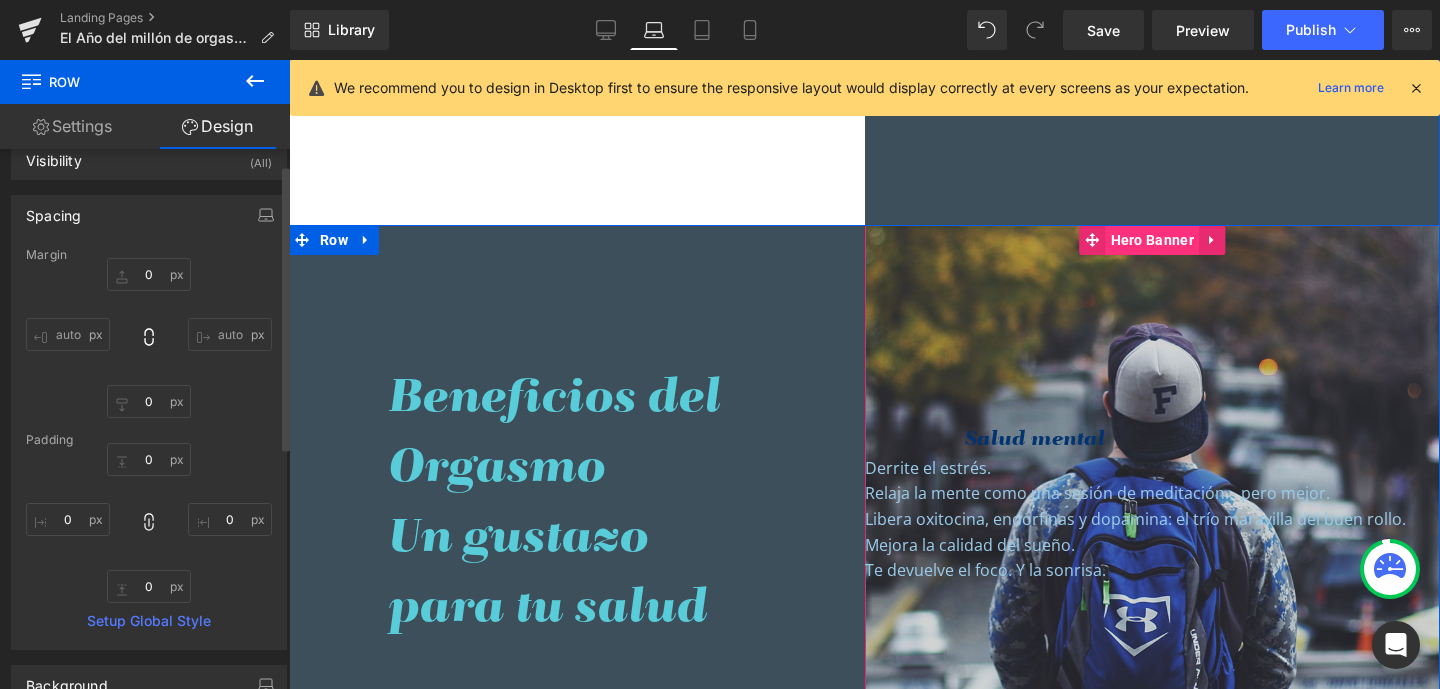 click on "Hero Banner" at bounding box center [1152, 240] 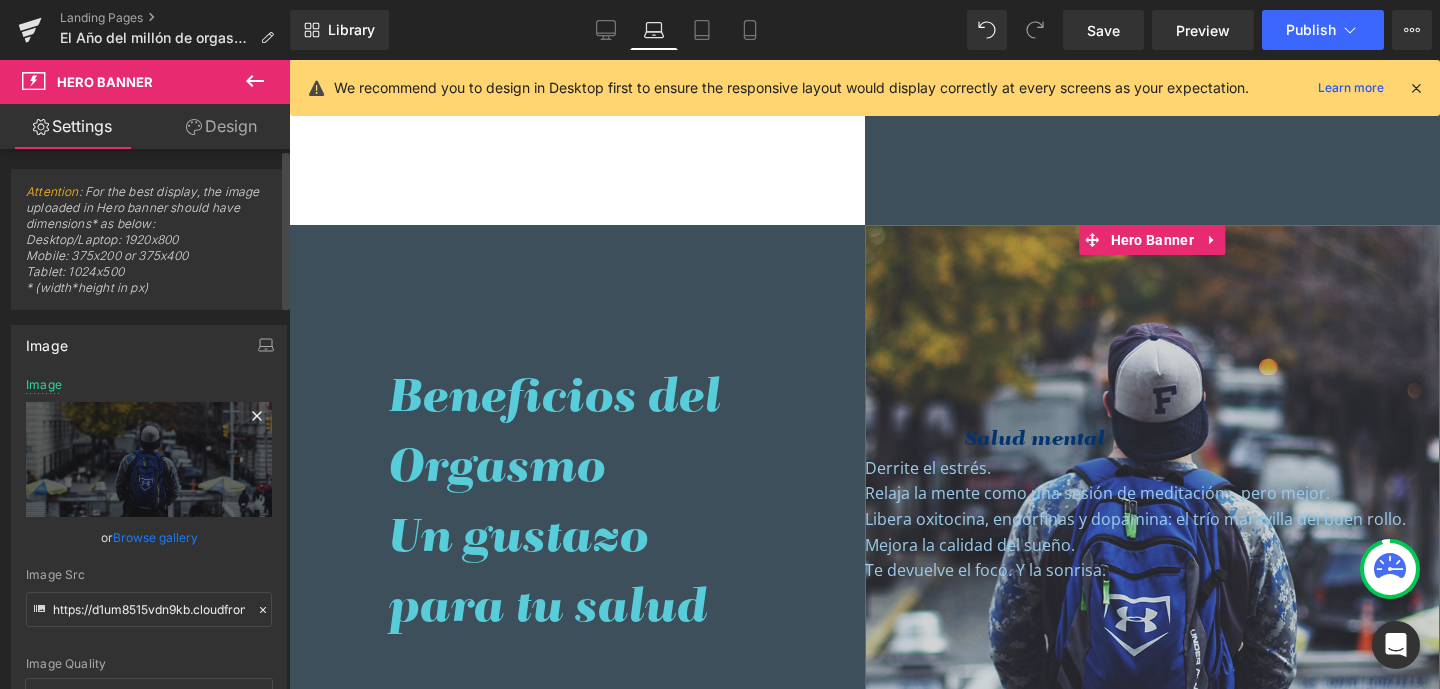 click 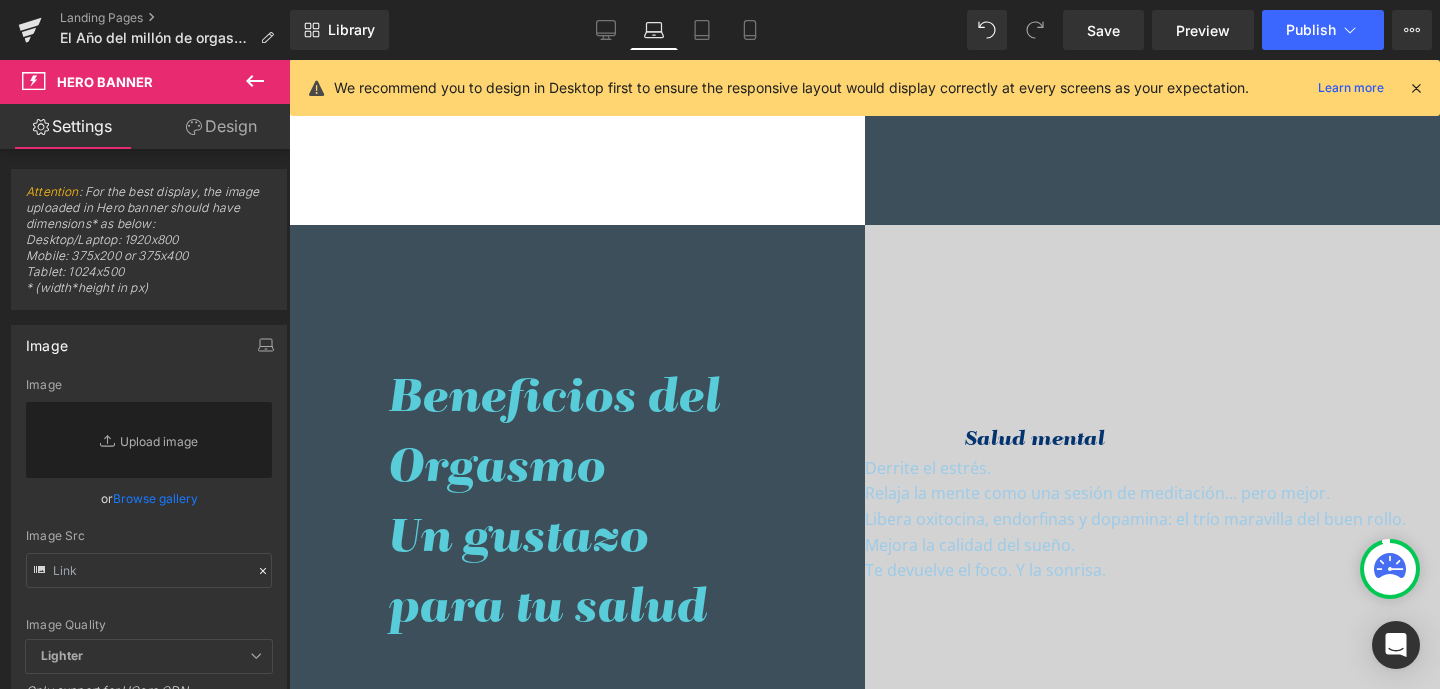 click on "Design" at bounding box center (221, 126) 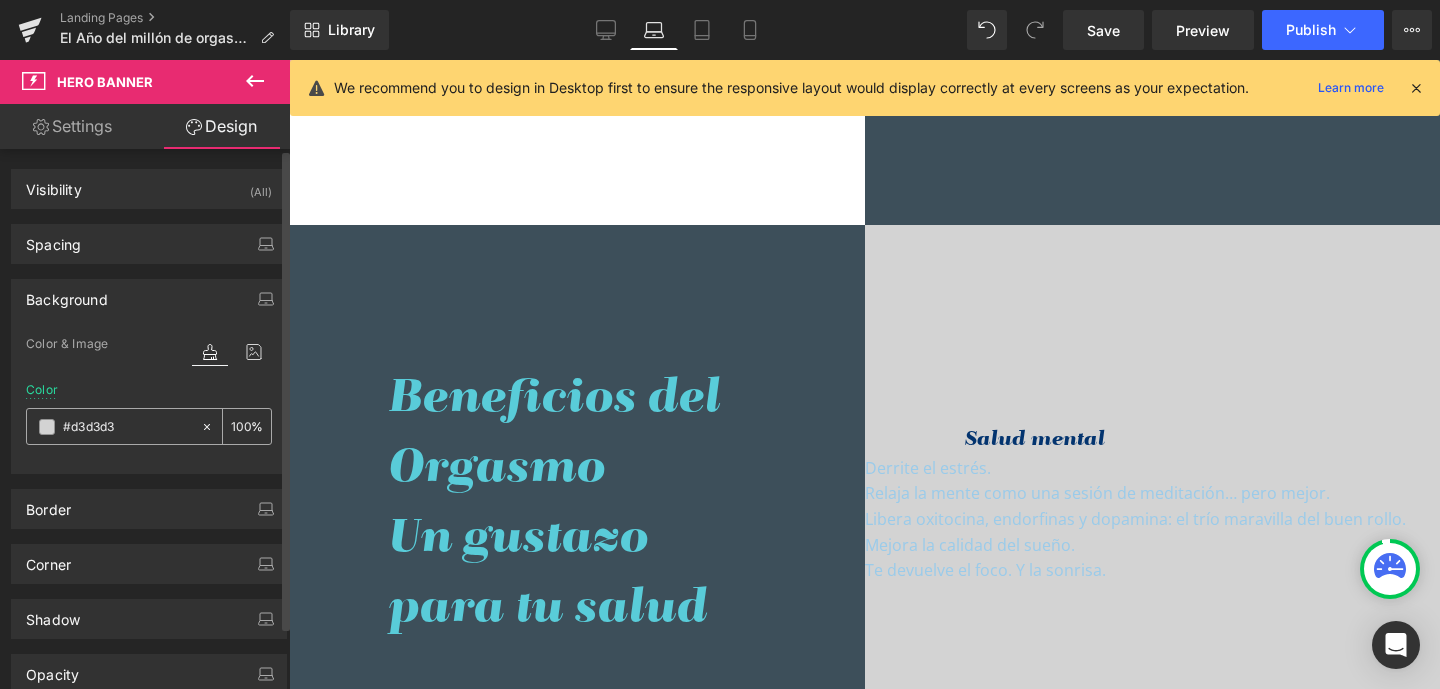 drag, startPoint x: 129, startPoint y: 427, endPoint x: 69, endPoint y: 427, distance: 60 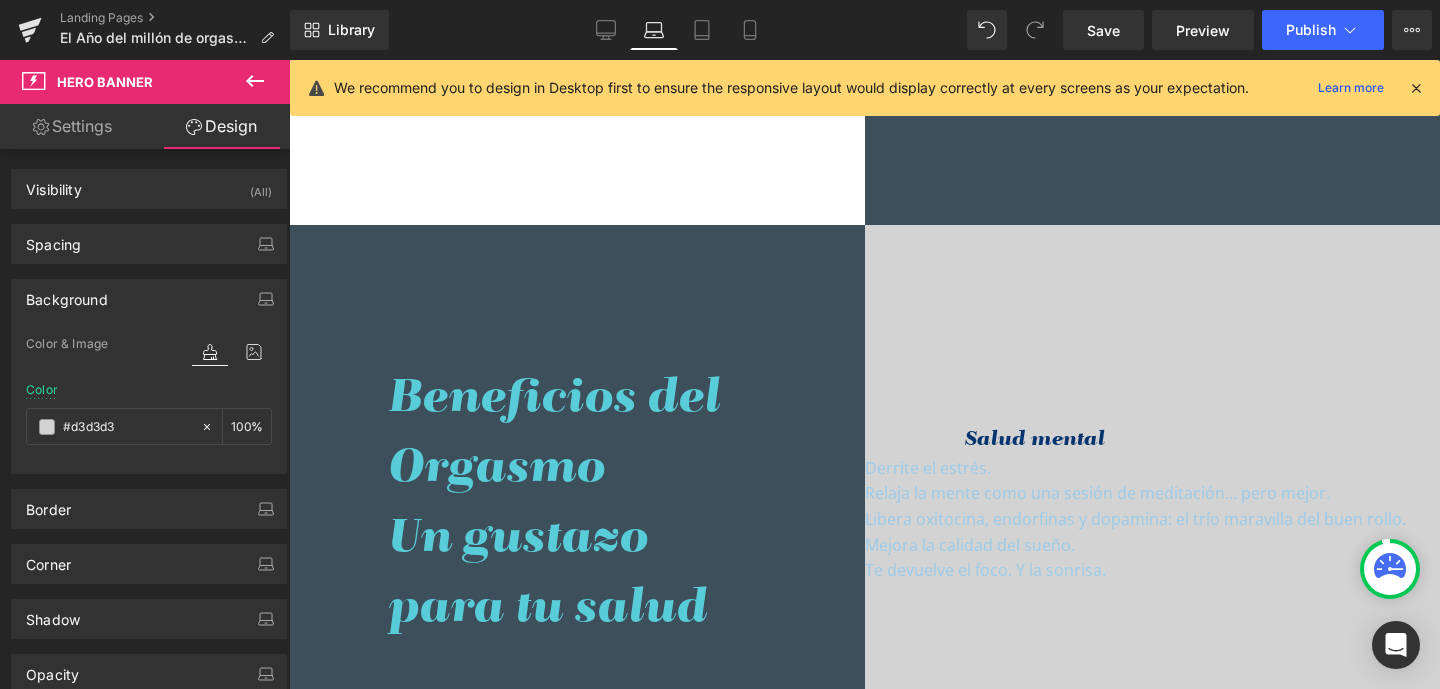 paste on "f2aeb4" 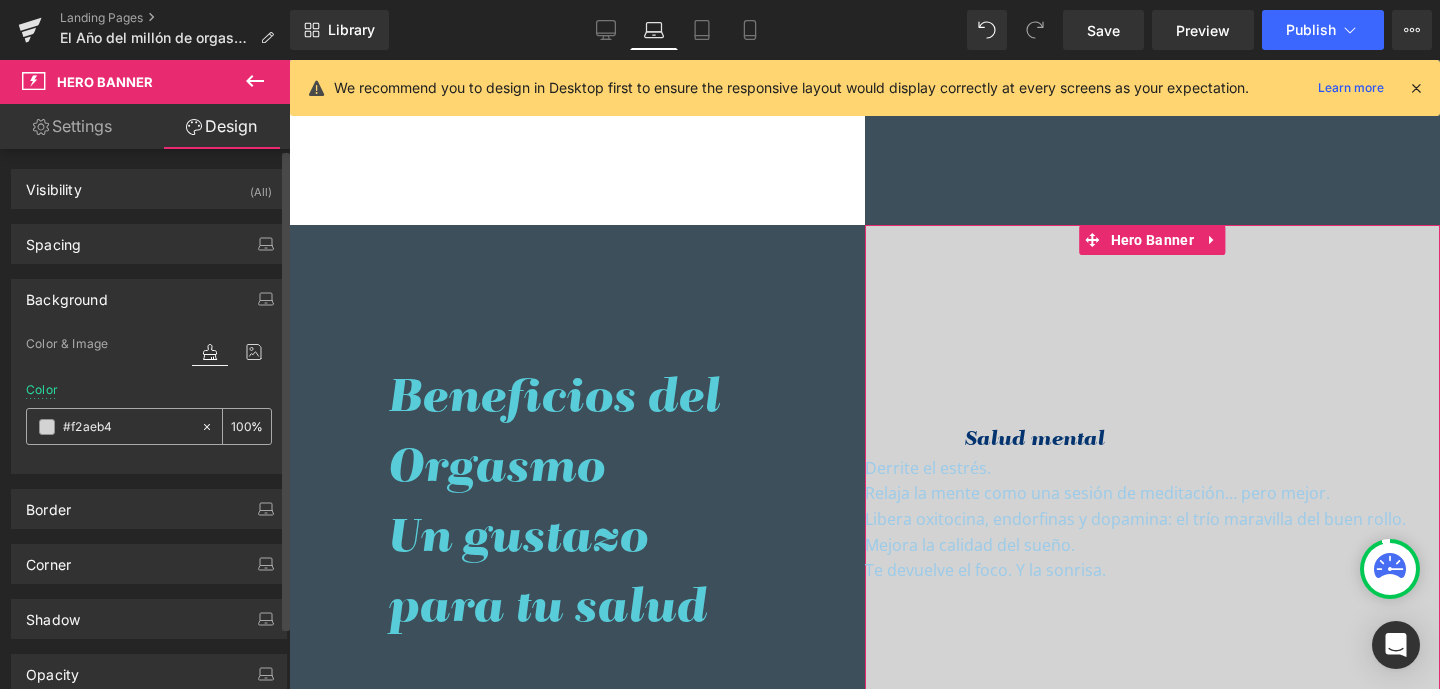 drag, startPoint x: 125, startPoint y: 425, endPoint x: 48, endPoint y: 424, distance: 77.00649 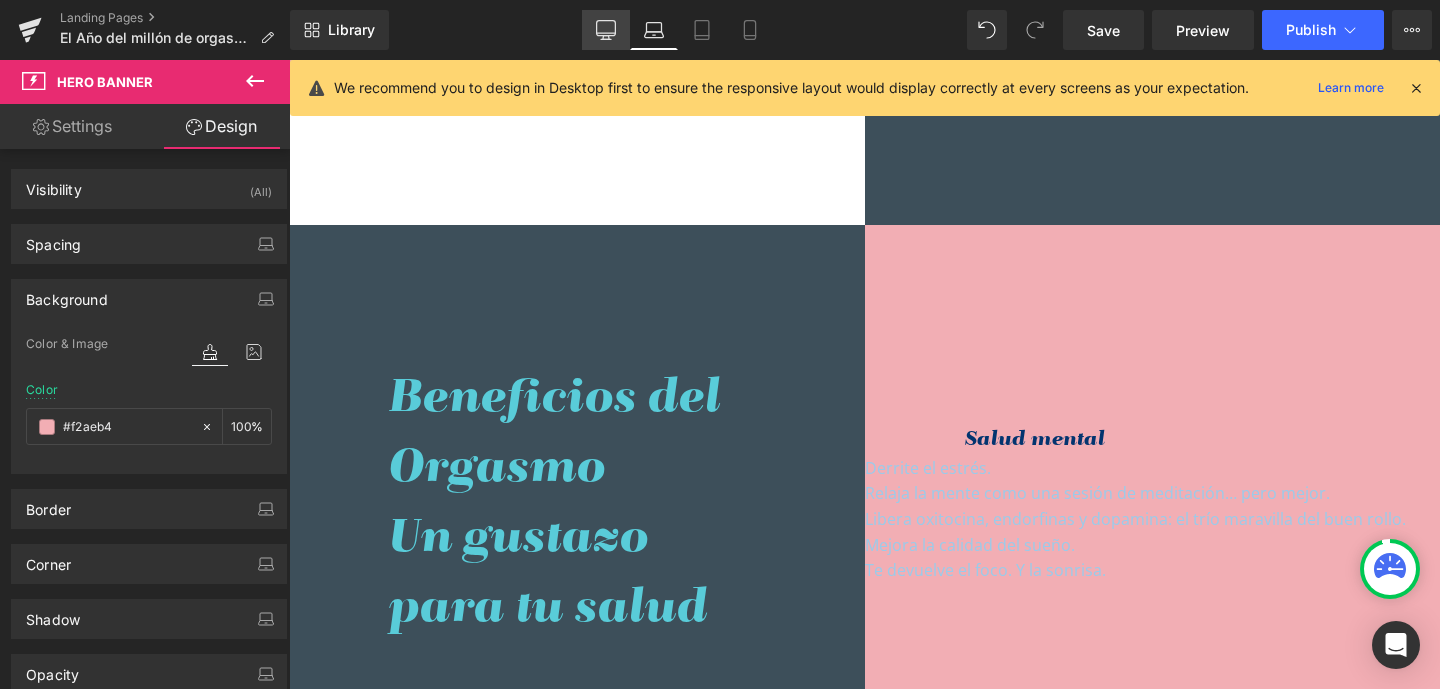 click 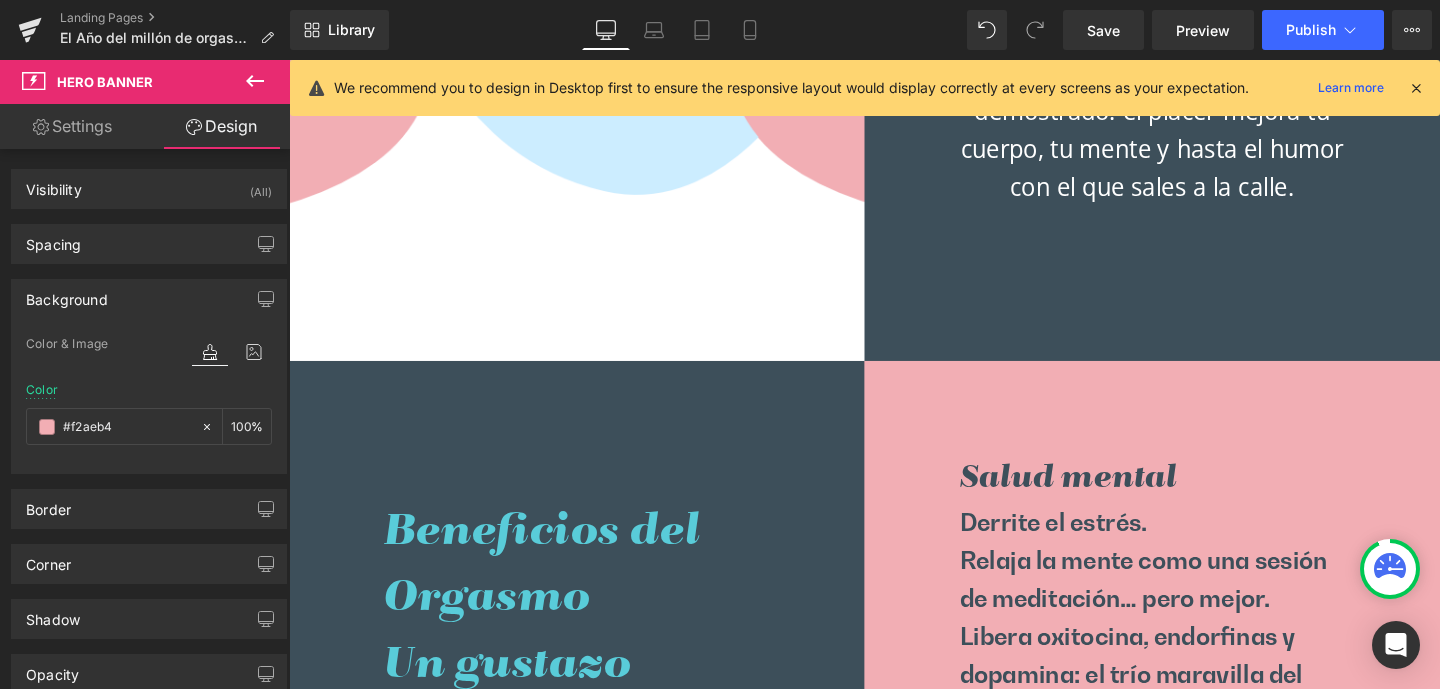 scroll, scrollTop: 1333, scrollLeft: 0, axis: vertical 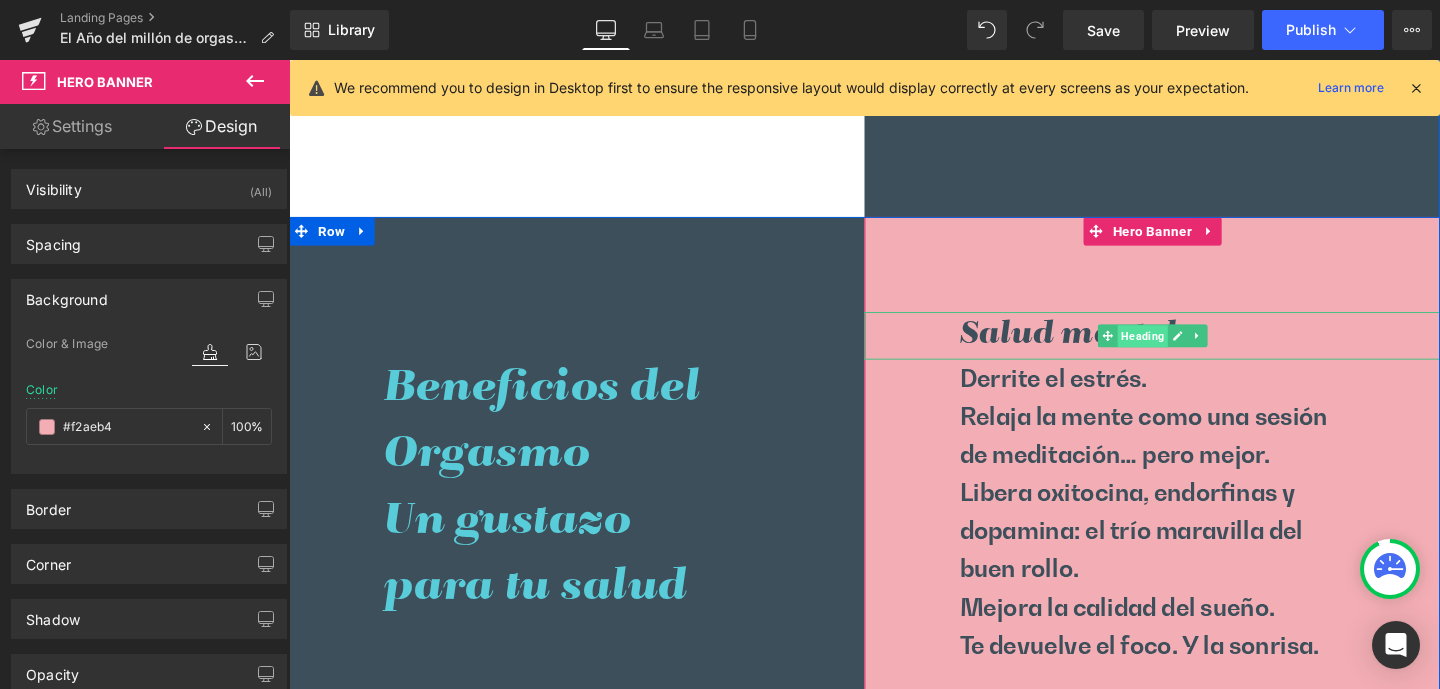 click on "Heading" at bounding box center [1186, 351] 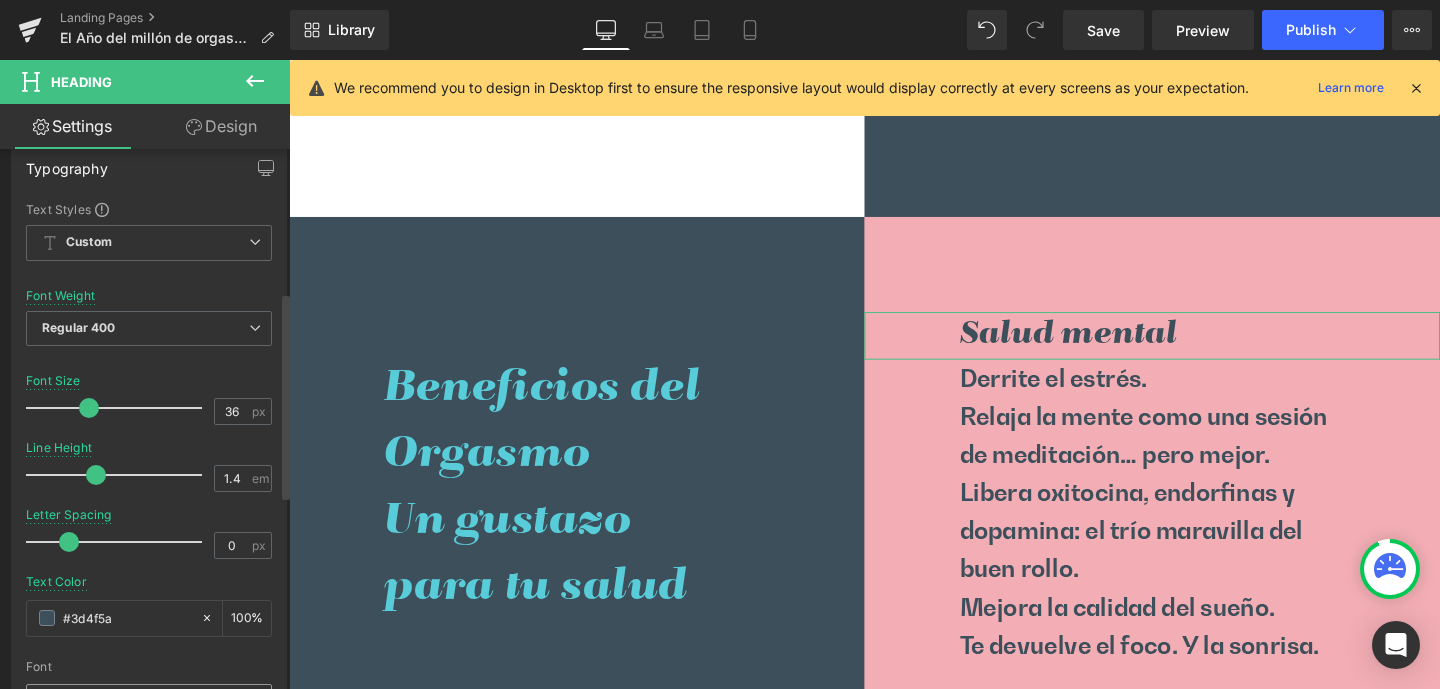 scroll, scrollTop: 373, scrollLeft: 0, axis: vertical 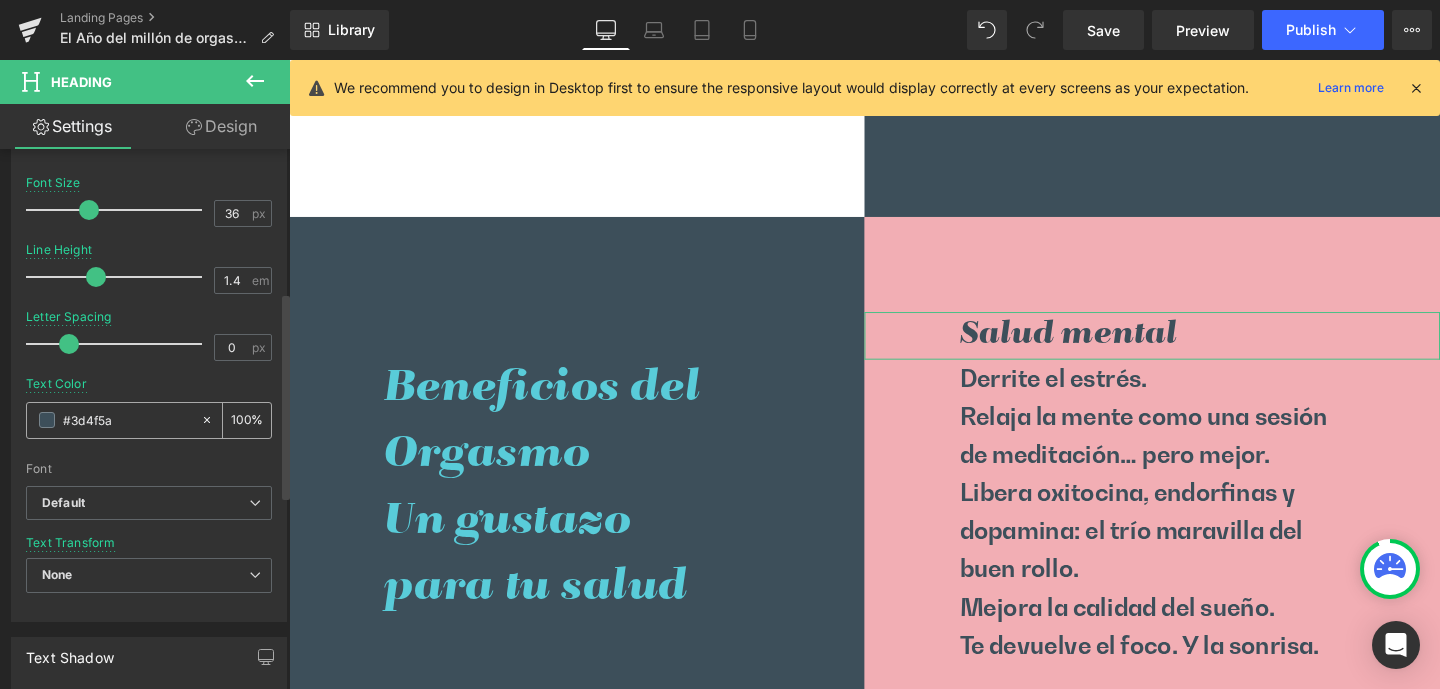 drag, startPoint x: 120, startPoint y: 416, endPoint x: 72, endPoint y: 412, distance: 48.166378 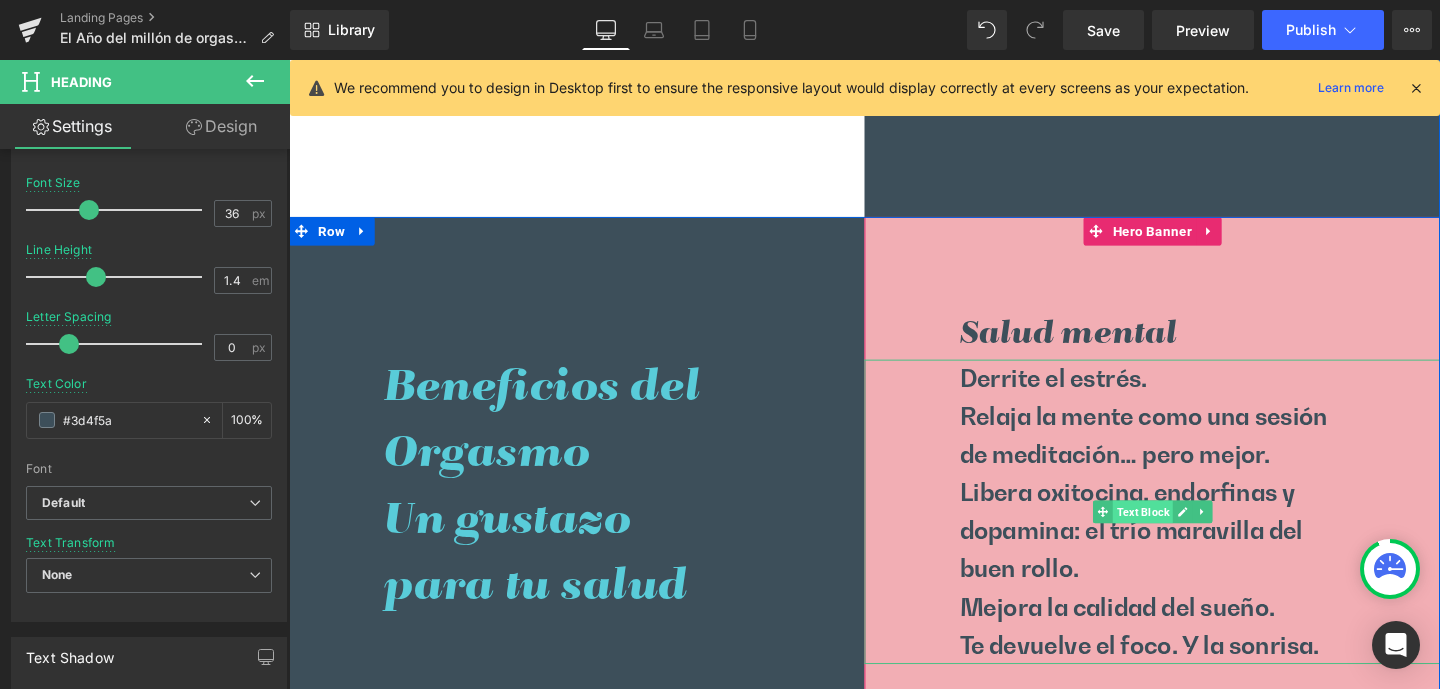 click on "Text Block" at bounding box center [1186, 535] 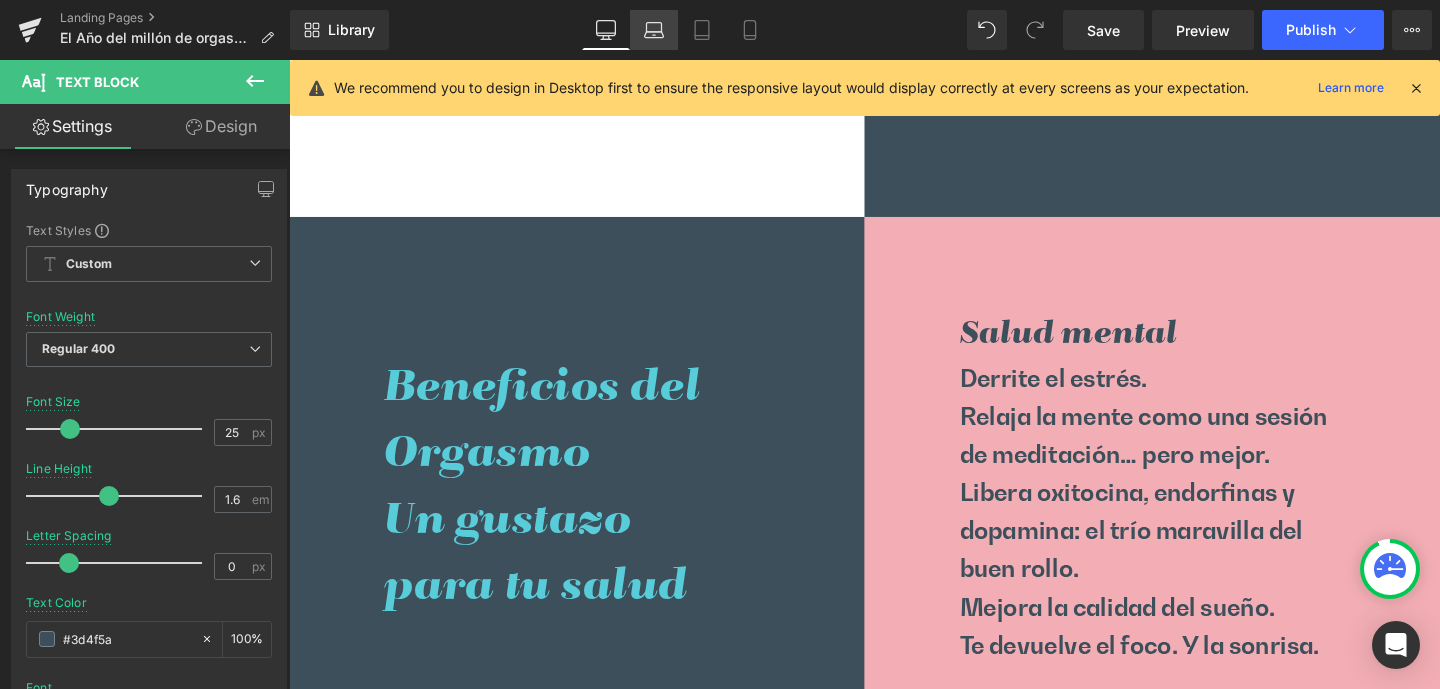 click 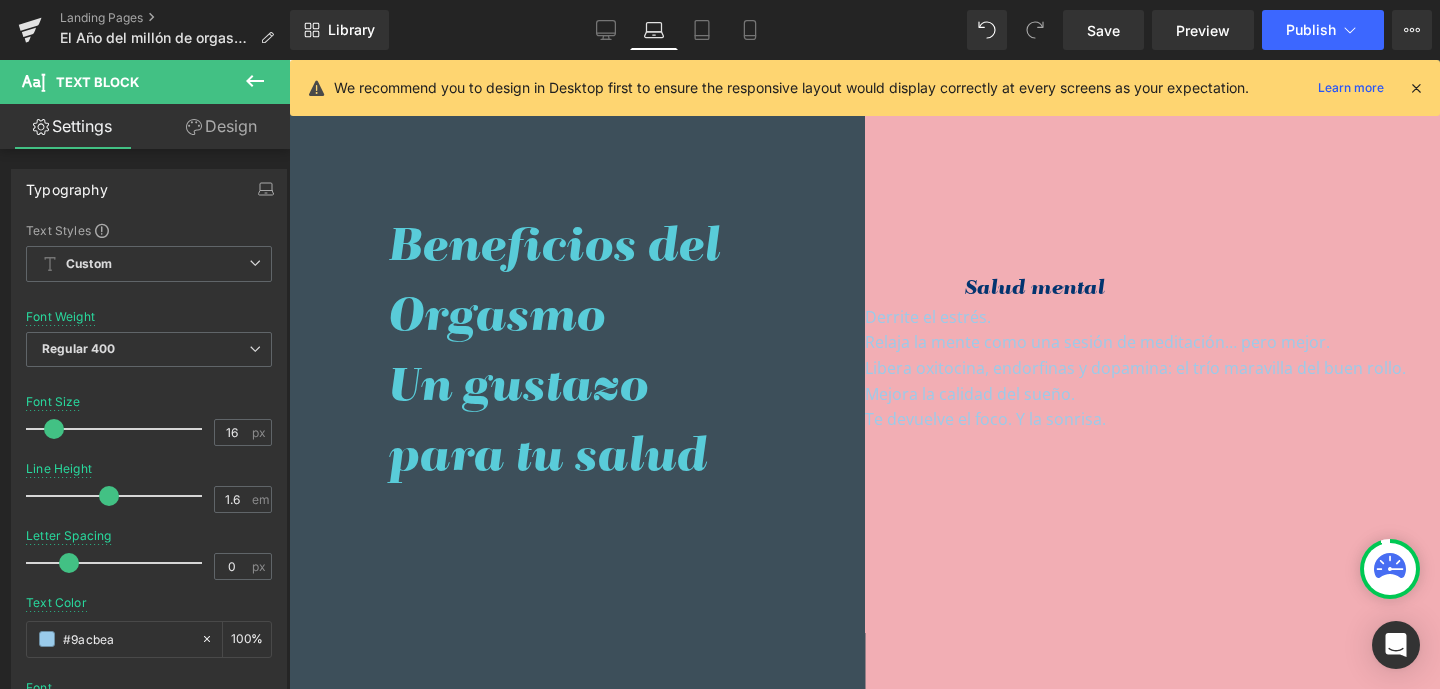 scroll, scrollTop: 1262, scrollLeft: 0, axis: vertical 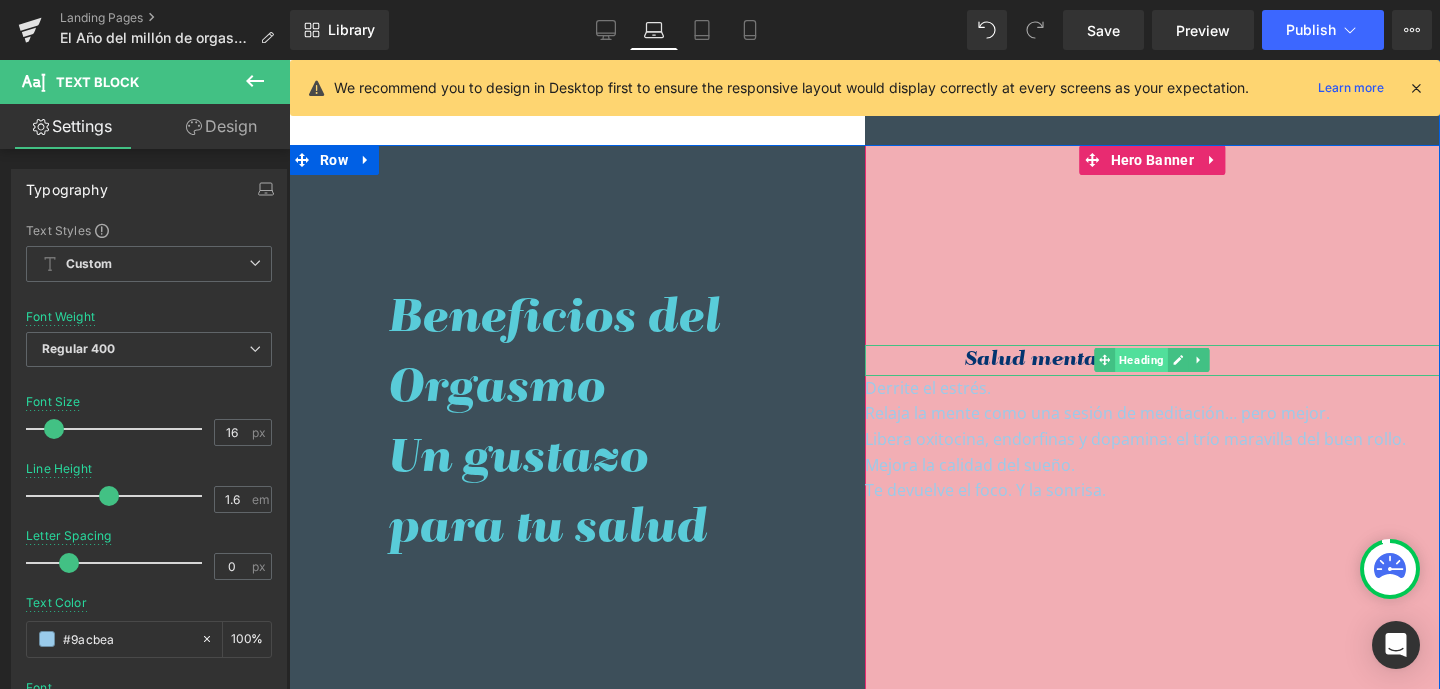 click on "Heading" at bounding box center (1141, 360) 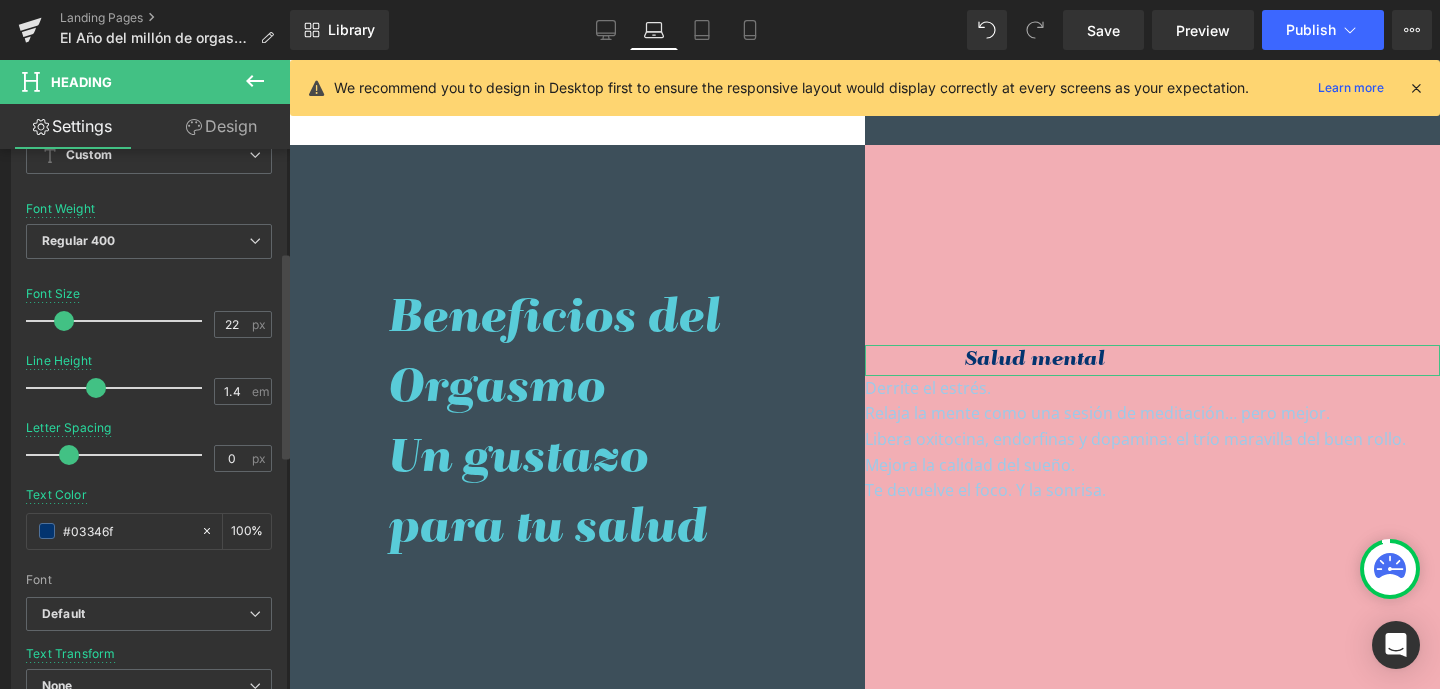 scroll, scrollTop: 267, scrollLeft: 0, axis: vertical 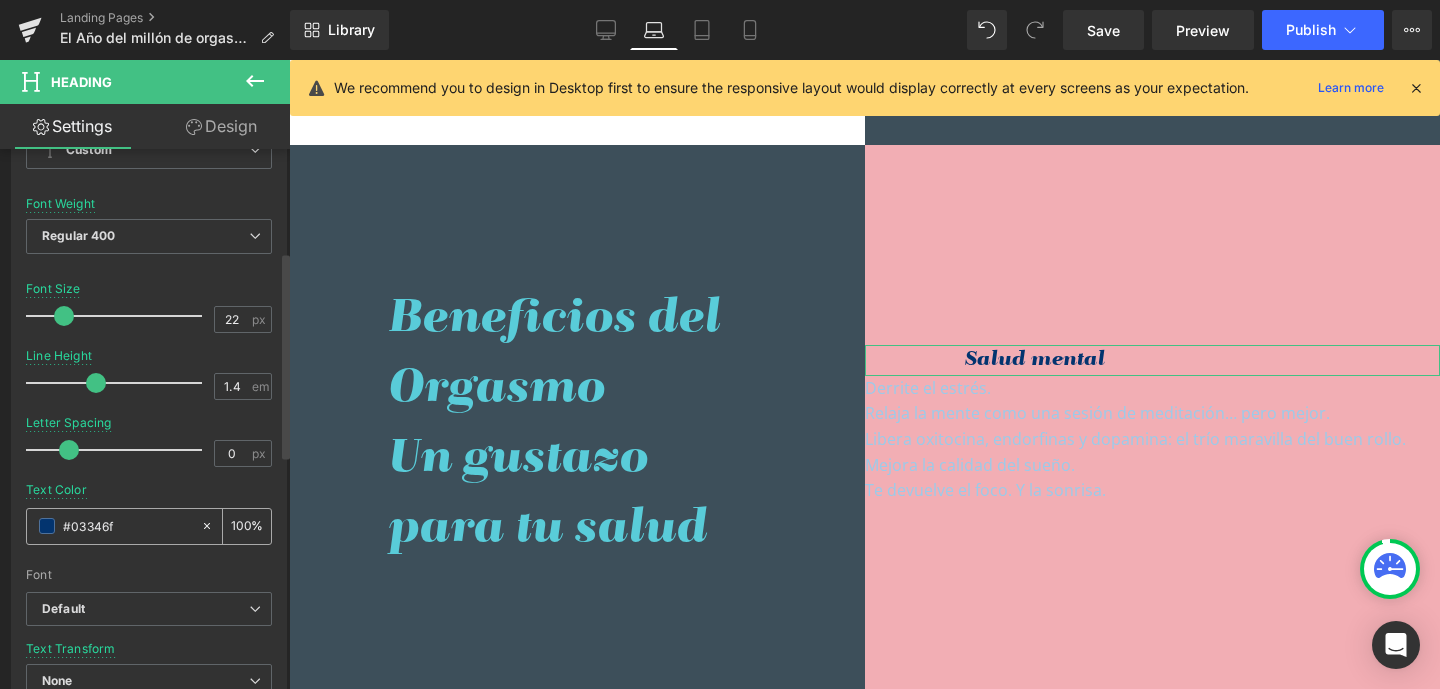 drag, startPoint x: 113, startPoint y: 524, endPoint x: 48, endPoint y: 517, distance: 65.37584 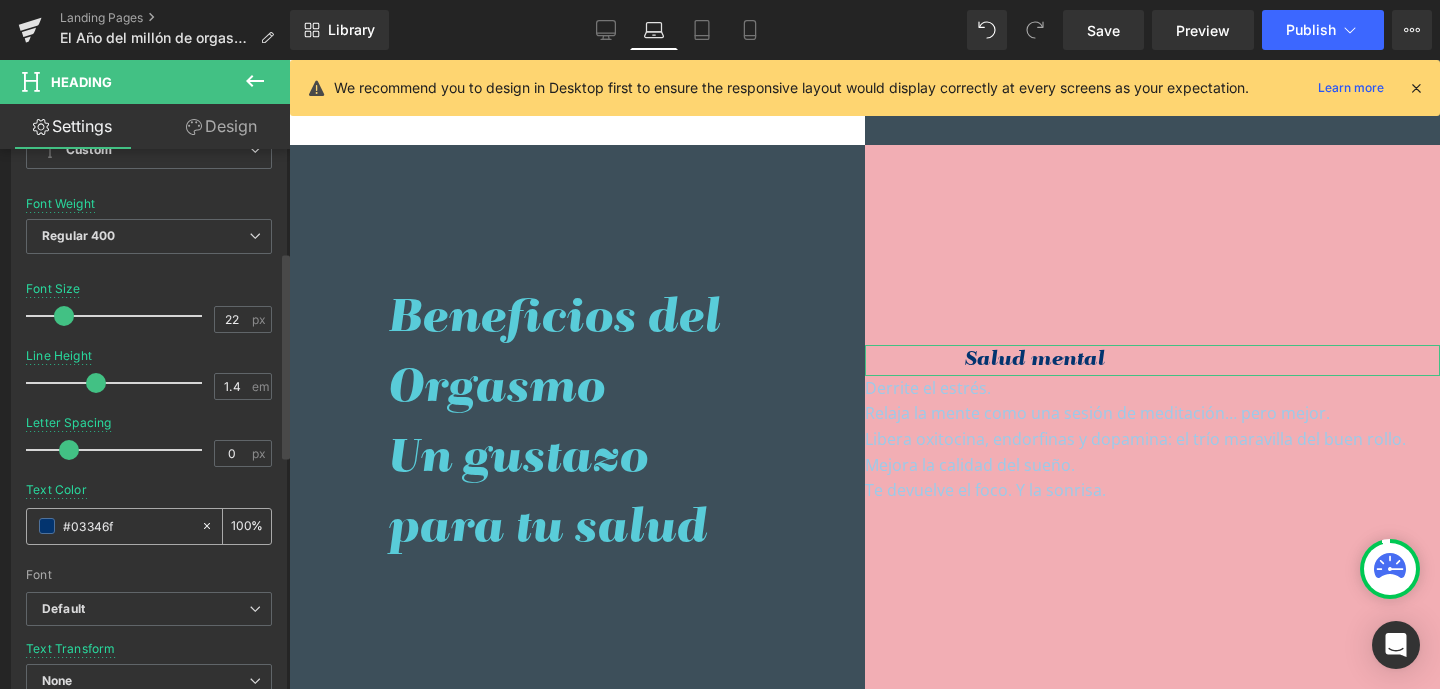 paste on "3d4f5a" 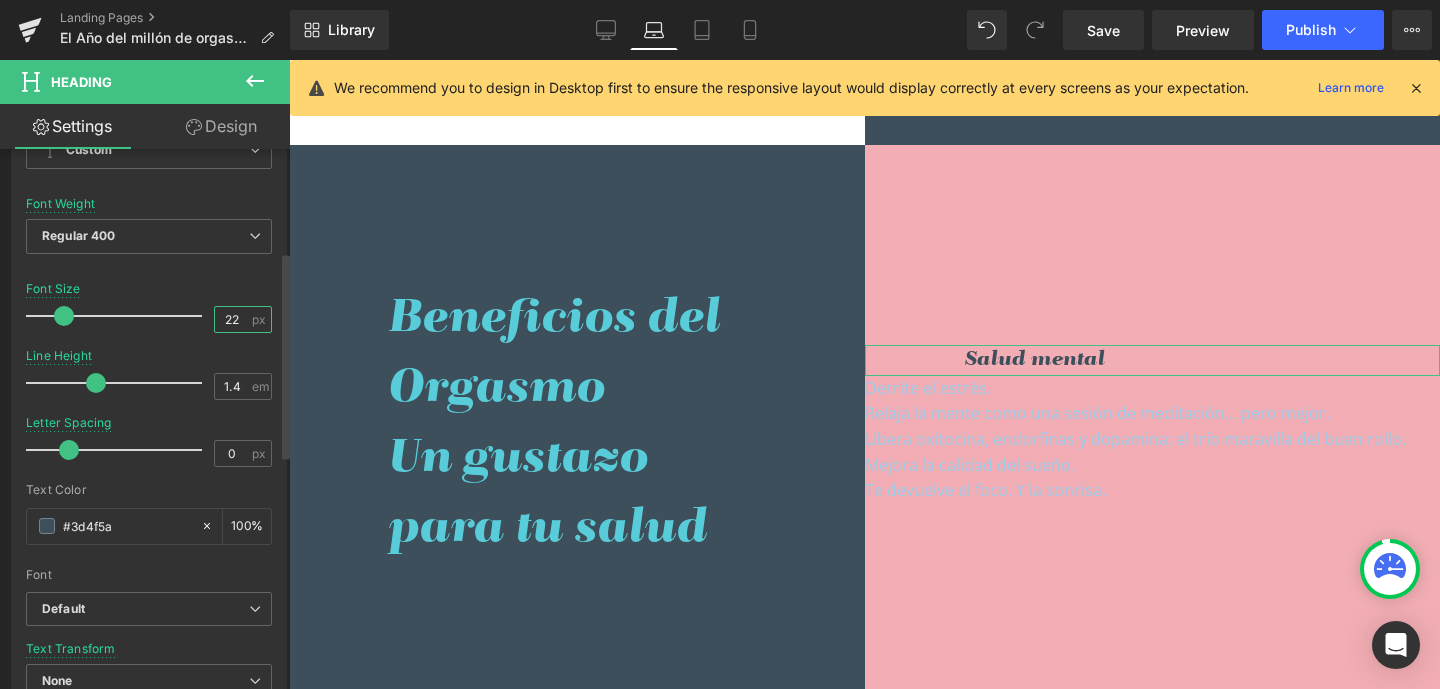 drag, startPoint x: 215, startPoint y: 316, endPoint x: 240, endPoint y: 319, distance: 25.179358 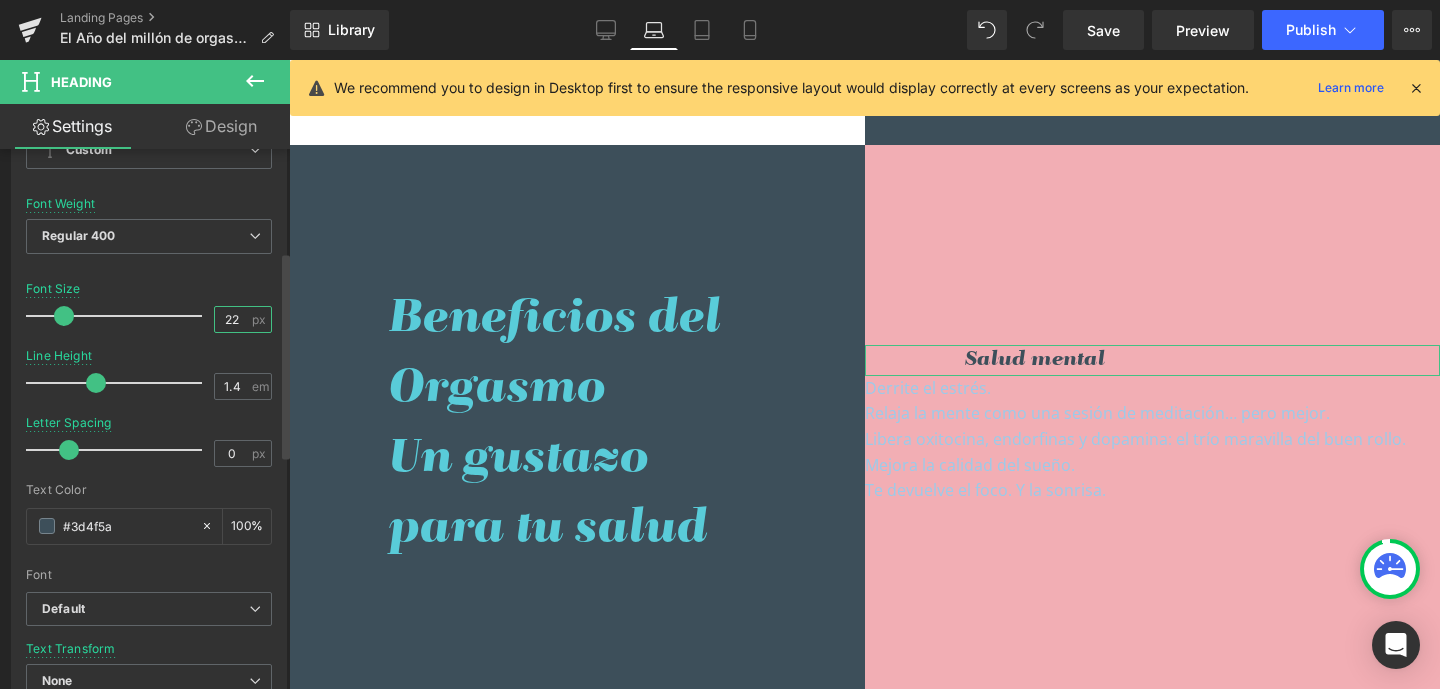 click on "22" at bounding box center (232, 319) 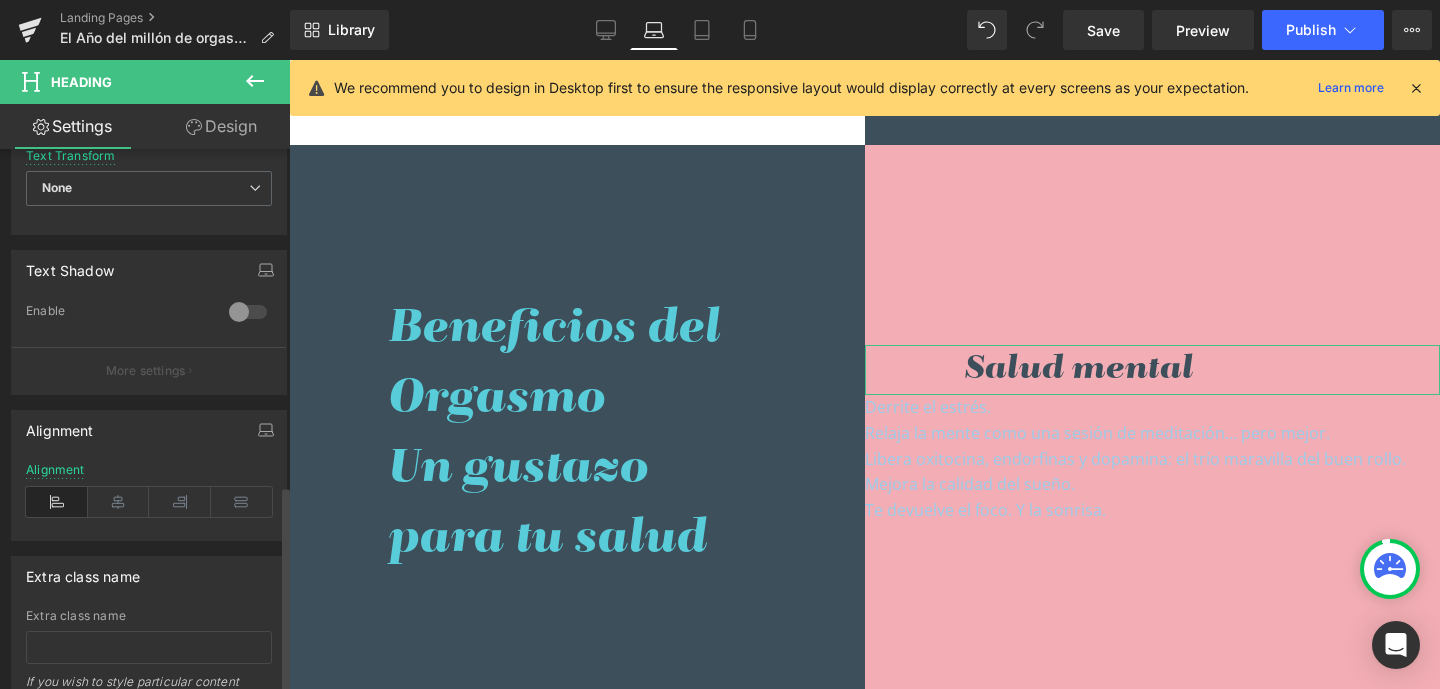 scroll, scrollTop: 878, scrollLeft: 0, axis: vertical 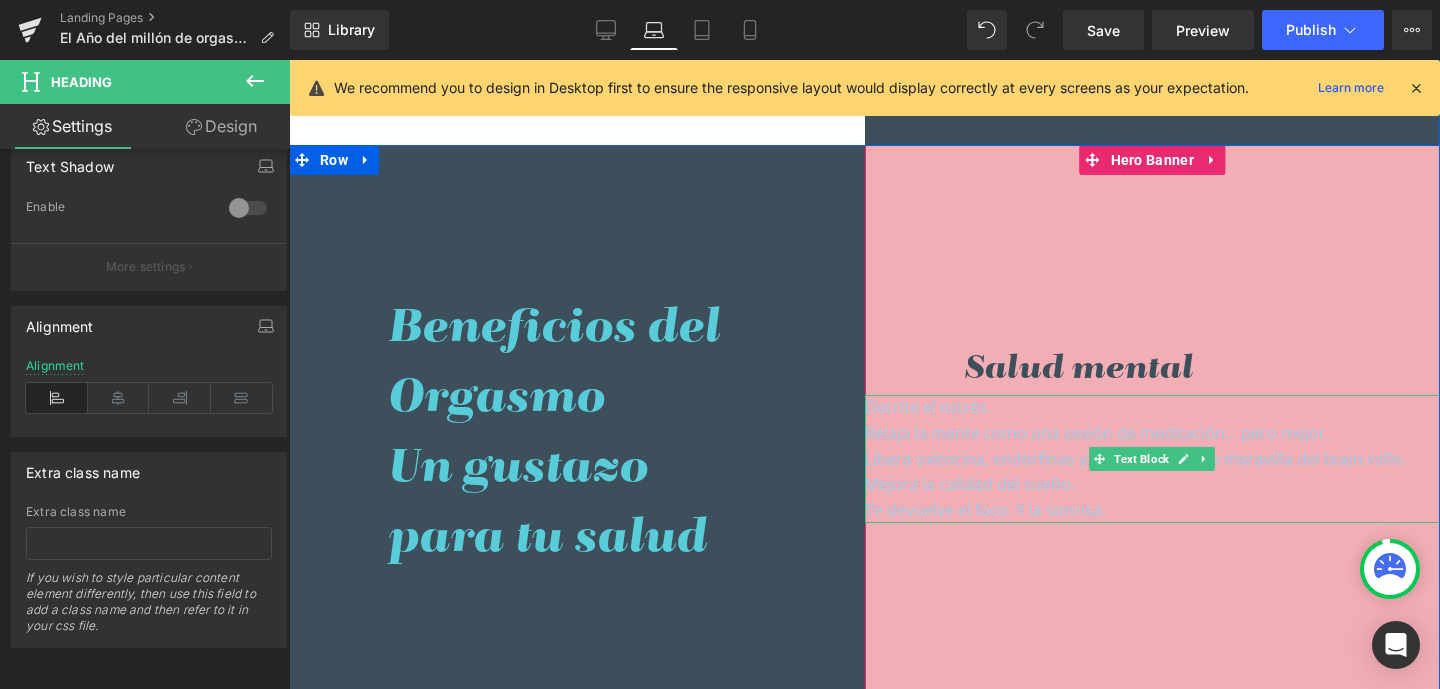 click on "Text Block" at bounding box center (1141, 459) 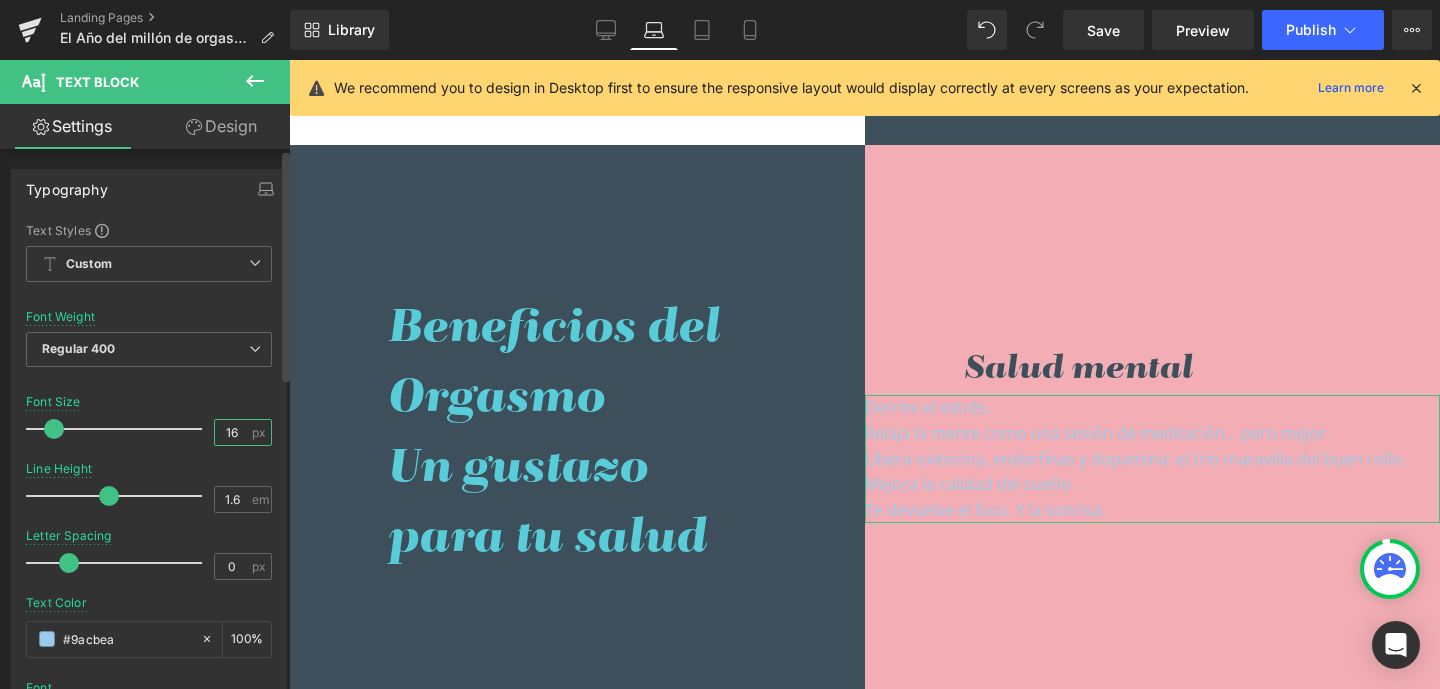 drag, startPoint x: 223, startPoint y: 431, endPoint x: 235, endPoint y: 432, distance: 12.0415945 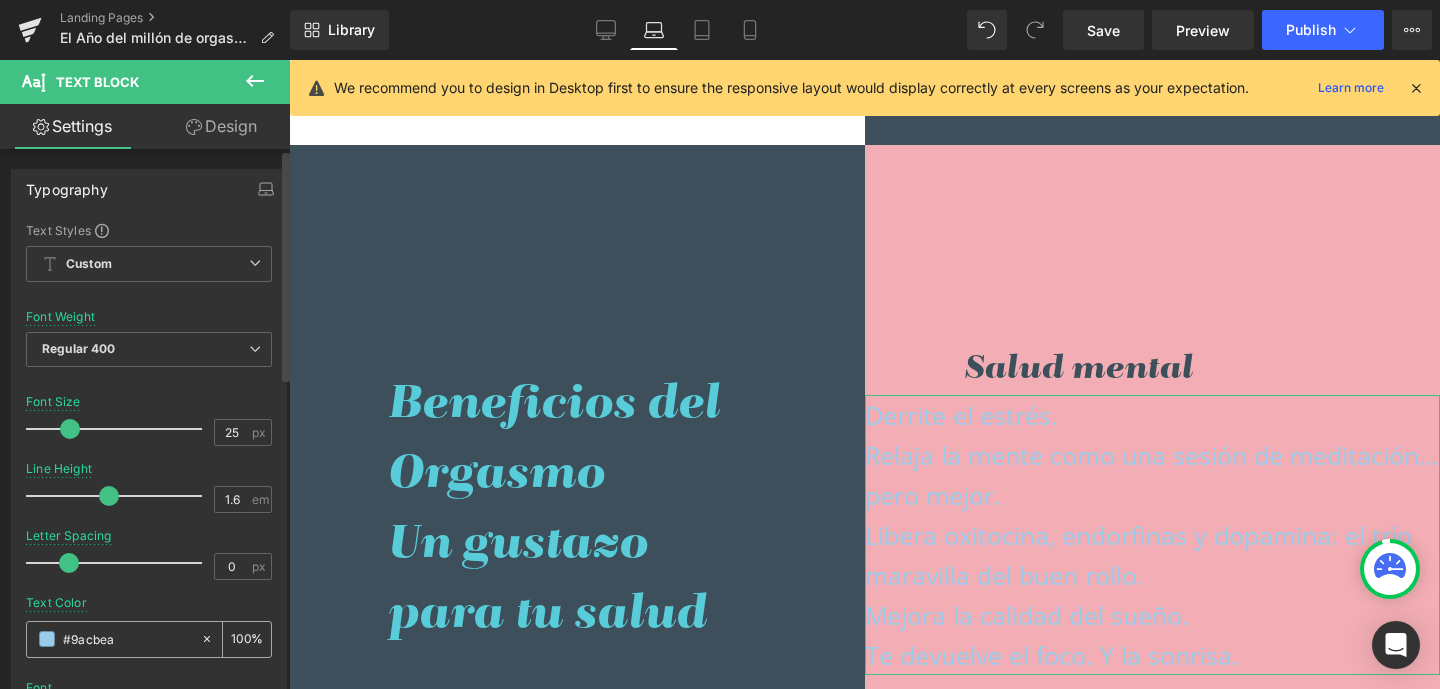 drag, startPoint x: 134, startPoint y: 638, endPoint x: 53, endPoint y: 637, distance: 81.00617 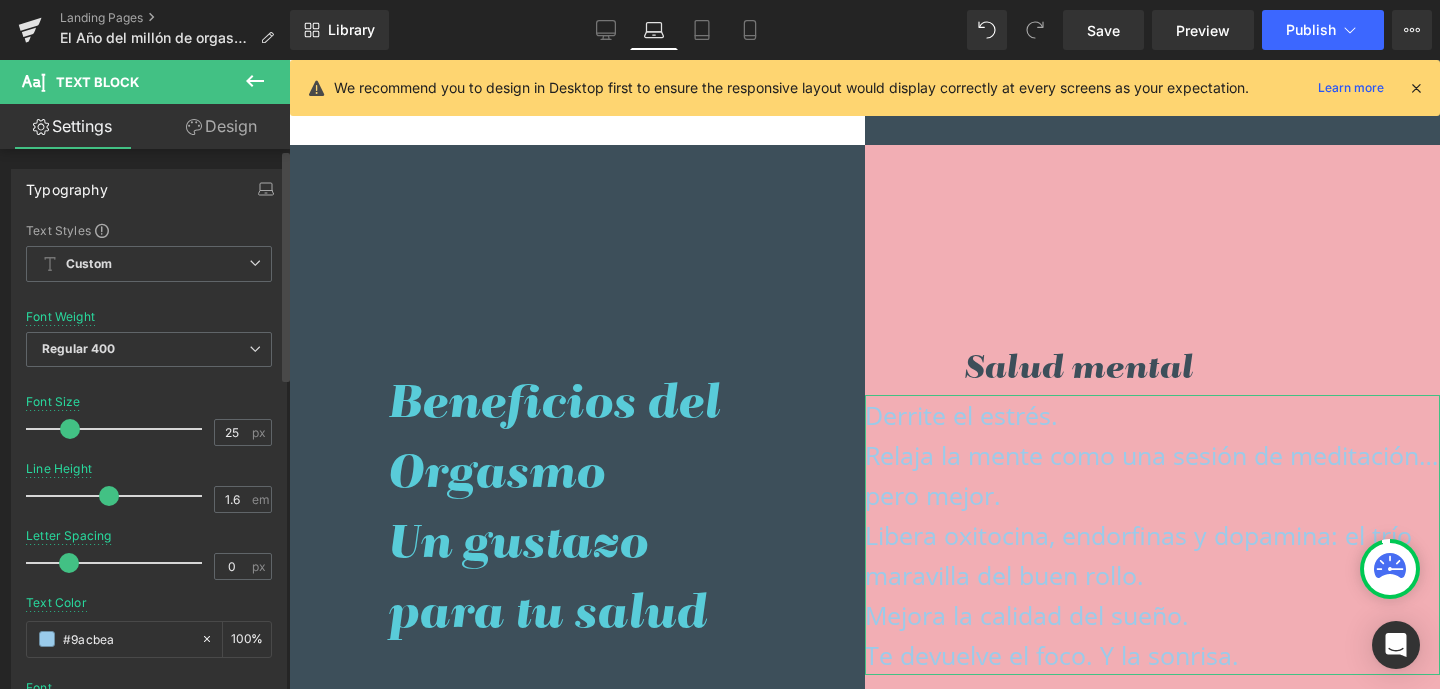 paste on "3d4f5" 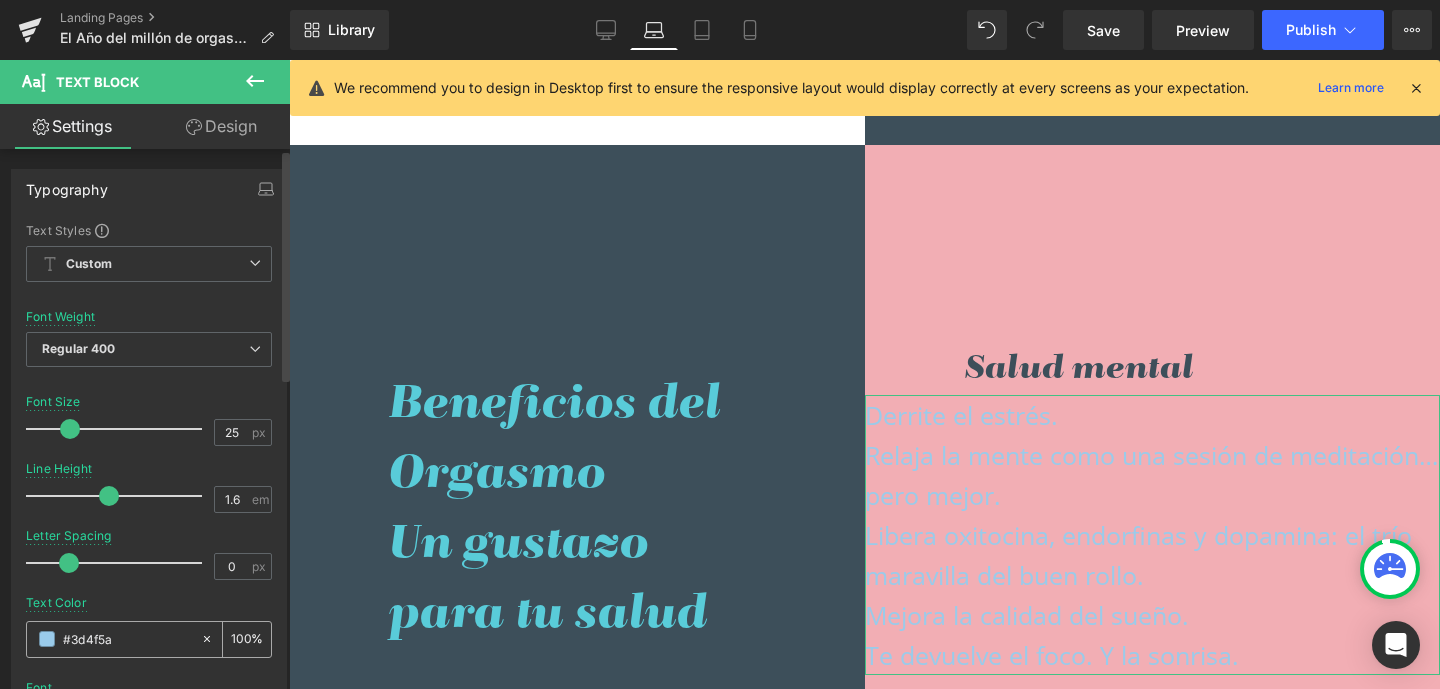 drag, startPoint x: 82, startPoint y: 642, endPoint x: 31, endPoint y: 640, distance: 51.0392 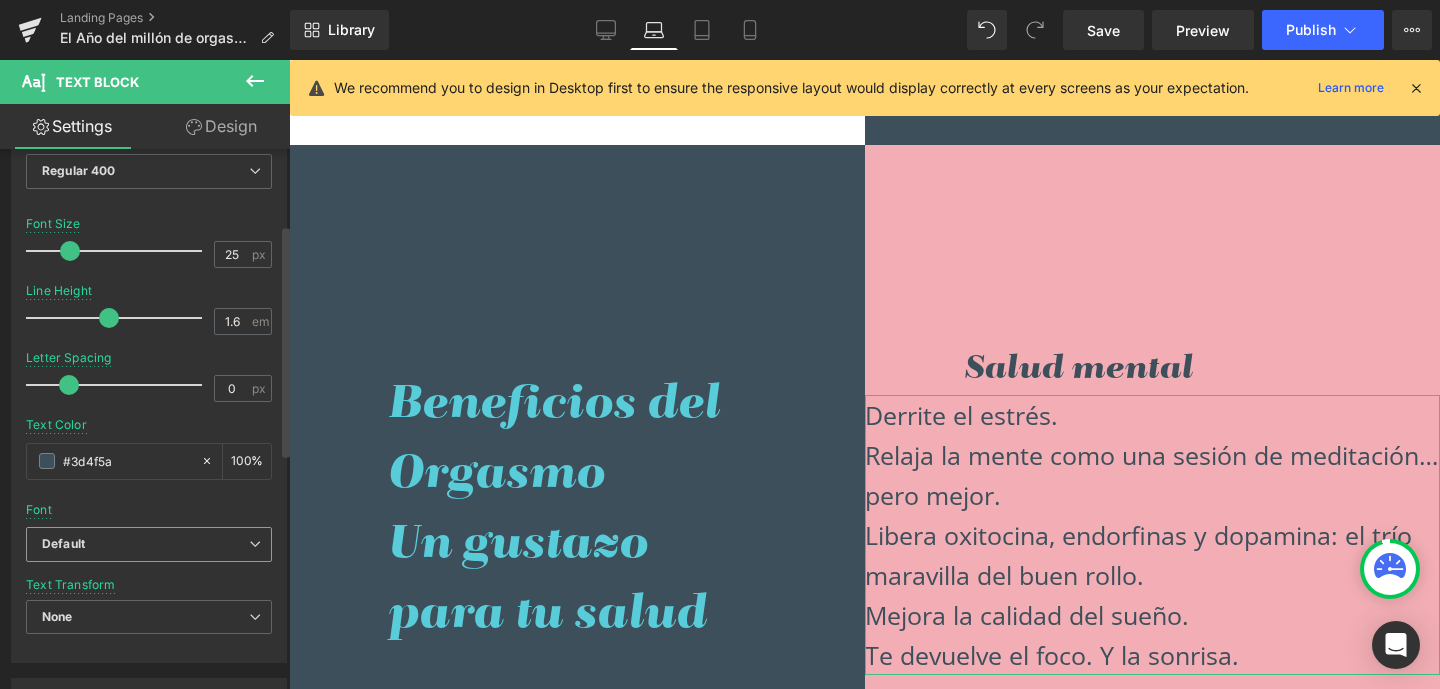 scroll, scrollTop: 183, scrollLeft: 0, axis: vertical 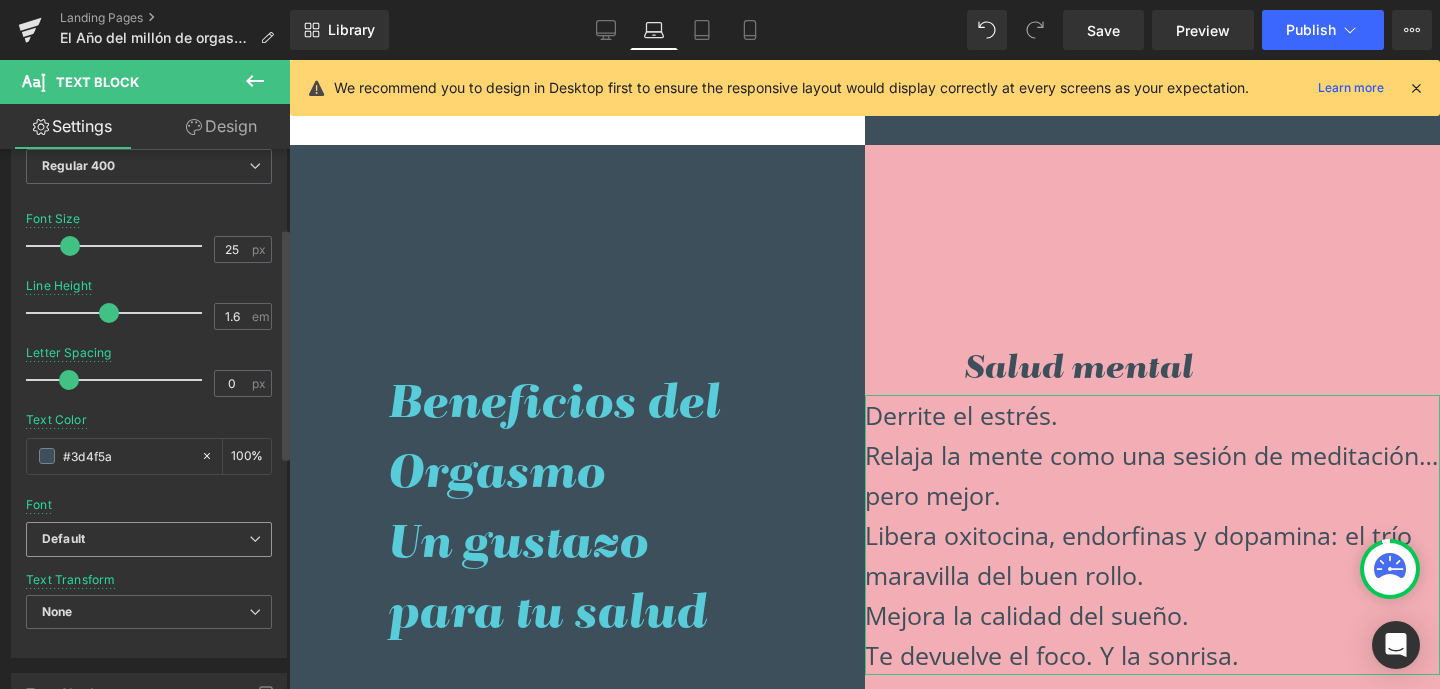 click on "Default" at bounding box center [145, 539] 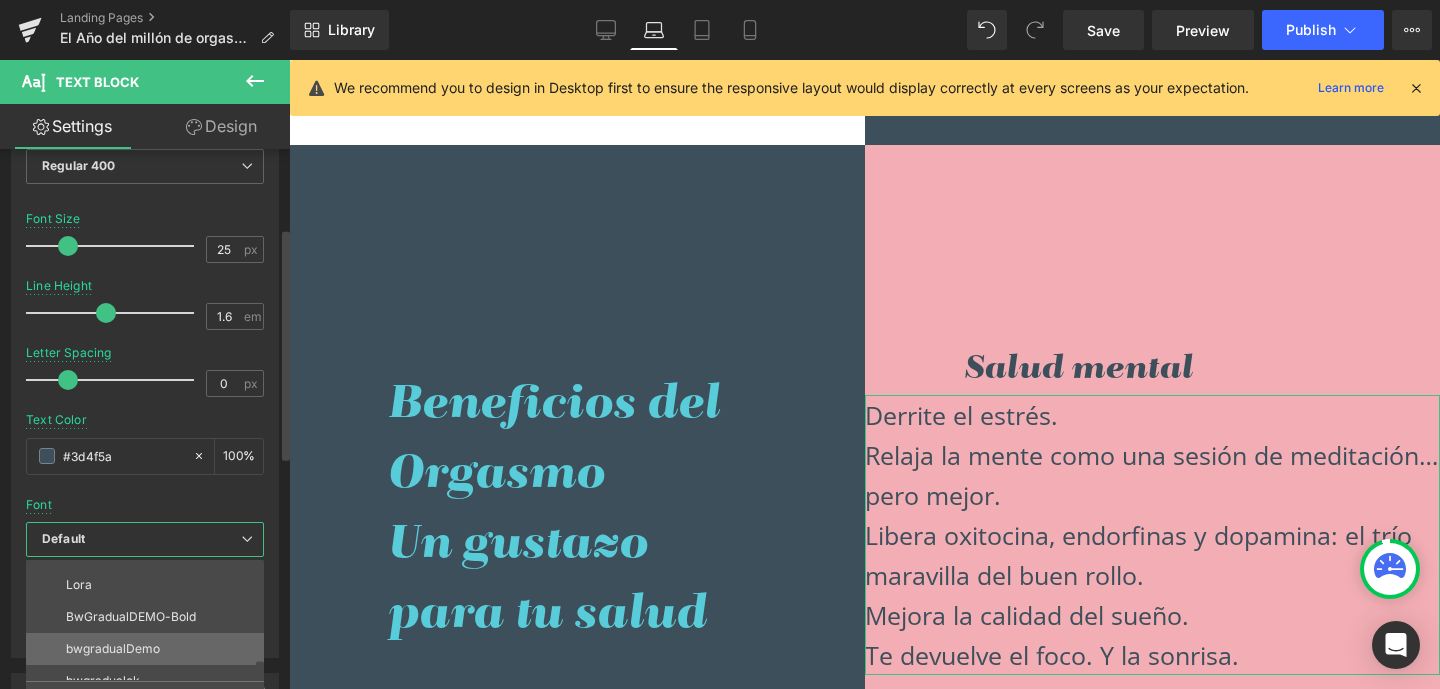 scroll, scrollTop: 200, scrollLeft: 0, axis: vertical 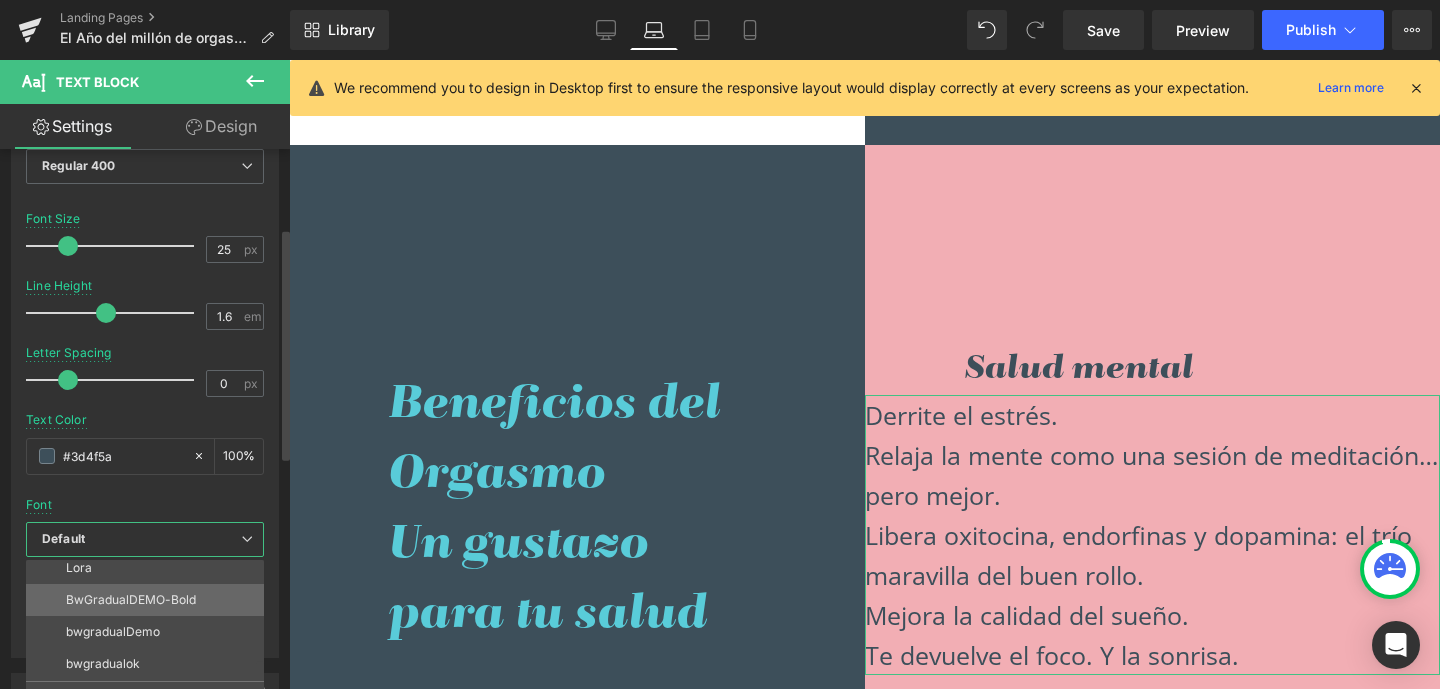 click on "BwGradualDEMO-Bold" at bounding box center [131, 600] 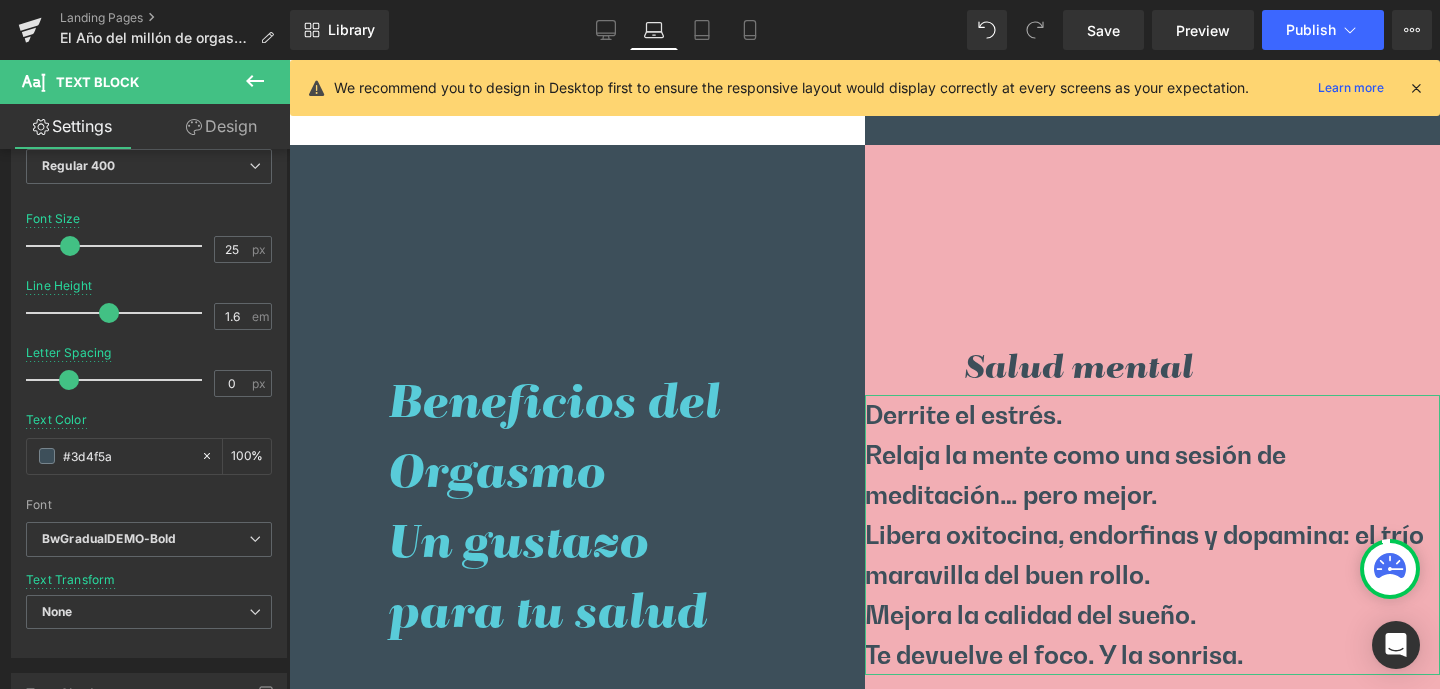 click on "Design" at bounding box center [221, 126] 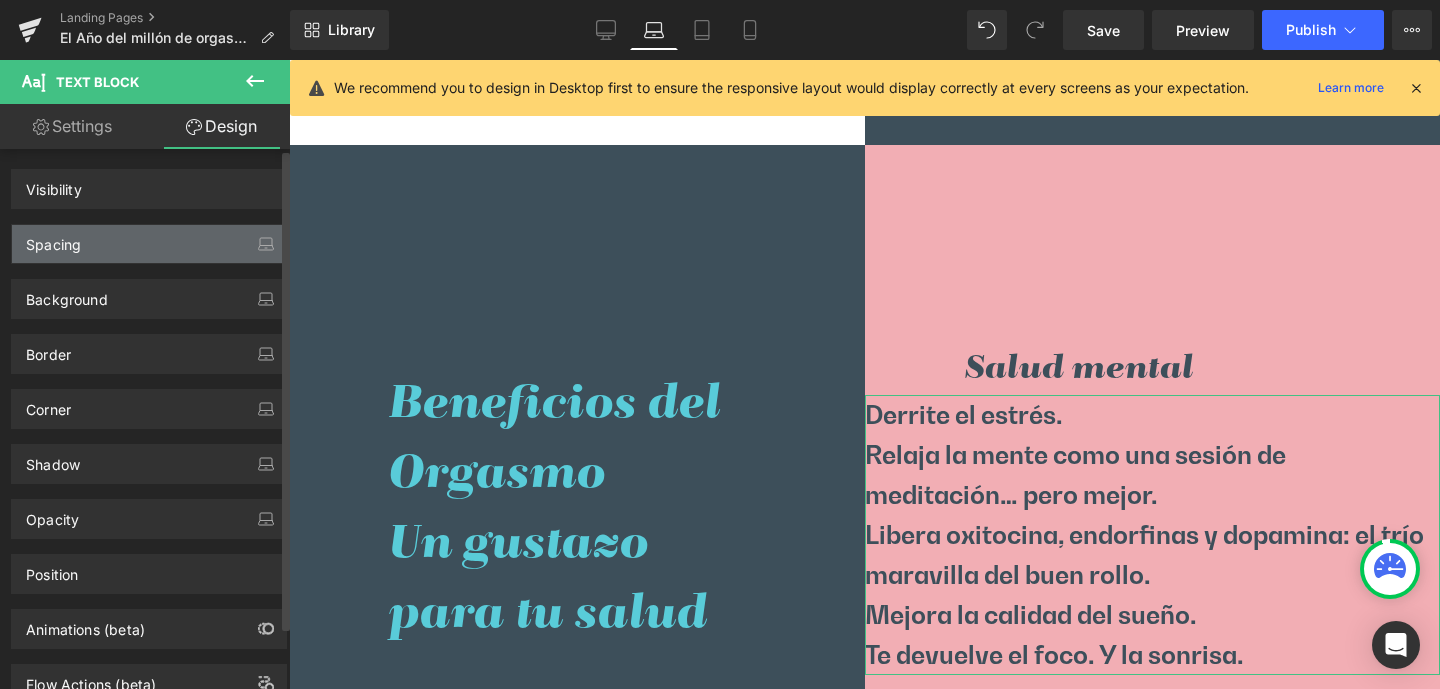 click on "Spacing" at bounding box center [149, 244] 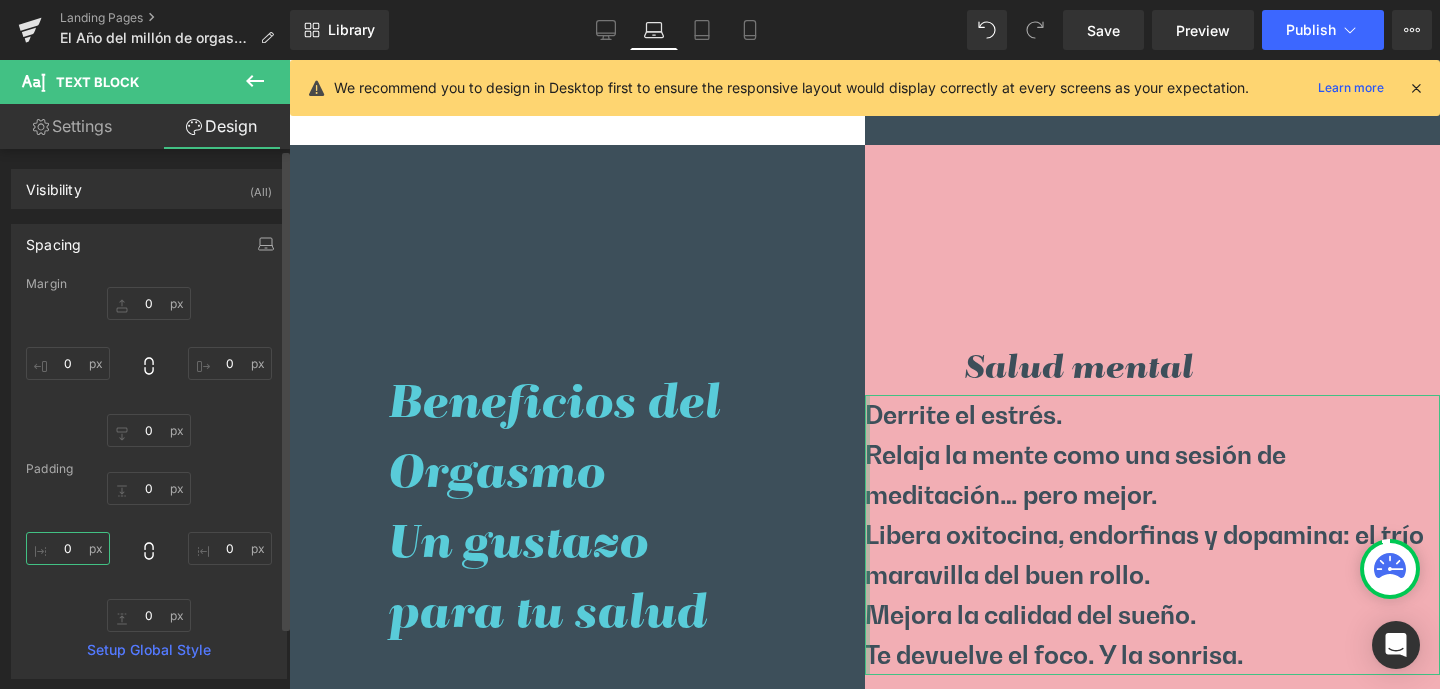 drag, startPoint x: 65, startPoint y: 549, endPoint x: 84, endPoint y: 548, distance: 19.026299 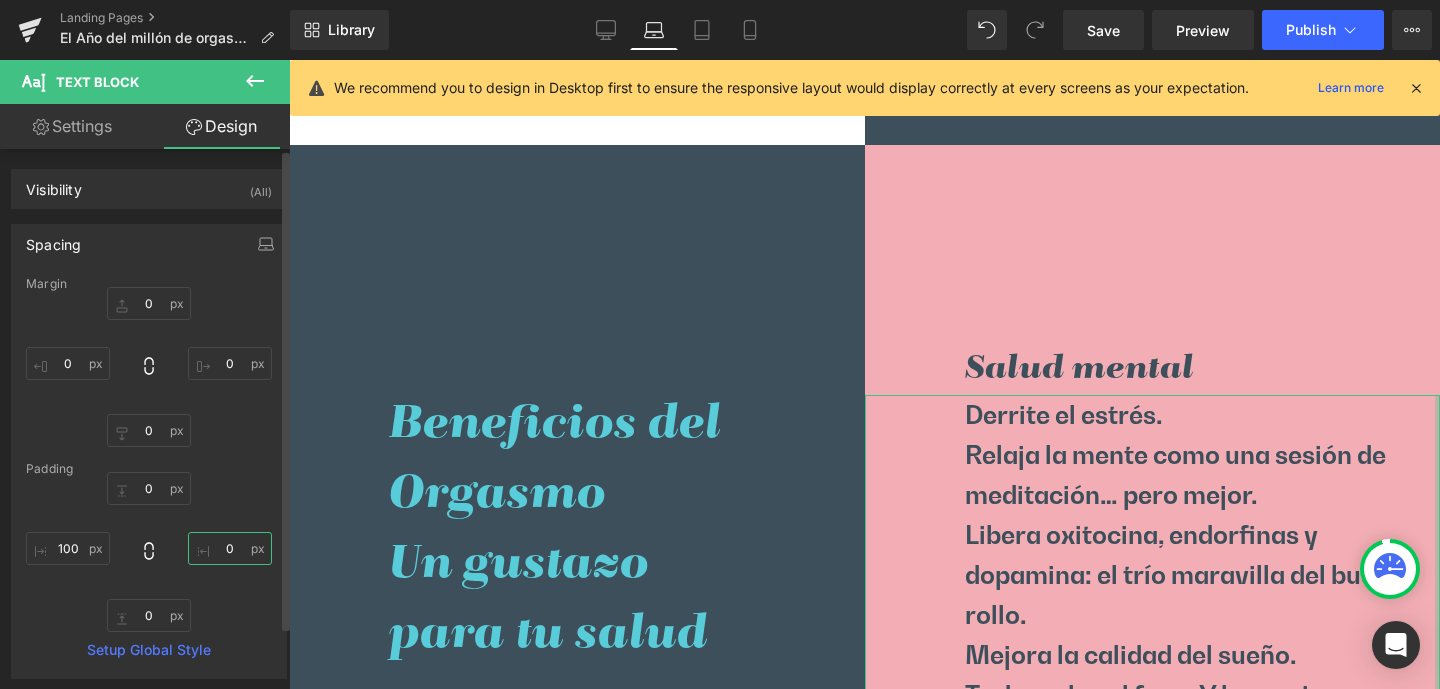 drag, startPoint x: 215, startPoint y: 547, endPoint x: 236, endPoint y: 546, distance: 21.023796 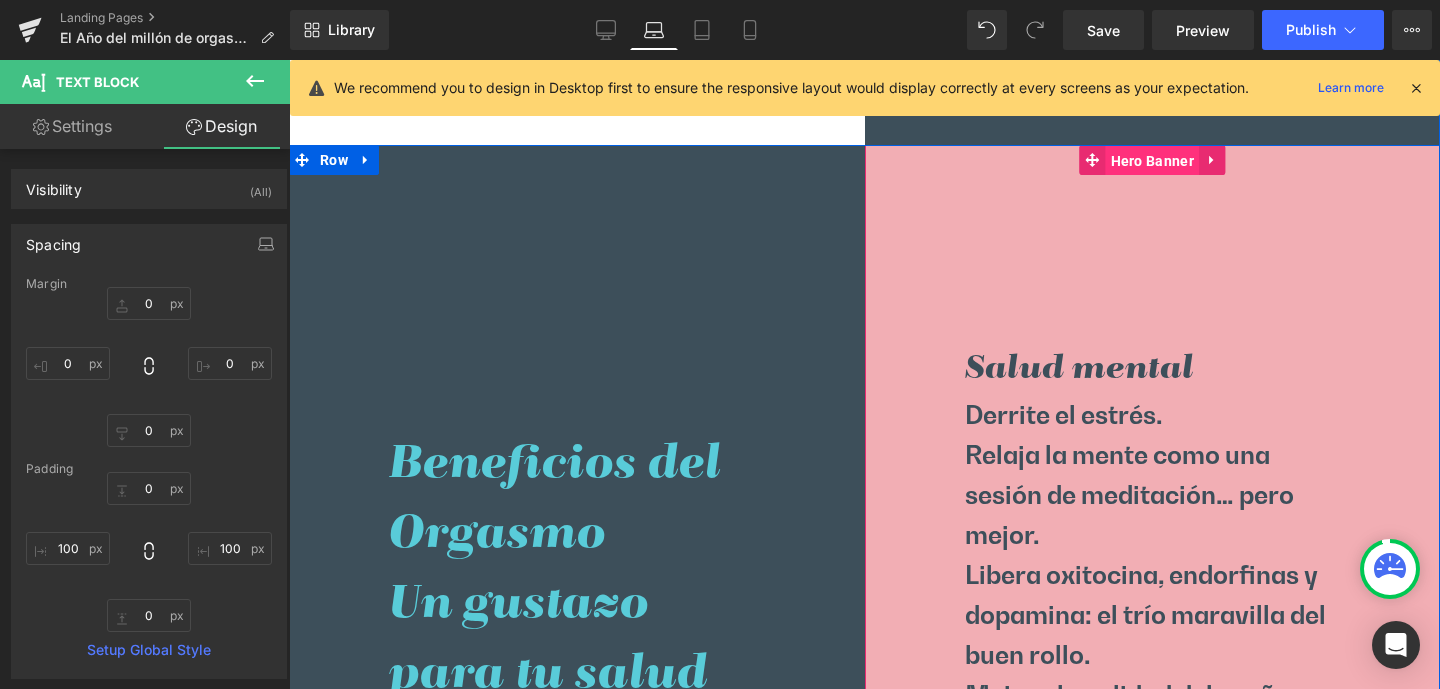 click on "Hero Banner" at bounding box center [1152, 161] 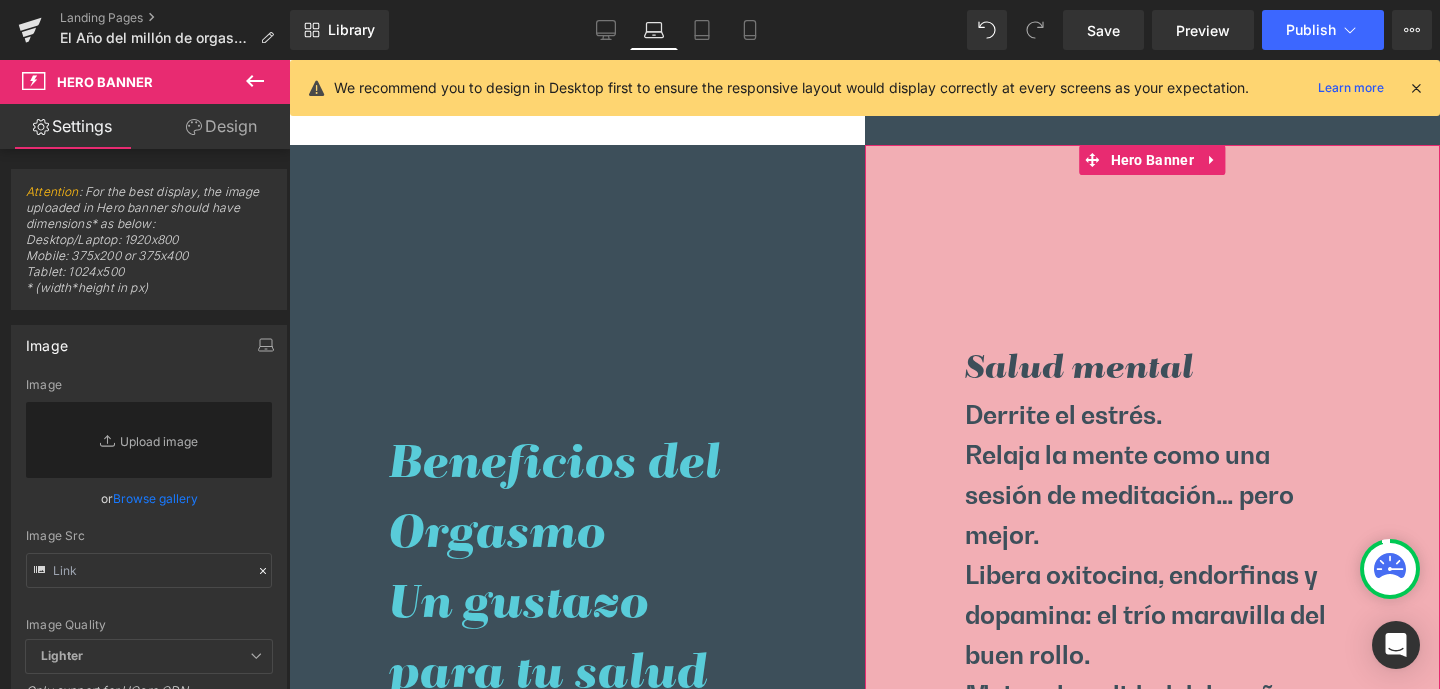 click on "Design" at bounding box center (221, 126) 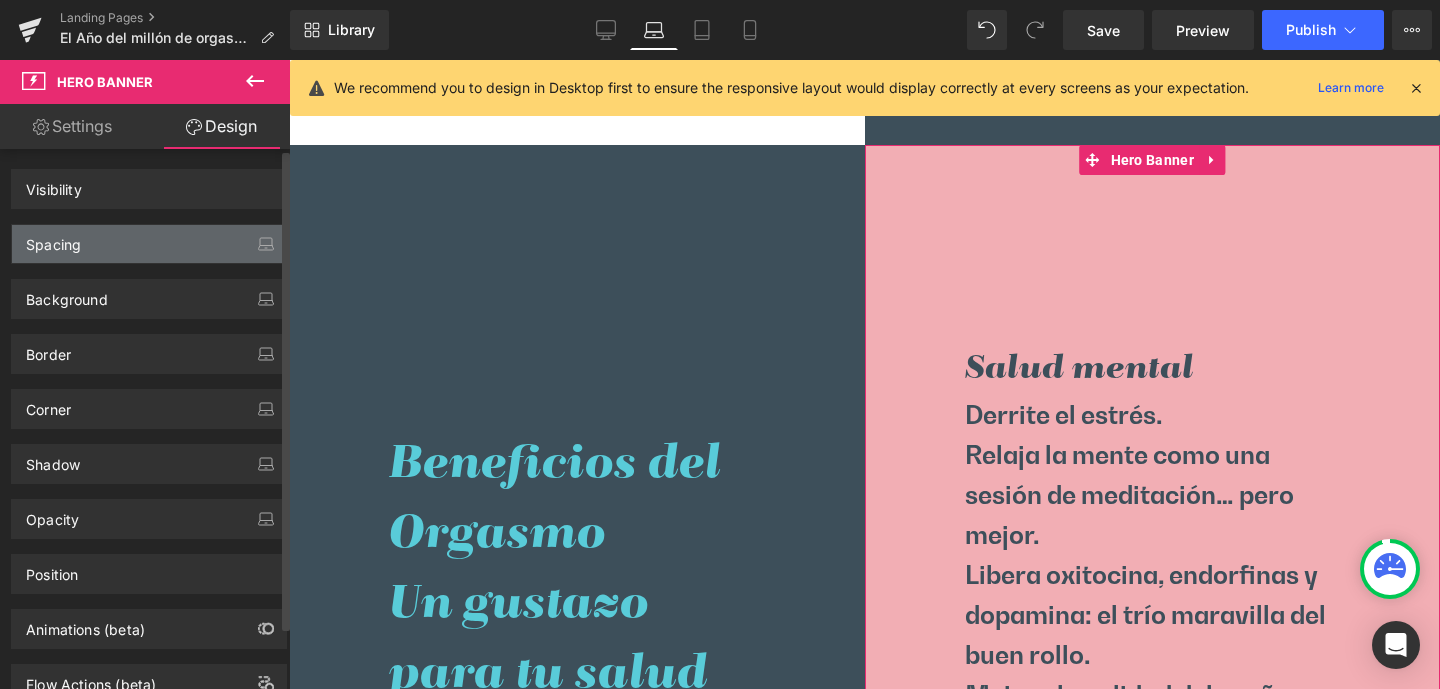 click on "Spacing" at bounding box center [53, 239] 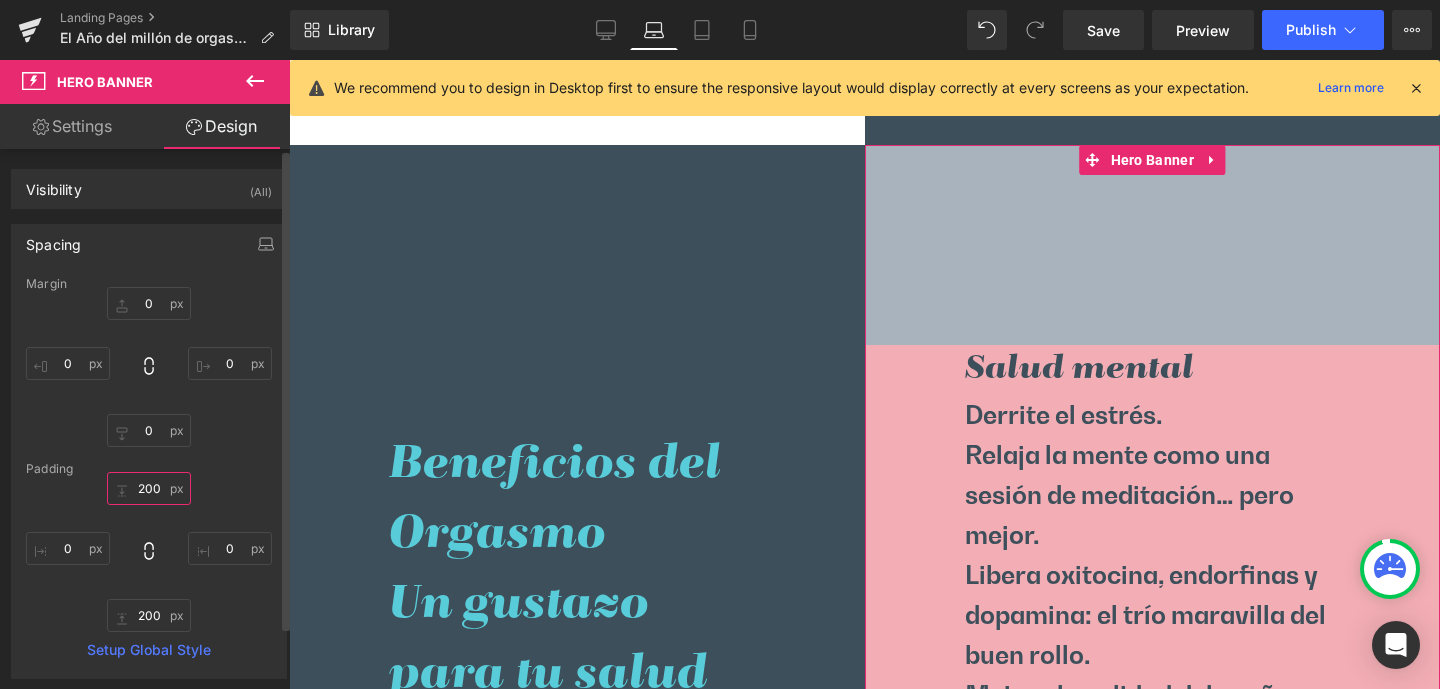 drag, startPoint x: 138, startPoint y: 487, endPoint x: 116, endPoint y: 487, distance: 22 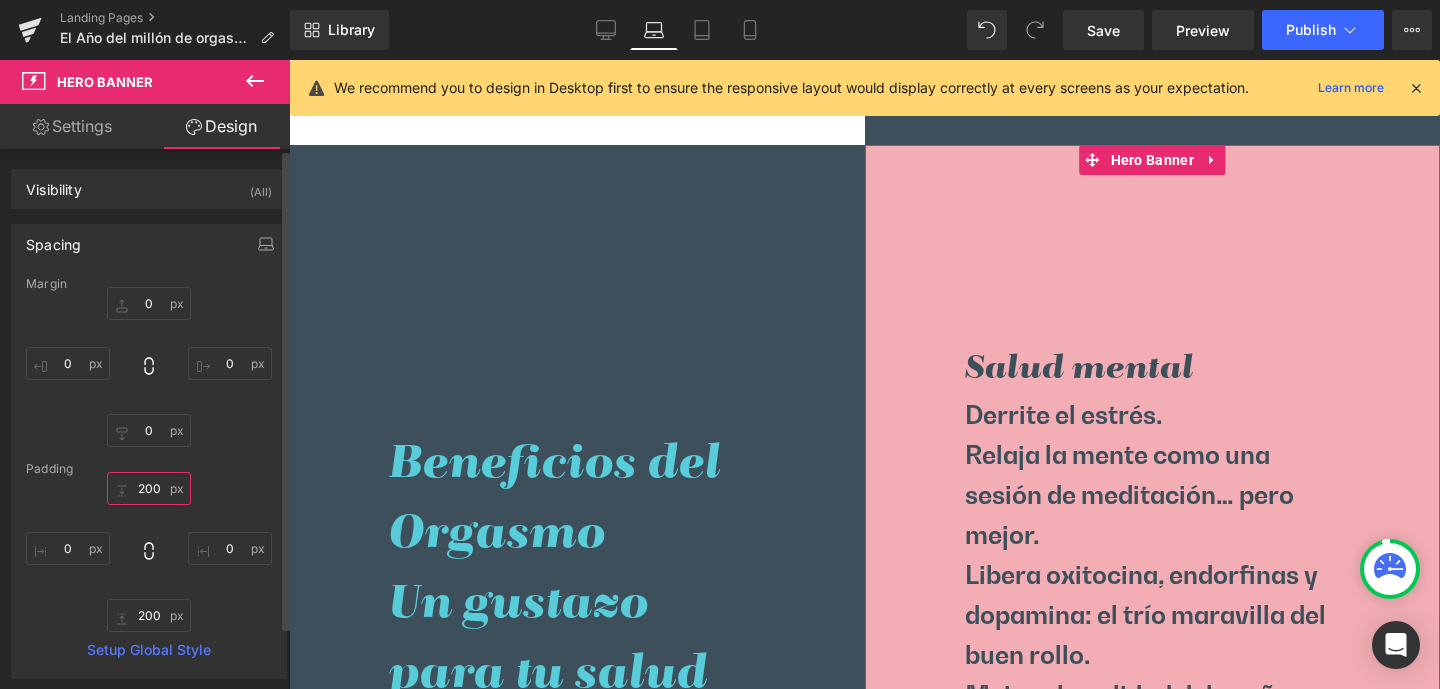 drag, startPoint x: 135, startPoint y: 484, endPoint x: 166, endPoint y: 485, distance: 31.016125 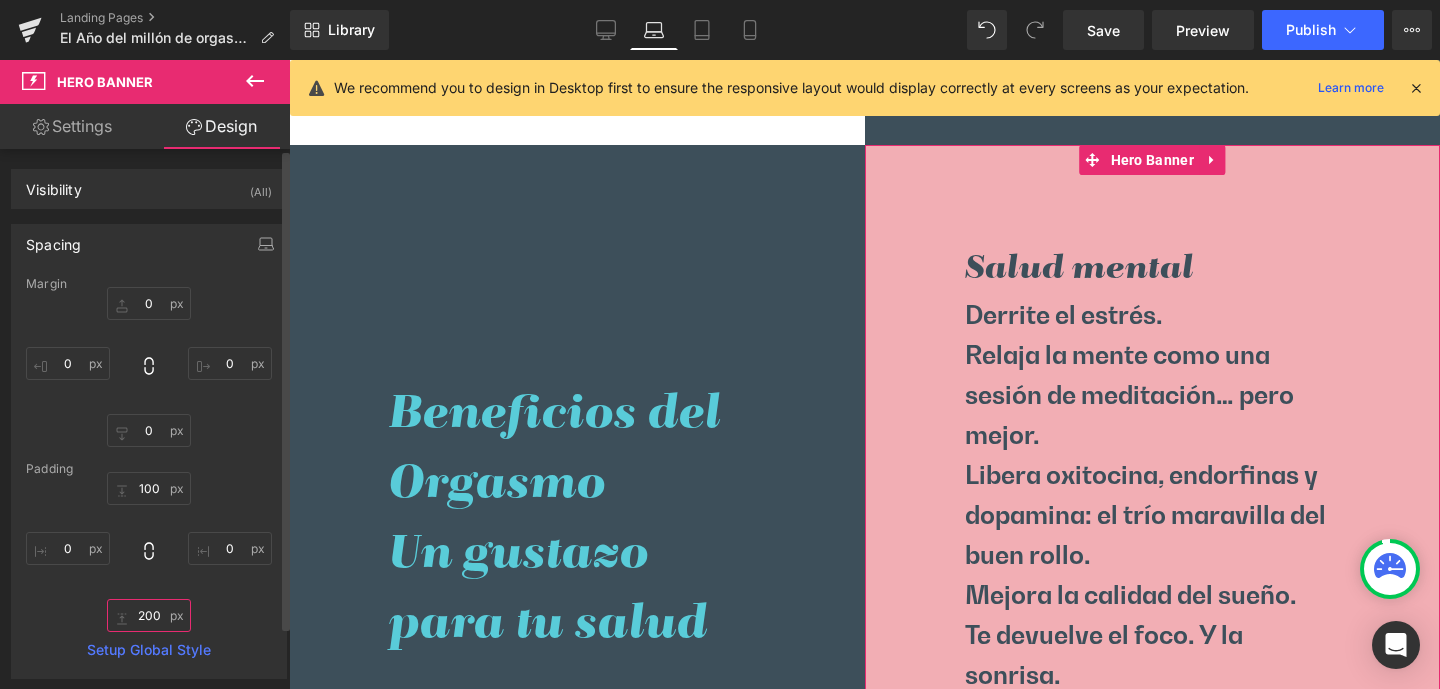 drag, startPoint x: 134, startPoint y: 614, endPoint x: 175, endPoint y: 617, distance: 41.109608 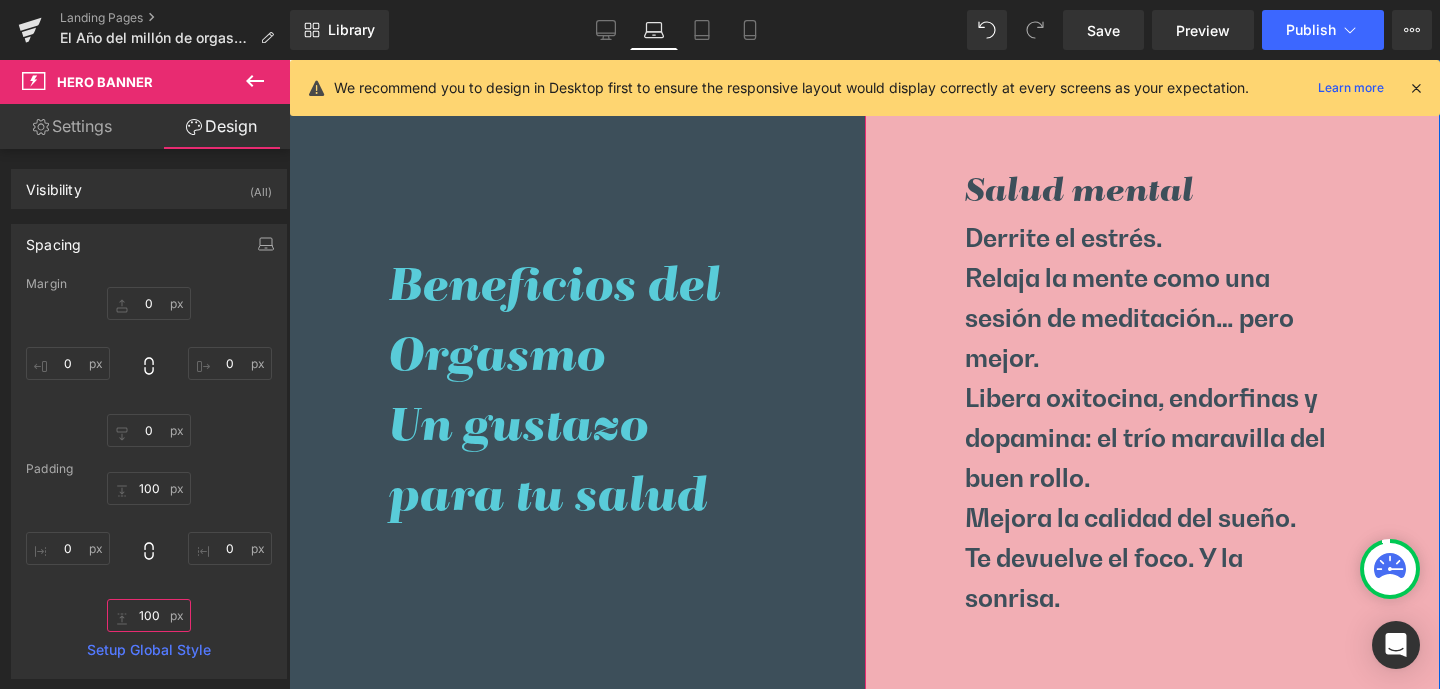 scroll, scrollTop: 1336, scrollLeft: 0, axis: vertical 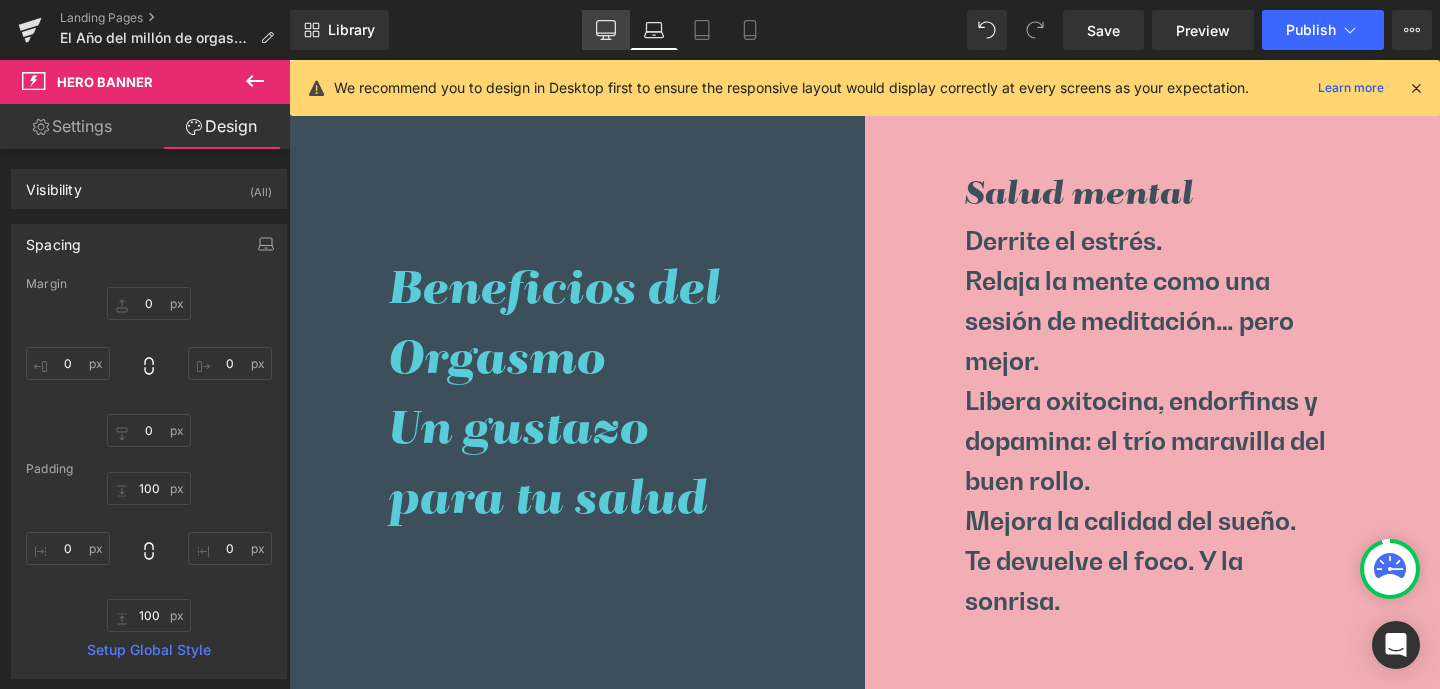 drag, startPoint x: 611, startPoint y: 28, endPoint x: 624, endPoint y: 47, distance: 23.021729 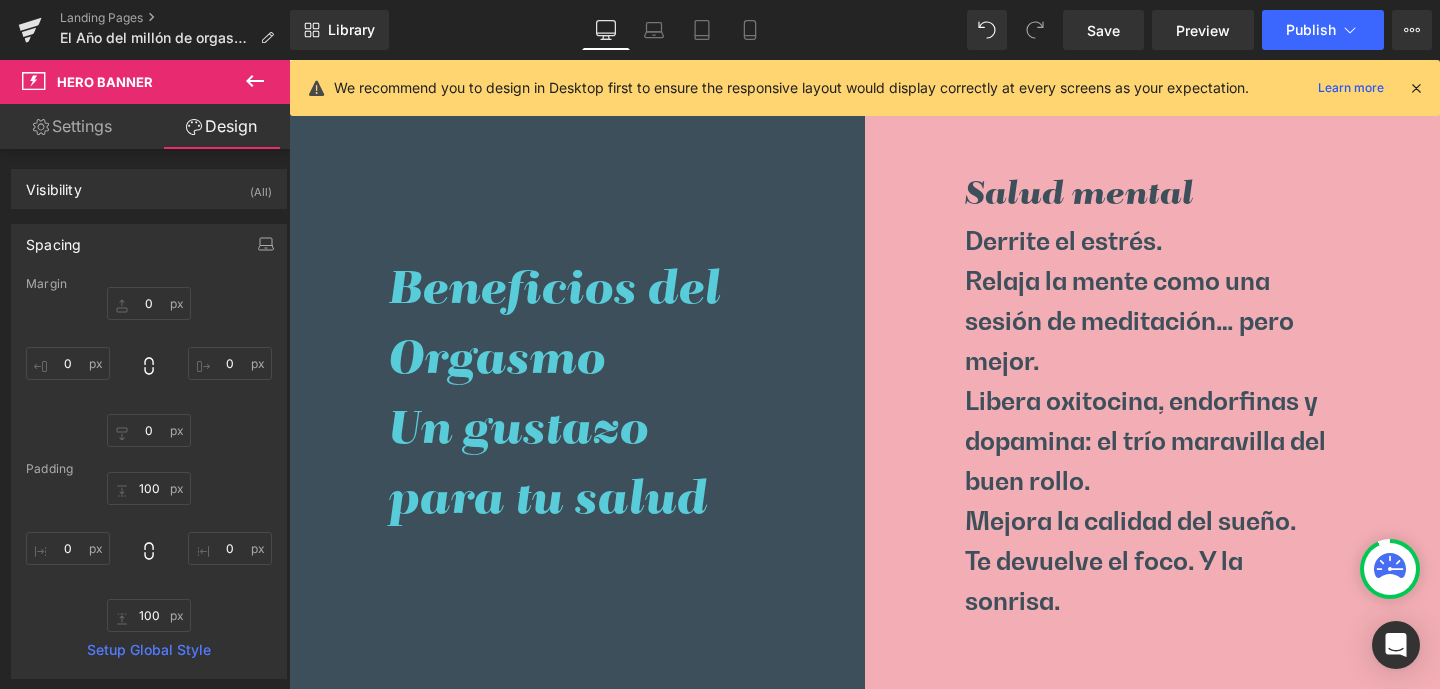 scroll, scrollTop: 1487, scrollLeft: 0, axis: vertical 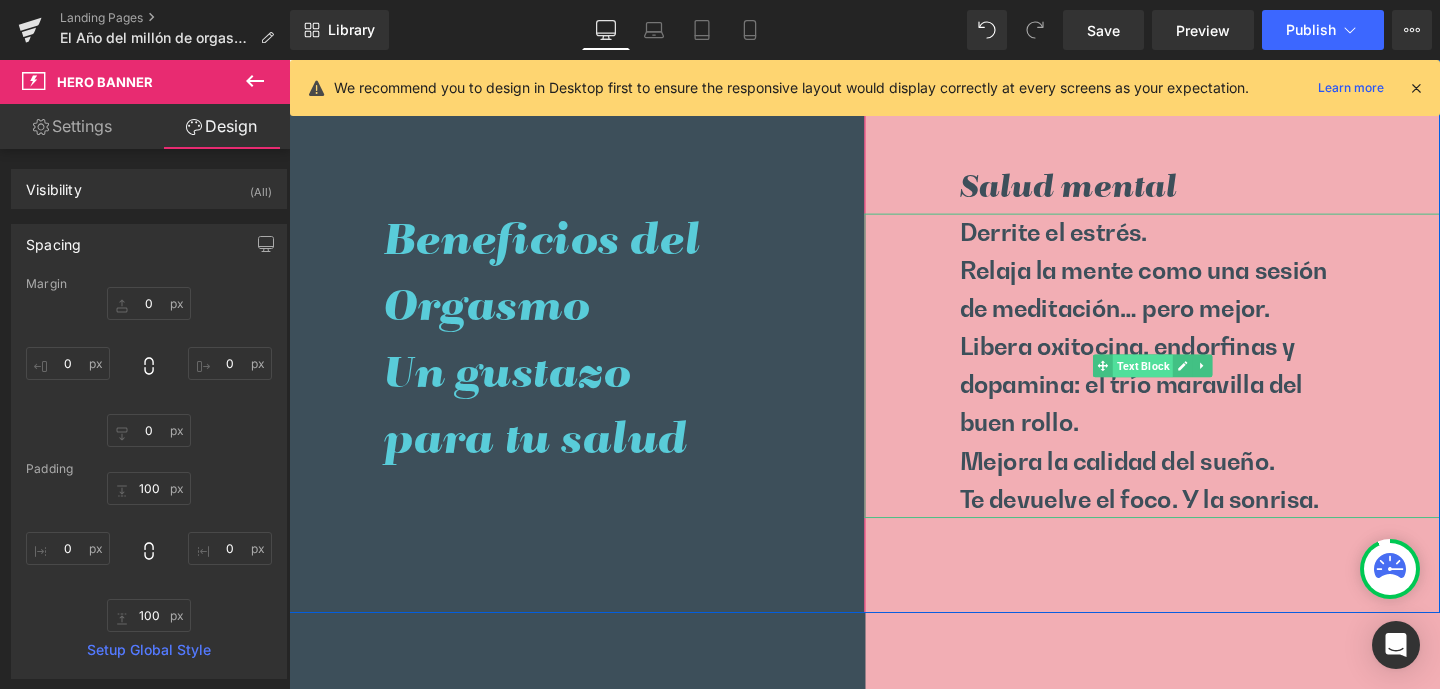 click on "Text Block" at bounding box center [1186, 381] 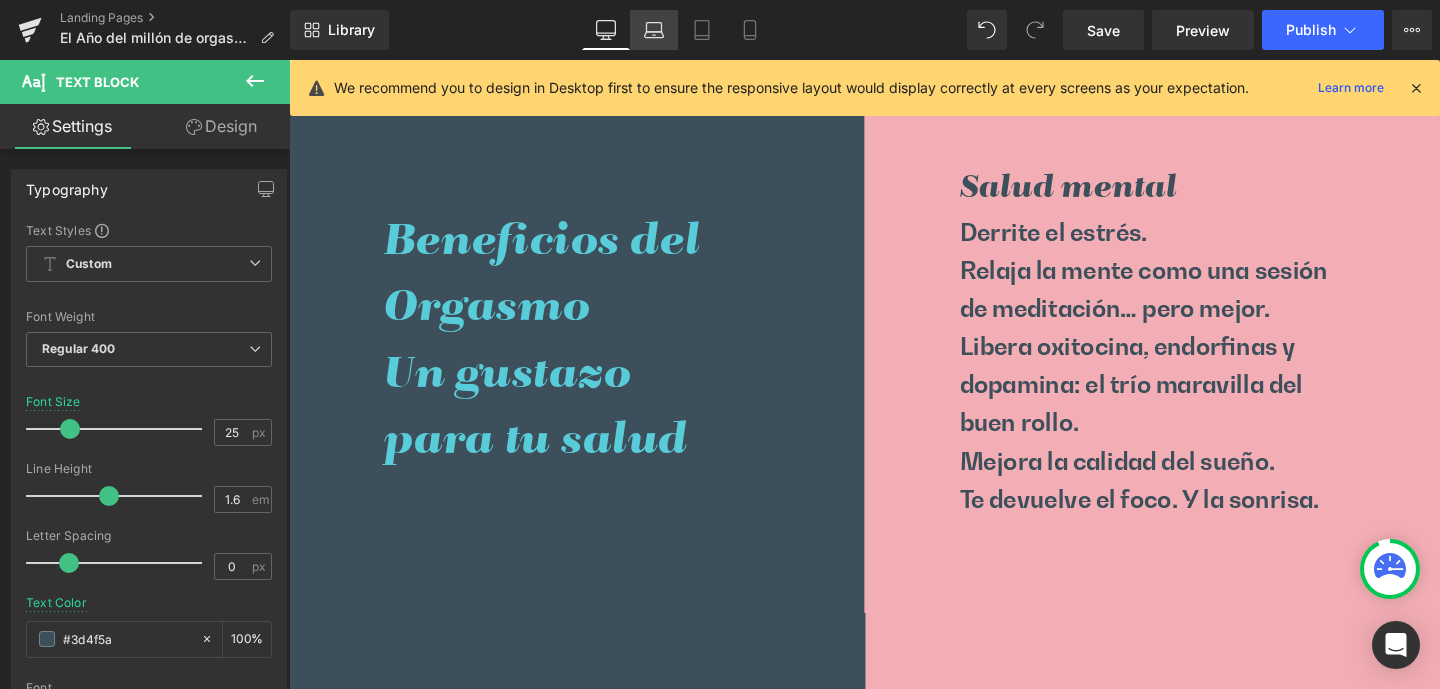 click 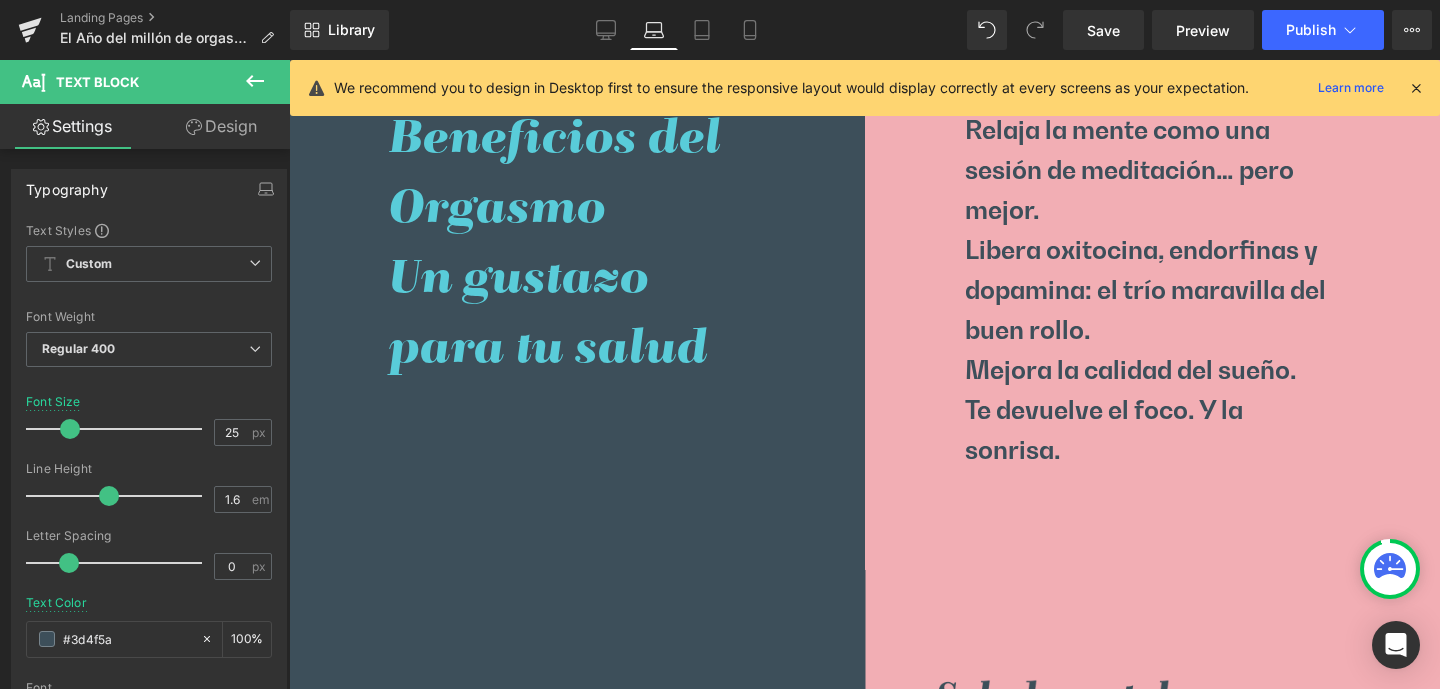 scroll, scrollTop: 1336, scrollLeft: 0, axis: vertical 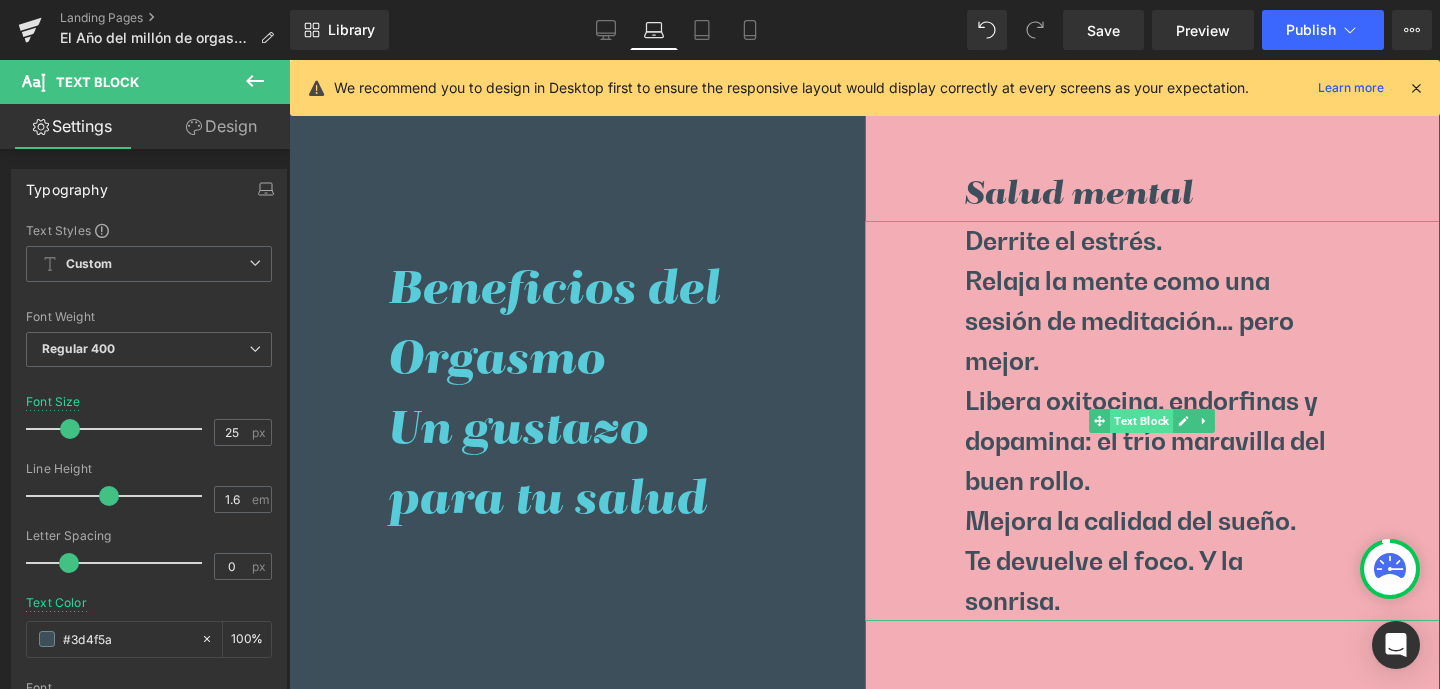 click on "Text Block" at bounding box center [1141, 421] 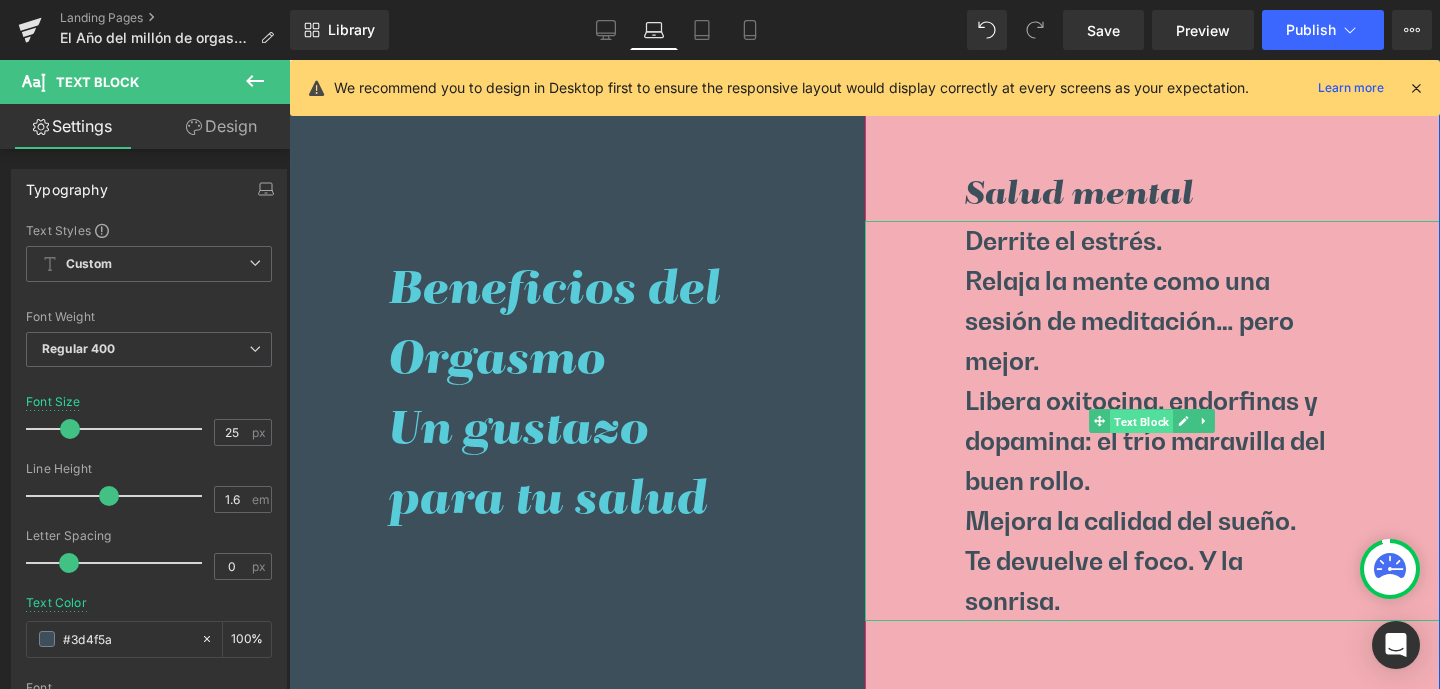 click on "Text Block" at bounding box center [1141, 422] 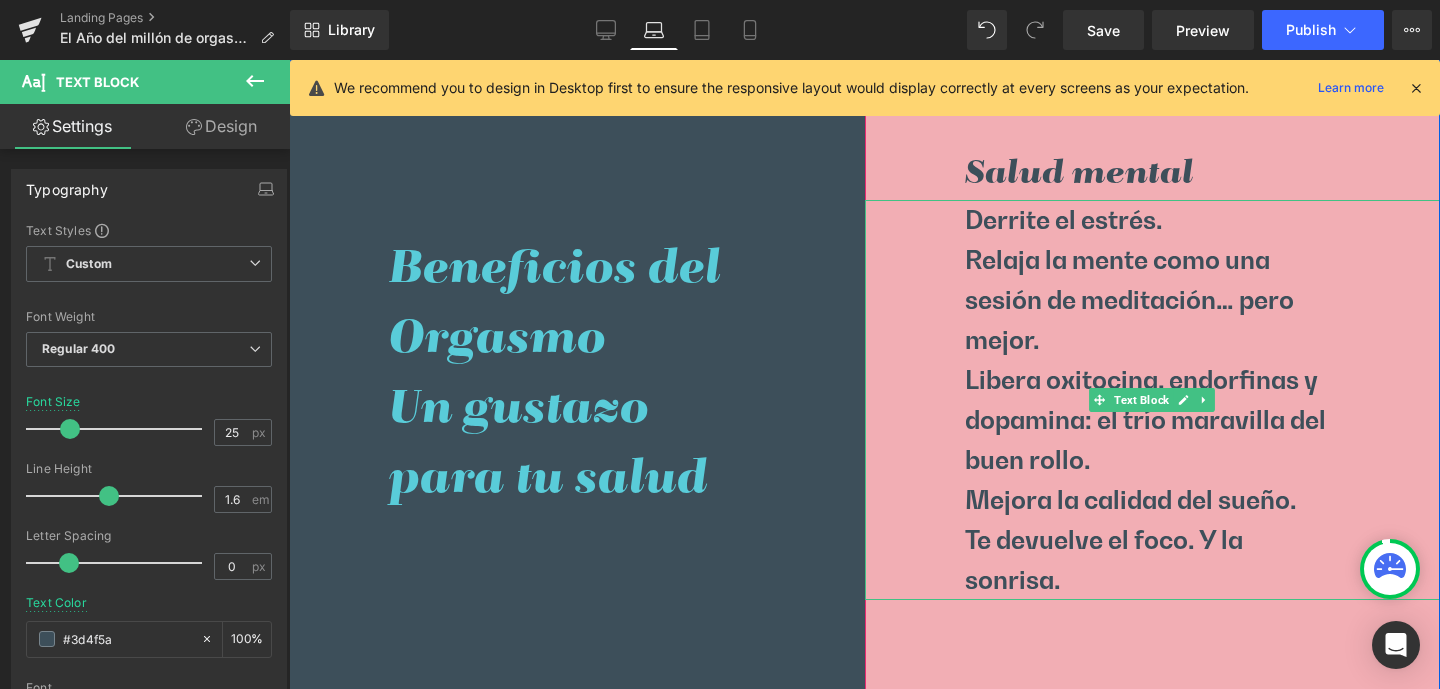 scroll, scrollTop: 1344, scrollLeft: 0, axis: vertical 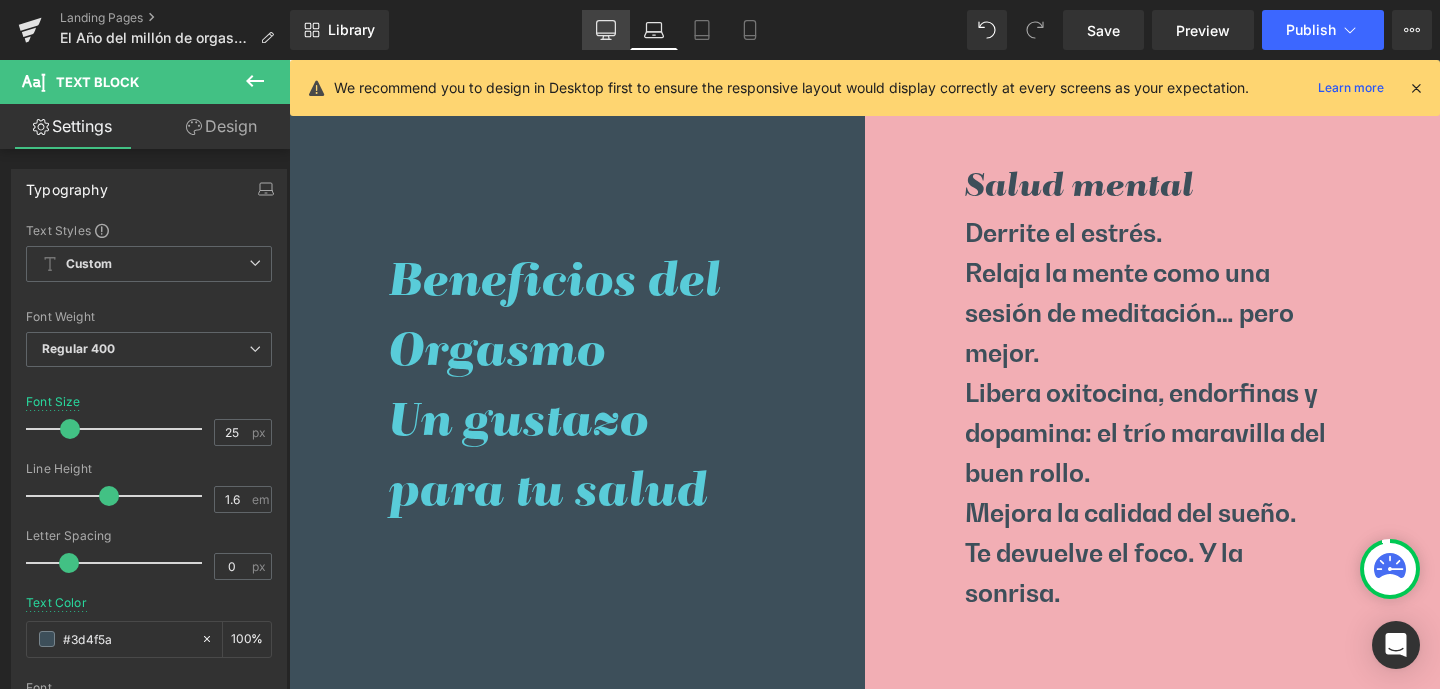click on "Desktop" at bounding box center [606, 30] 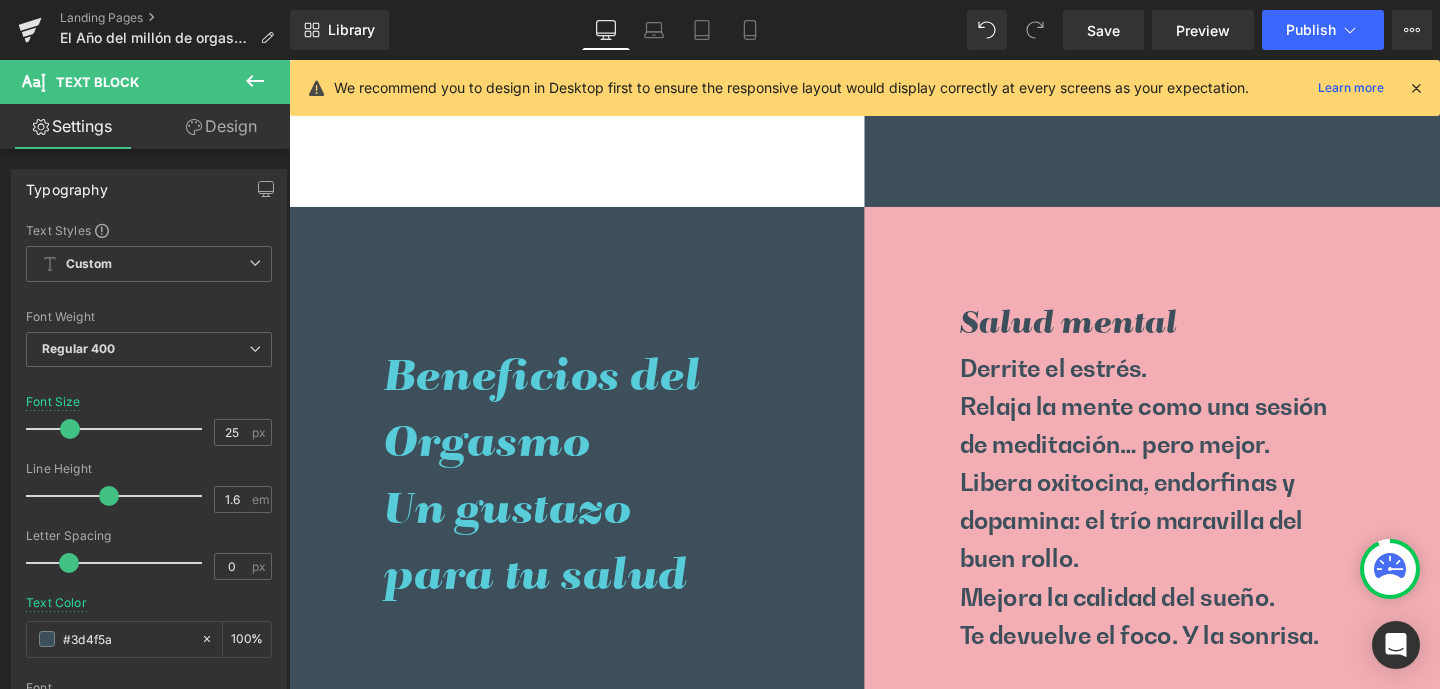 scroll, scrollTop: 1495, scrollLeft: 0, axis: vertical 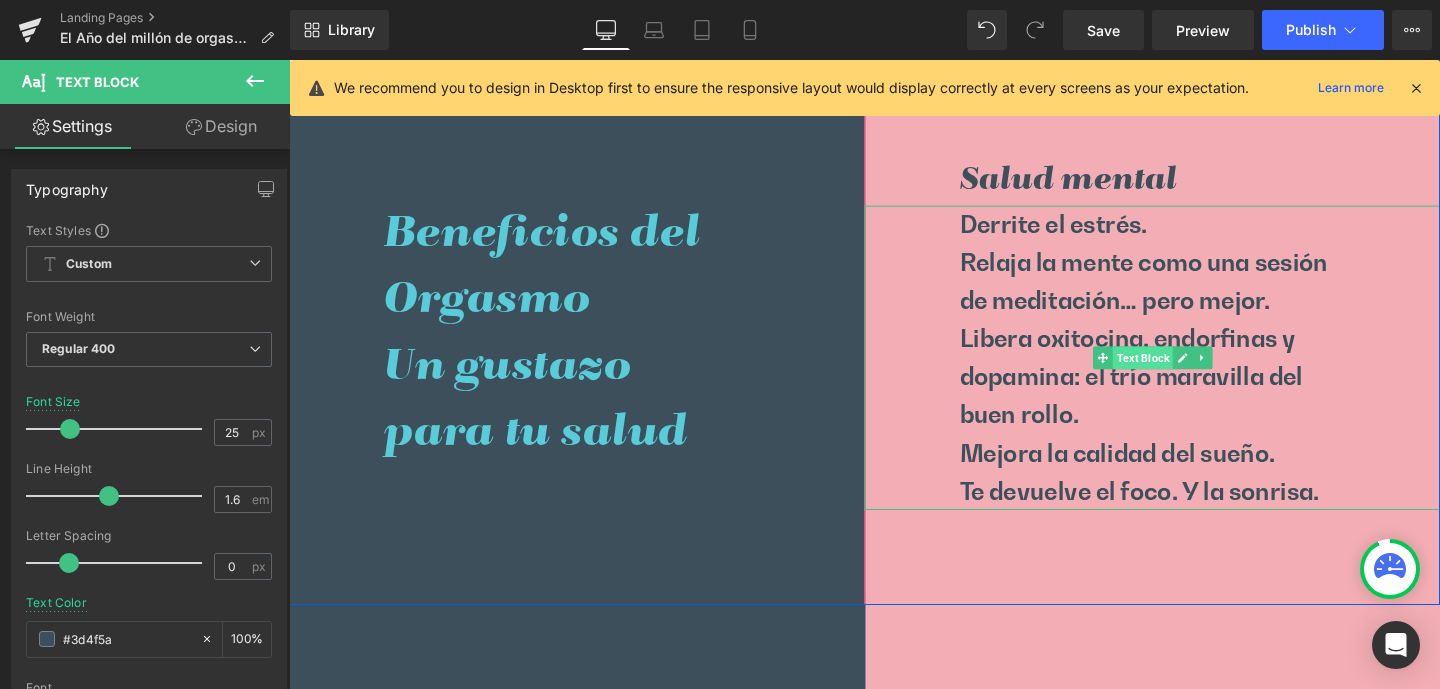 click on "Text Block" at bounding box center [1186, 373] 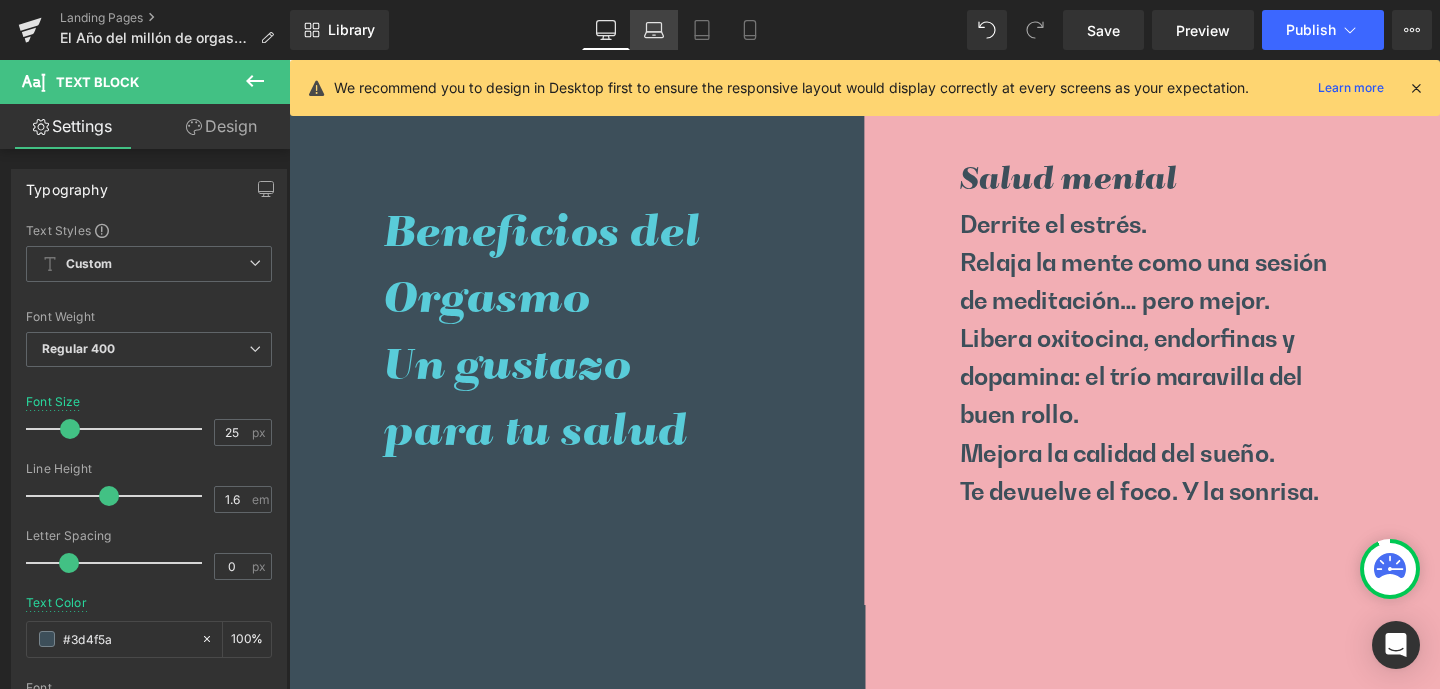 click 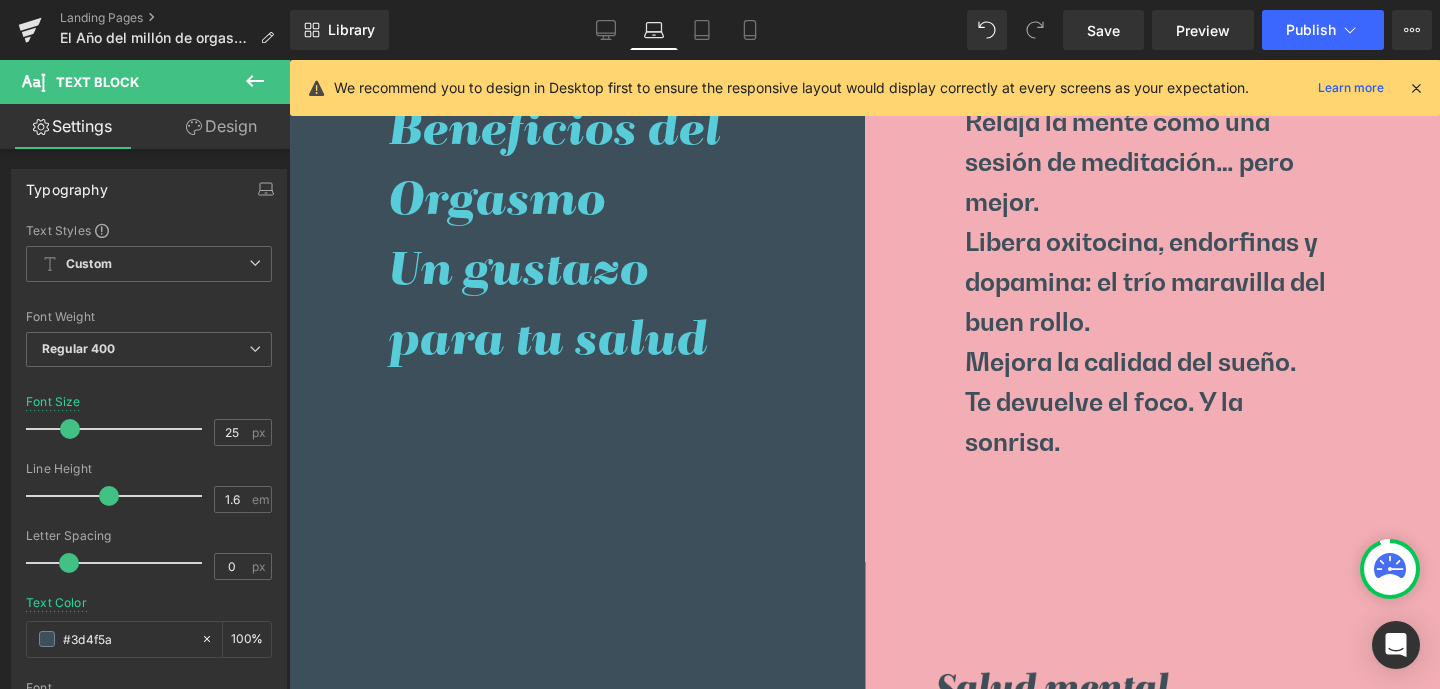 scroll, scrollTop: 1344, scrollLeft: 0, axis: vertical 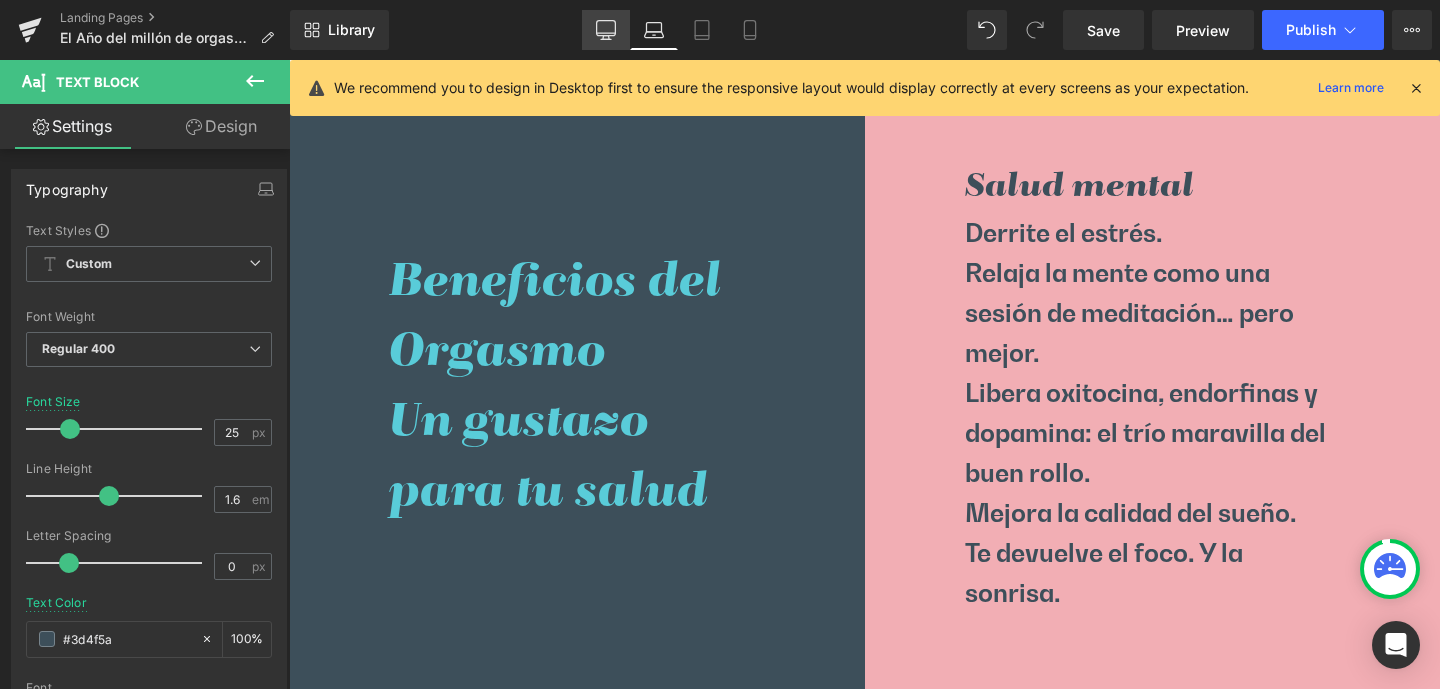 click 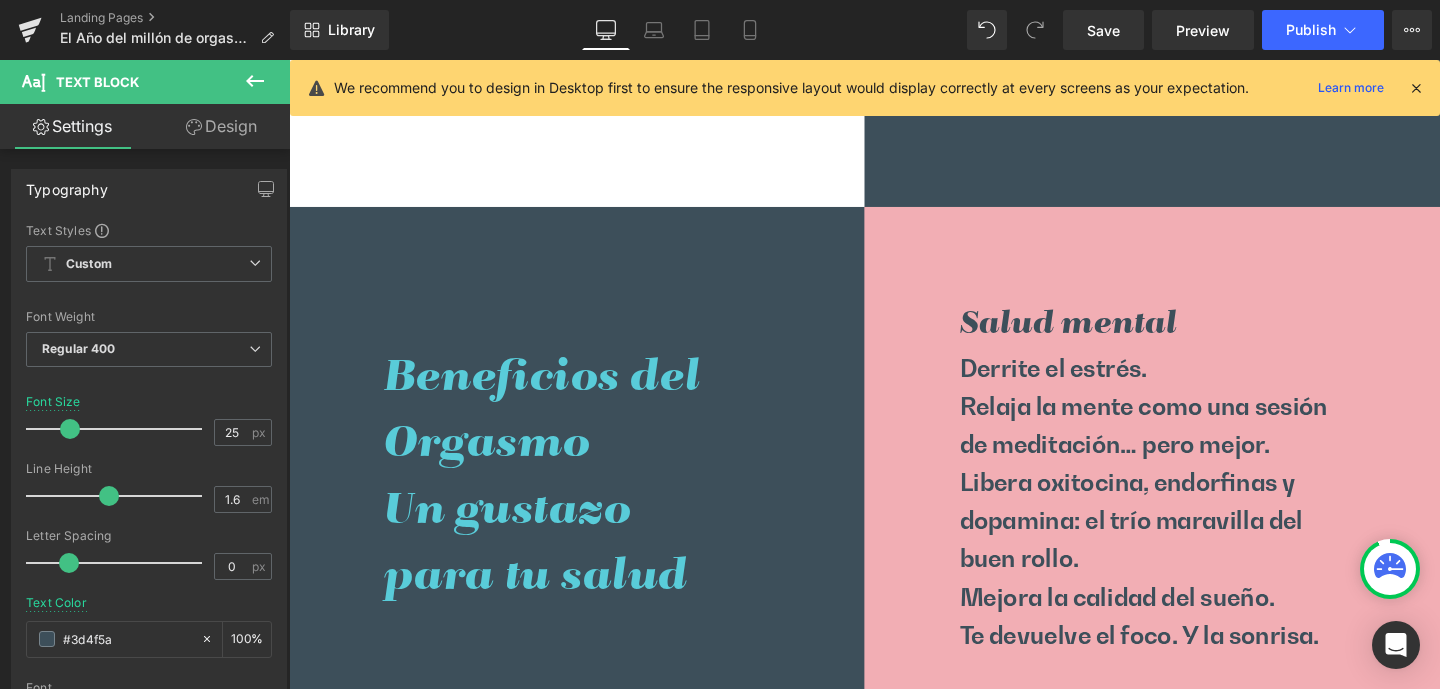 scroll, scrollTop: 1495, scrollLeft: 0, axis: vertical 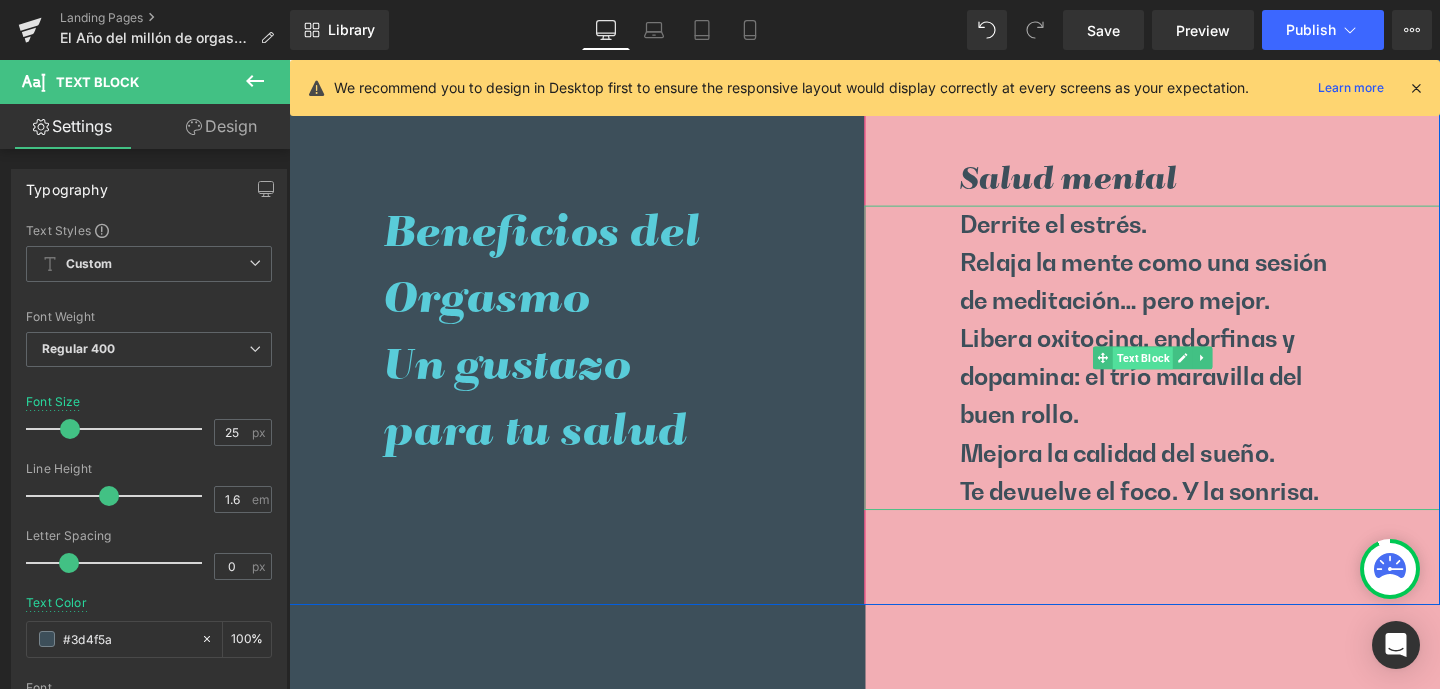 click on "Text Block" at bounding box center [1186, 374] 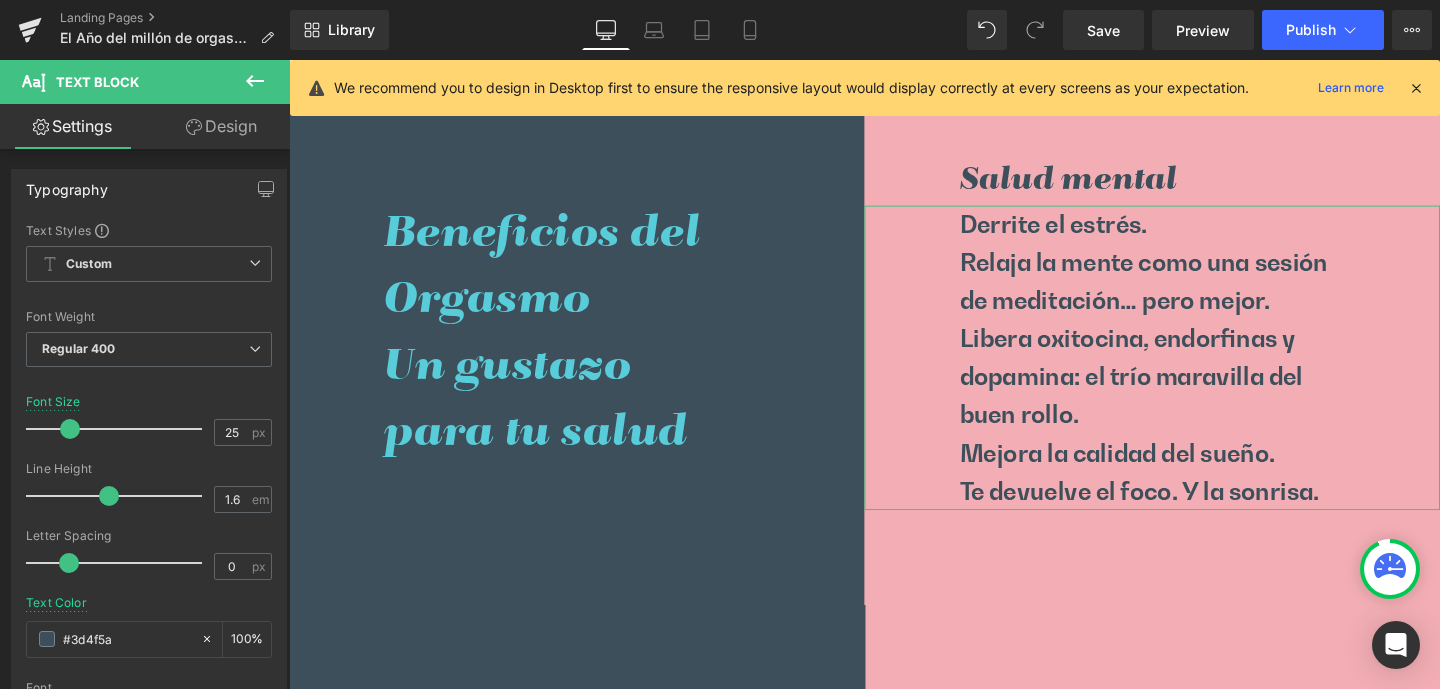 click on "Design" at bounding box center [221, 126] 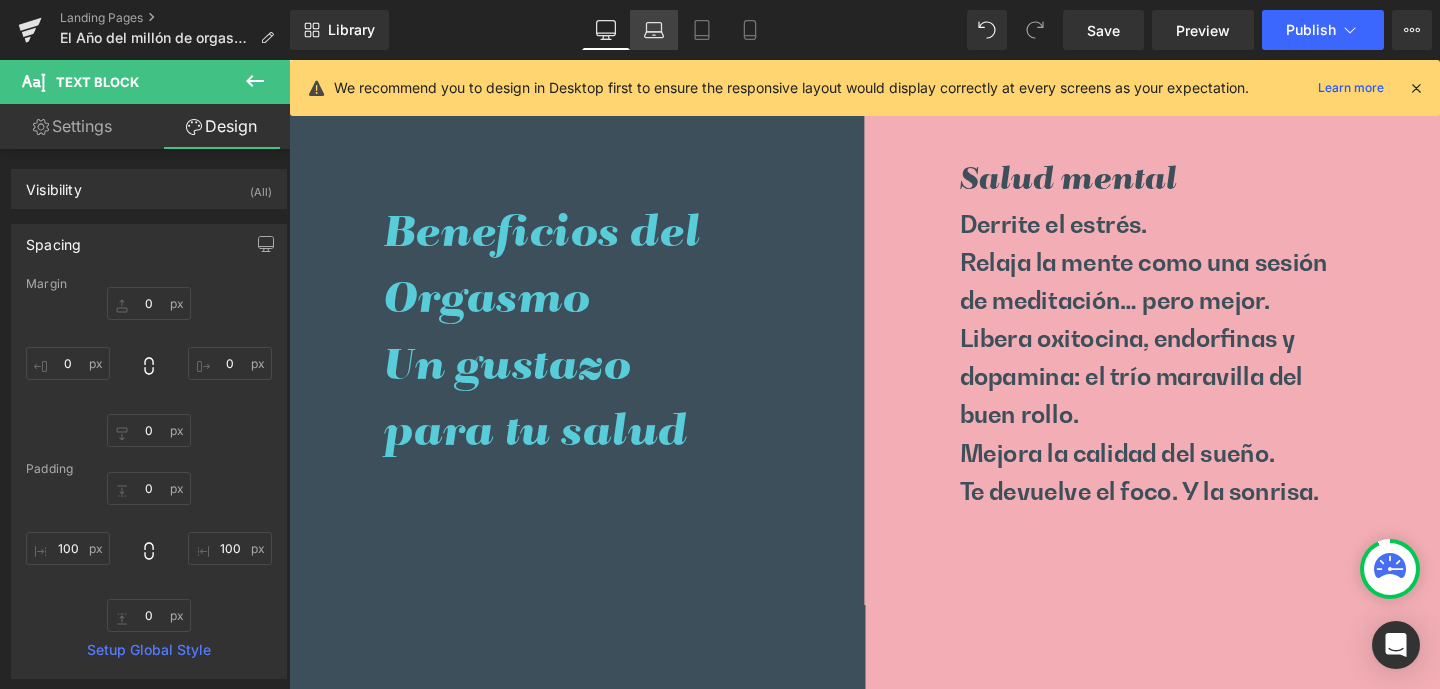 click 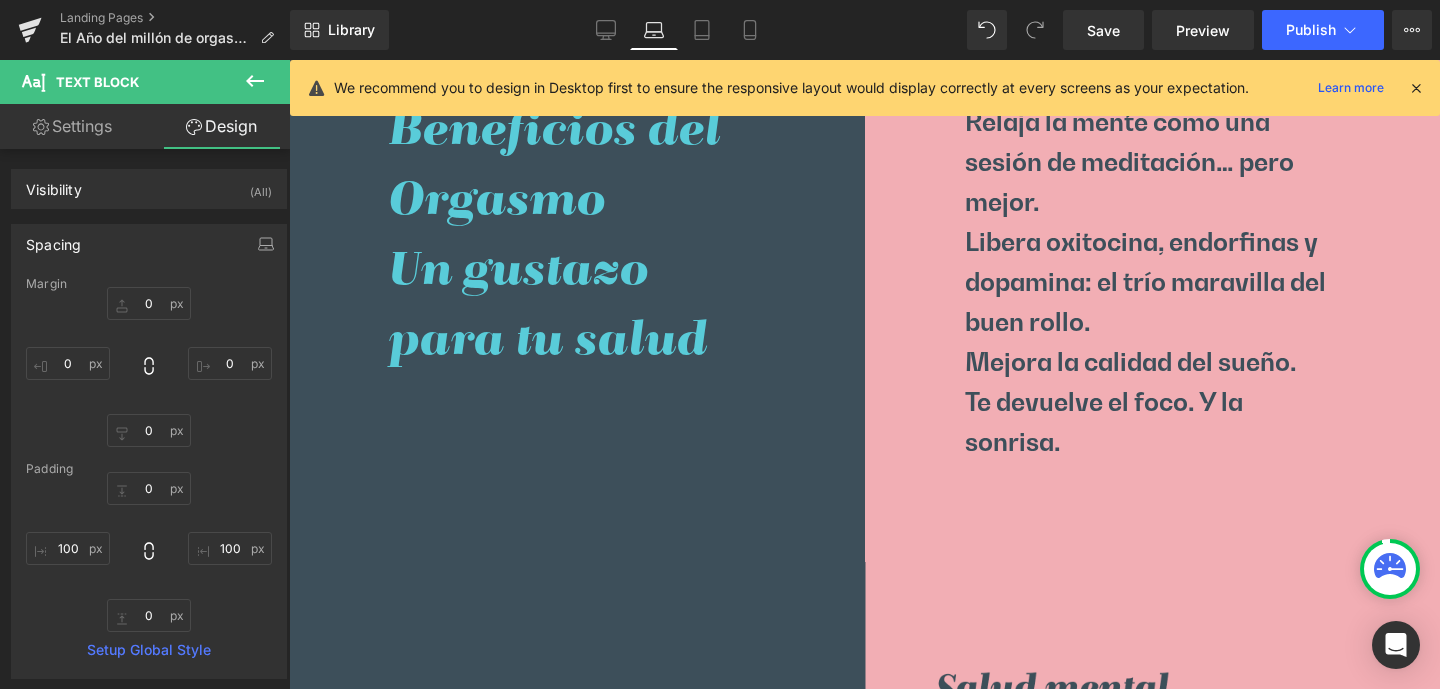 scroll, scrollTop: 1344, scrollLeft: 0, axis: vertical 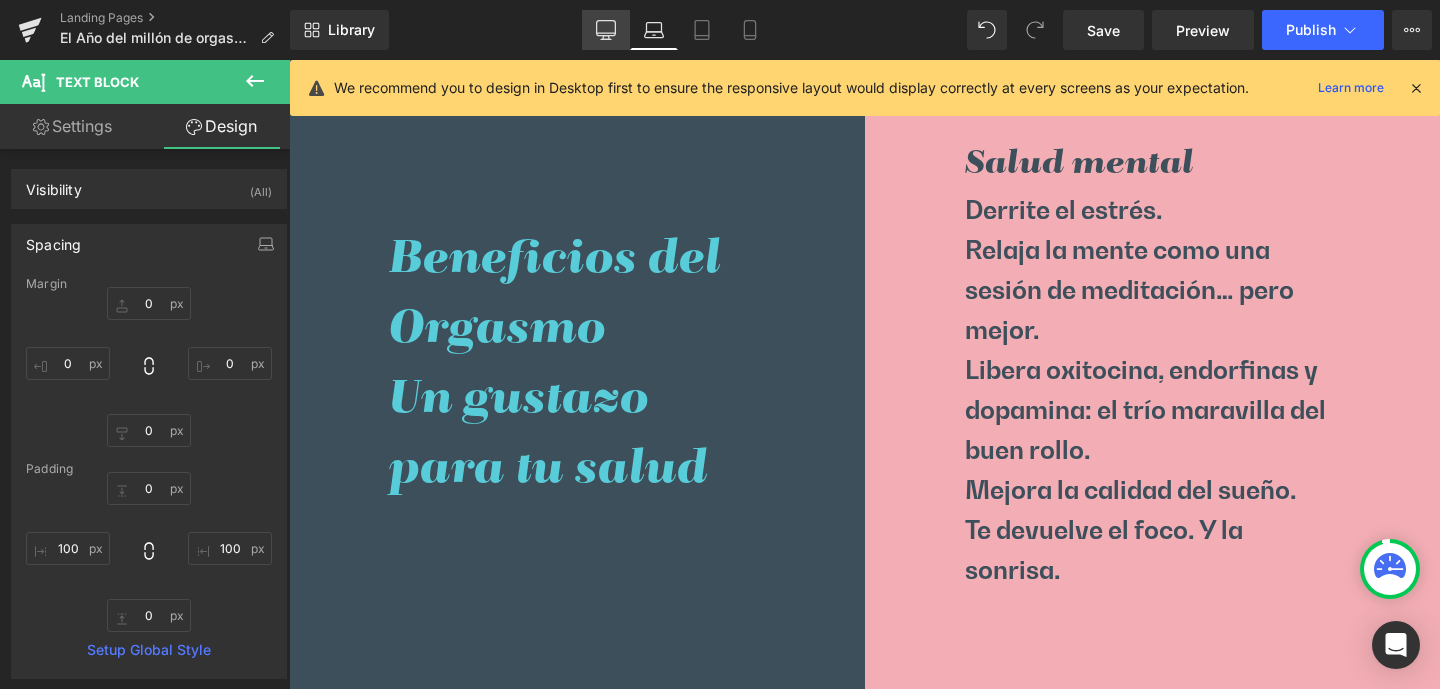 click 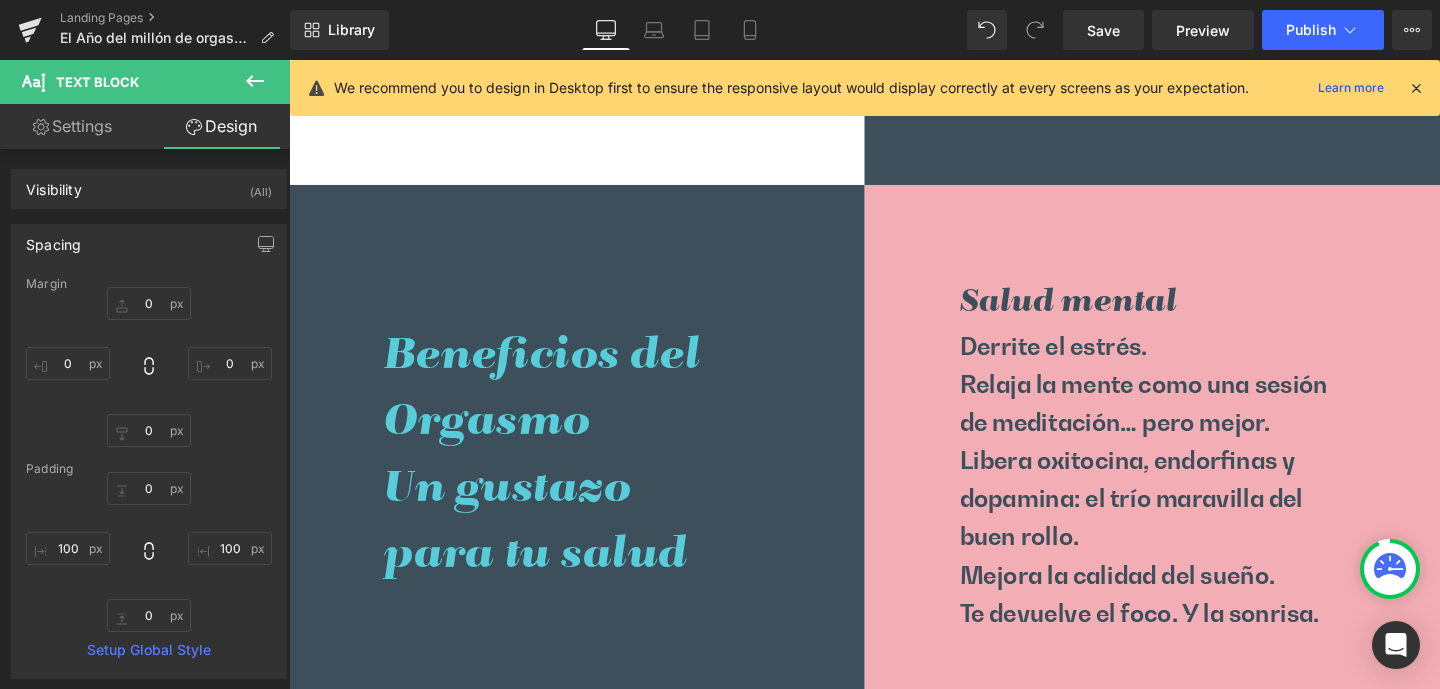 scroll, scrollTop: 1518, scrollLeft: 0, axis: vertical 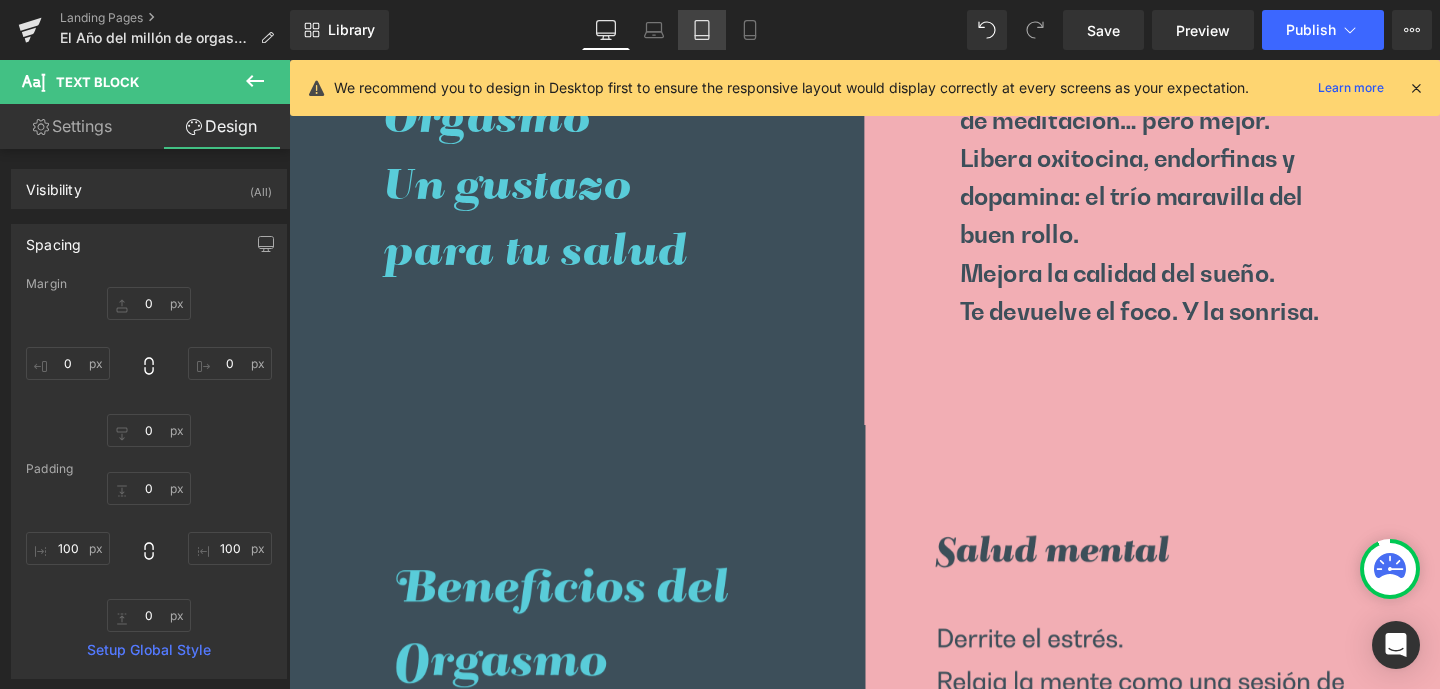 click 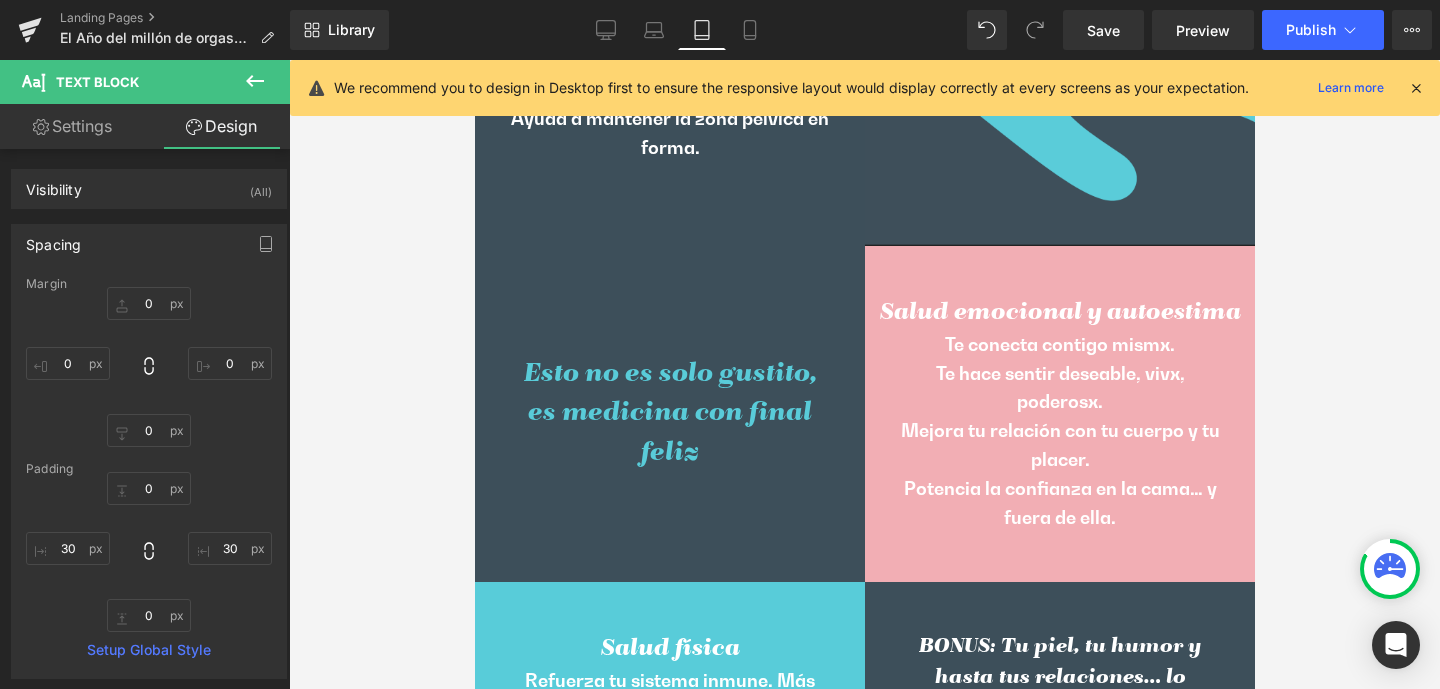 scroll, scrollTop: 974, scrollLeft: 0, axis: vertical 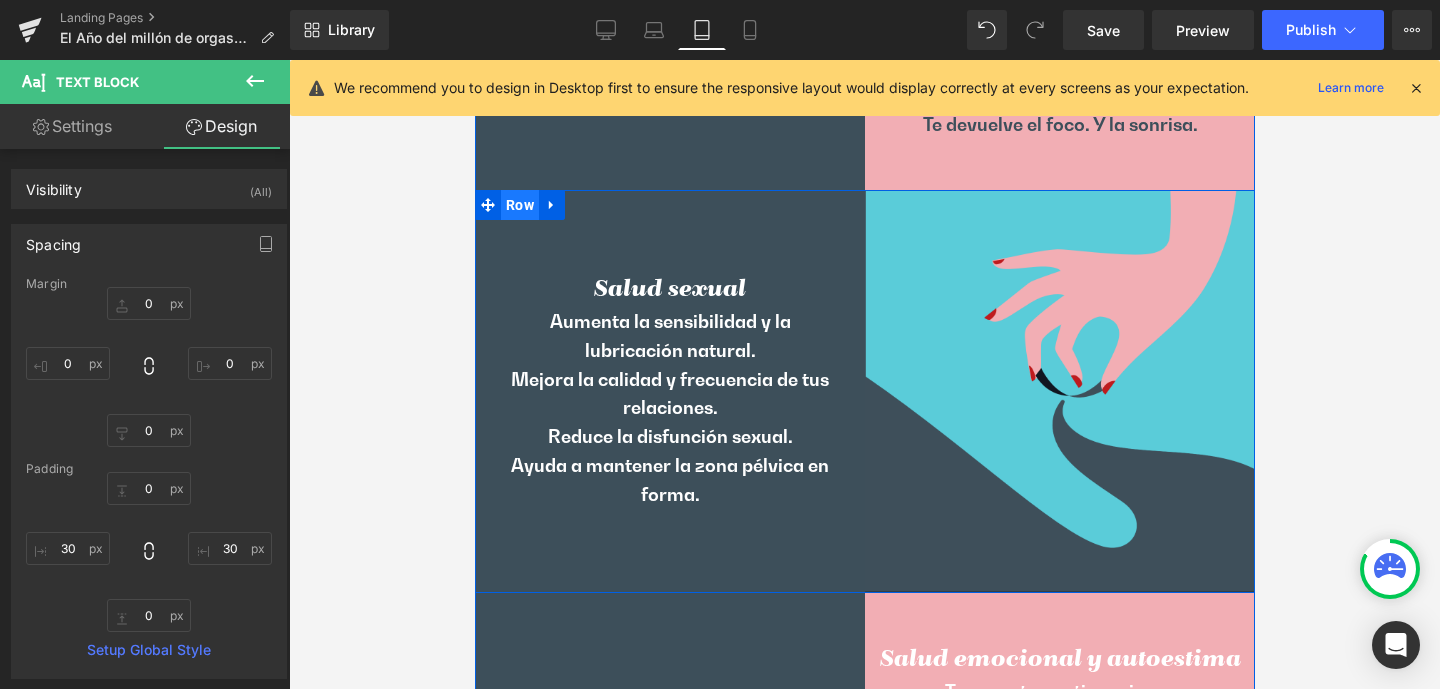 click on "Row" at bounding box center [519, 205] 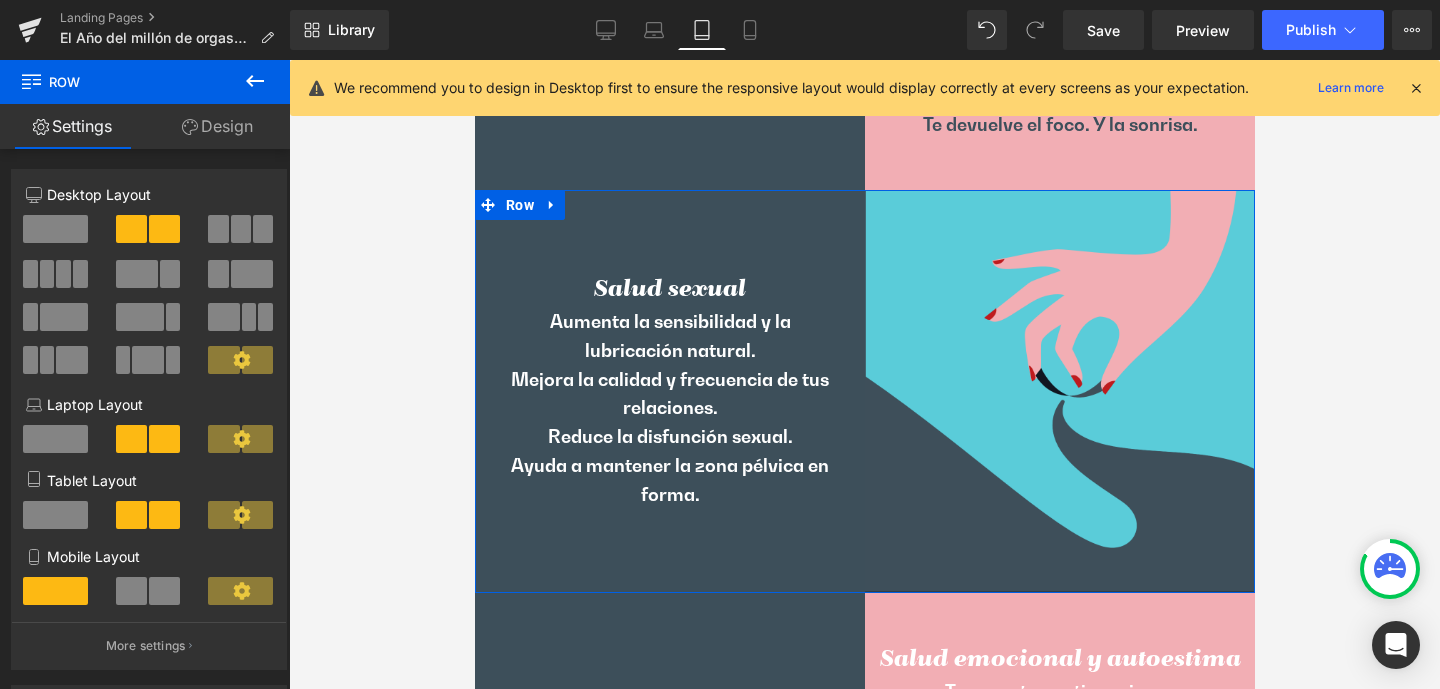 click on "Design" at bounding box center [217, 126] 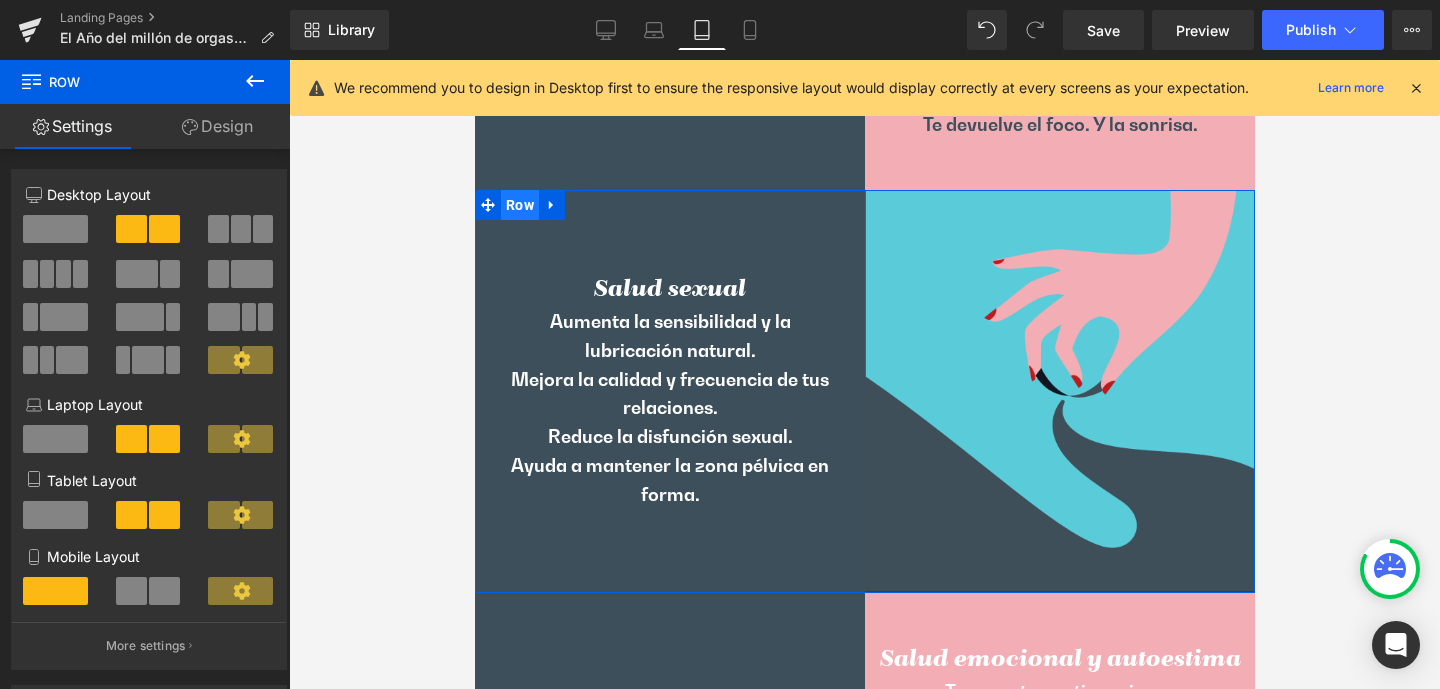 click on "Row" at bounding box center (519, 205) 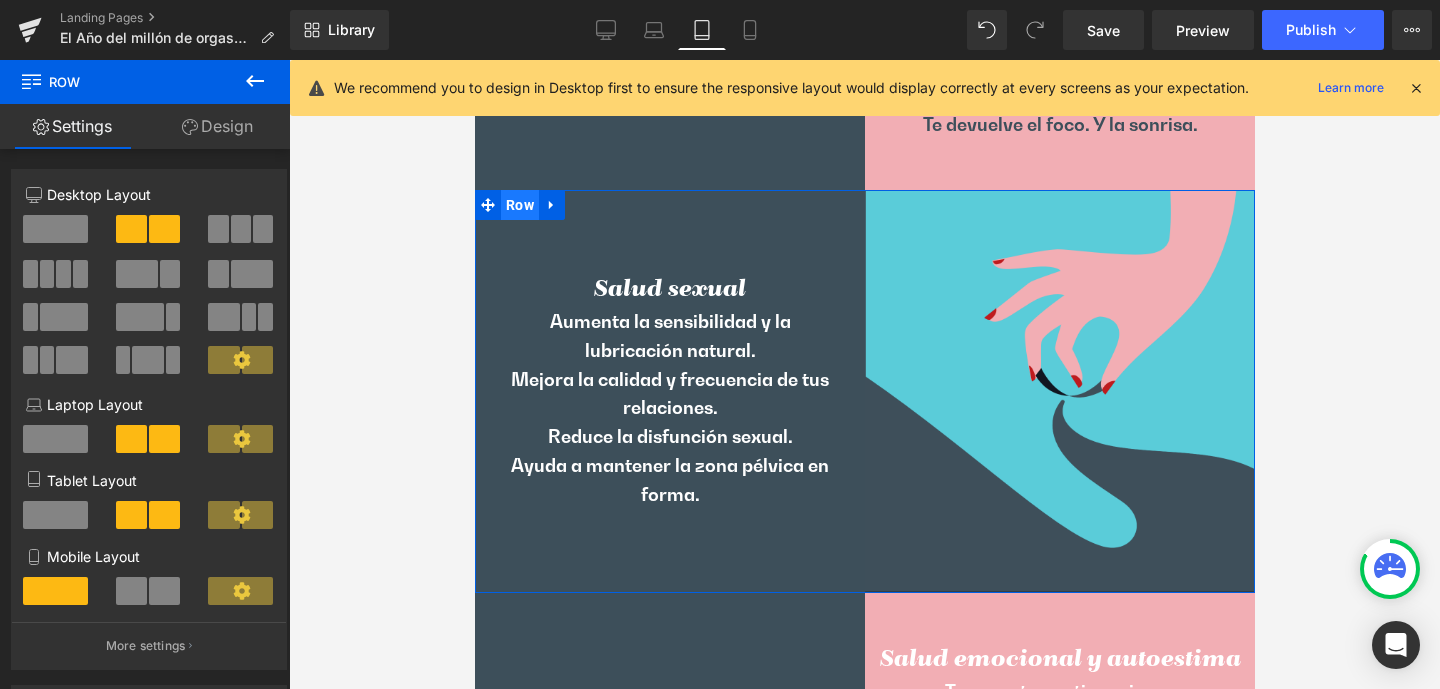 click on "Row" at bounding box center [519, 205] 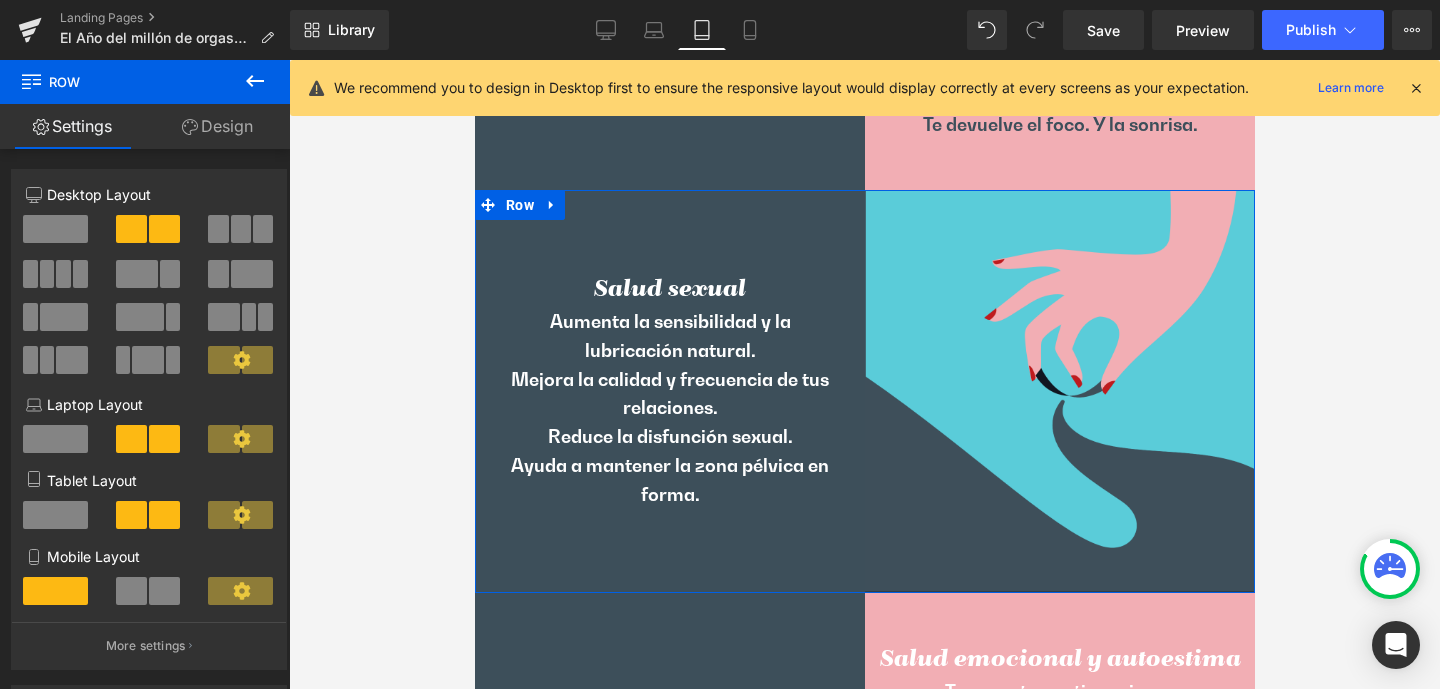 click on "Design" at bounding box center [217, 126] 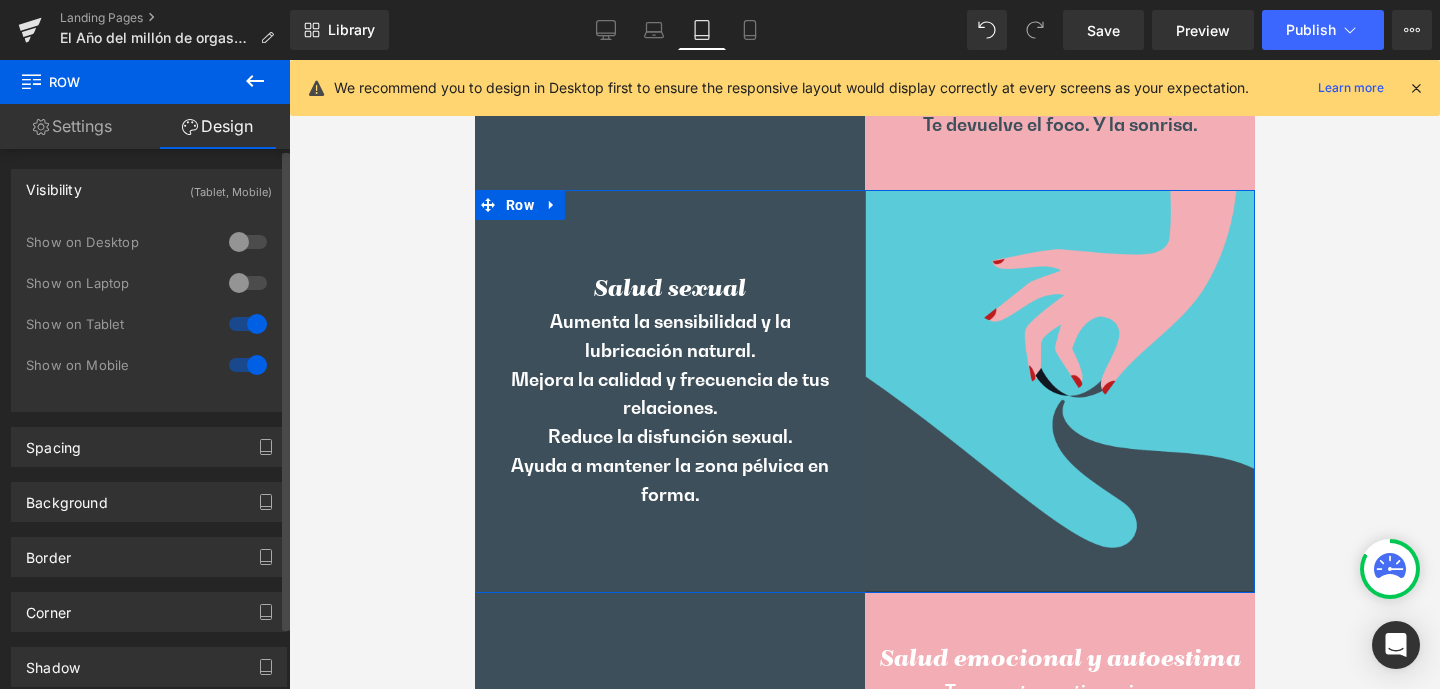 click at bounding box center (248, 242) 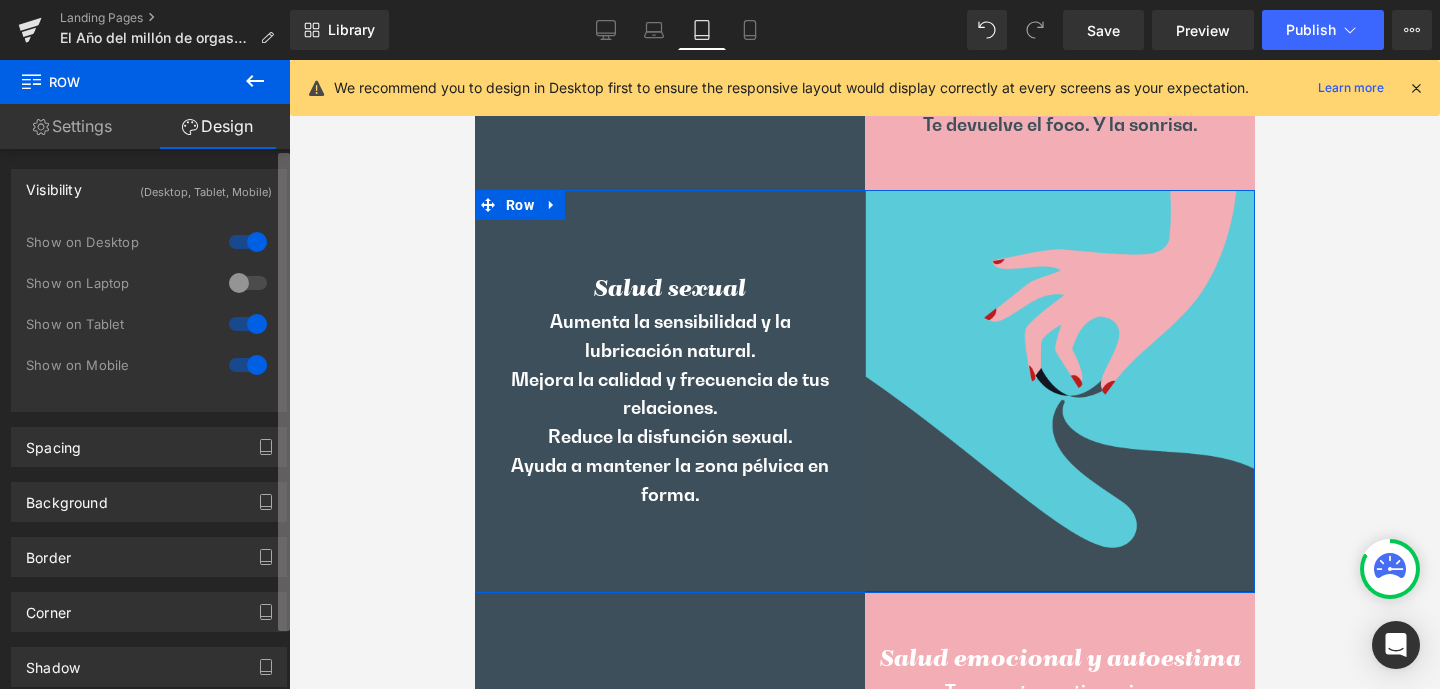 click at bounding box center [248, 283] 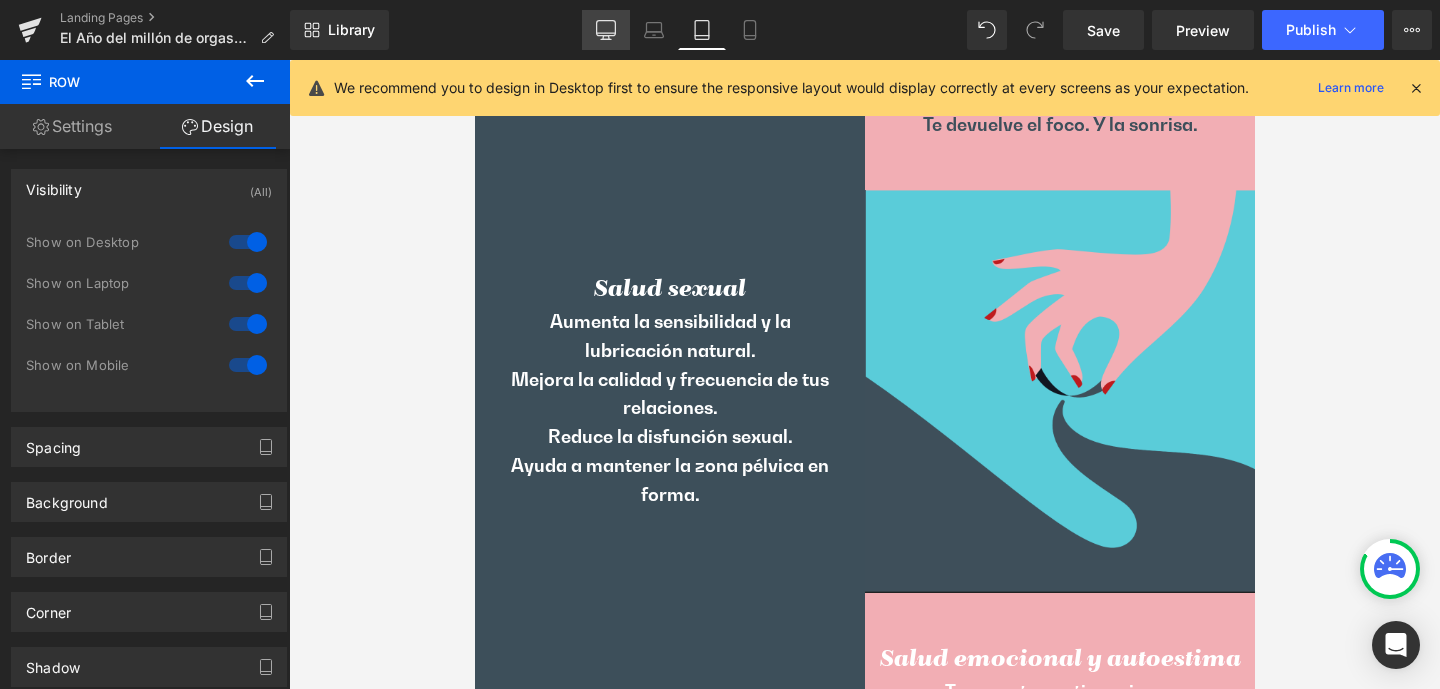click 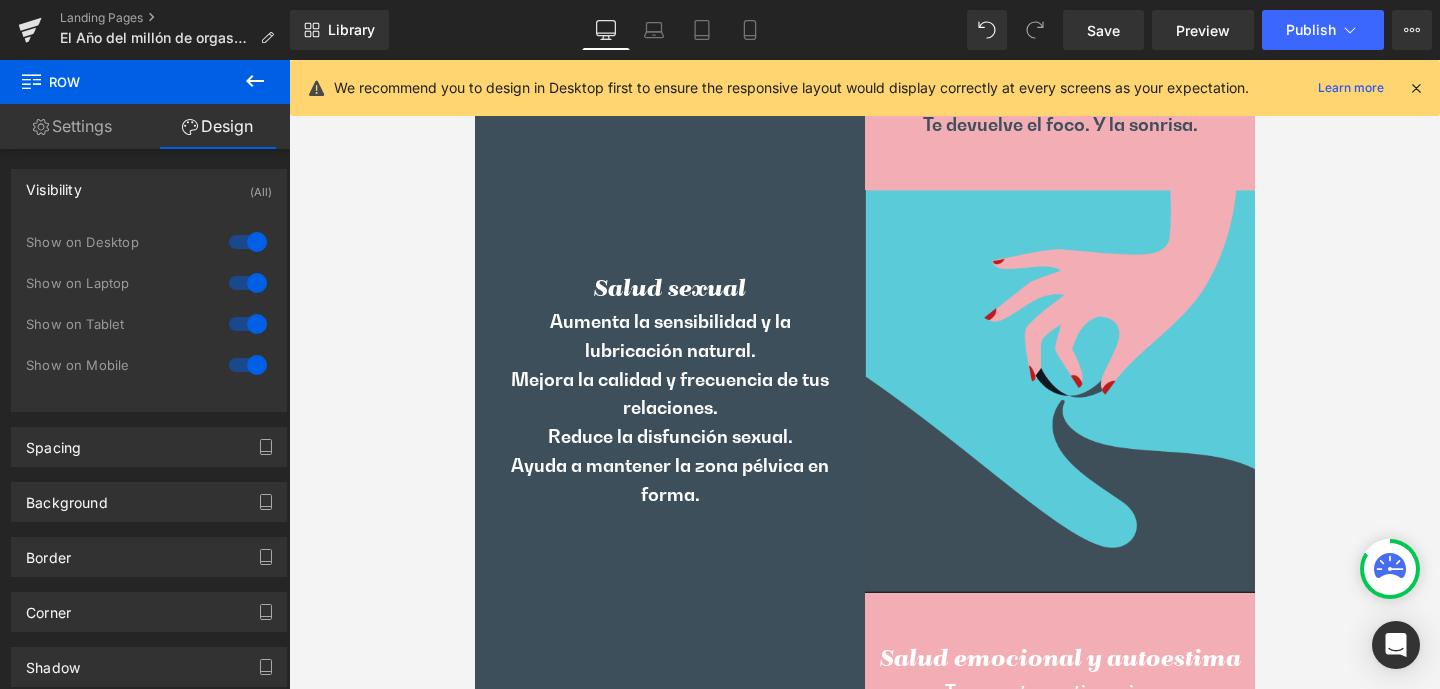 scroll, scrollTop: 1939, scrollLeft: 0, axis: vertical 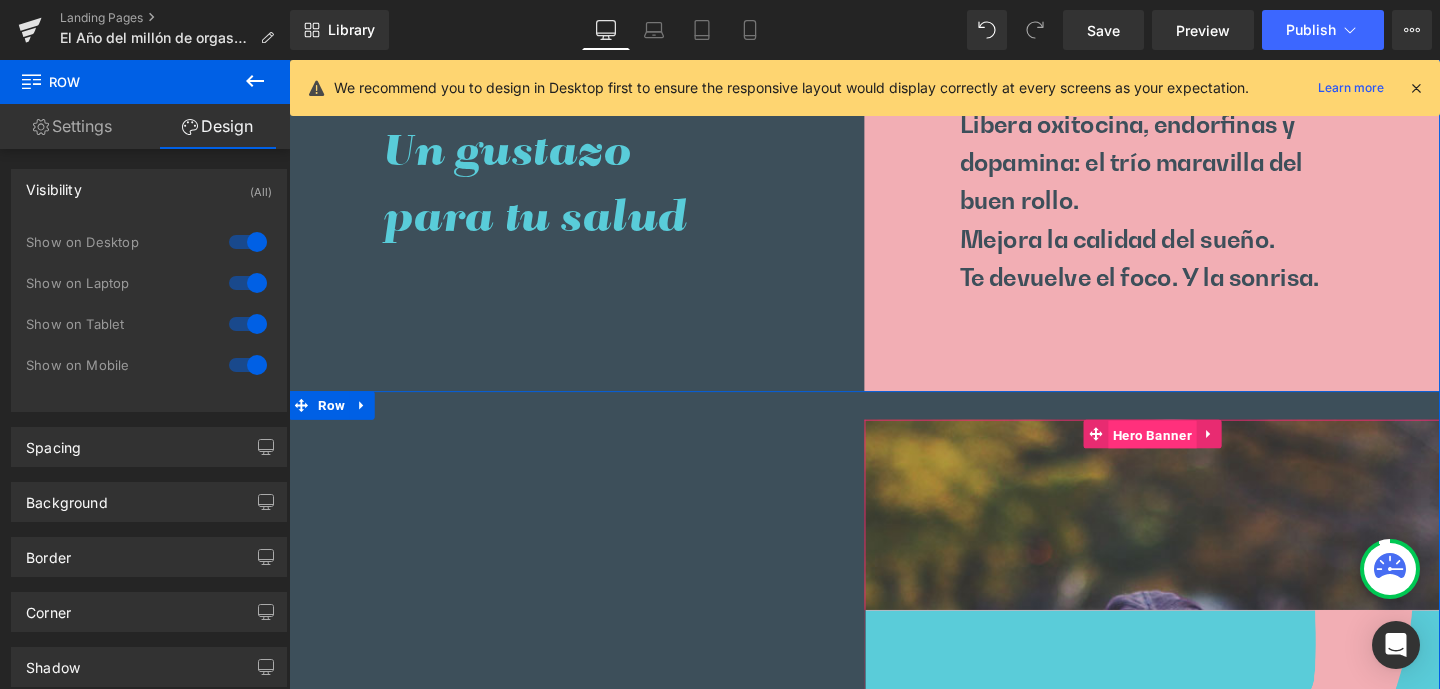 click on "Hero Banner" at bounding box center [1196, 454] 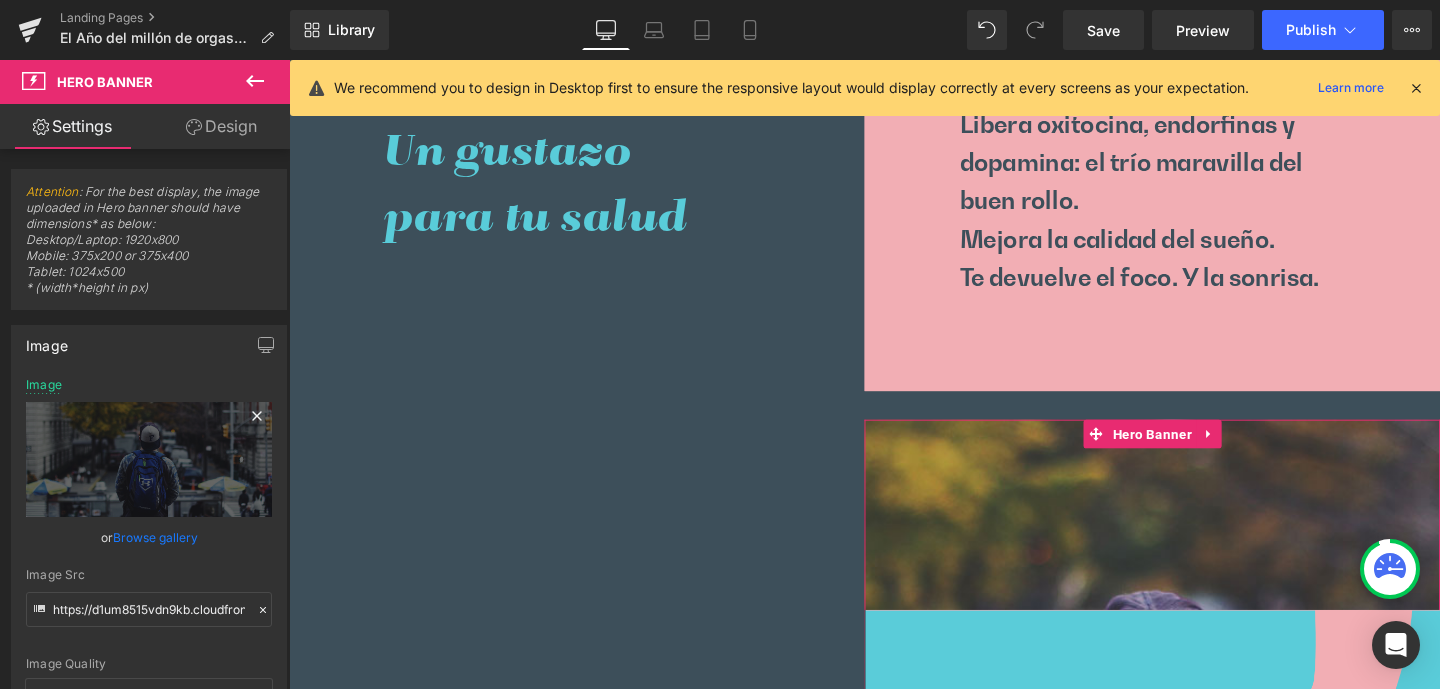 click 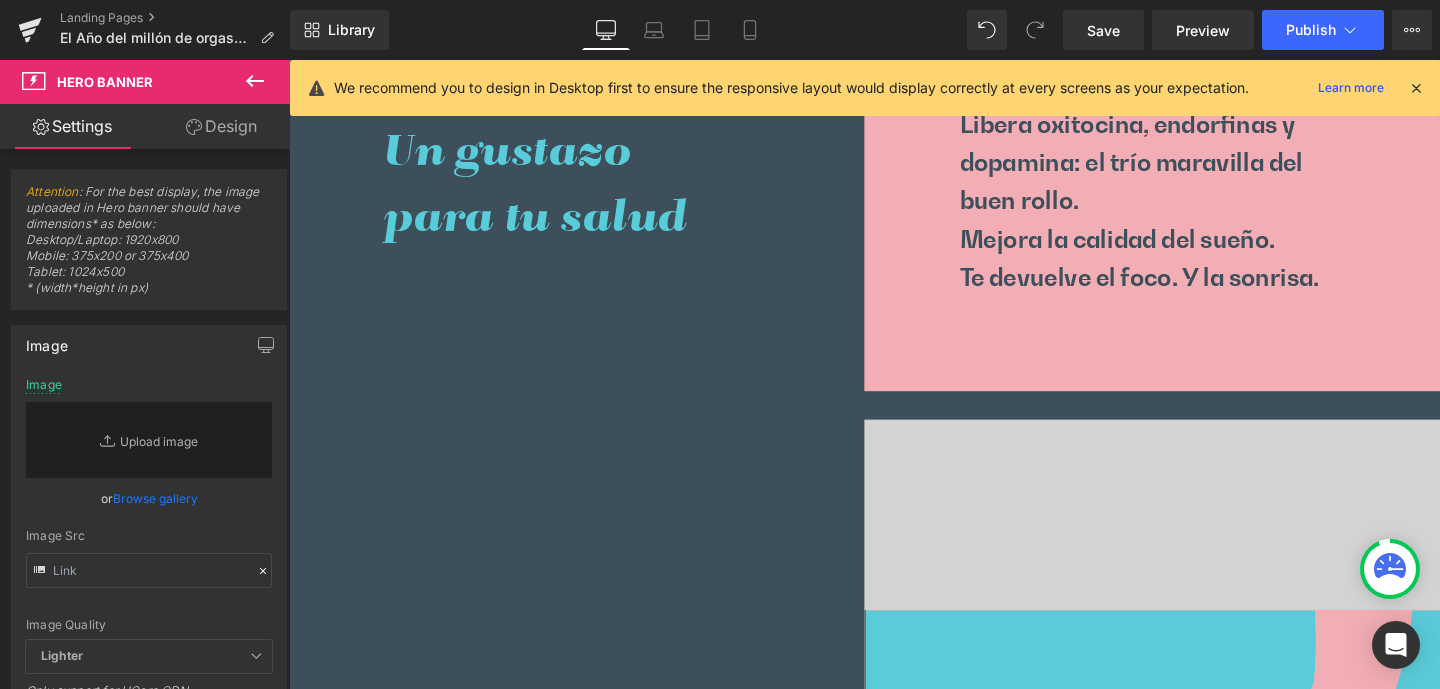 click on "Design" at bounding box center (221, 126) 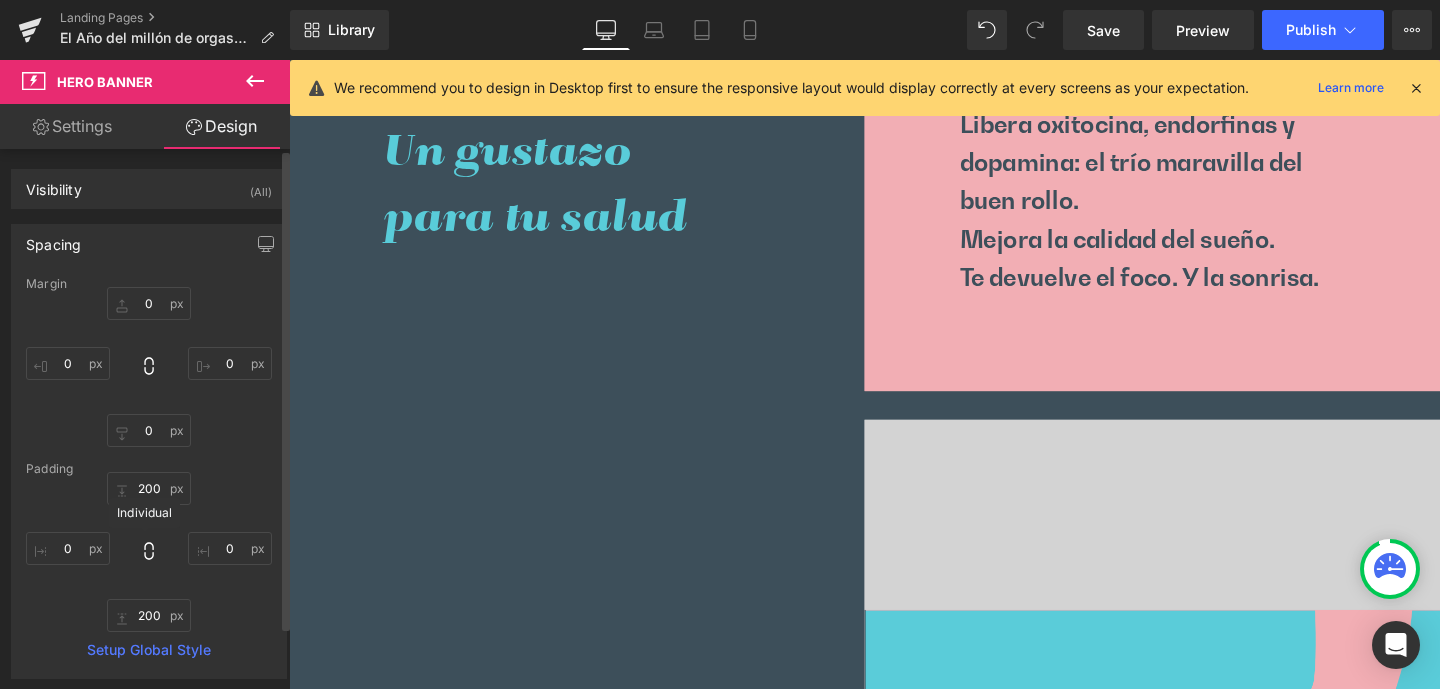 drag, startPoint x: 221, startPoint y: 552, endPoint x: 145, endPoint y: 549, distance: 76.05919 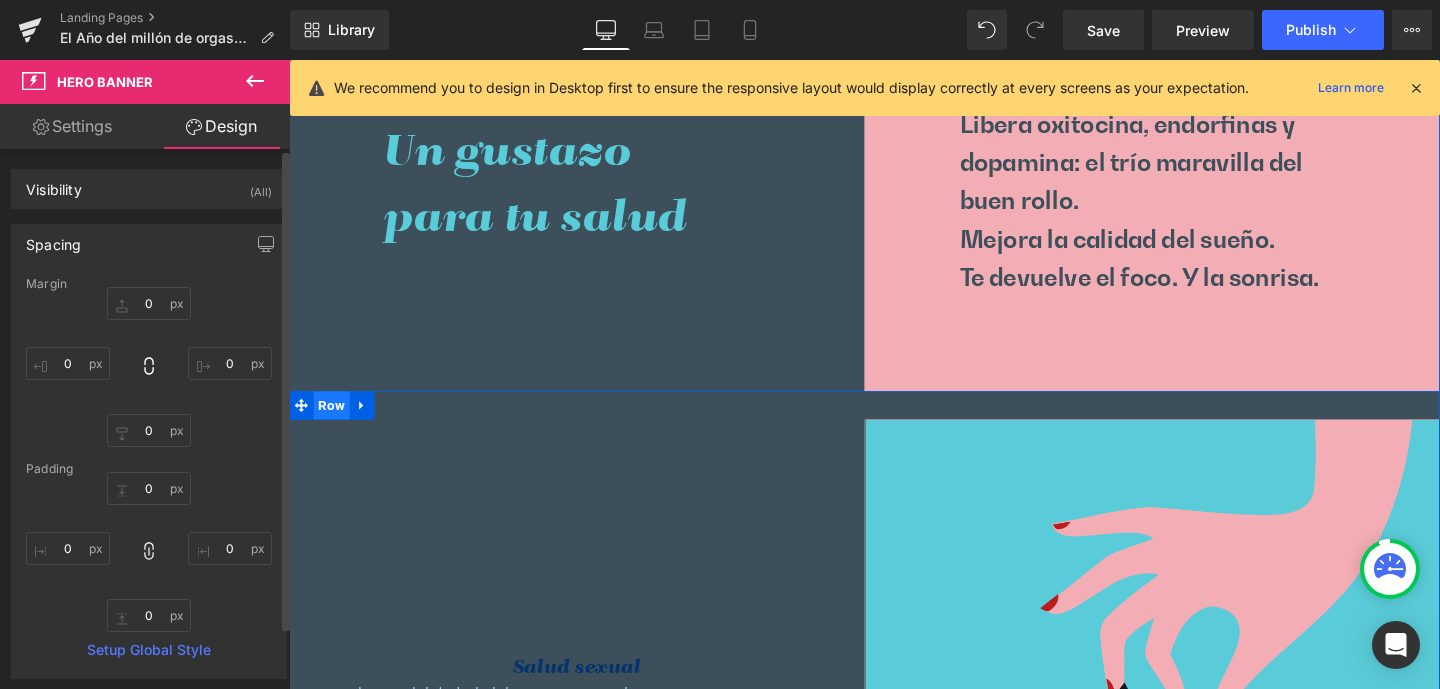 click on "Row" at bounding box center (334, 423) 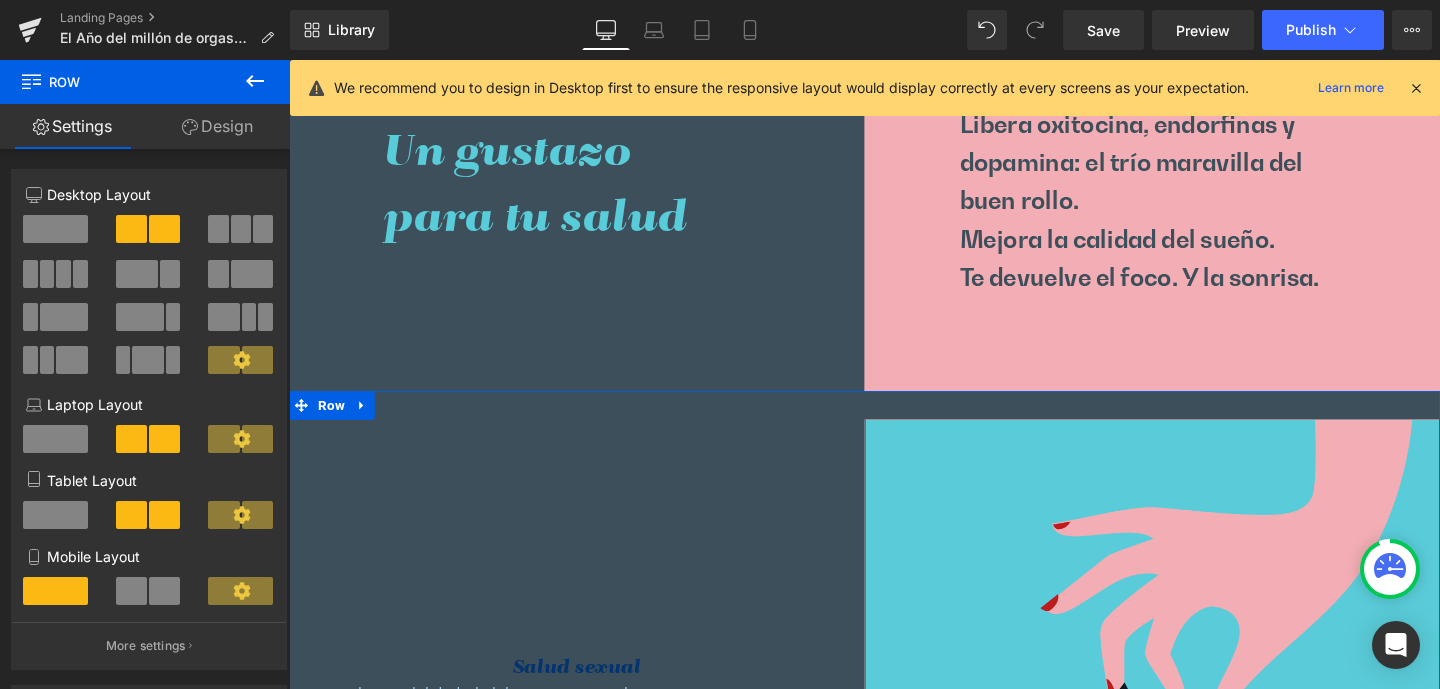 click on "Design" at bounding box center (217, 126) 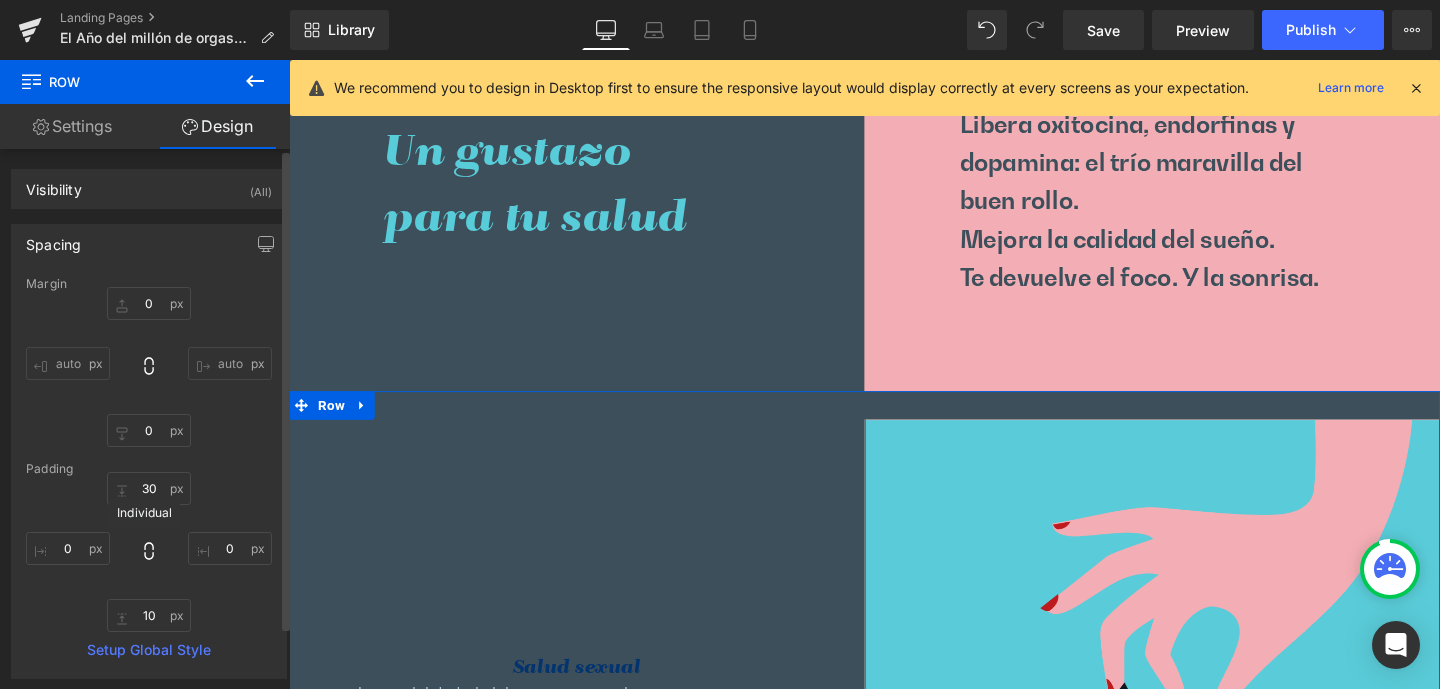 click 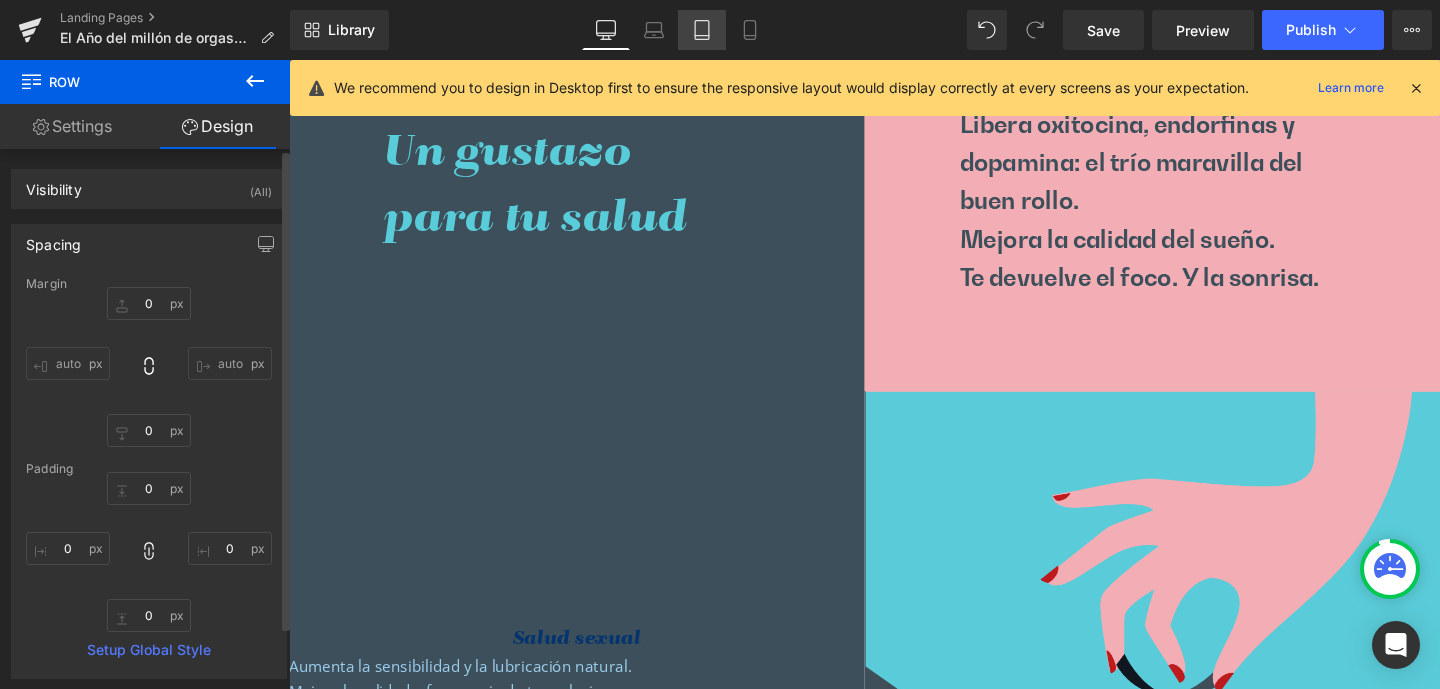 click 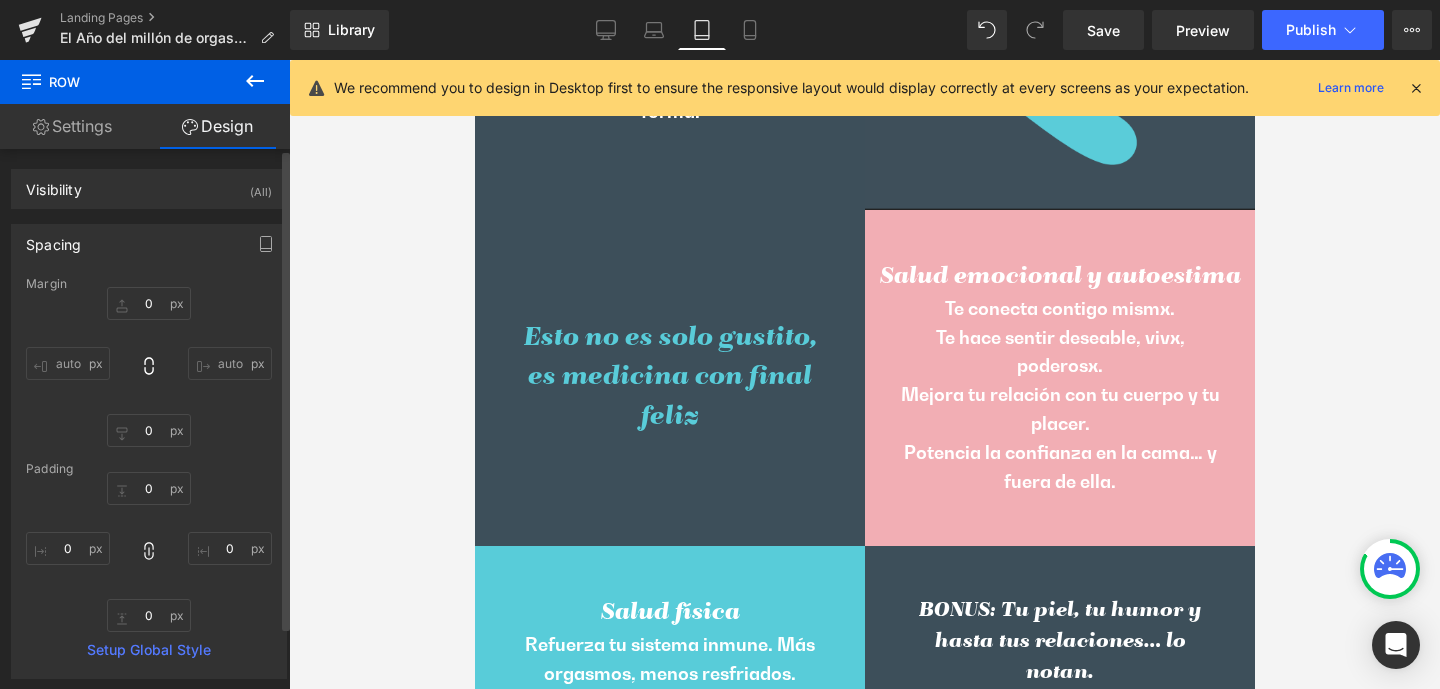 scroll, scrollTop: 1118, scrollLeft: 0, axis: vertical 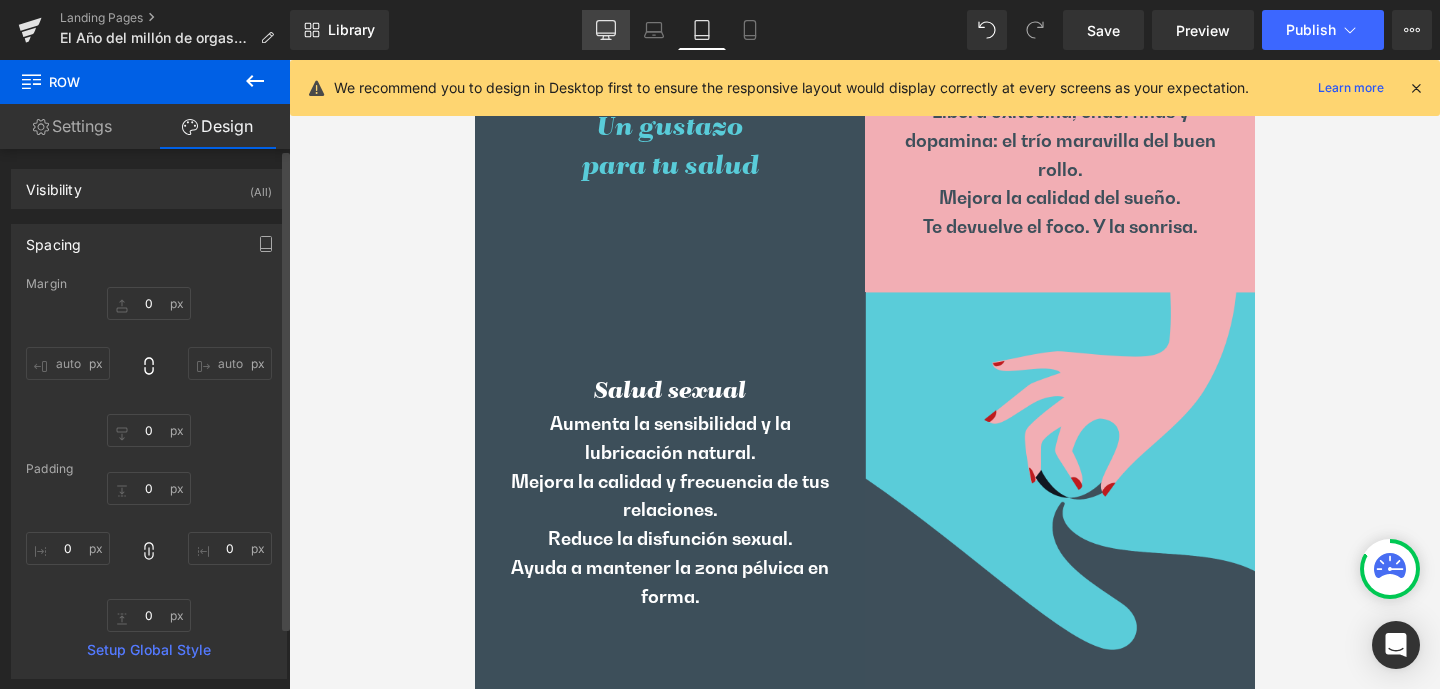 click 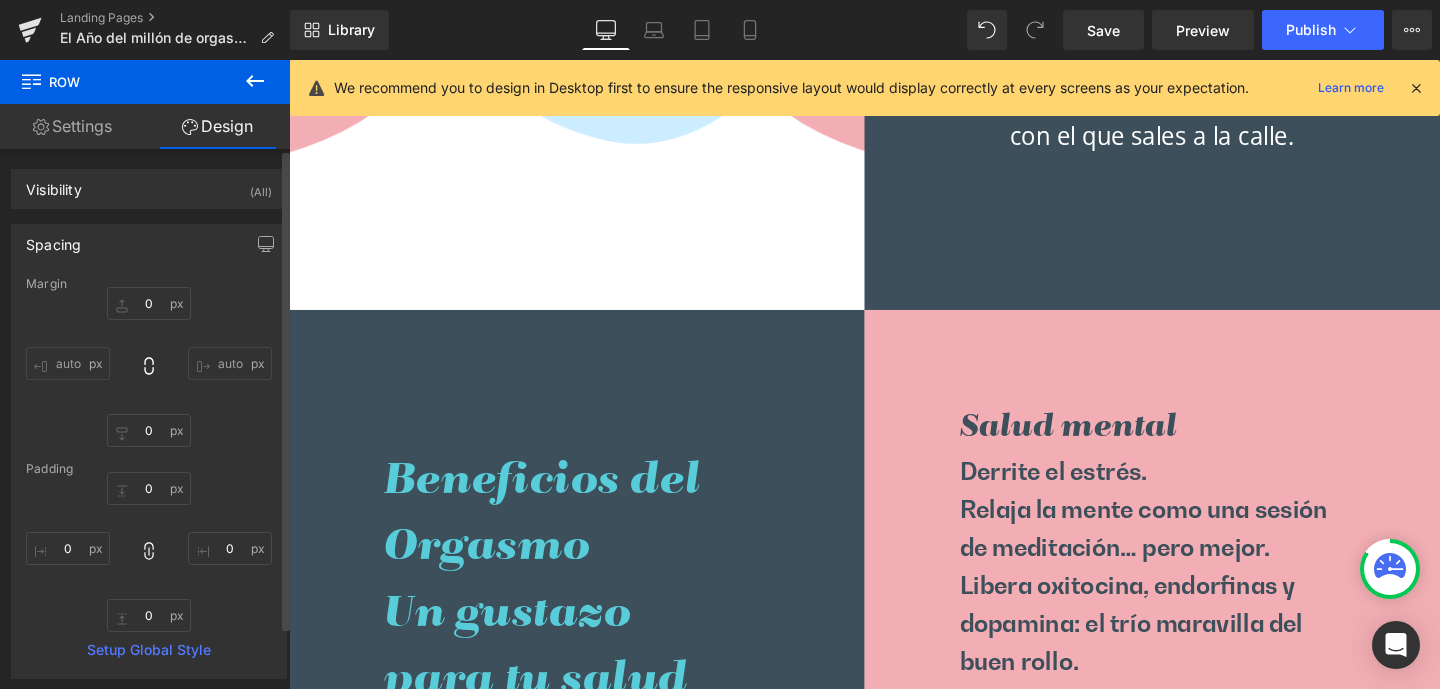 scroll, scrollTop: 1836, scrollLeft: 0, axis: vertical 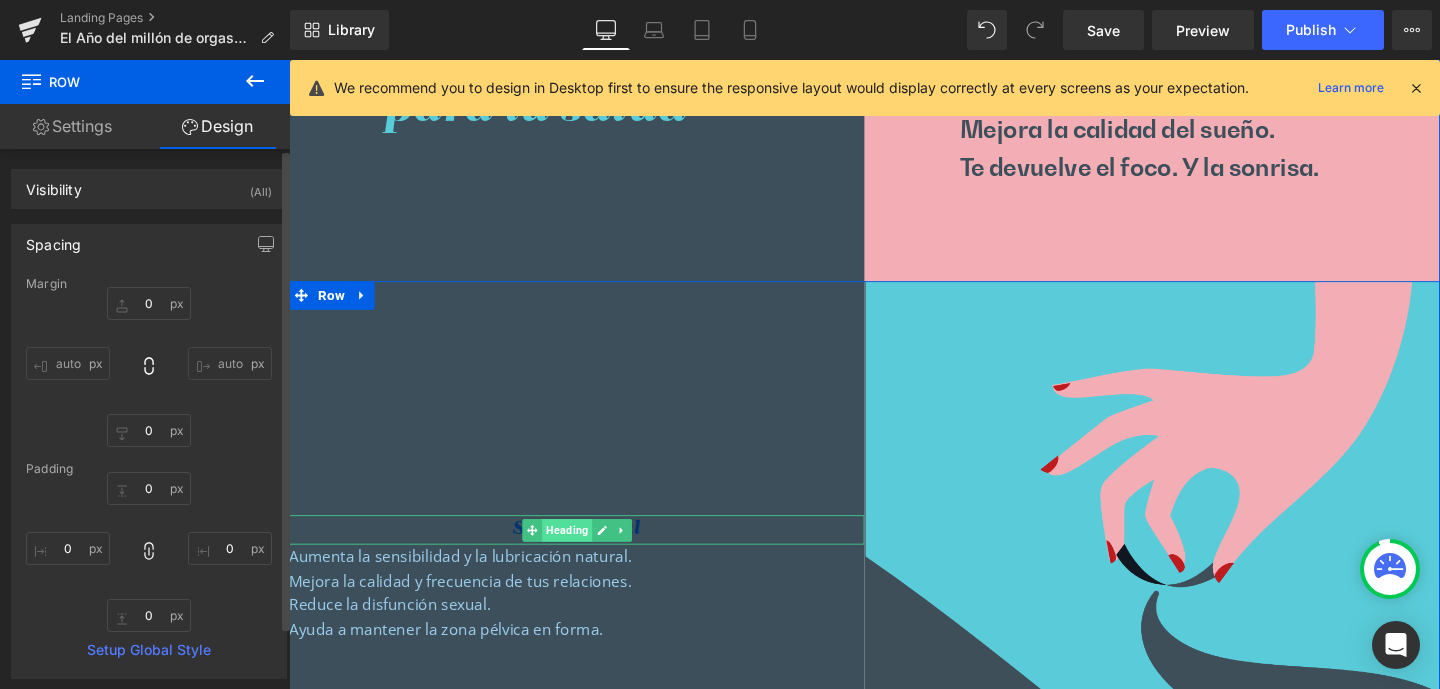 click on "Heading" at bounding box center [581, 554] 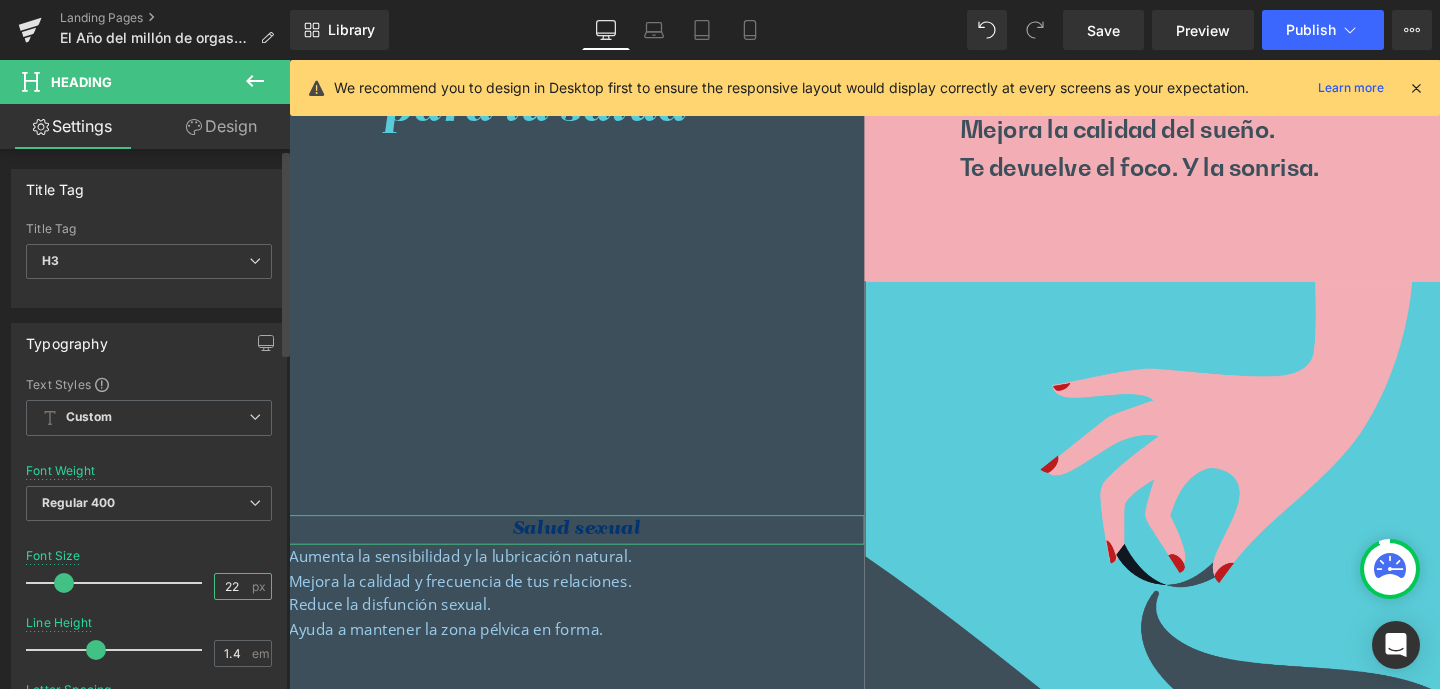 drag, startPoint x: 218, startPoint y: 583, endPoint x: 260, endPoint y: 587, distance: 42.190044 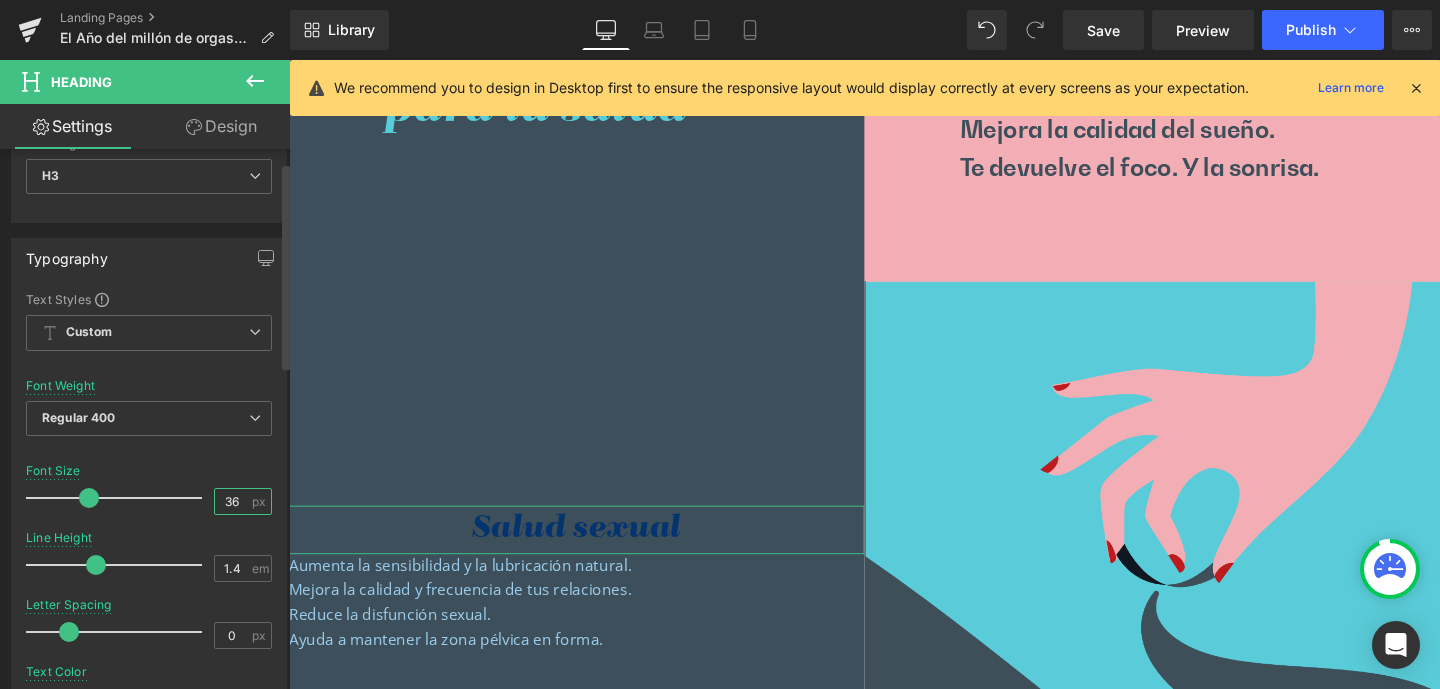 scroll, scrollTop: 165, scrollLeft: 0, axis: vertical 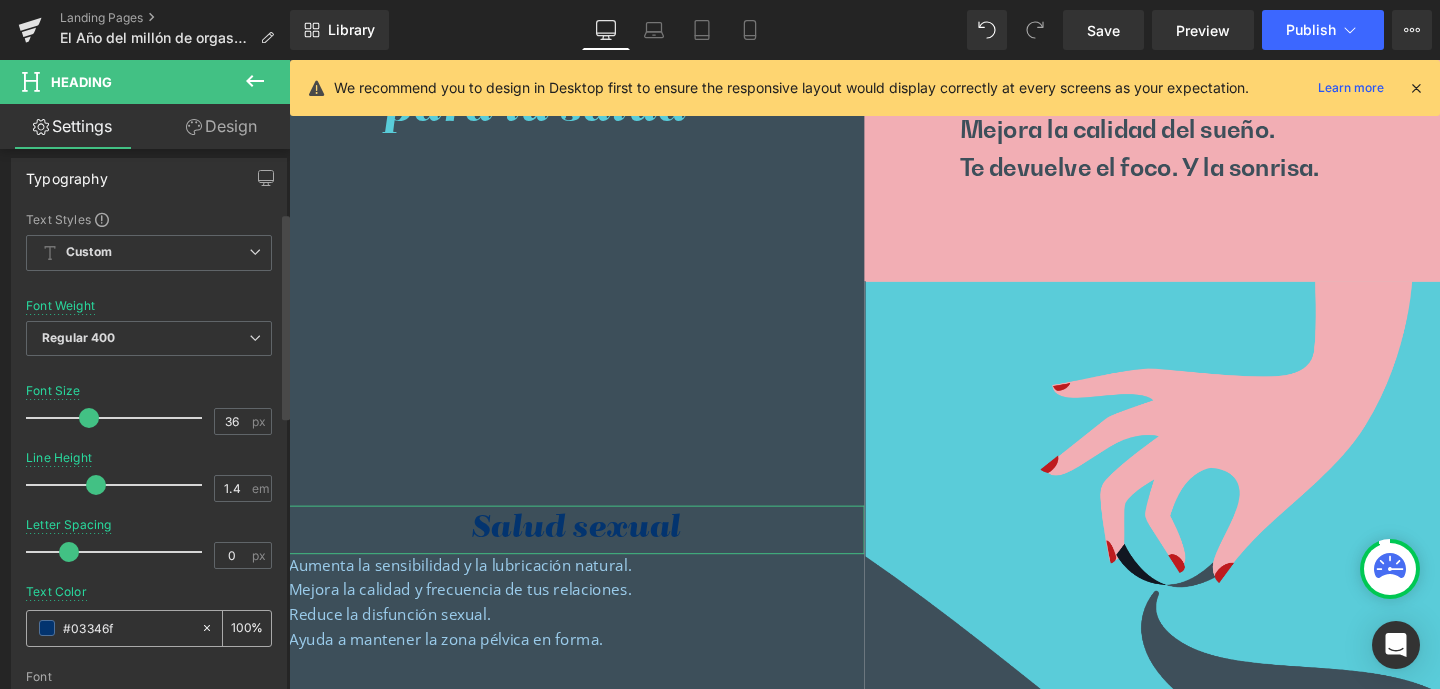 drag, startPoint x: 117, startPoint y: 632, endPoint x: 69, endPoint y: 630, distance: 48.04165 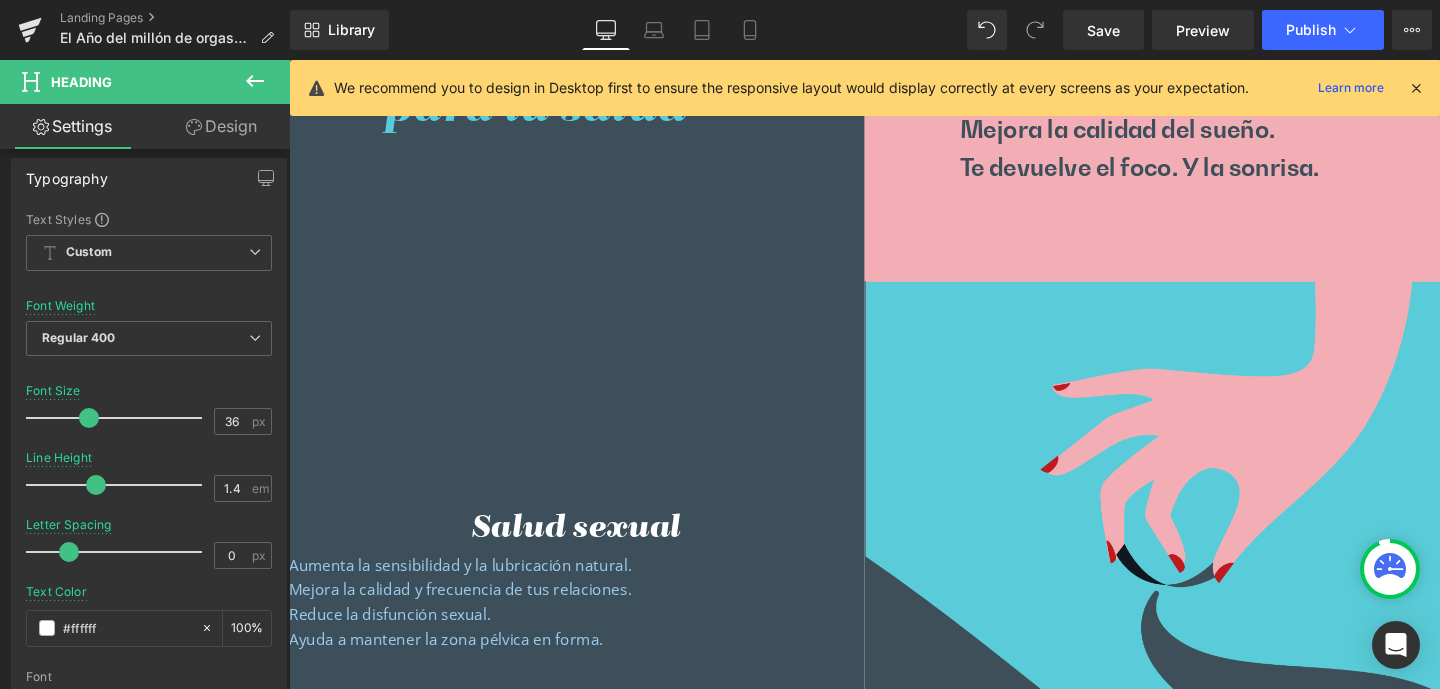 scroll, scrollTop: 2179, scrollLeft: 0, axis: vertical 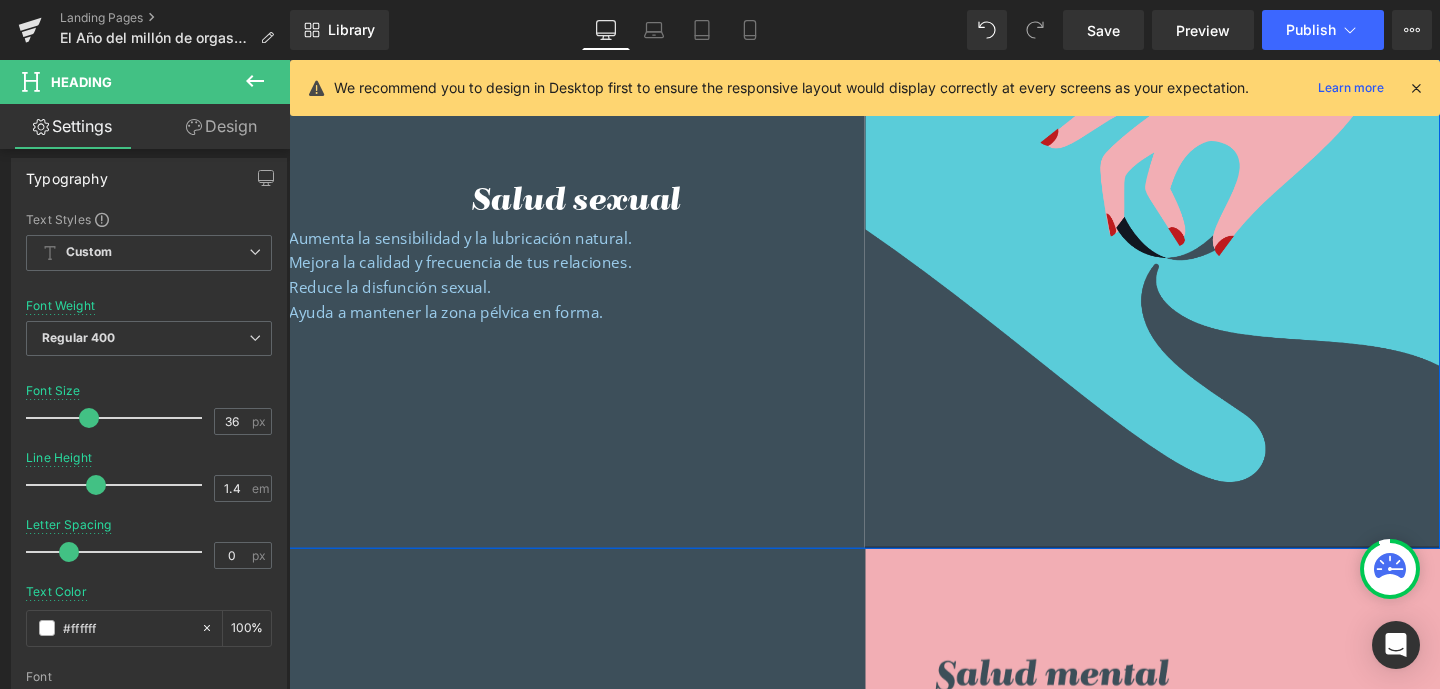 click on "Salud sexual Heading         Aumenta la sensibilidad y la lubricación natural. Mejora la calidad y frecuencia de tus relaciones. Reduce la disfunción sexual. Ayuda a mantener la zona pélvica en forma. Text Block" at bounding box center [591, 261] 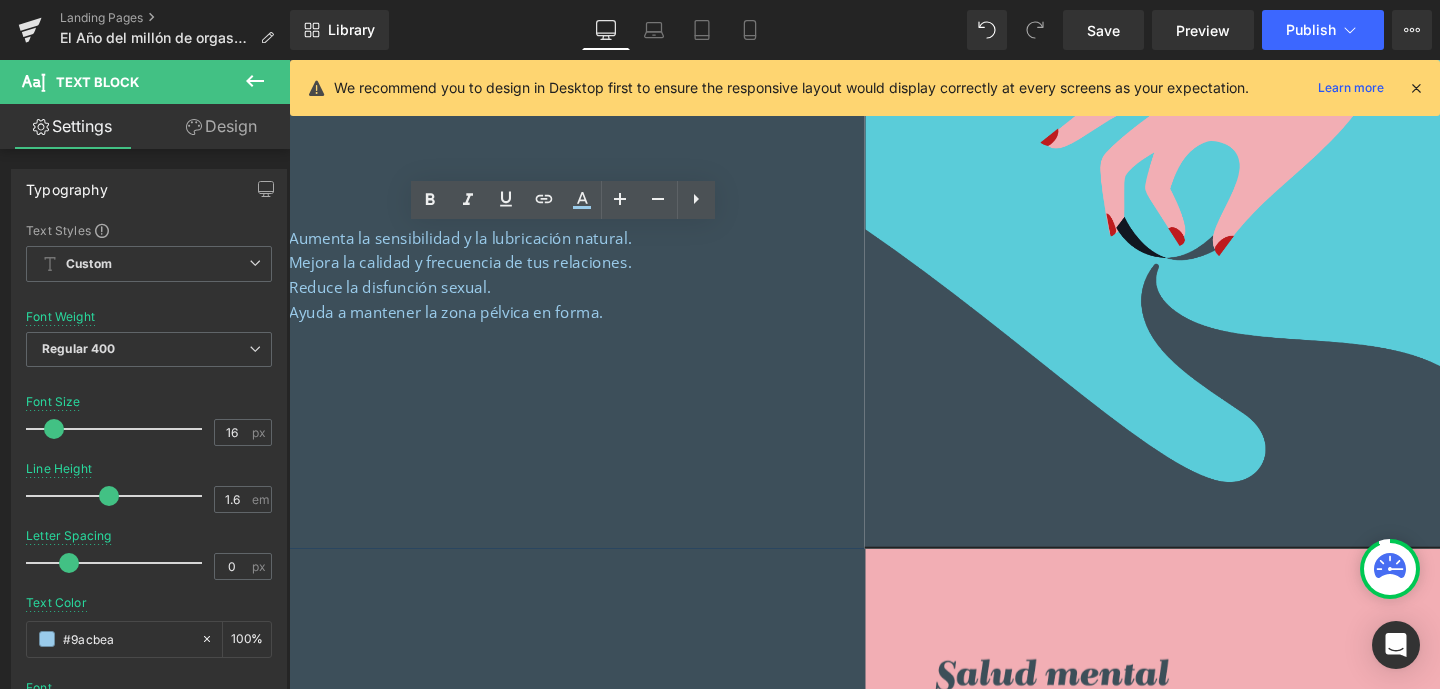 scroll, scrollTop: 2049, scrollLeft: 0, axis: vertical 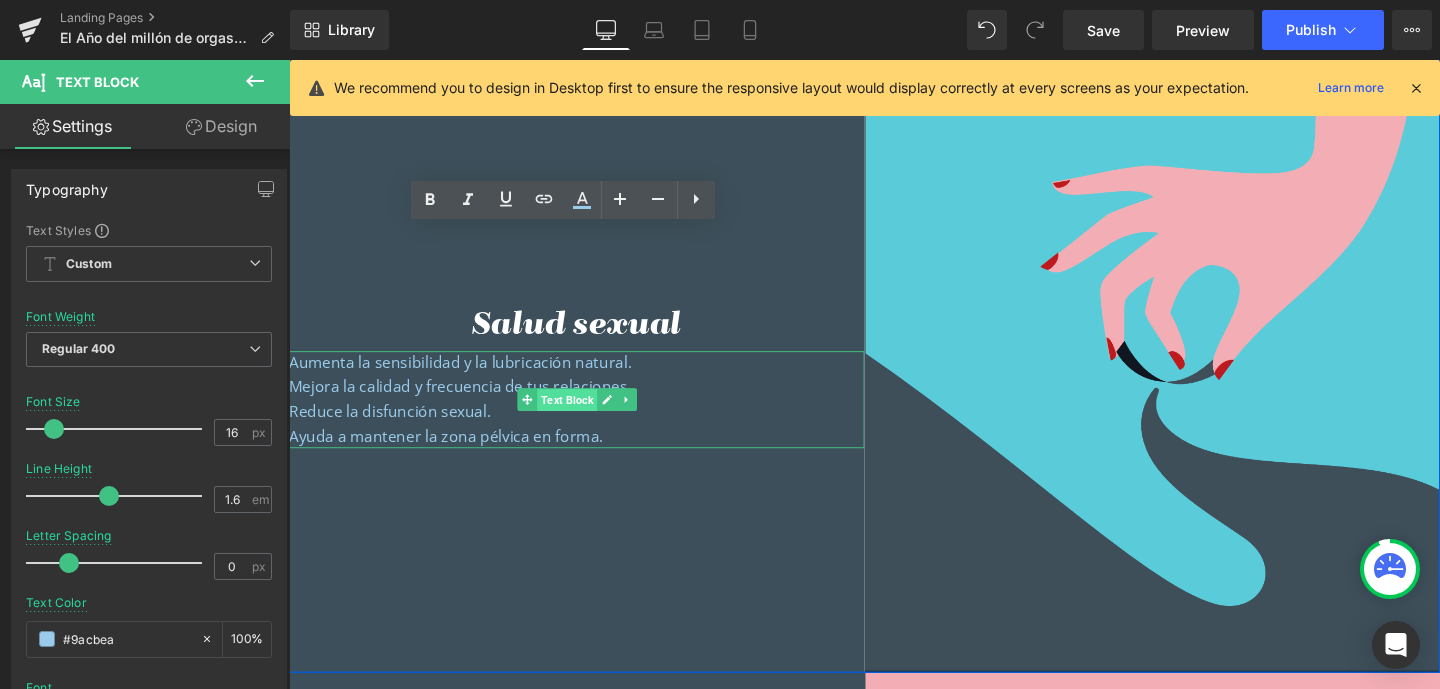 click on "Text Block" at bounding box center [581, 418] 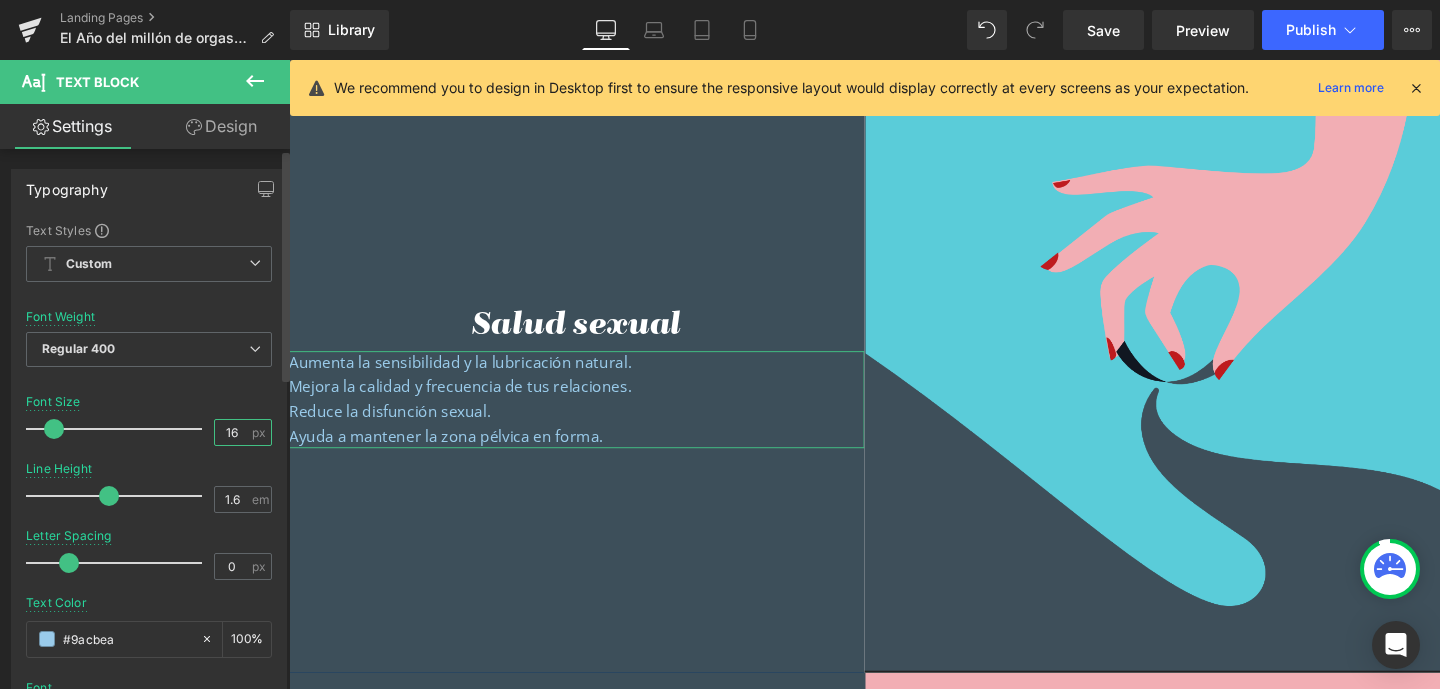 drag, startPoint x: 221, startPoint y: 433, endPoint x: 239, endPoint y: 433, distance: 18 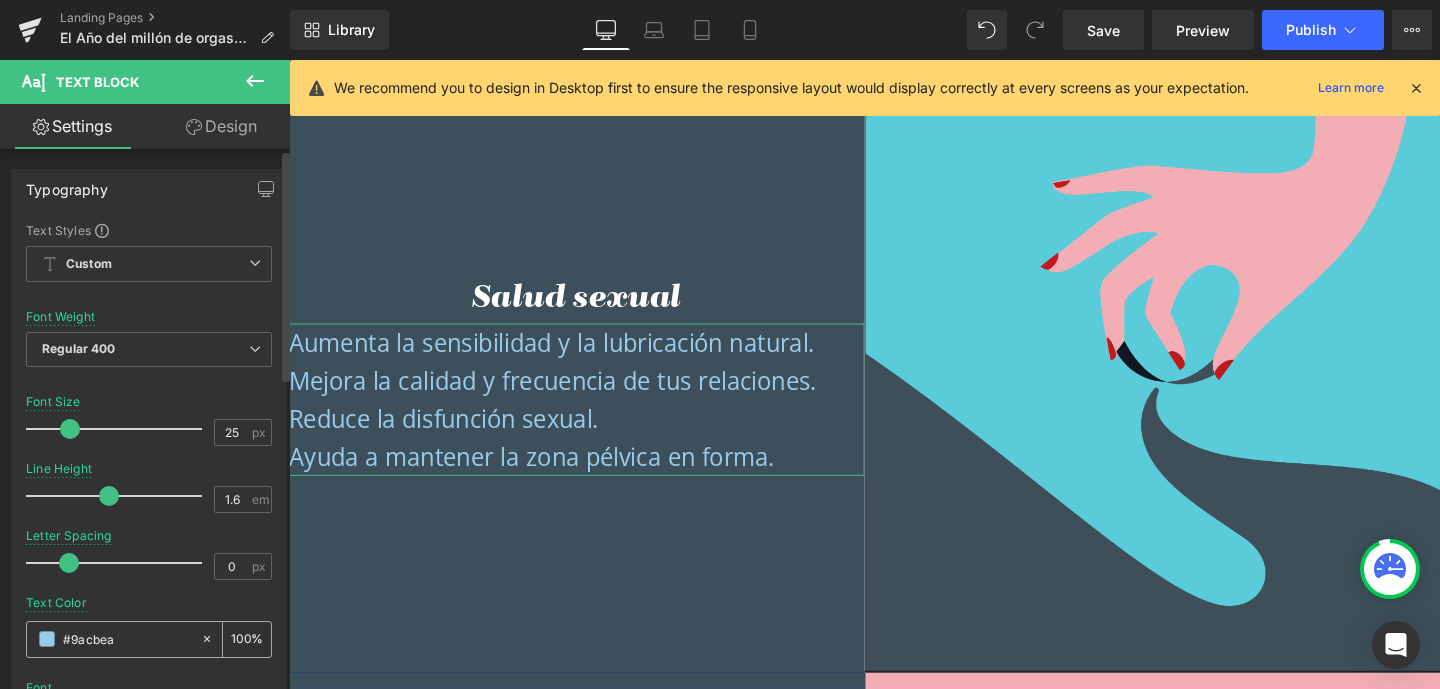drag, startPoint x: 121, startPoint y: 638, endPoint x: 72, endPoint y: 641, distance: 49.09175 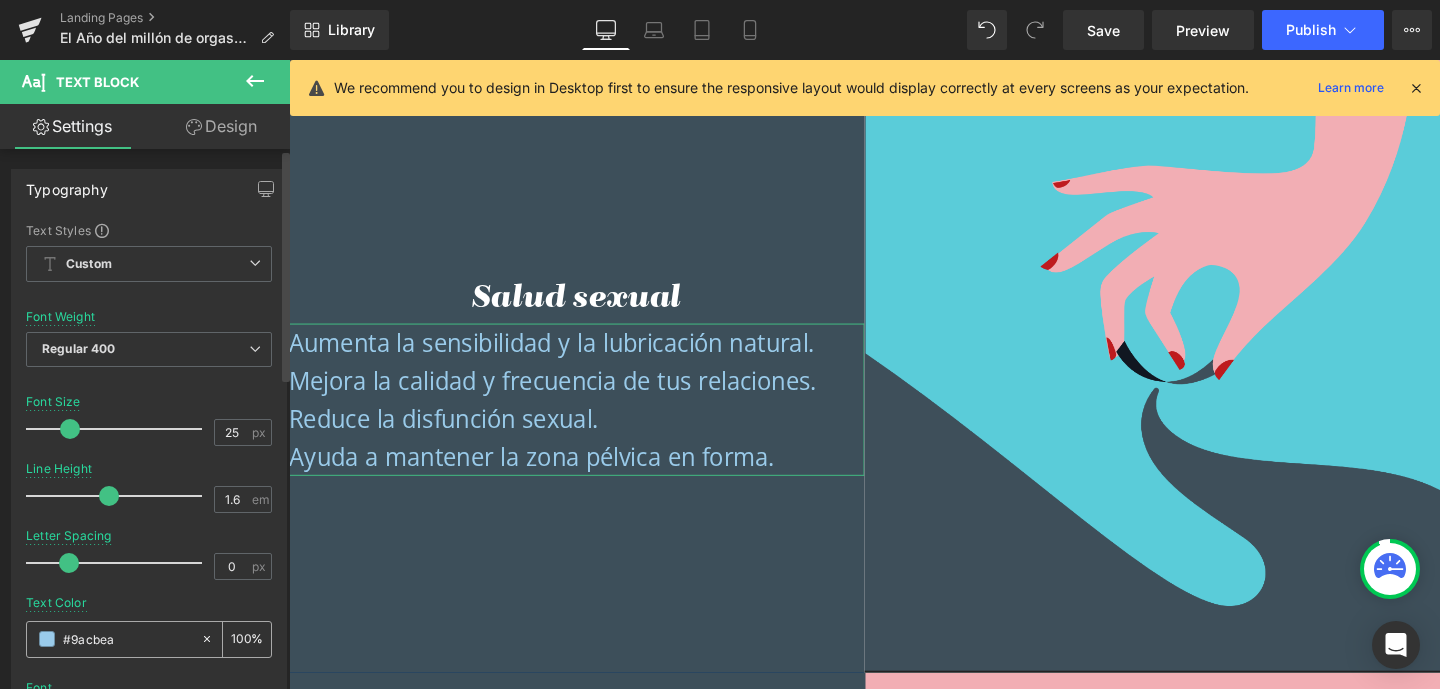 click on "#9acbea" at bounding box center [127, 639] 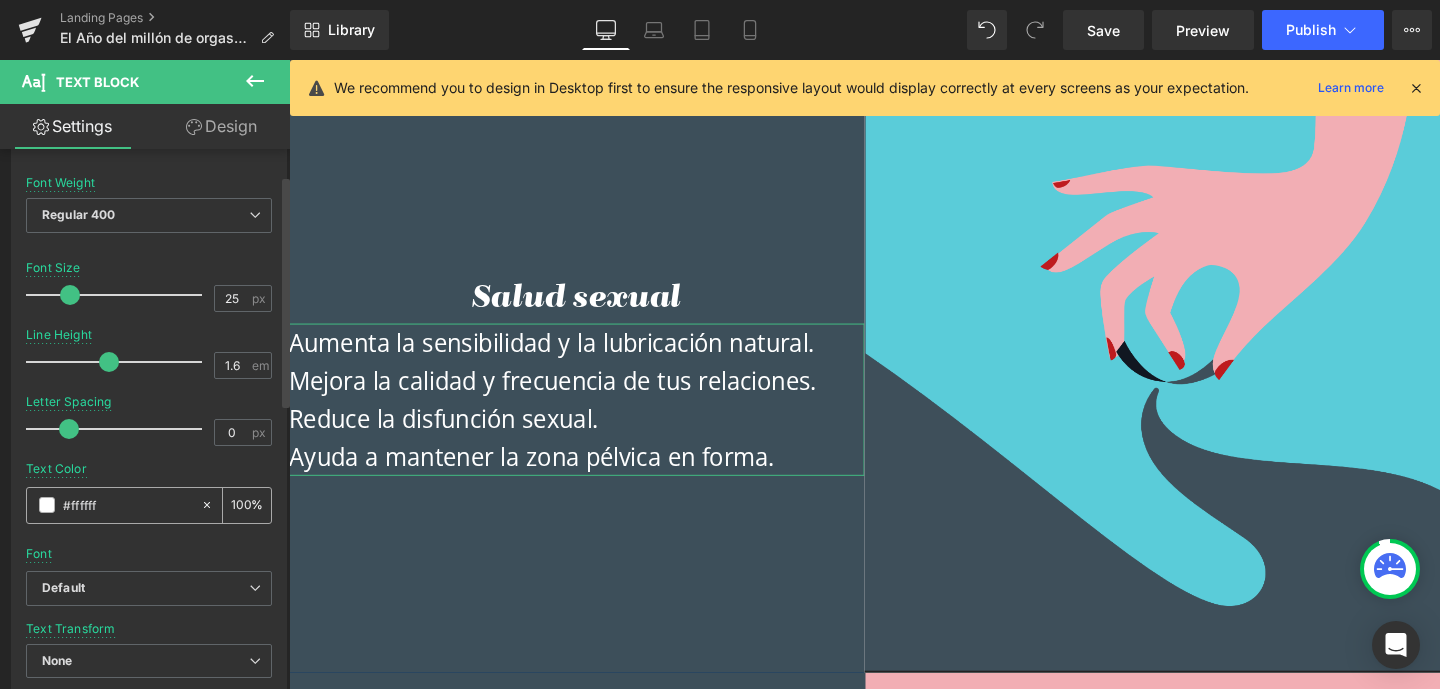 scroll, scrollTop: 139, scrollLeft: 0, axis: vertical 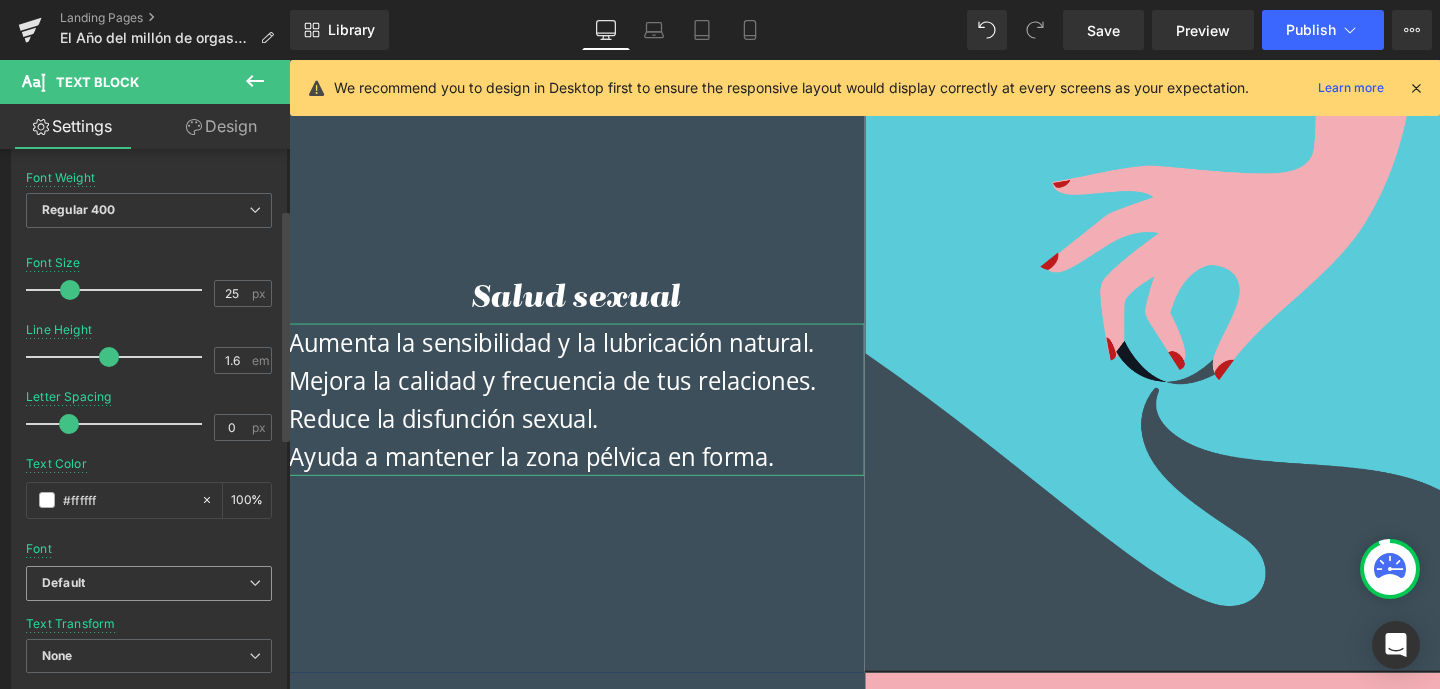 click on "Default" at bounding box center [145, 583] 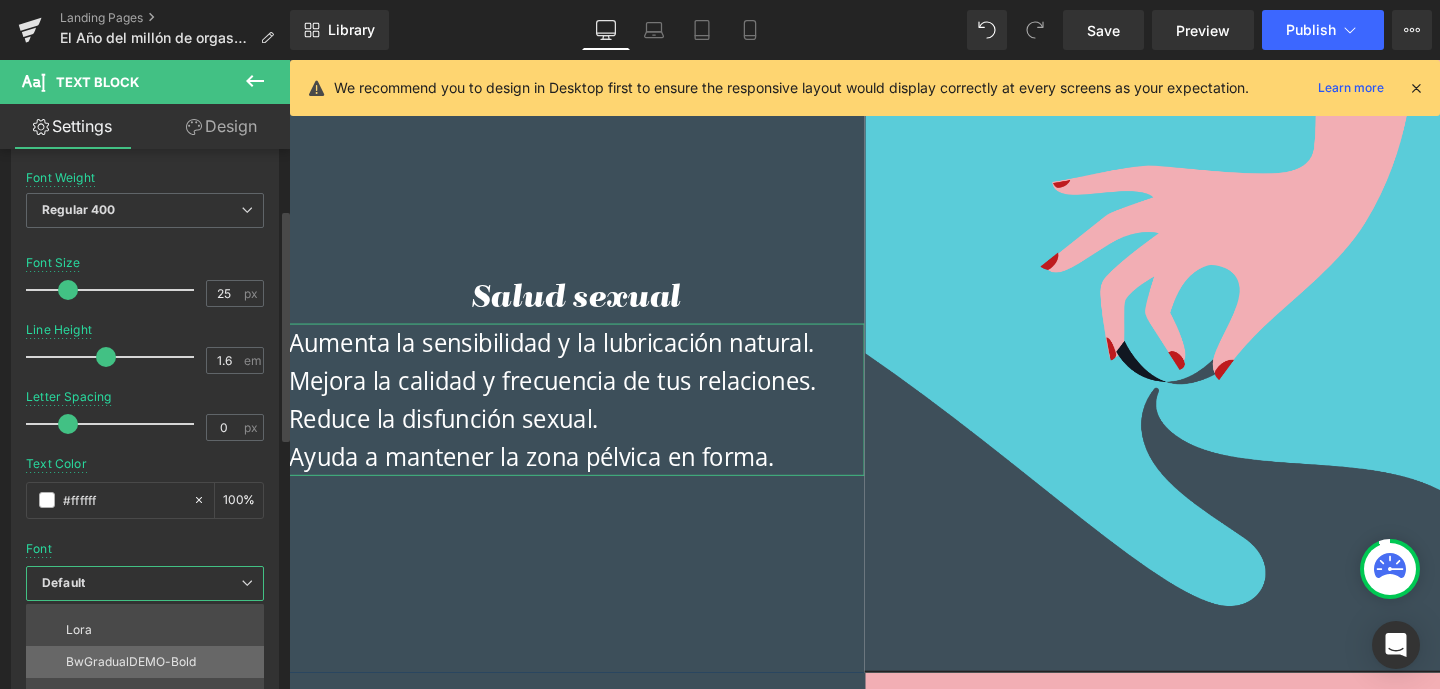 scroll, scrollTop: 198, scrollLeft: 0, axis: vertical 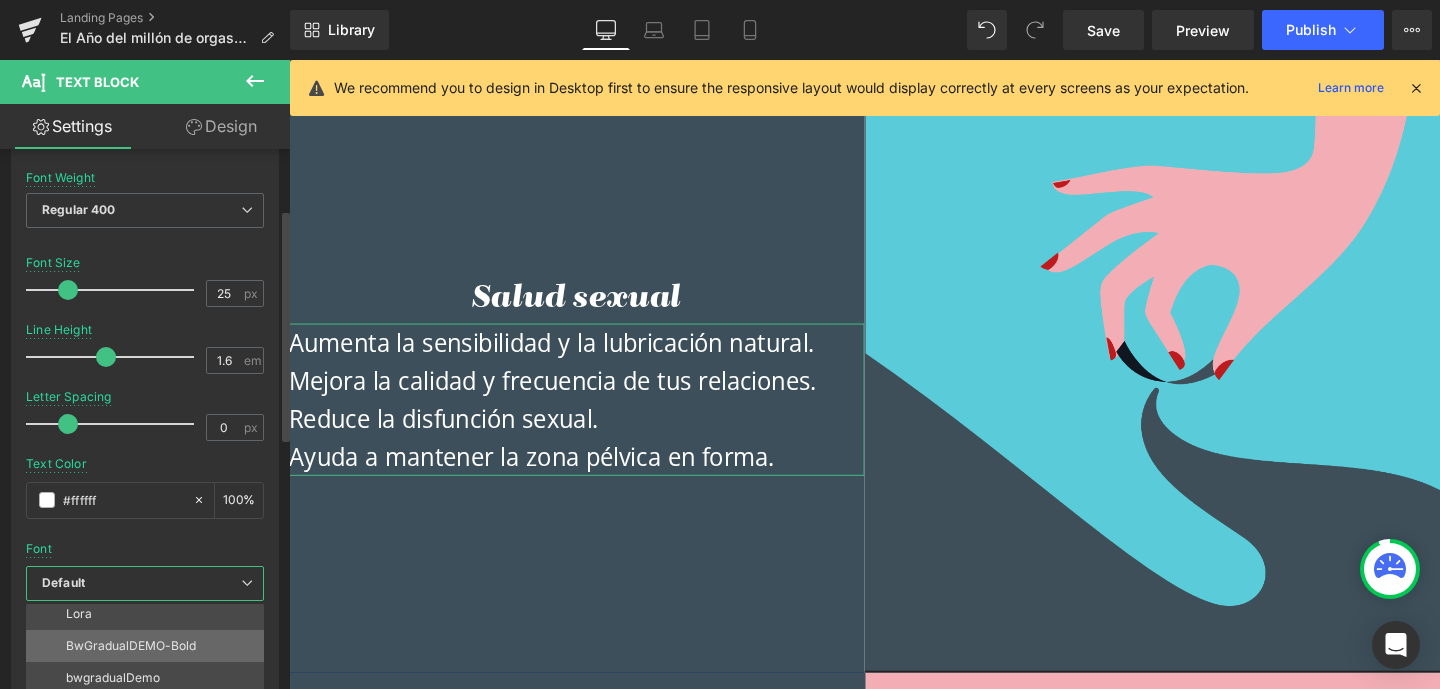 click on "BwGradualDEMO-Bold" at bounding box center (131, 646) 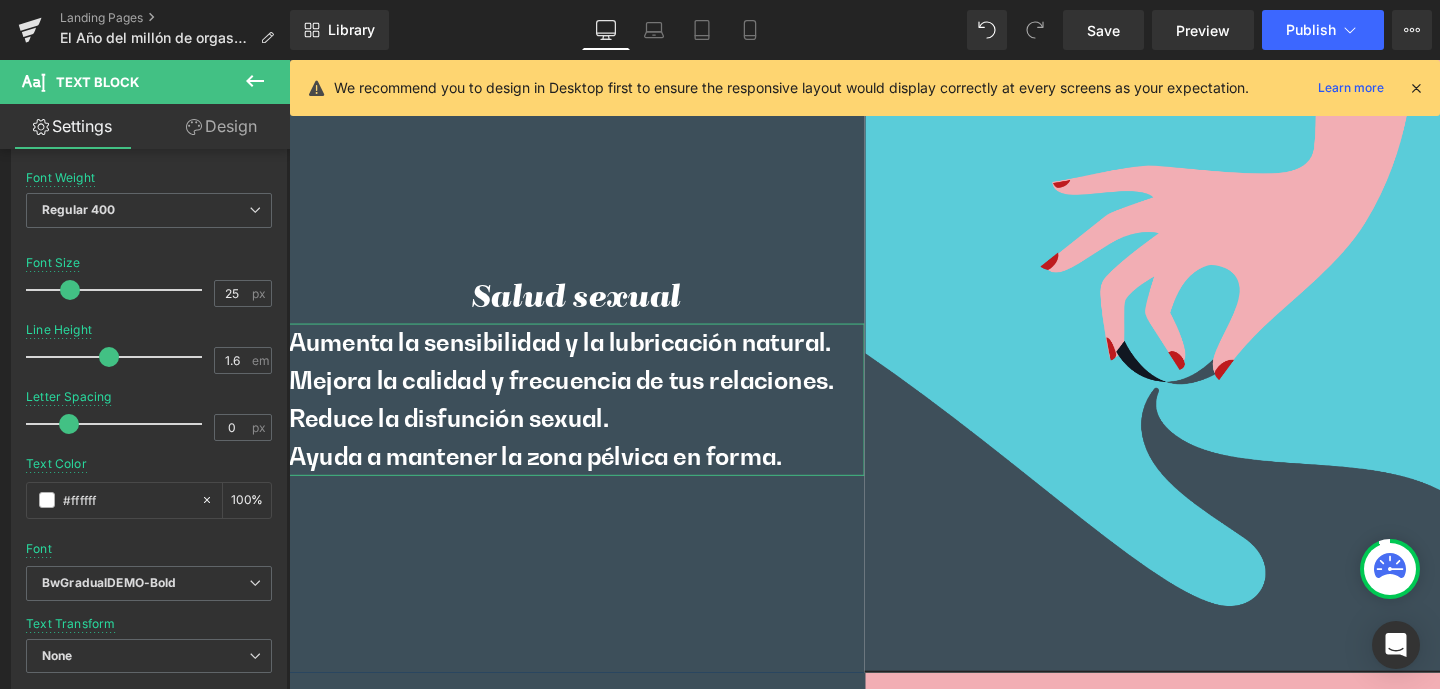click on "Design" at bounding box center [221, 126] 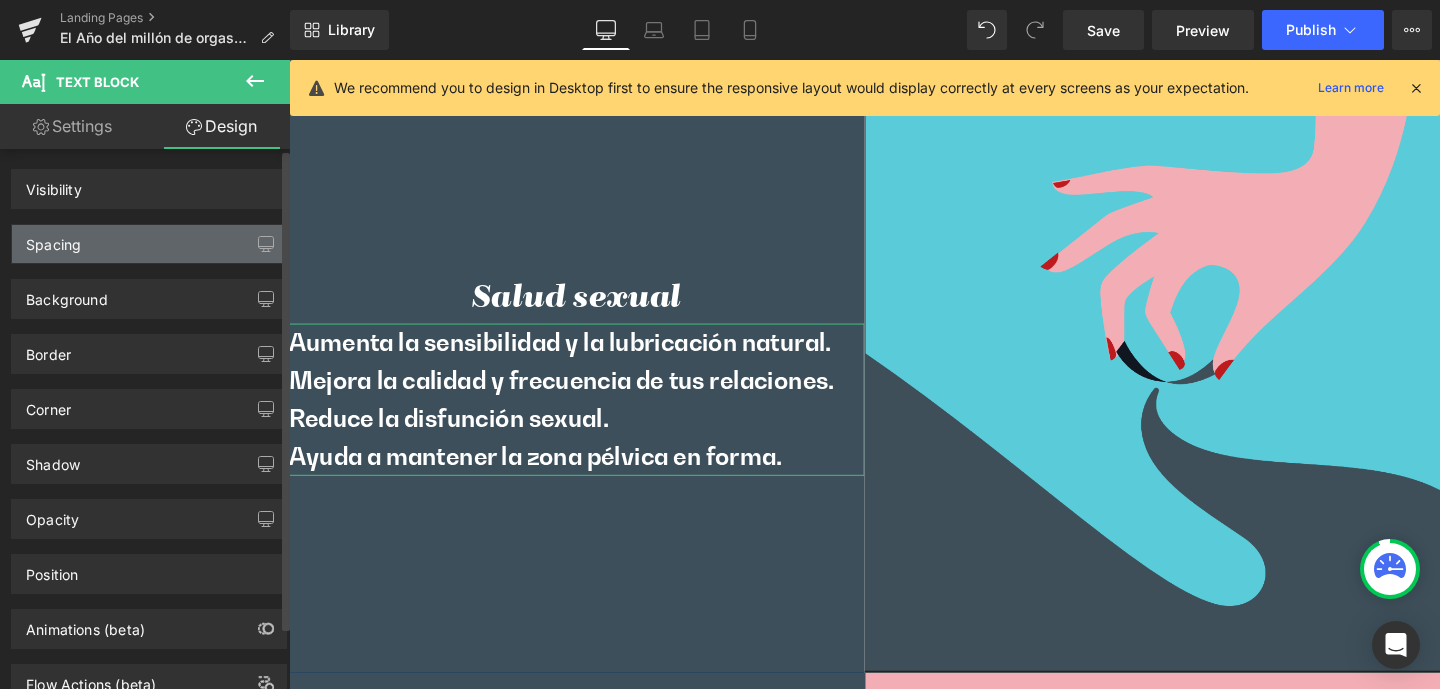 click on "Spacing" at bounding box center [53, 239] 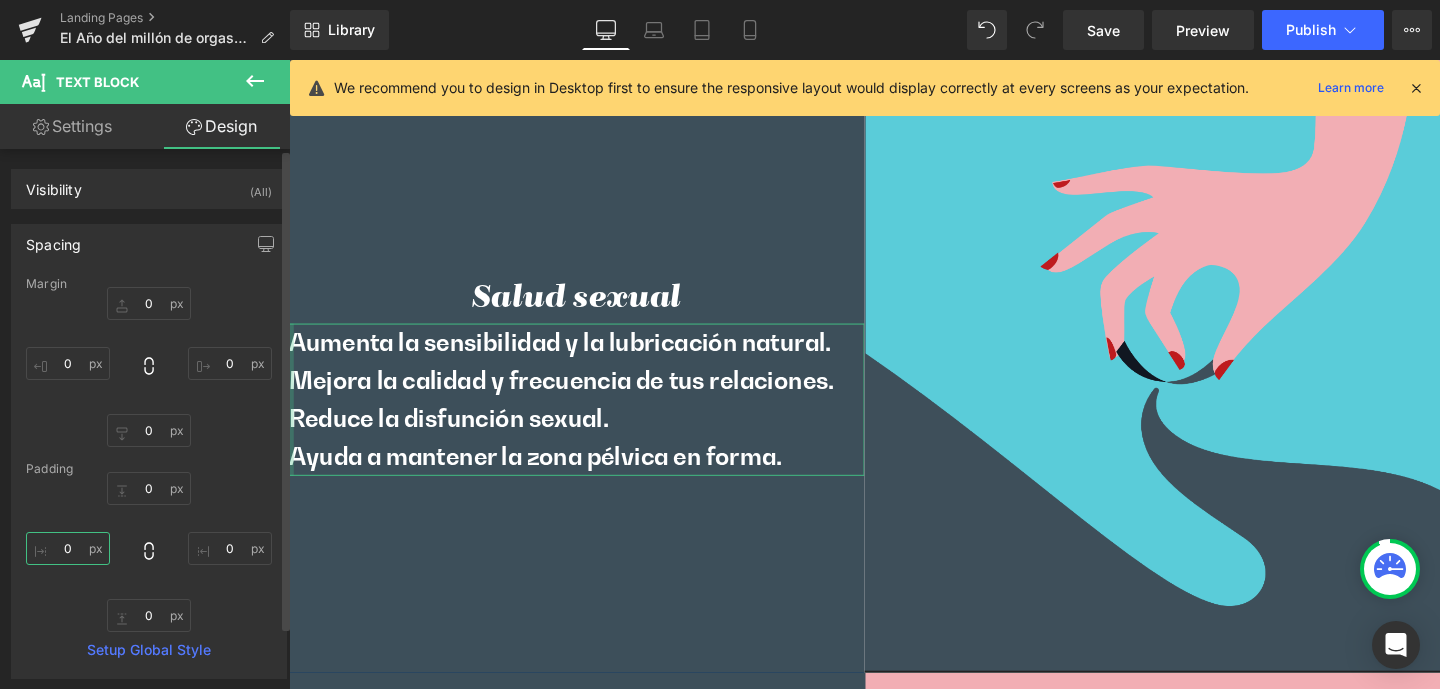 click on "0" at bounding box center [68, 548] 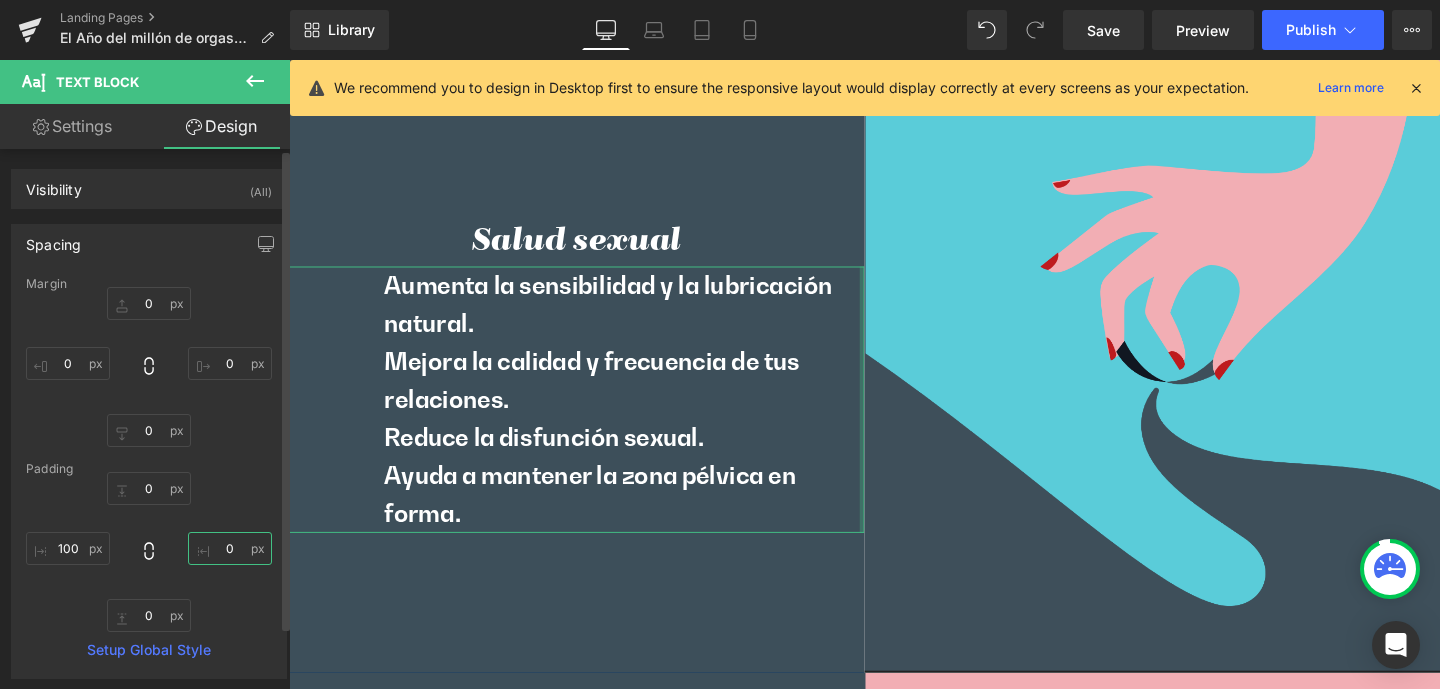 click on "0" at bounding box center [230, 548] 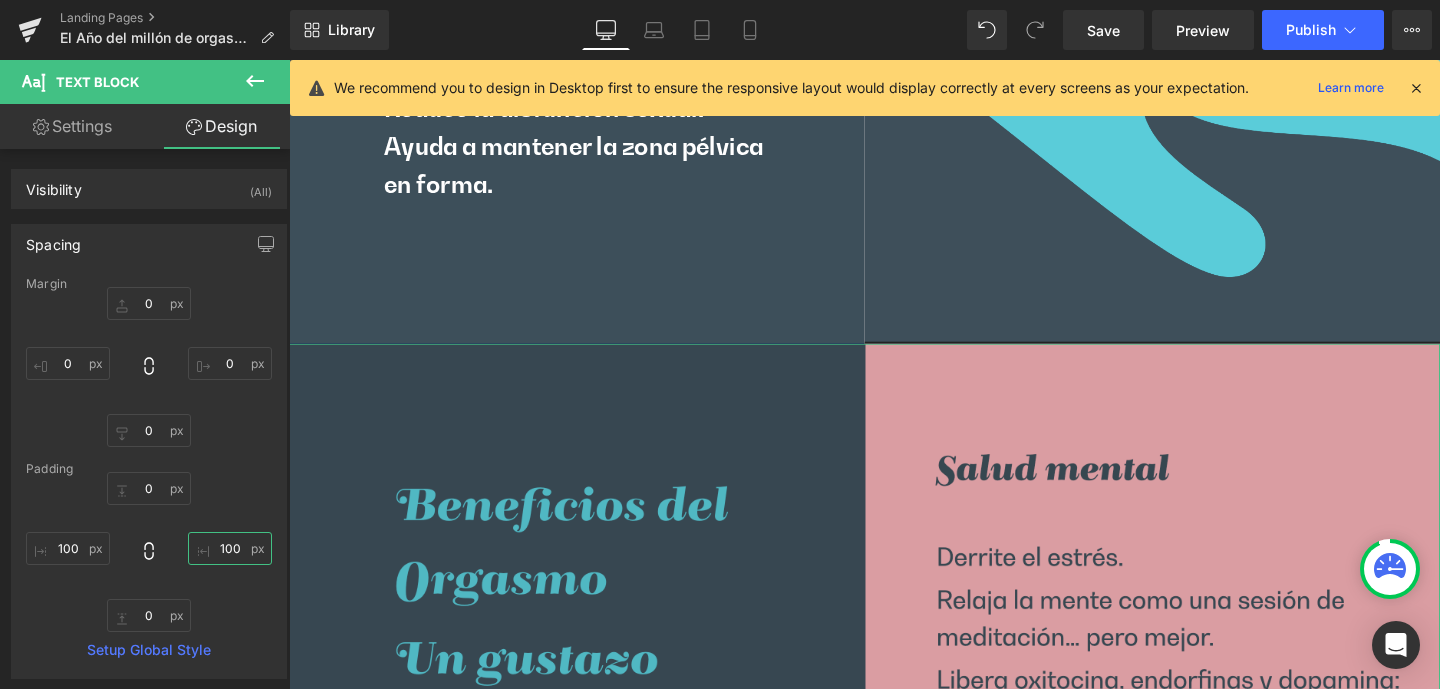 scroll, scrollTop: 2452, scrollLeft: 0, axis: vertical 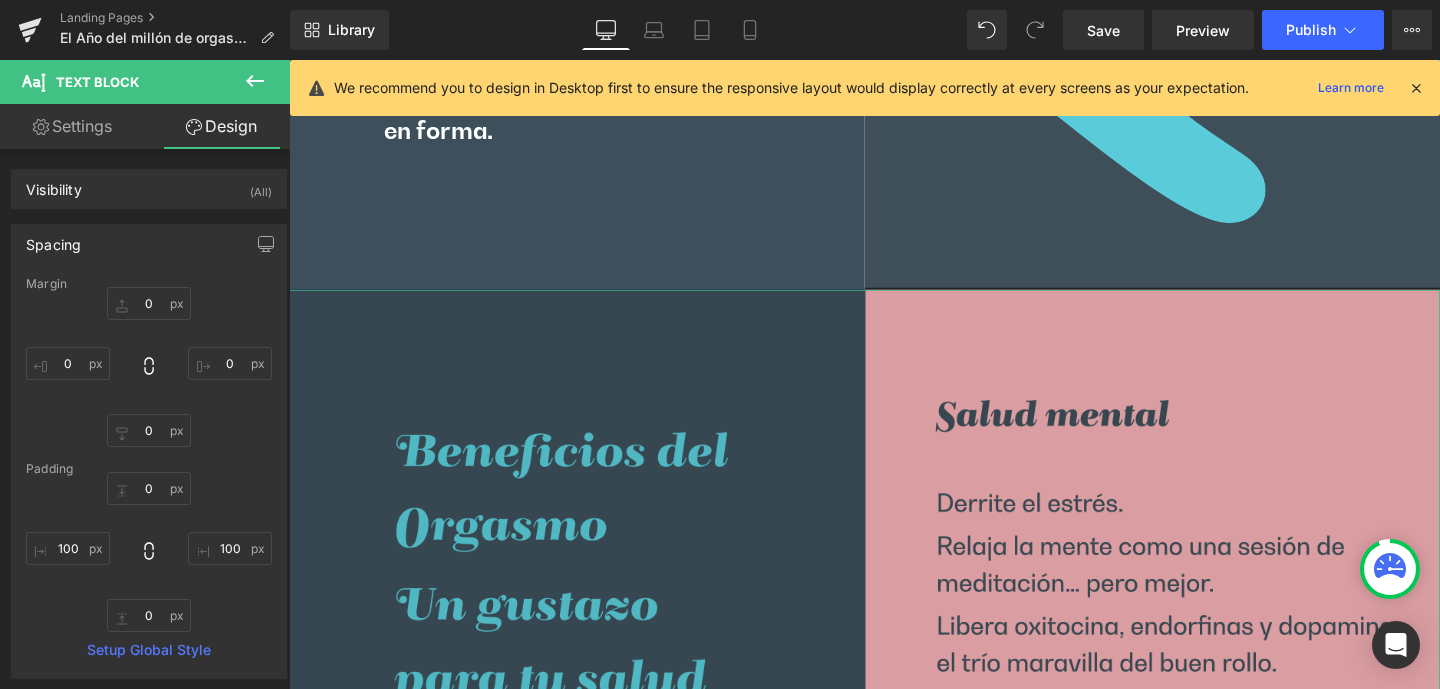 click at bounding box center (894, 906) 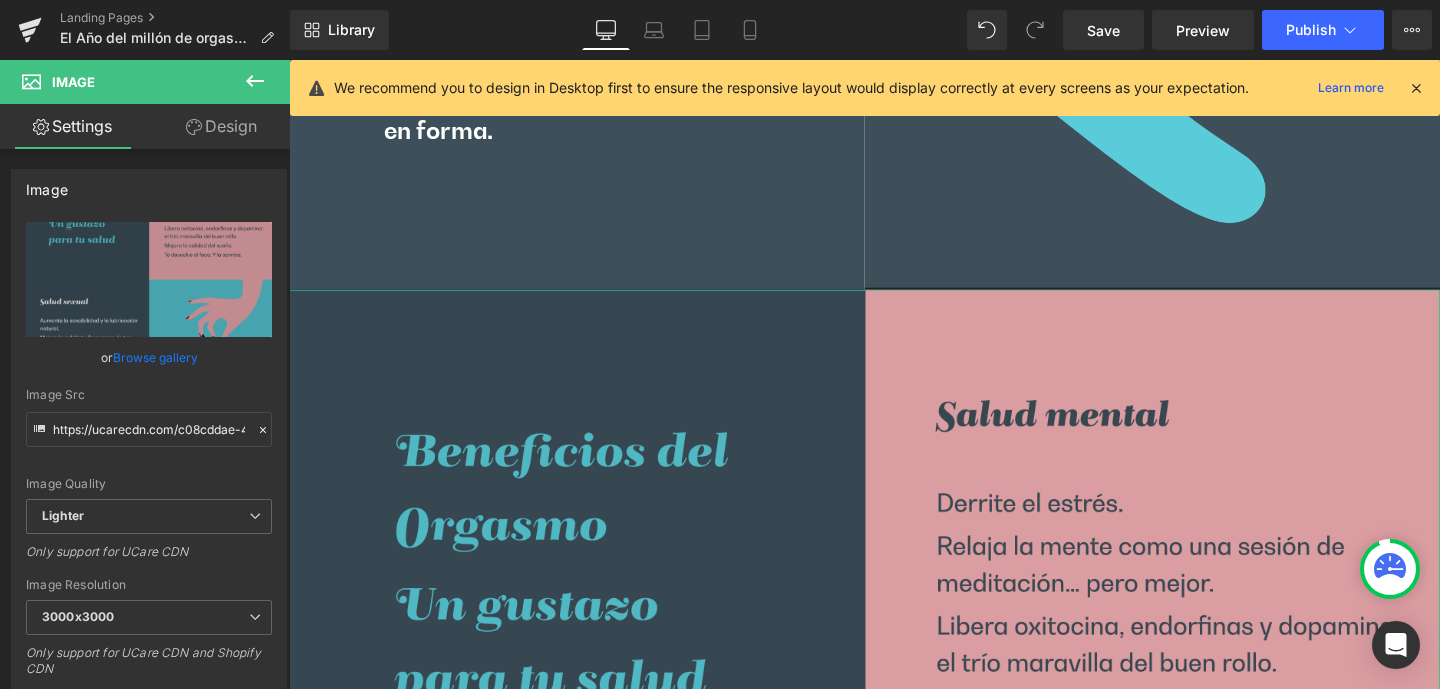 click at bounding box center (894, 906) 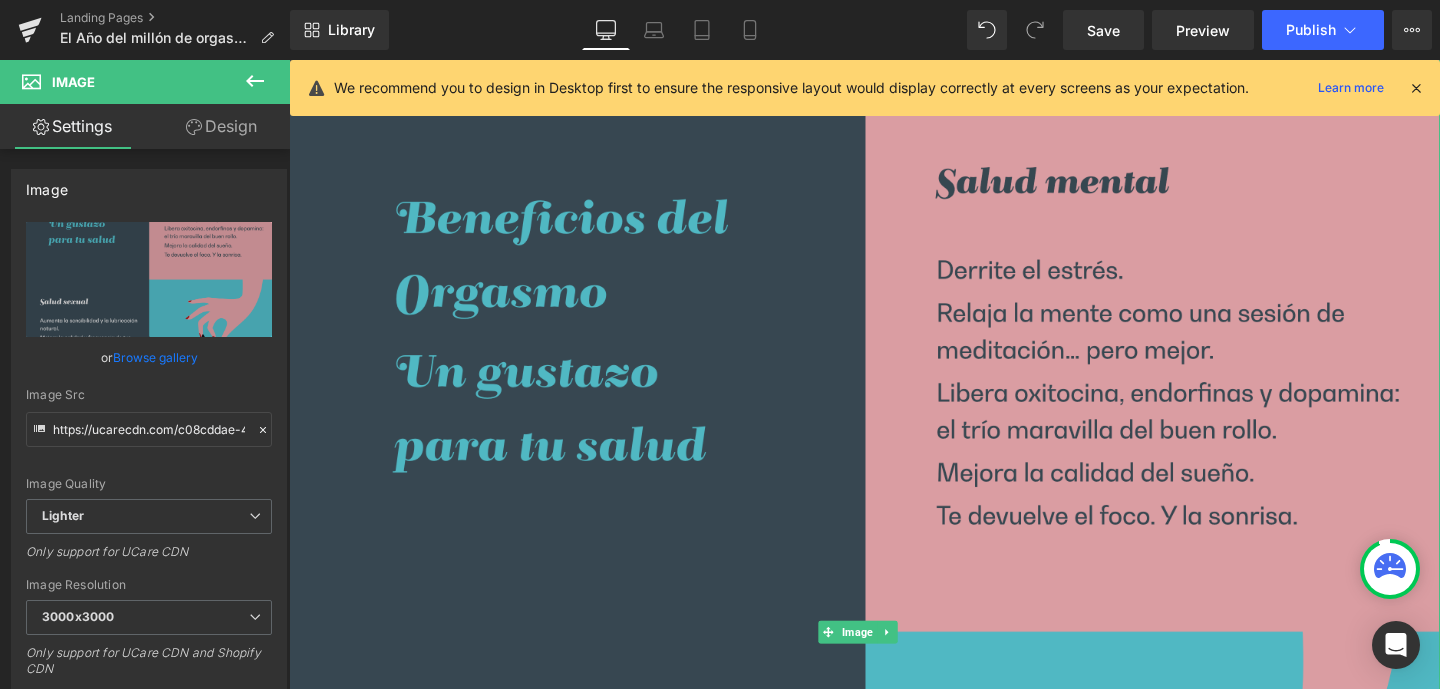 scroll, scrollTop: 2721, scrollLeft: 0, axis: vertical 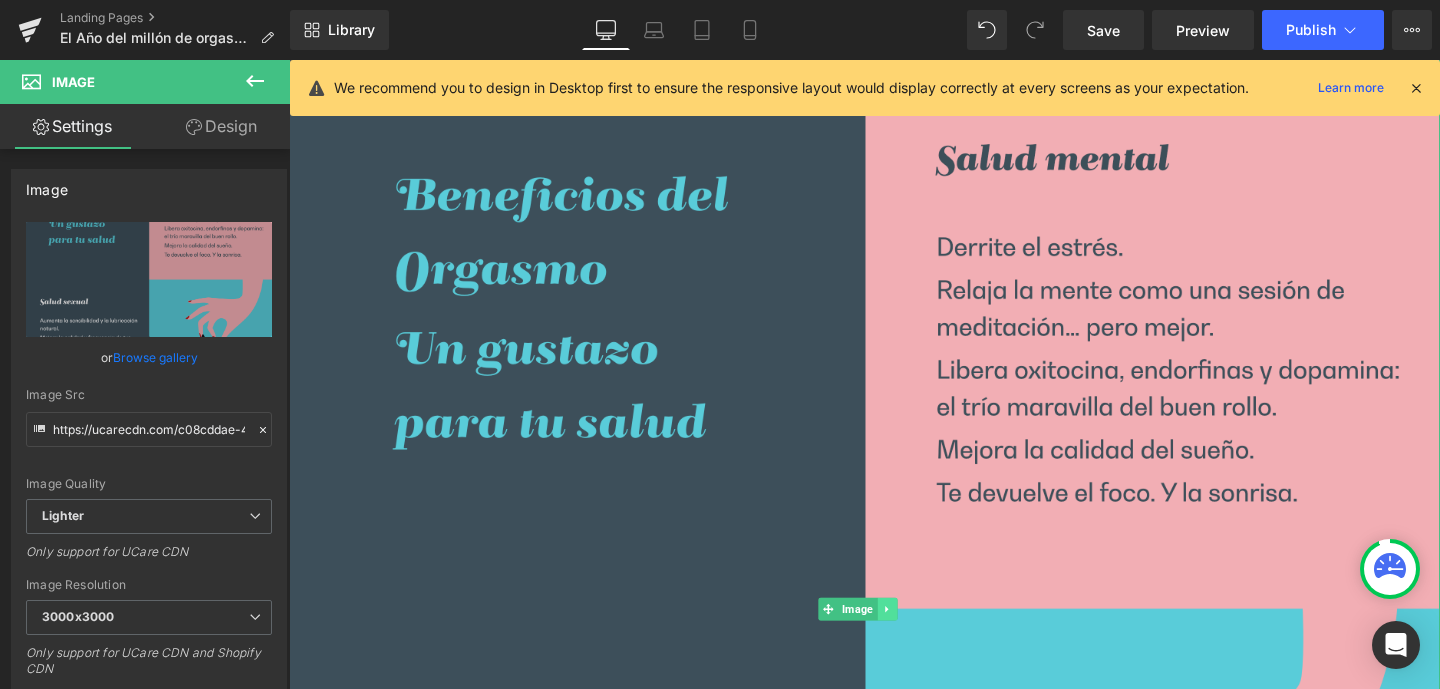 click 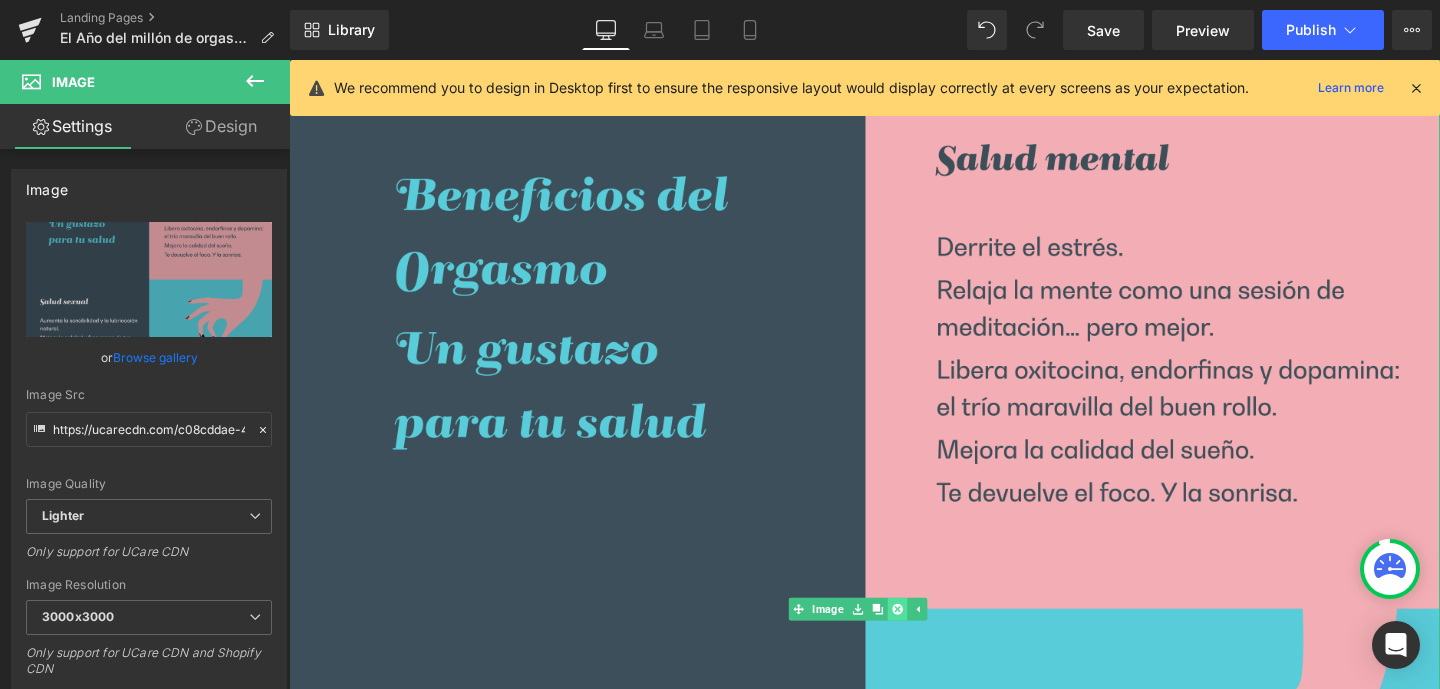 click 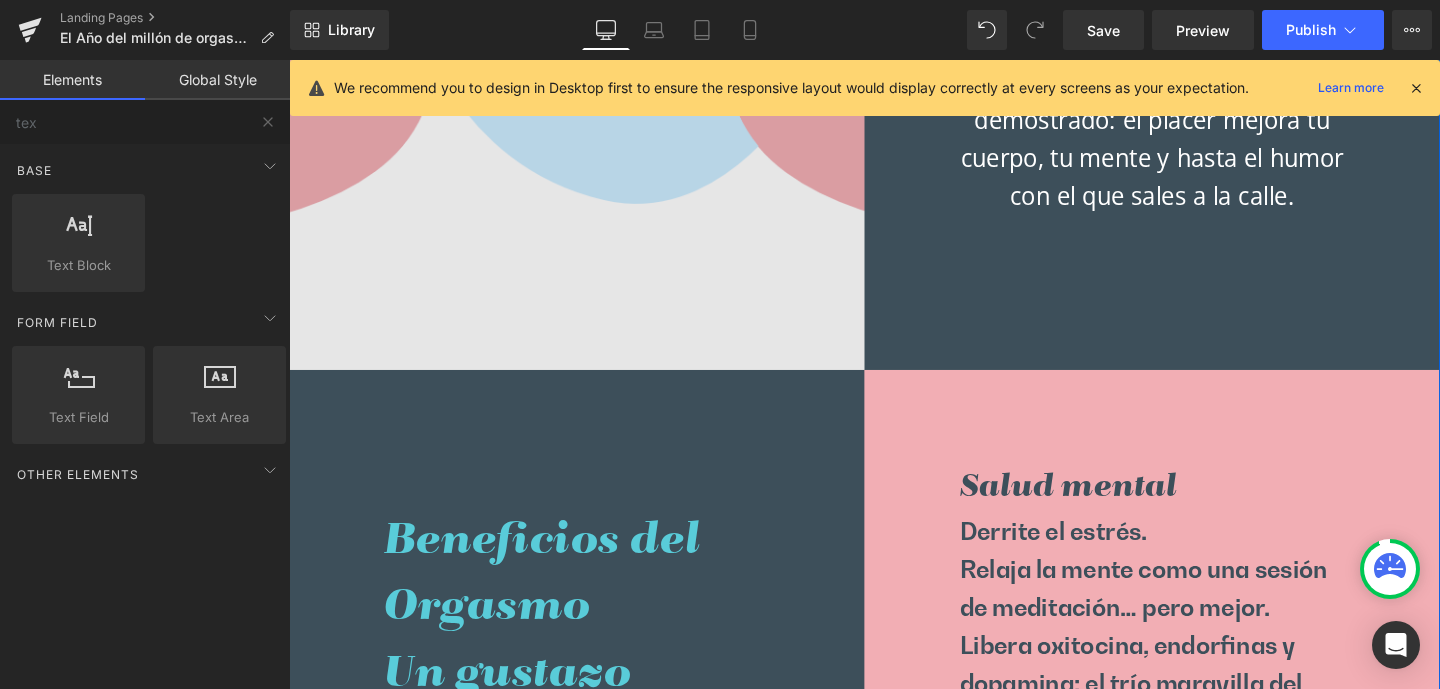scroll, scrollTop: 1071, scrollLeft: 0, axis: vertical 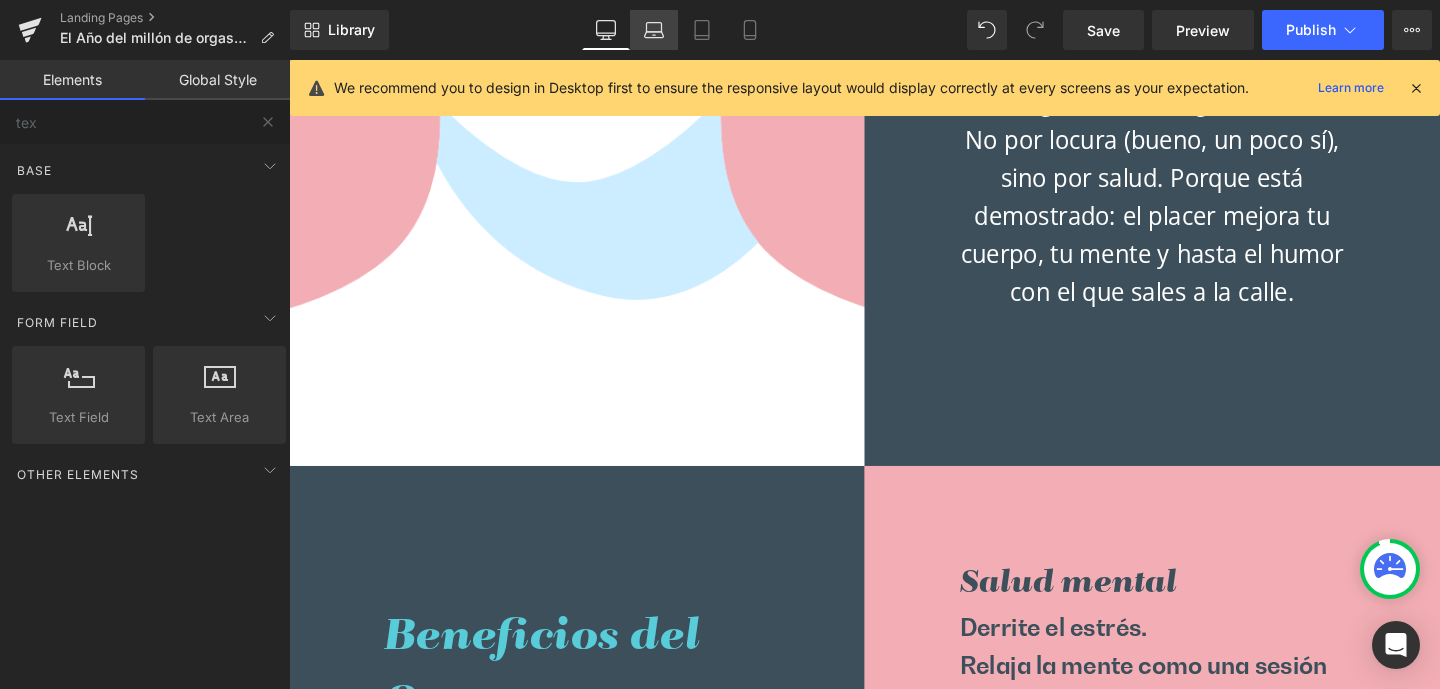 click 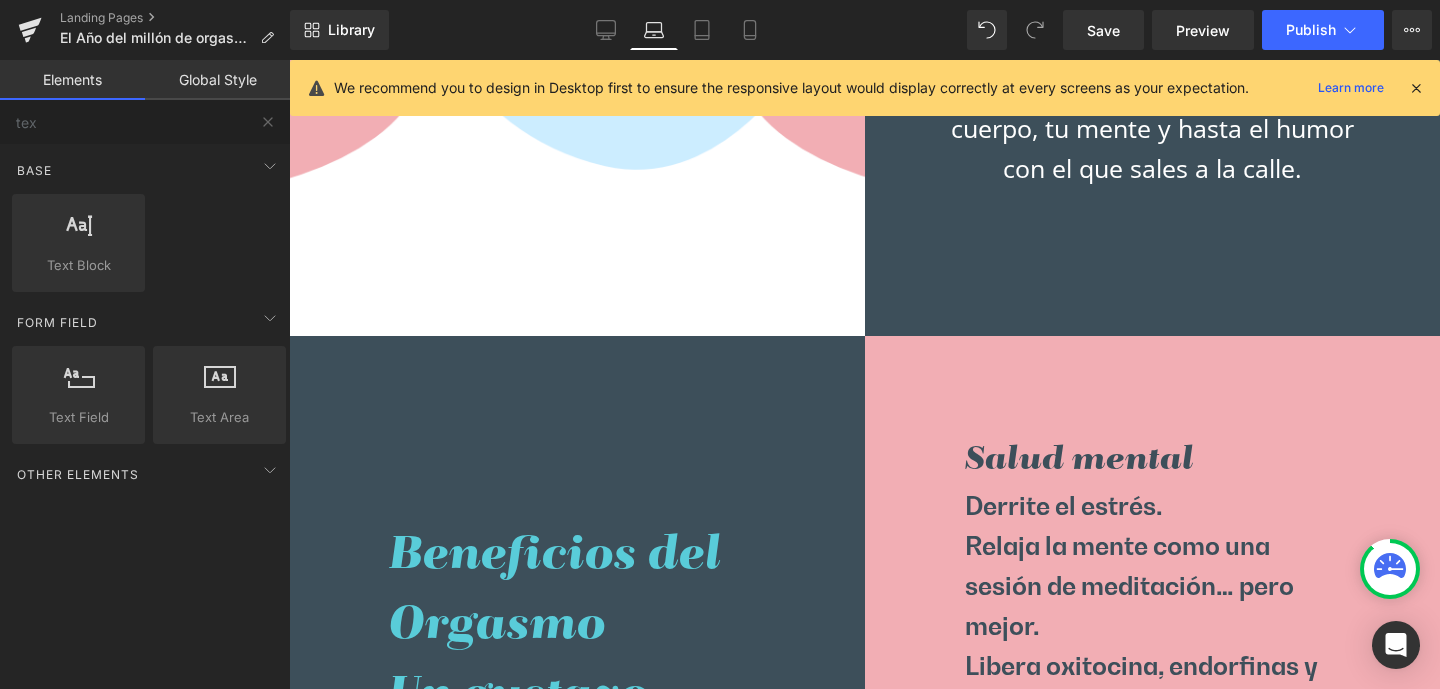 scroll, scrollTop: 3032, scrollLeft: 0, axis: vertical 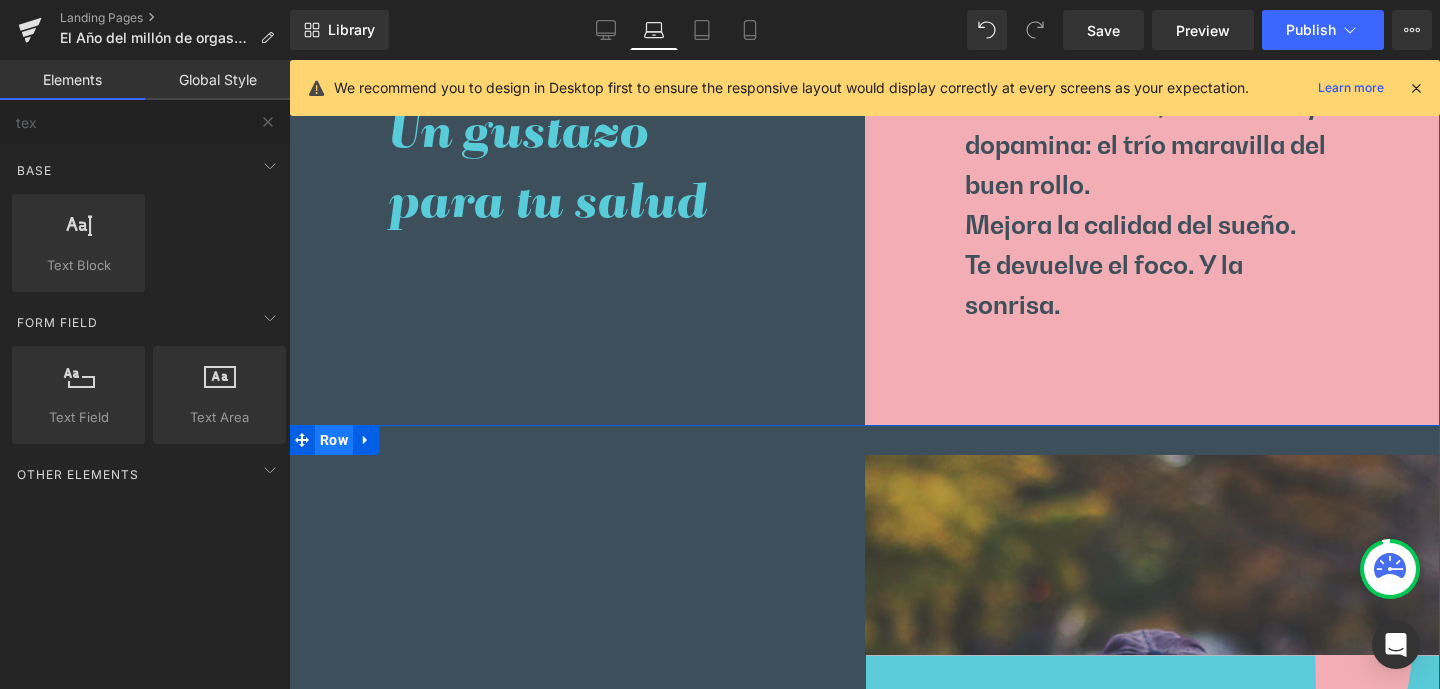 click on "Row" at bounding box center (334, 440) 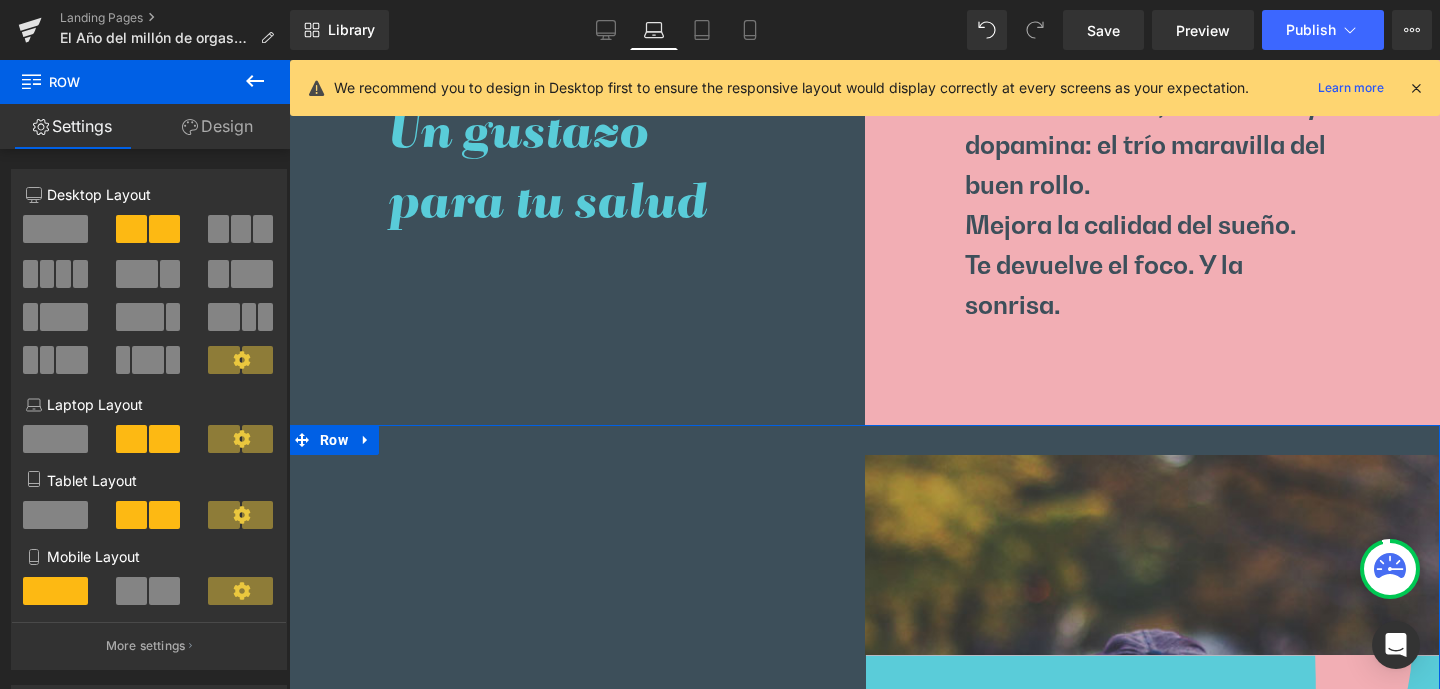 click on "Design" at bounding box center [217, 126] 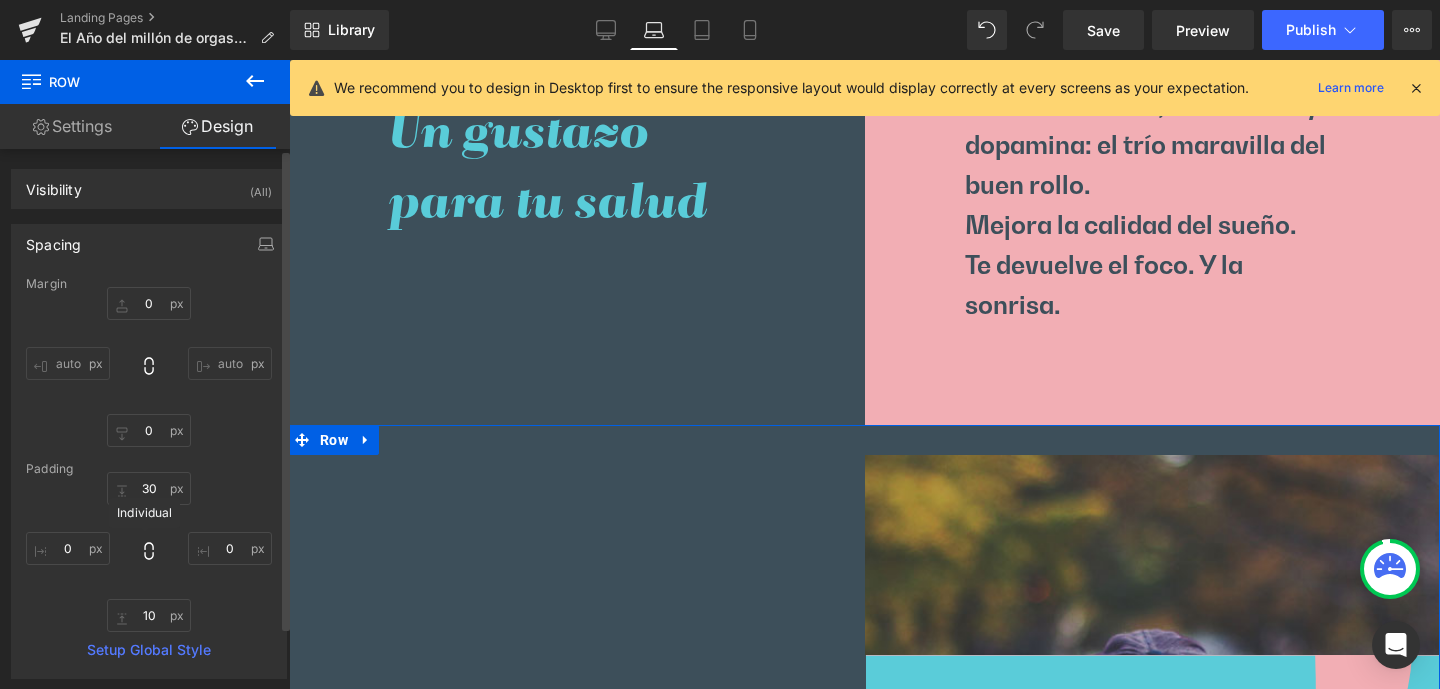 click 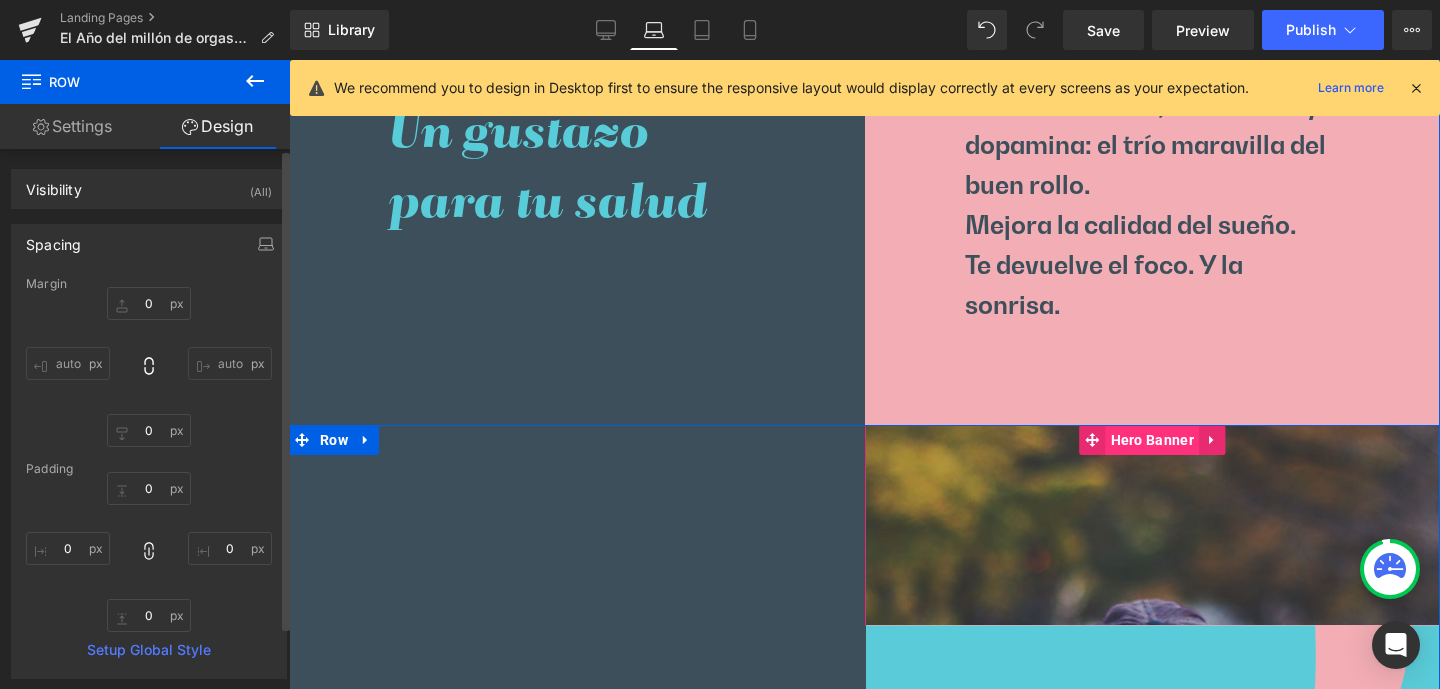 click on "Hero Banner" at bounding box center [1152, 440] 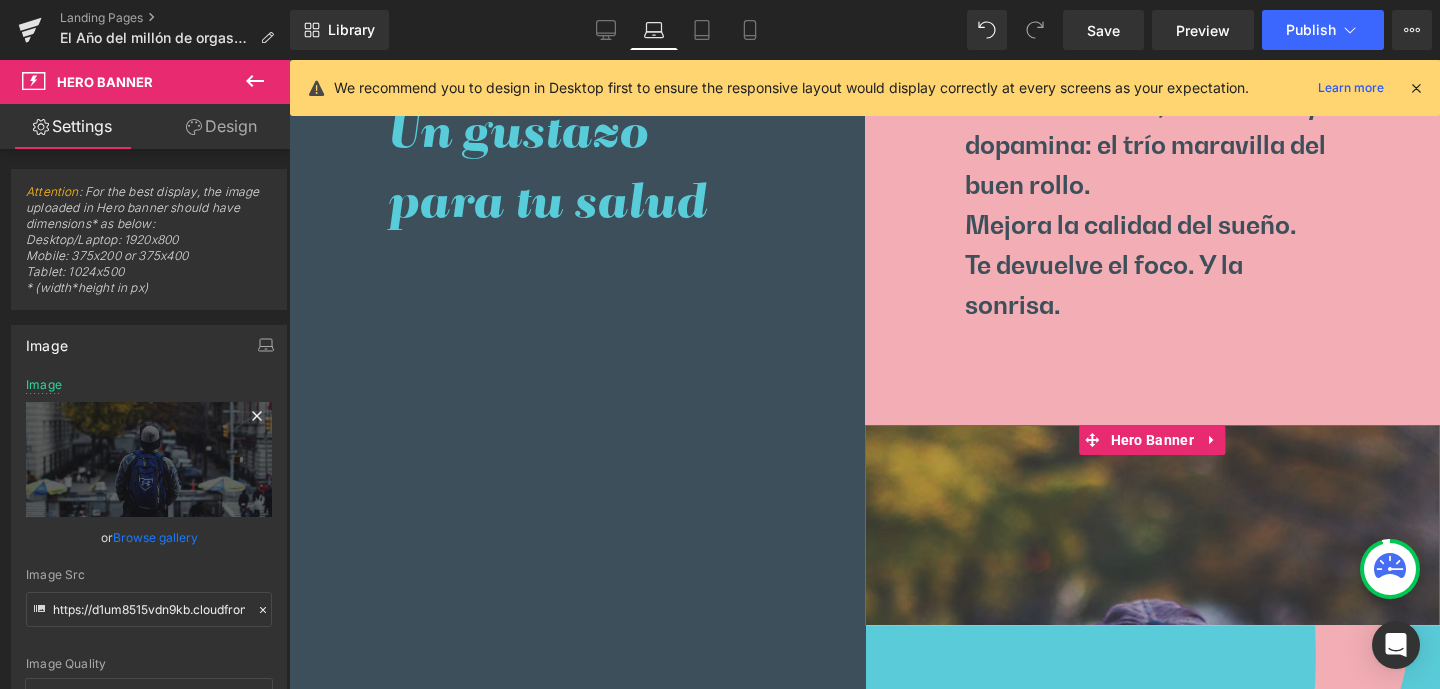 click 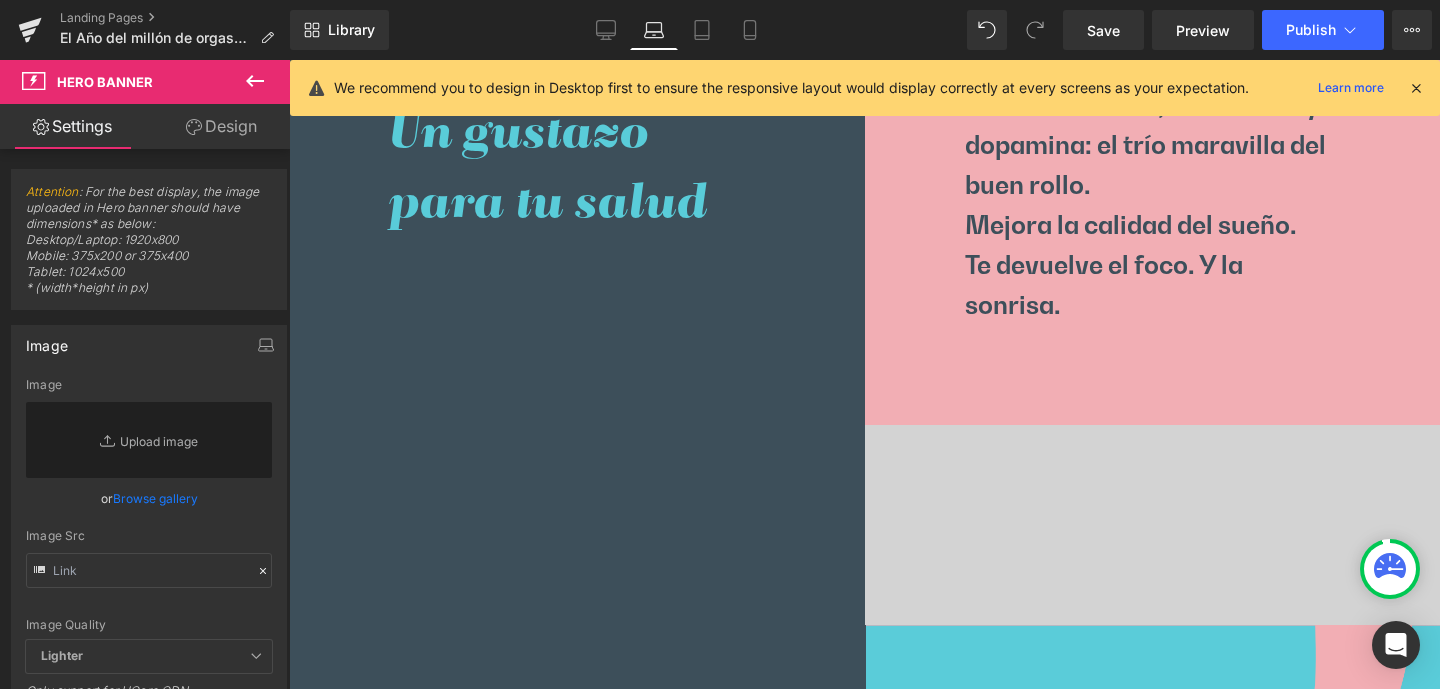 click on "Design" at bounding box center (221, 126) 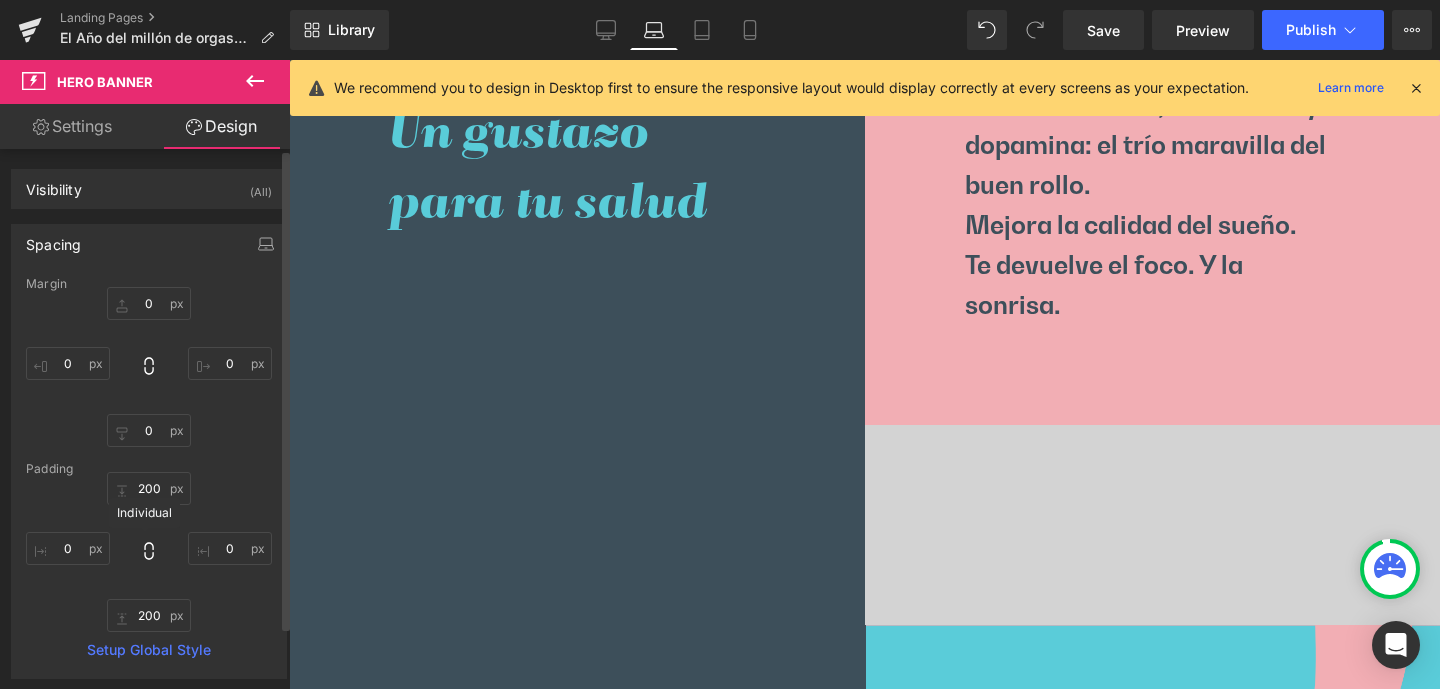 click 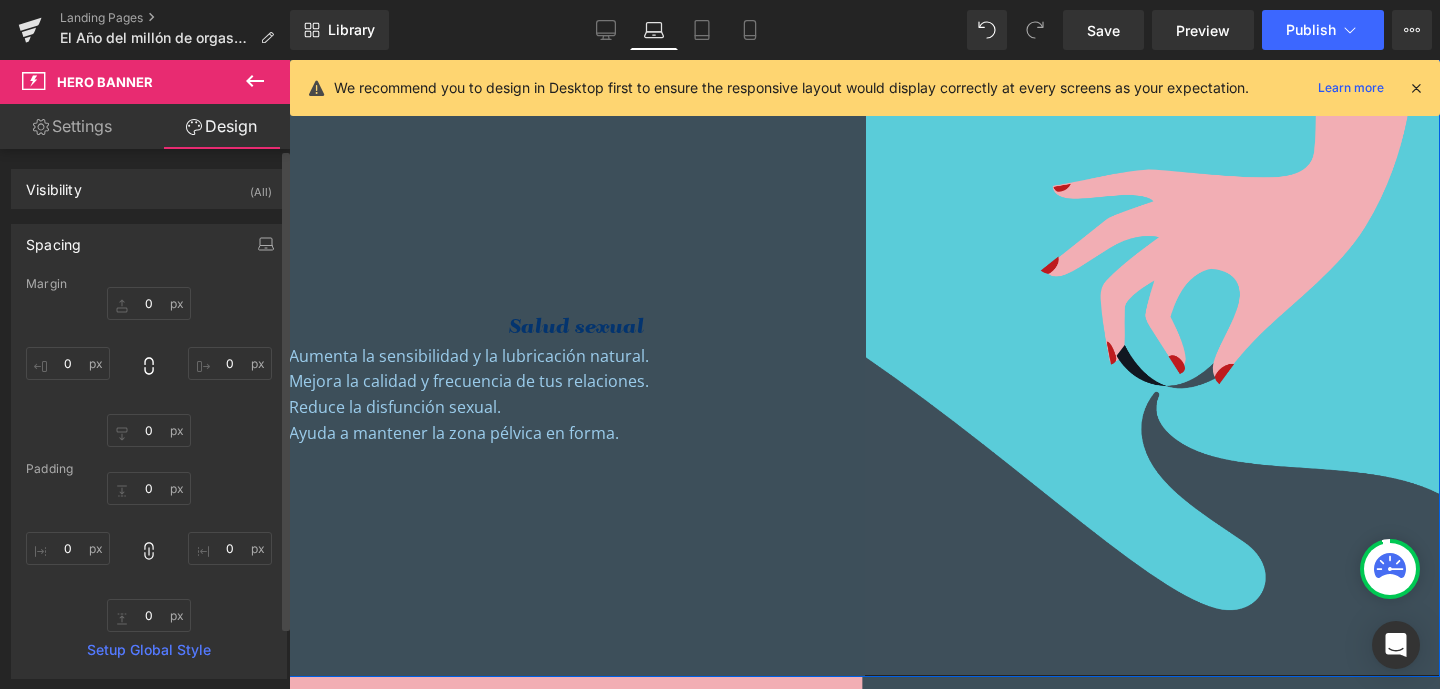 scroll, scrollTop: 1979, scrollLeft: 0, axis: vertical 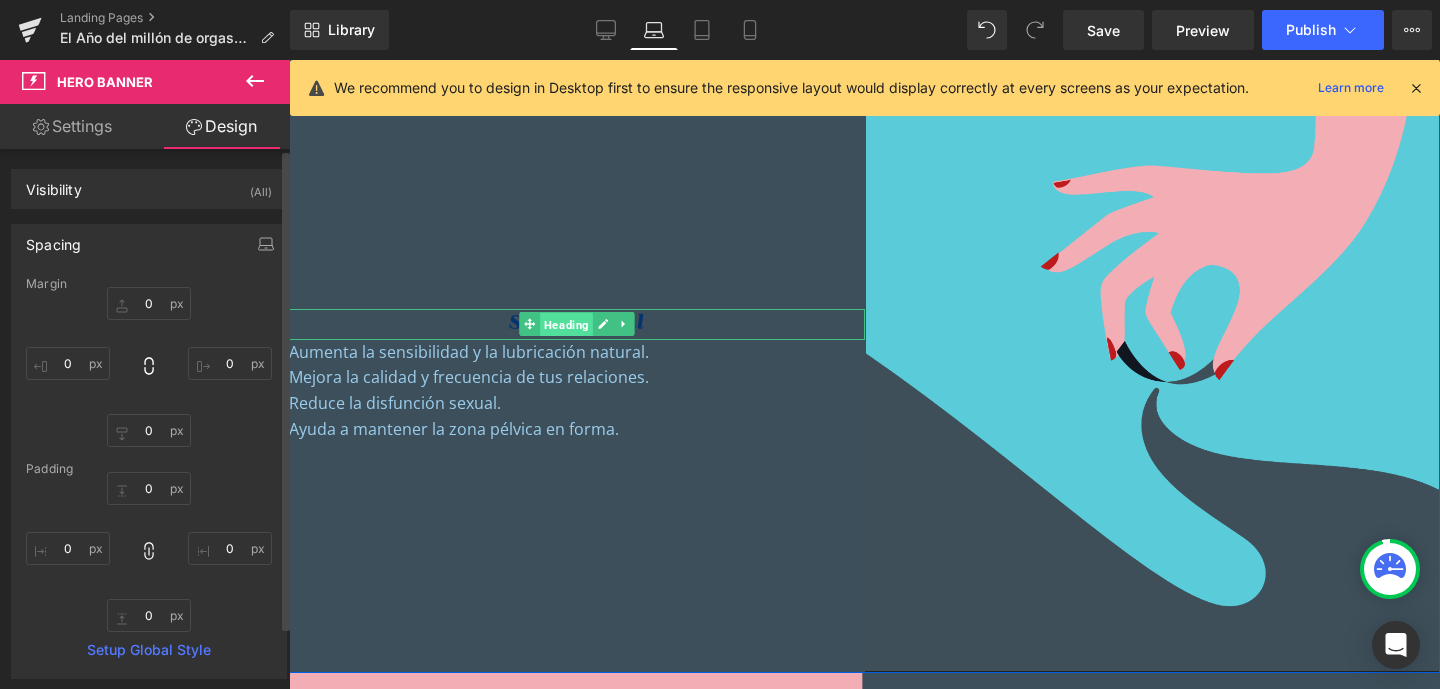 click on "Heading" at bounding box center (566, 325) 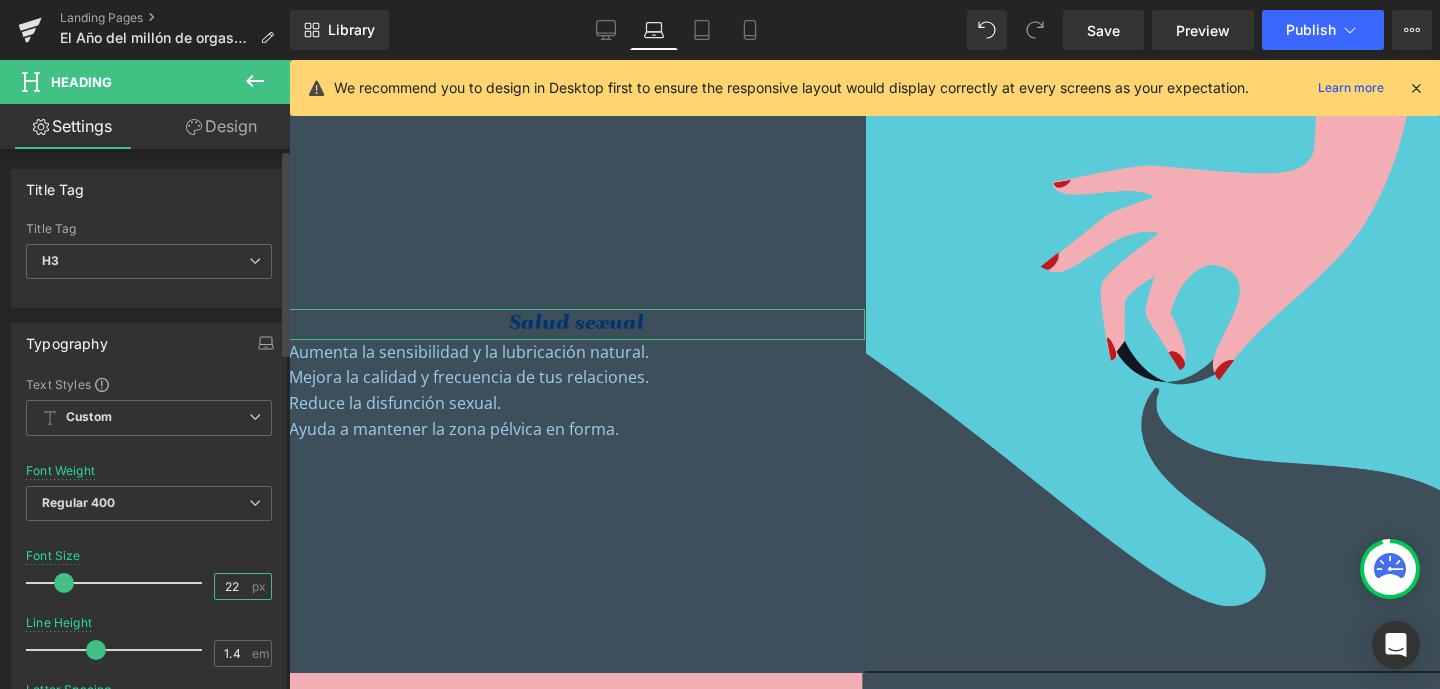 drag, startPoint x: 226, startPoint y: 585, endPoint x: 249, endPoint y: 586, distance: 23.021729 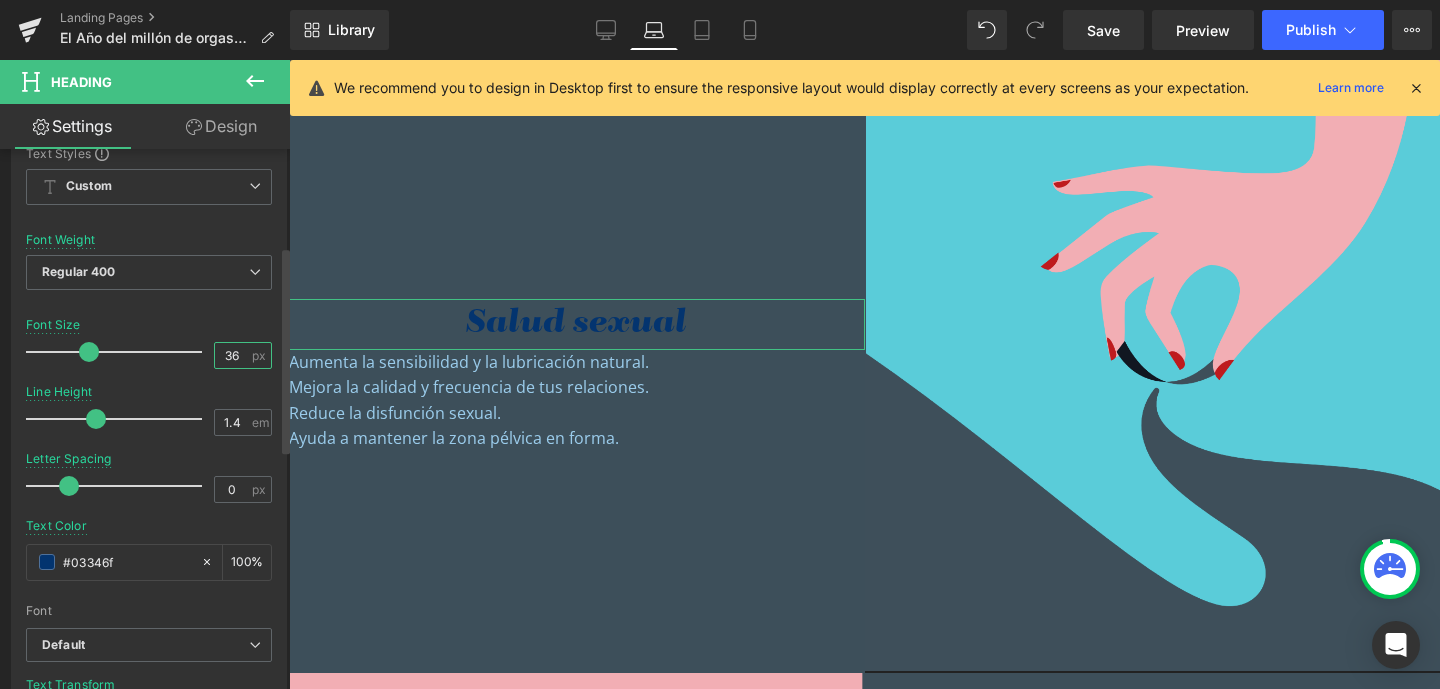 scroll, scrollTop: 254, scrollLeft: 0, axis: vertical 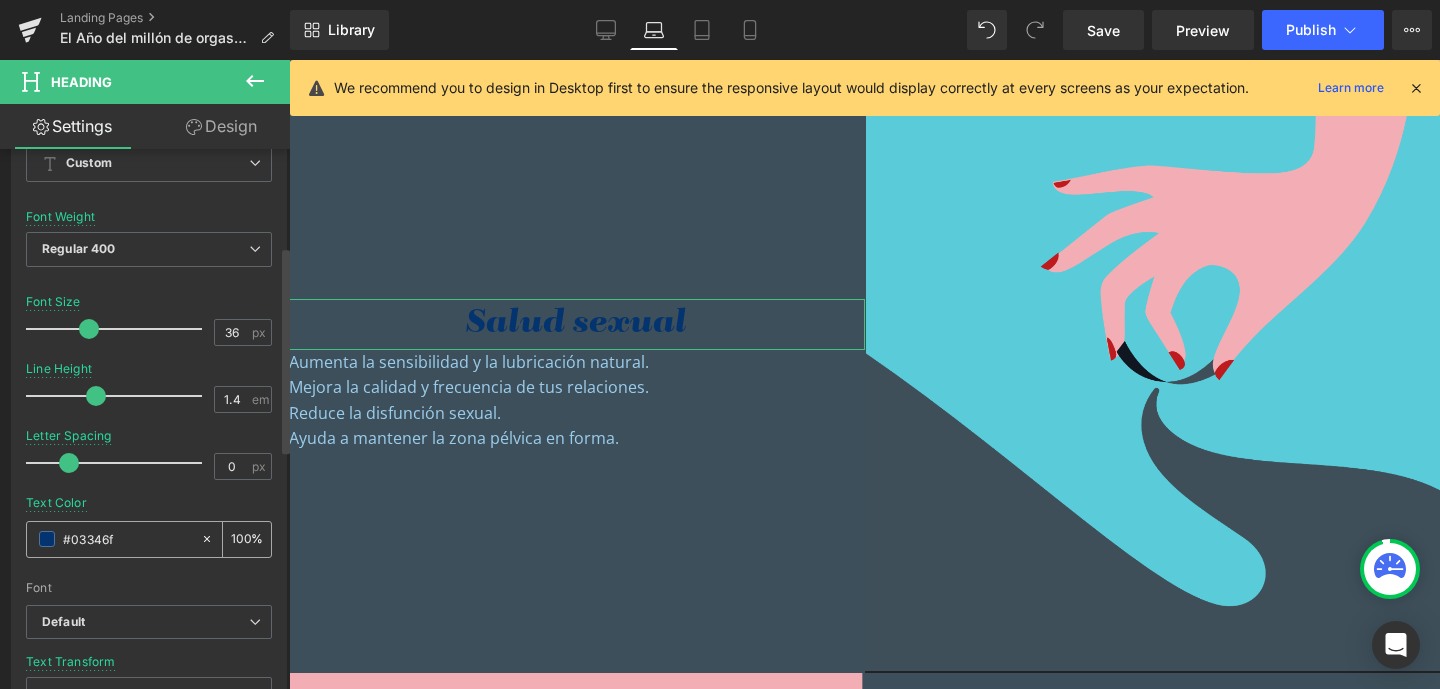 drag, startPoint x: 92, startPoint y: 538, endPoint x: 69, endPoint y: 537, distance: 23.021729 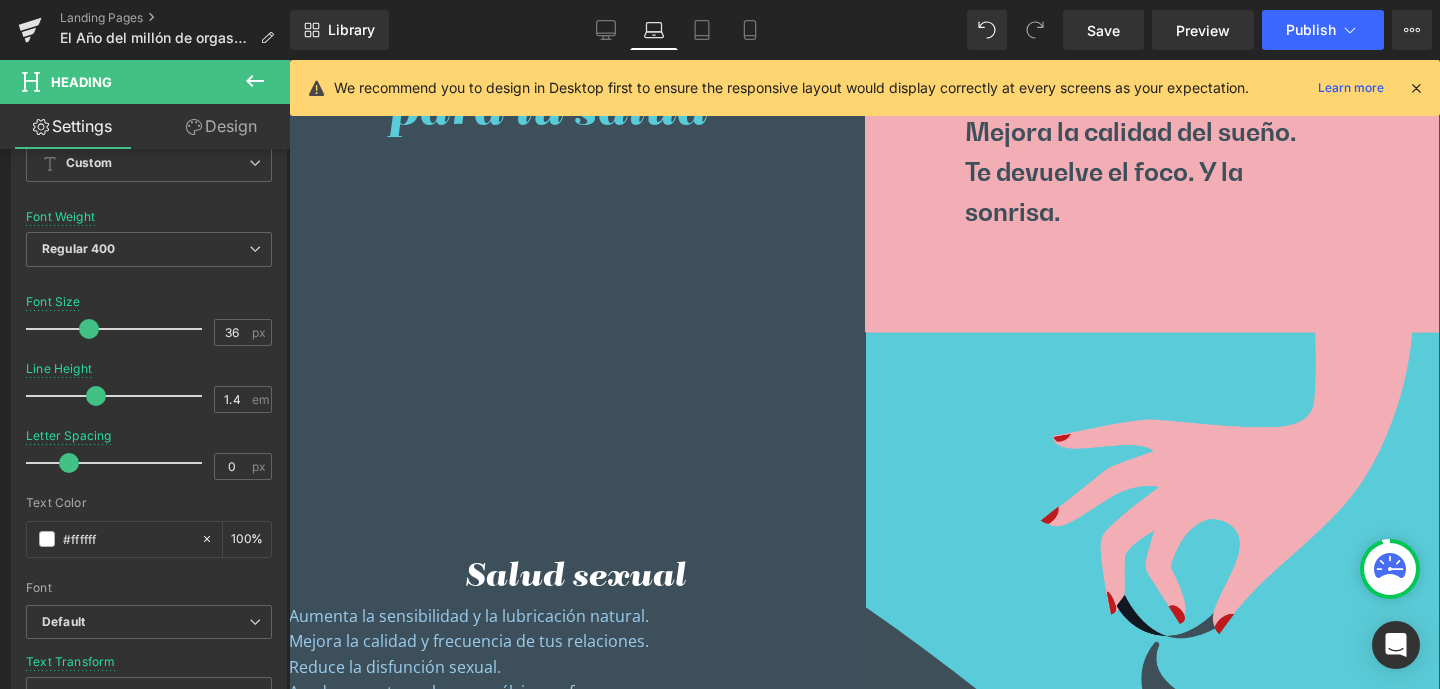 scroll, scrollTop: 2025, scrollLeft: 0, axis: vertical 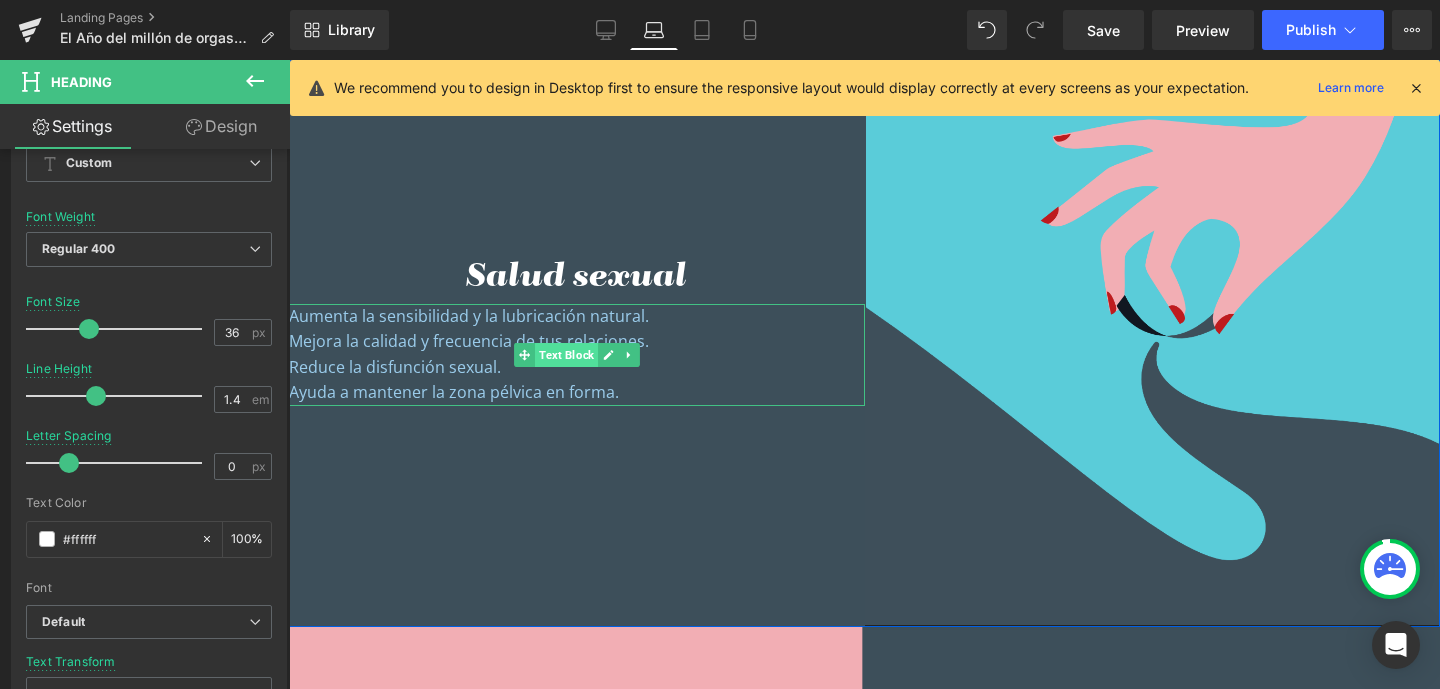 click on "Text Block" at bounding box center (566, 355) 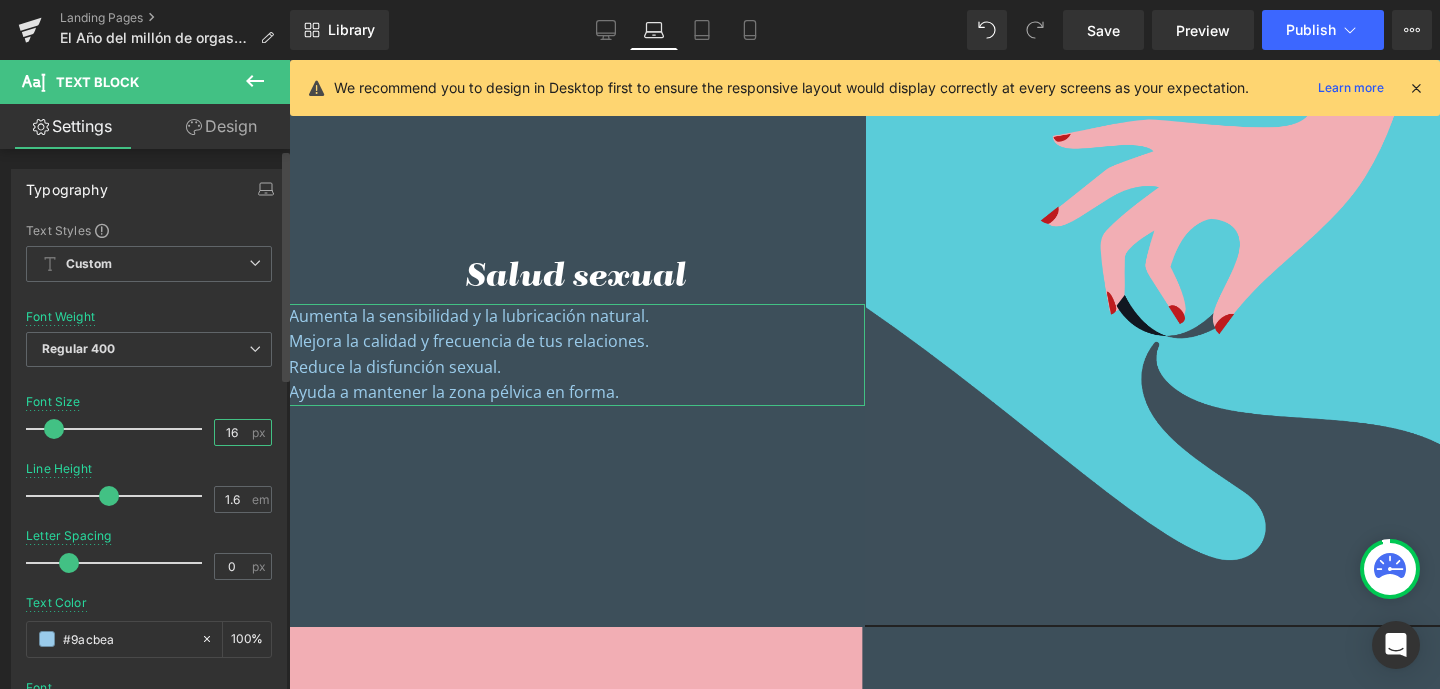 drag, startPoint x: 216, startPoint y: 427, endPoint x: 244, endPoint y: 432, distance: 28.442924 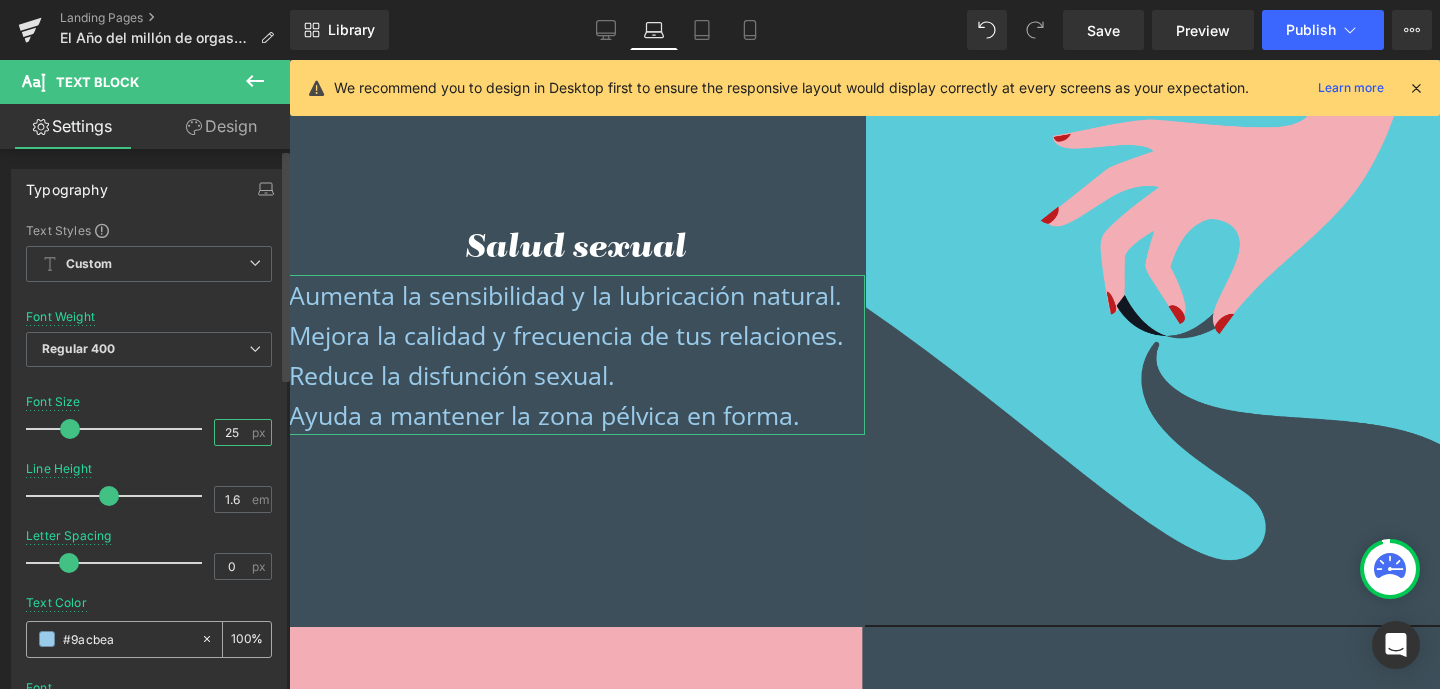 scroll, scrollTop: 1996, scrollLeft: 0, axis: vertical 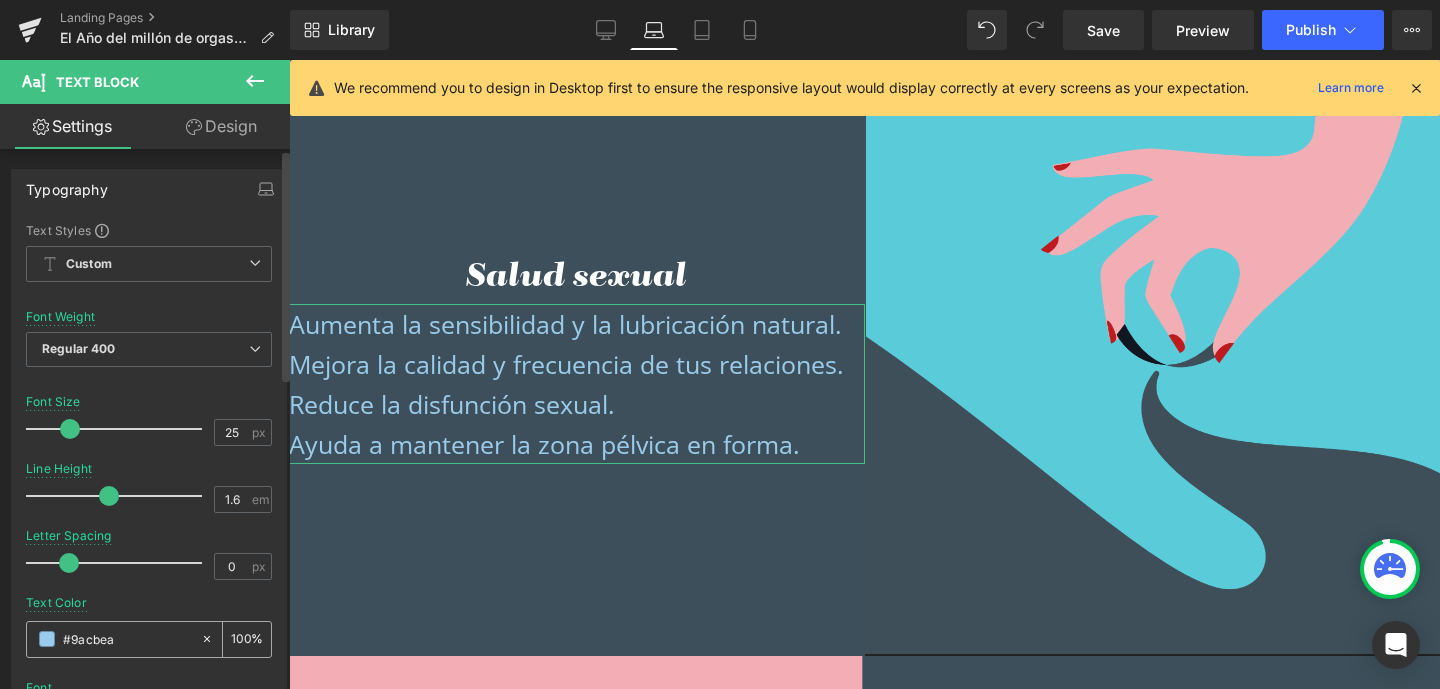 drag, startPoint x: 109, startPoint y: 640, endPoint x: 71, endPoint y: 640, distance: 38 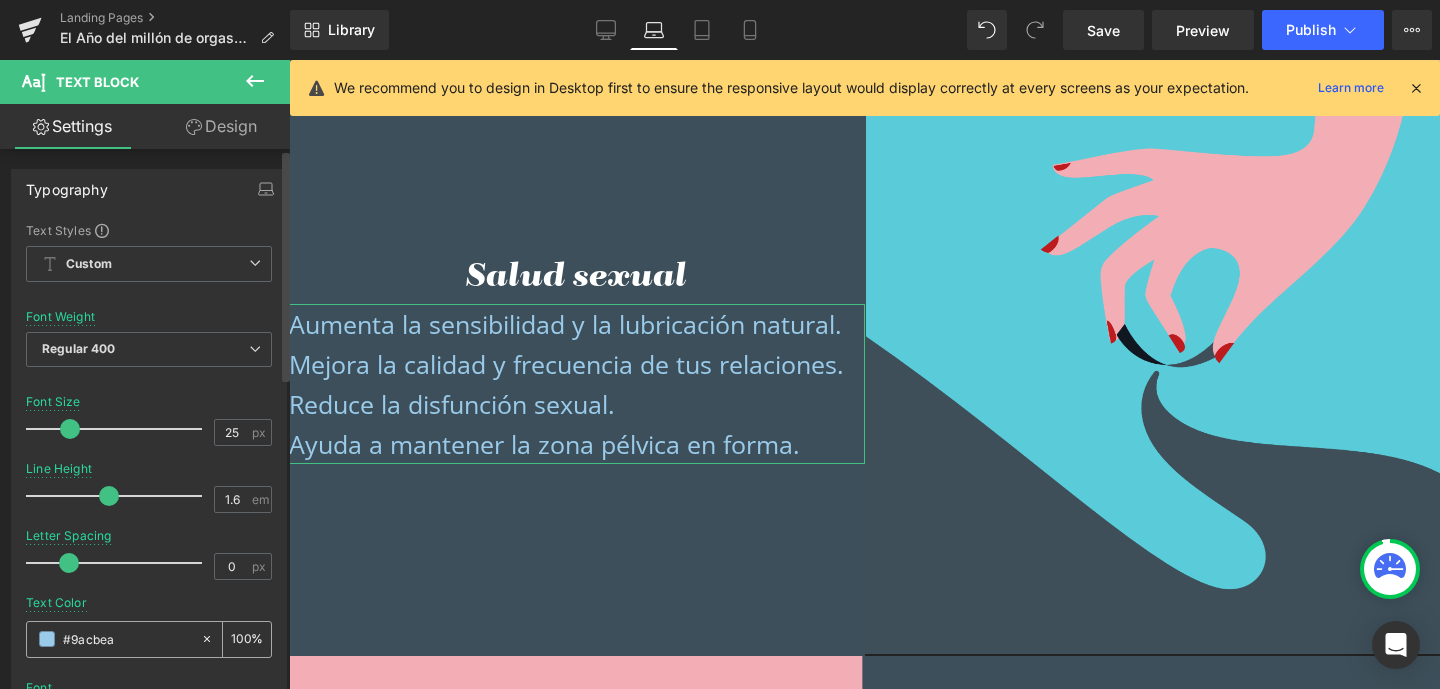 click on "#9acbea" at bounding box center (127, 639) 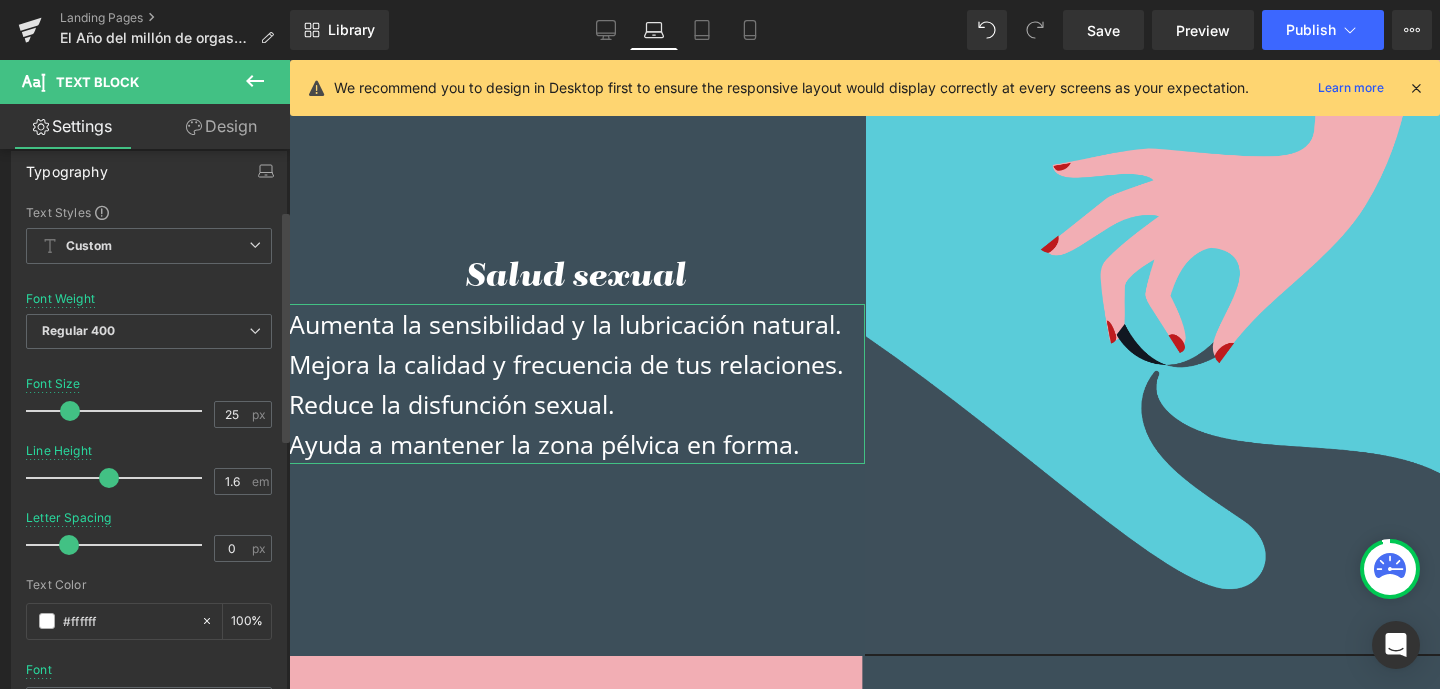 scroll, scrollTop: 0, scrollLeft: 0, axis: both 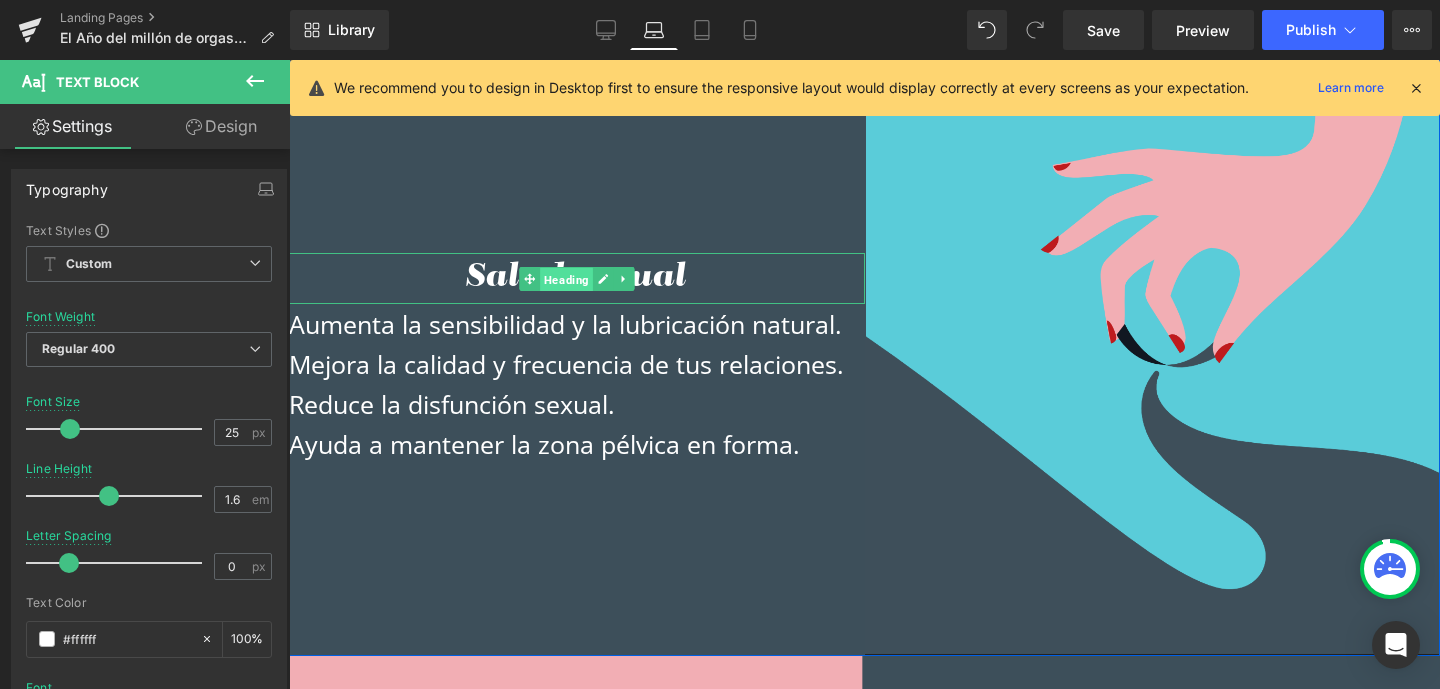 click on "Heading" at bounding box center [566, 279] 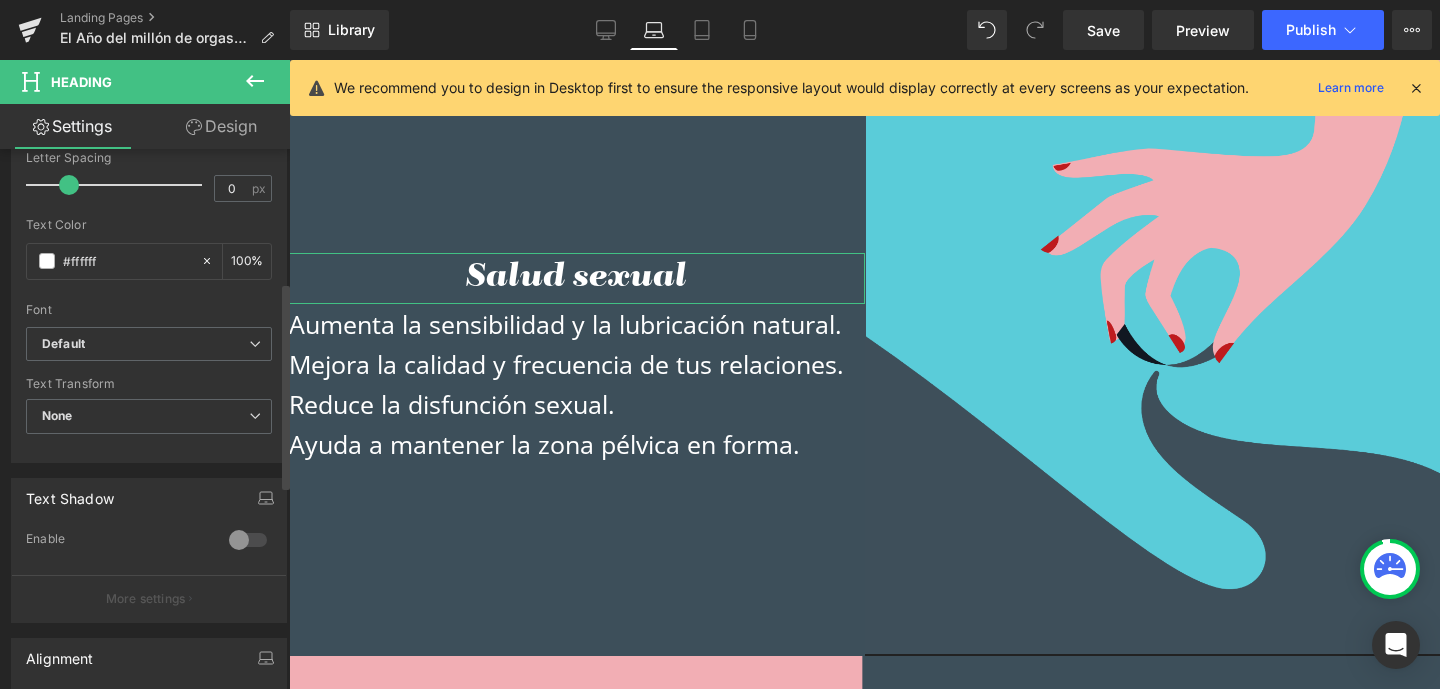 scroll, scrollTop: 731, scrollLeft: 0, axis: vertical 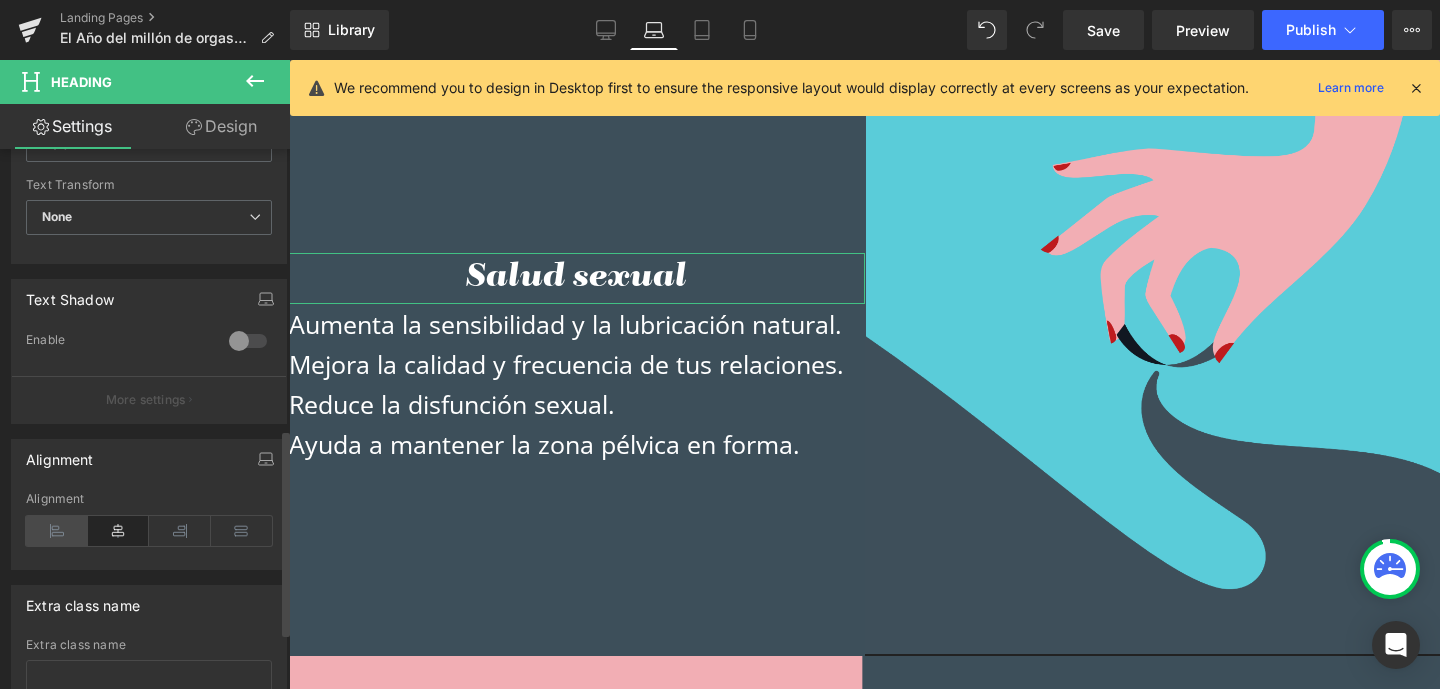 click at bounding box center [57, 531] 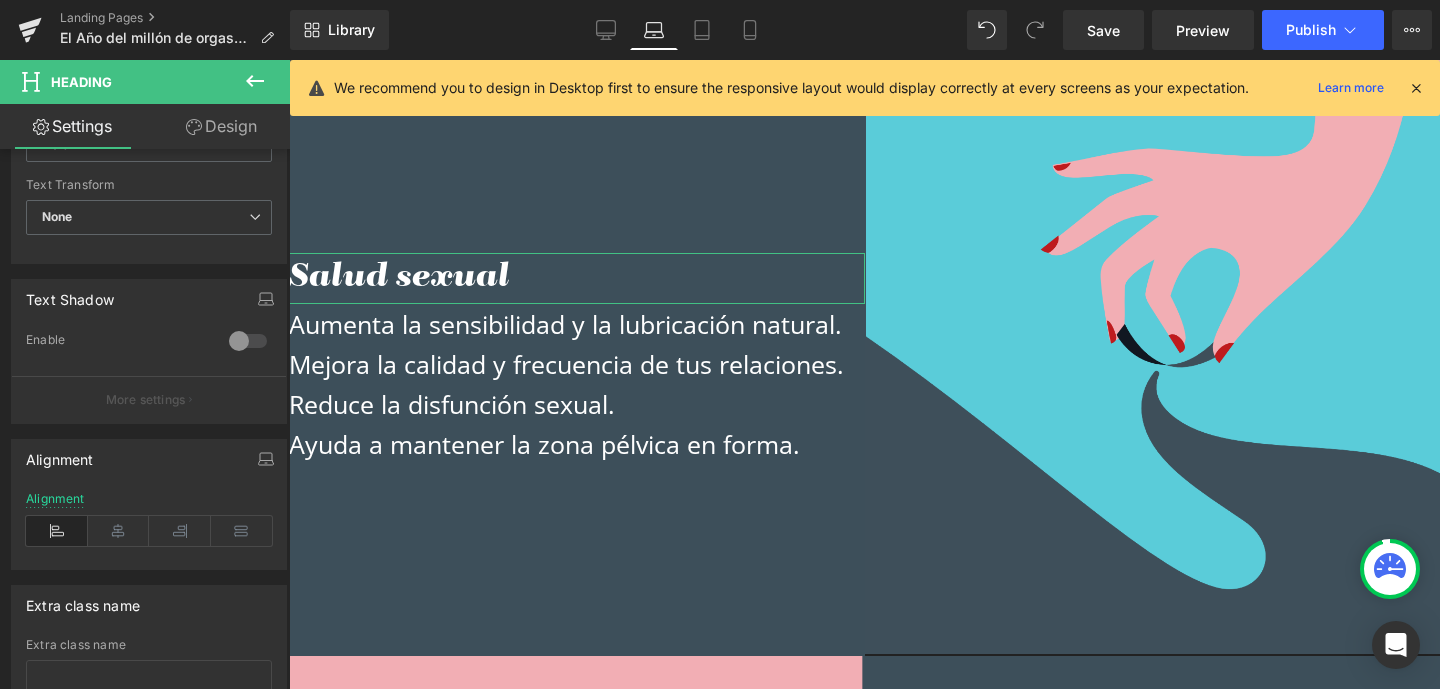 click on "Design" at bounding box center [221, 126] 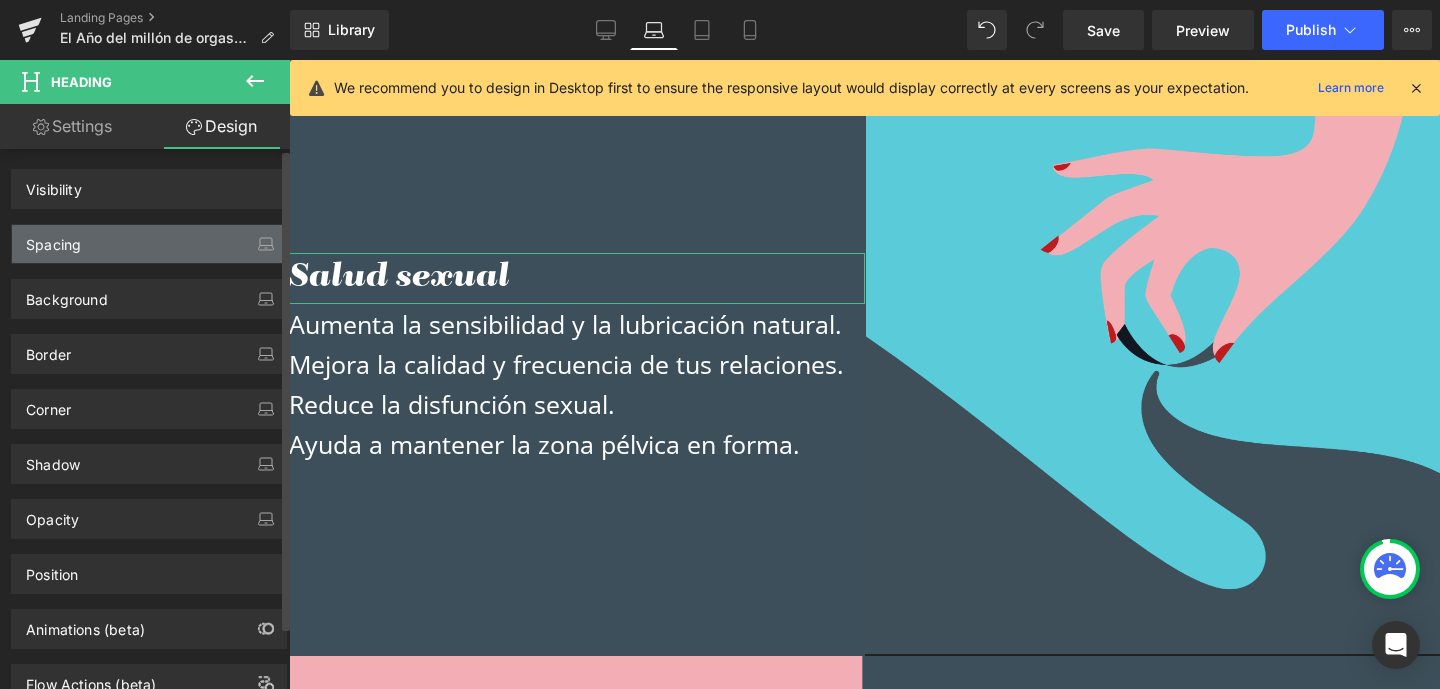 click on "Spacing" at bounding box center (53, 239) 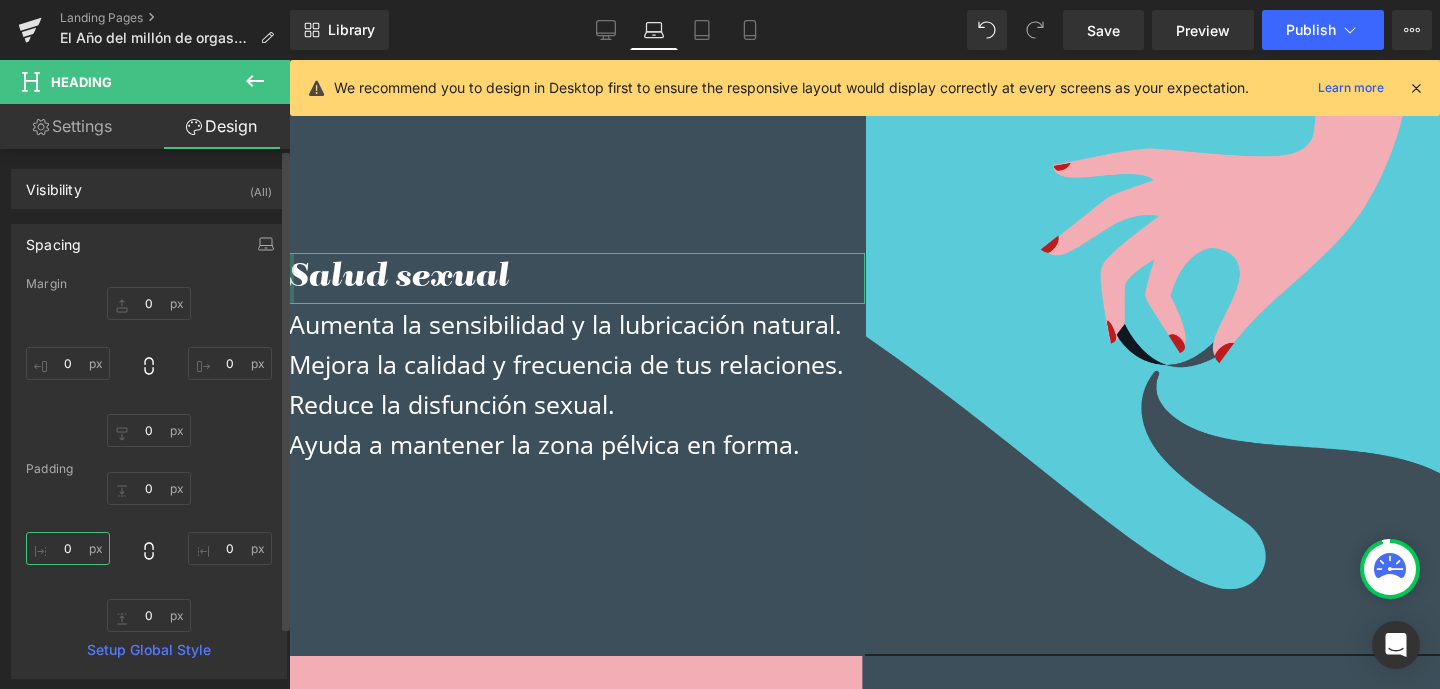 drag, startPoint x: 60, startPoint y: 547, endPoint x: 82, endPoint y: 549, distance: 22.090721 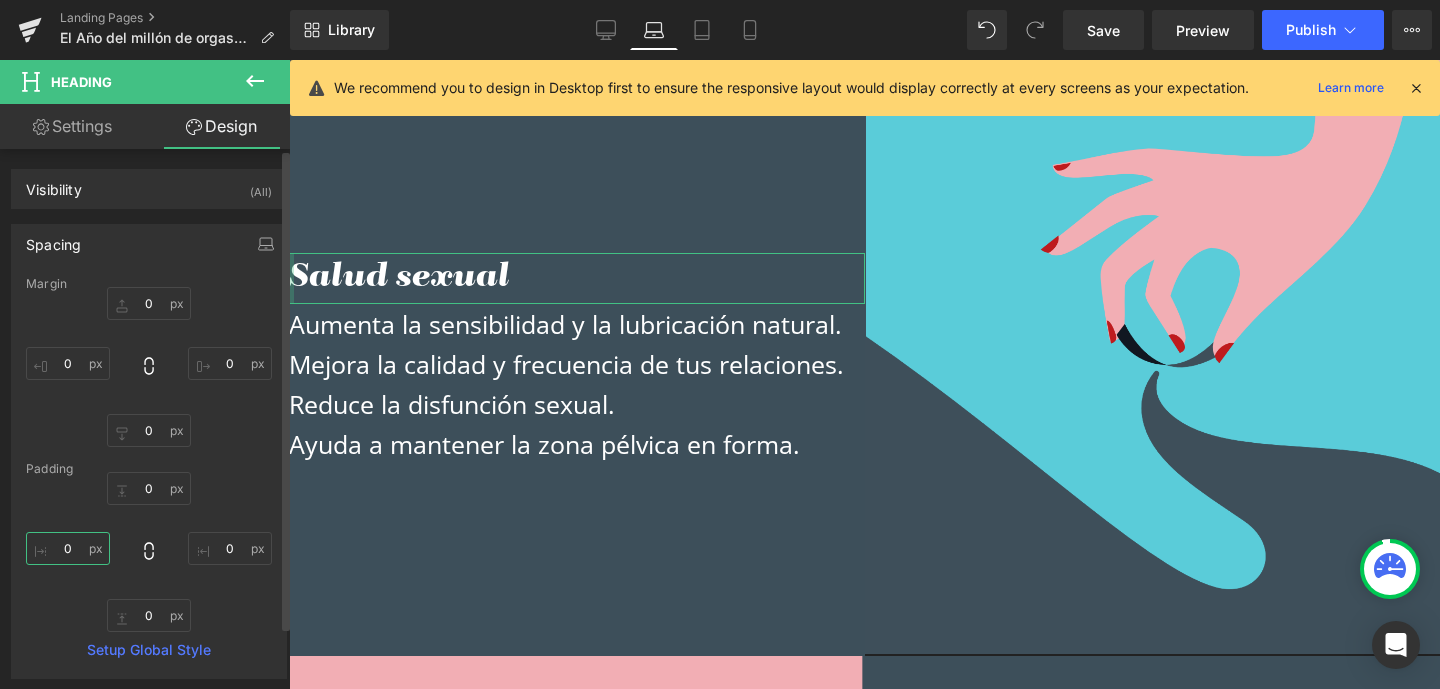 click on "0" at bounding box center (68, 548) 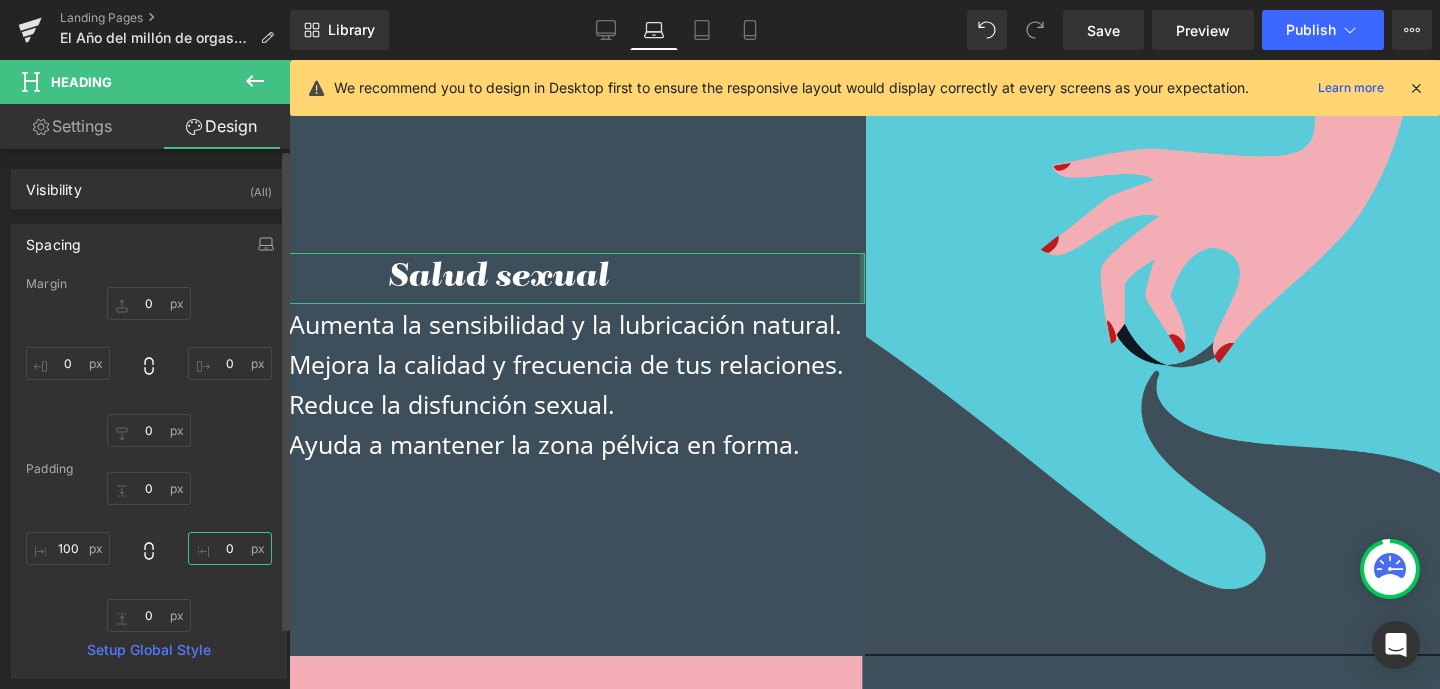 drag, startPoint x: 234, startPoint y: 549, endPoint x: 216, endPoint y: 549, distance: 18 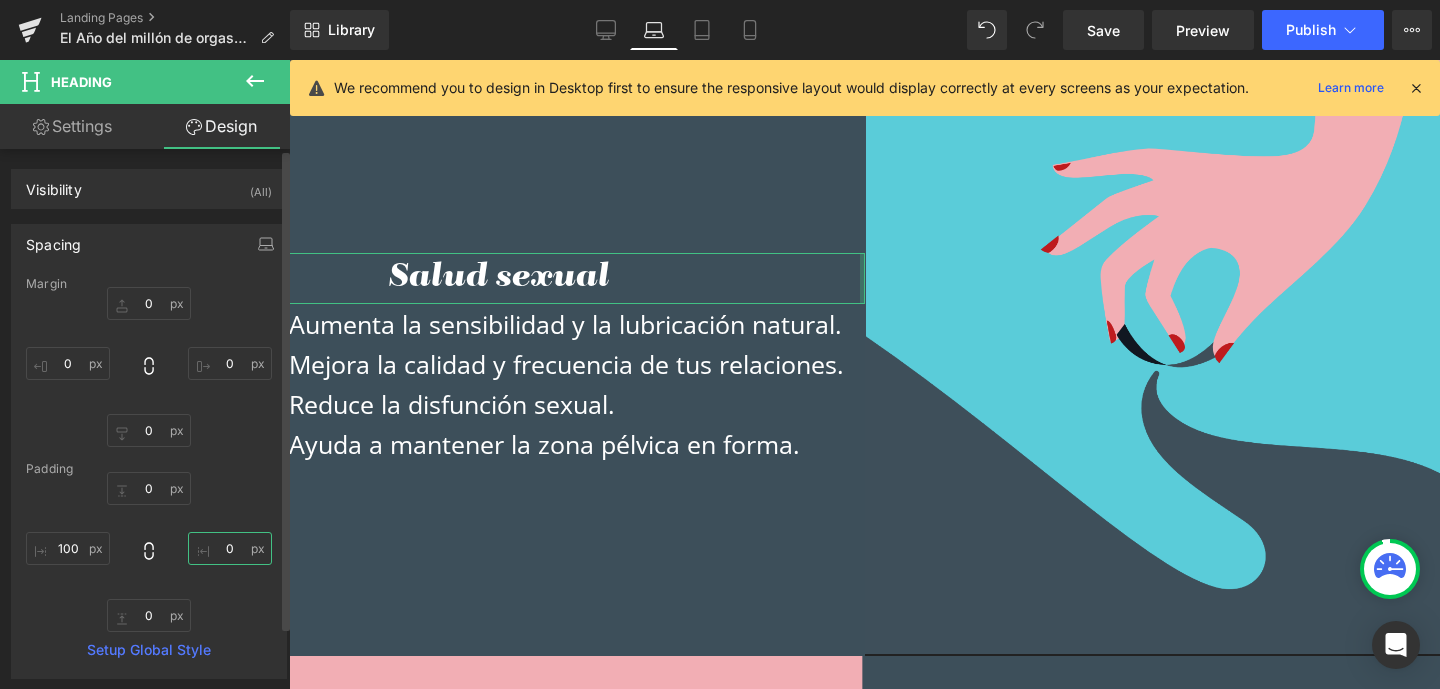 click on "0" at bounding box center (230, 548) 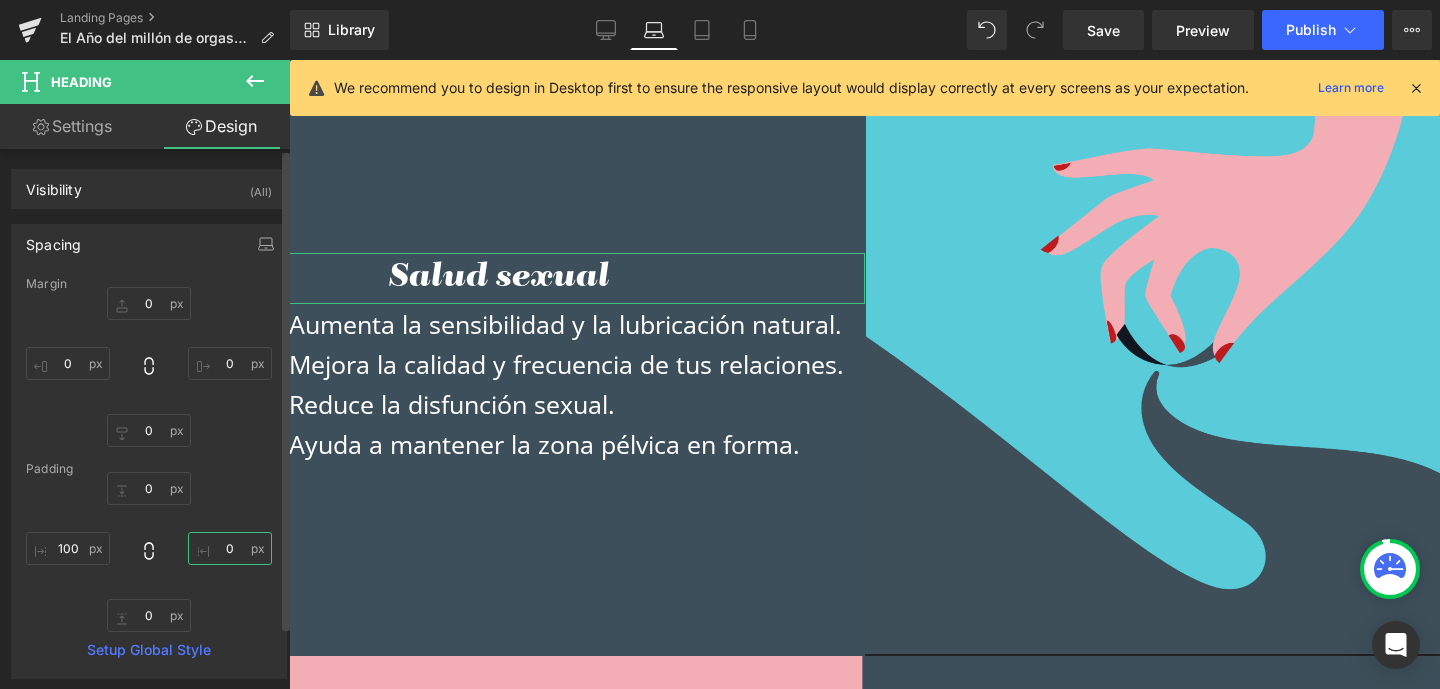 drag, startPoint x: 216, startPoint y: 549, endPoint x: 251, endPoint y: 547, distance: 35.057095 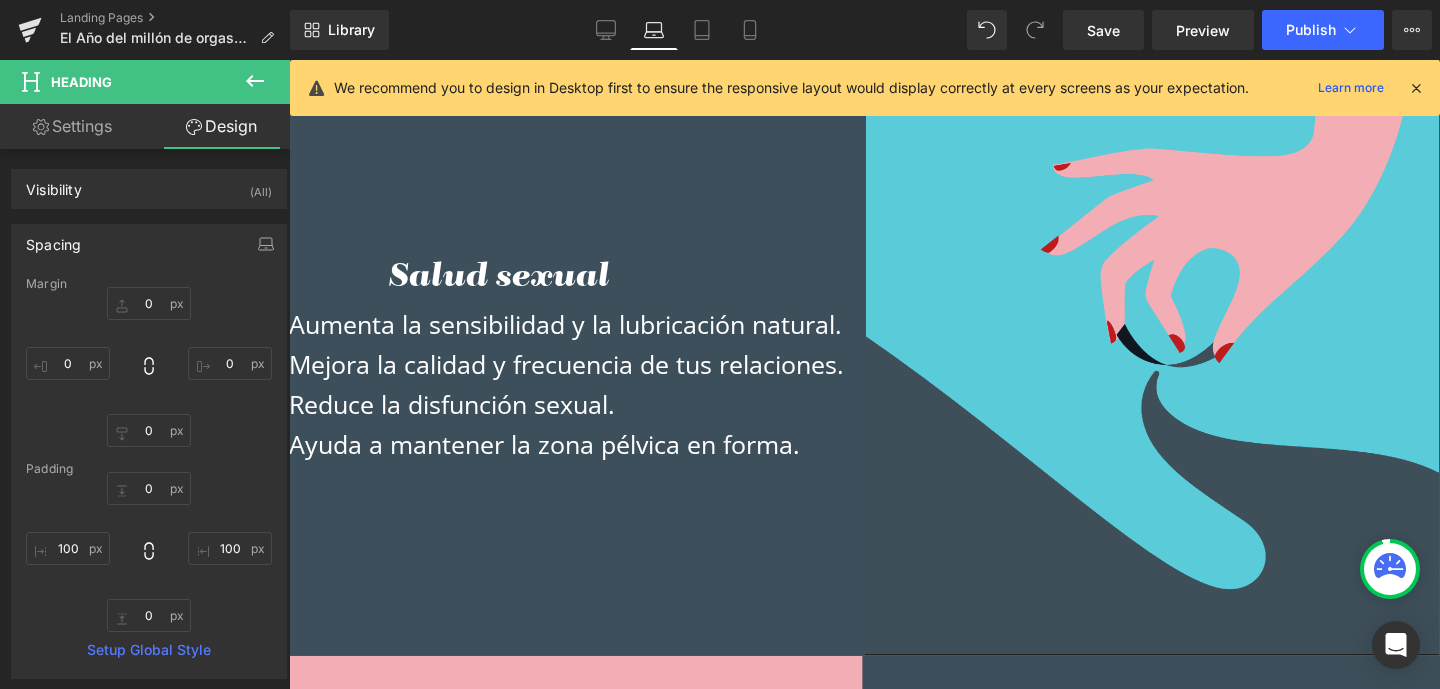 click on "Salud sexual Heading       100px   100px Aumenta la sensibilidad y la lubricación natural. Mejora la calidad y frecuencia de tus relaciones. Reduce la disfunción sexual. Ayuda a mantener la zona pélvica en forma. Text Block       100px   100px" at bounding box center (577, 358) 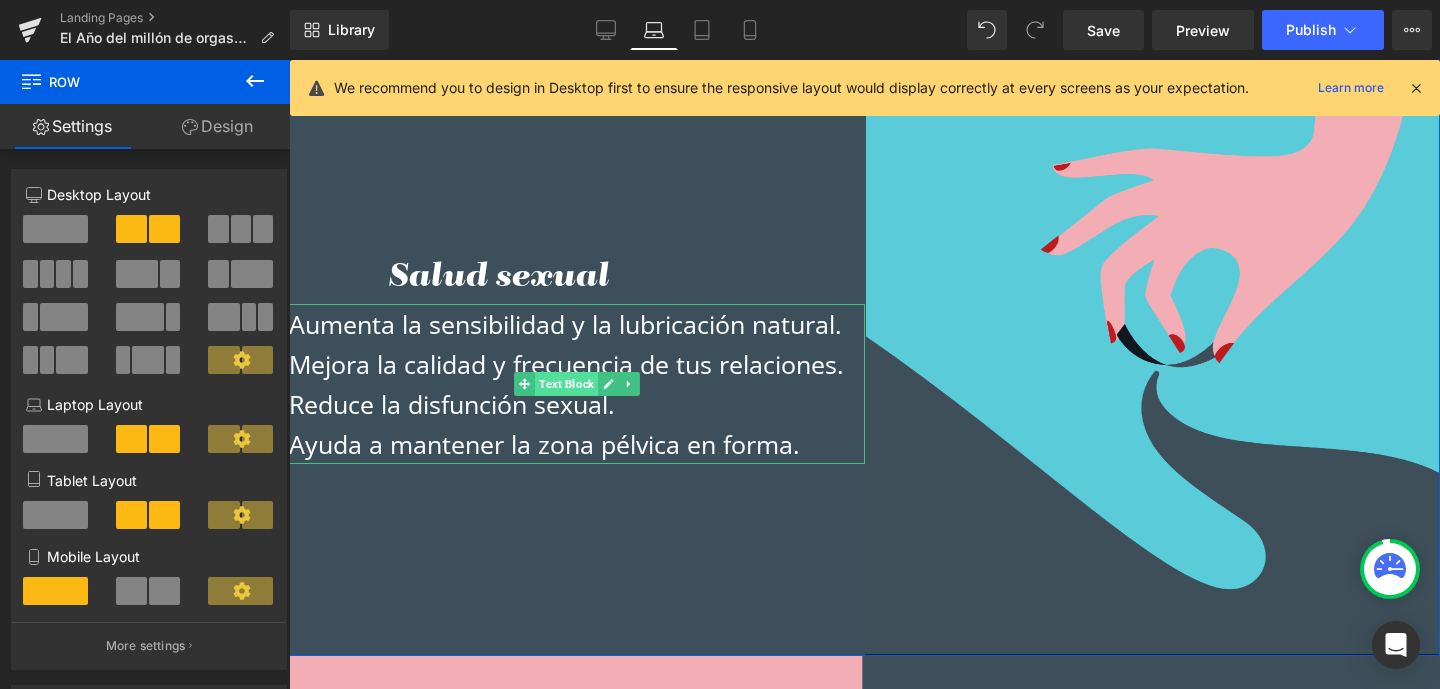 click on "Text Block" at bounding box center [566, 384] 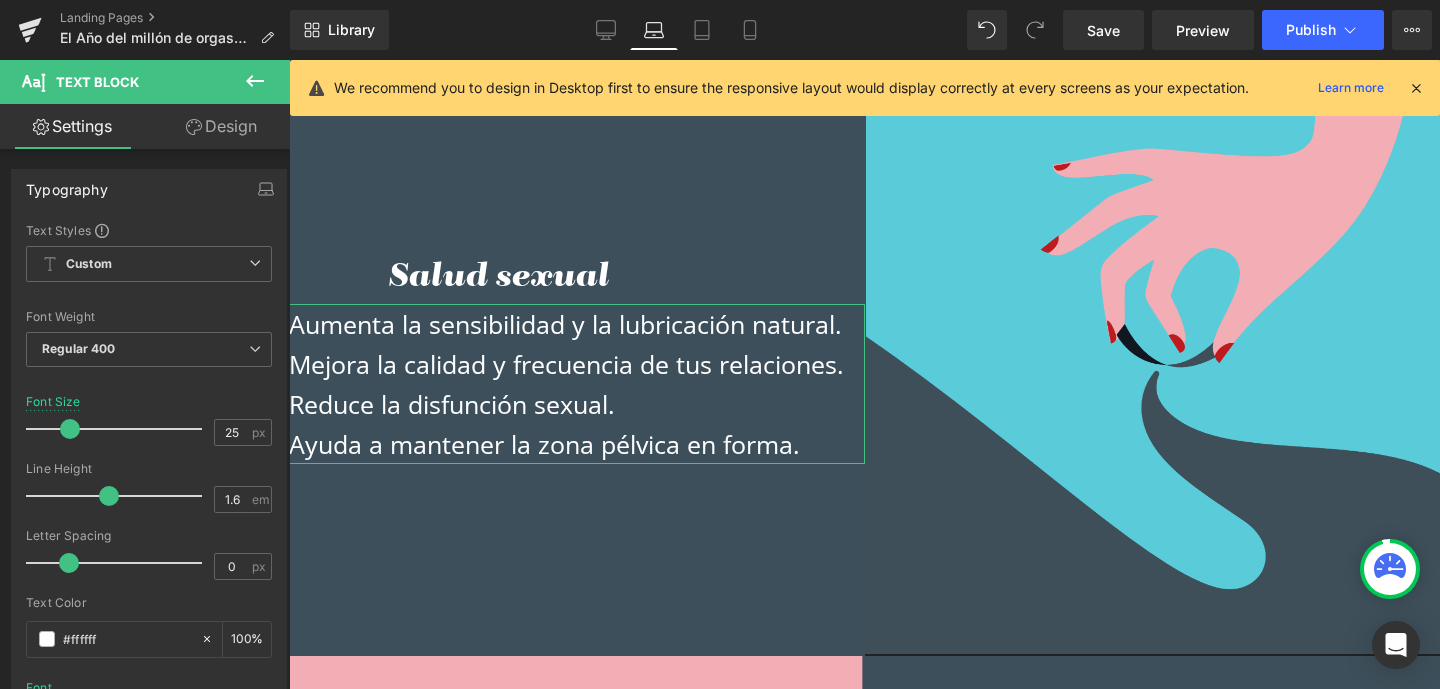 click on "Design" at bounding box center [221, 126] 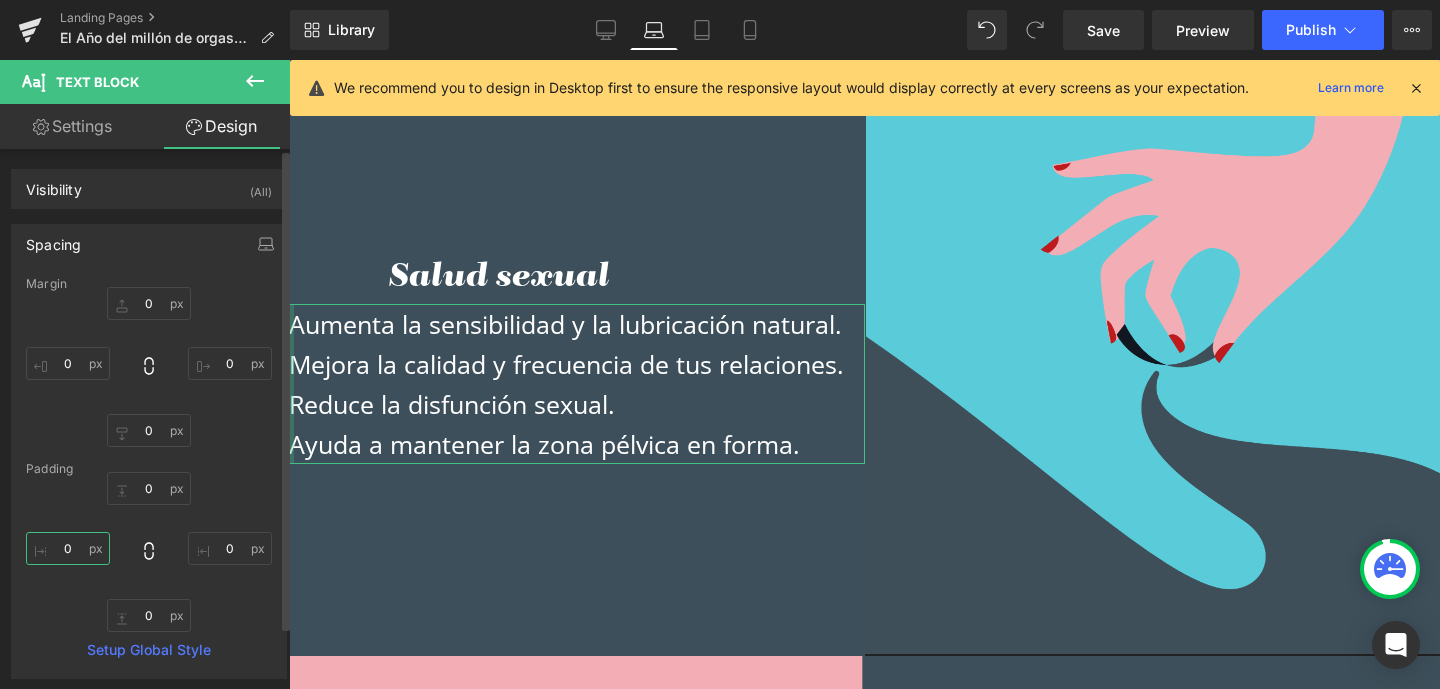 drag, startPoint x: 64, startPoint y: 550, endPoint x: 75, endPoint y: 548, distance: 11.18034 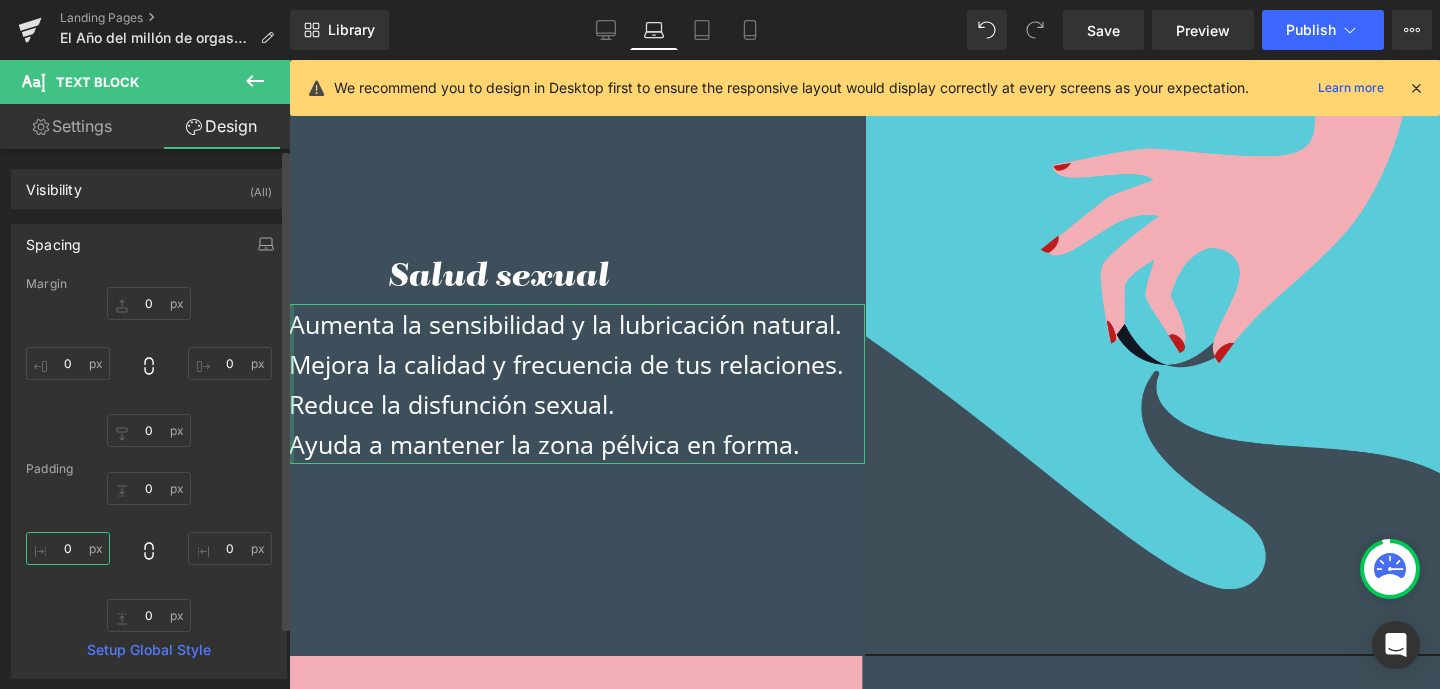 click on "0" at bounding box center [68, 548] 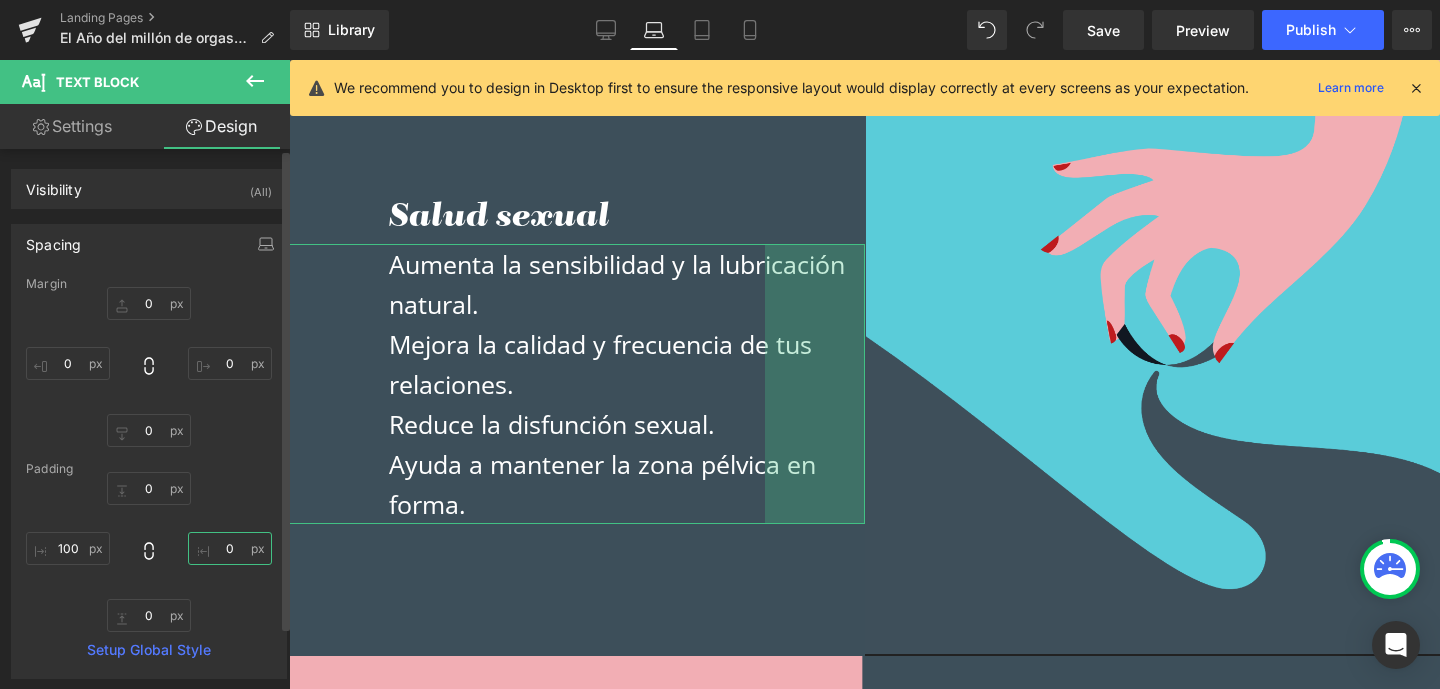 click on "0" at bounding box center (230, 548) 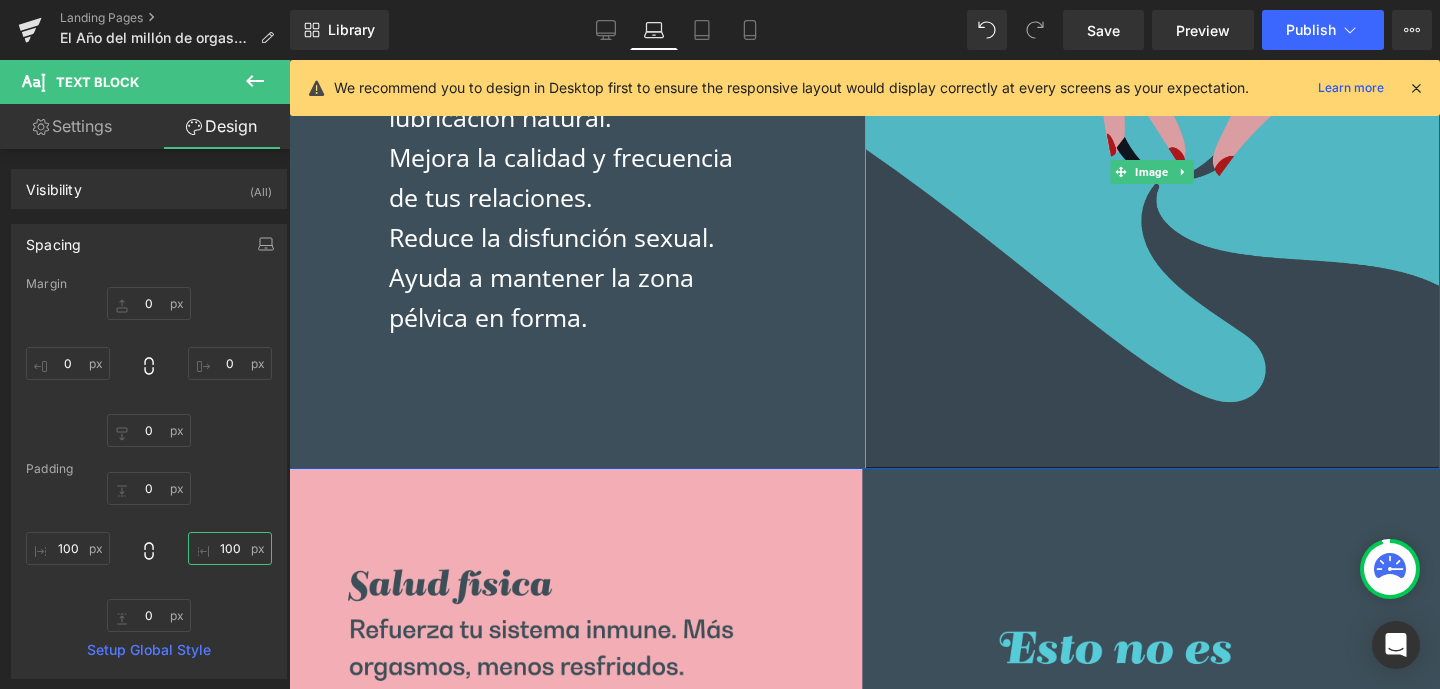 scroll, scrollTop: 2195, scrollLeft: 0, axis: vertical 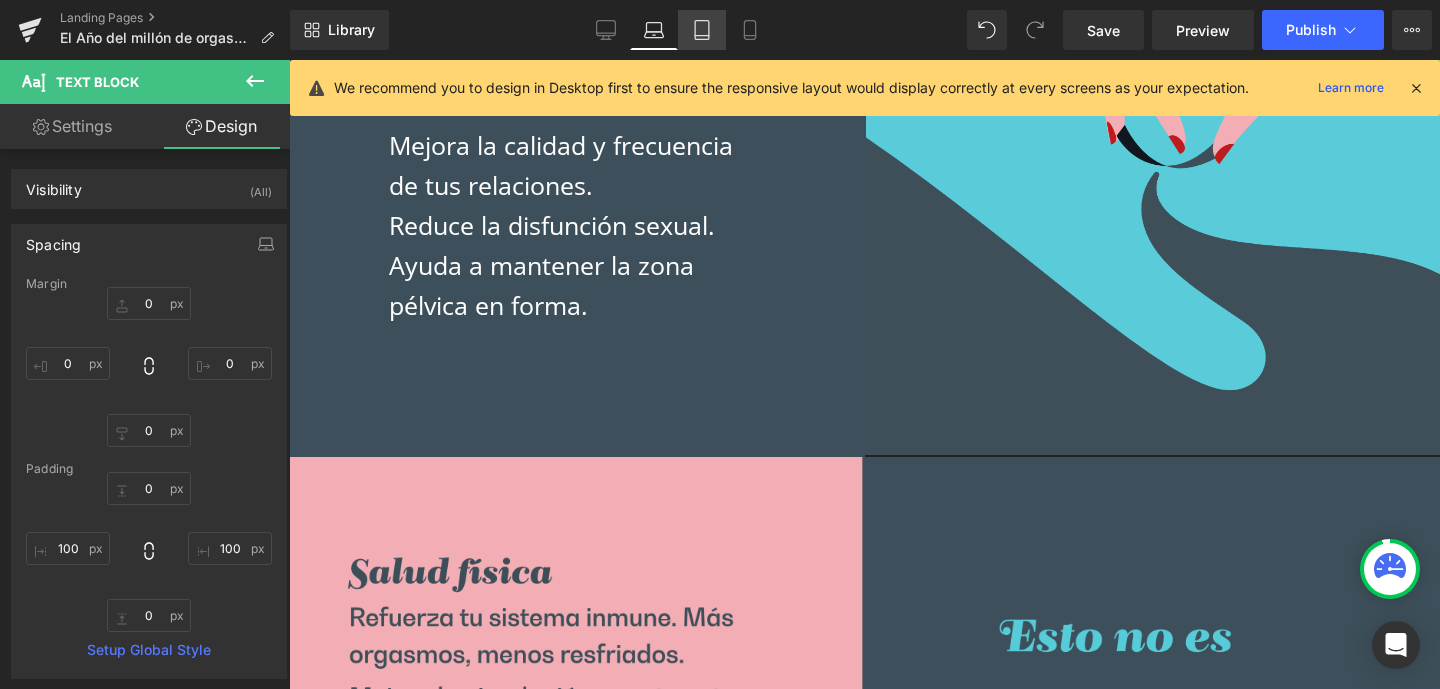 click 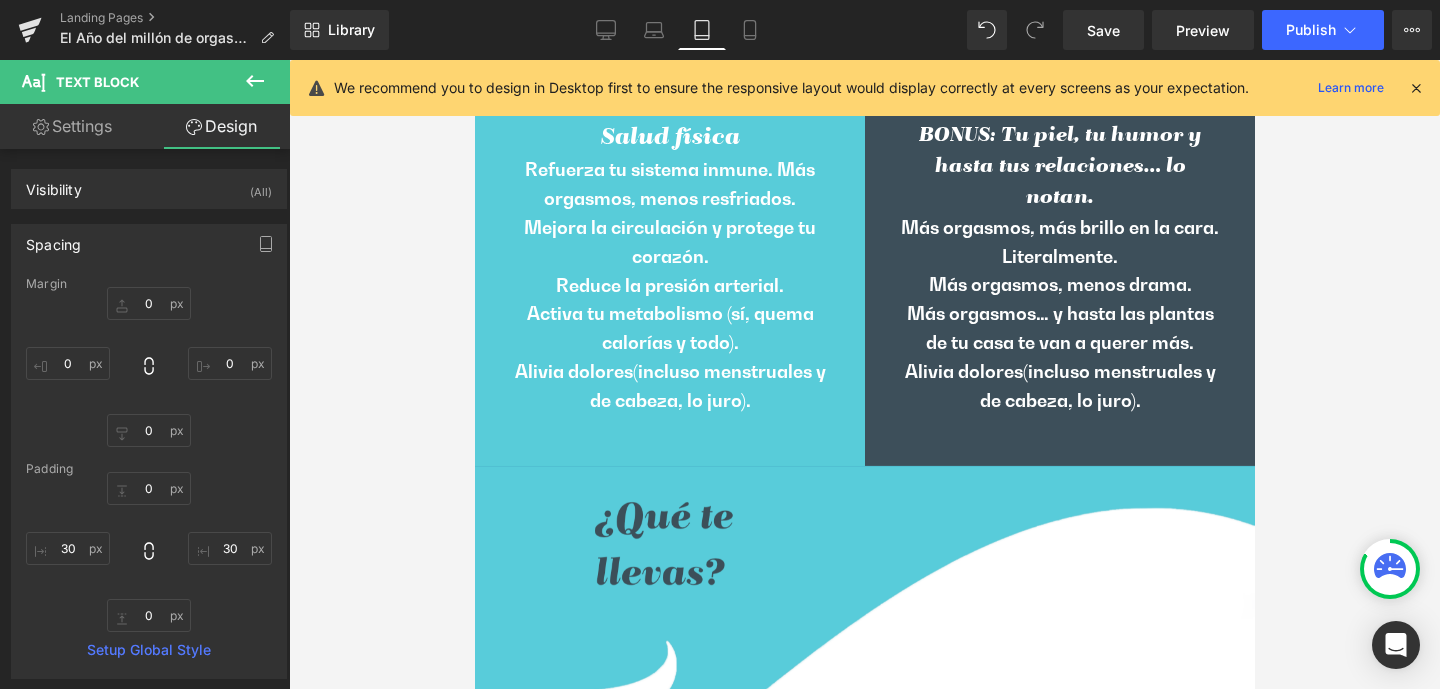 scroll, scrollTop: 1372, scrollLeft: 0, axis: vertical 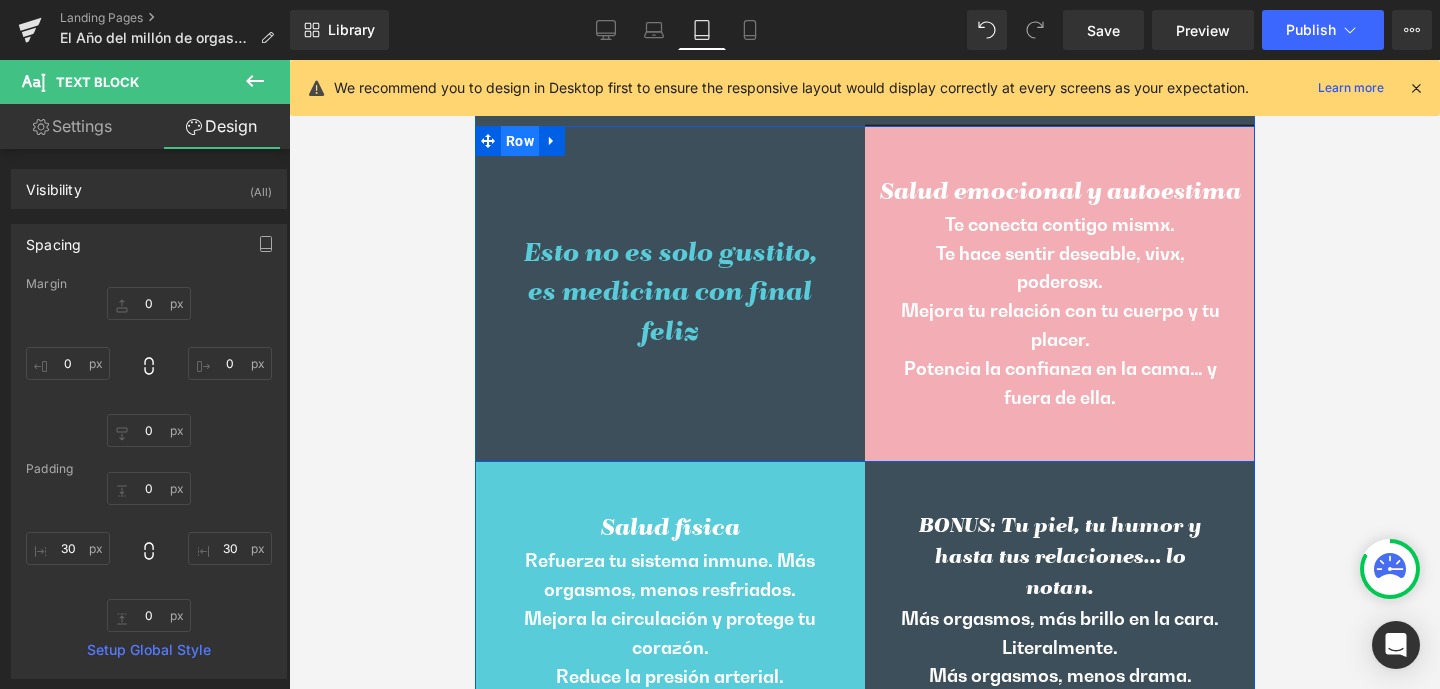 click on "Row" at bounding box center [519, 141] 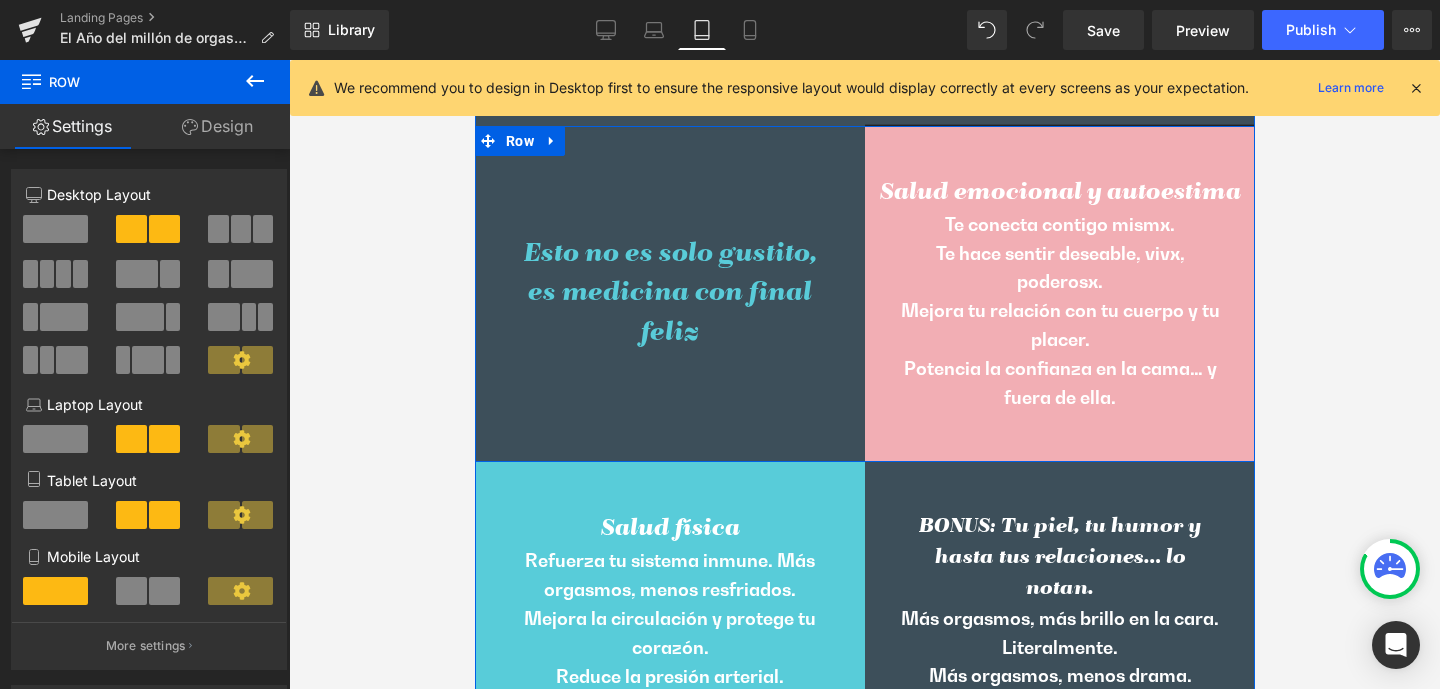 click on "Design" at bounding box center (217, 126) 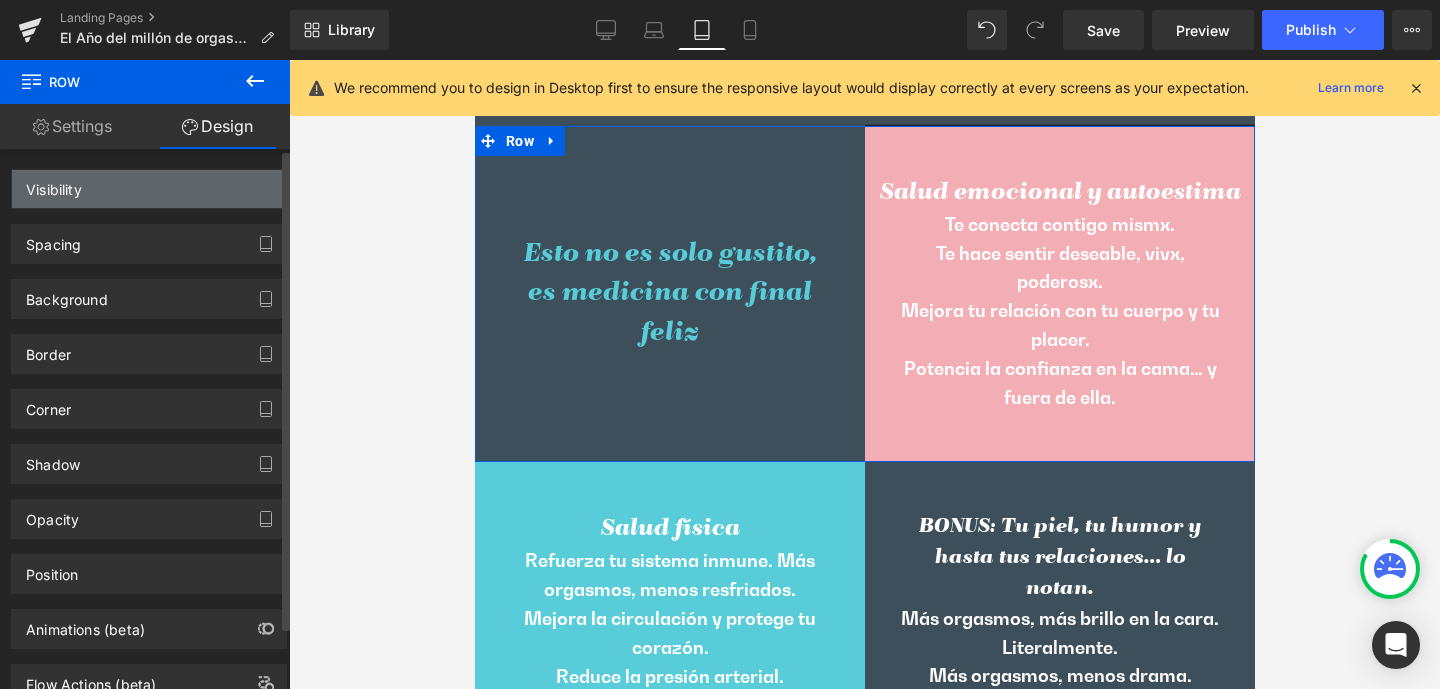 click on "Visibility" at bounding box center (54, 184) 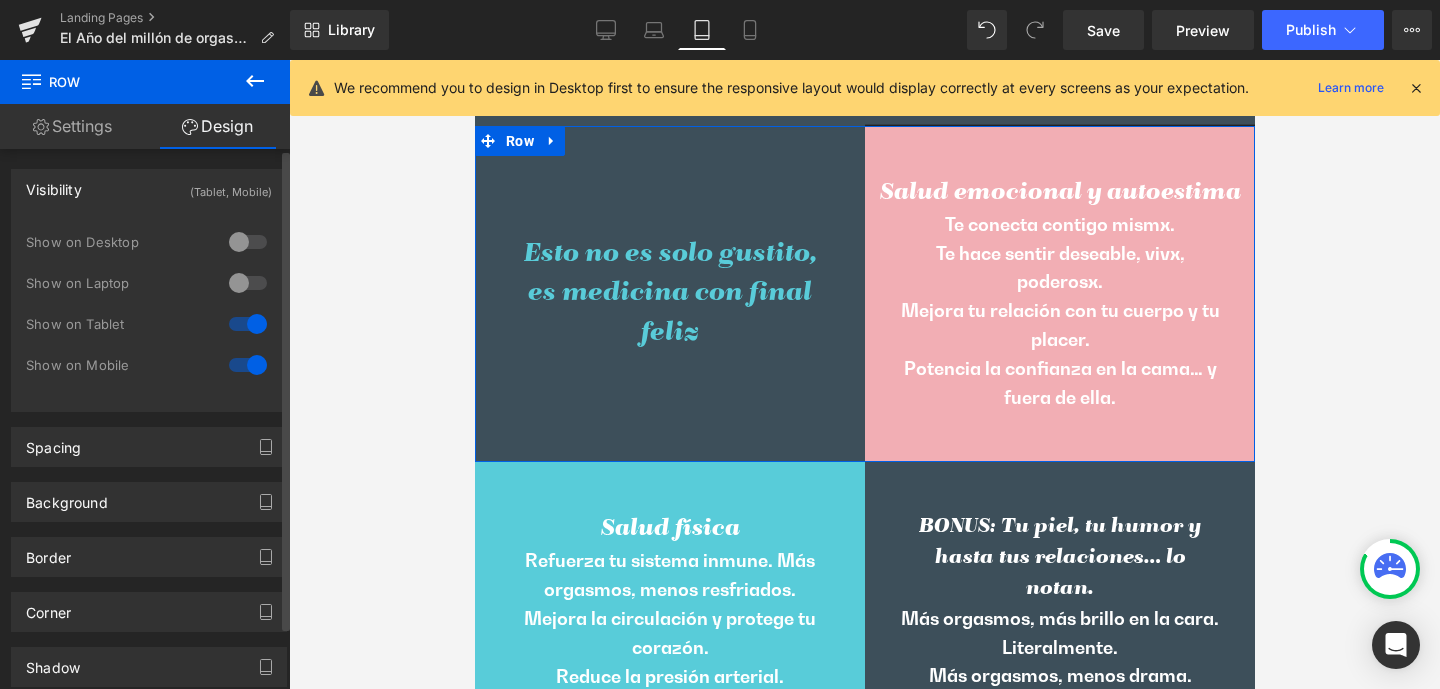 click at bounding box center [248, 283] 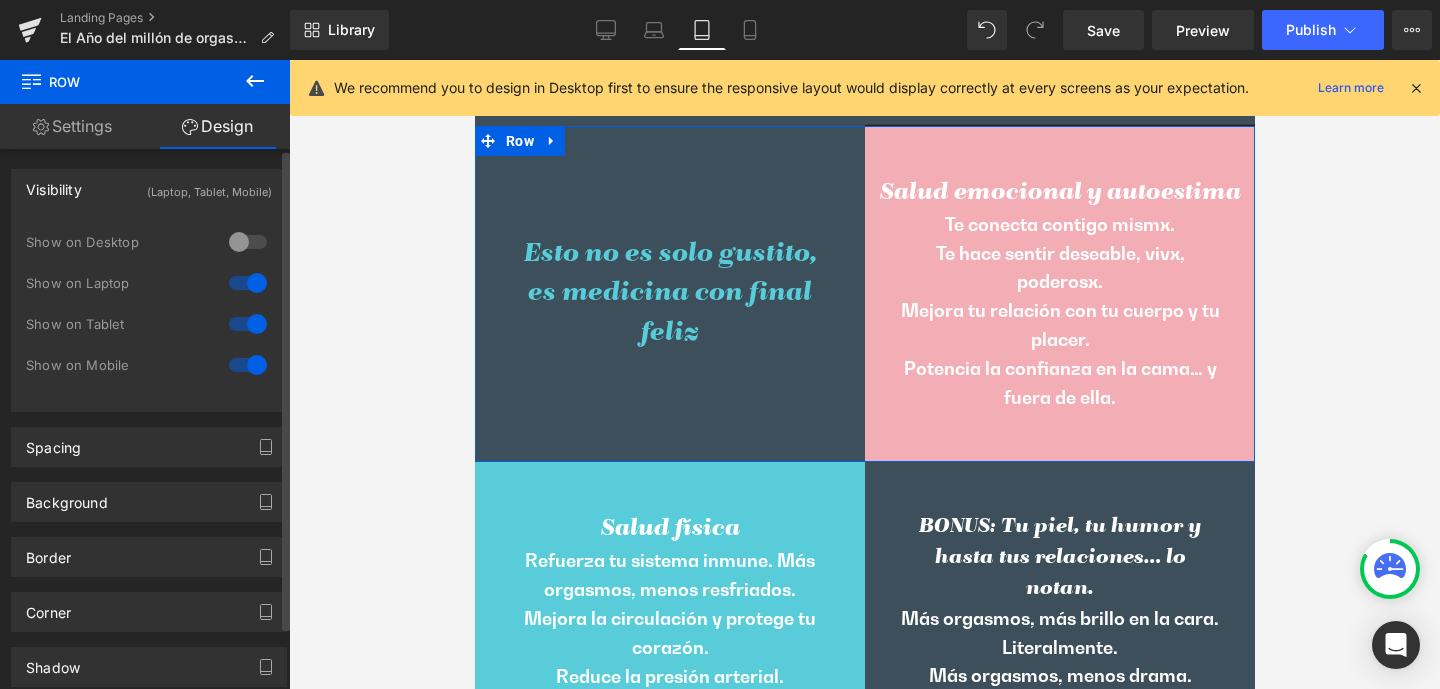 click at bounding box center [248, 242] 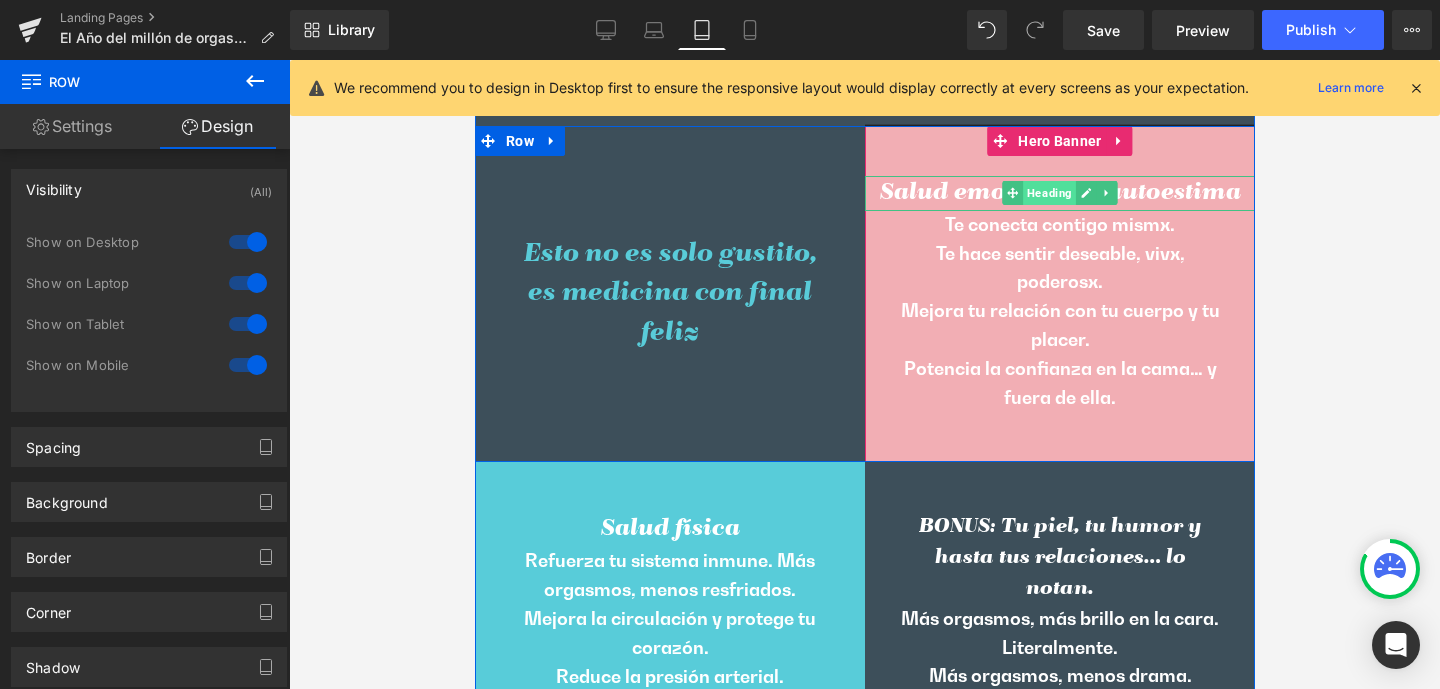 click on "Heading" at bounding box center [1048, 193] 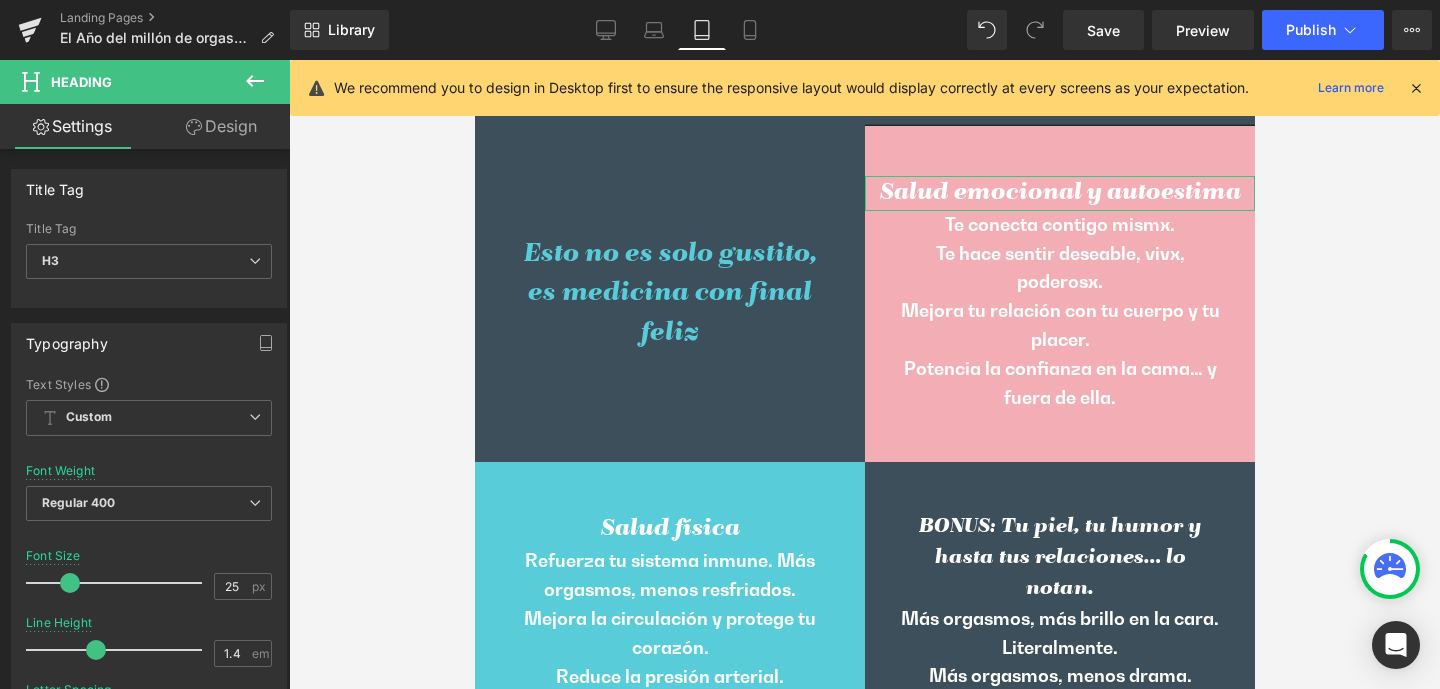 click on "Design" at bounding box center (221, 126) 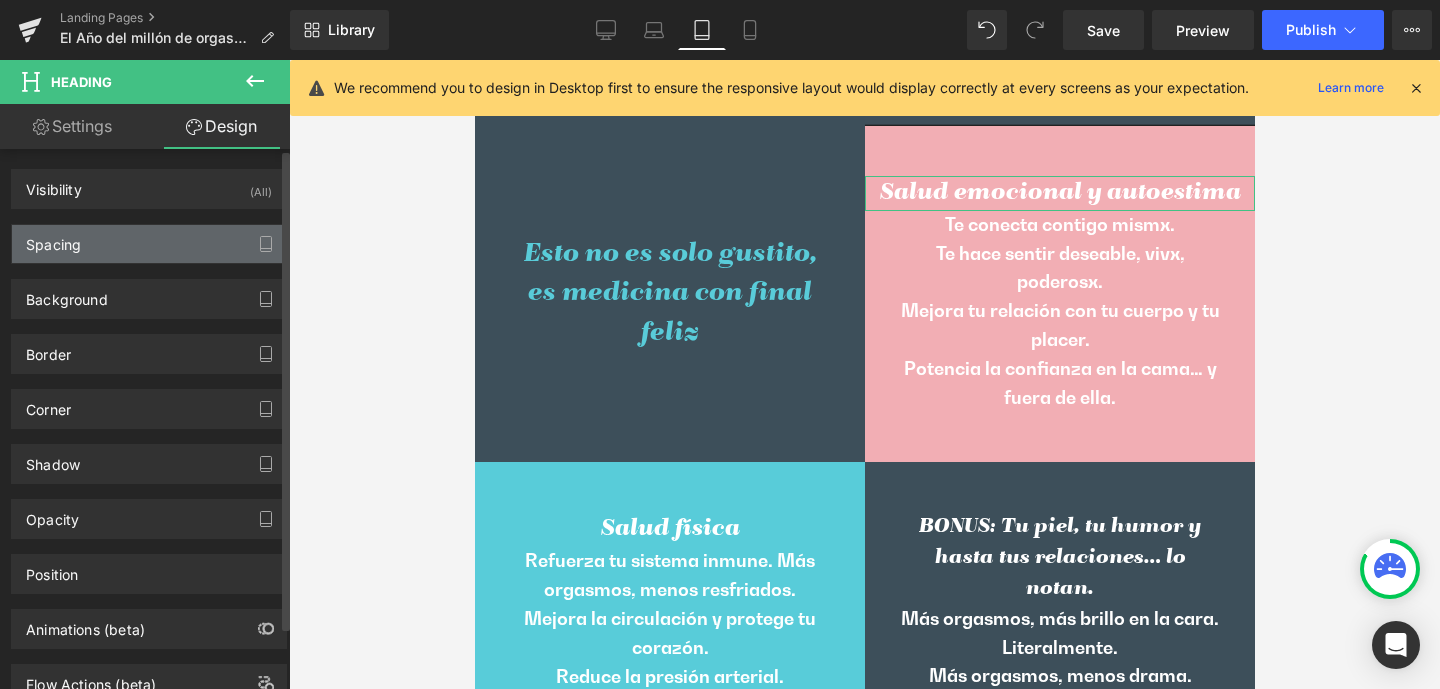 click on "Spacing" at bounding box center (53, 239) 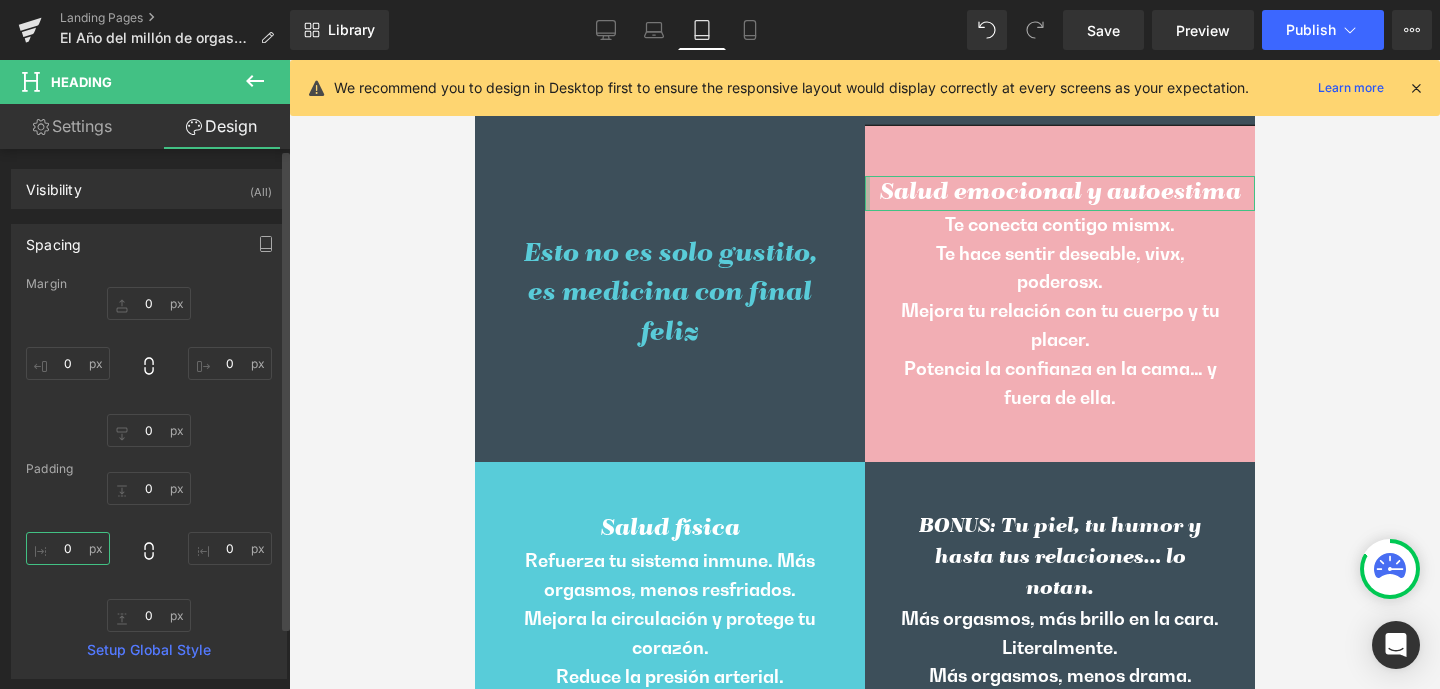 drag, startPoint x: 61, startPoint y: 548, endPoint x: 113, endPoint y: 546, distance: 52.03845 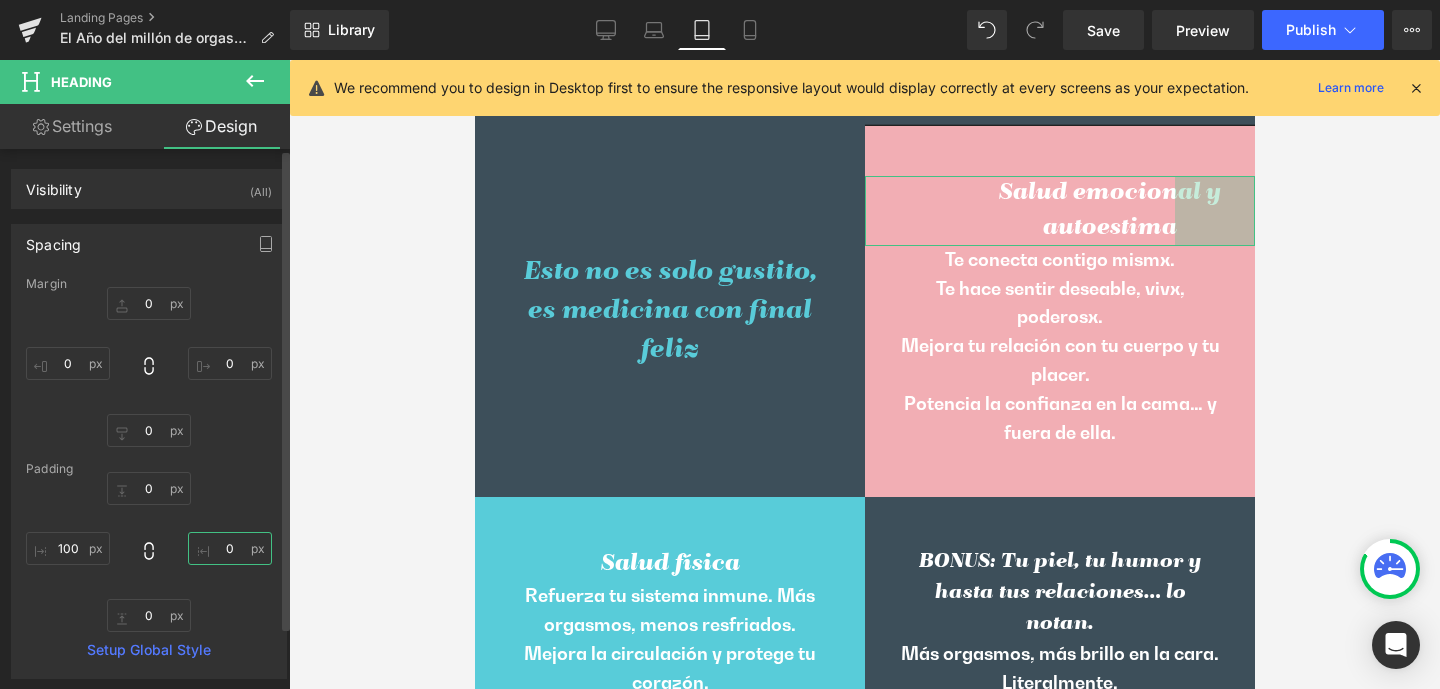 drag, startPoint x: 217, startPoint y: 545, endPoint x: 241, endPoint y: 549, distance: 24.33105 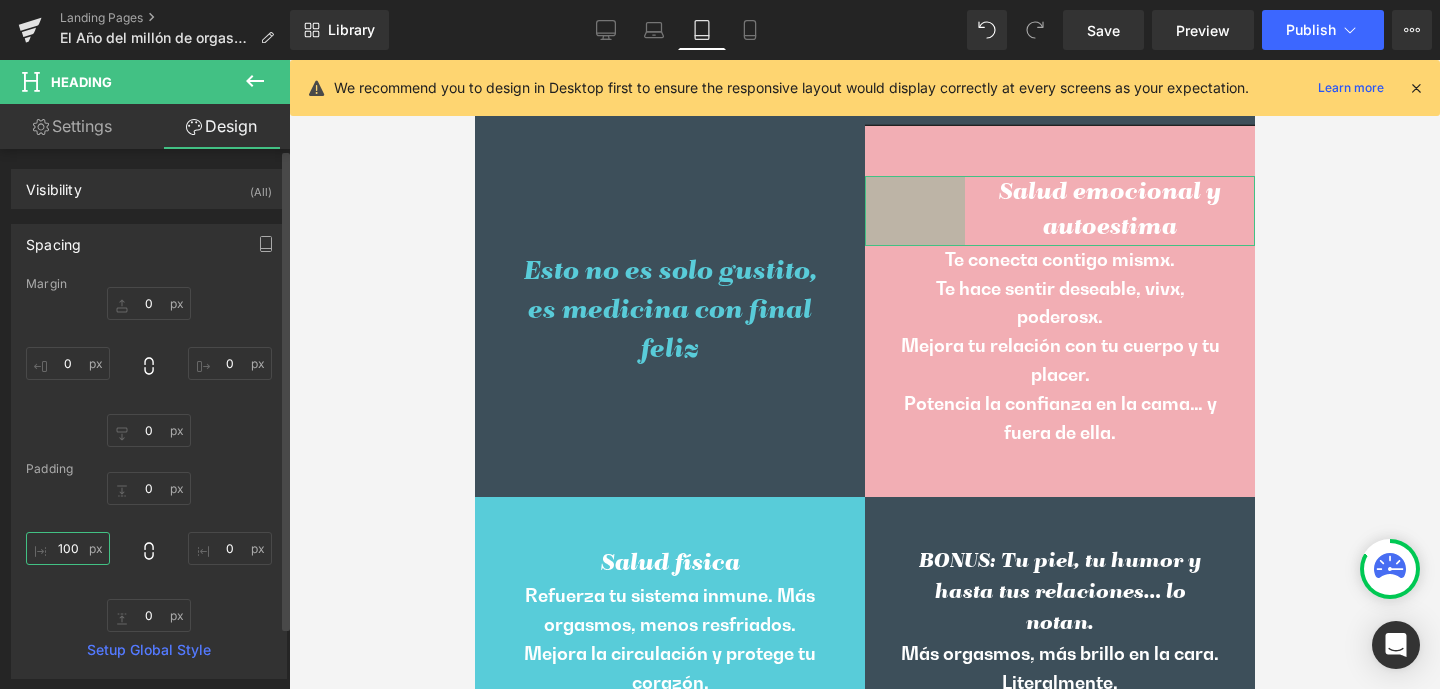 drag, startPoint x: 56, startPoint y: 544, endPoint x: 86, endPoint y: 547, distance: 30.149628 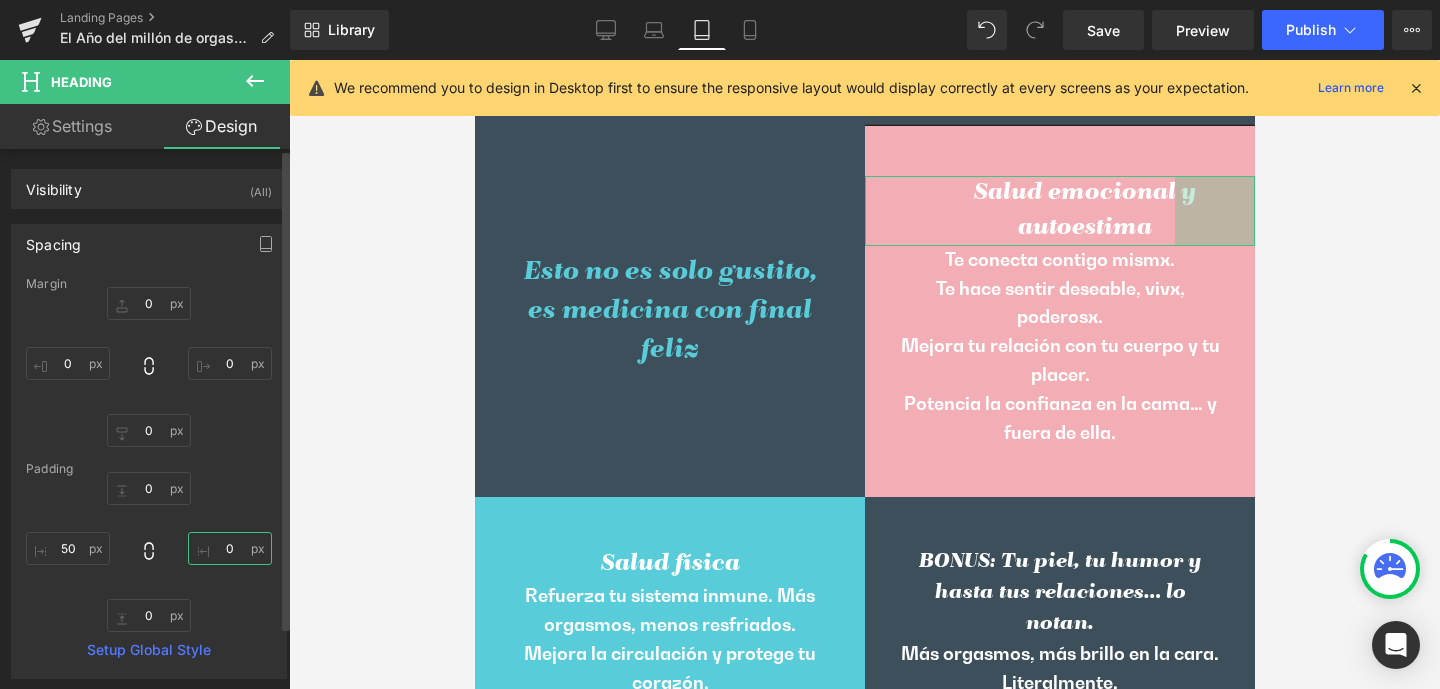 click on "0" at bounding box center (230, 548) 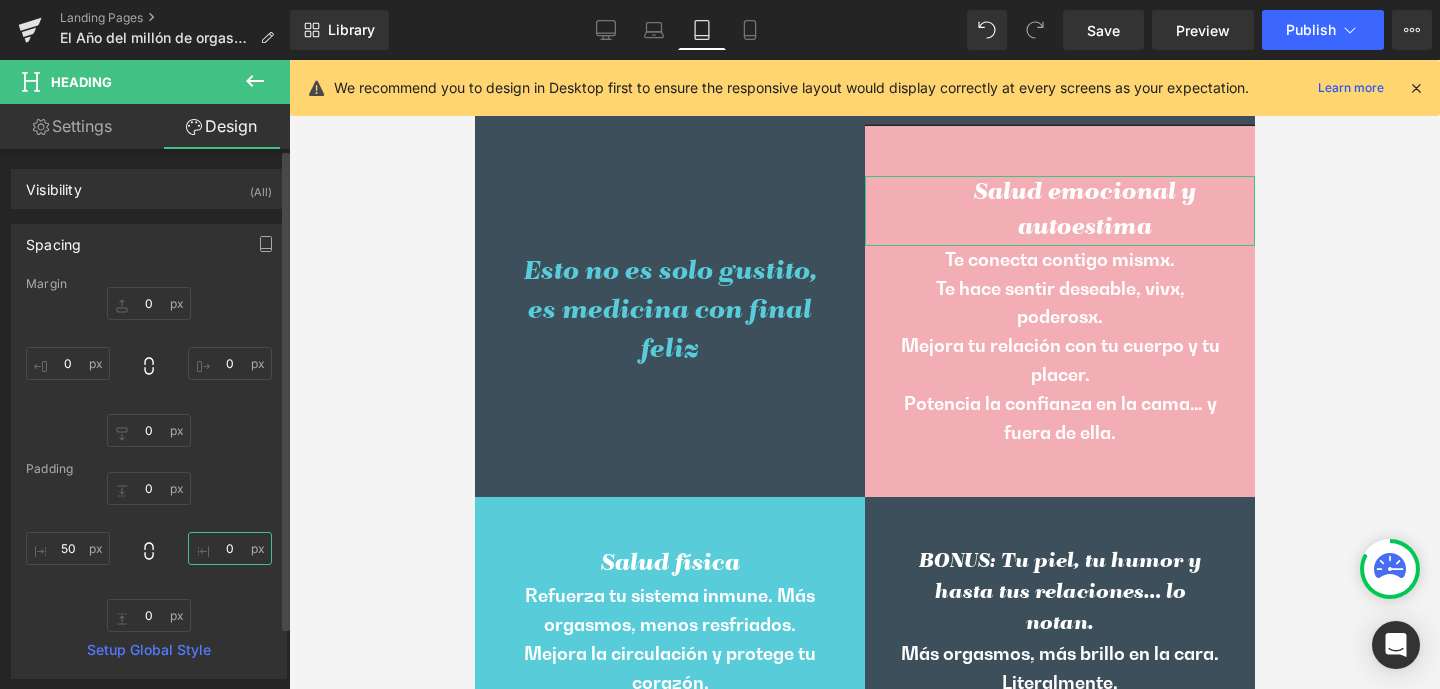 drag, startPoint x: 217, startPoint y: 547, endPoint x: 239, endPoint y: 547, distance: 22 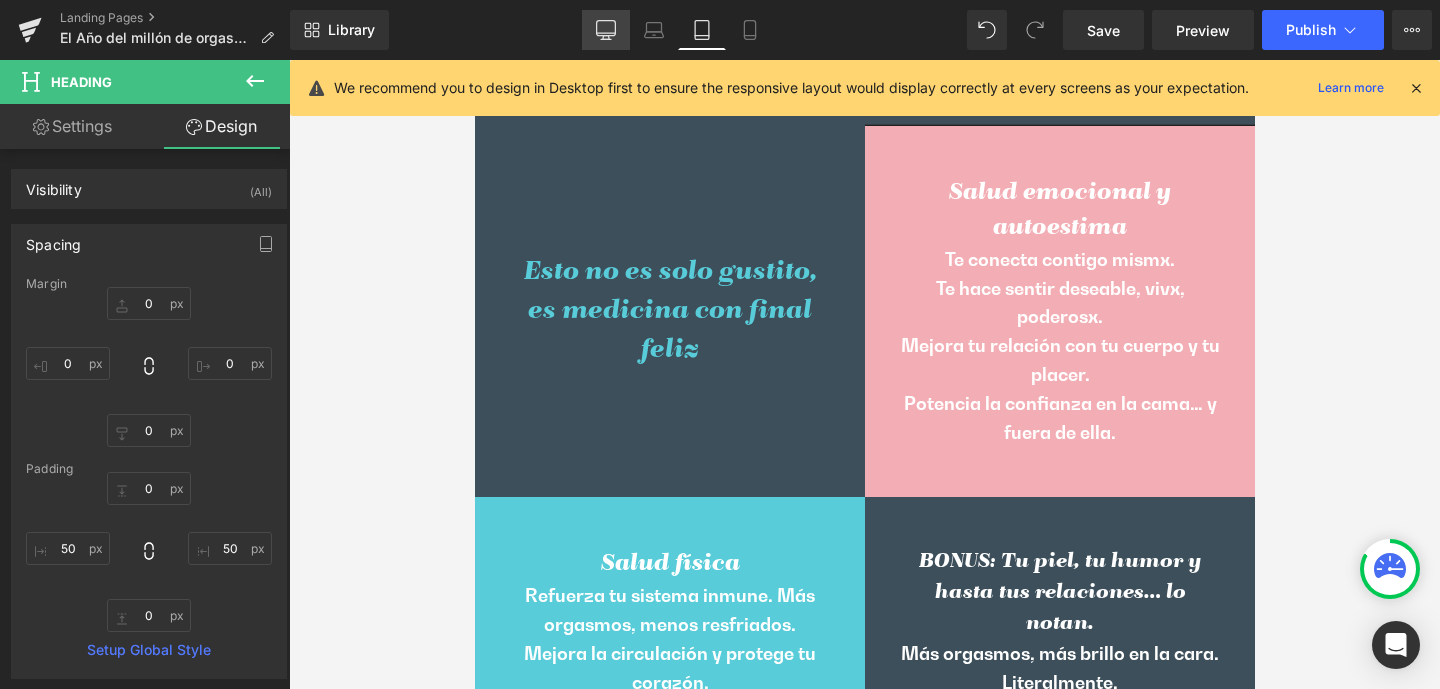 click 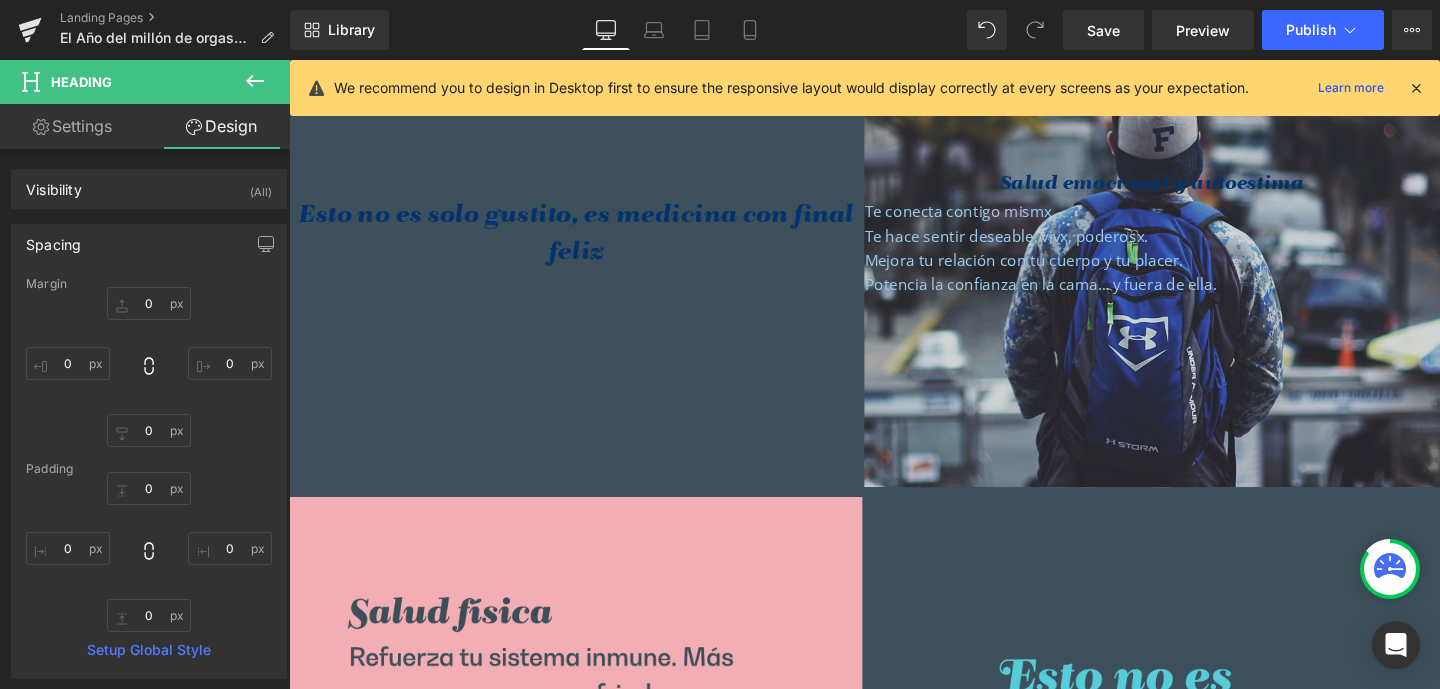 scroll, scrollTop: 2785, scrollLeft: 0, axis: vertical 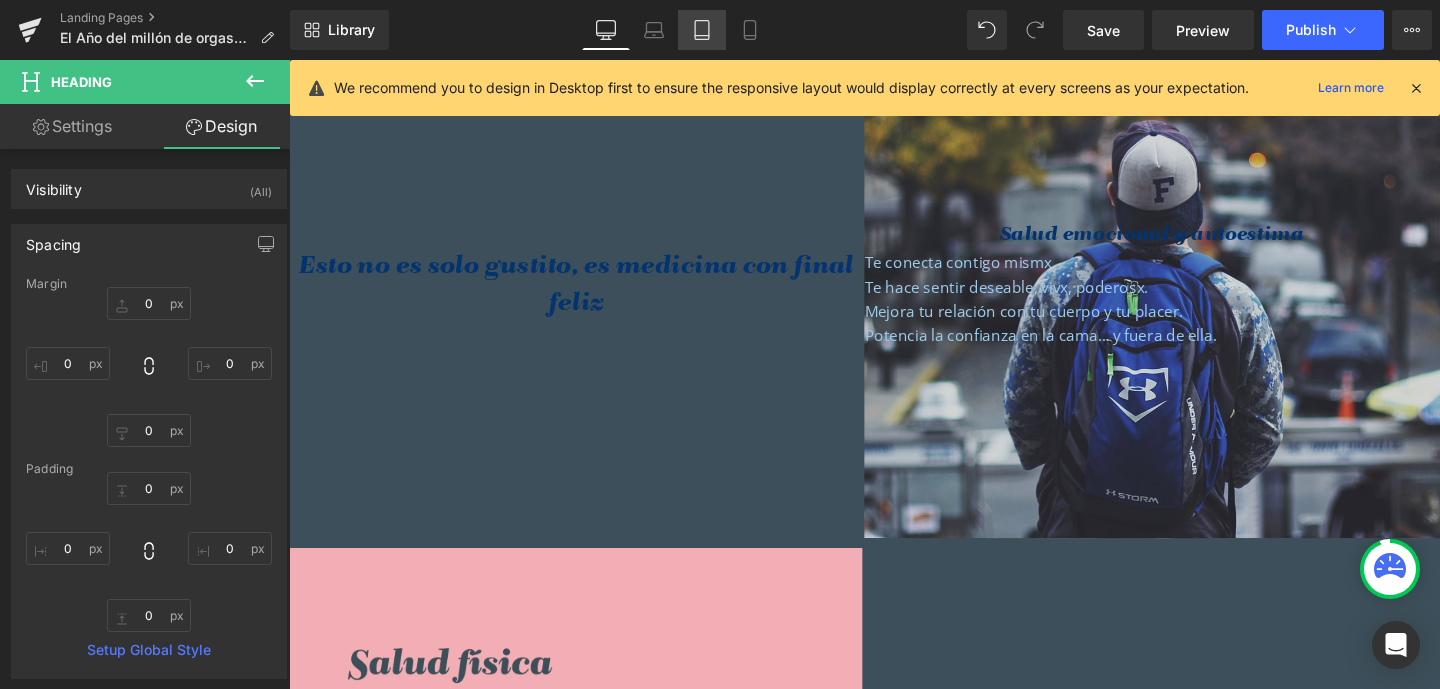 click 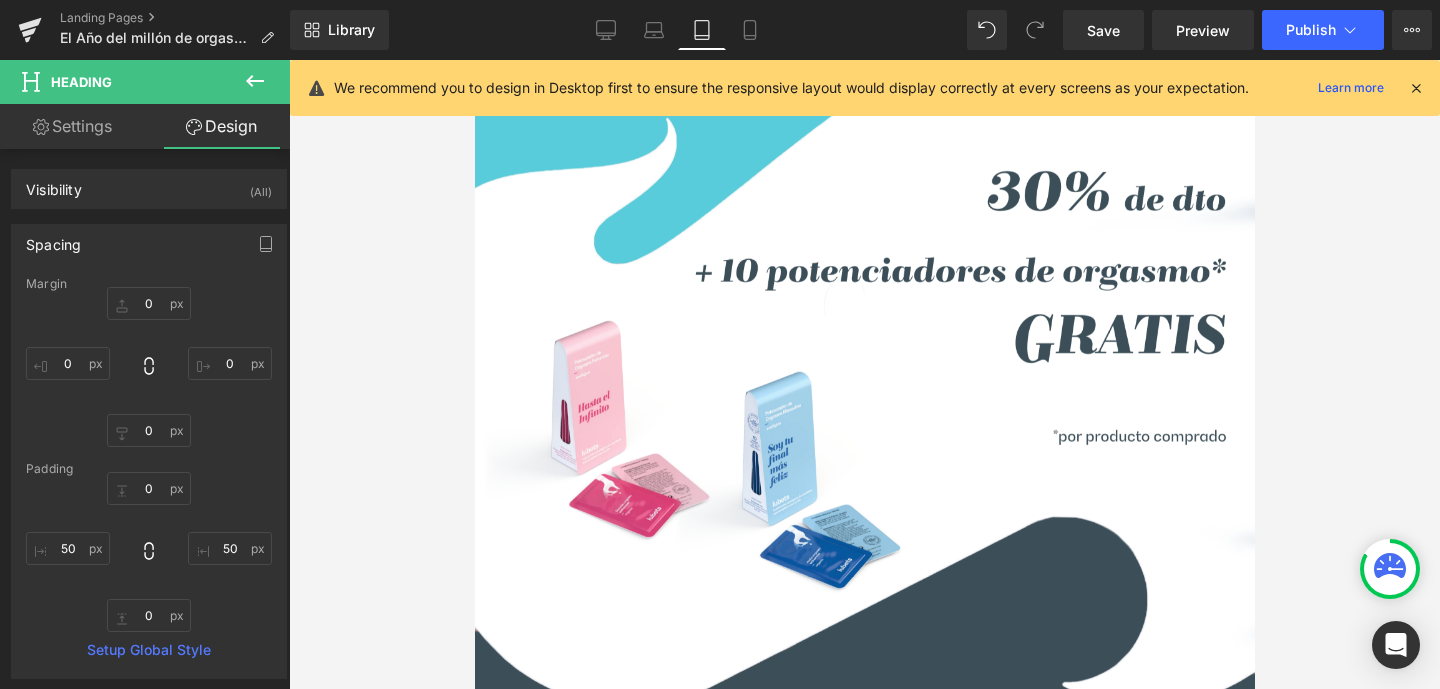 scroll, scrollTop: 1749, scrollLeft: 0, axis: vertical 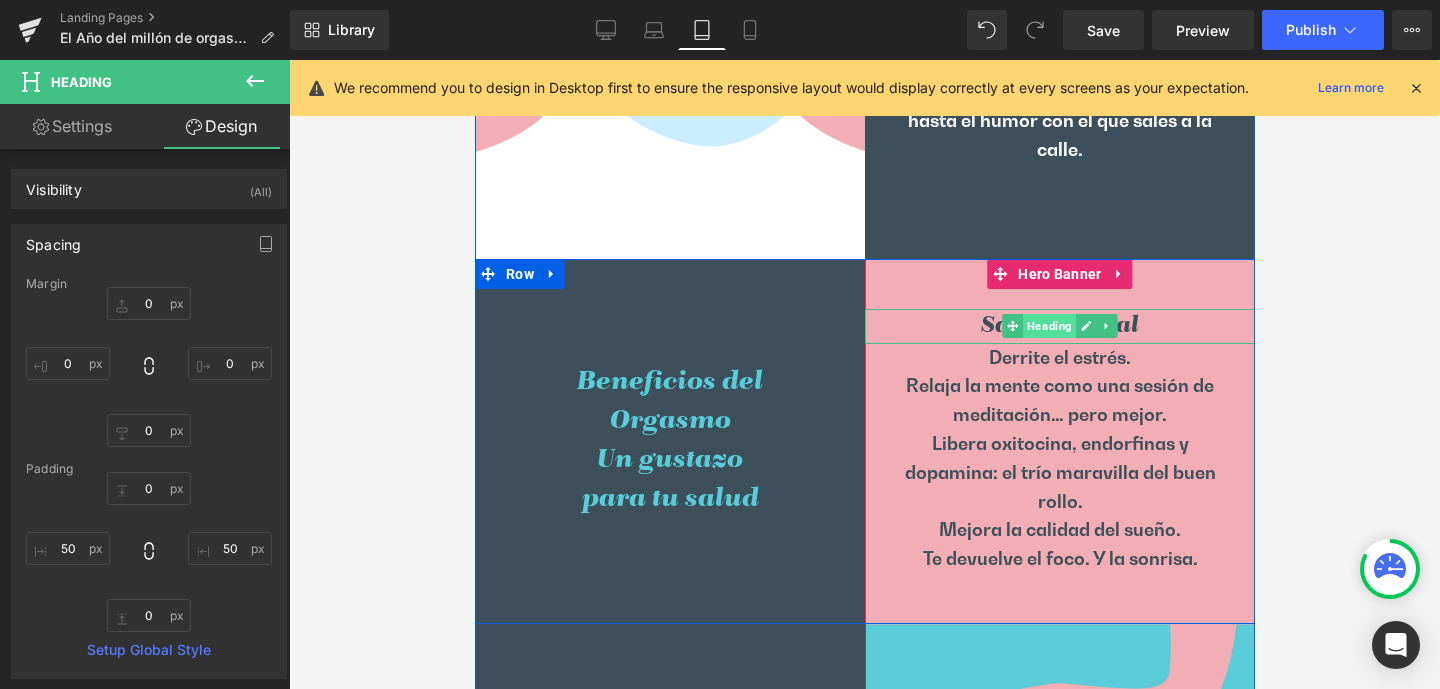 click on "Heading" at bounding box center [1048, 326] 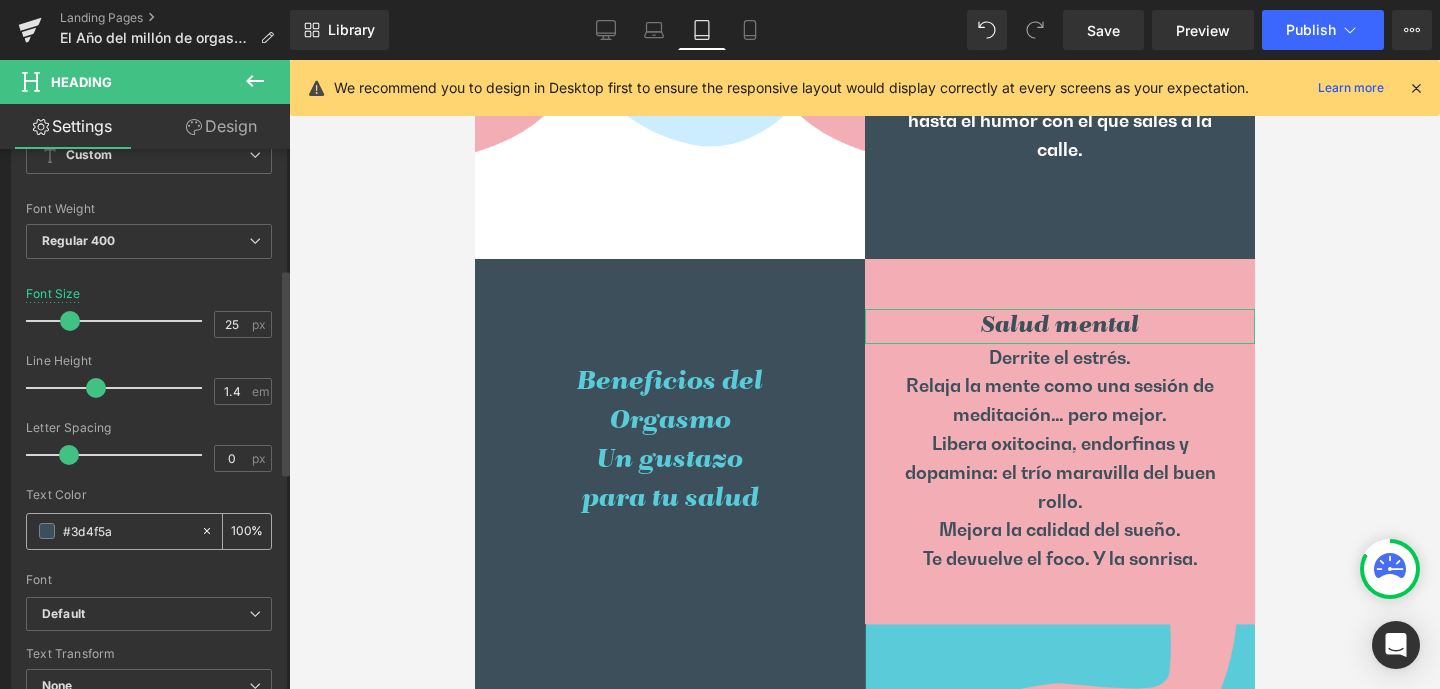 scroll, scrollTop: 312, scrollLeft: 0, axis: vertical 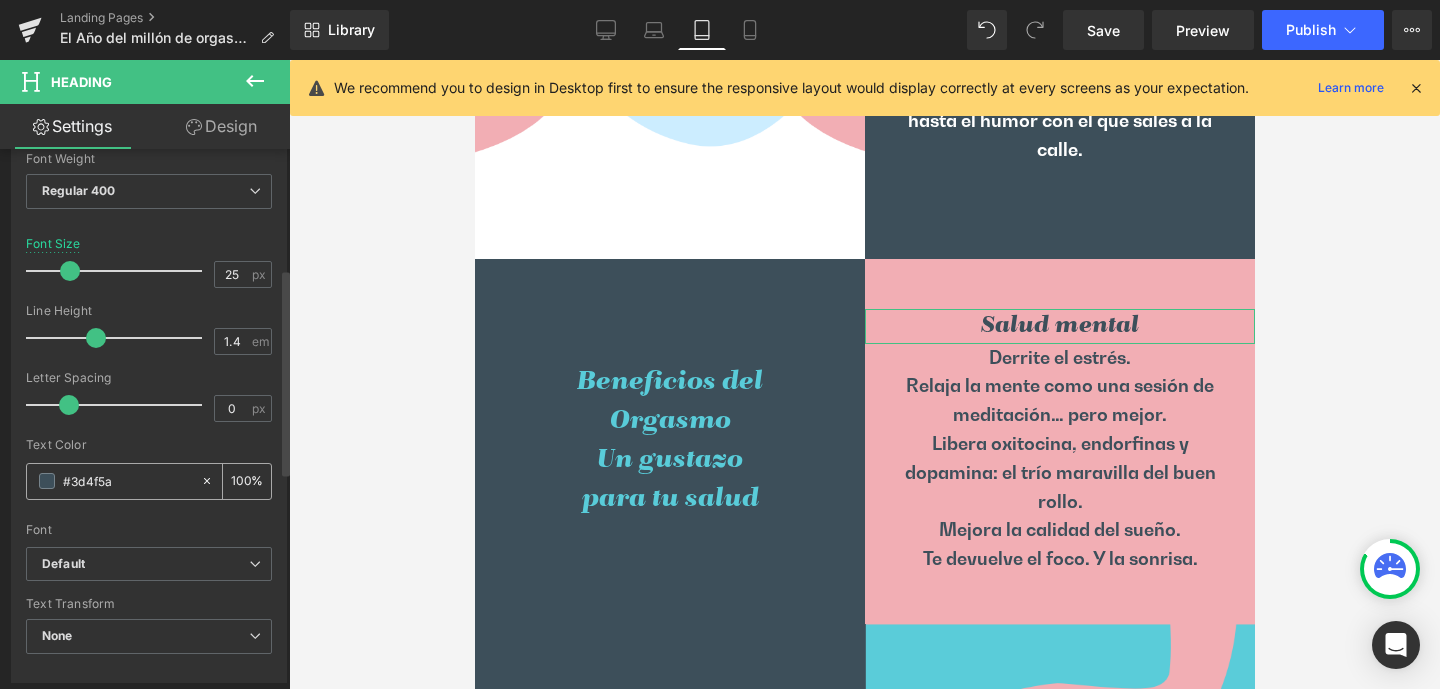 drag, startPoint x: 125, startPoint y: 485, endPoint x: 53, endPoint y: 483, distance: 72.02777 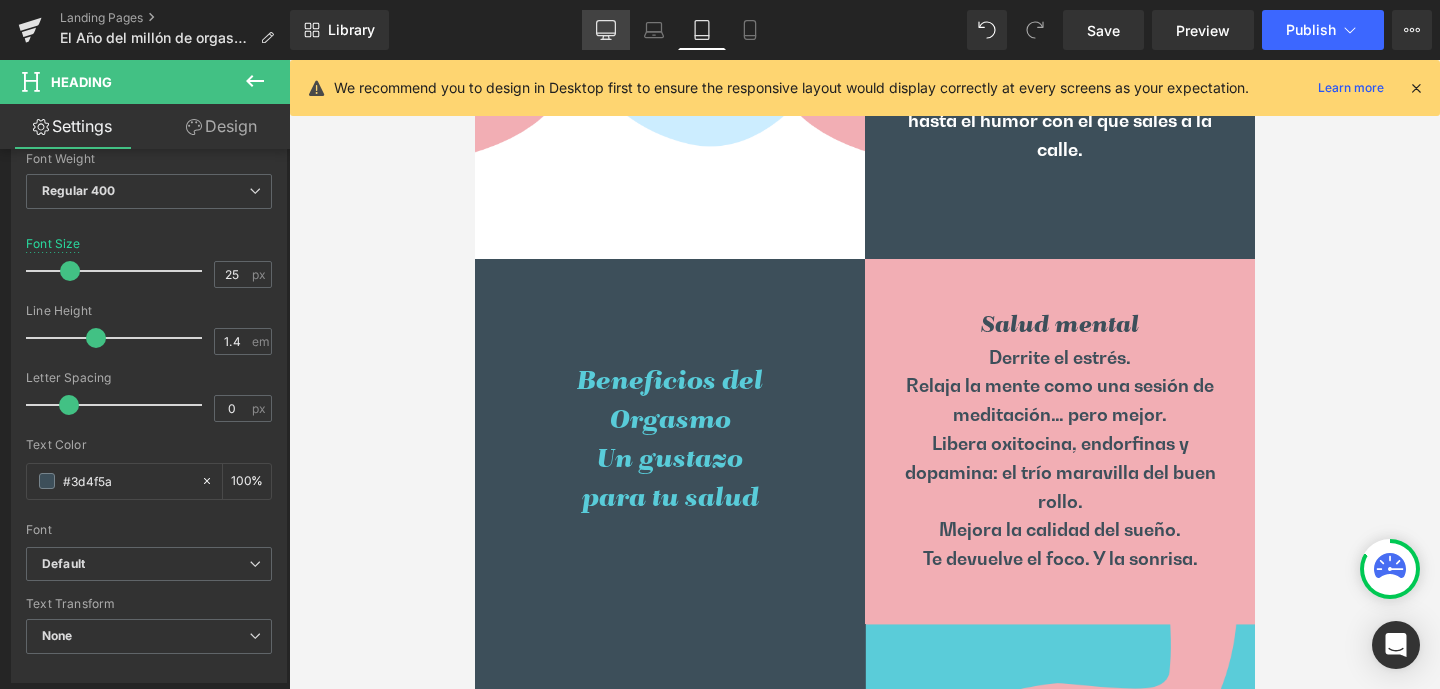 click 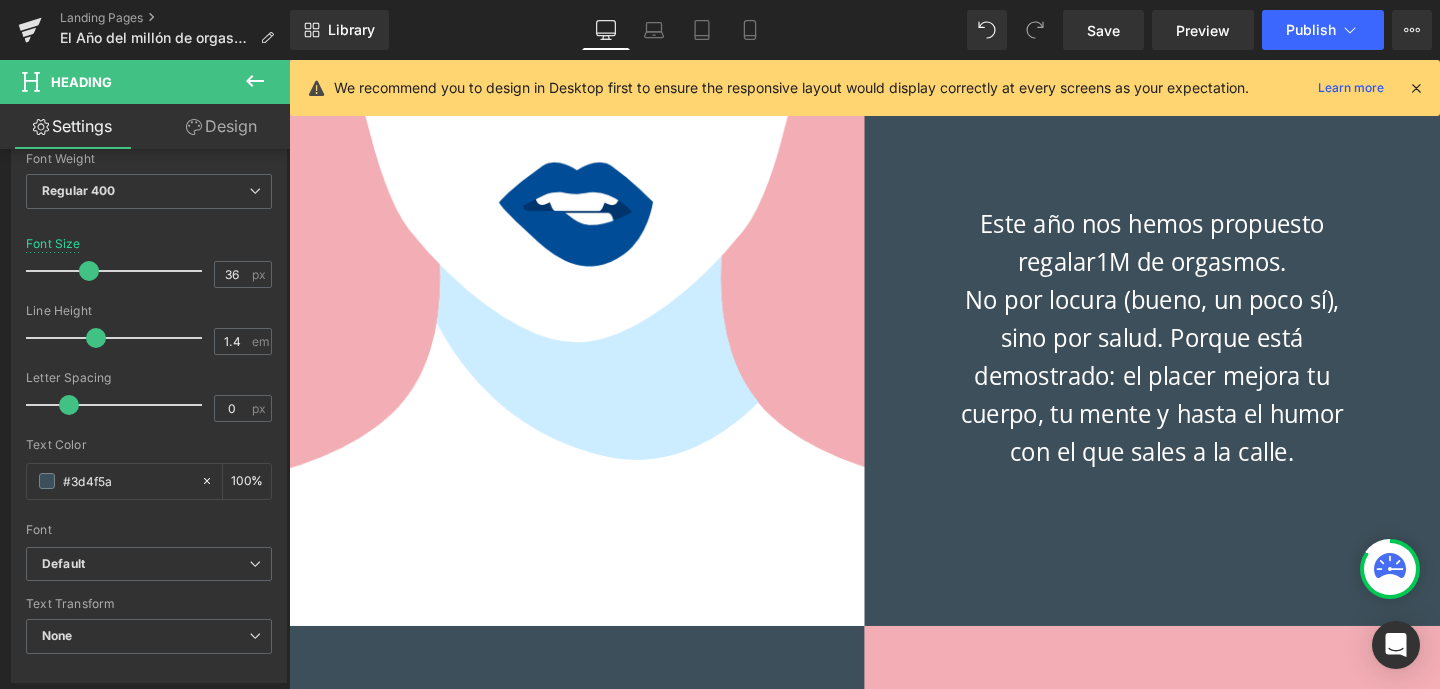 scroll, scrollTop: 1349, scrollLeft: 0, axis: vertical 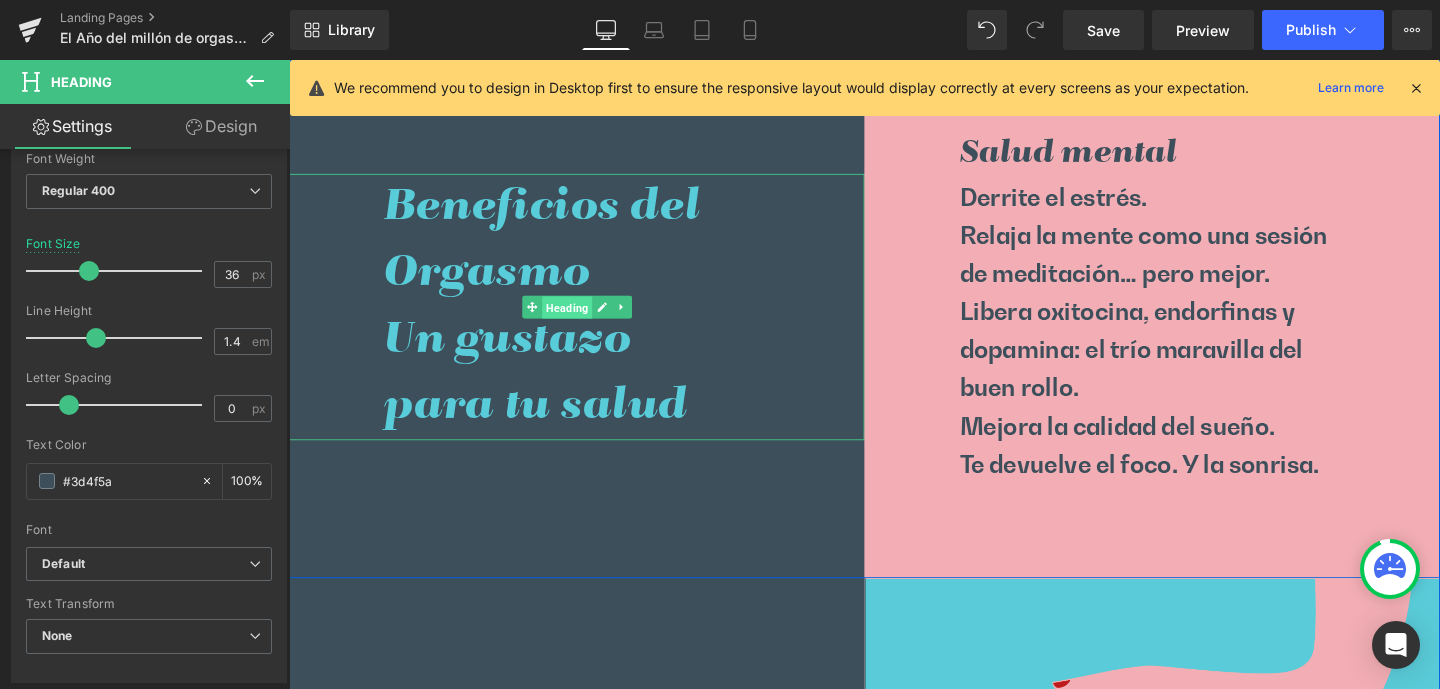 click on "Heading" at bounding box center [581, 321] 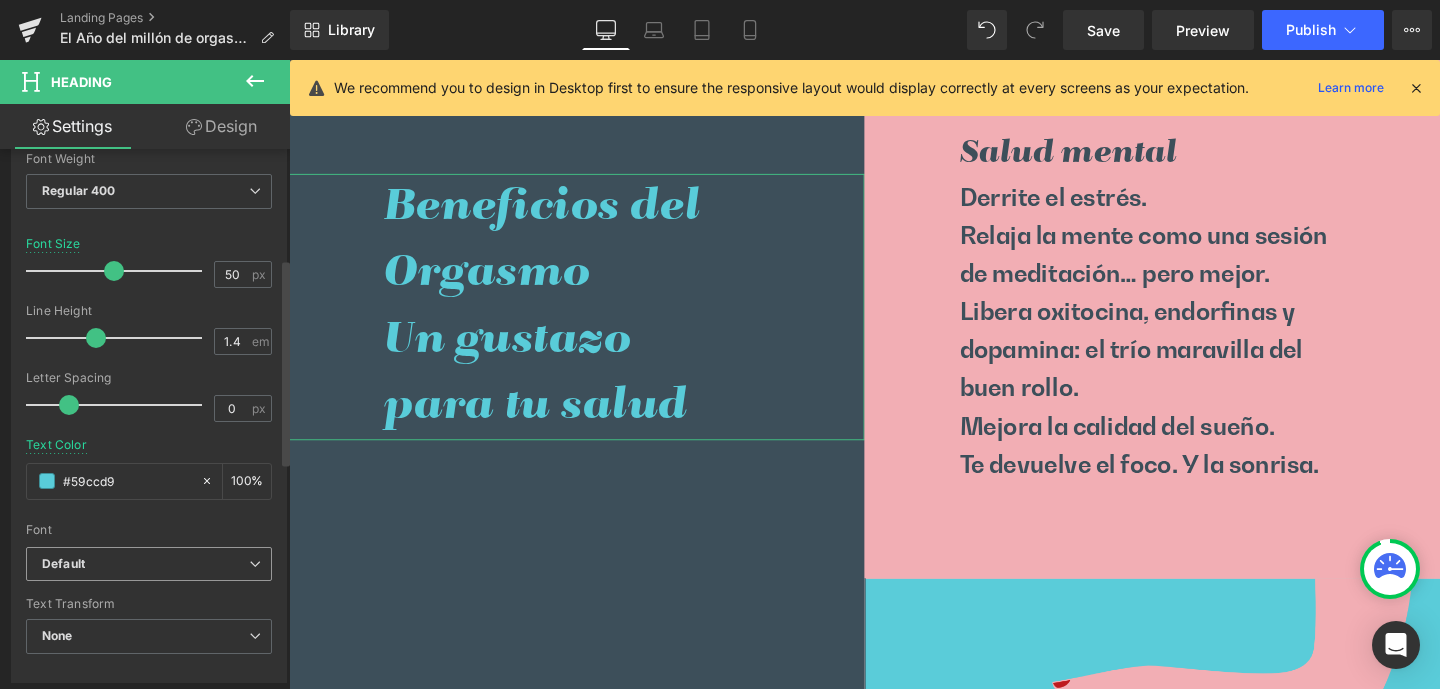 scroll, scrollTop: 419, scrollLeft: 0, axis: vertical 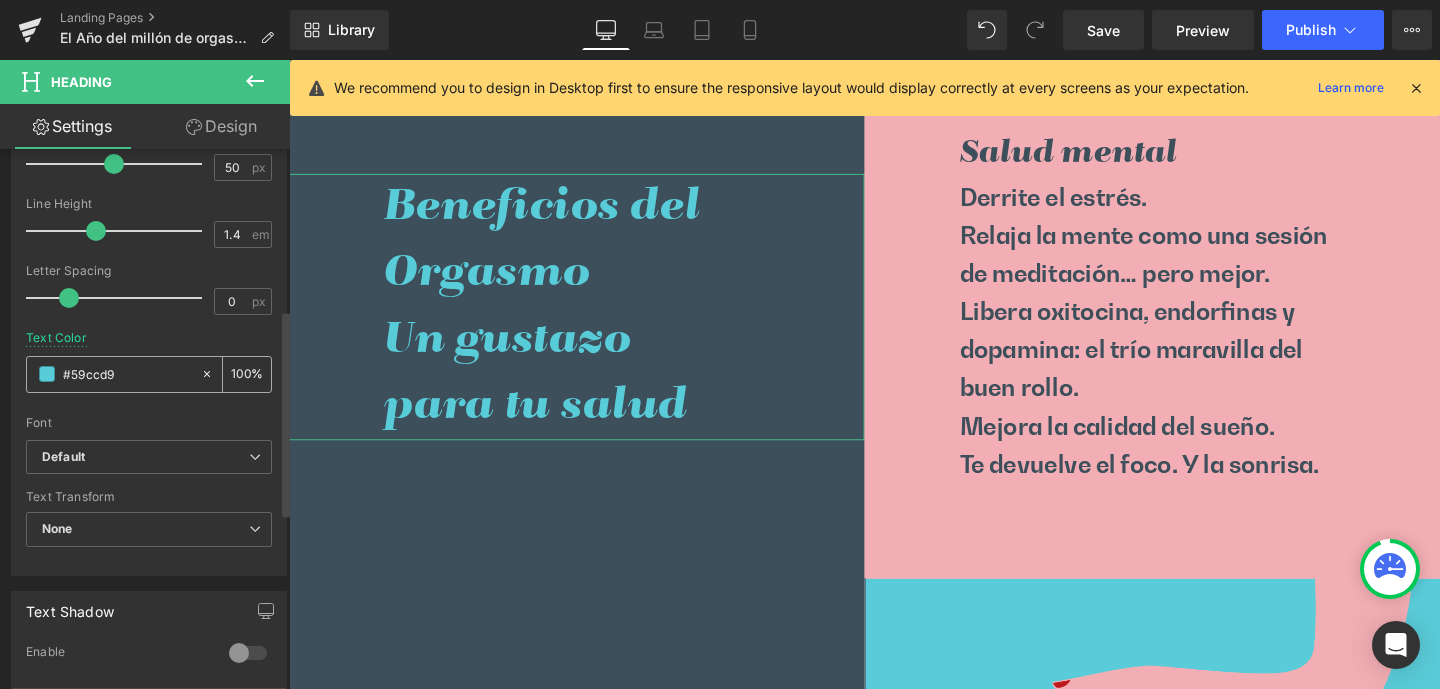 drag, startPoint x: 79, startPoint y: 378, endPoint x: 59, endPoint y: 377, distance: 20.024984 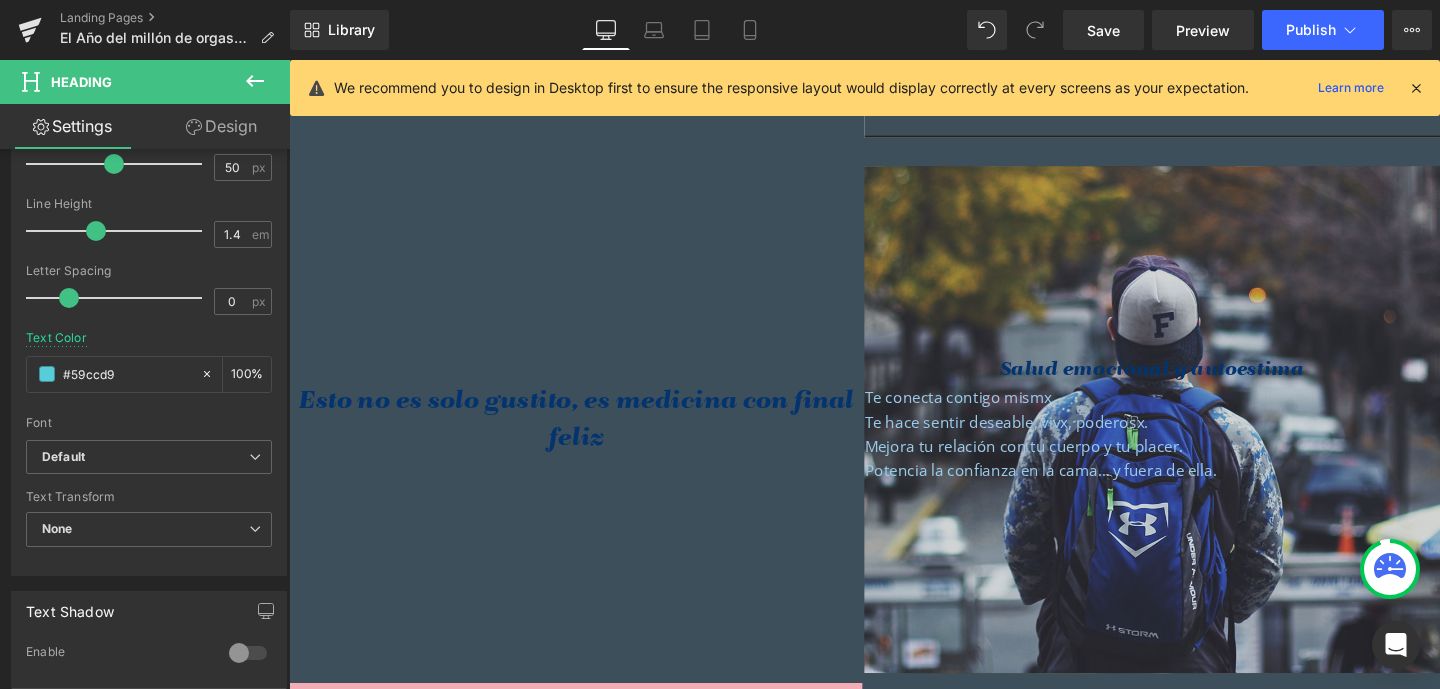 scroll, scrollTop: 2615, scrollLeft: 0, axis: vertical 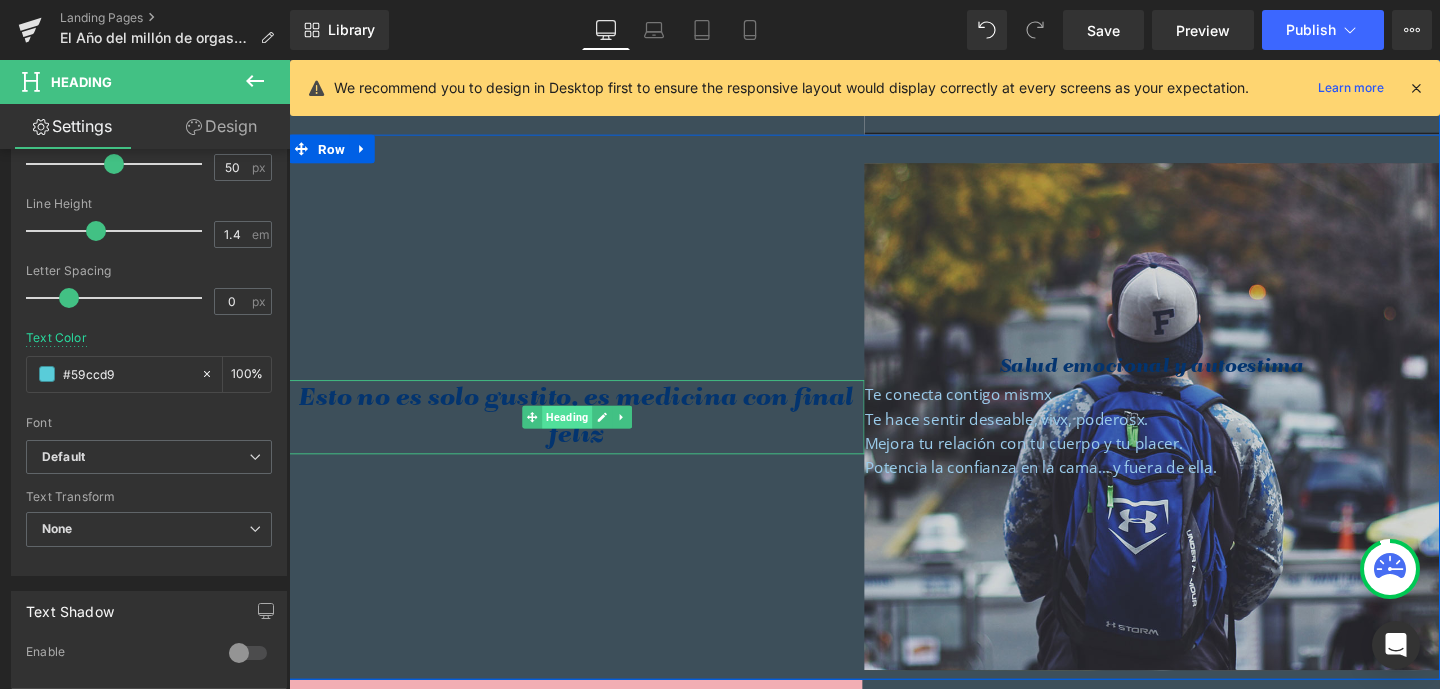 click on "Heading" at bounding box center (581, 435) 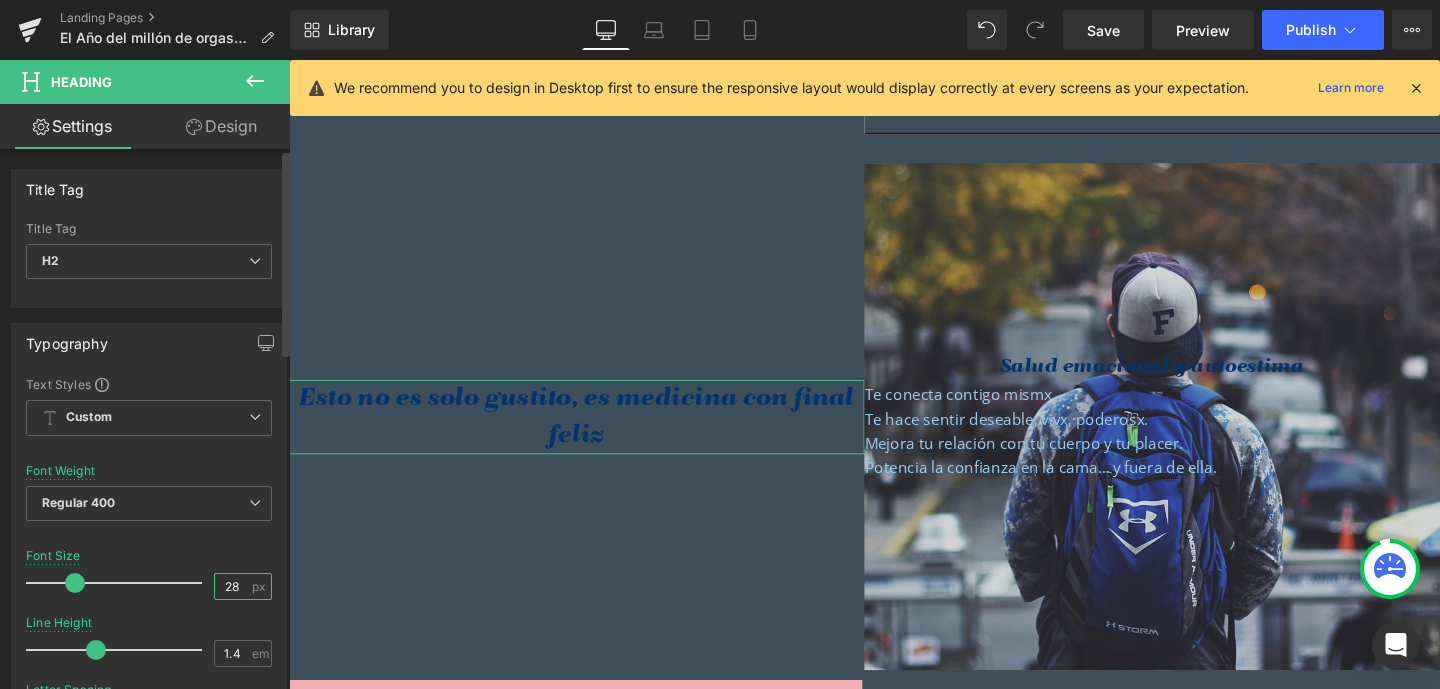 drag, startPoint x: 214, startPoint y: 582, endPoint x: 250, endPoint y: 586, distance: 36.221542 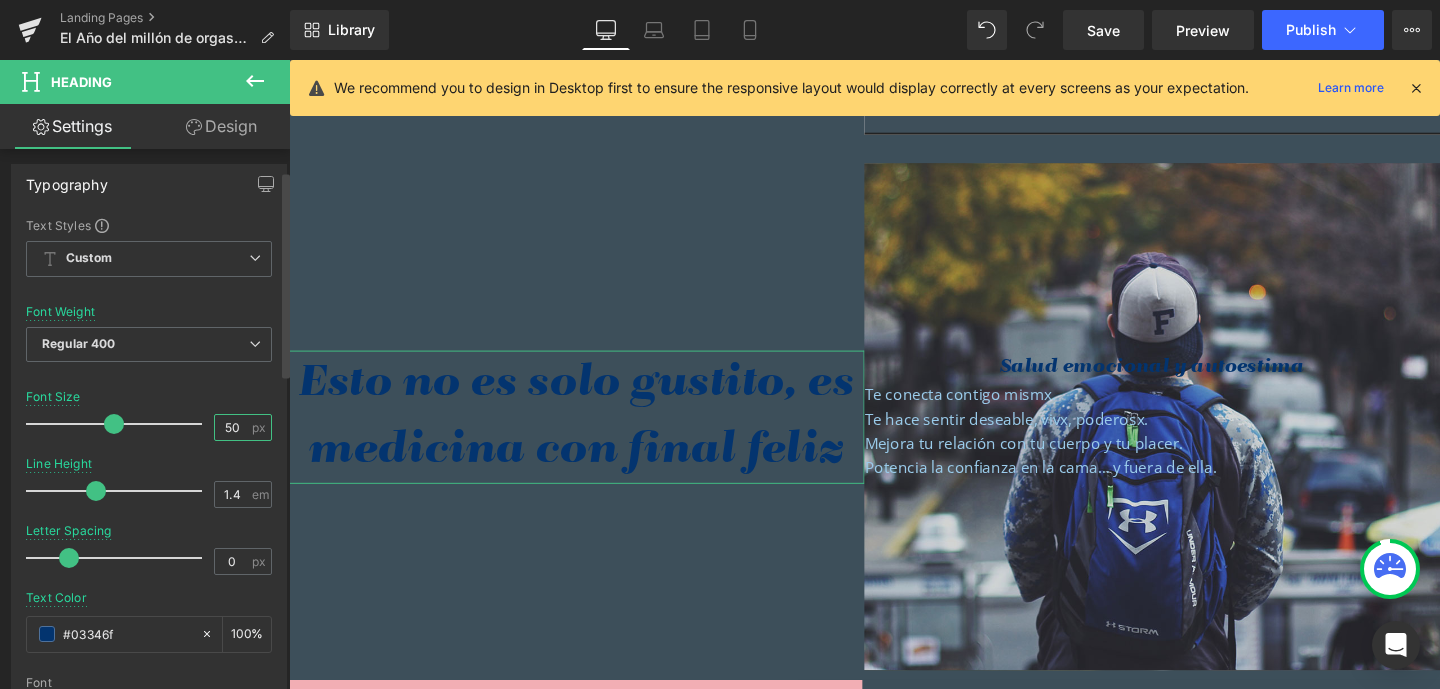 scroll, scrollTop: 222, scrollLeft: 0, axis: vertical 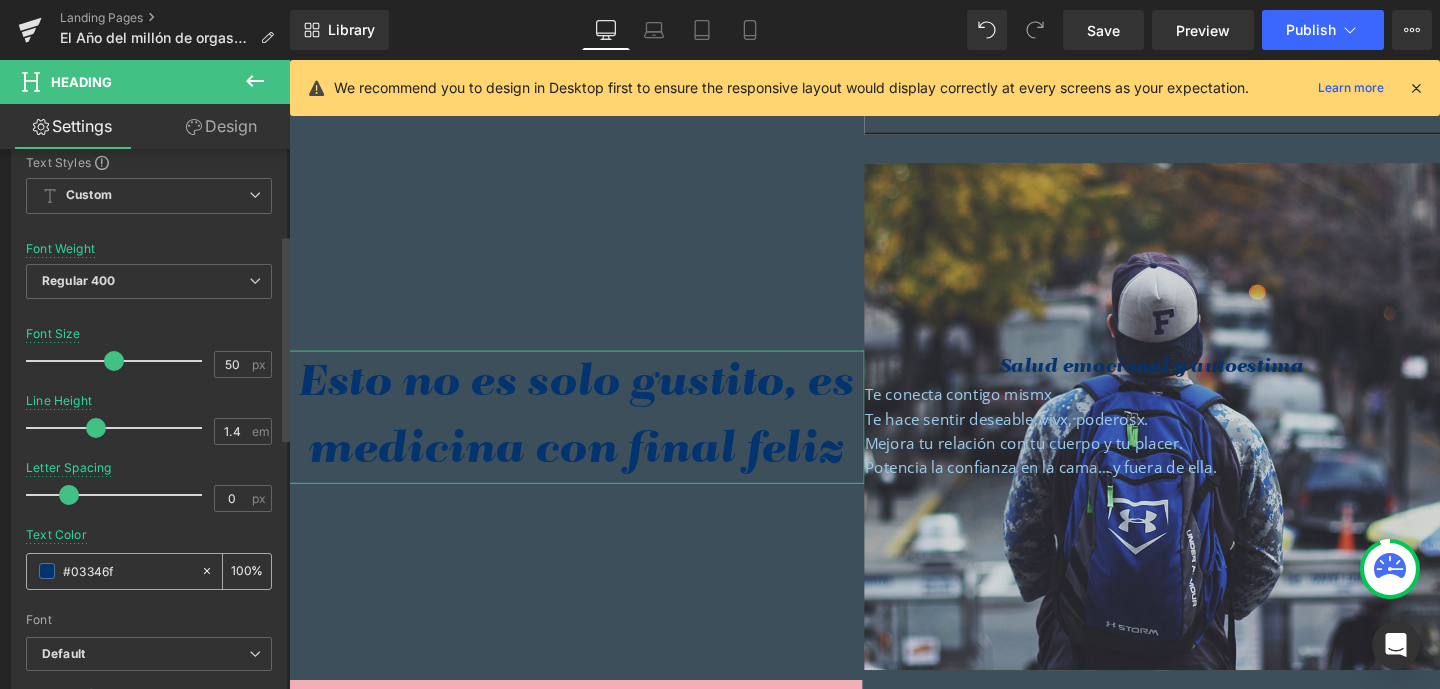 click on "#03346f" at bounding box center (113, 571) 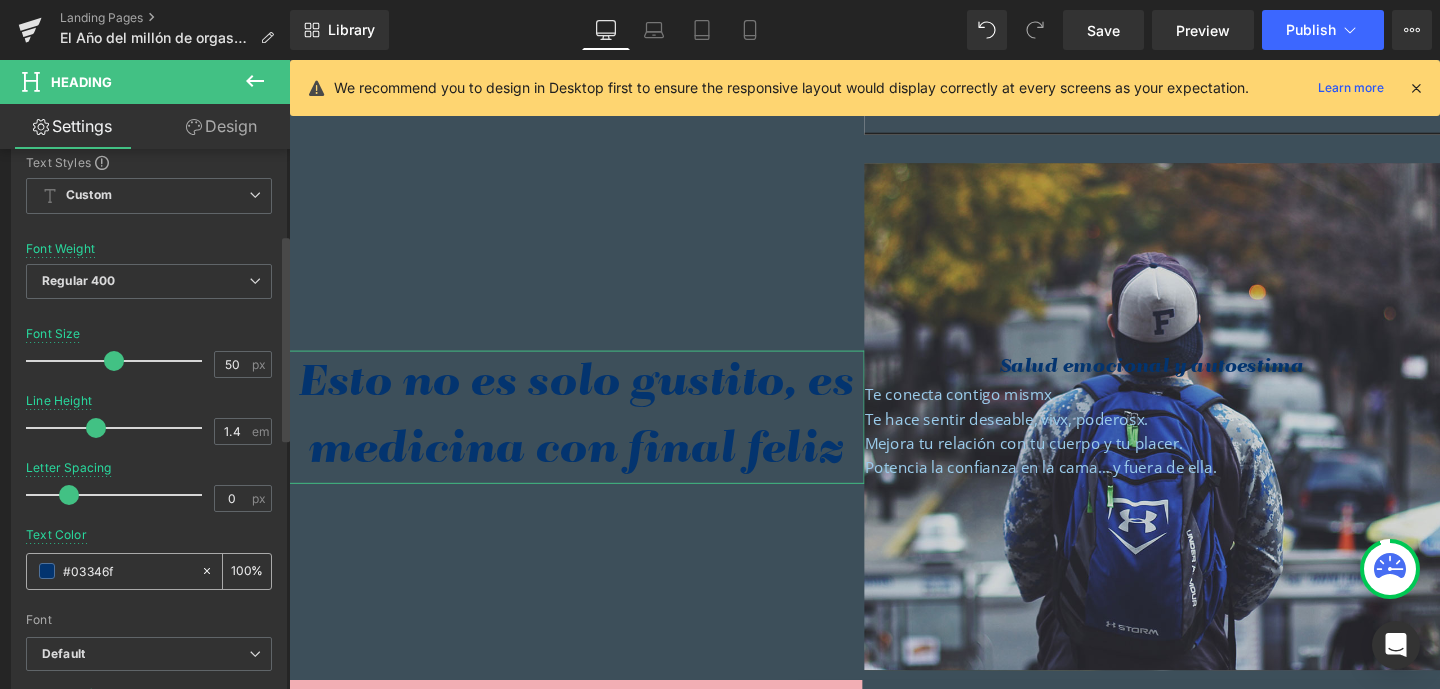 paste on "59ccd9" 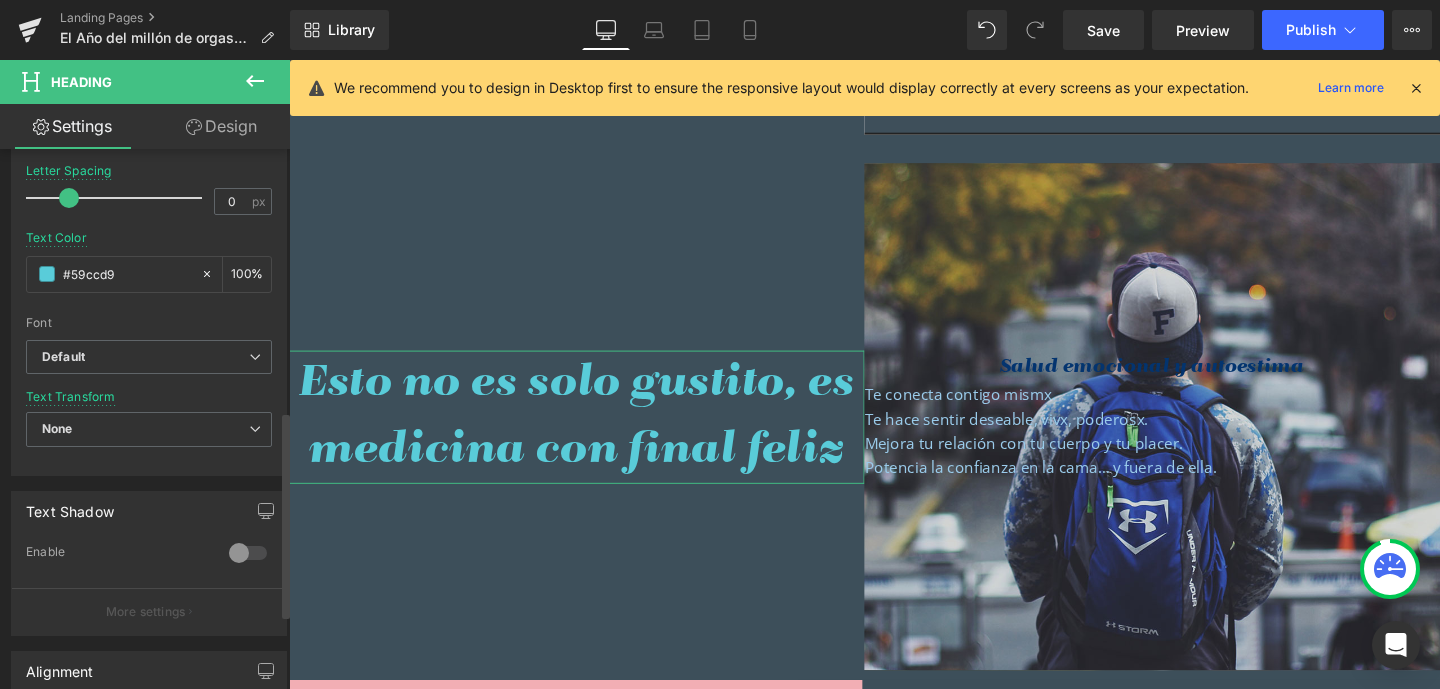scroll, scrollTop: 684, scrollLeft: 0, axis: vertical 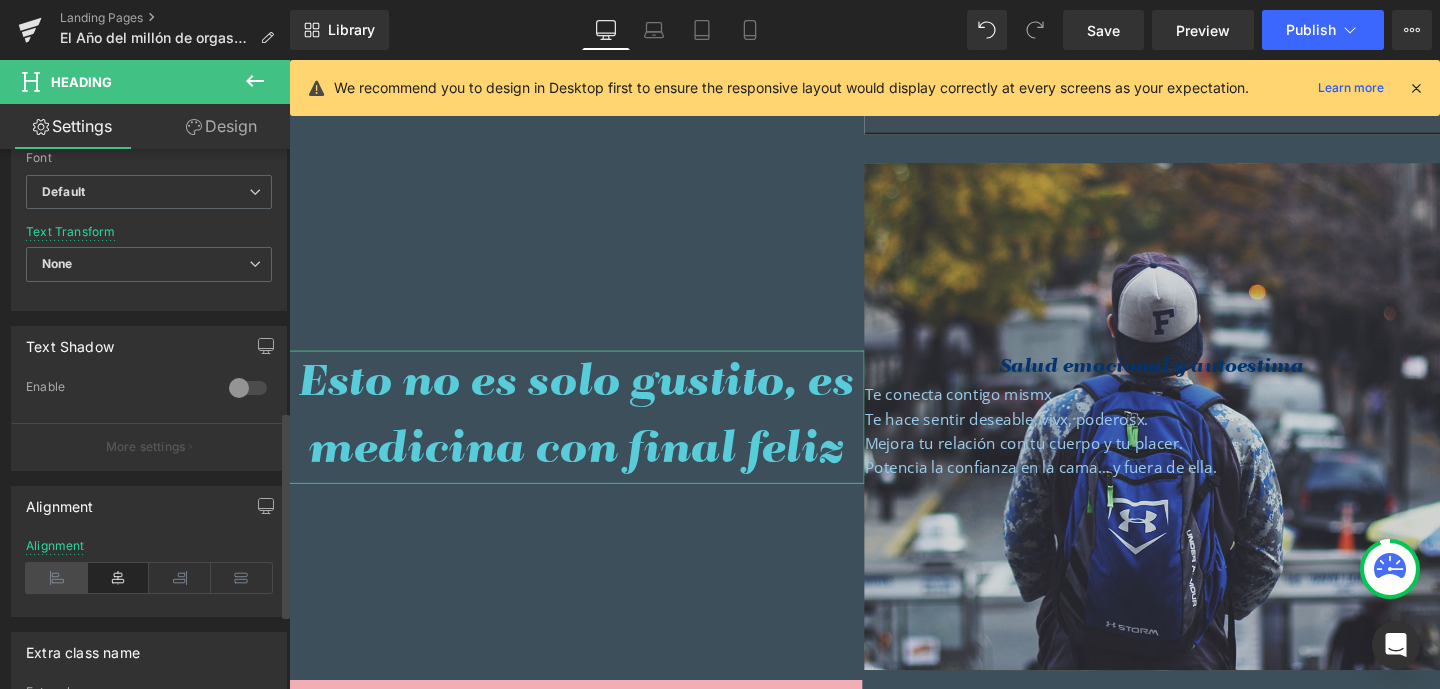 click at bounding box center (57, 578) 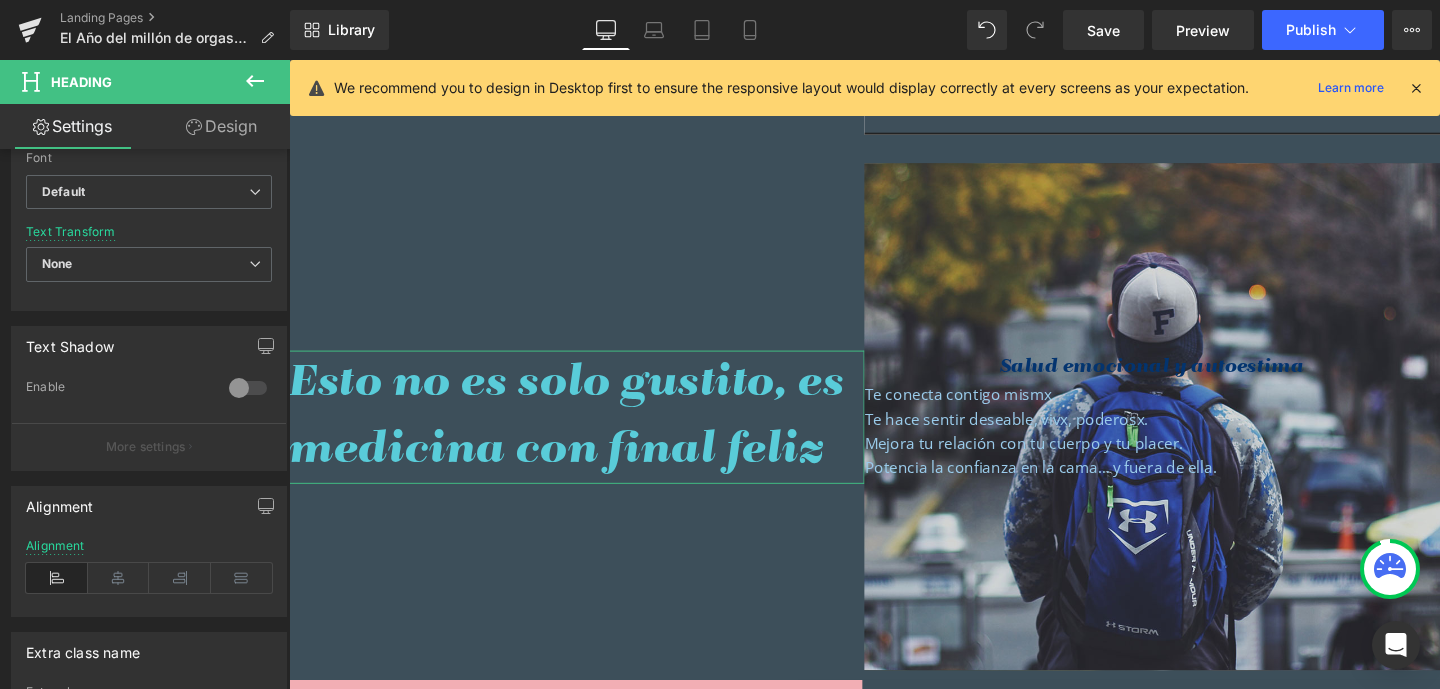 click on "Design" at bounding box center (221, 126) 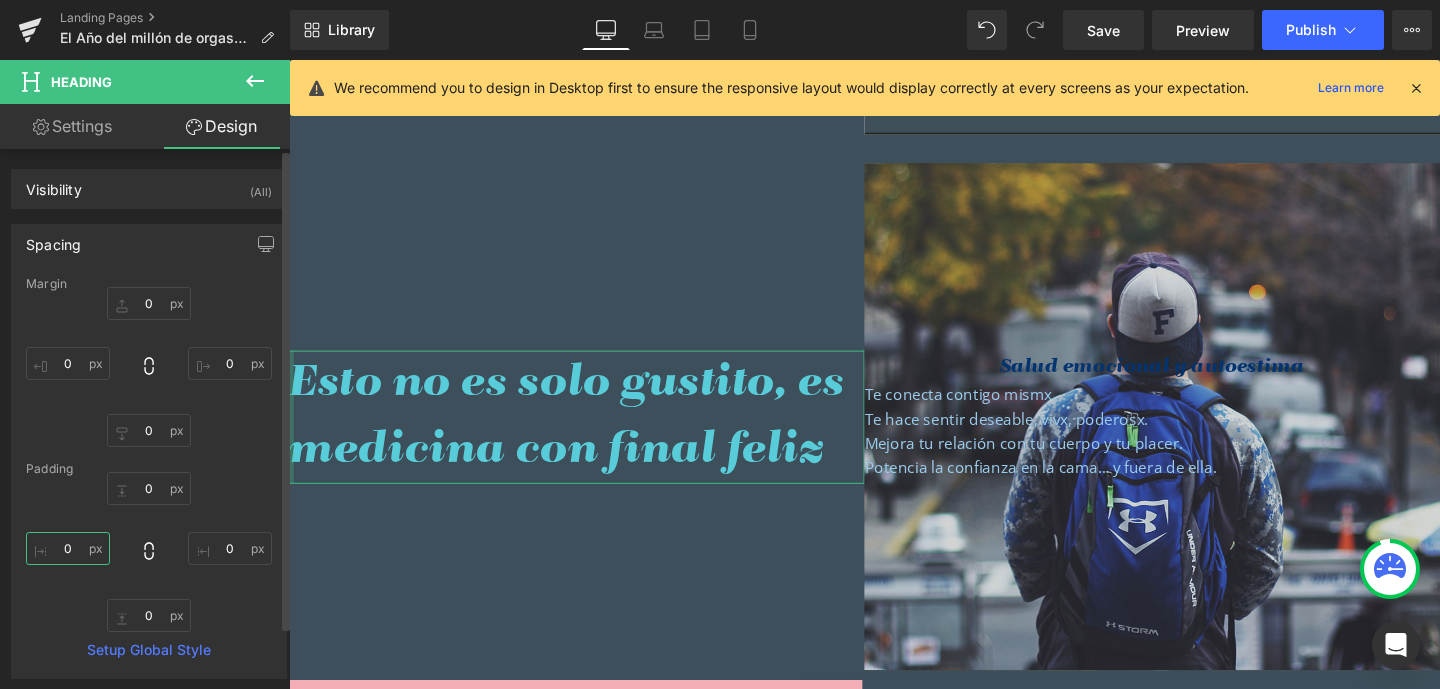 drag, startPoint x: 68, startPoint y: 547, endPoint x: 116, endPoint y: 549, distance: 48.04165 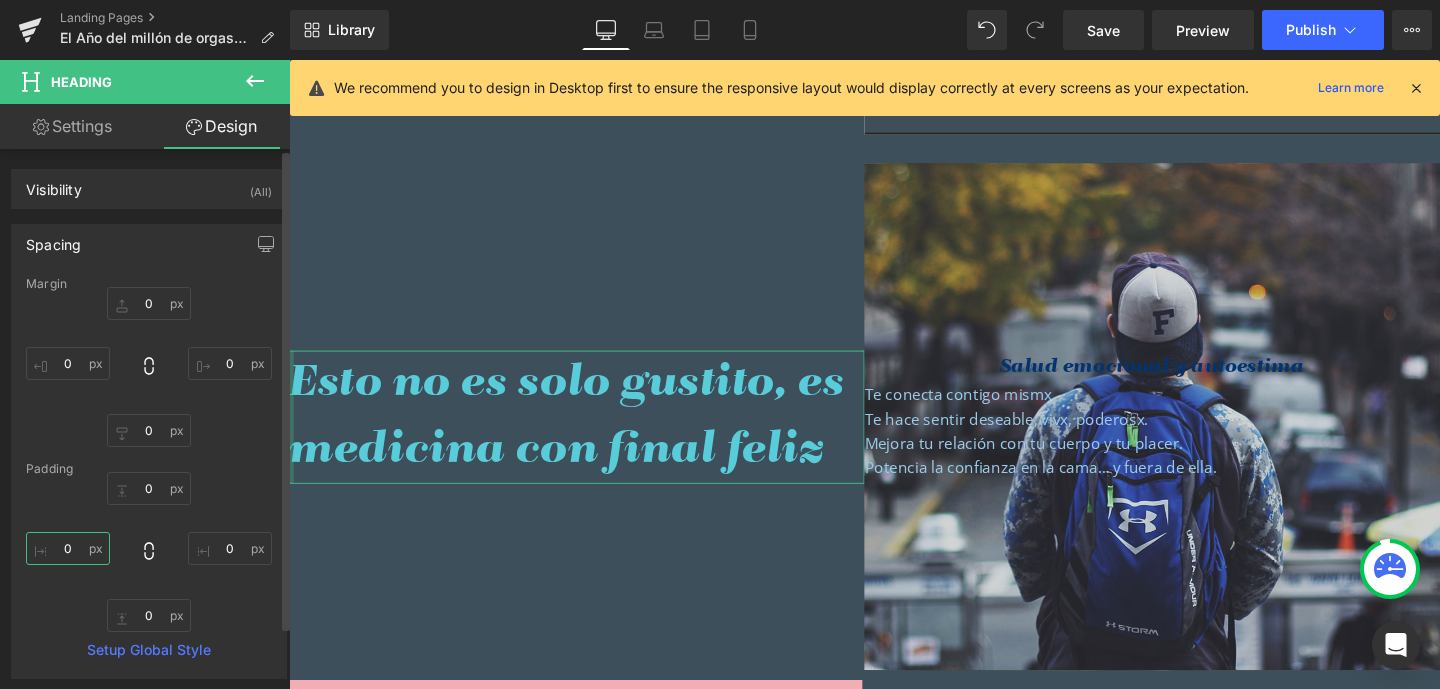 click on "0" at bounding box center [68, 548] 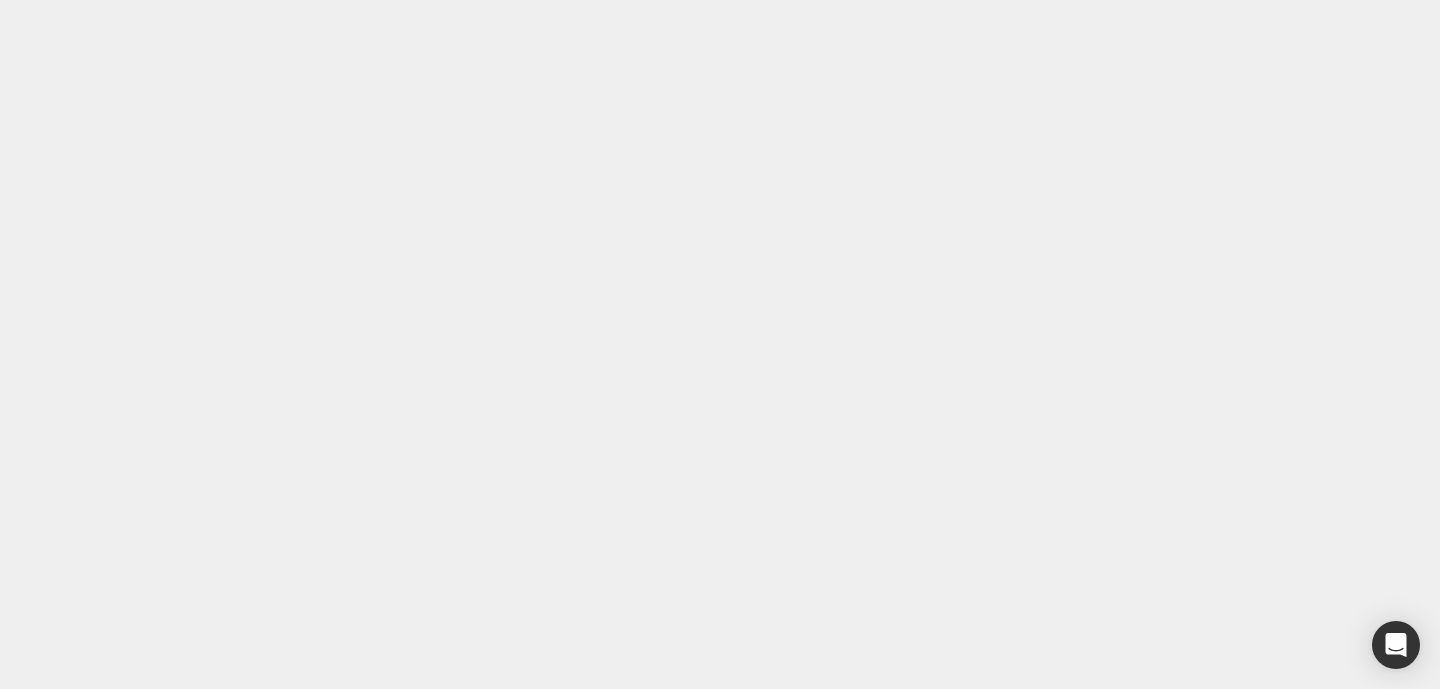 click on "0" at bounding box center (88, 14865) 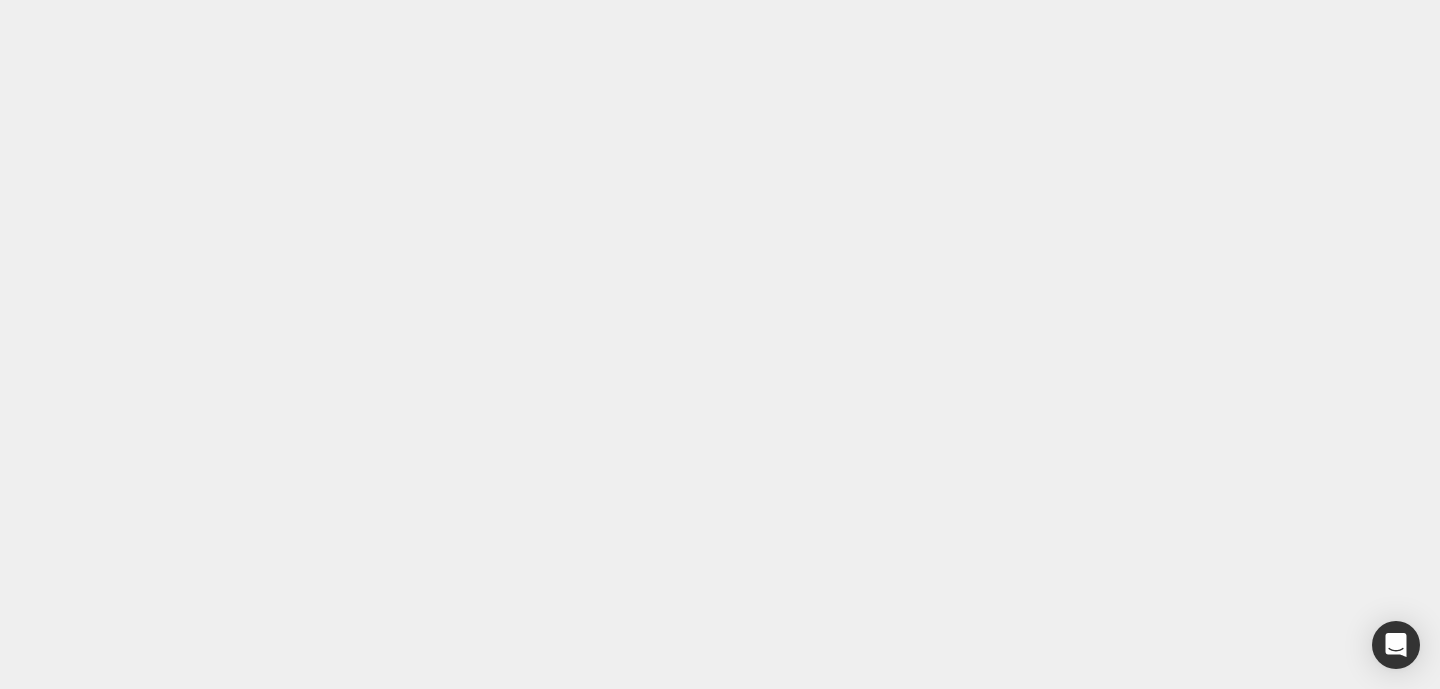 click 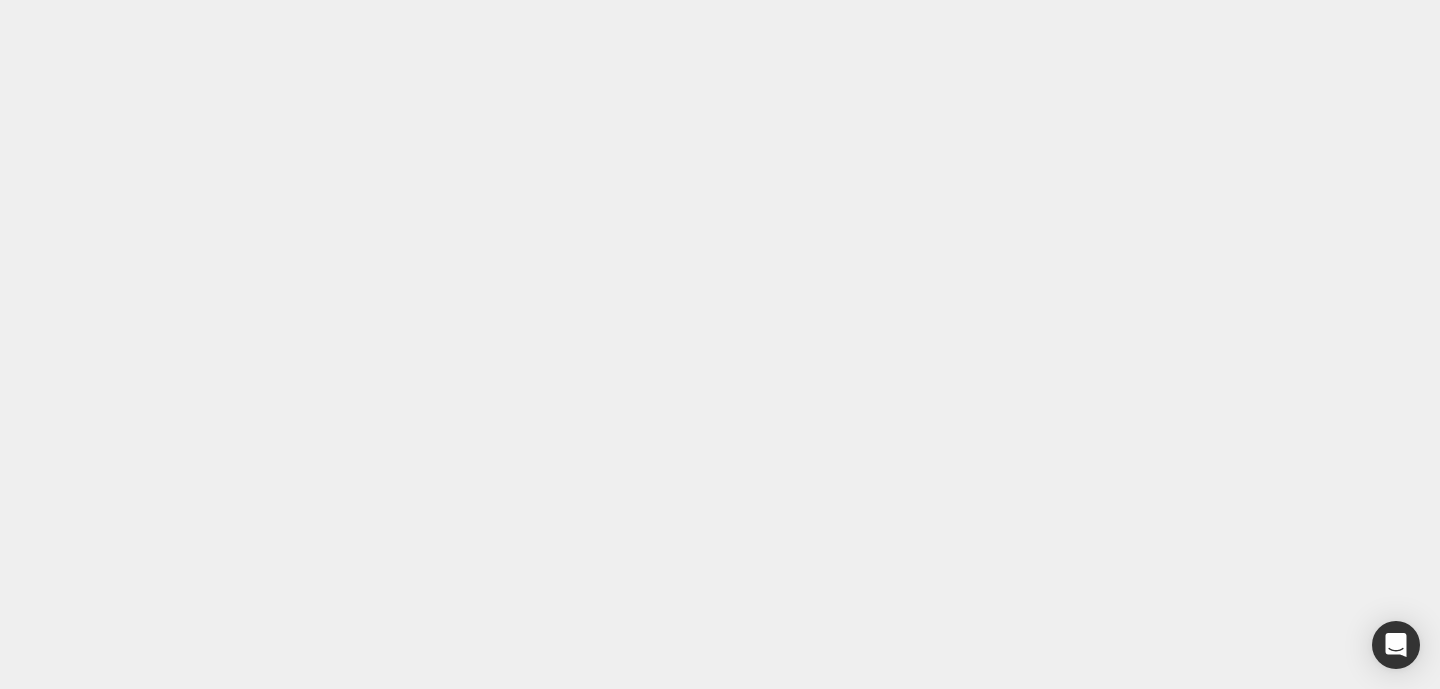 type 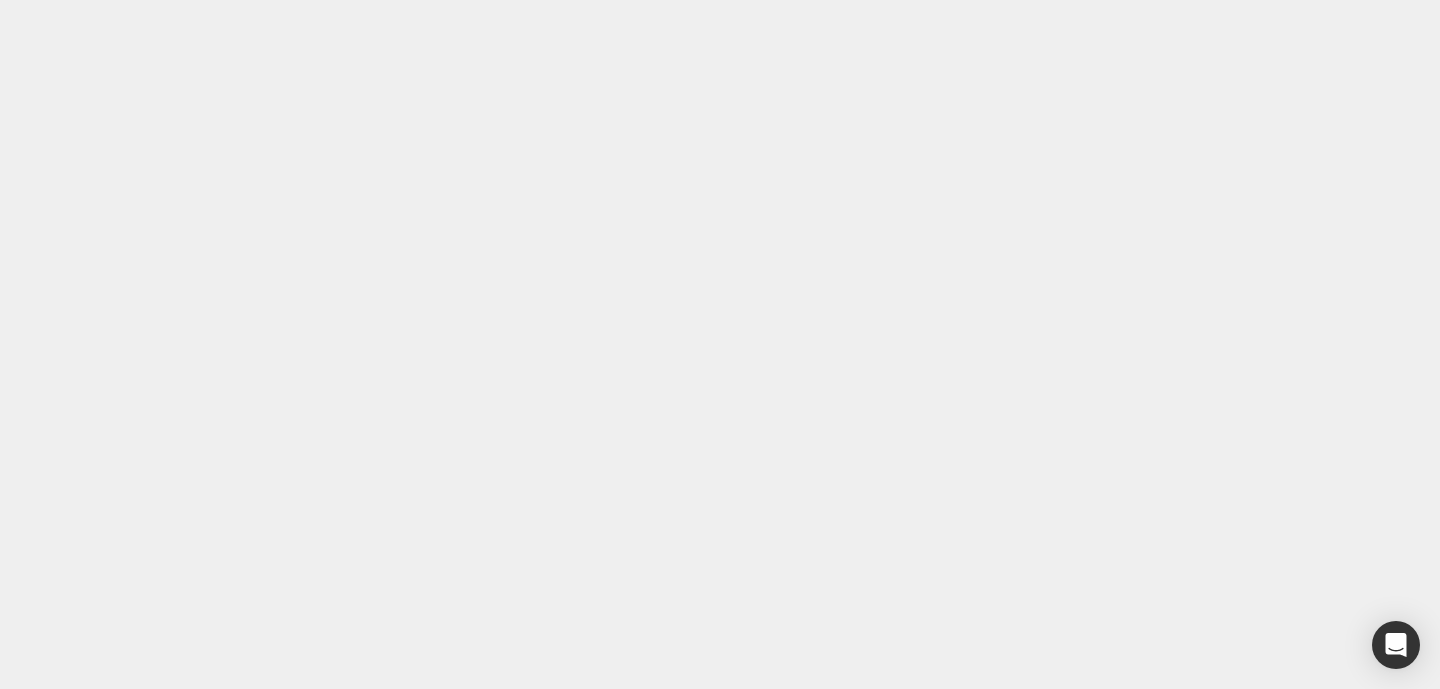 click 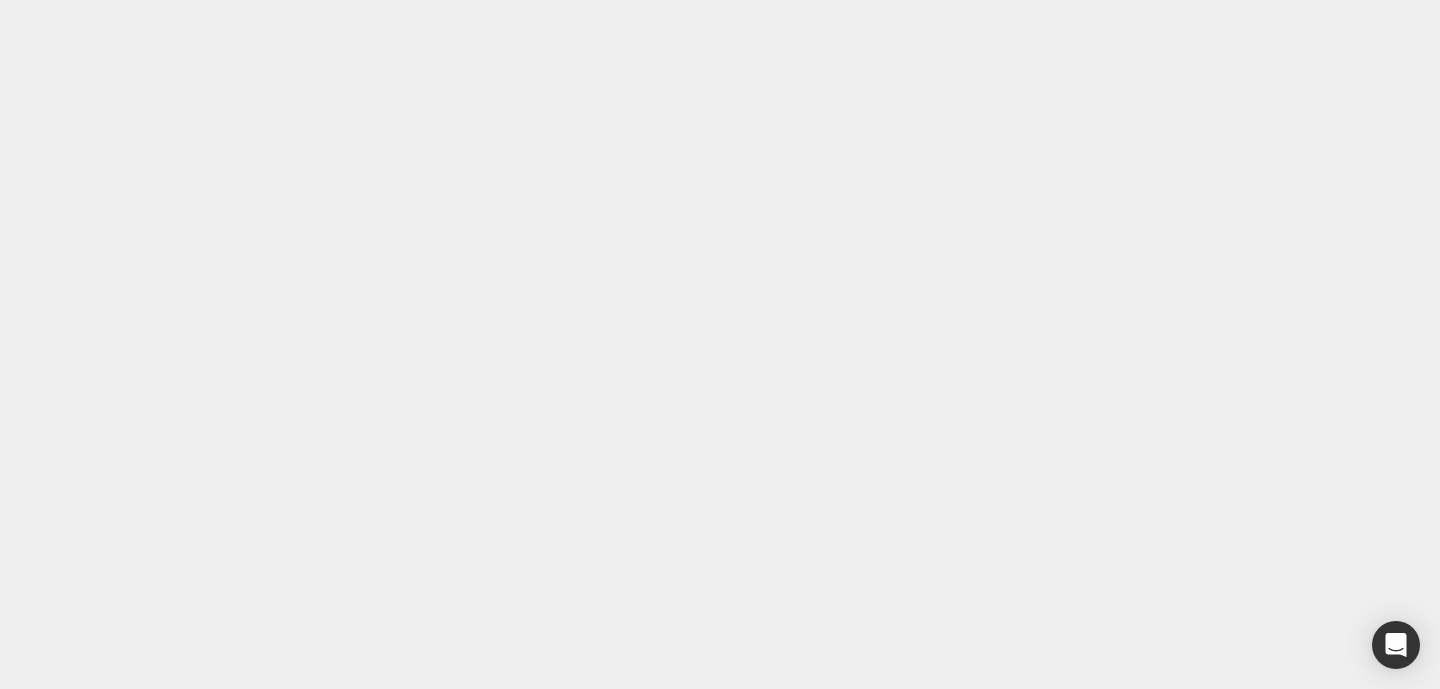 click on "Design" at bounding box center [70, 11273] 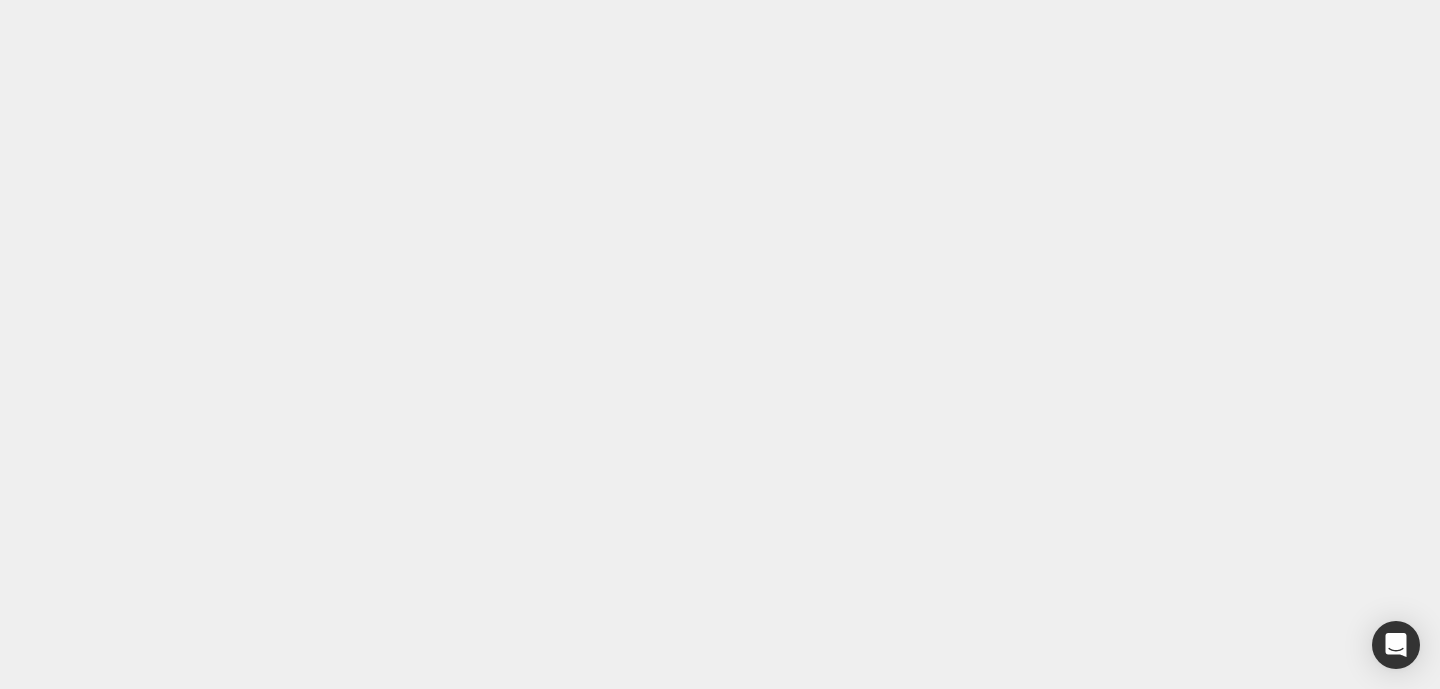 click 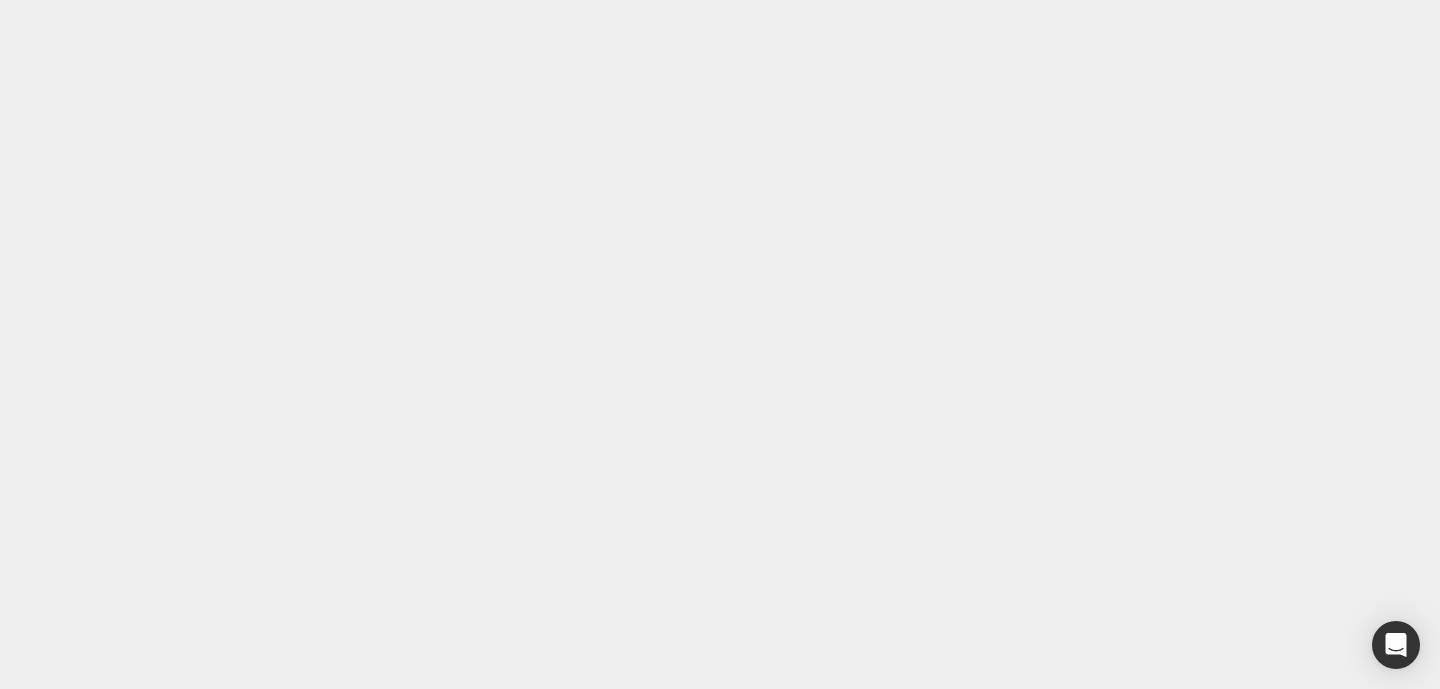 click on "Design" at bounding box center (70, 12177) 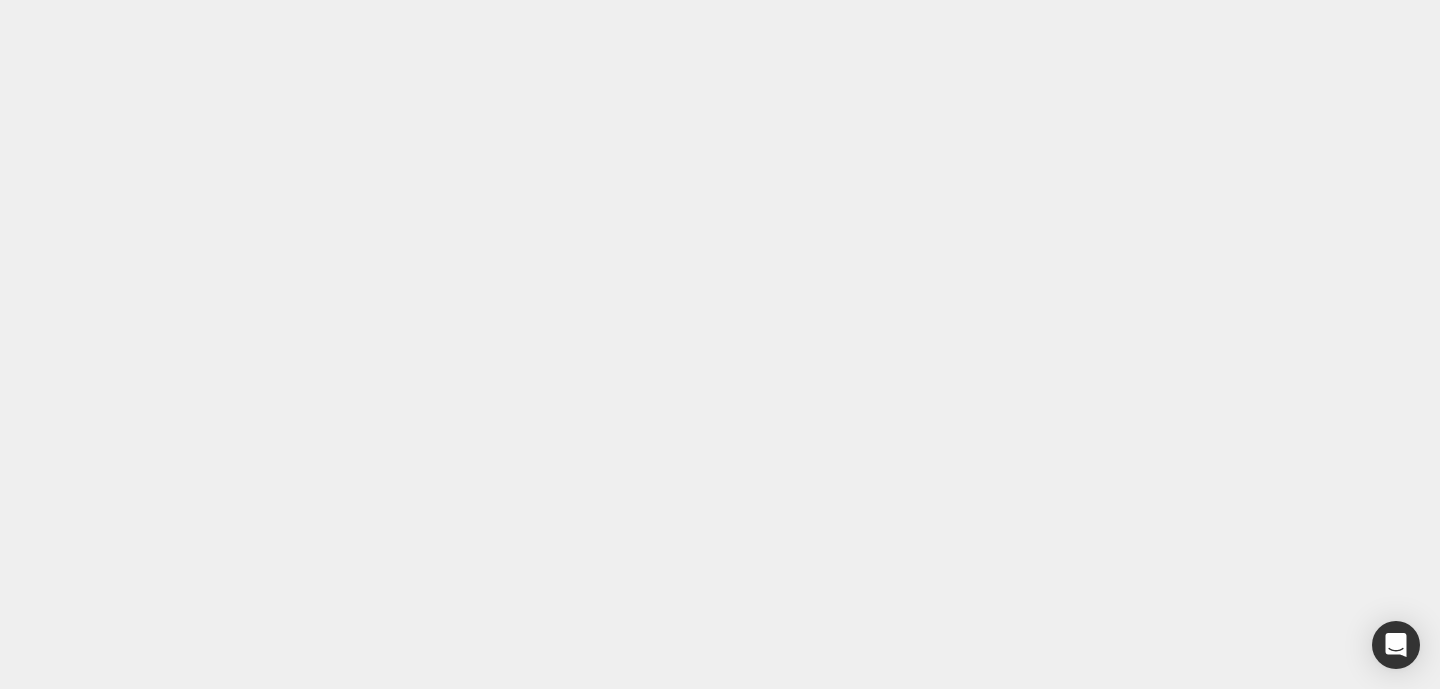 click 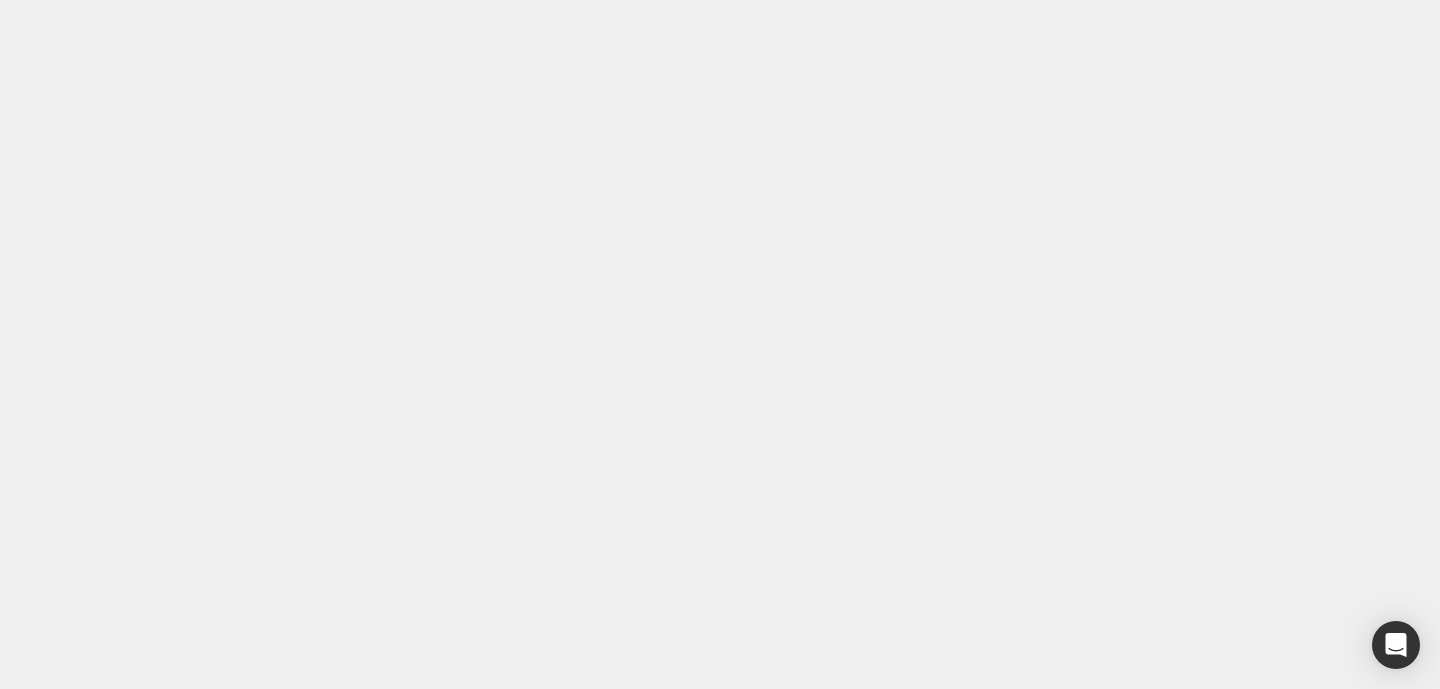 click on "Heading" at bounding box center [277, 15392] 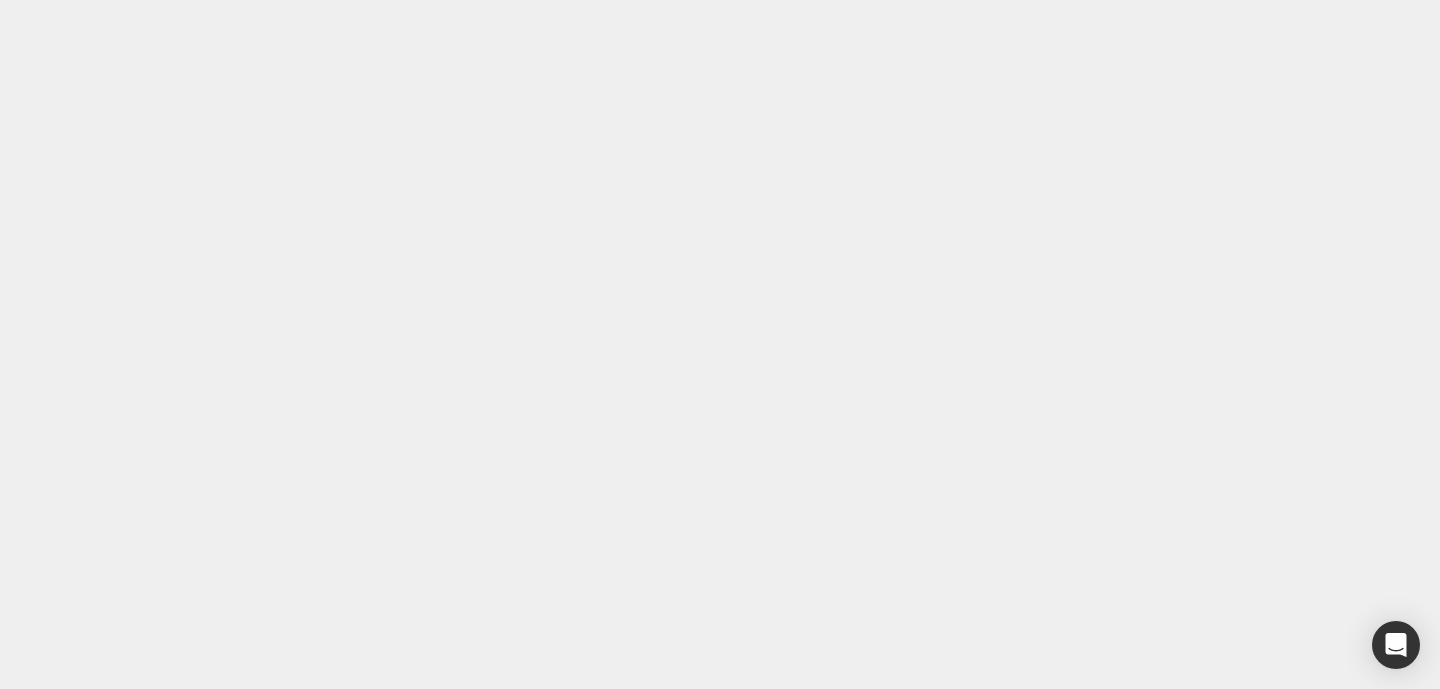 scroll, scrollTop: 4097, scrollLeft: 0, axis: vertical 